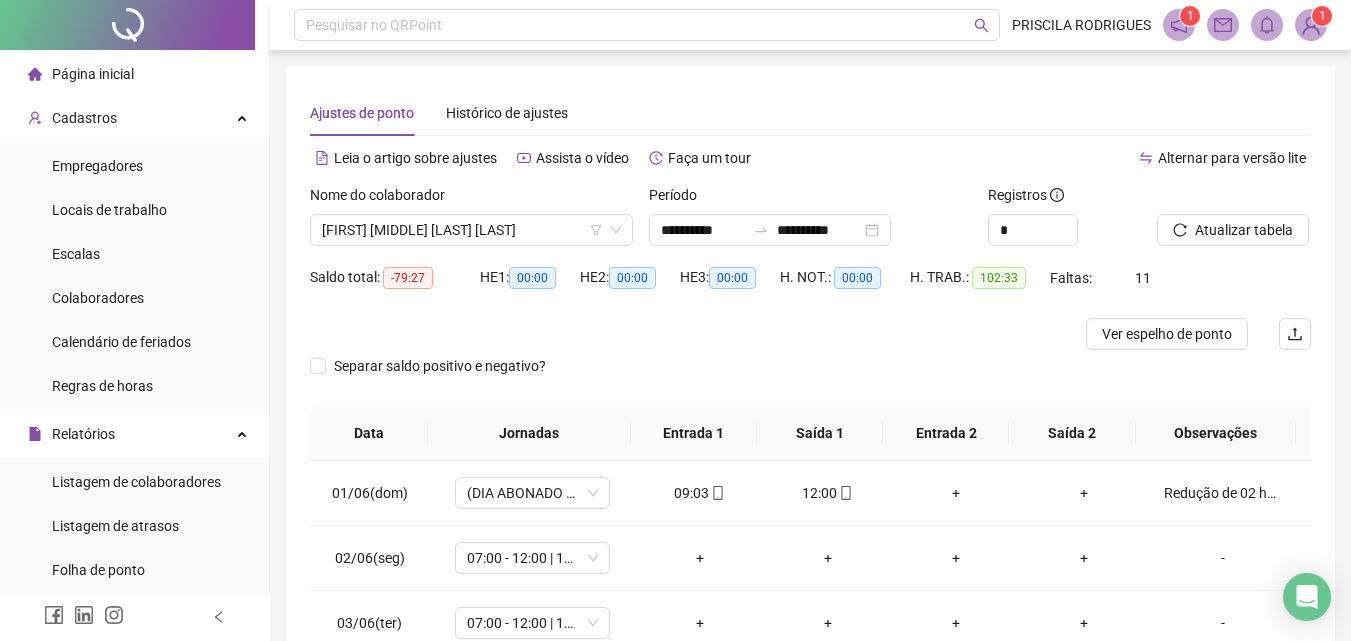 scroll, scrollTop: 225, scrollLeft: 0, axis: vertical 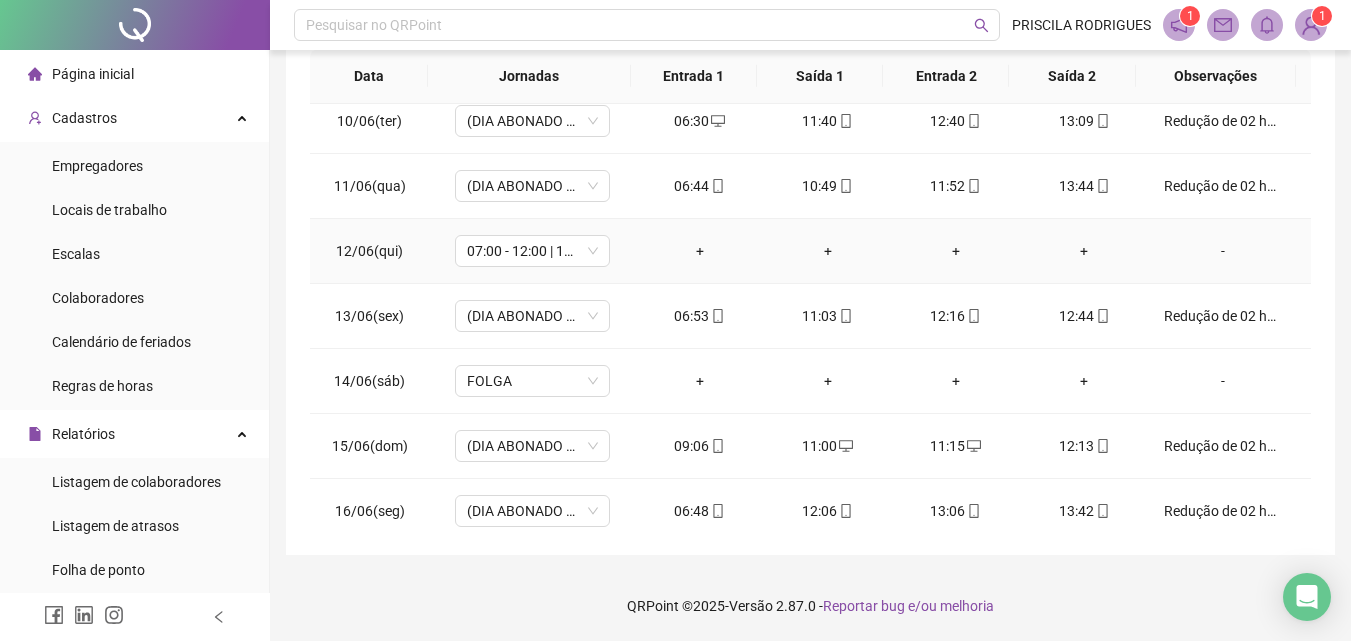 click on "+" at bounding box center [700, 251] 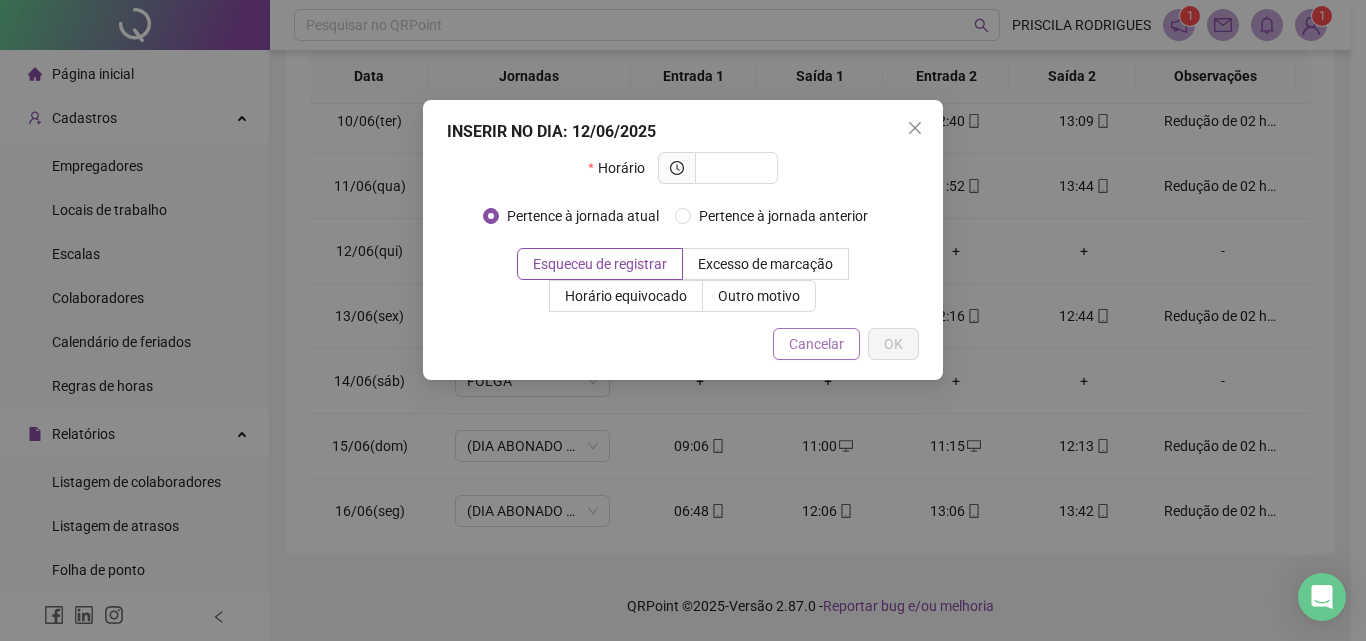 click on "Cancelar" at bounding box center [816, 344] 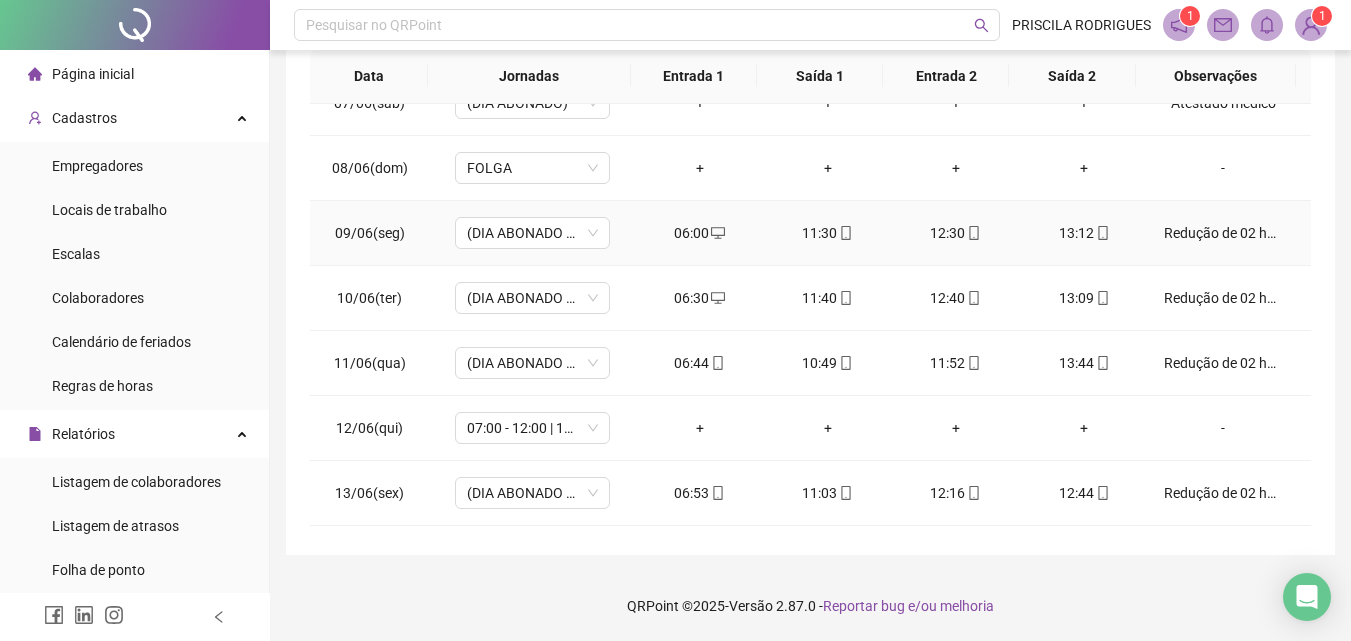 scroll, scrollTop: 0, scrollLeft: 0, axis: both 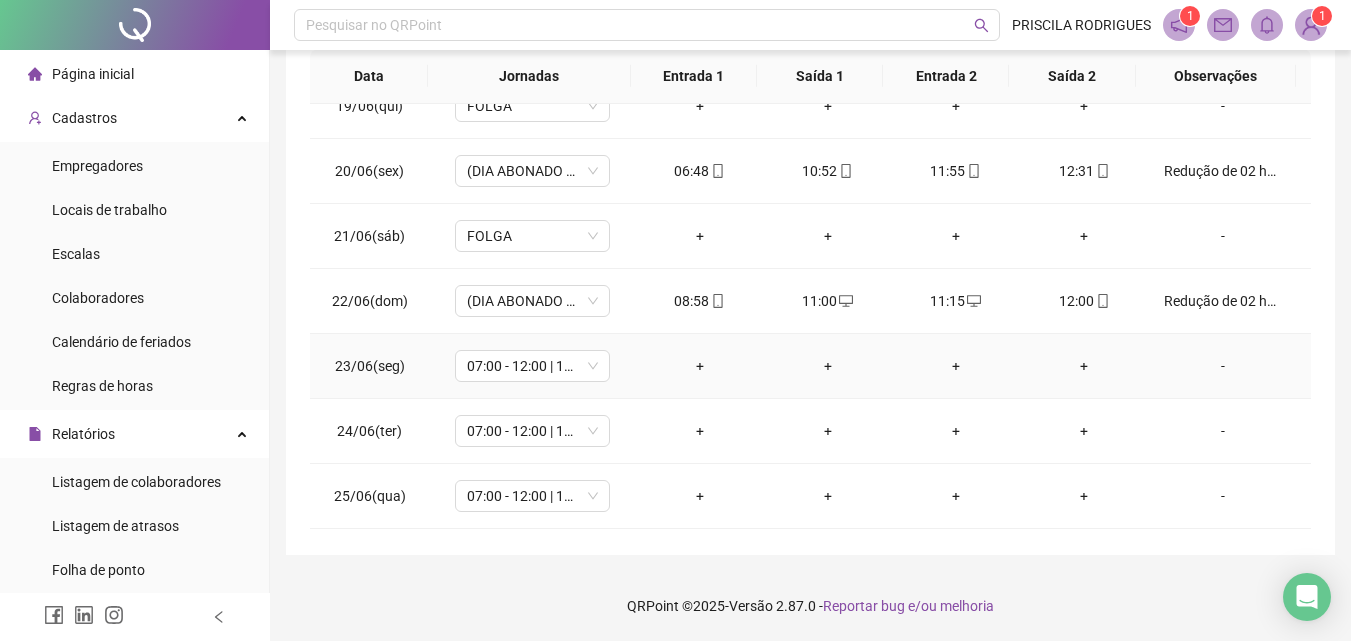 click on "+" at bounding box center (700, 366) 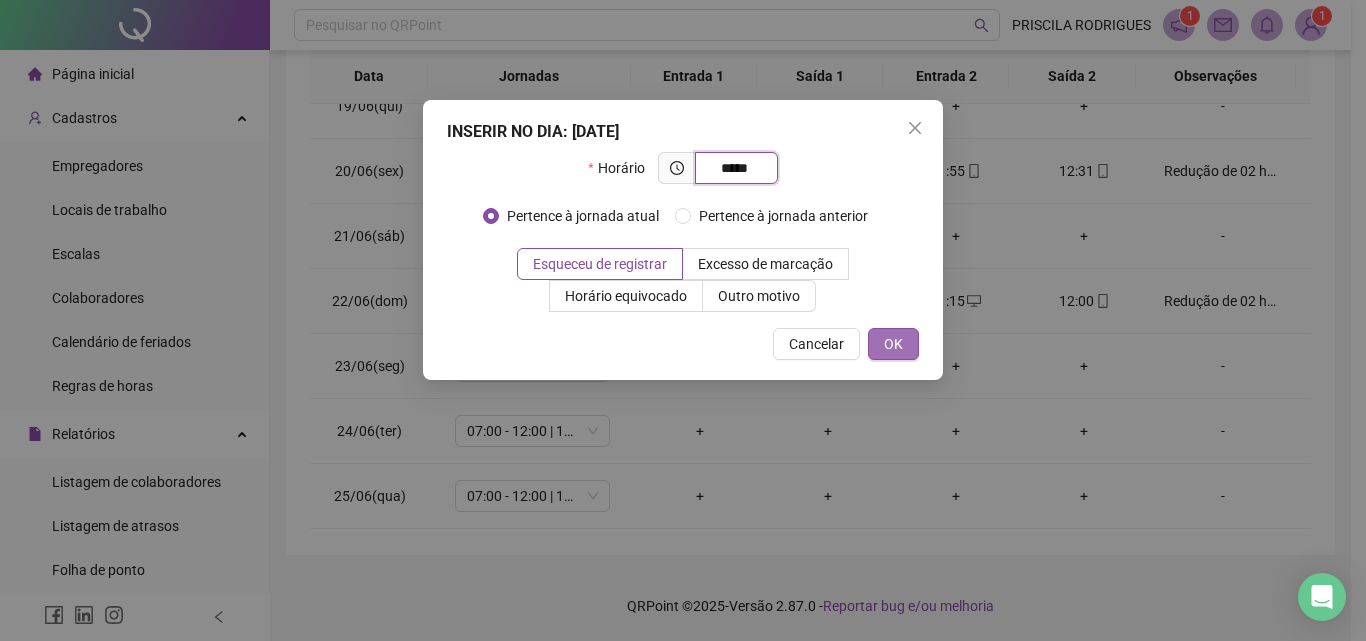 type on "*****" 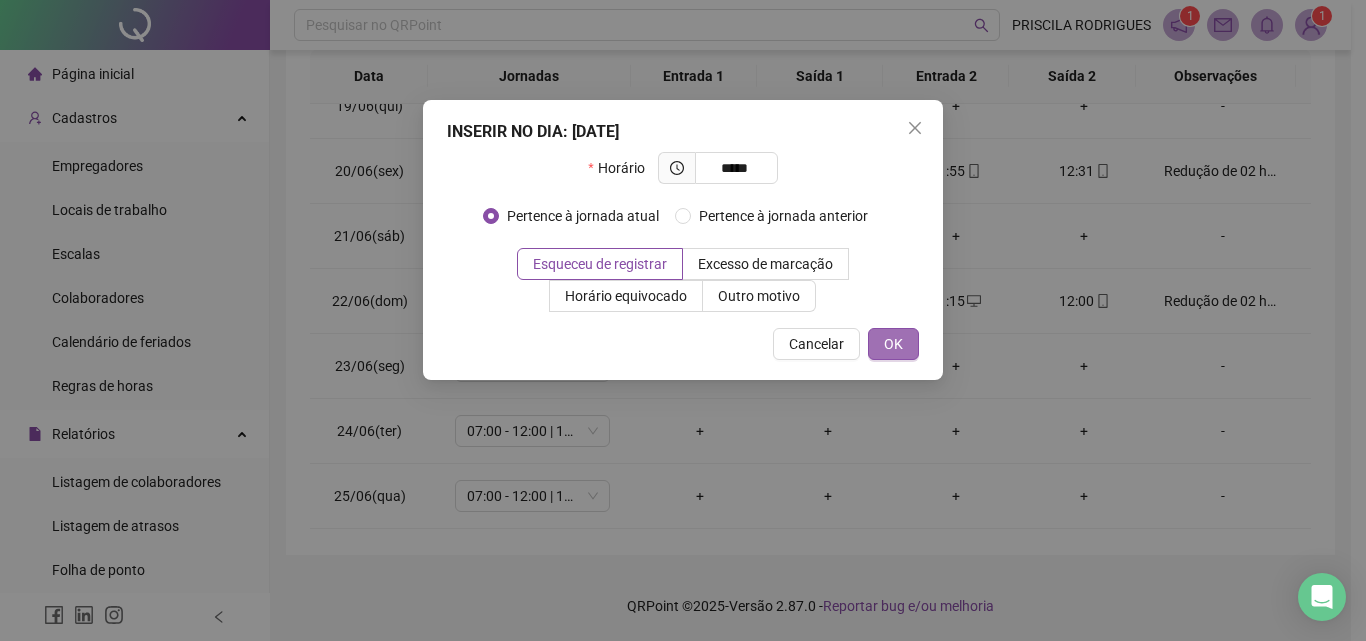 click on "OK" at bounding box center (893, 344) 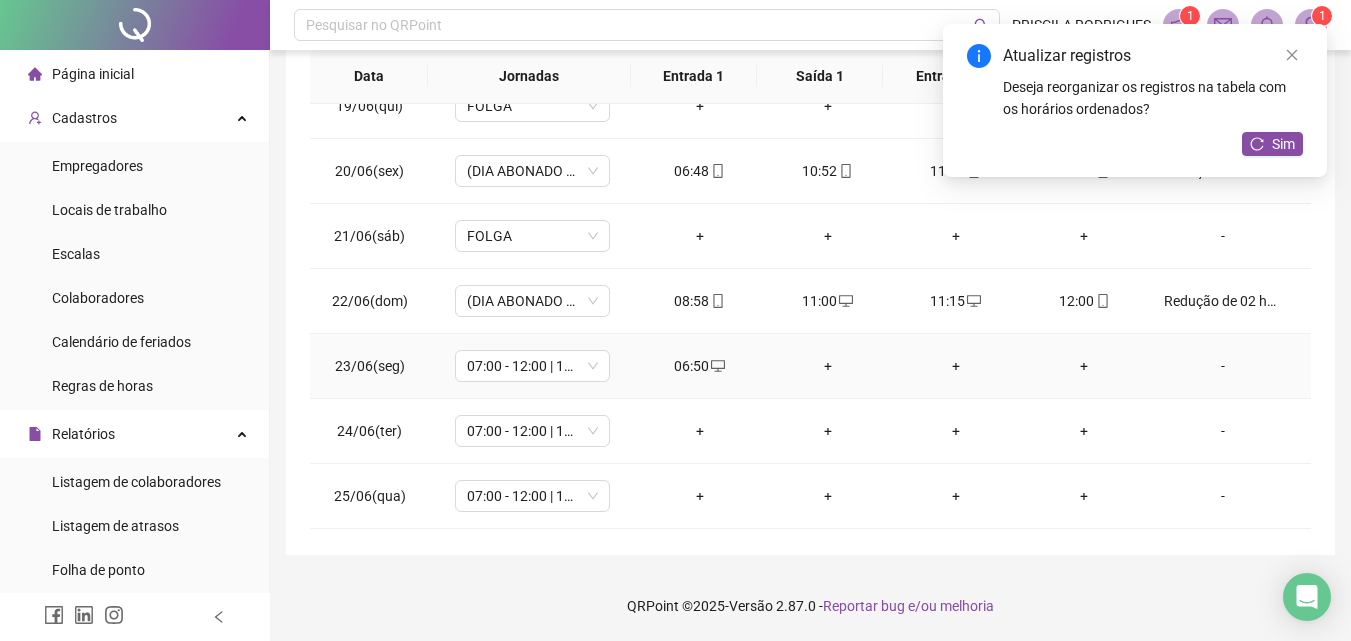 click on "+" at bounding box center (828, 366) 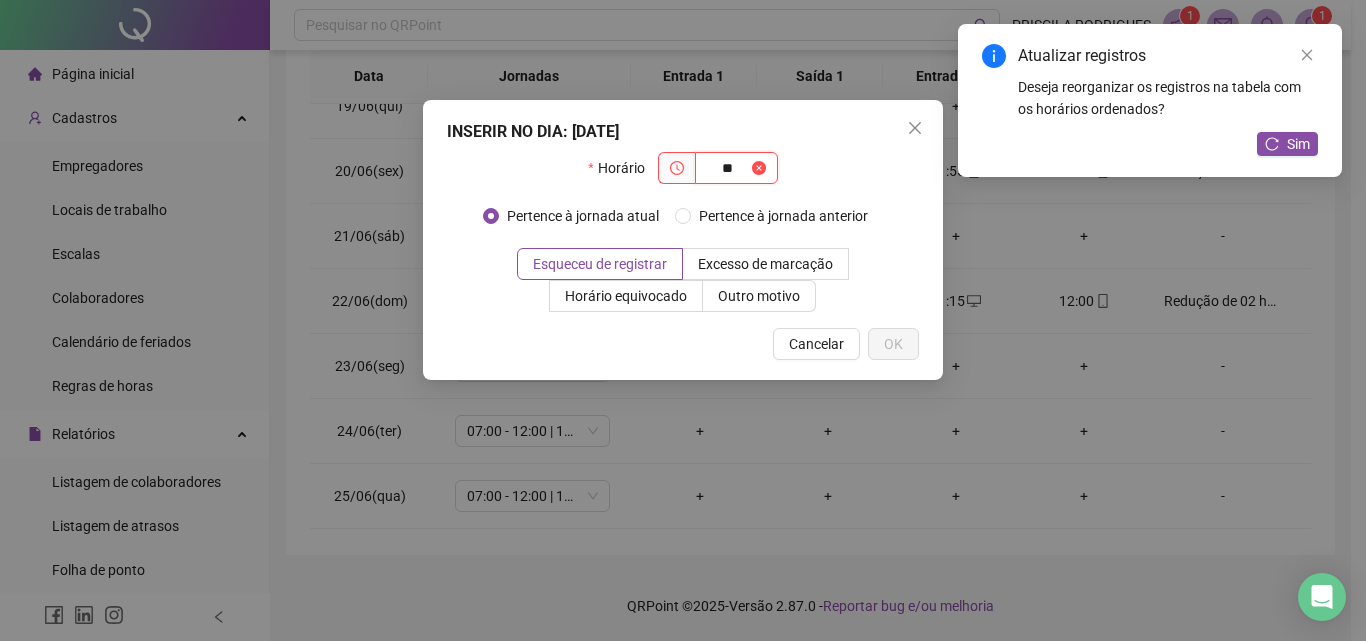 type on "*" 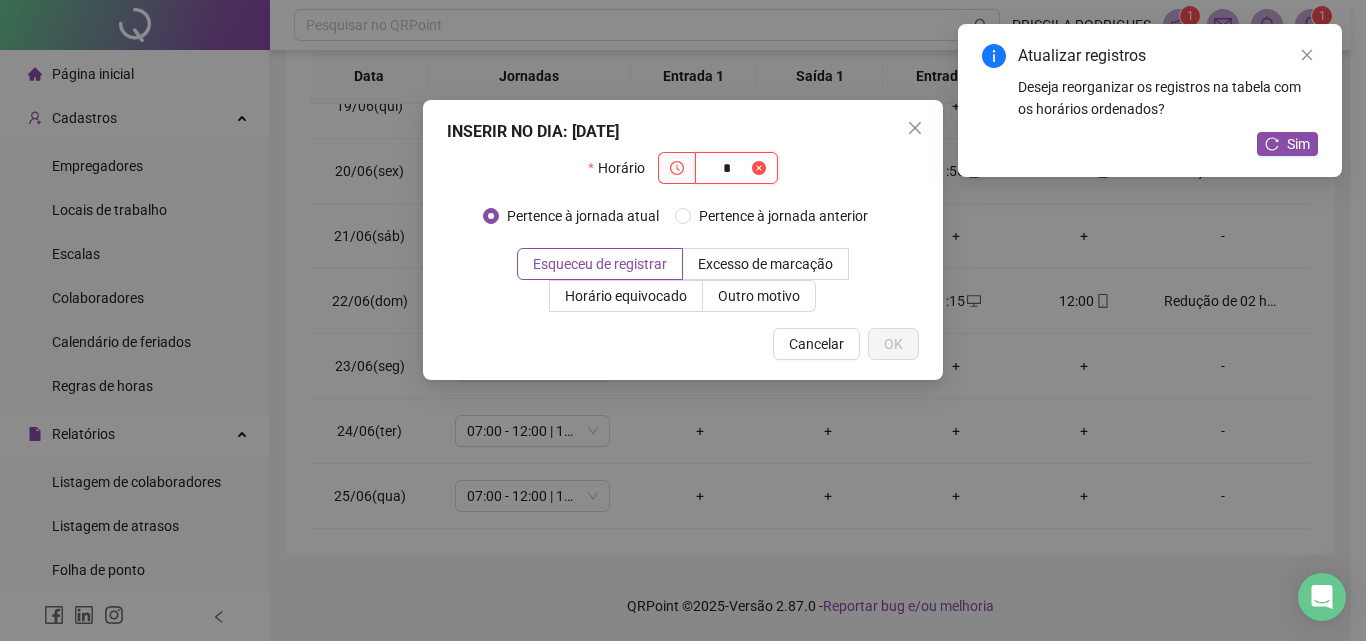 type 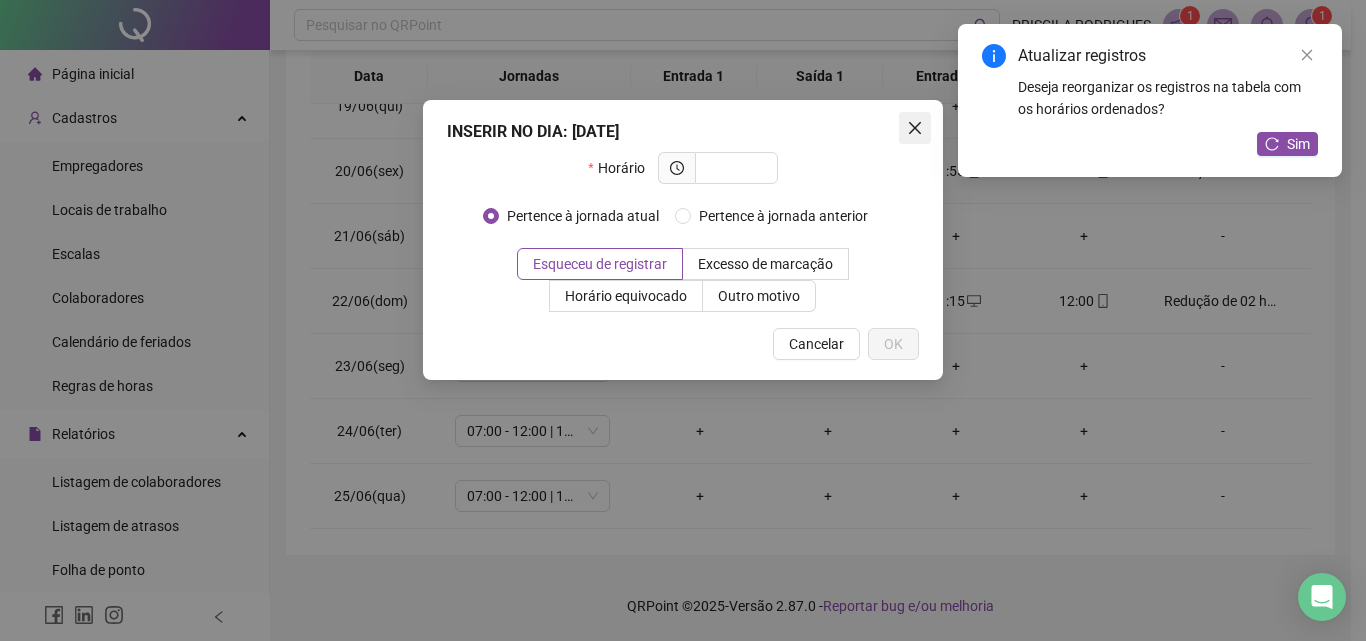 click 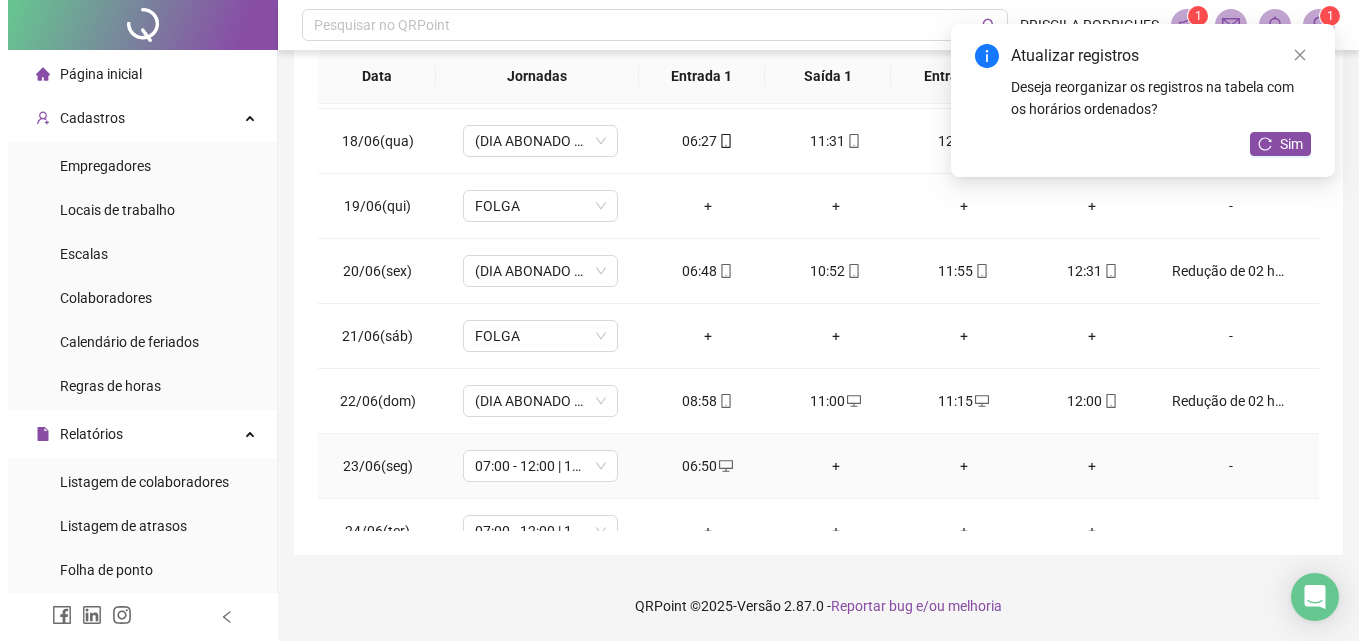 scroll, scrollTop: 1200, scrollLeft: 0, axis: vertical 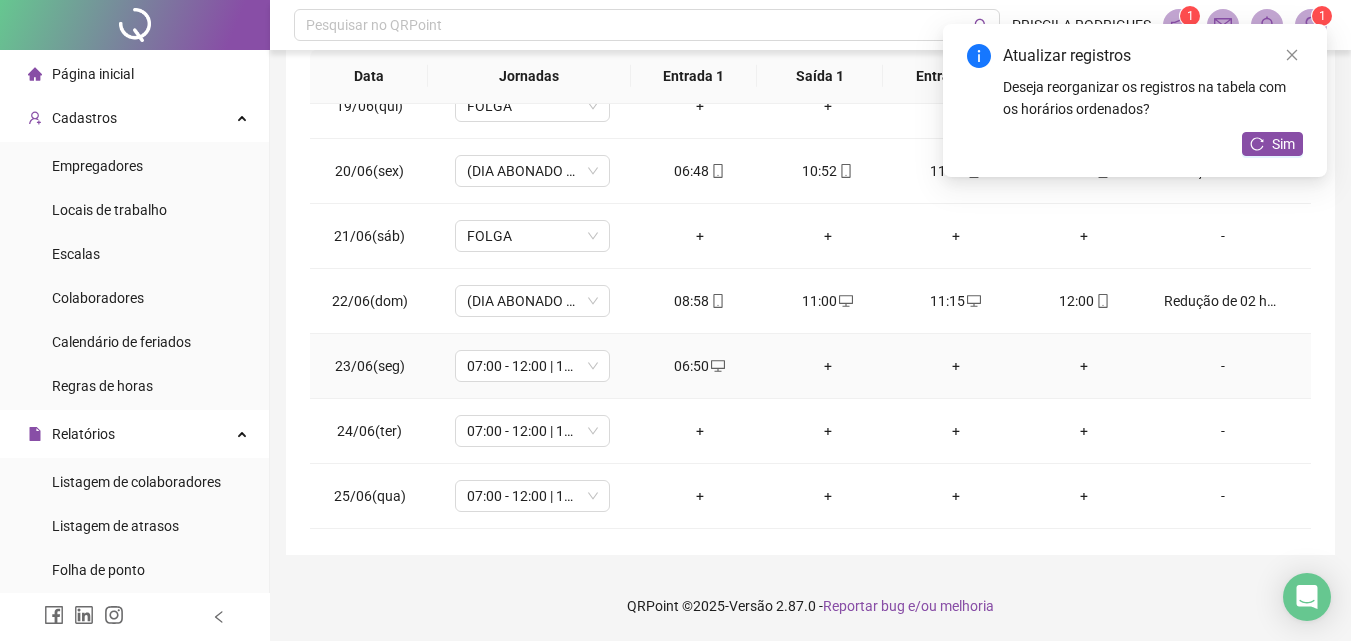 click on "+" at bounding box center [828, 366] 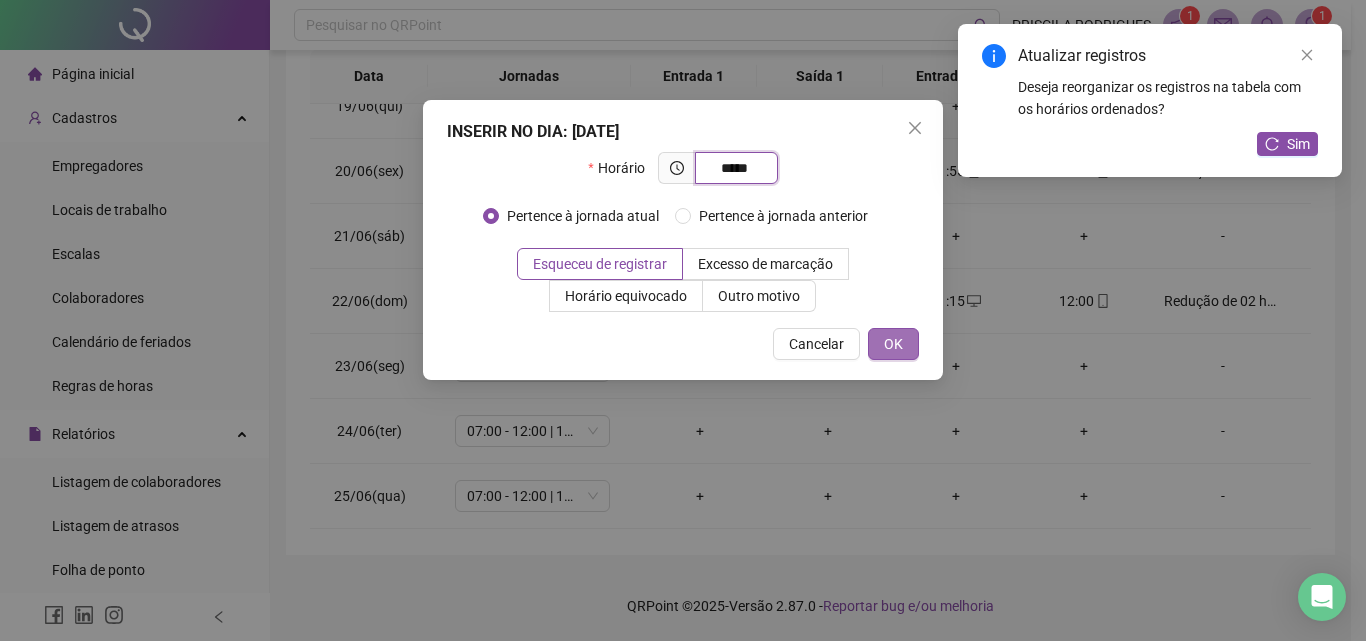 type on "*****" 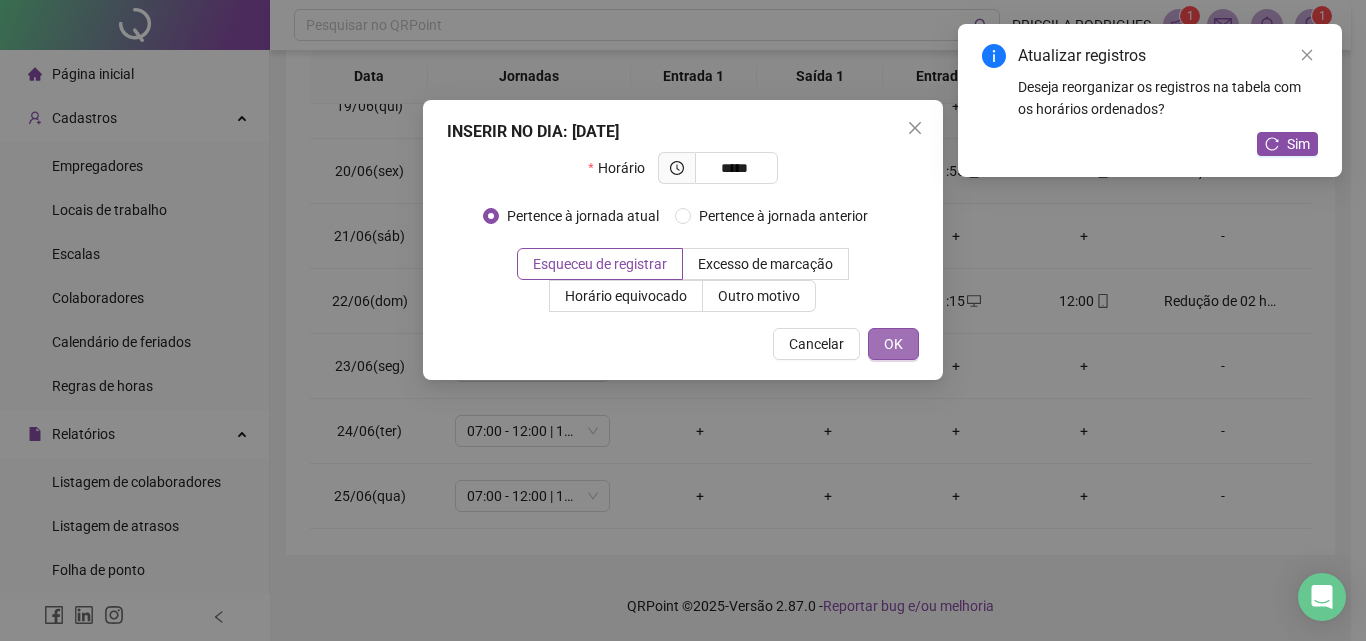 click on "OK" at bounding box center [893, 344] 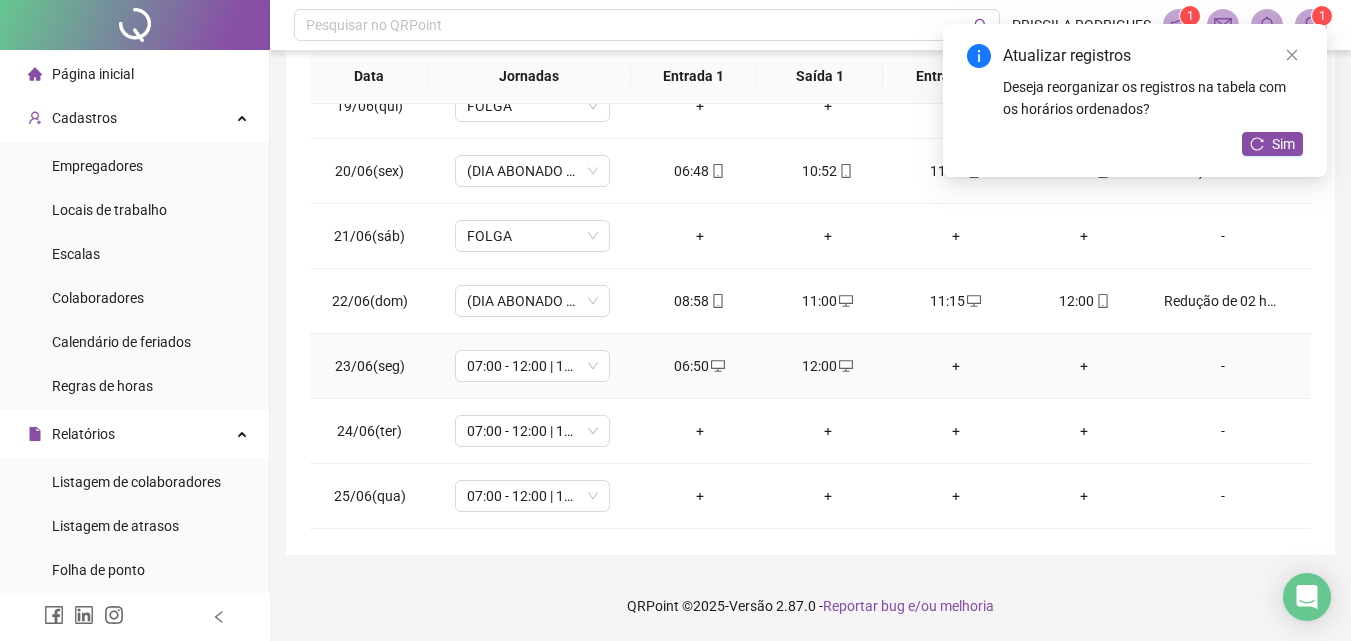 click on "+" at bounding box center [956, 366] 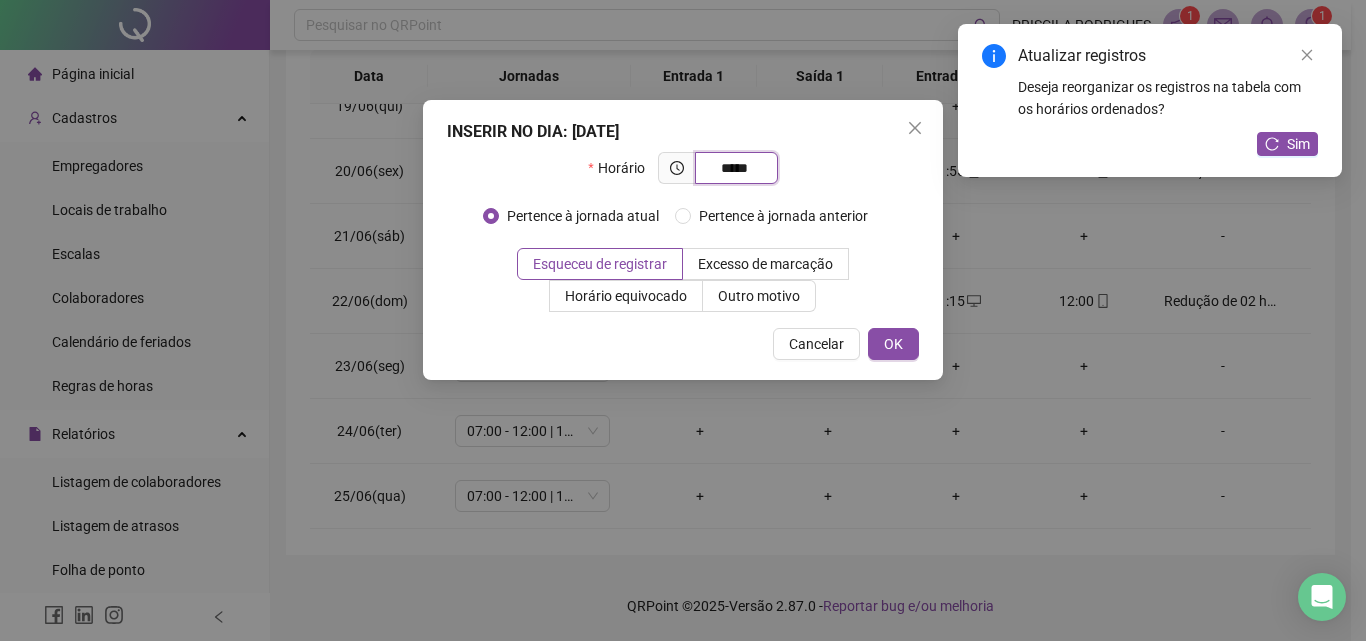type on "*****" 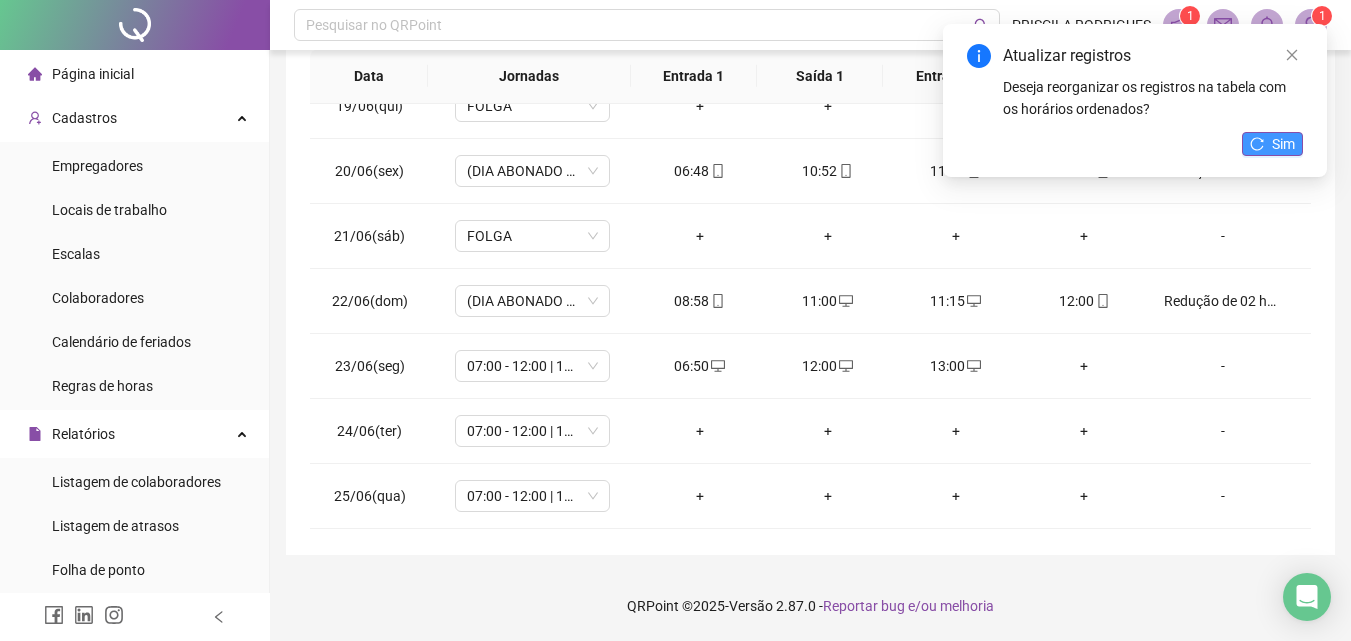 click on "Sim" at bounding box center (1283, 144) 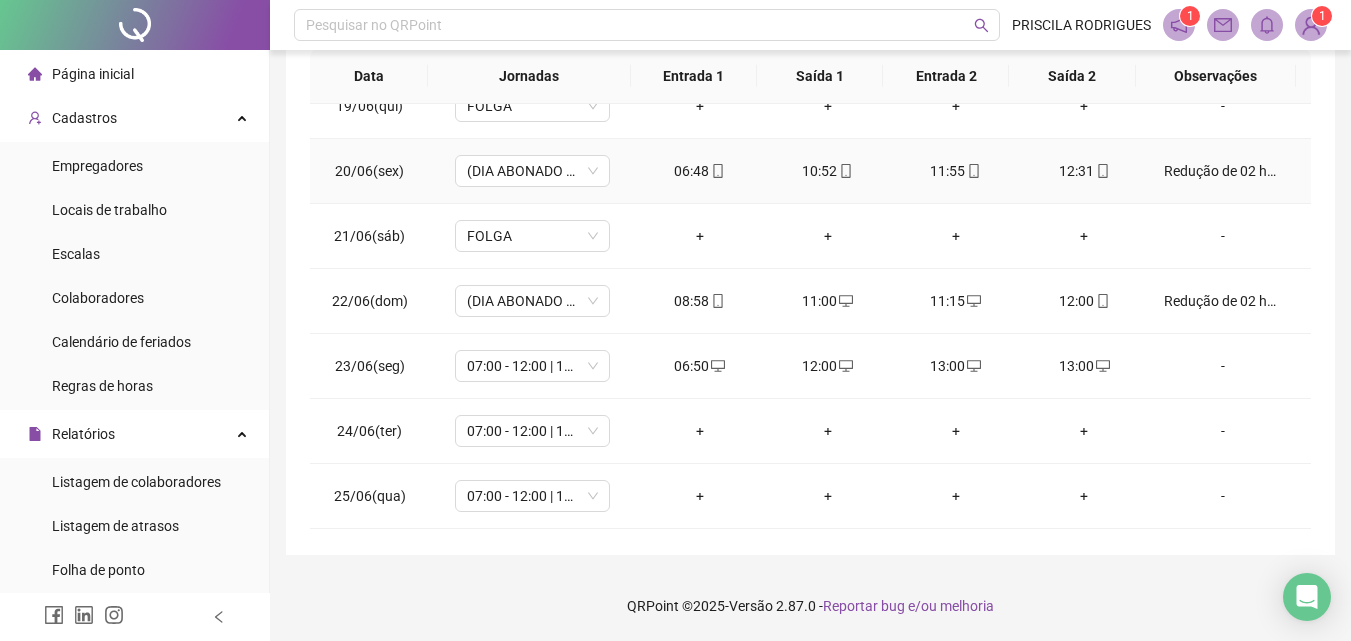 click on "Redução de 02 horas aviso prévio" at bounding box center (1229, 171) 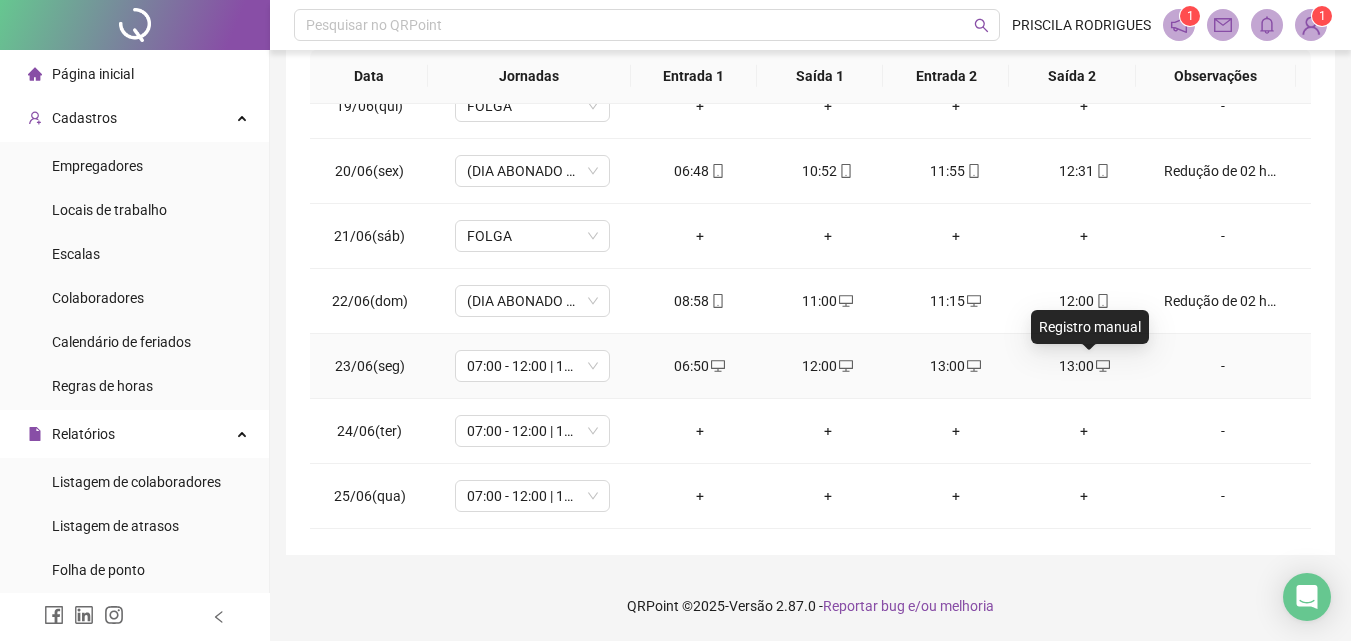 click at bounding box center [1102, 366] 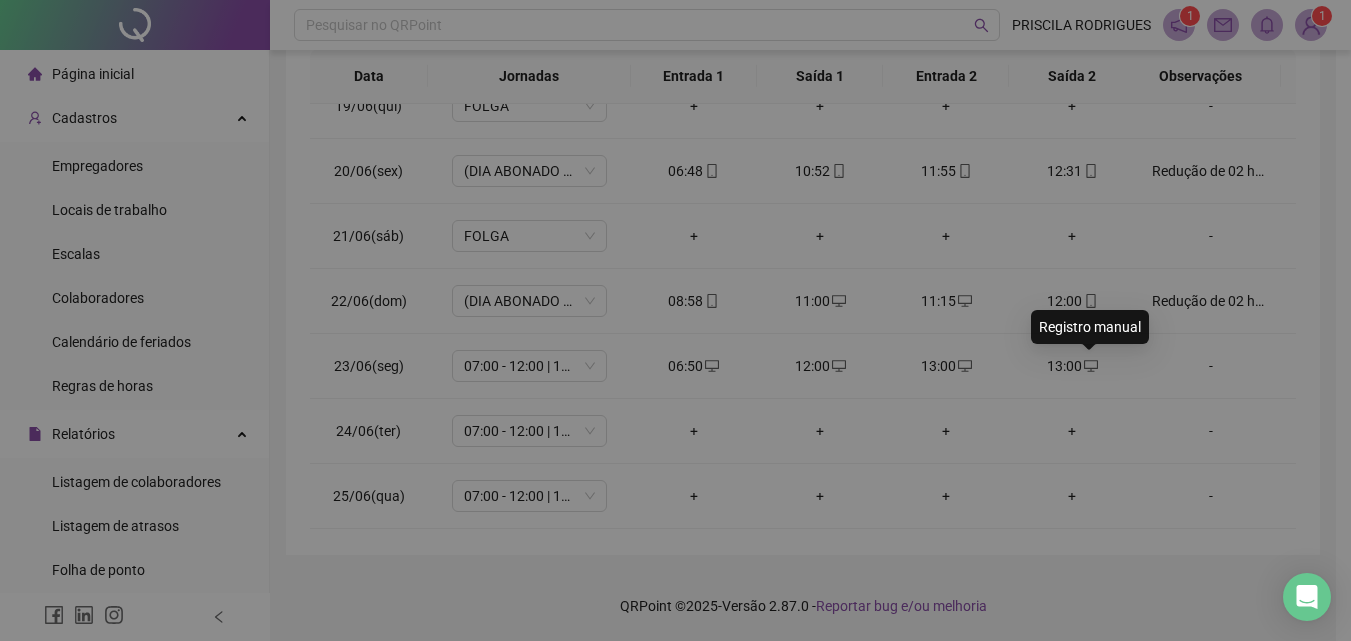 type on "**********" 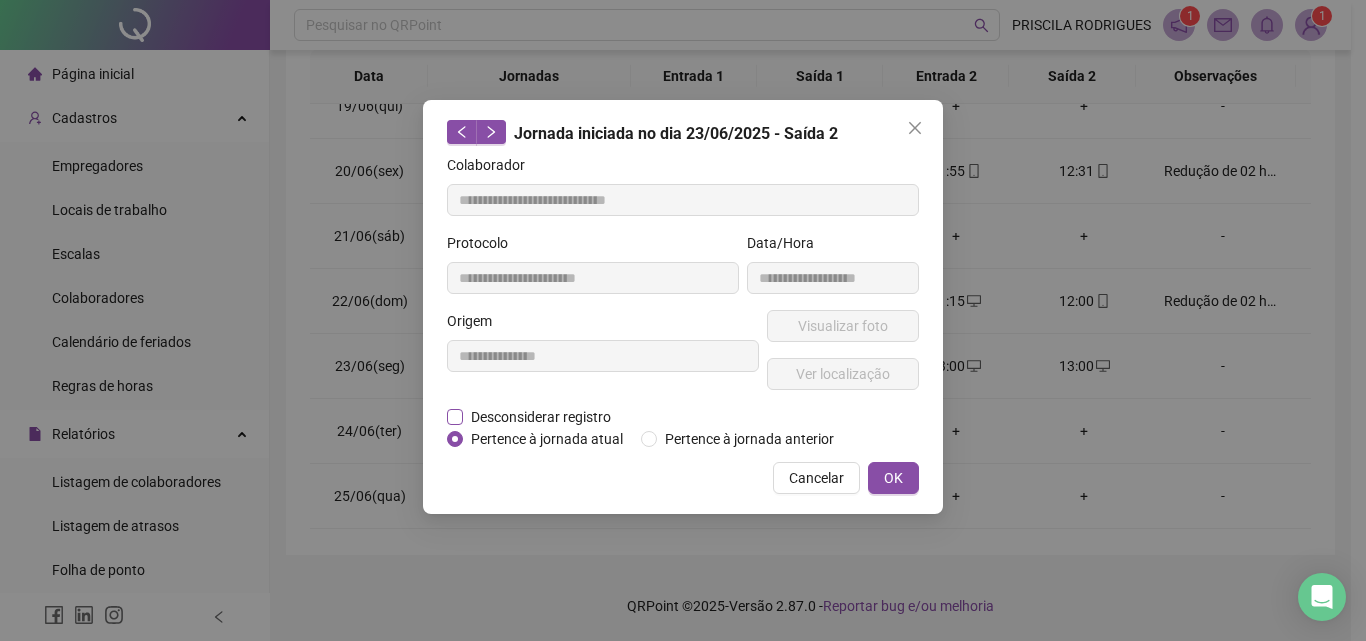 click on "Desconsiderar registro" at bounding box center [541, 417] 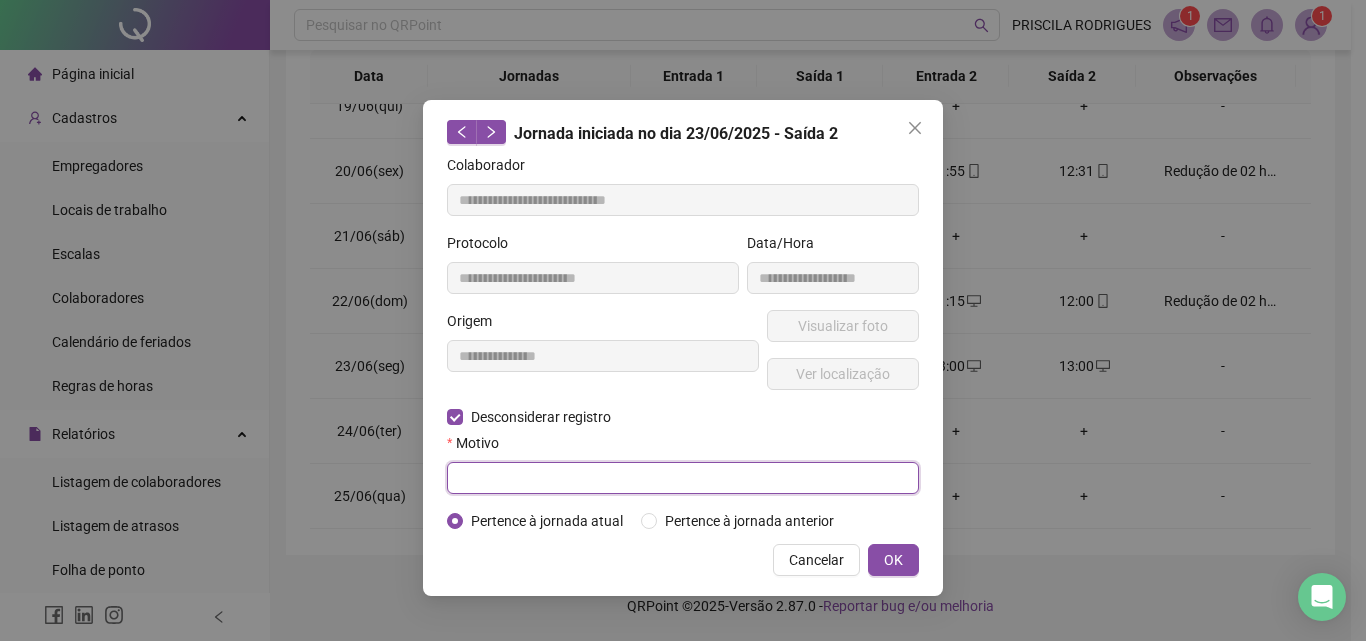click at bounding box center (683, 478) 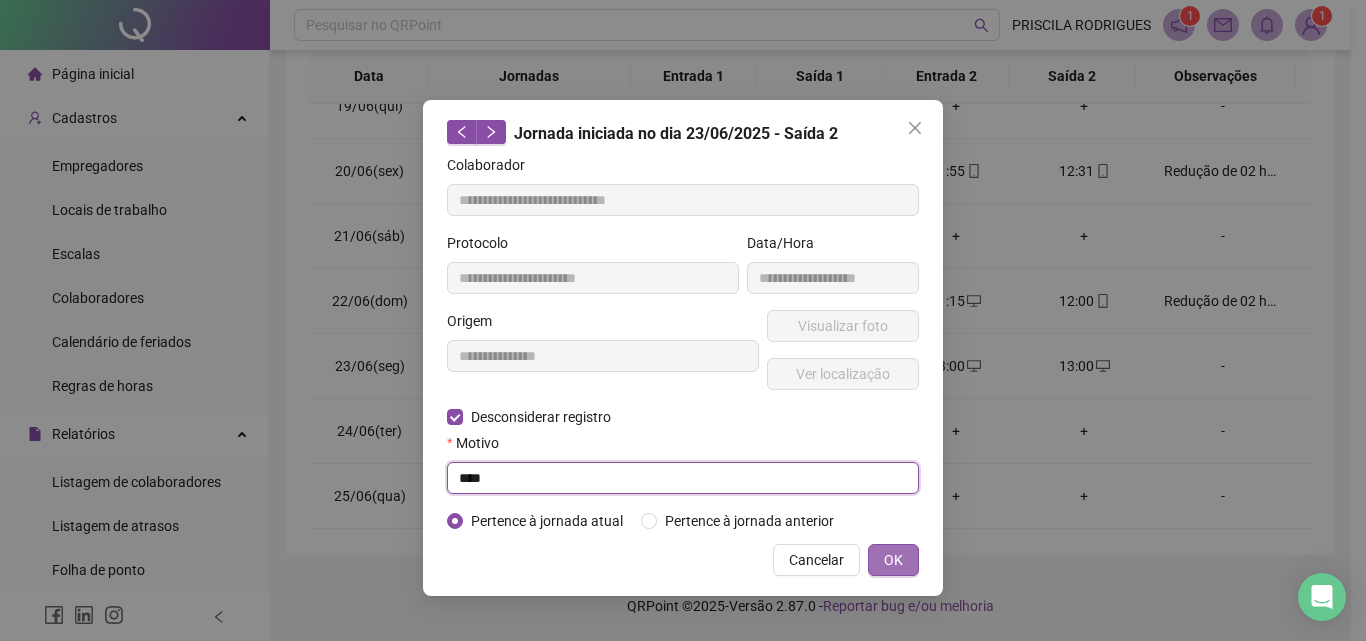 type on "****" 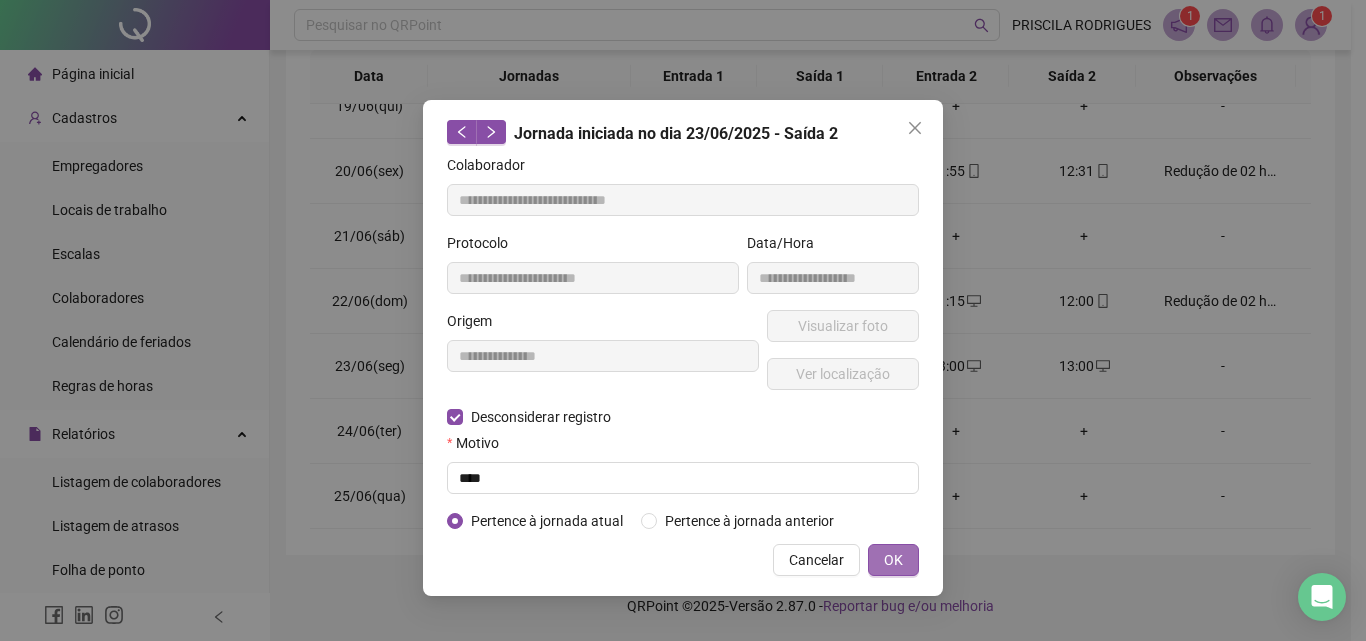 click on "OK" at bounding box center [893, 560] 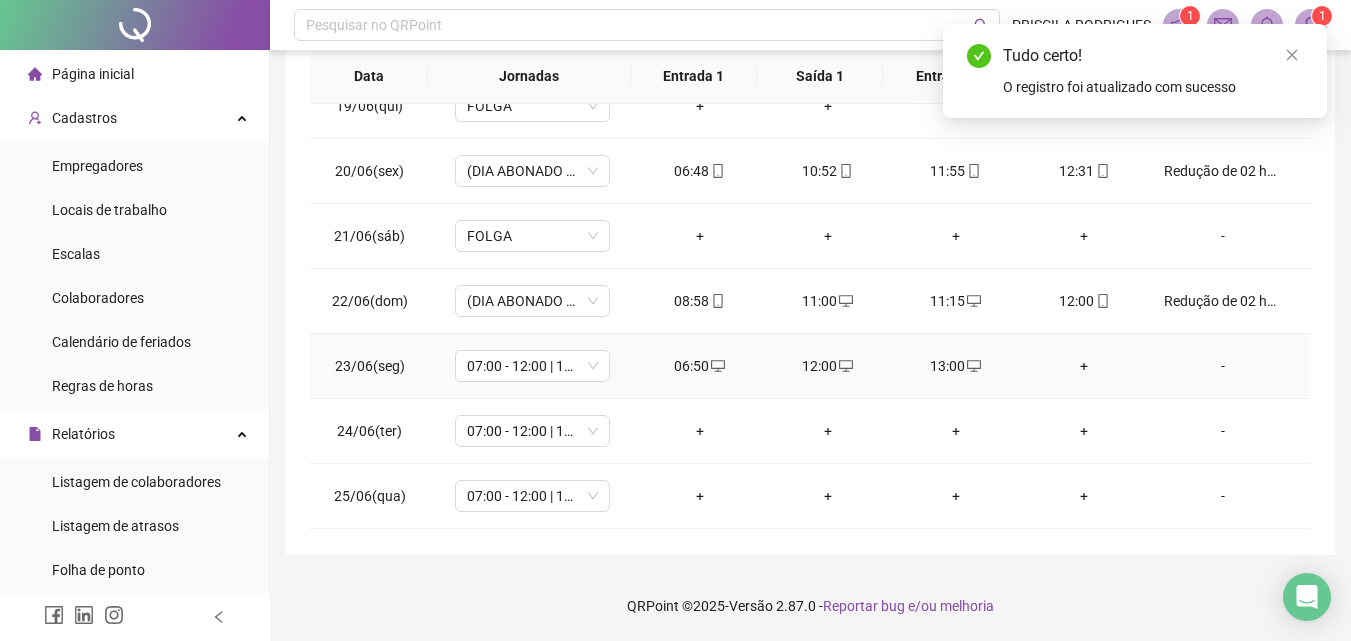 click on "+" at bounding box center [1084, 366] 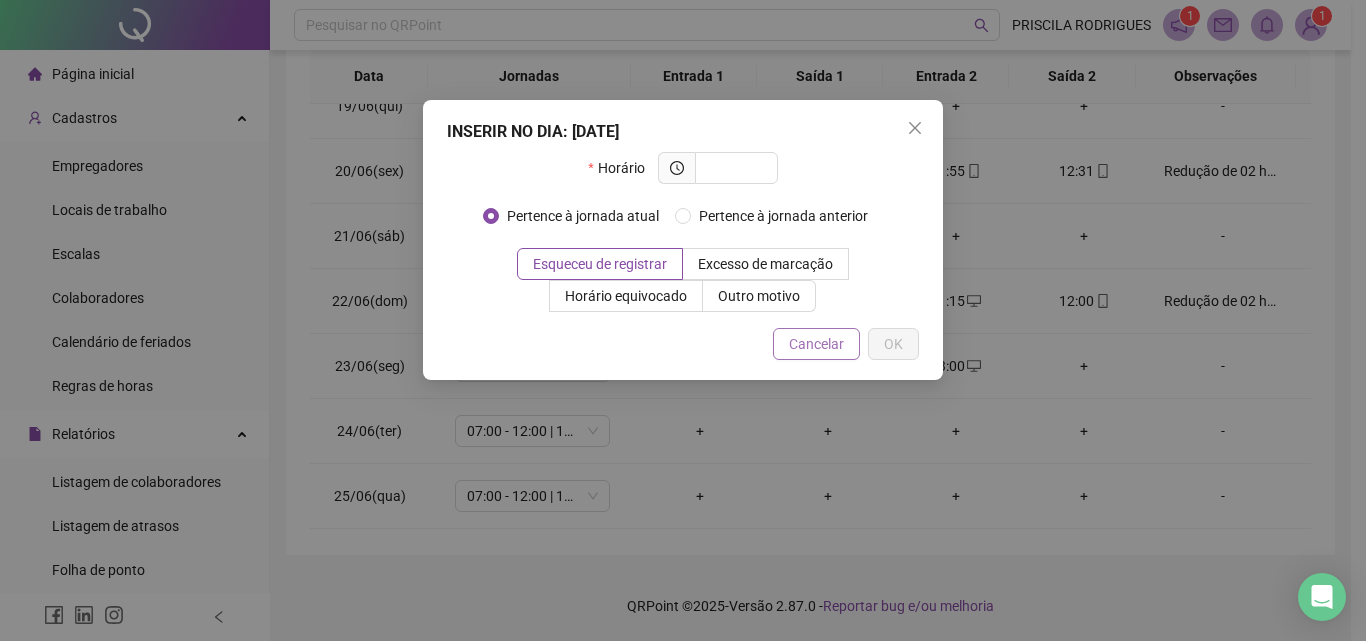 click on "Cancelar" at bounding box center [816, 344] 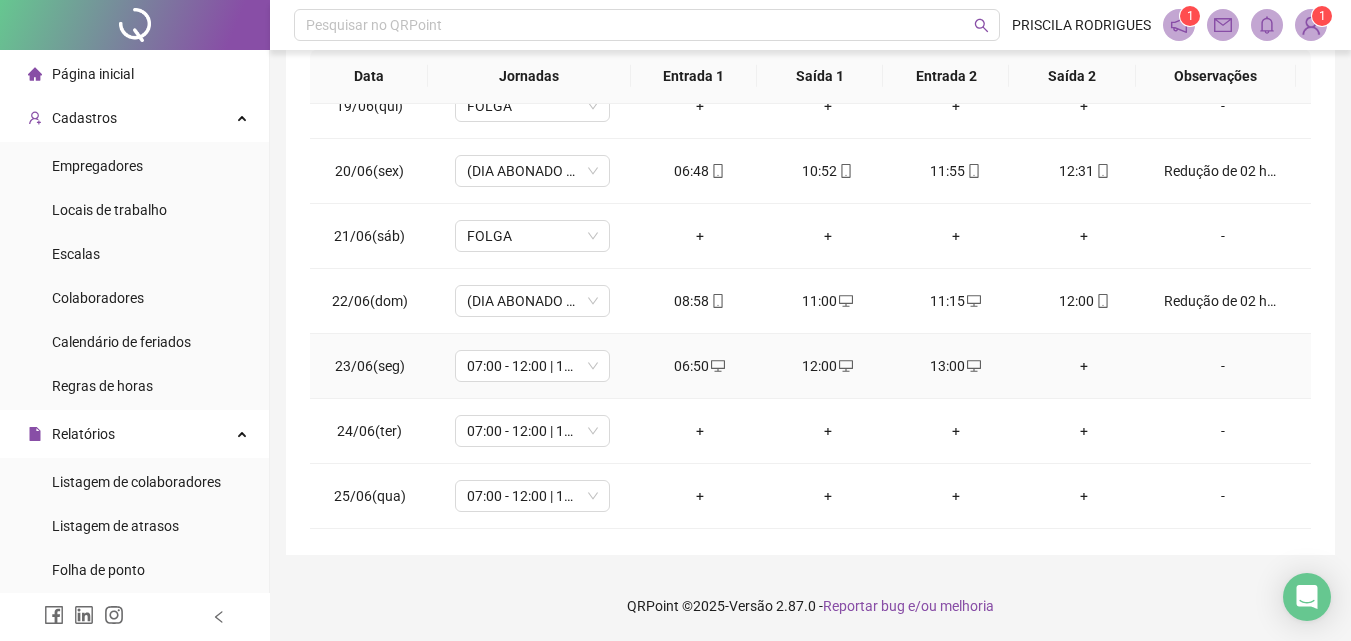 click on "+" at bounding box center (1084, 366) 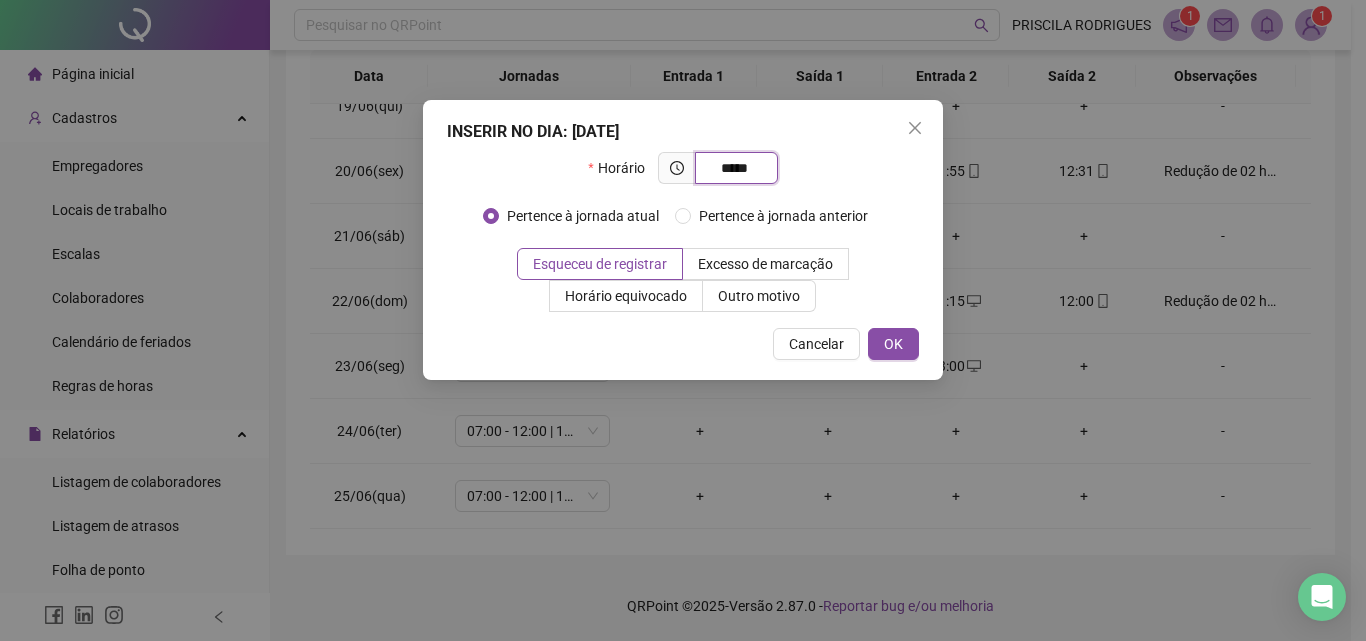 type on "*****" 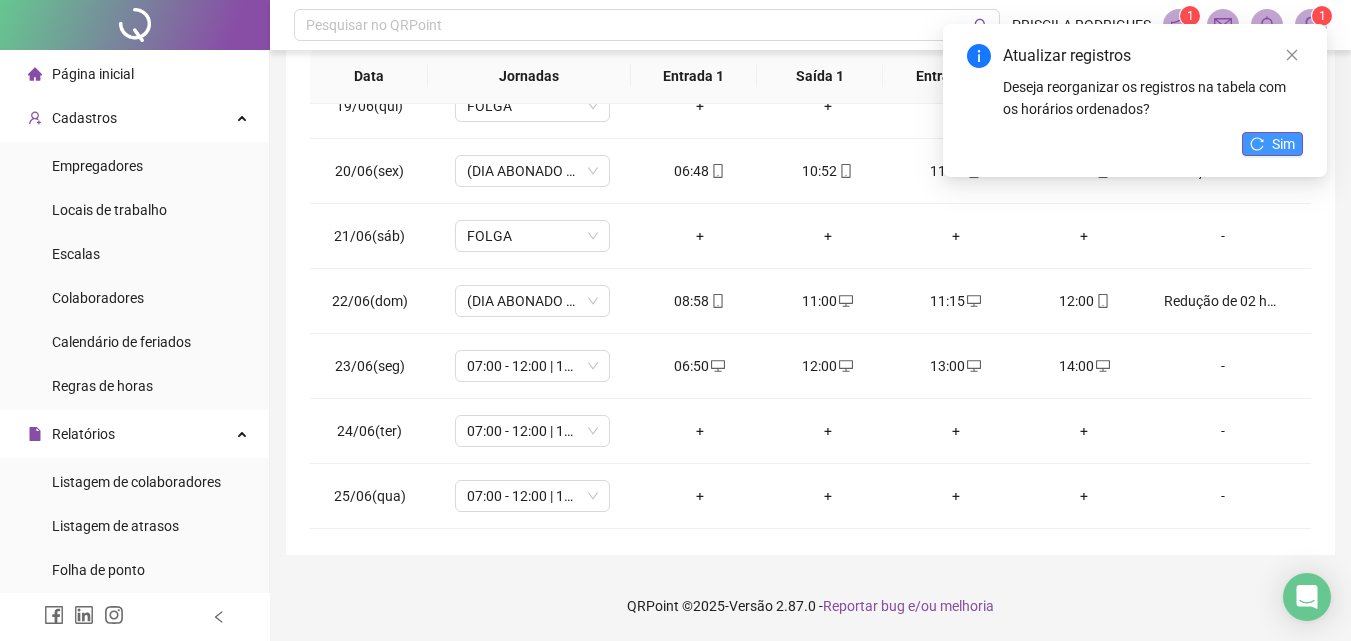 click on "Sim" at bounding box center [1272, 144] 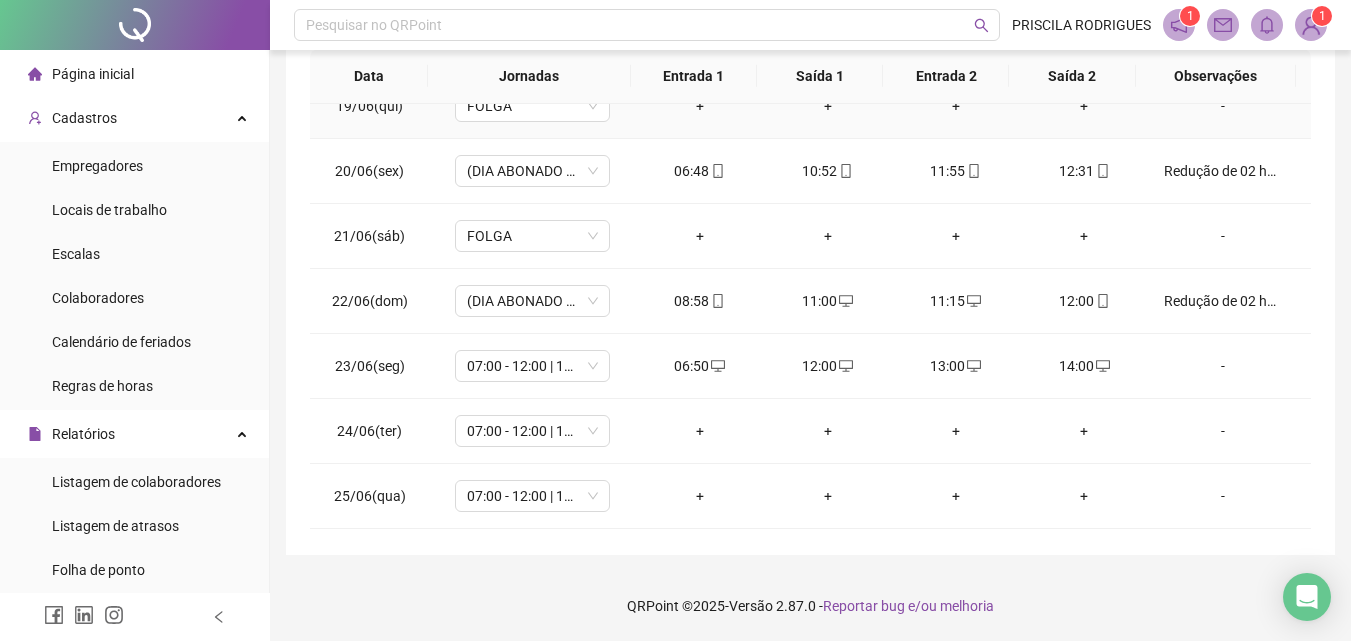 click on "-" at bounding box center [1229, 106] 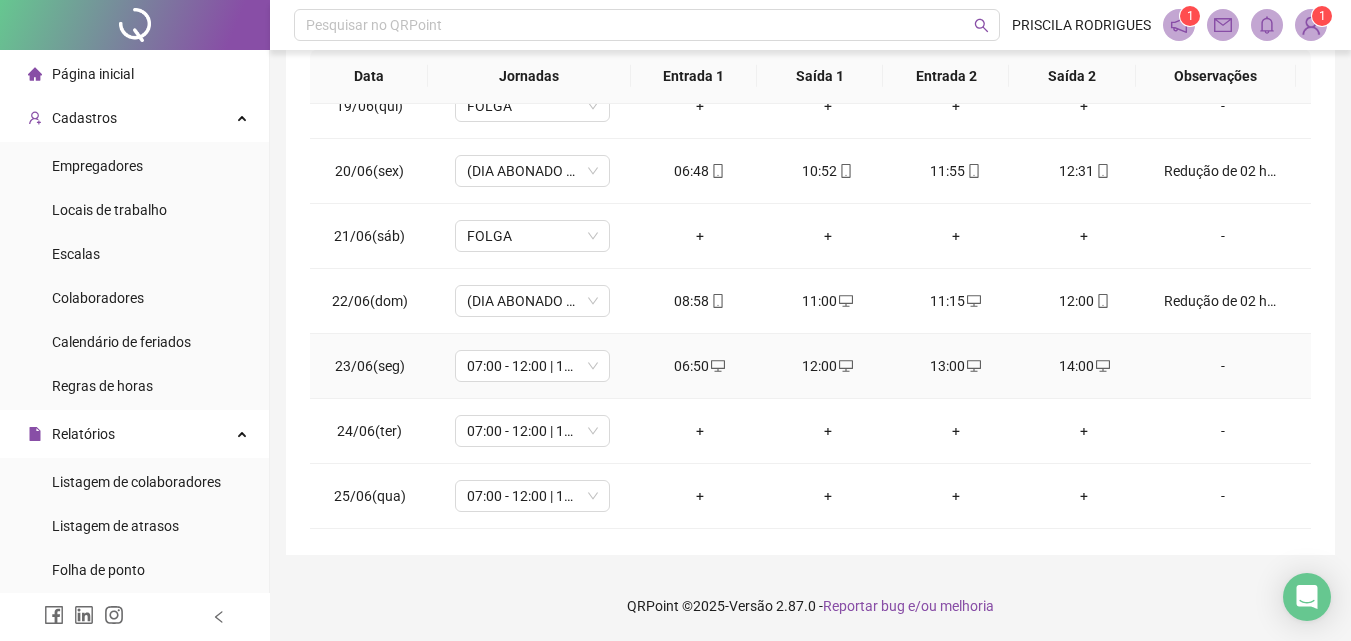 click on "-" at bounding box center (1223, 366) 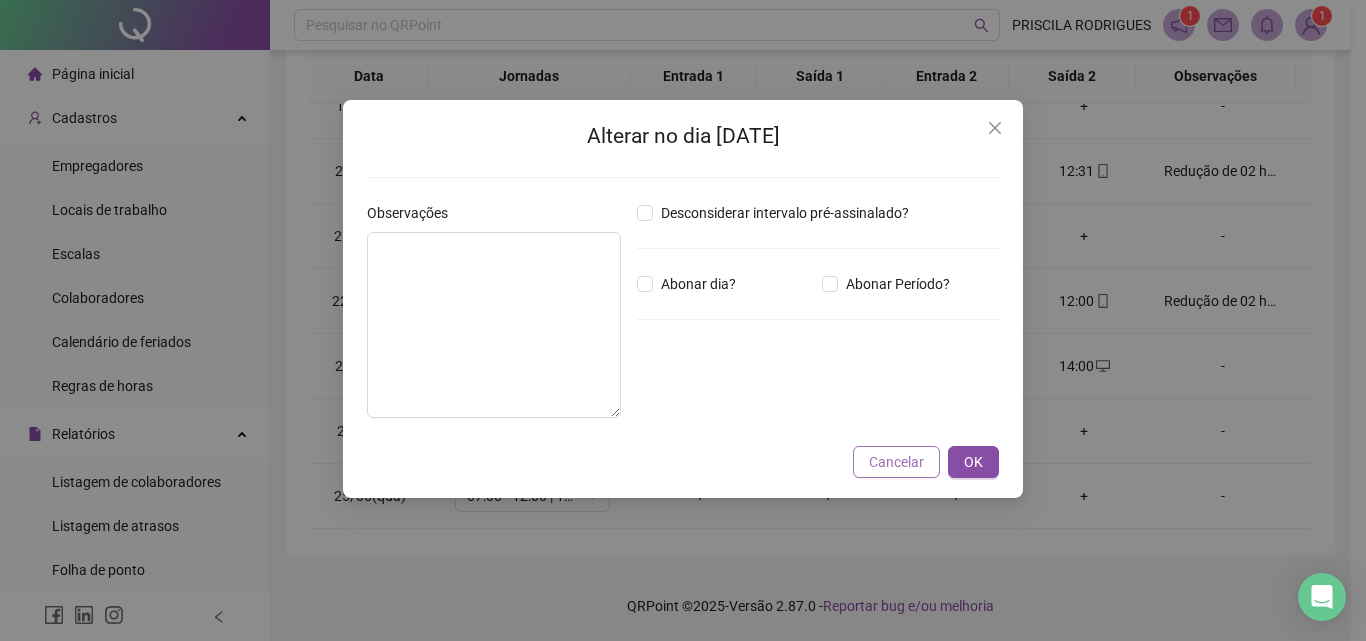 click on "Cancelar" at bounding box center [896, 462] 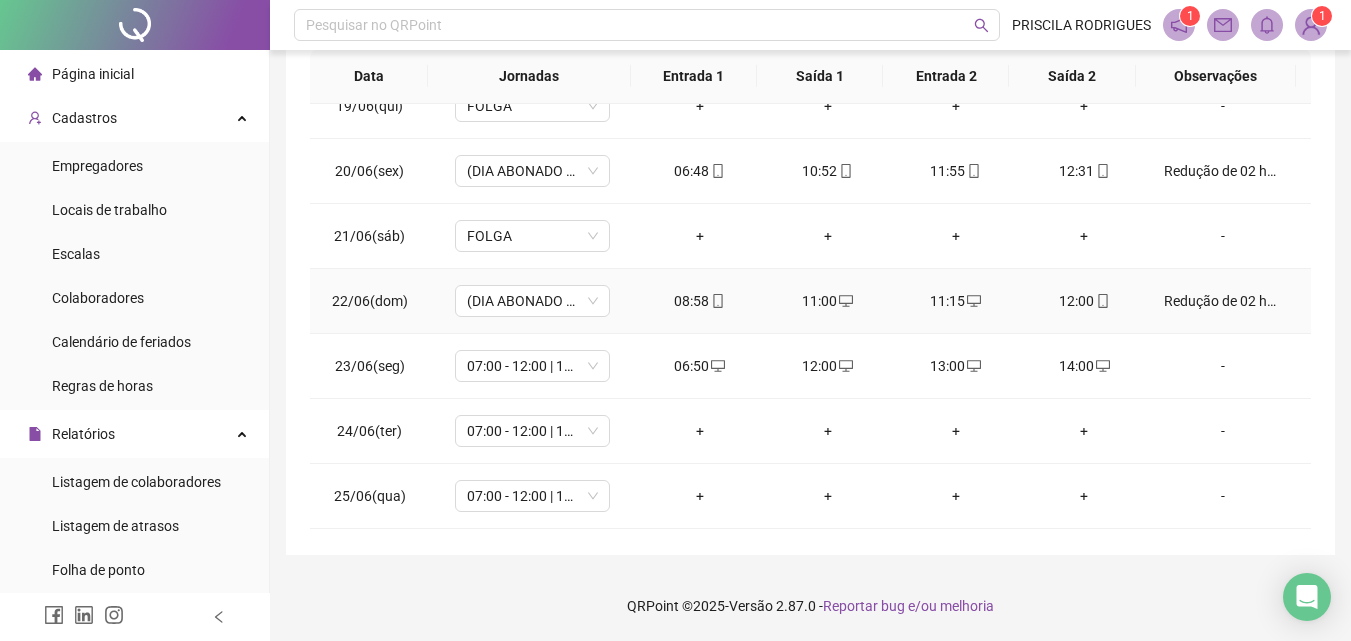 click on "Redução de 02 horas aviso prévio" at bounding box center (1223, 301) 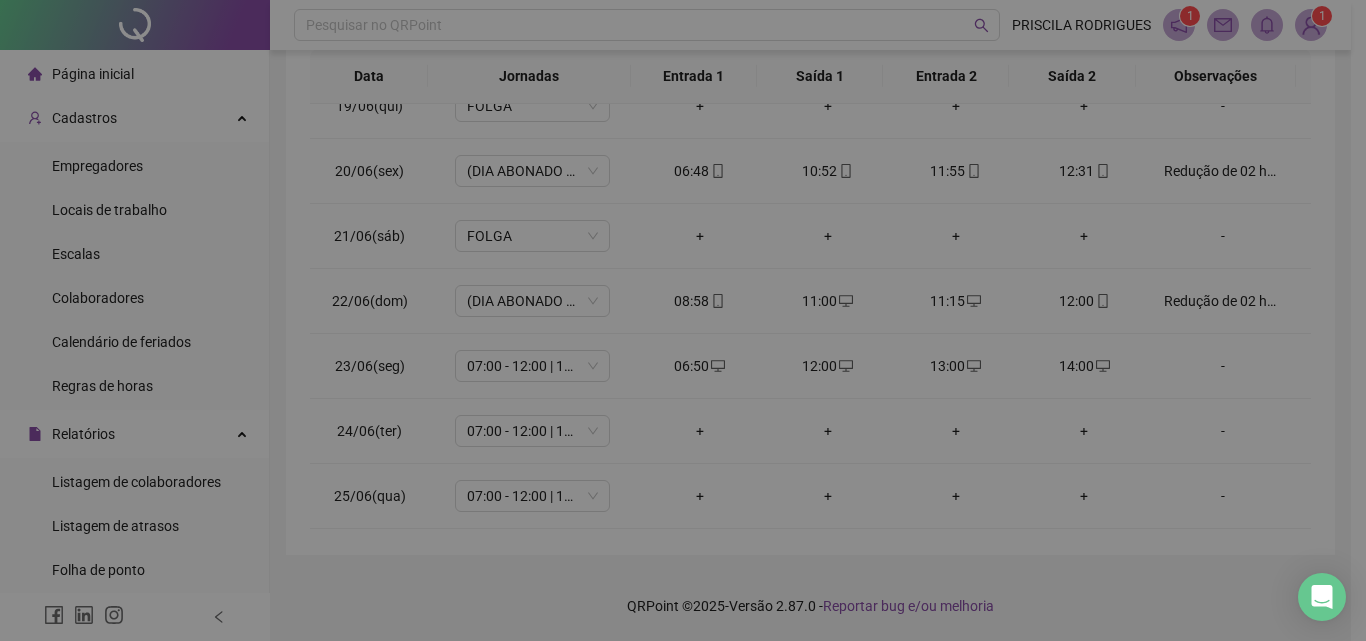 type on "**********" 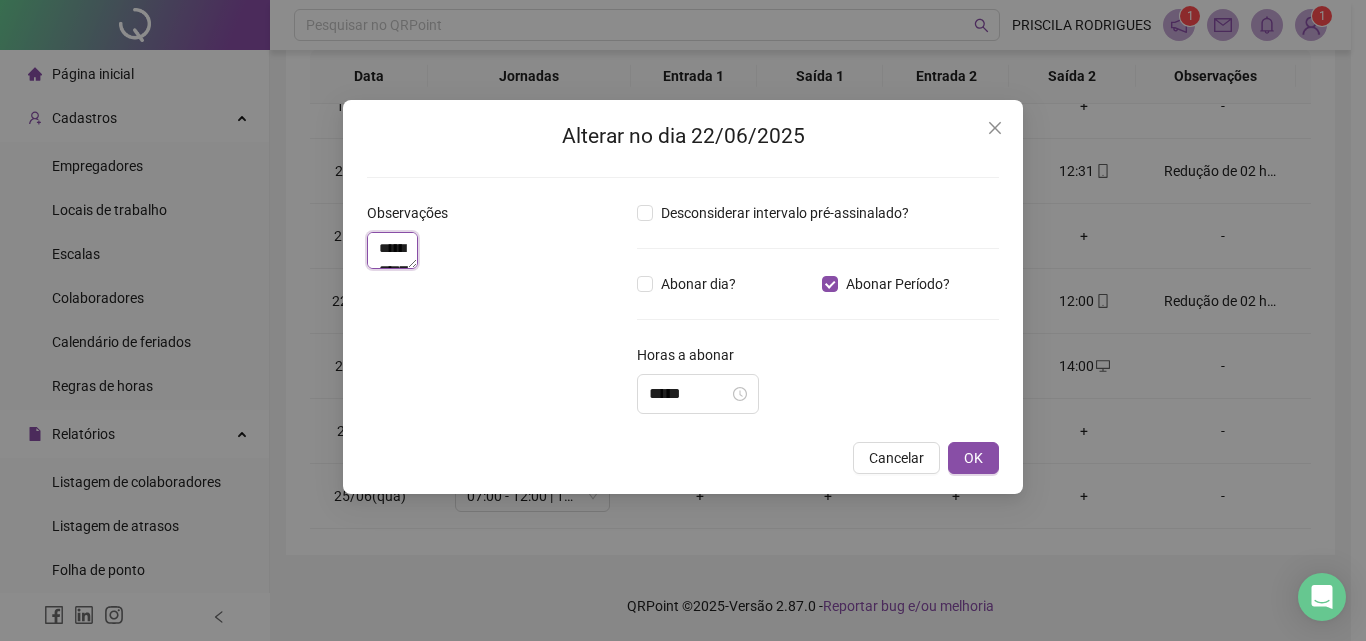 drag, startPoint x: 377, startPoint y: 250, endPoint x: 625, endPoint y: 249, distance: 248.00201 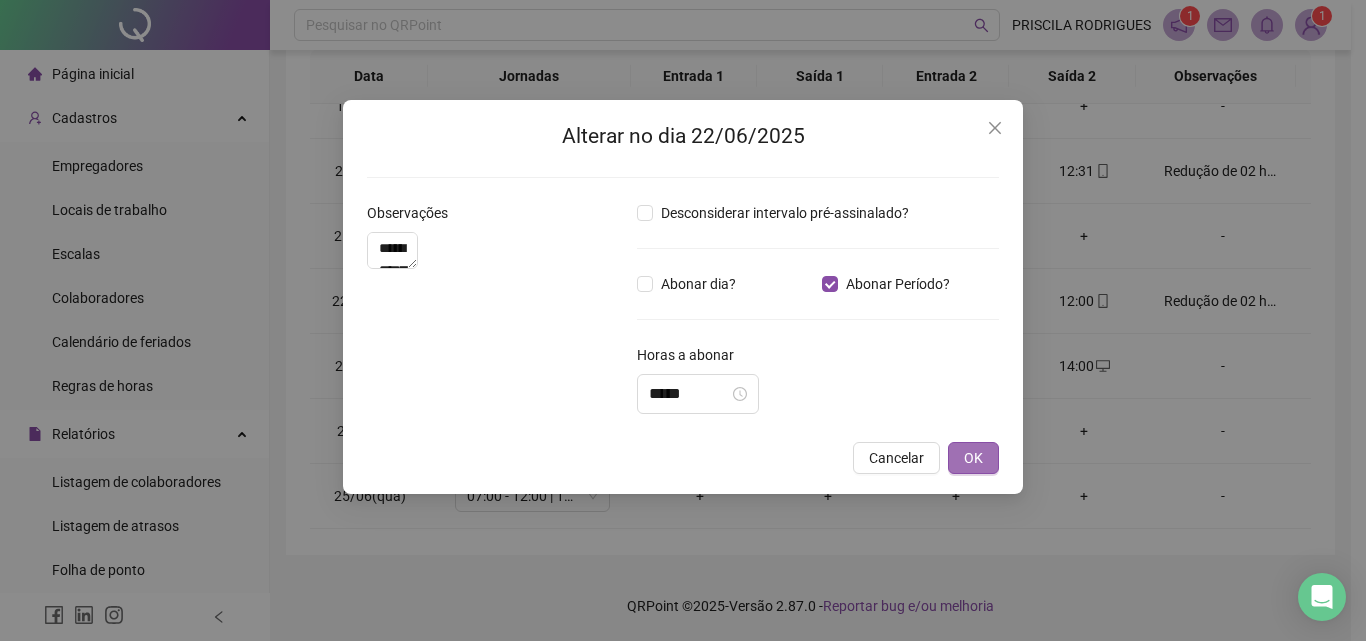 click on "OK" at bounding box center [973, 458] 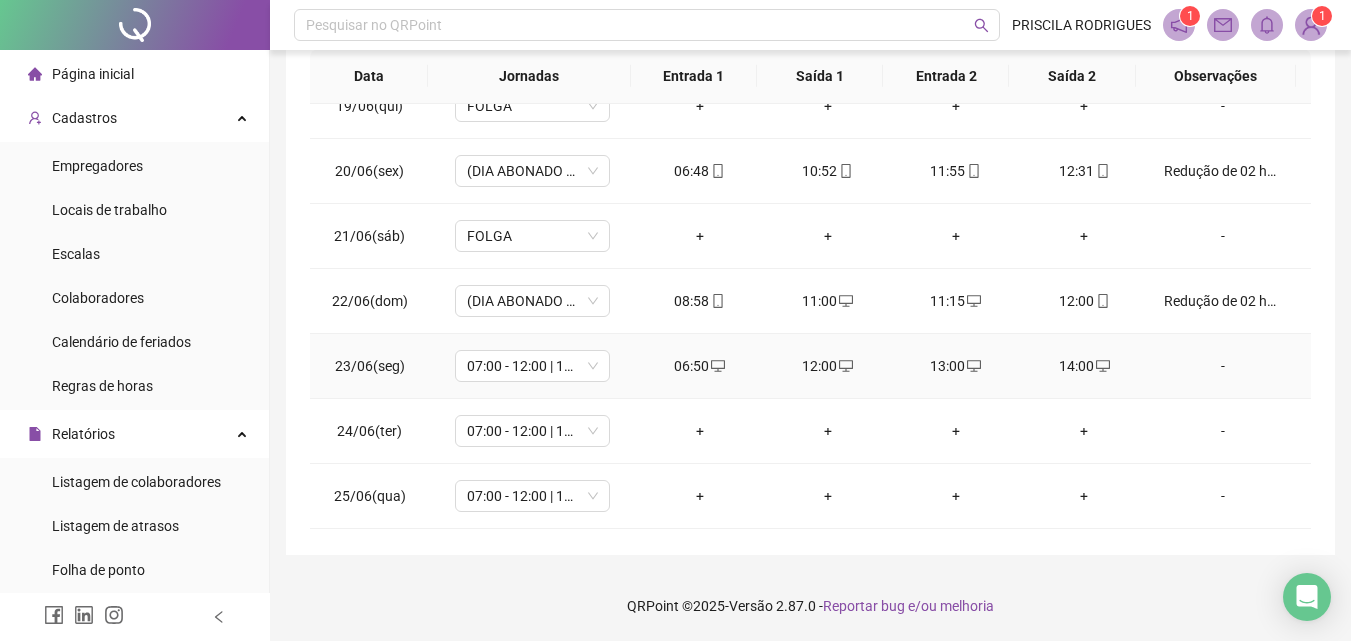 click on "-" at bounding box center (1223, 366) 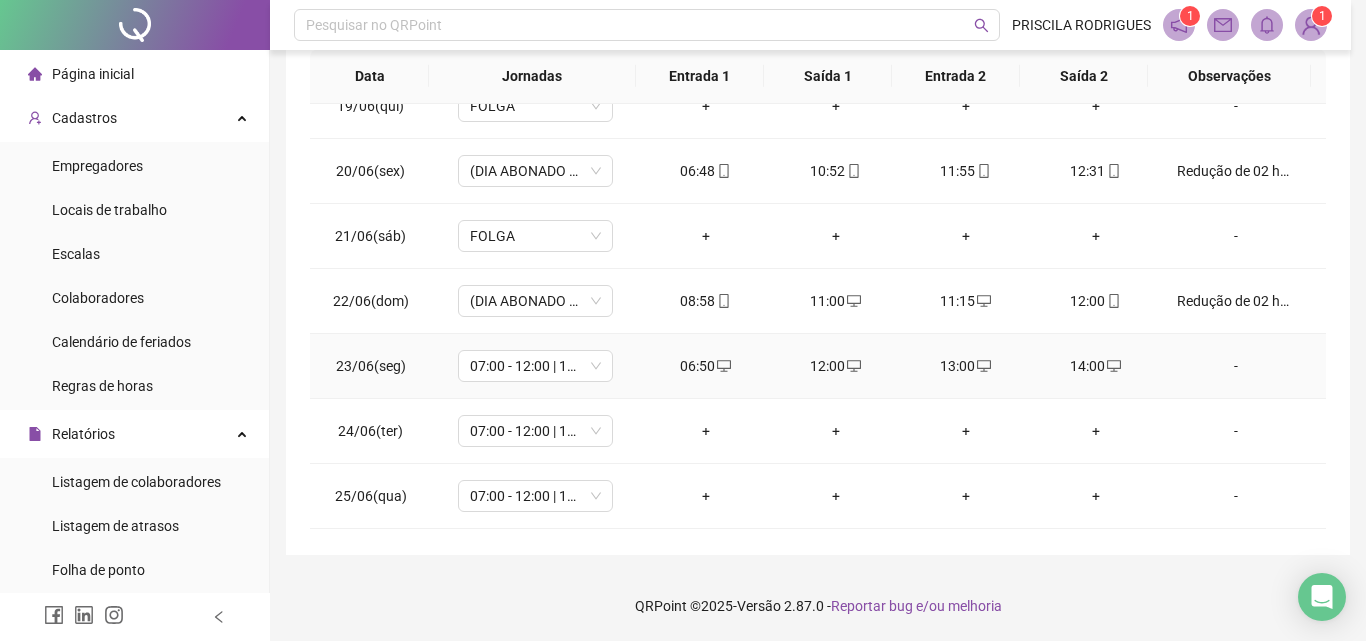 type 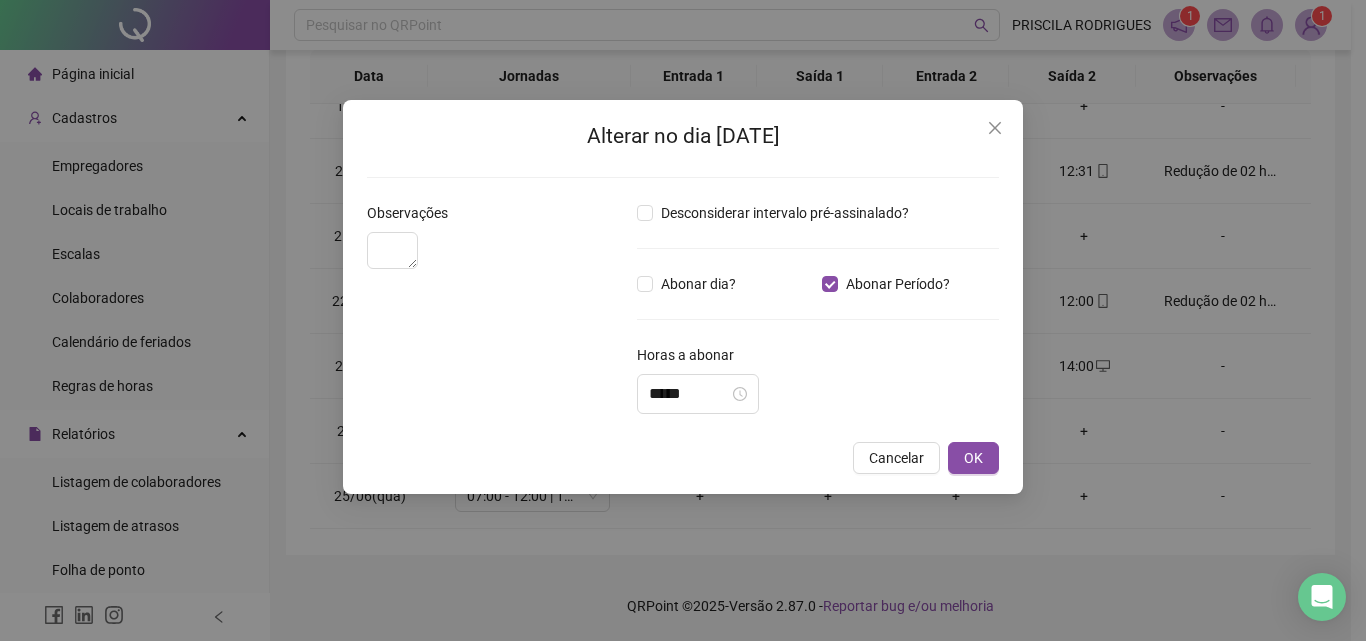click on "Desconsiderar intervalo pré-assinalado? Abonar dia? Abonar Período? Horas a abonar ***** Aplicar regime de compensação" at bounding box center [818, 316] 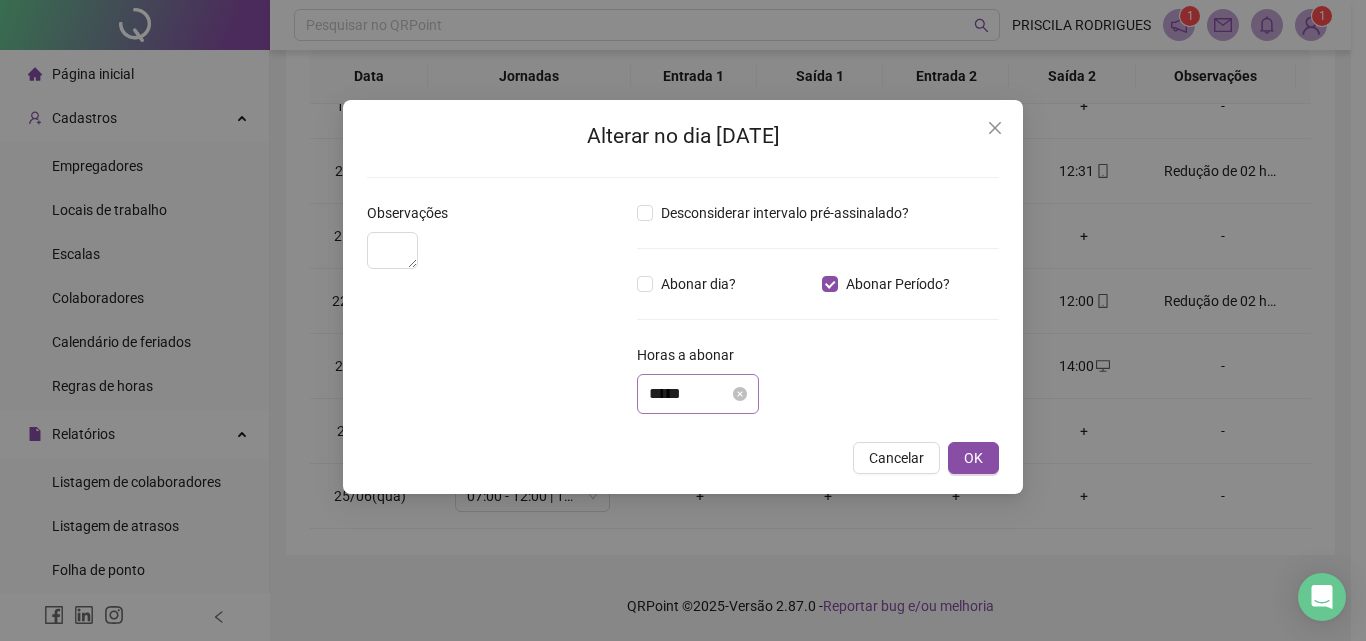 click on "*****" at bounding box center (698, 394) 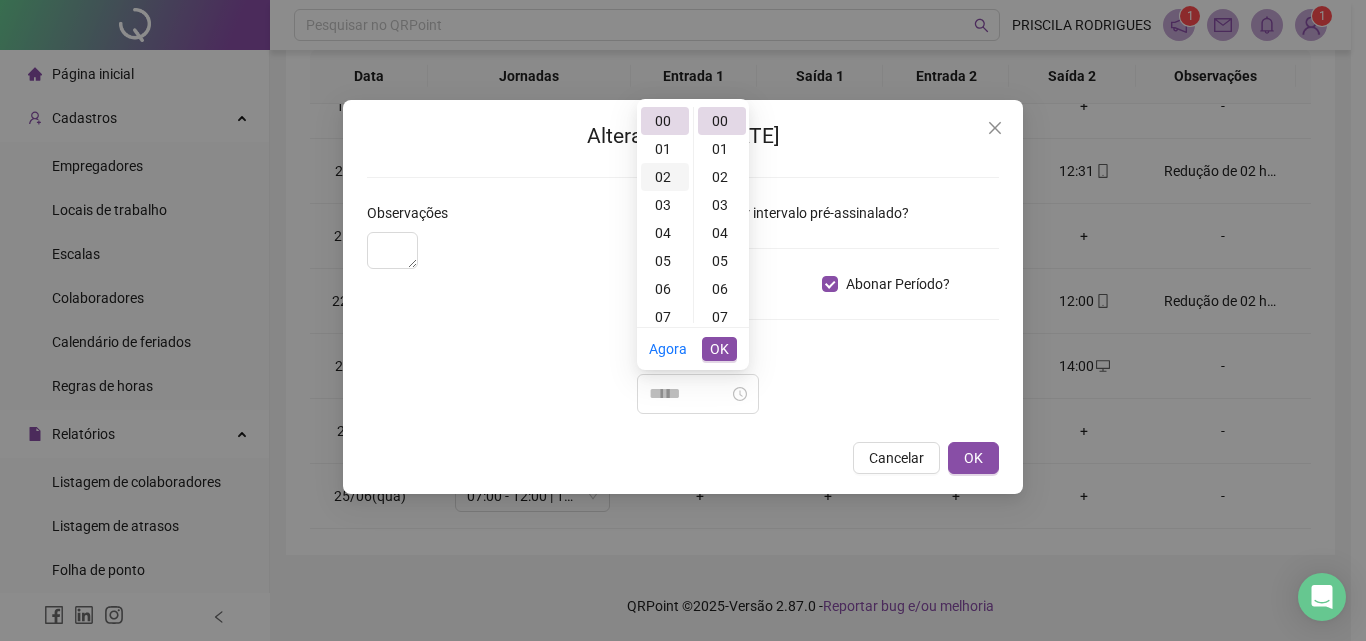 click on "02" at bounding box center (665, 177) 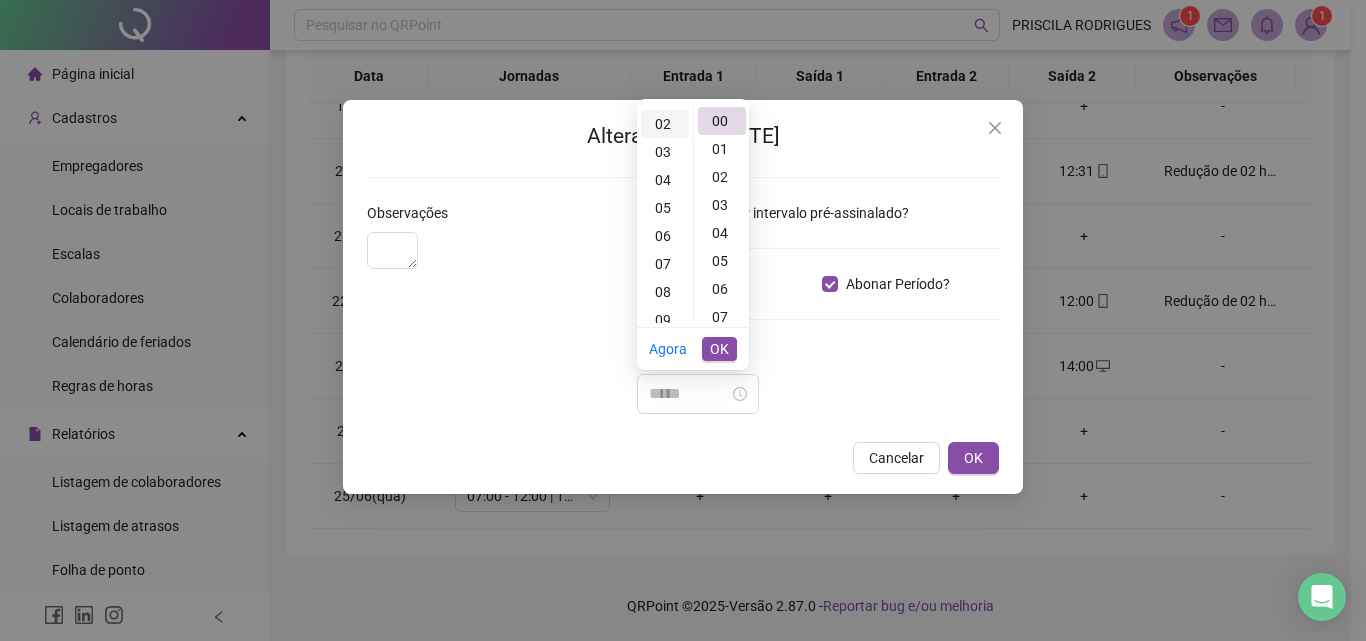 scroll, scrollTop: 56, scrollLeft: 0, axis: vertical 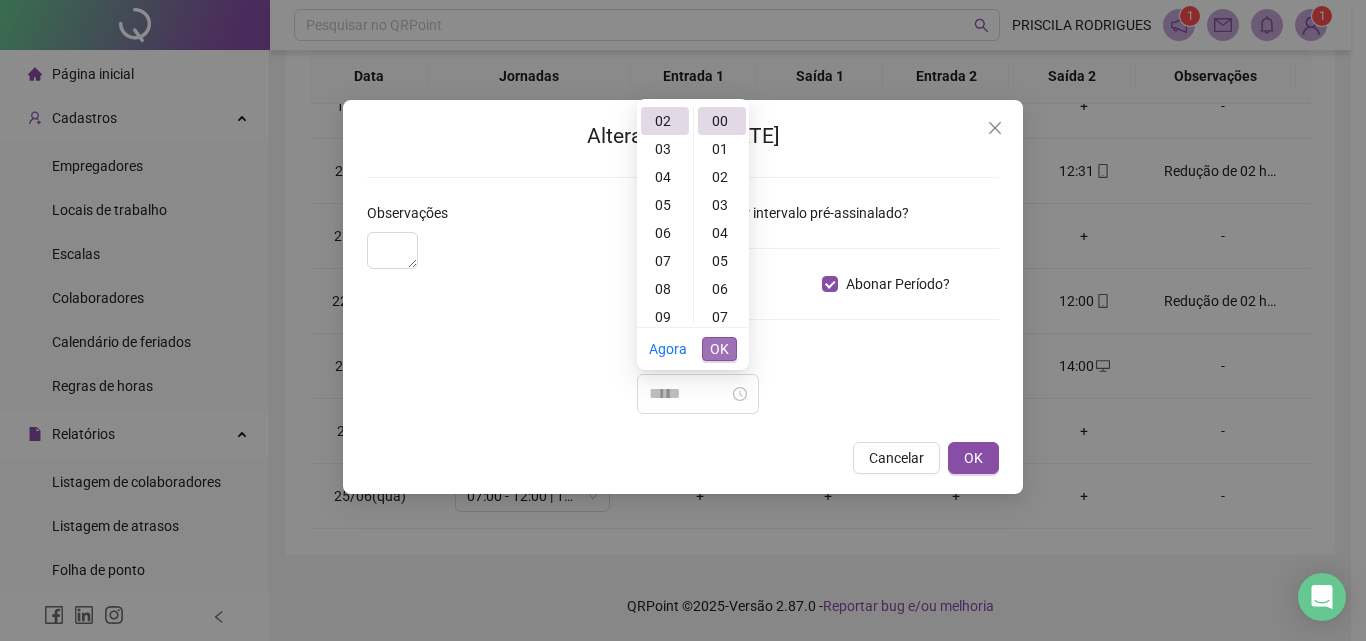 type on "*****" 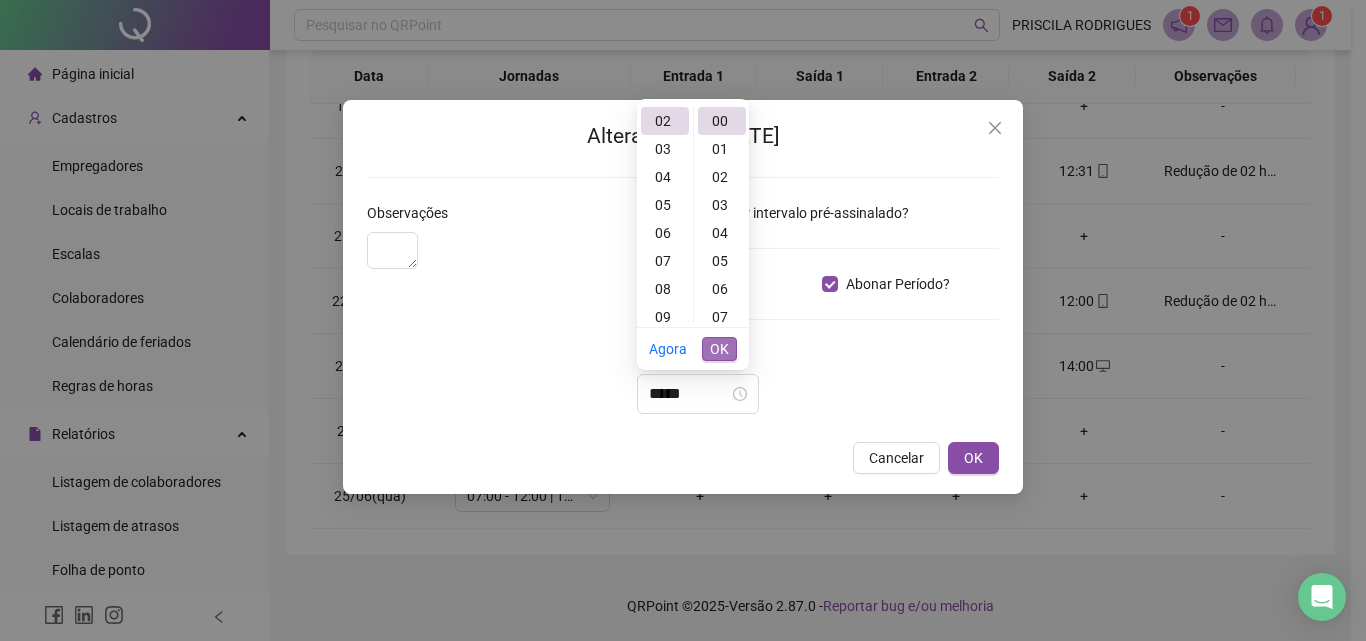 click on "OK" at bounding box center (719, 349) 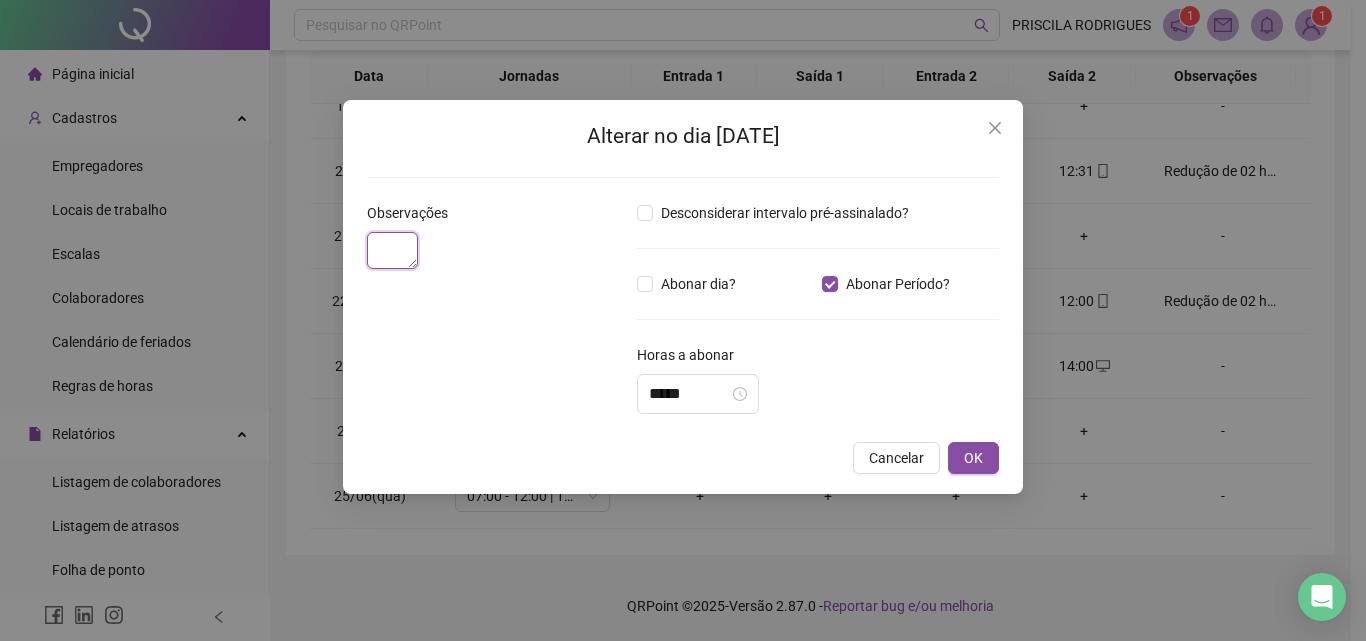 click at bounding box center (392, 250) 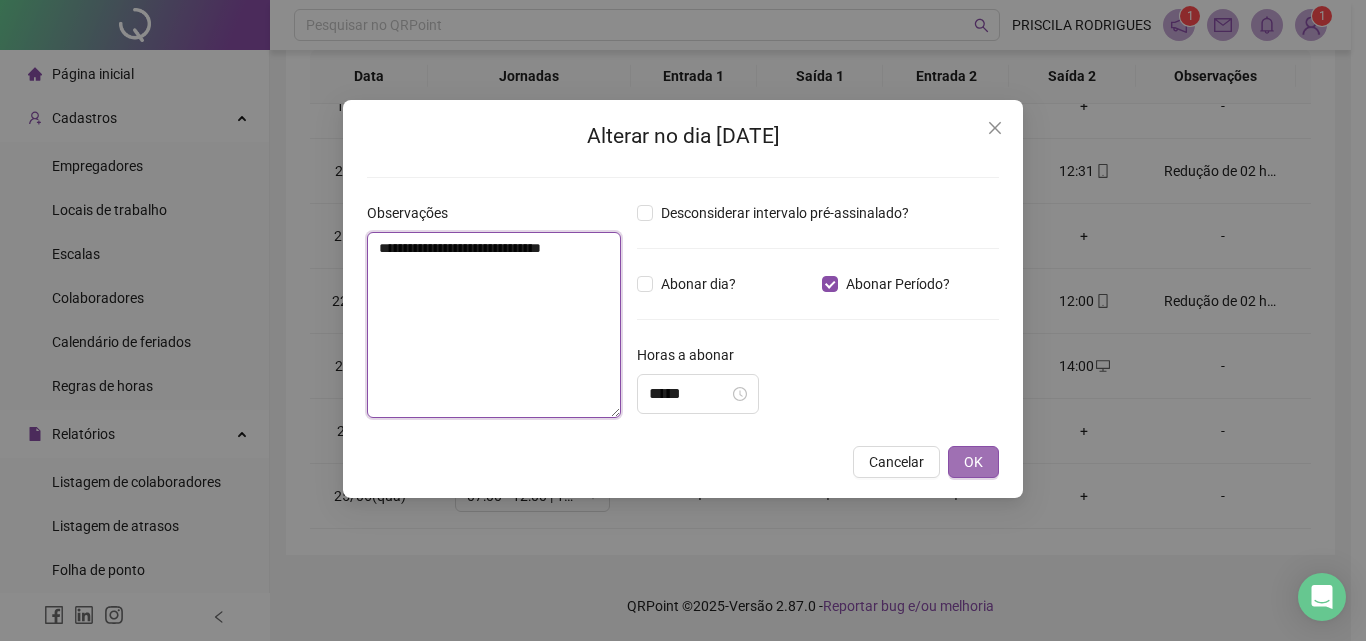 type on "**********" 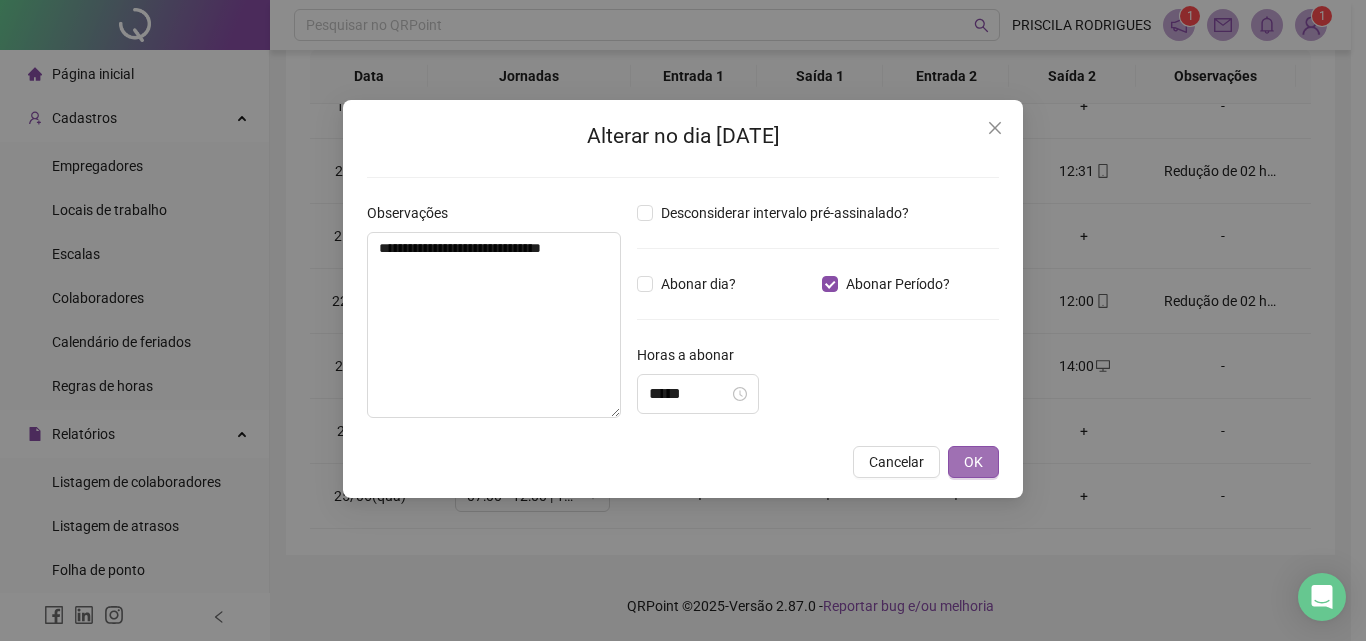 click on "OK" at bounding box center (973, 462) 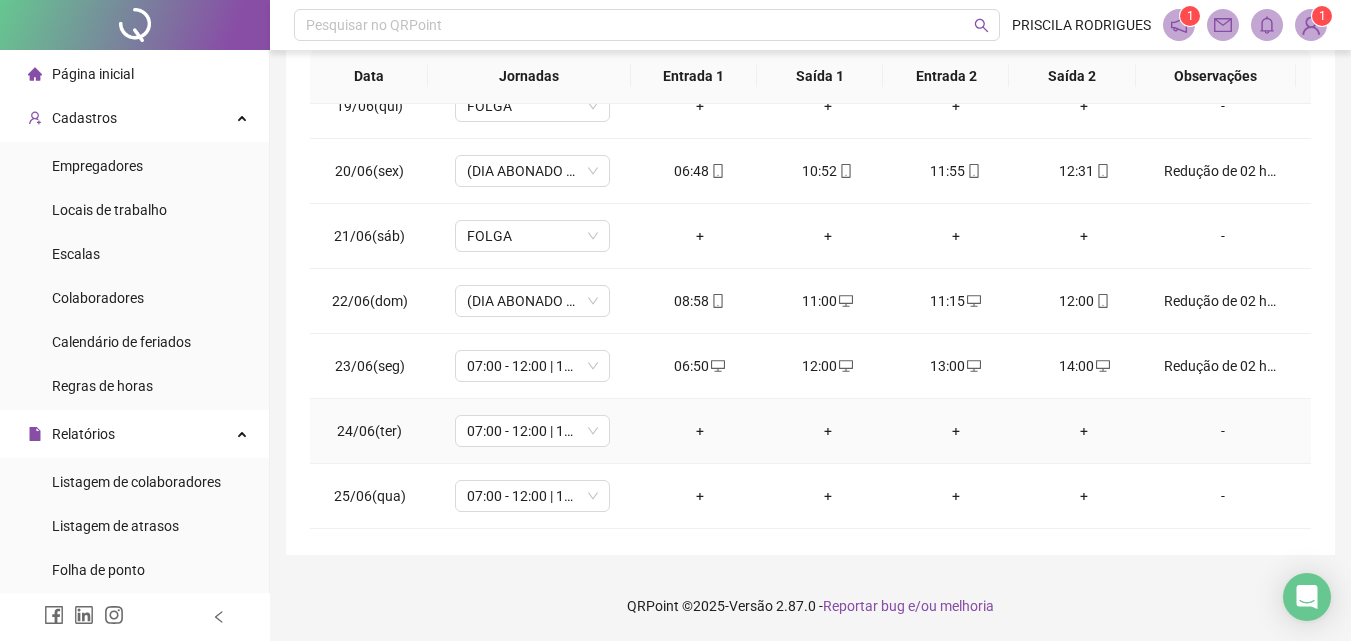 click on "+" at bounding box center [1084, 431] 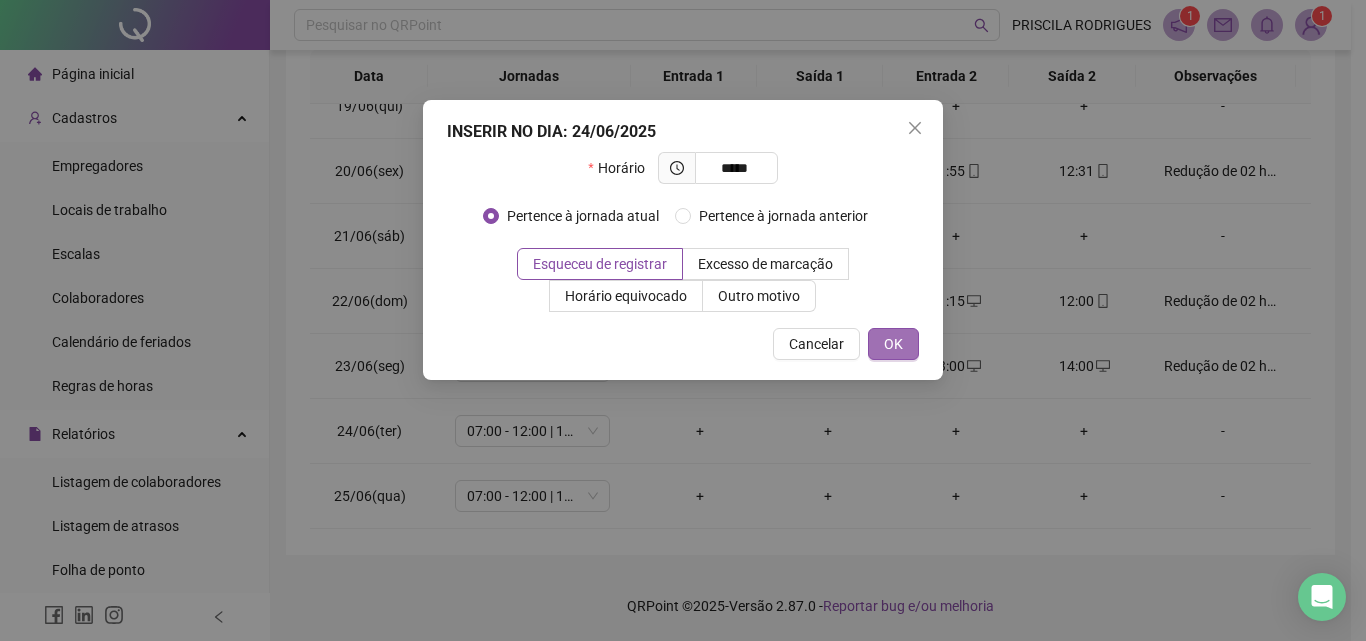type on "*****" 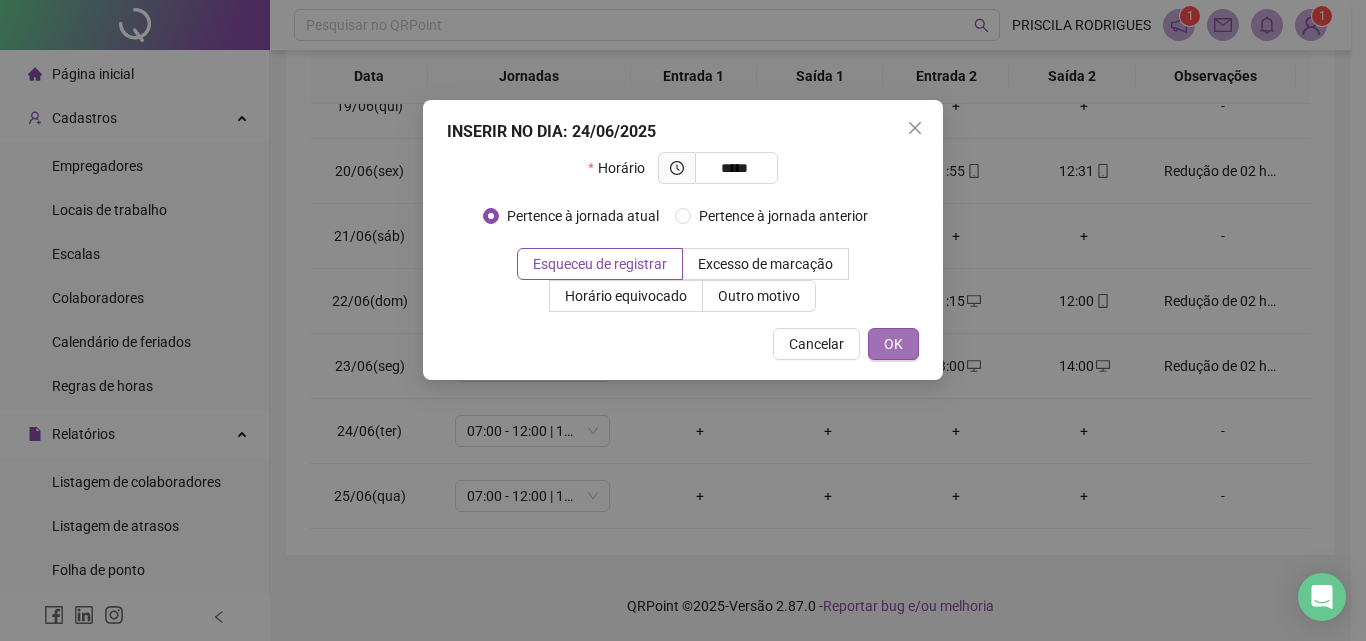 click on "OK" at bounding box center [893, 344] 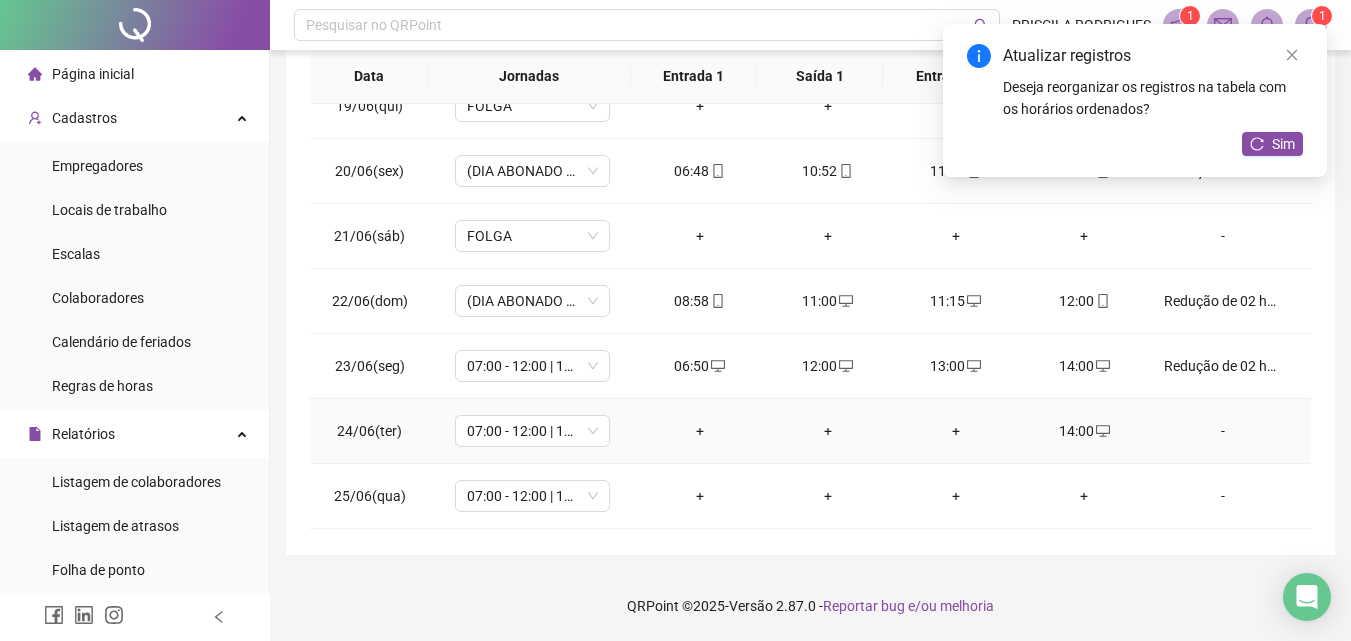 click on "+" at bounding box center [956, 431] 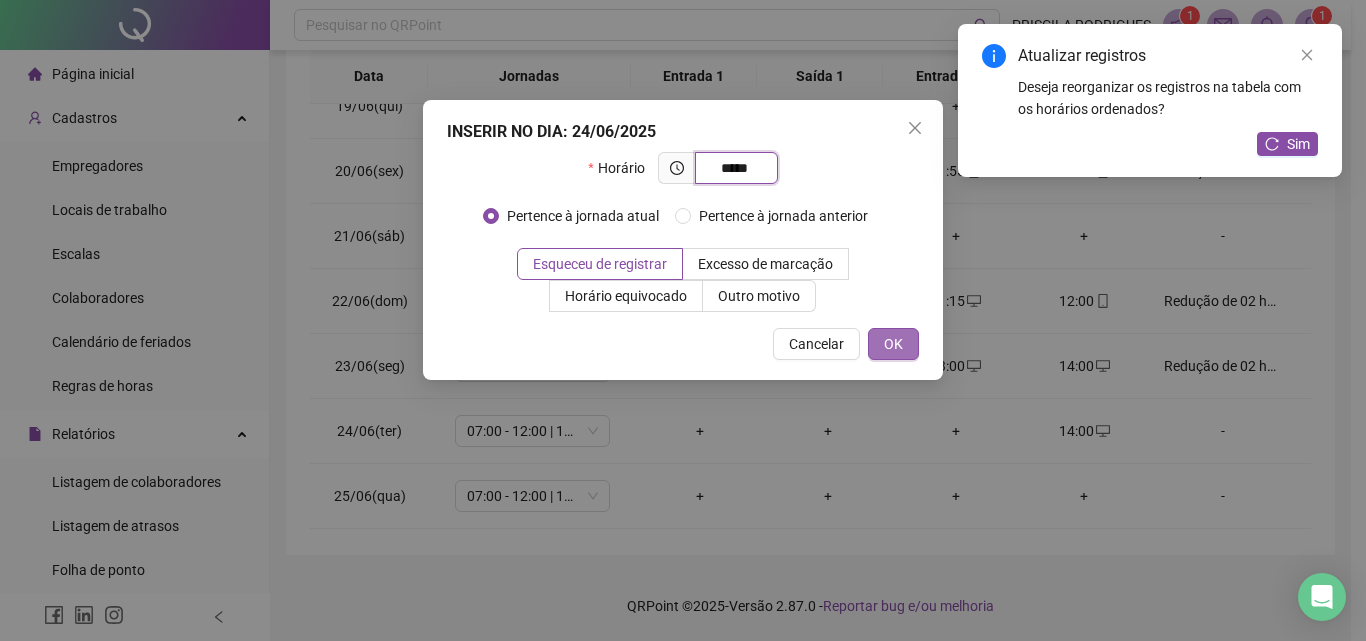 type on "*****" 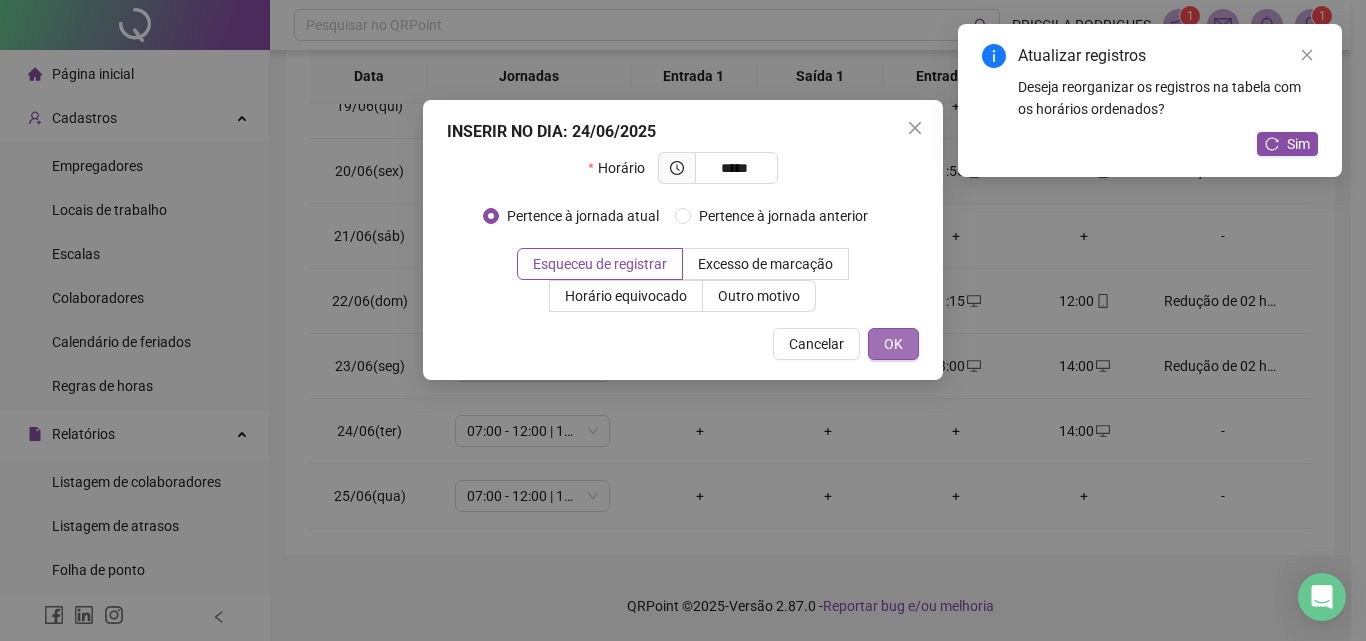click on "OK" at bounding box center (893, 344) 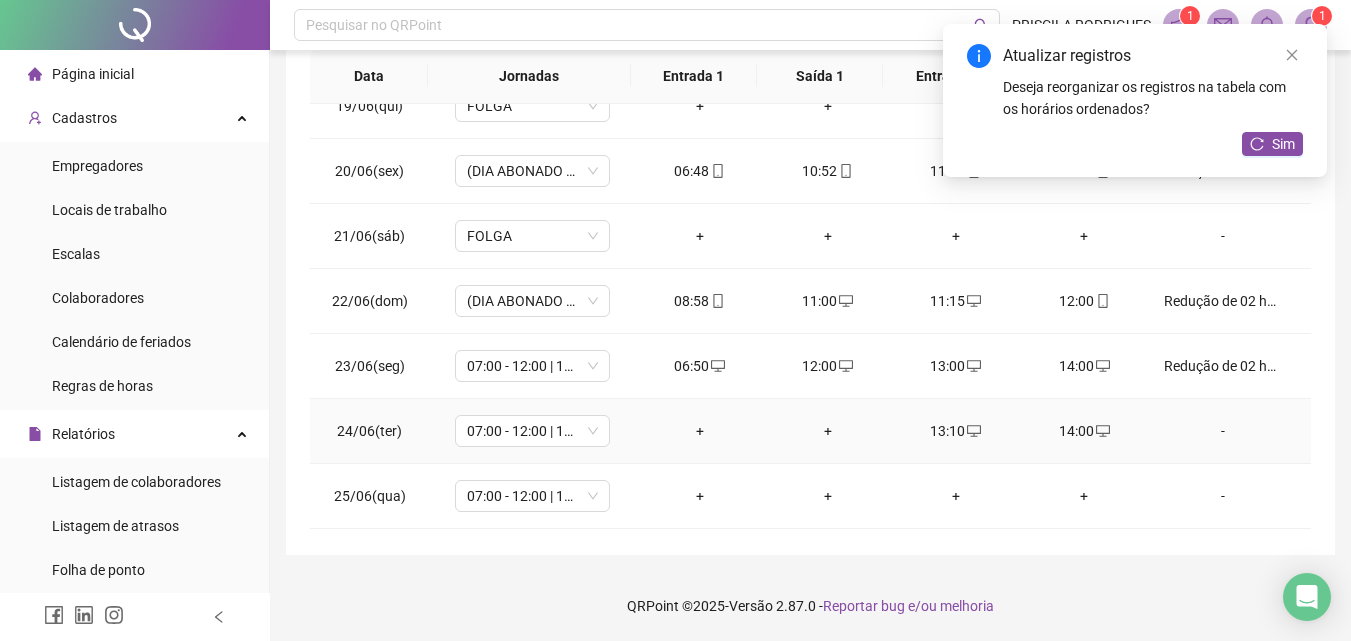 click on "+" at bounding box center [828, 431] 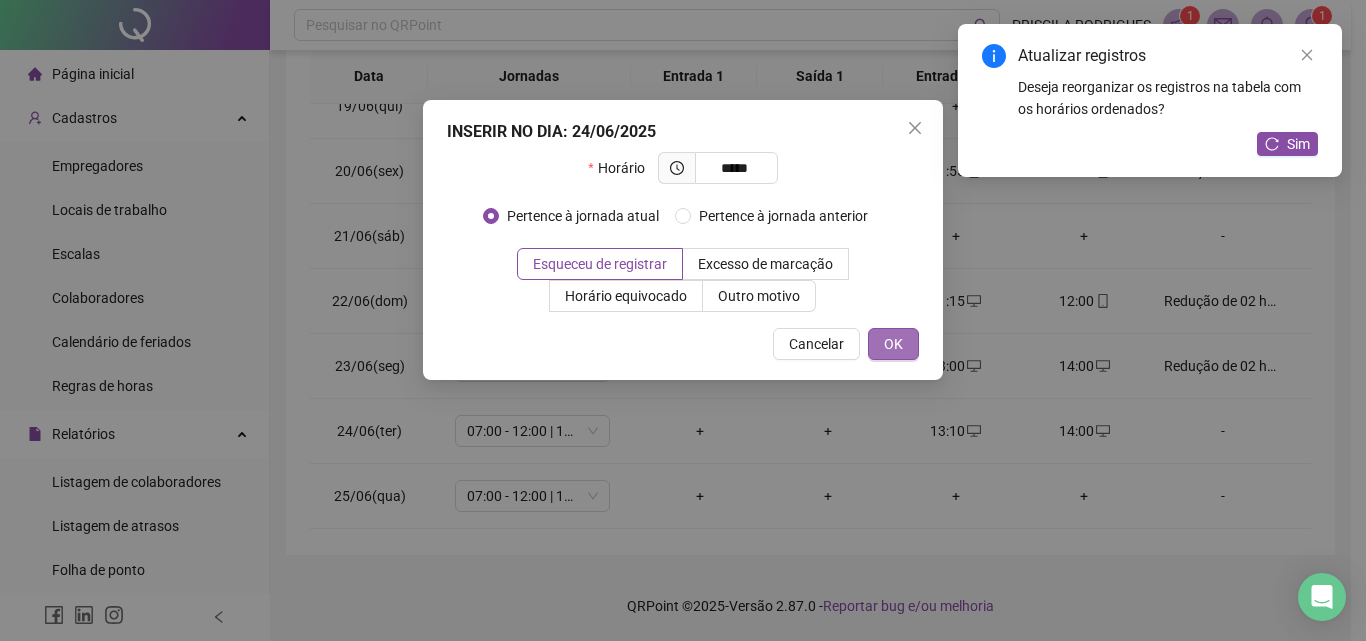 type on "*****" 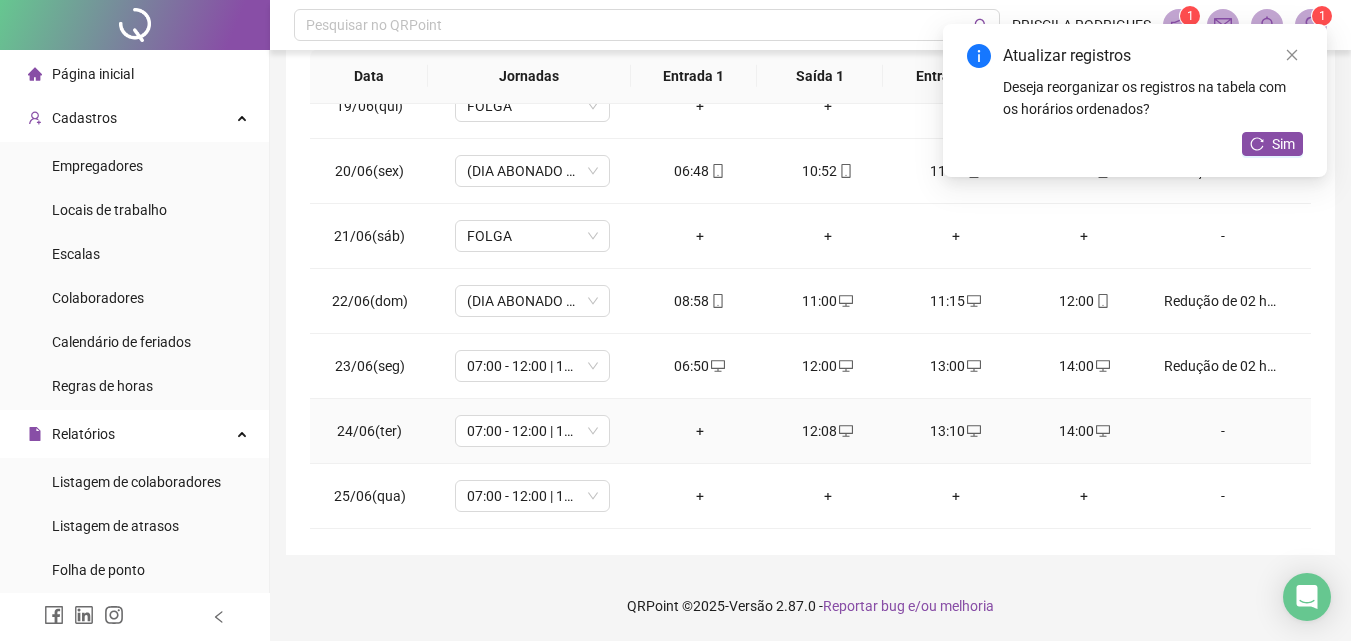 click on "+" at bounding box center [700, 431] 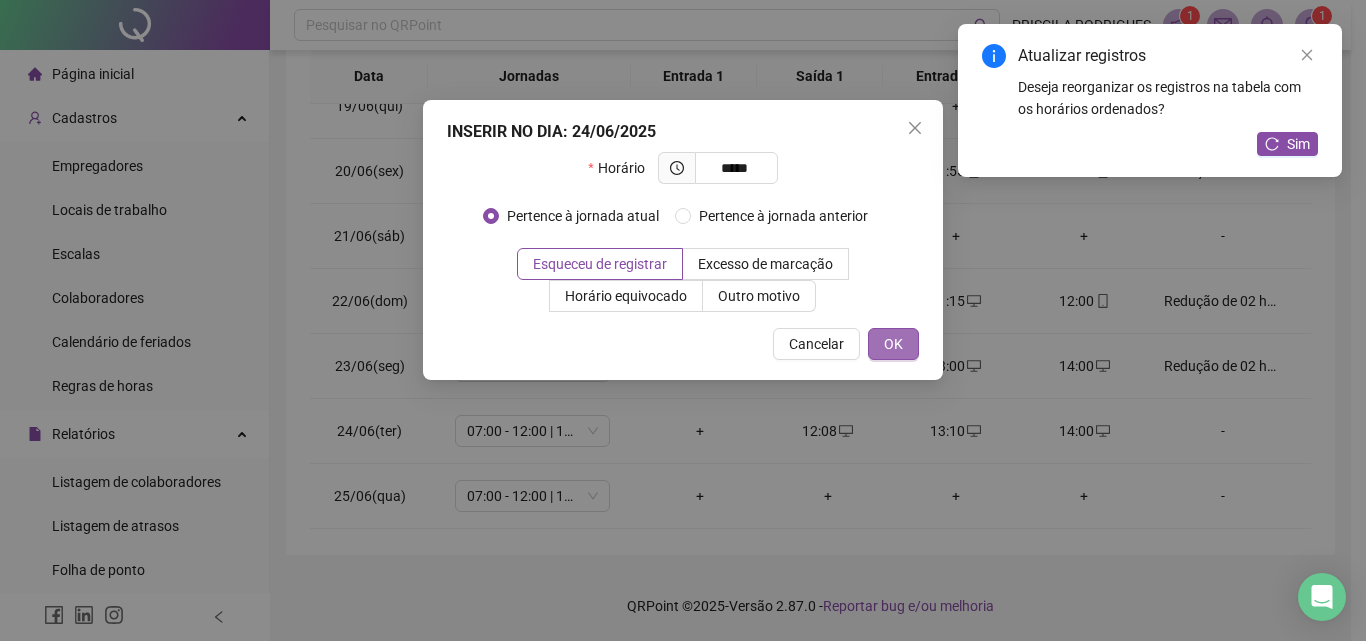 type on "*****" 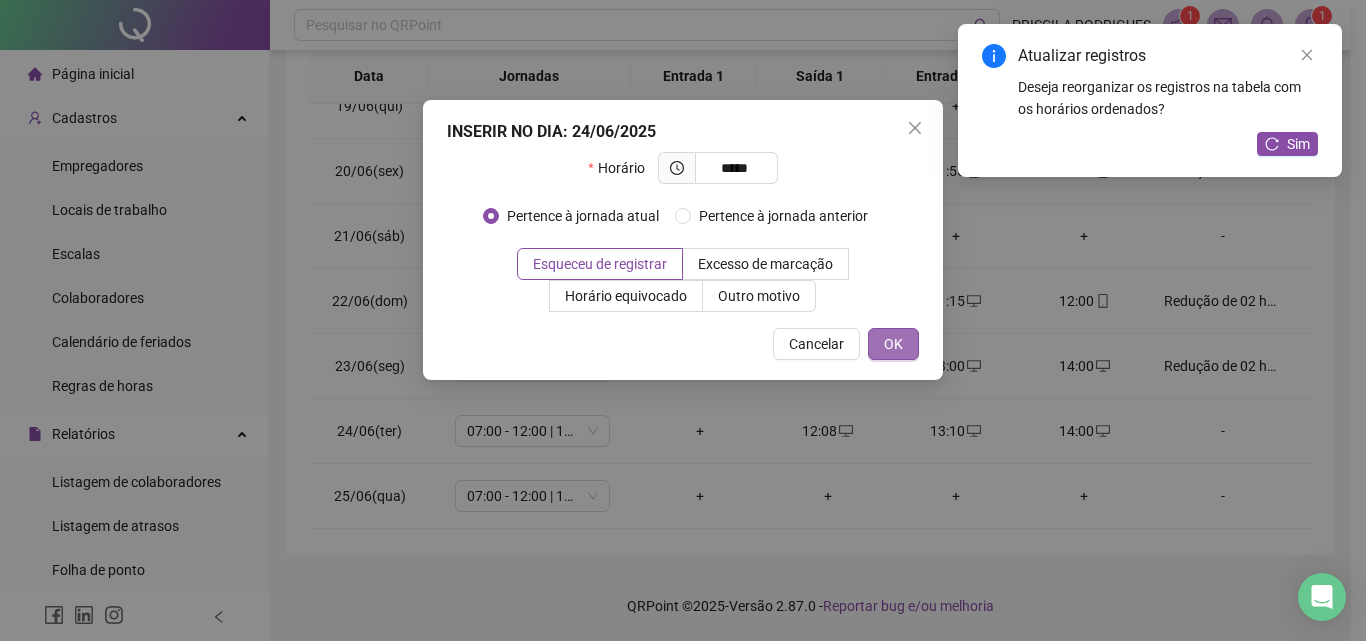 click on "OK" at bounding box center [893, 344] 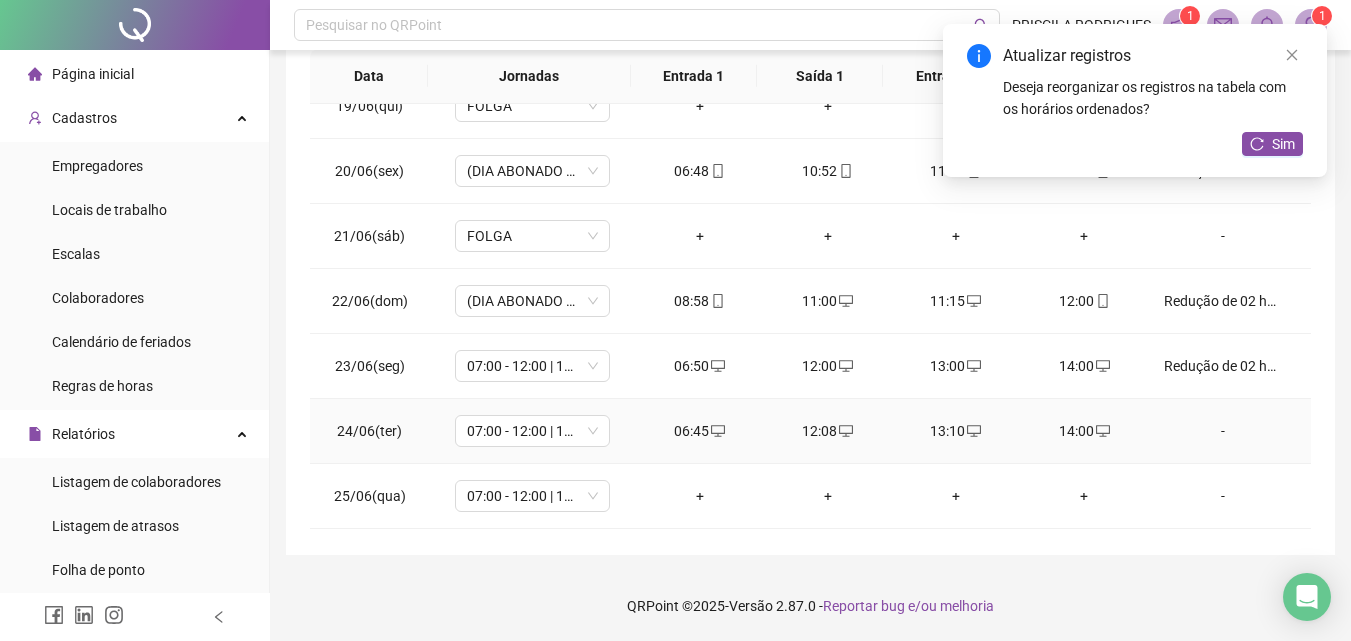 click on "-" at bounding box center (1223, 431) 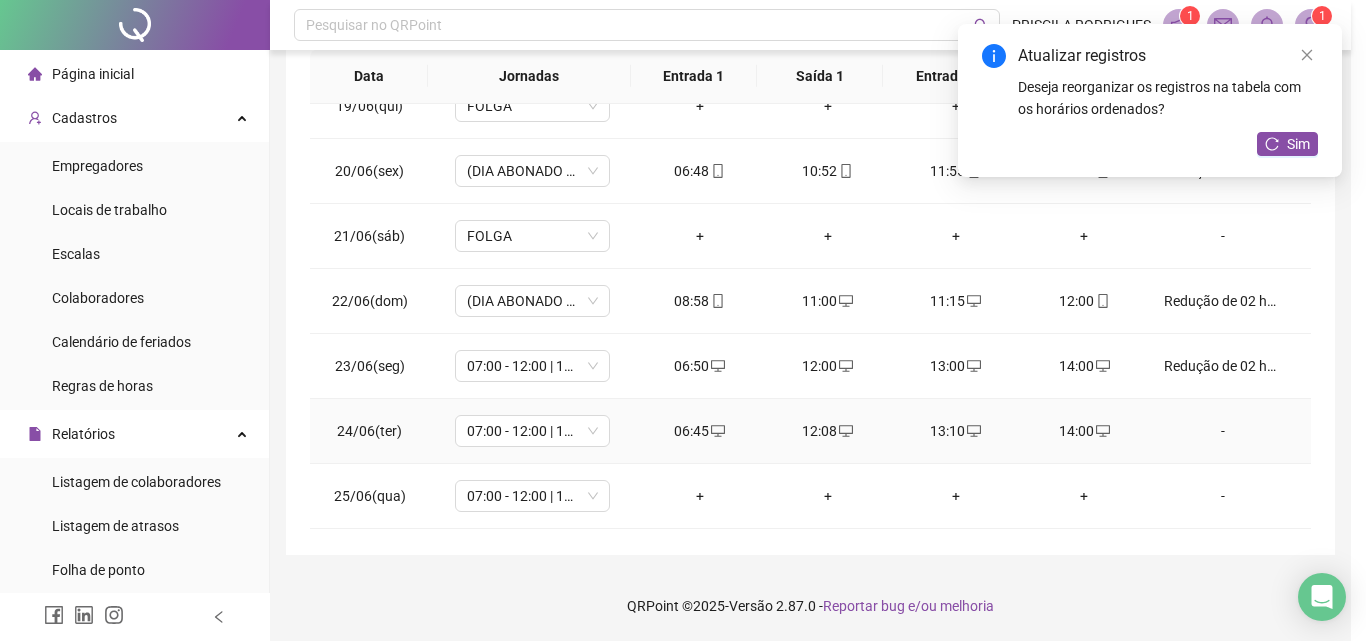 type 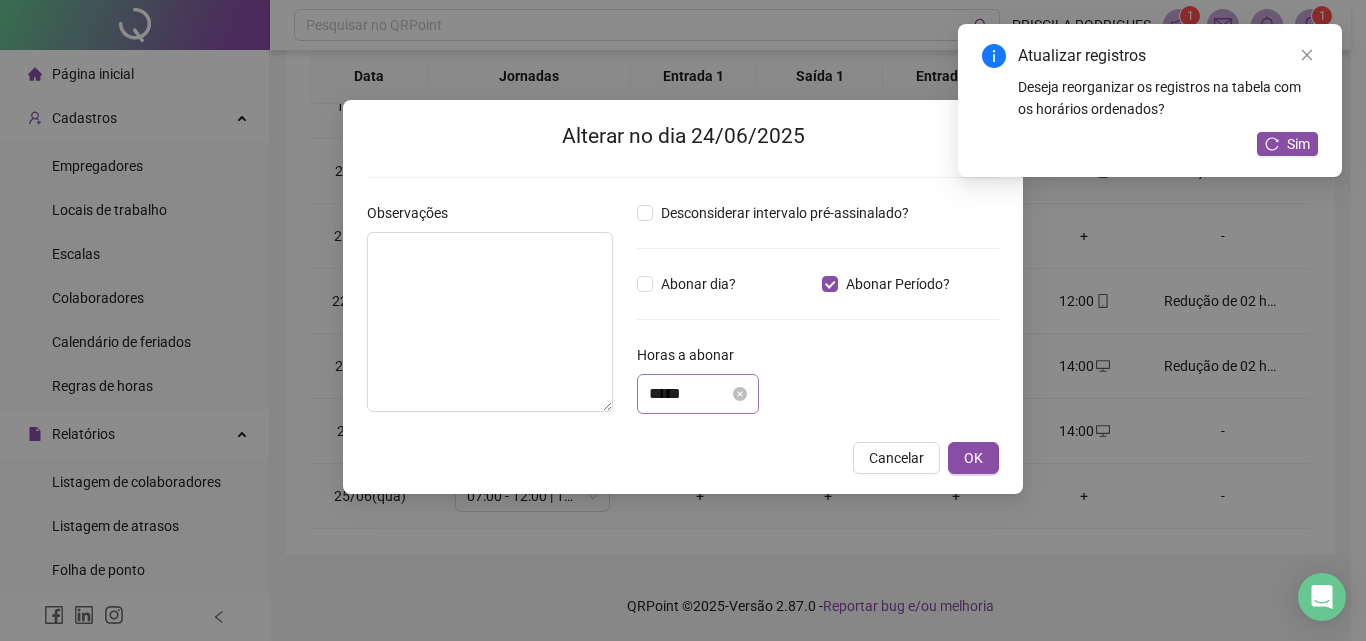 click on "*****" at bounding box center (698, 394) 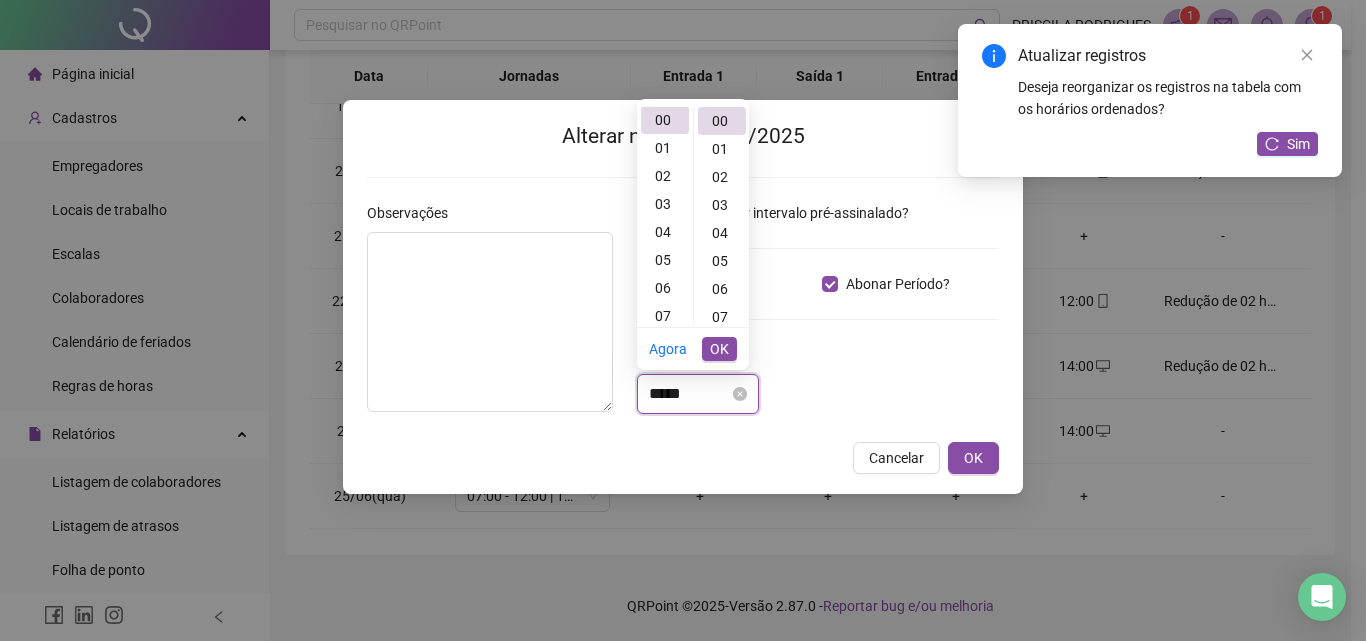 scroll, scrollTop: 0, scrollLeft: 0, axis: both 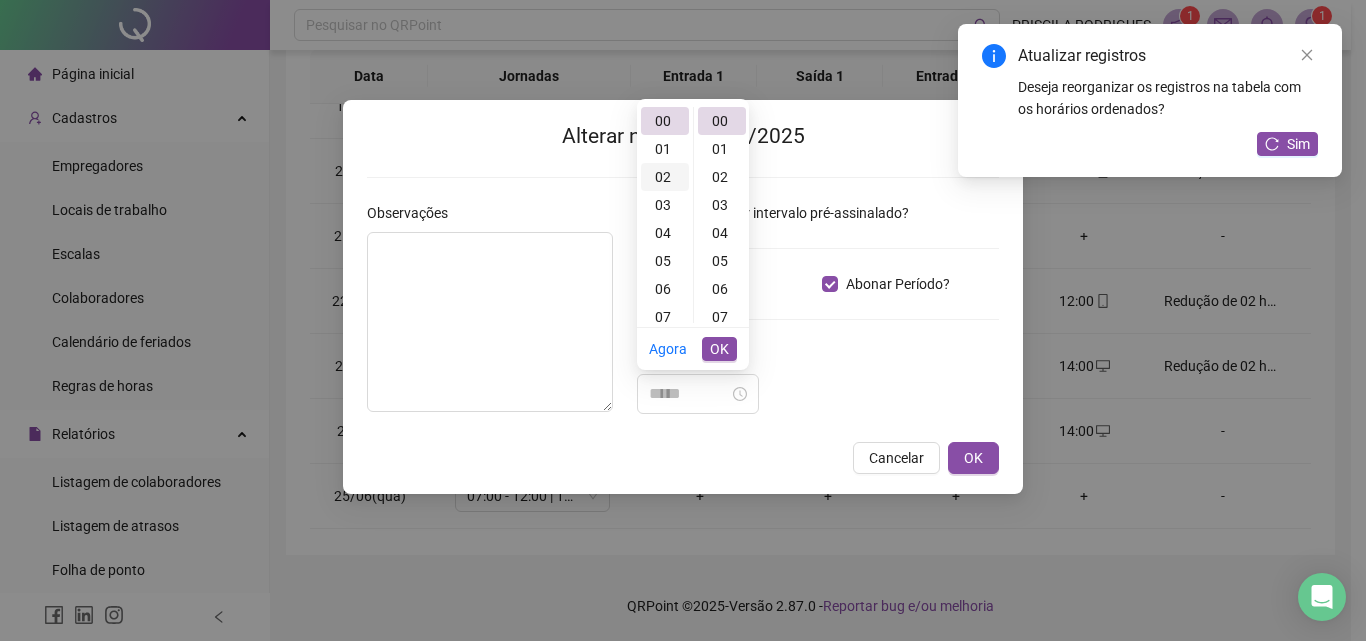 click on "02" at bounding box center (665, 177) 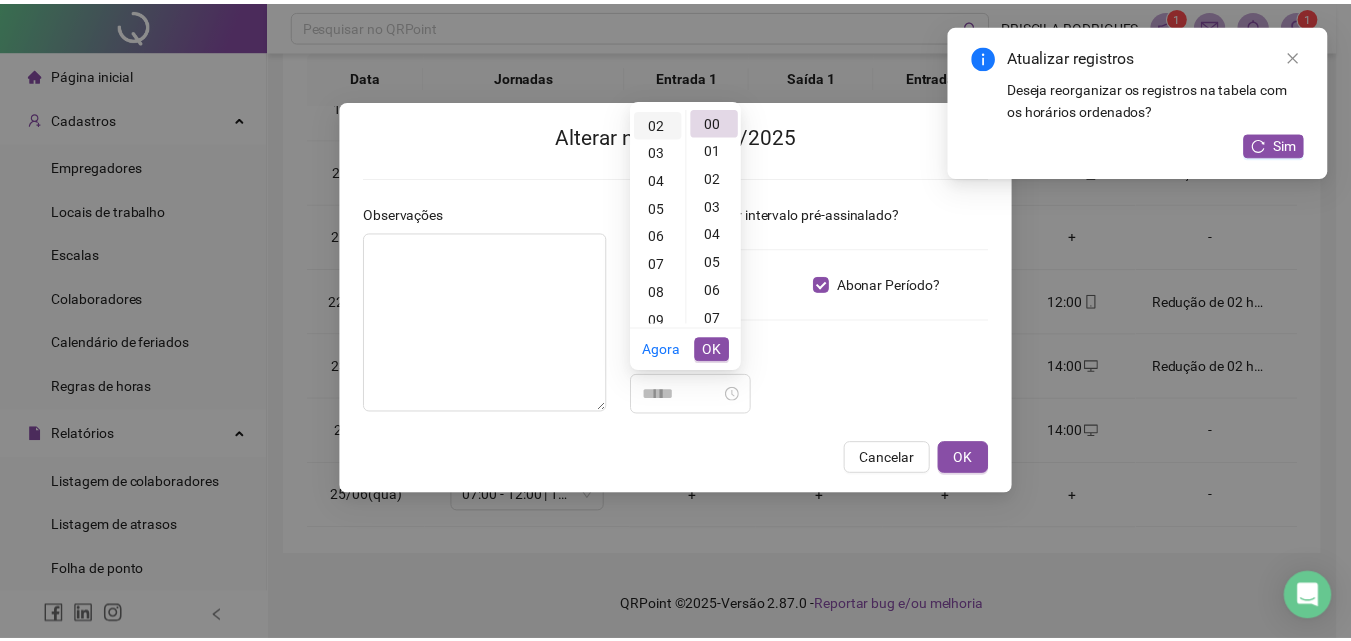 scroll, scrollTop: 56, scrollLeft: 0, axis: vertical 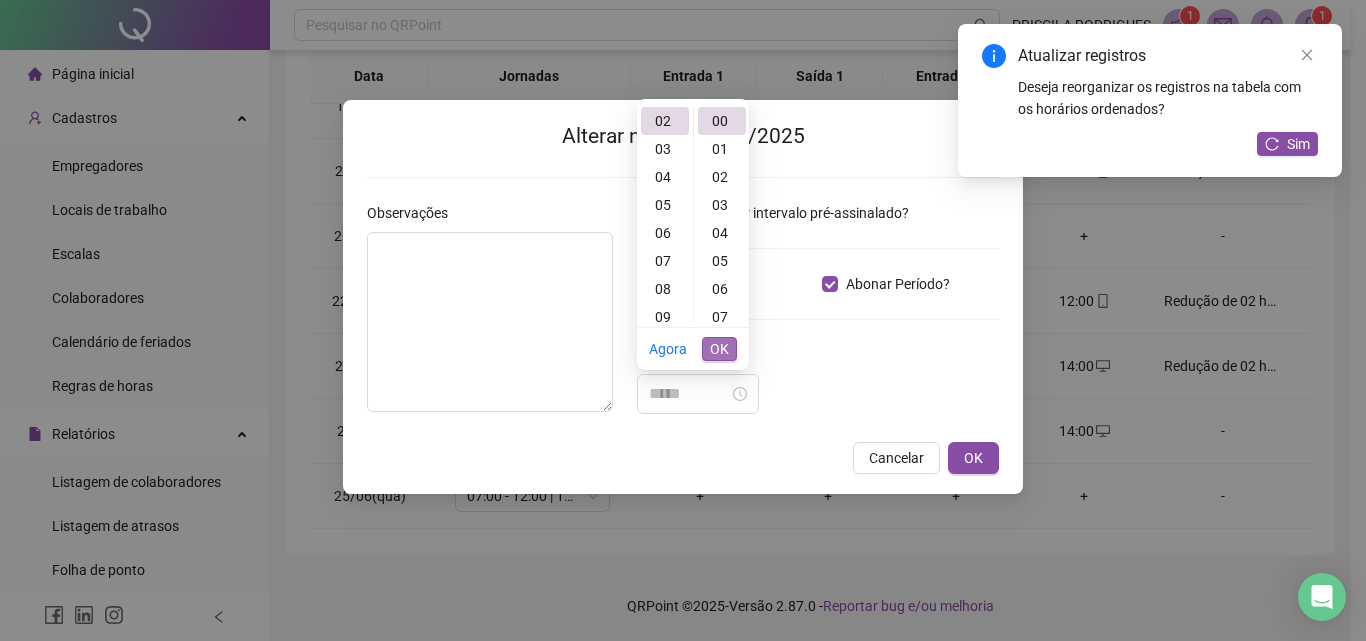 type on "*****" 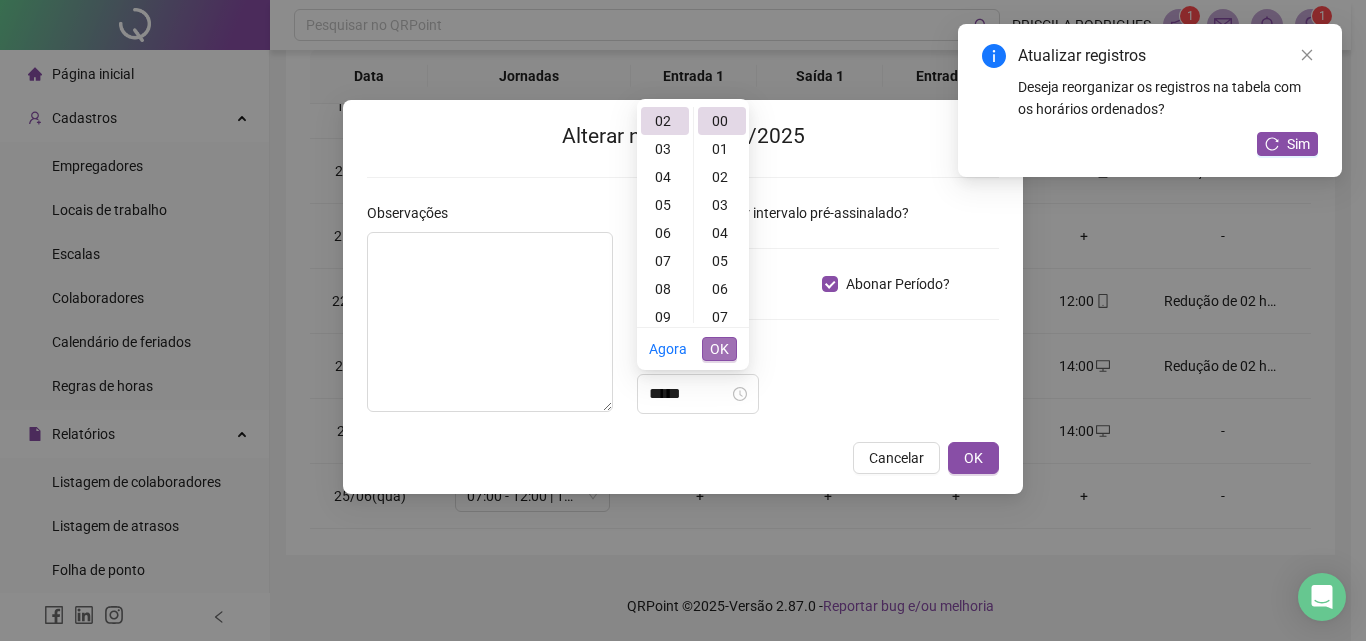 click on "OK" at bounding box center [719, 349] 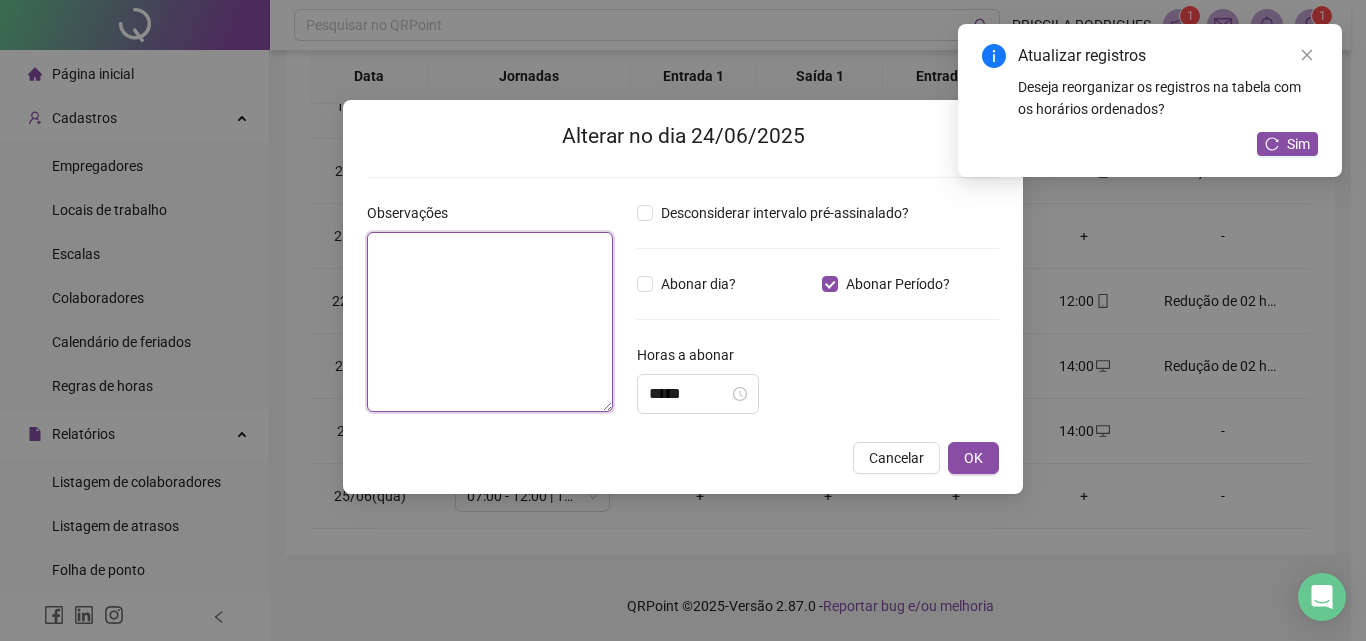 click at bounding box center (490, 322) 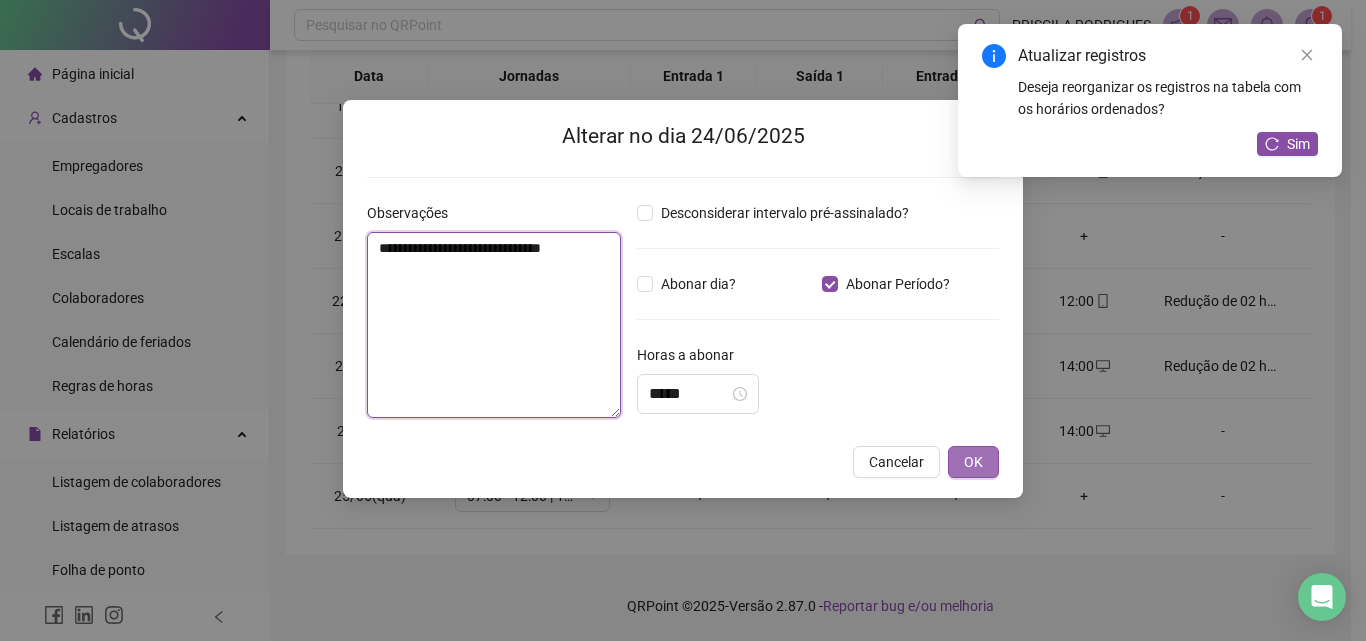 type on "**********" 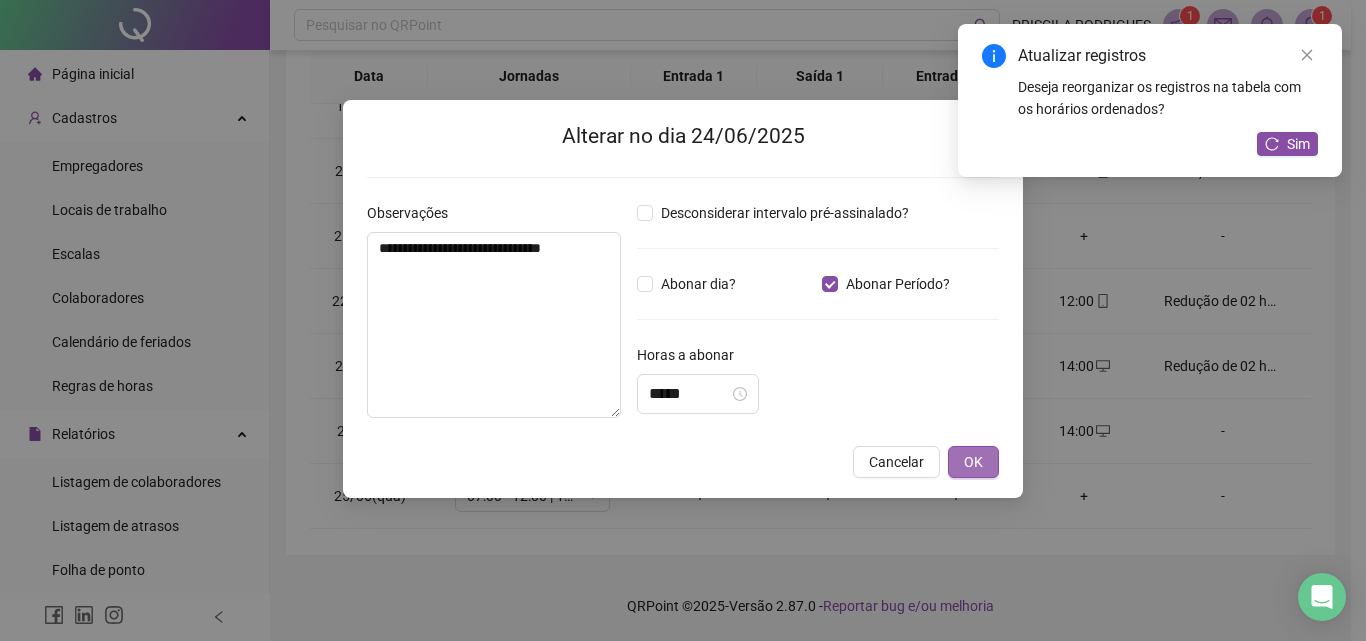 click on "OK" at bounding box center (973, 462) 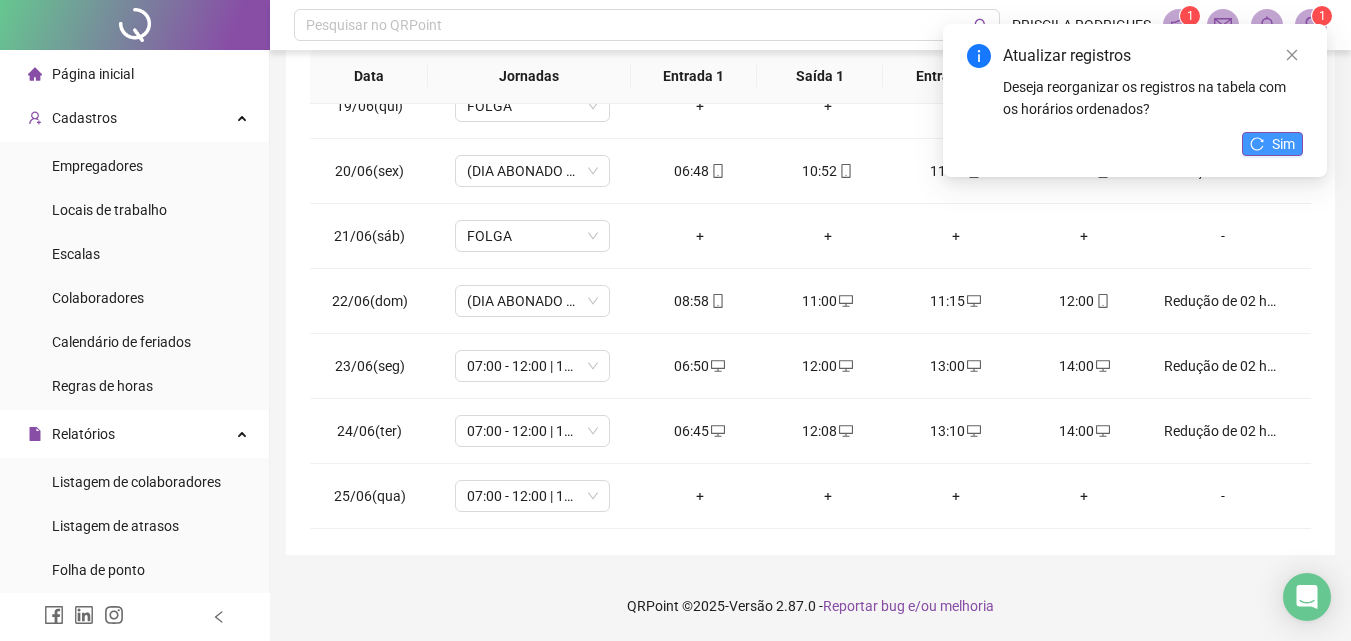 click on "Sim" at bounding box center [1272, 144] 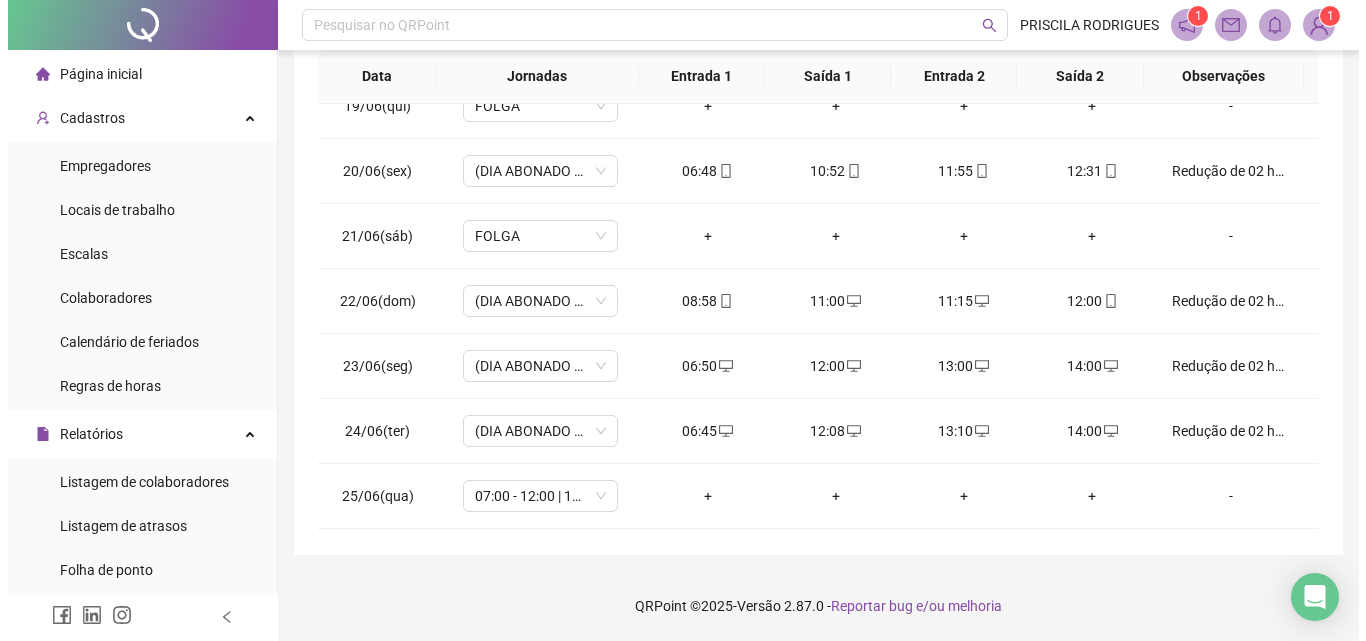 scroll, scrollTop: 1360, scrollLeft: 0, axis: vertical 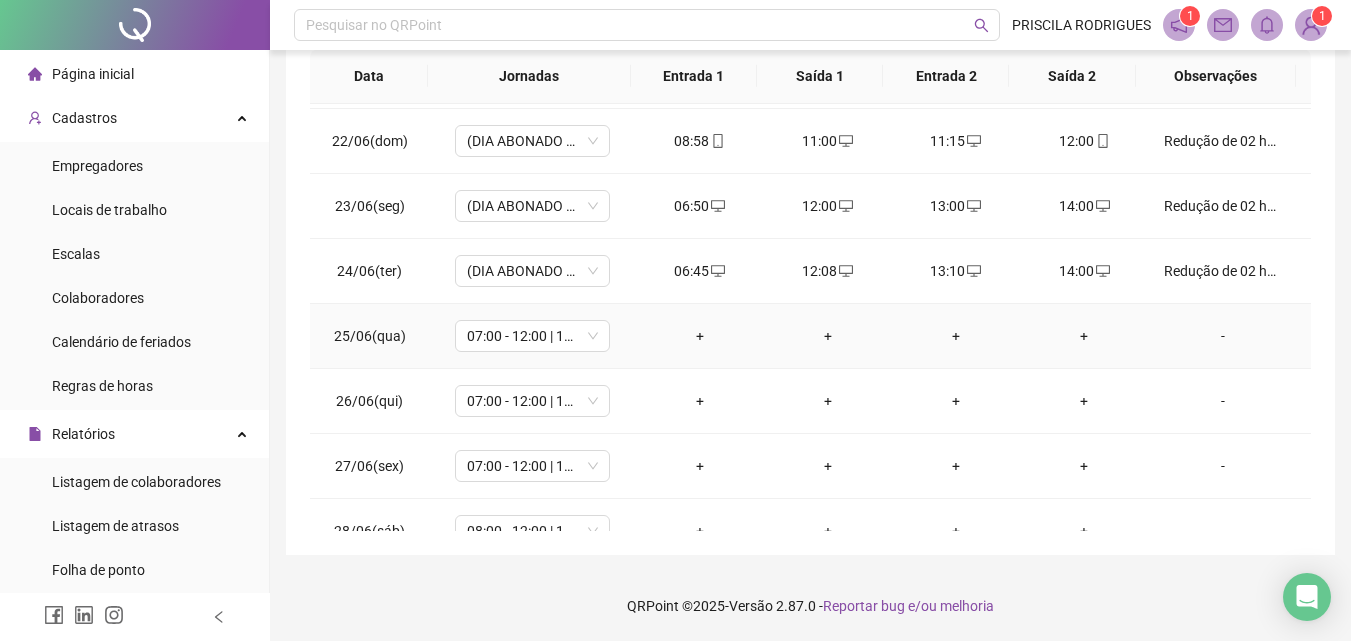 click on "+" at bounding box center [1084, 336] 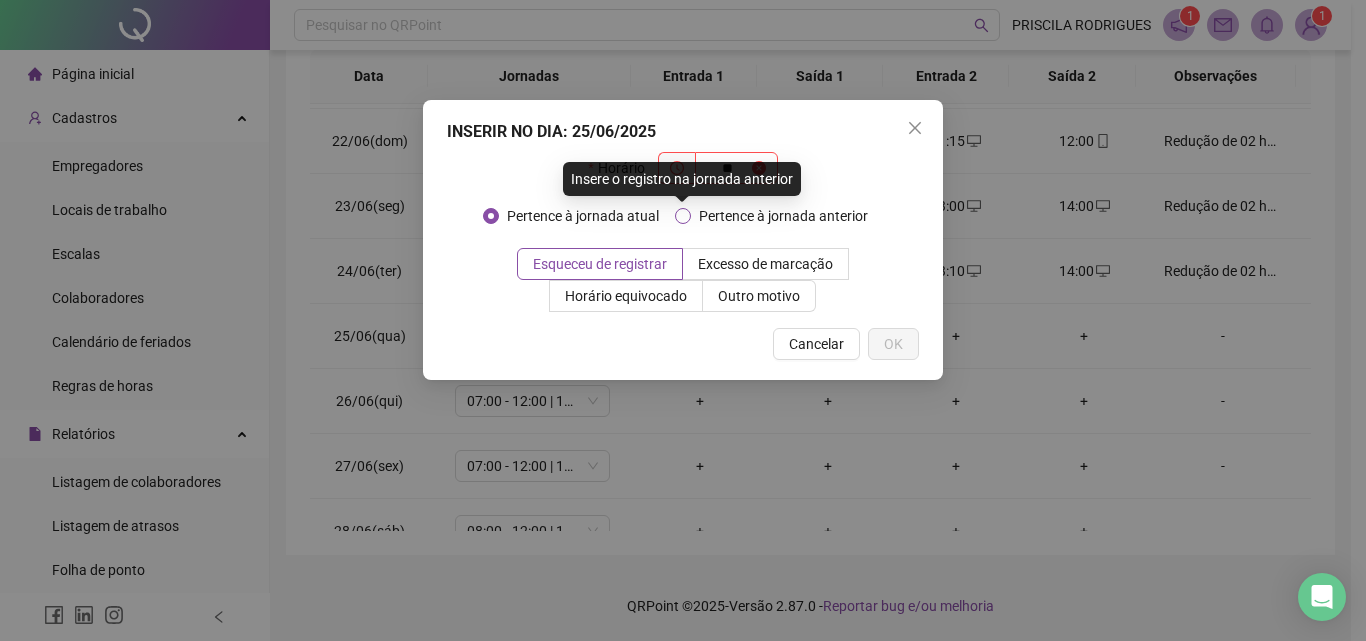 type on "*" 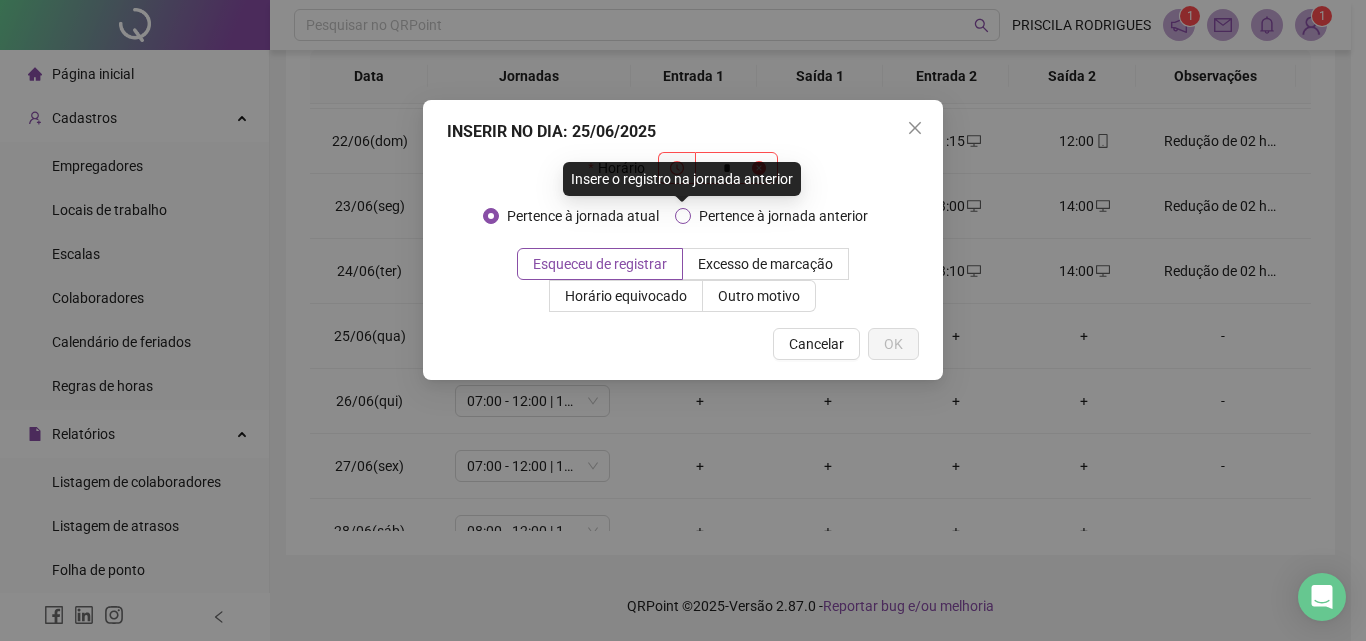 type 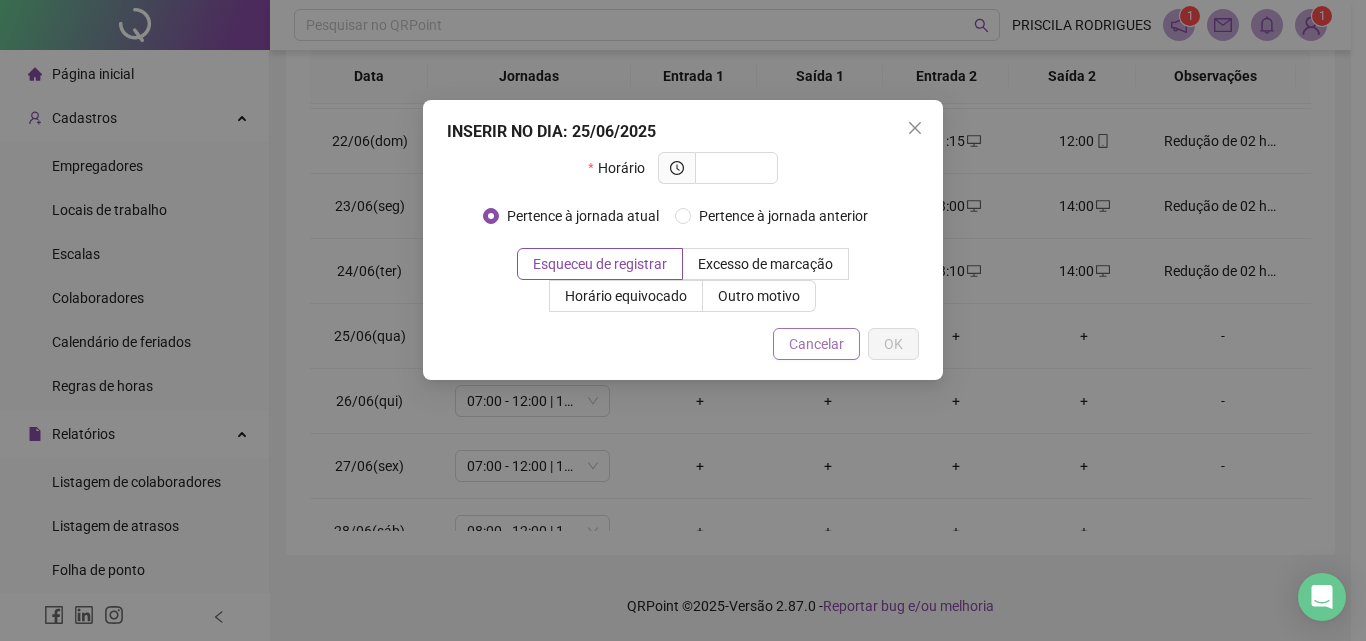 click on "Cancelar" at bounding box center (816, 344) 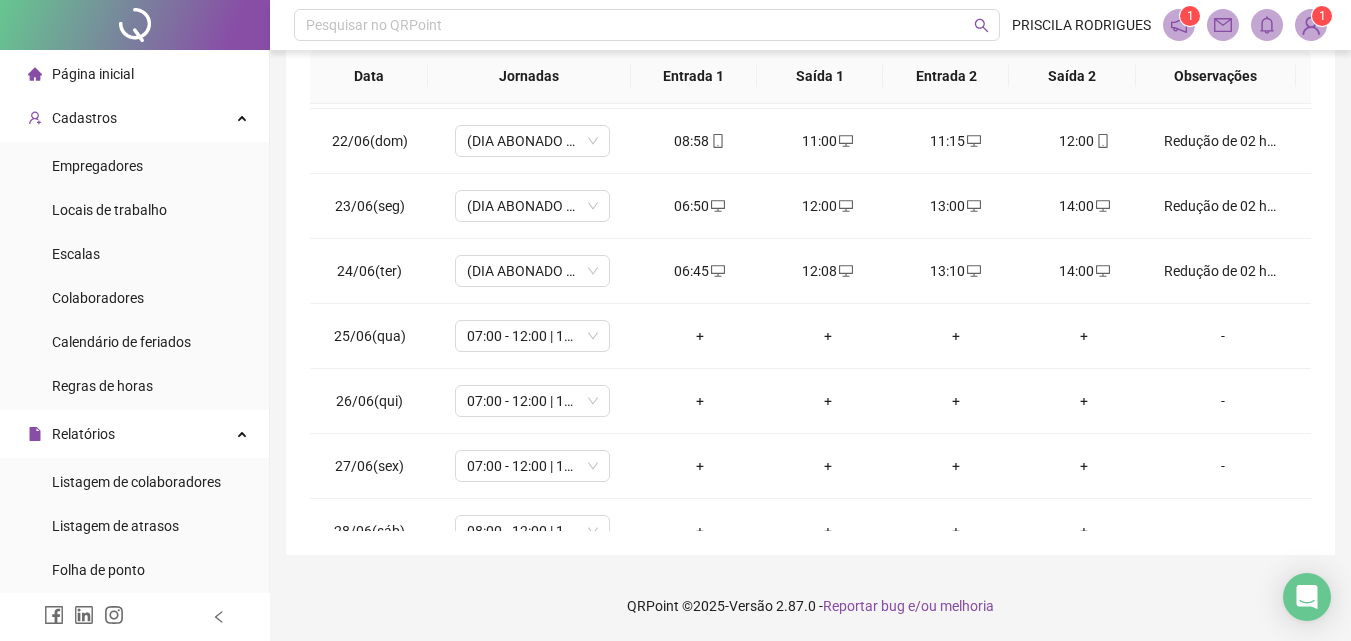 click on "+" at bounding box center (828, 336) 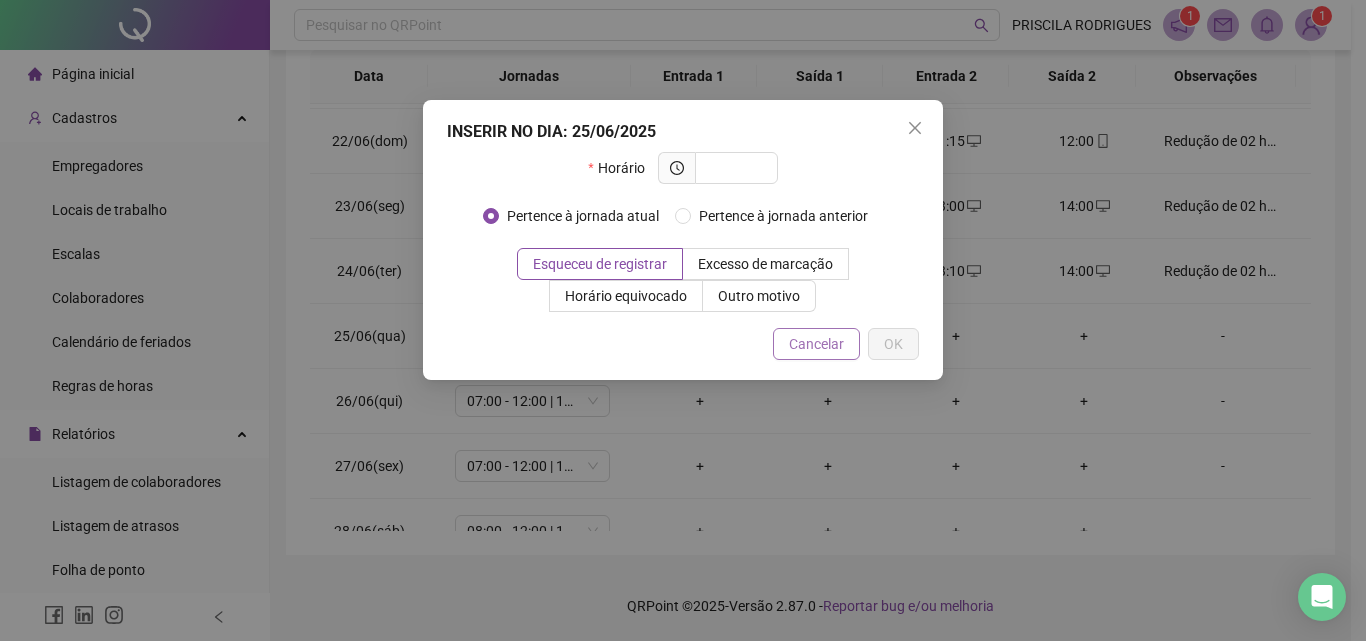 click on "Cancelar" at bounding box center [816, 344] 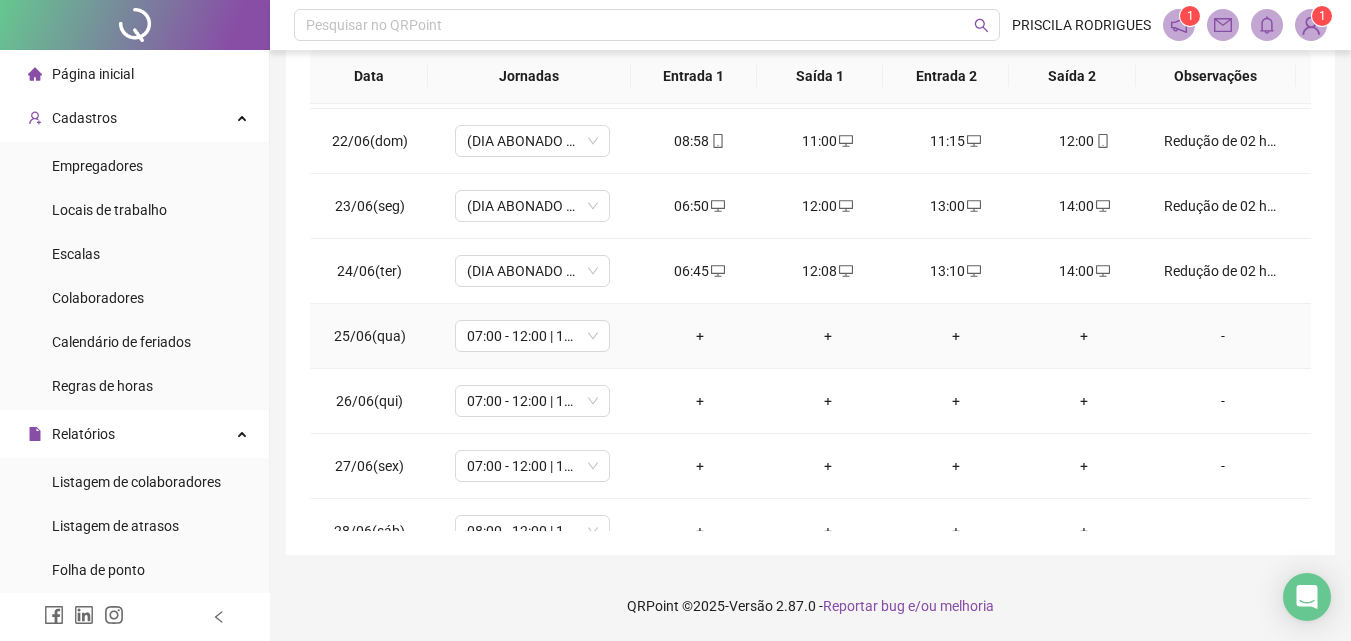 click on "+" at bounding box center [1084, 336] 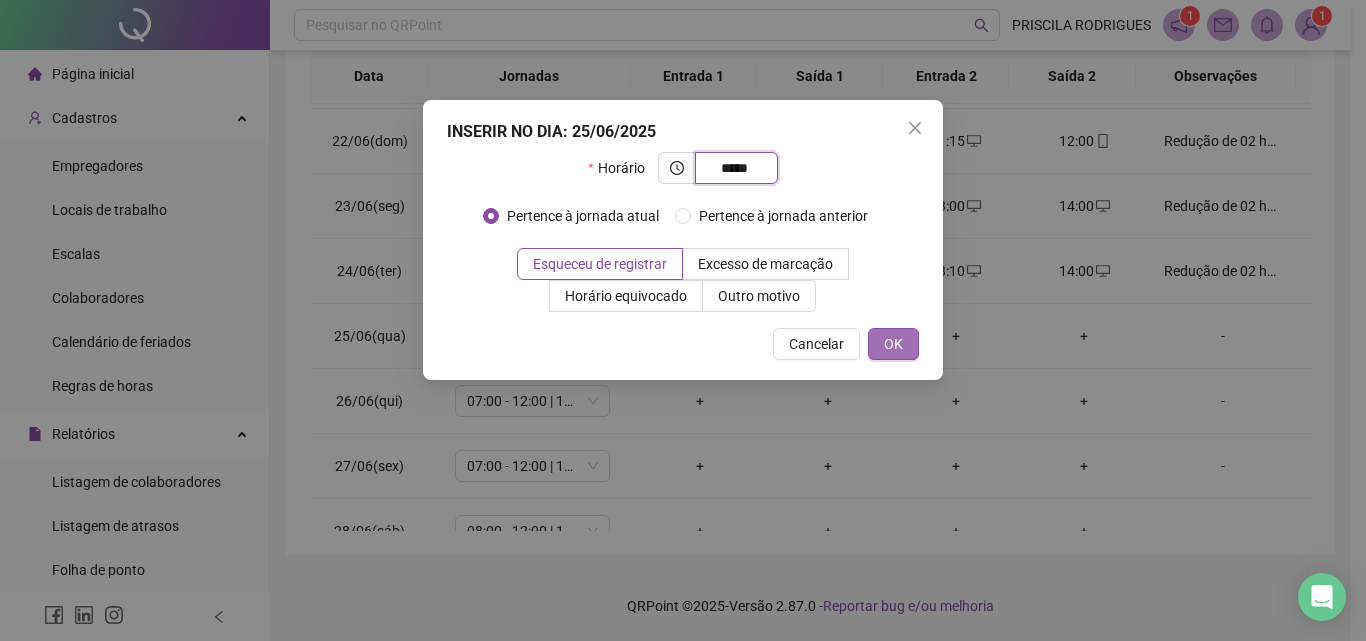 type on "*****" 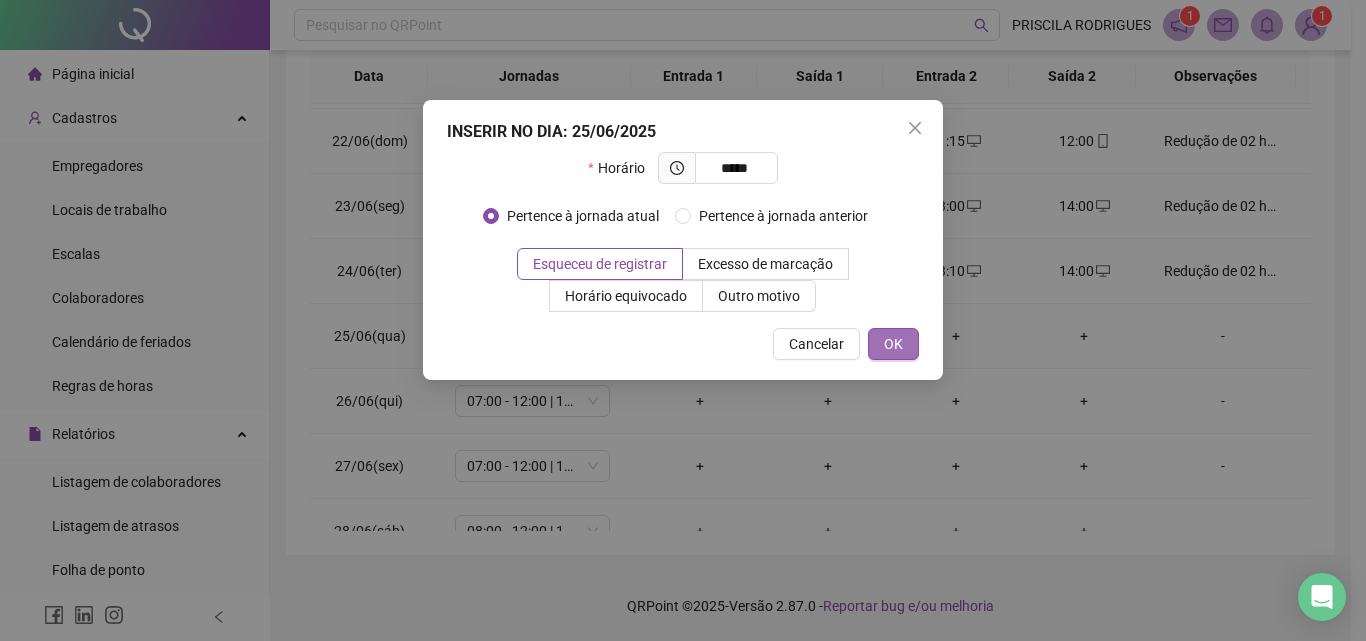 click on "OK" at bounding box center (893, 344) 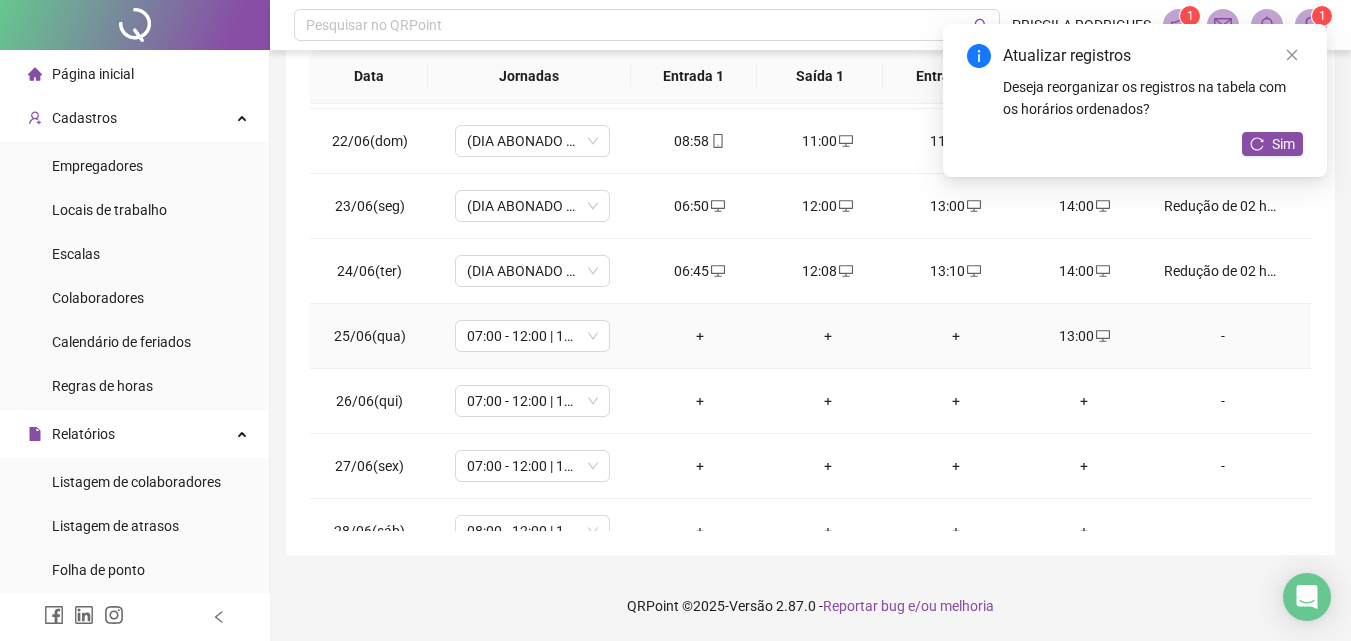 click on "+" at bounding box center [956, 336] 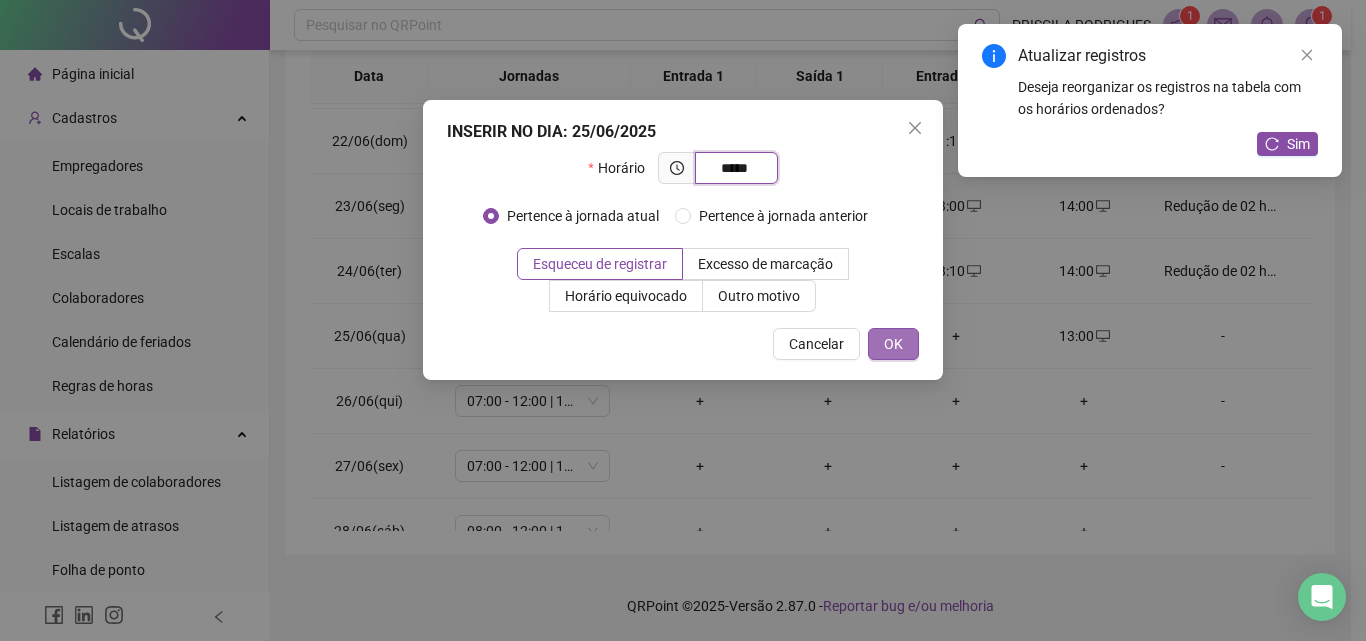 type on "*****" 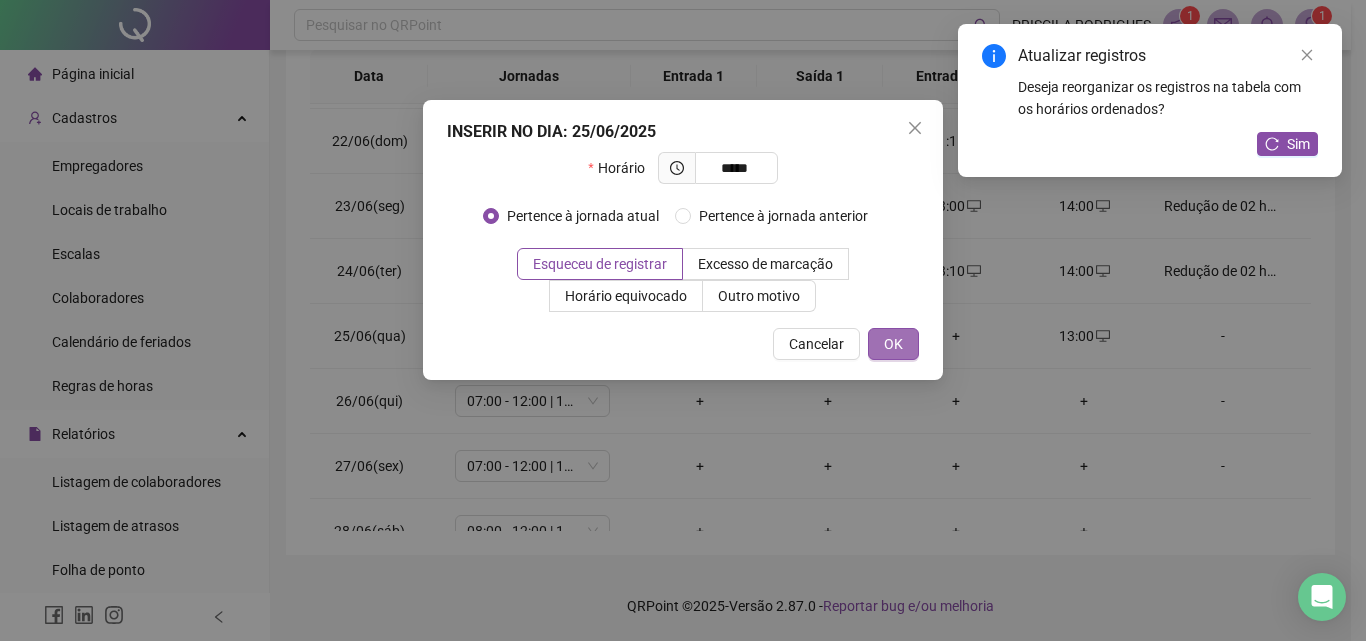 click on "OK" at bounding box center (893, 344) 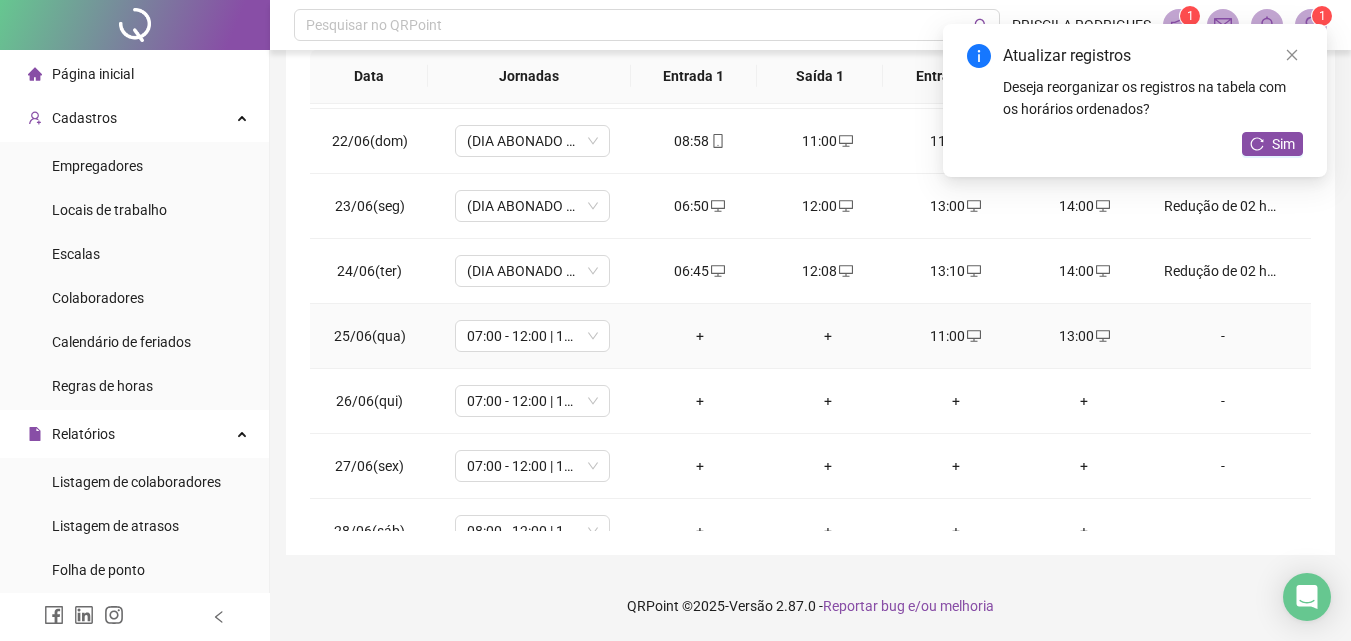 click on "+" at bounding box center (828, 336) 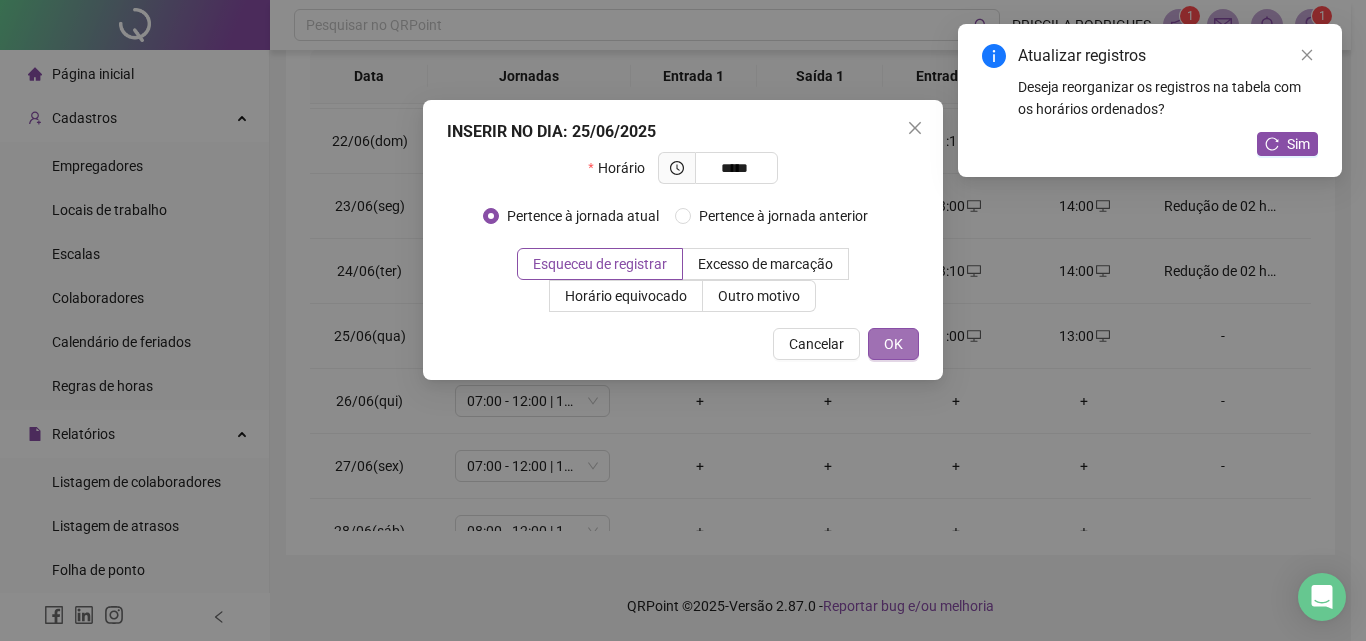 type on "*****" 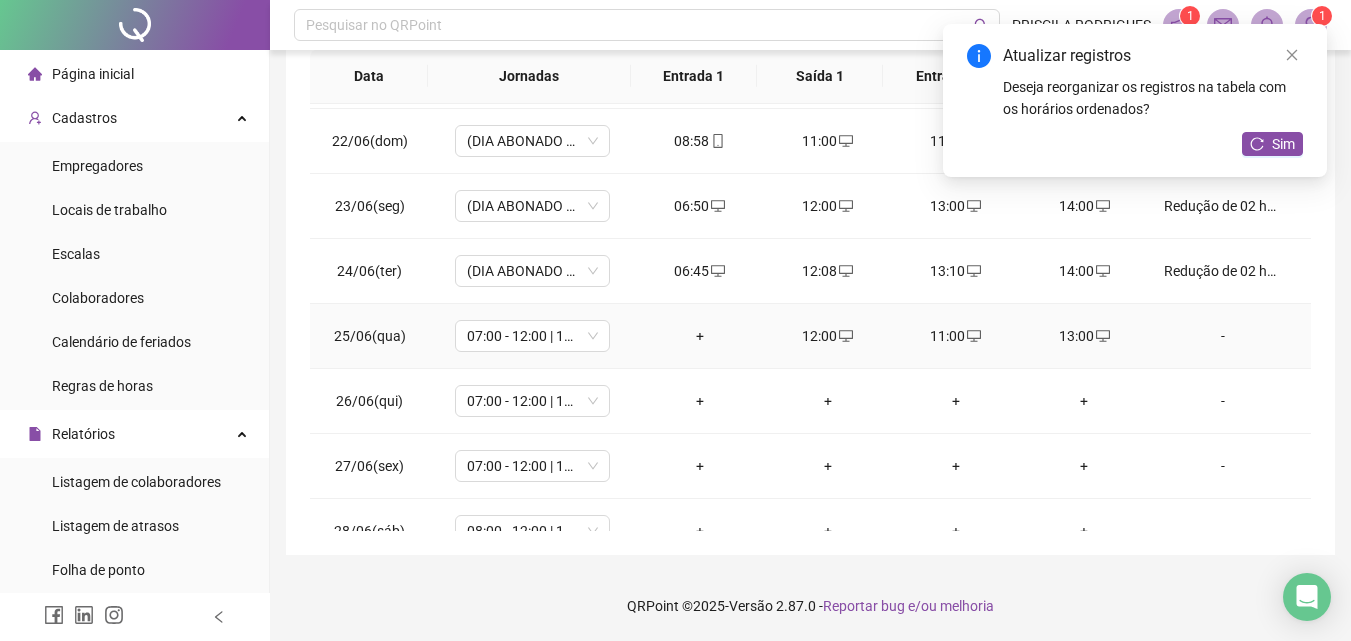 click on "+" at bounding box center [700, 336] 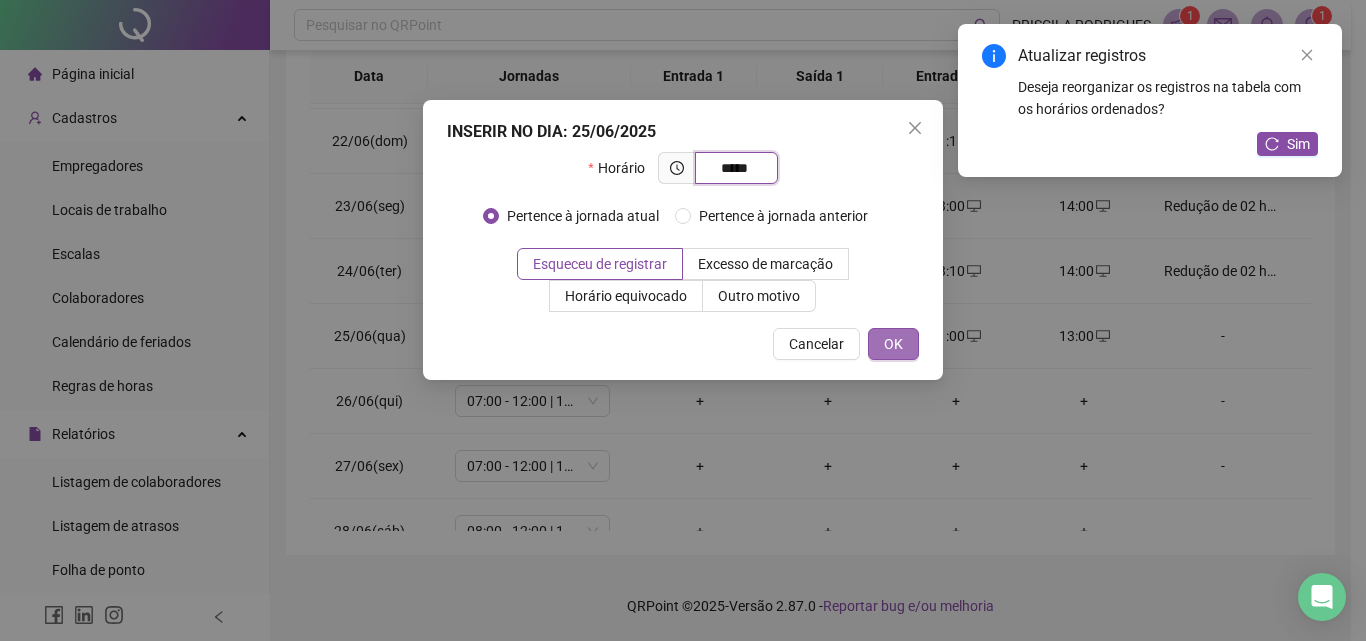 type on "*****" 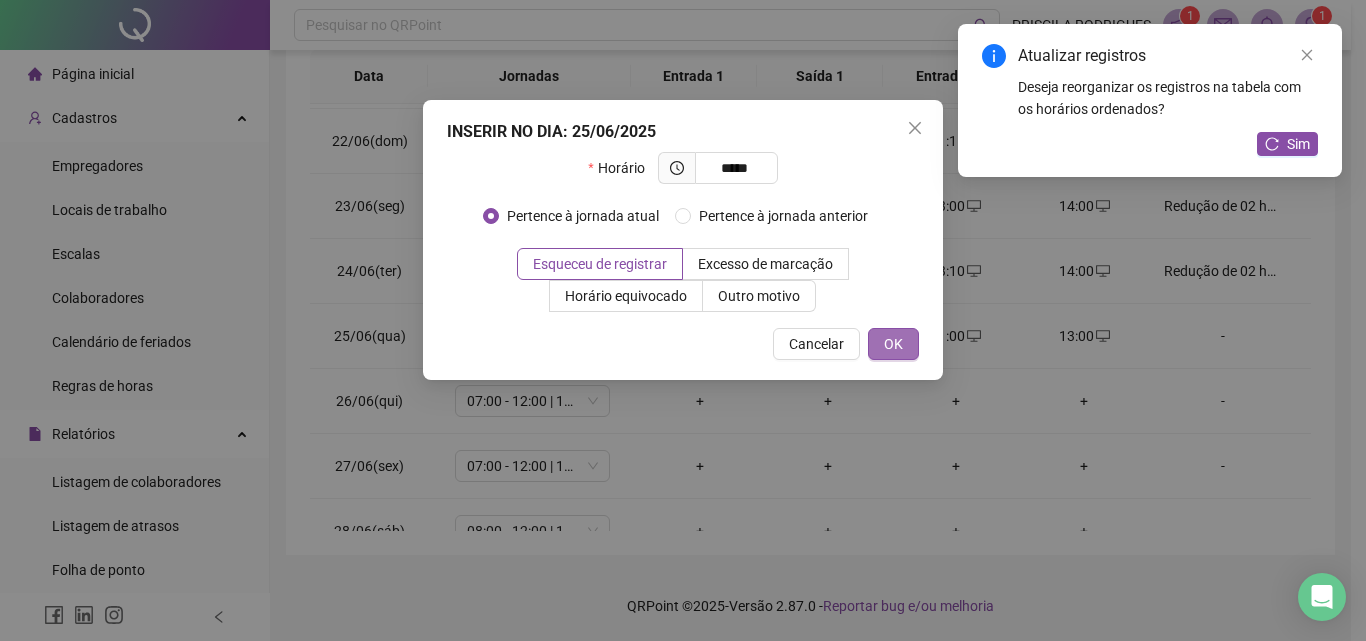 click on "OK" at bounding box center [893, 344] 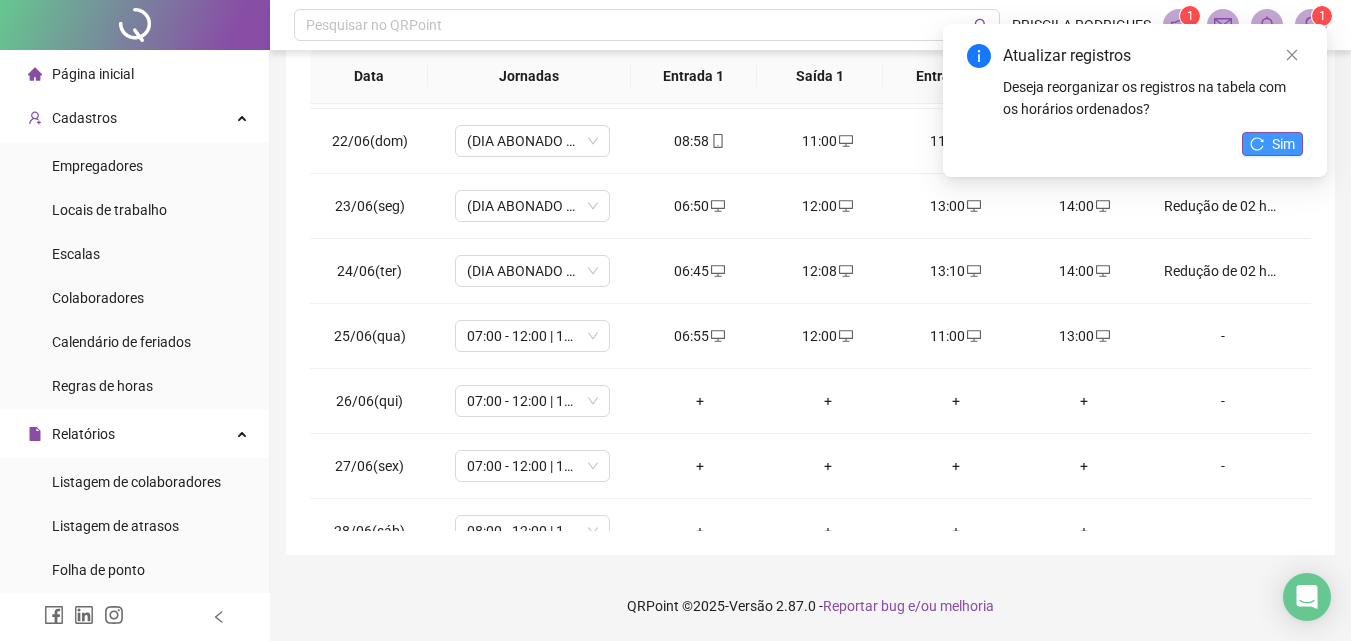 click on "Sim" at bounding box center (1272, 144) 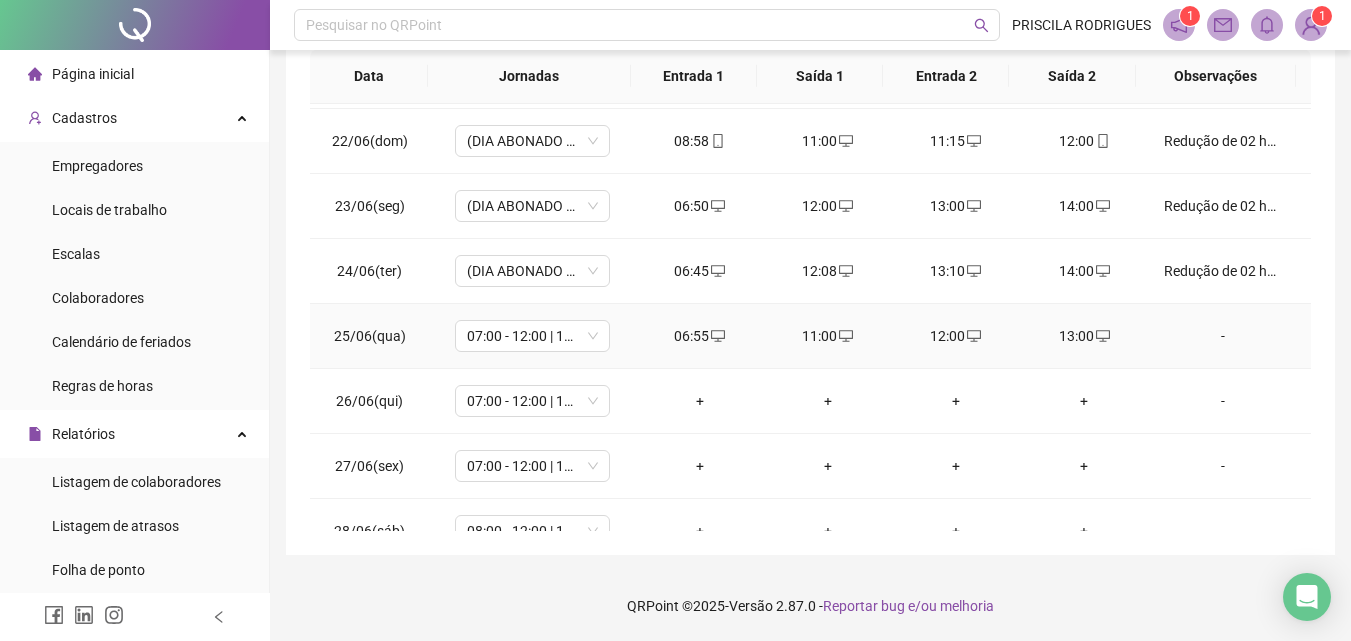 click on "-" at bounding box center [1223, 336] 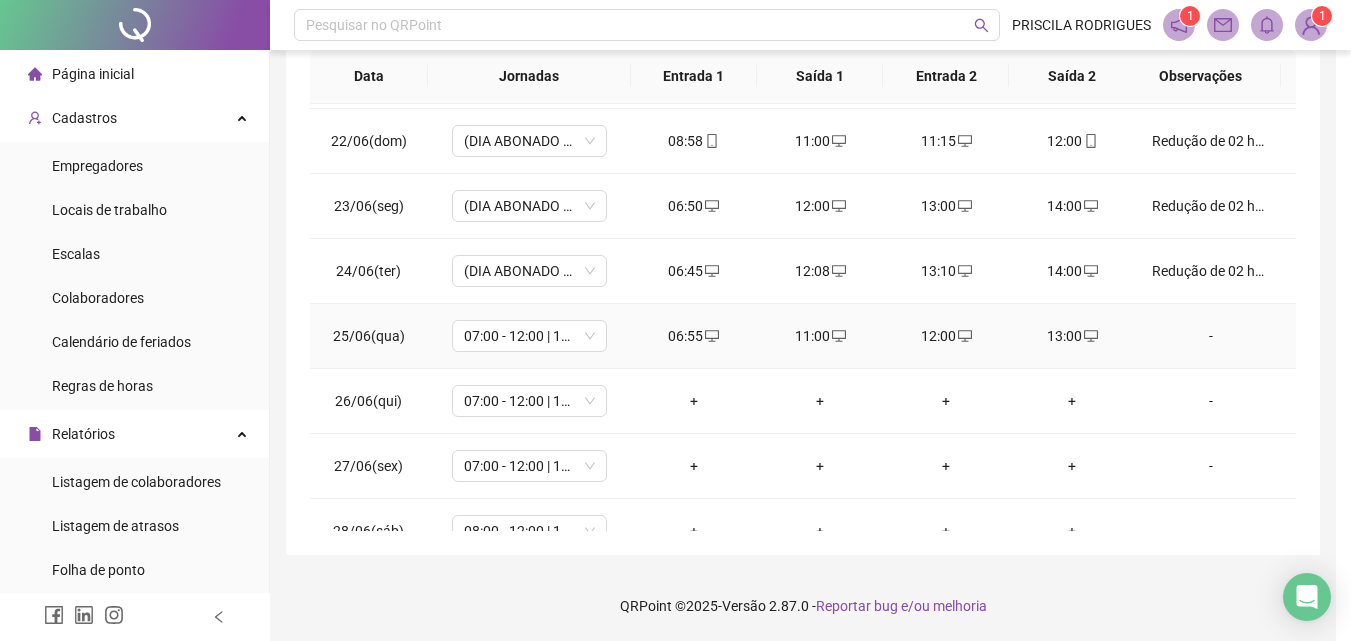 type 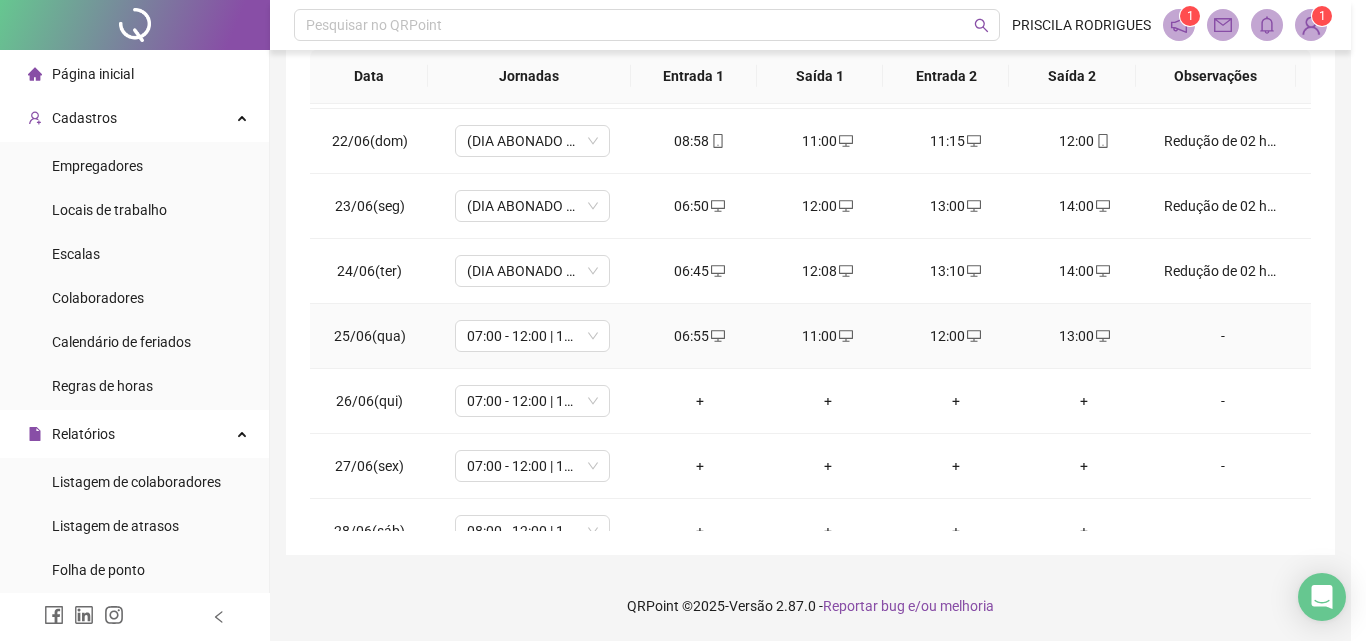 type 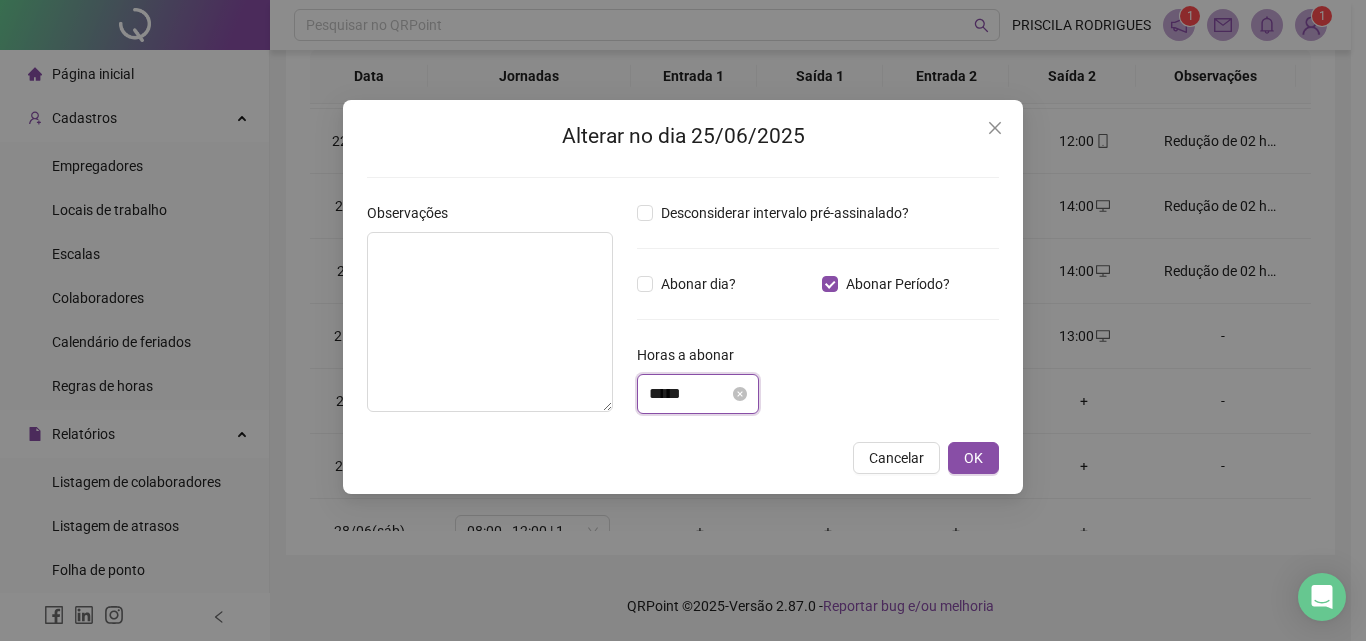click on "*****" at bounding box center [689, 394] 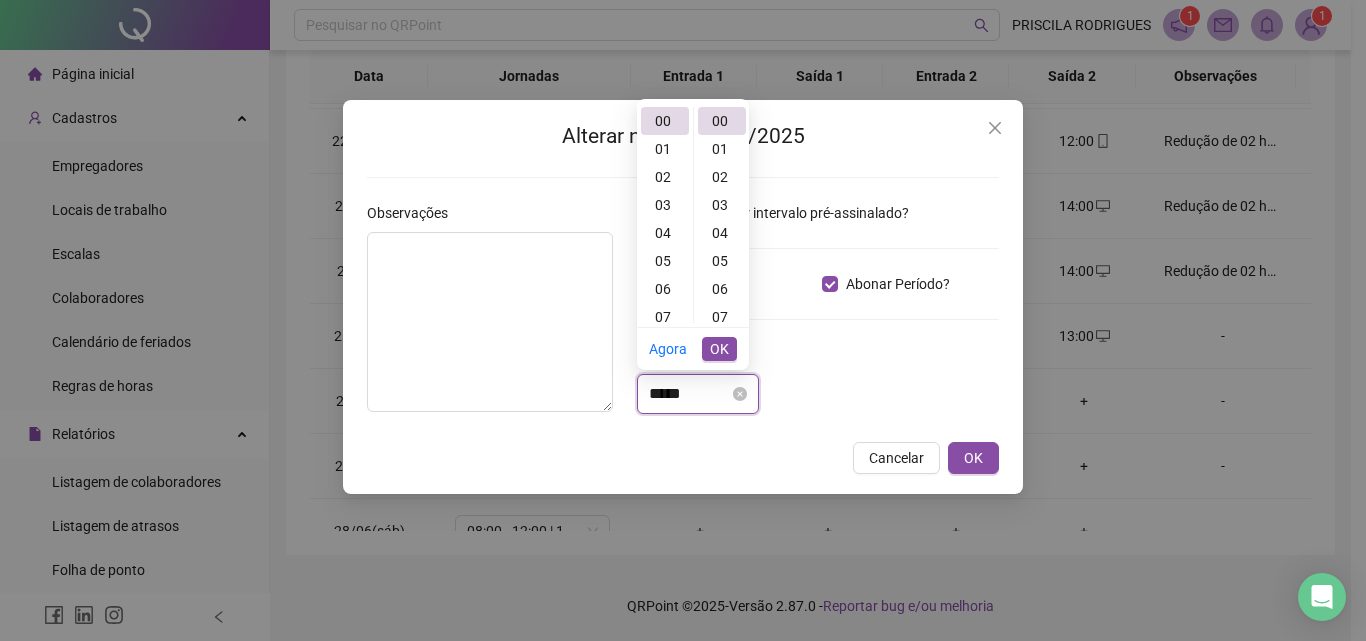 scroll, scrollTop: 0, scrollLeft: 0, axis: both 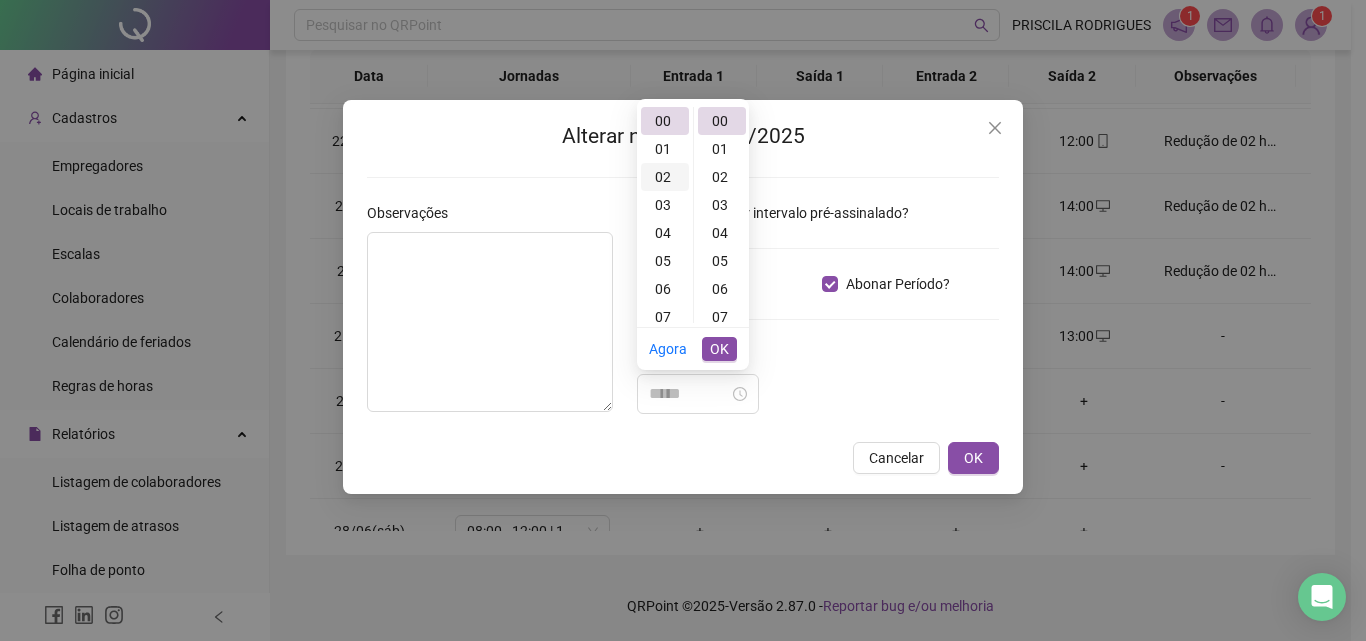 click on "02" at bounding box center [665, 177] 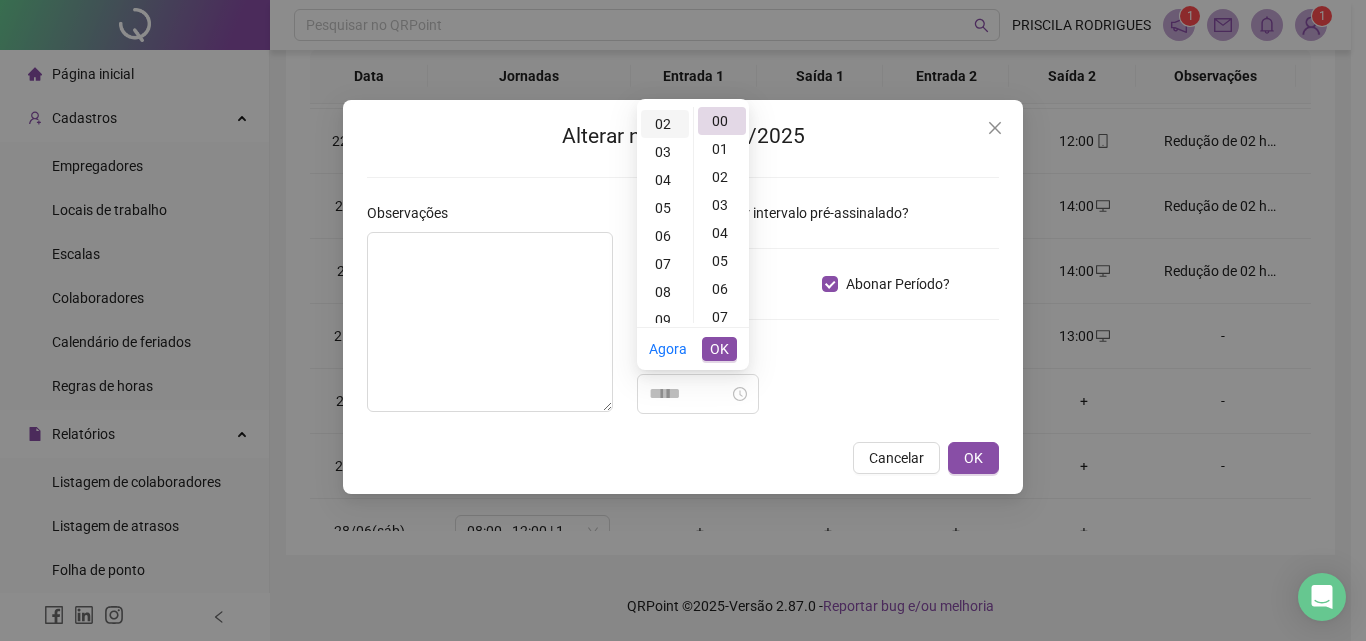 scroll, scrollTop: 56, scrollLeft: 0, axis: vertical 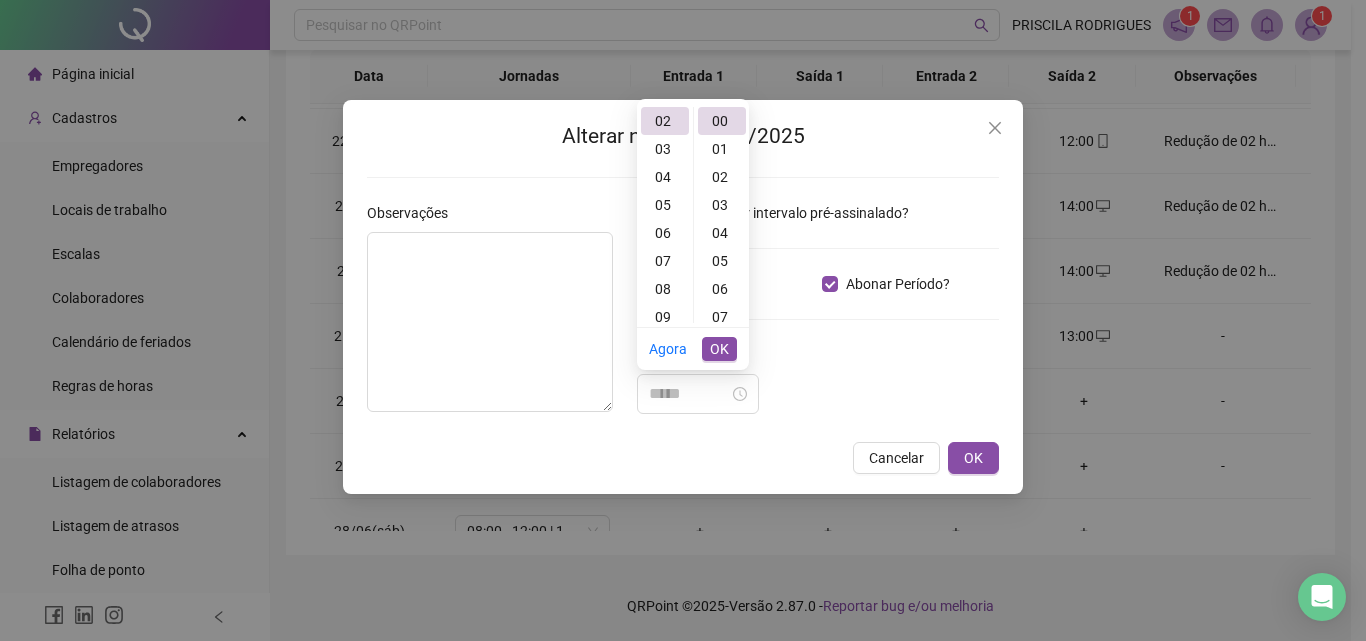 type on "*****" 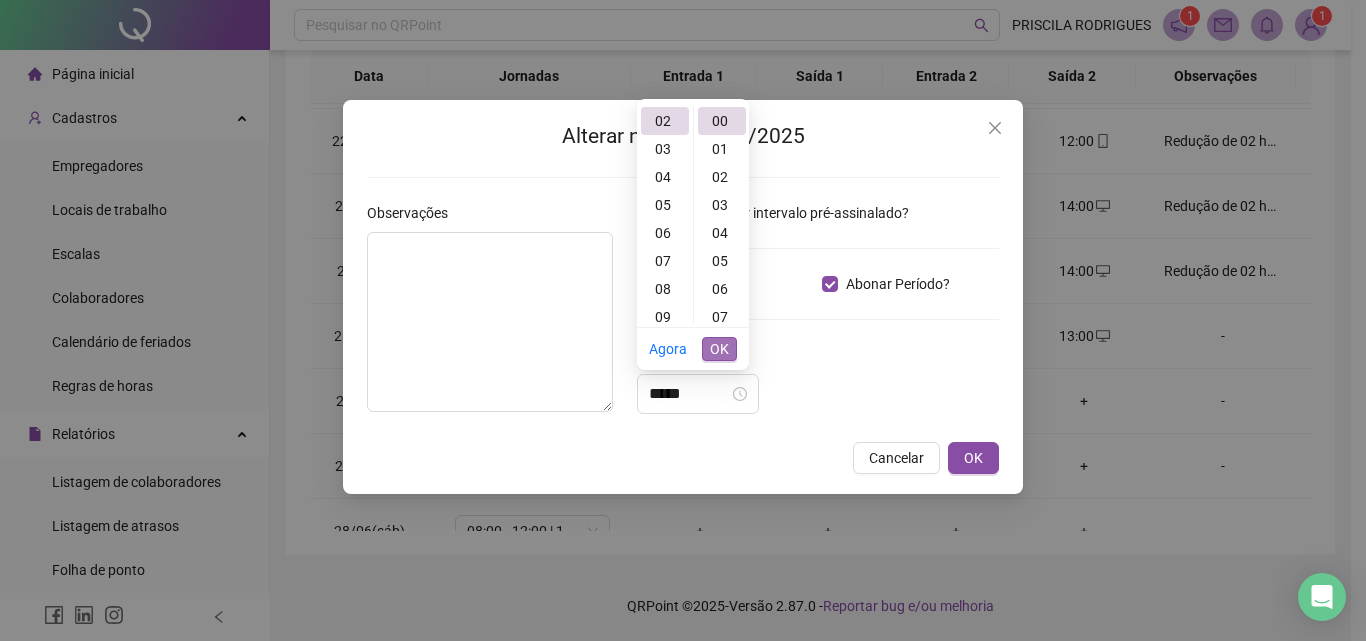 click on "OK" at bounding box center (719, 349) 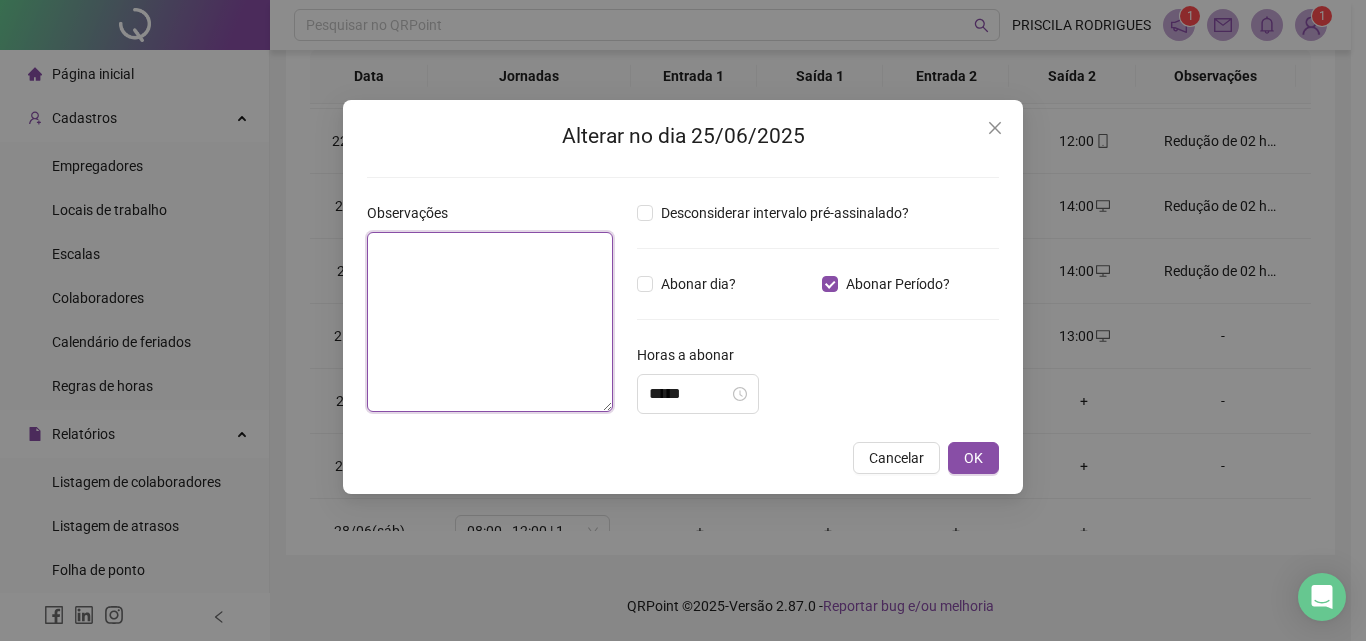 click at bounding box center (490, 322) 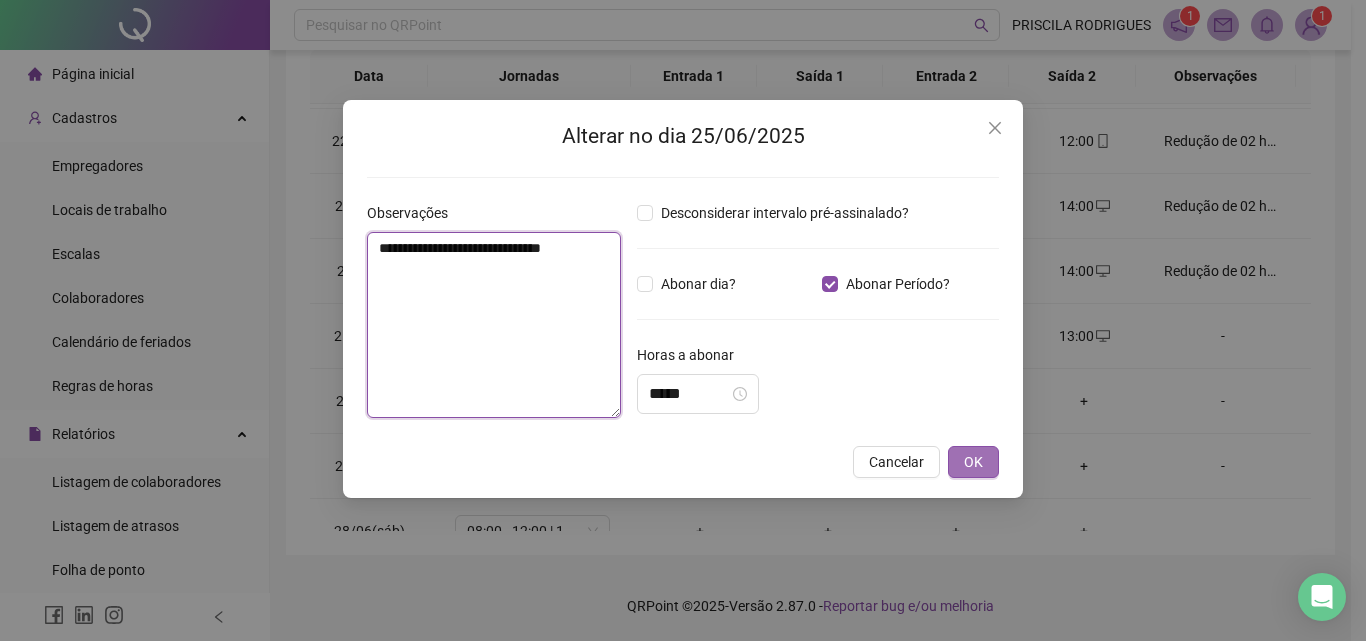 type on "**********" 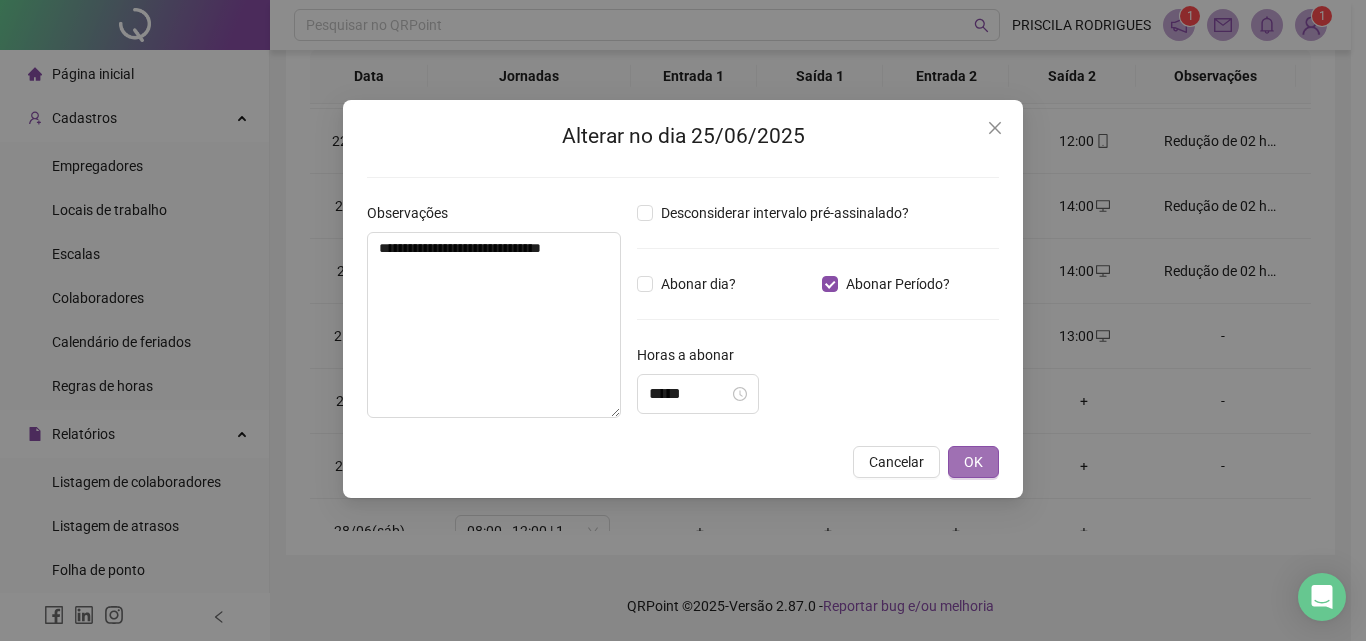 click on "OK" at bounding box center [973, 462] 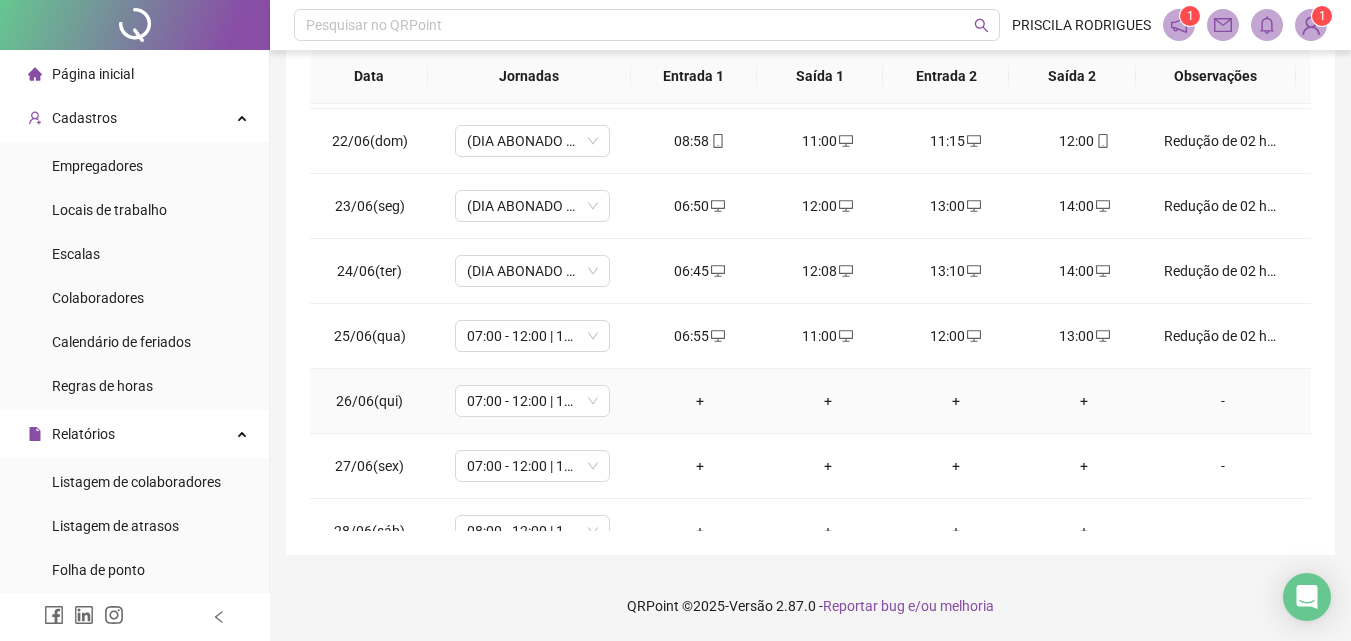 click on "+" at bounding box center [700, 401] 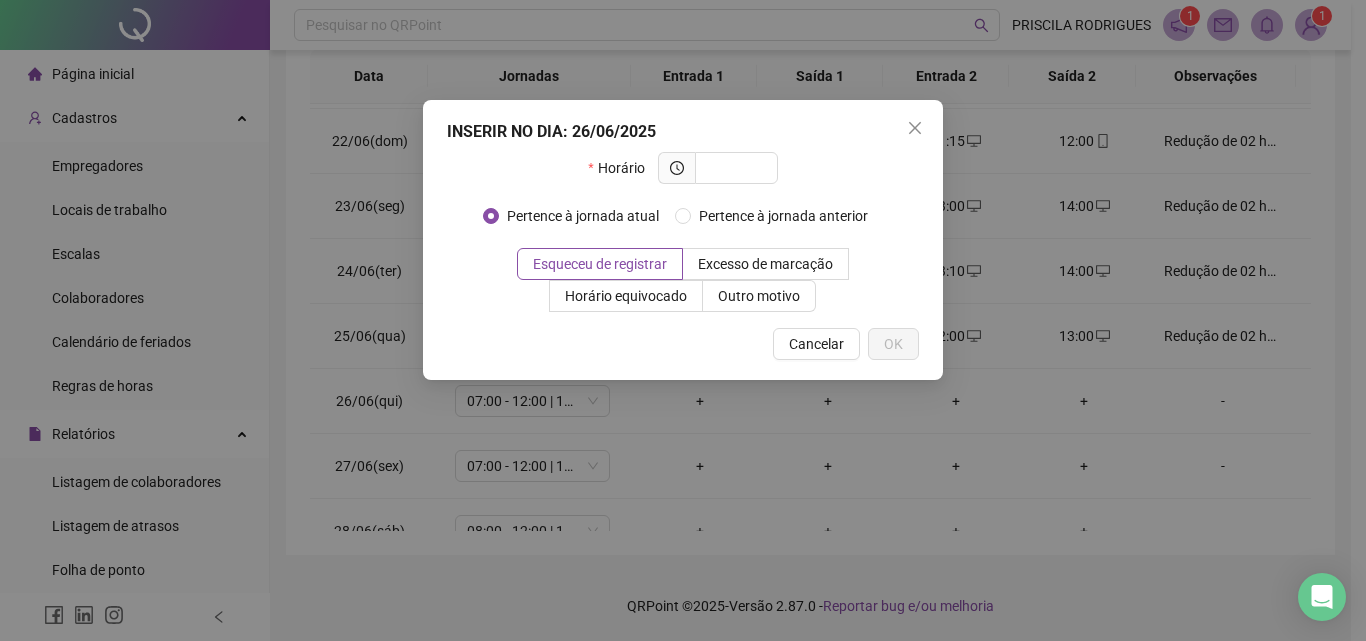 click on "INSERIR NO DIA :   [DATE] Horário Pertence à jornada atual Pertence à jornada anterior Esqueceu de registrar Excesso de marcação Horário equivocado Outro motivo Motivo Cancelar OK" at bounding box center [683, 320] 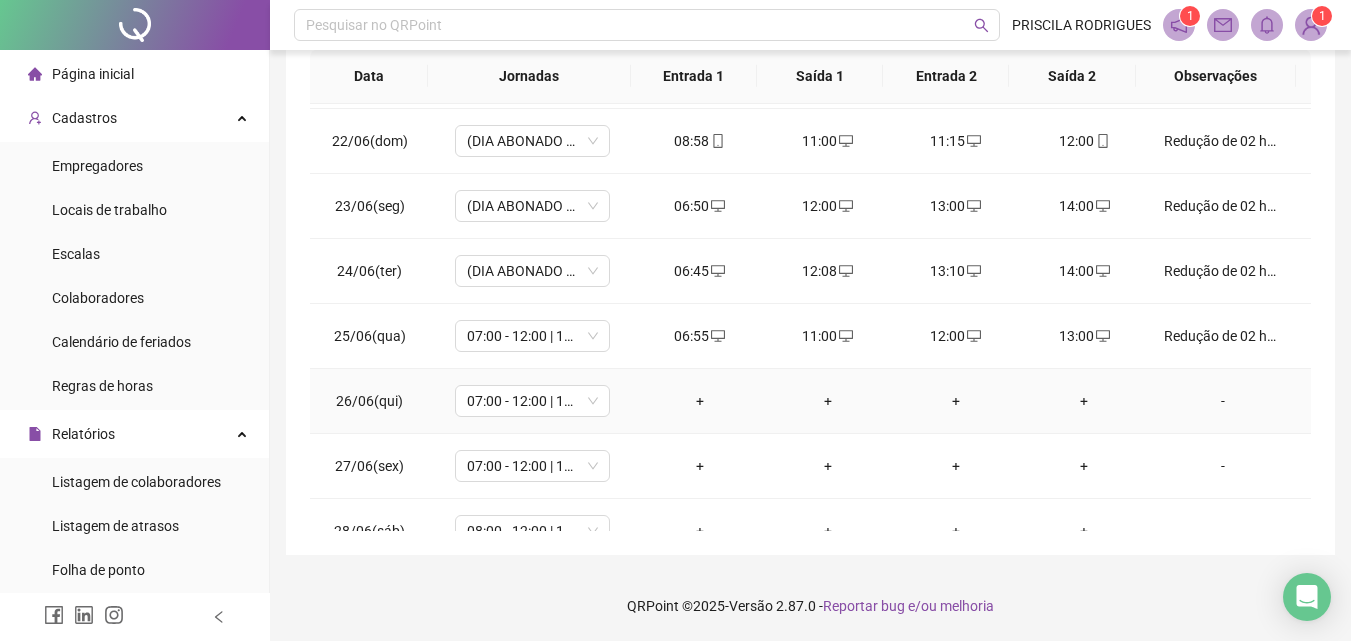 click on "+" at bounding box center [700, 401] 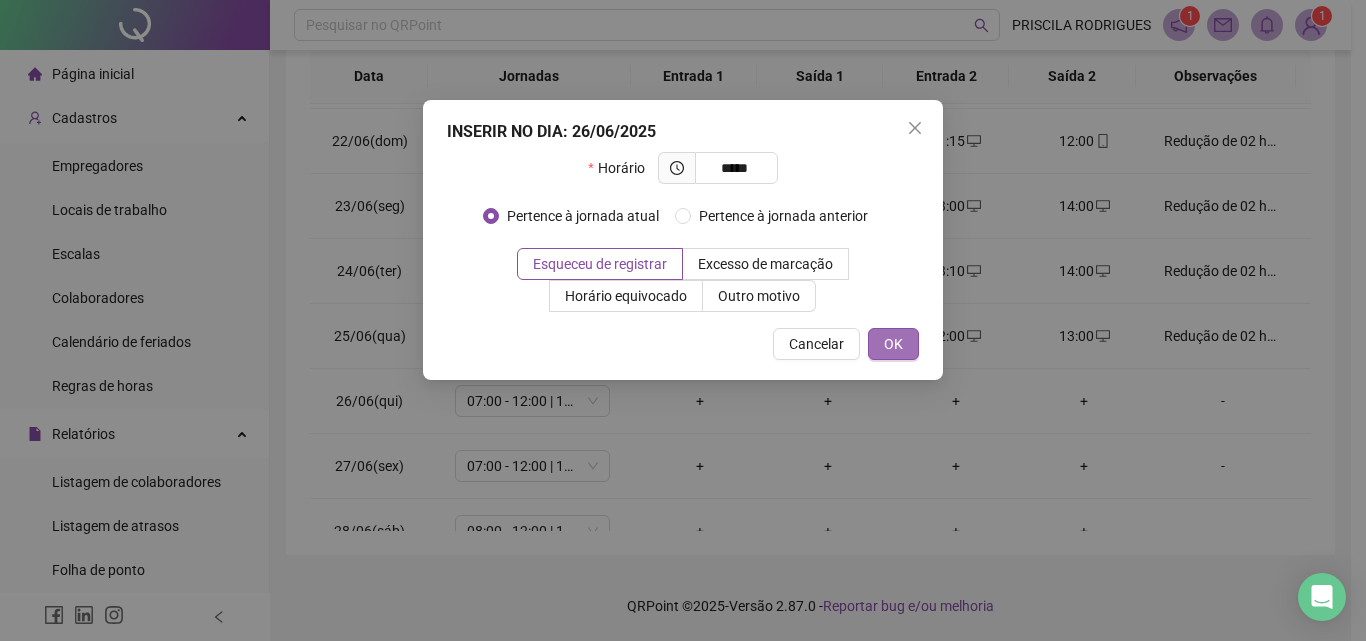 type on "*****" 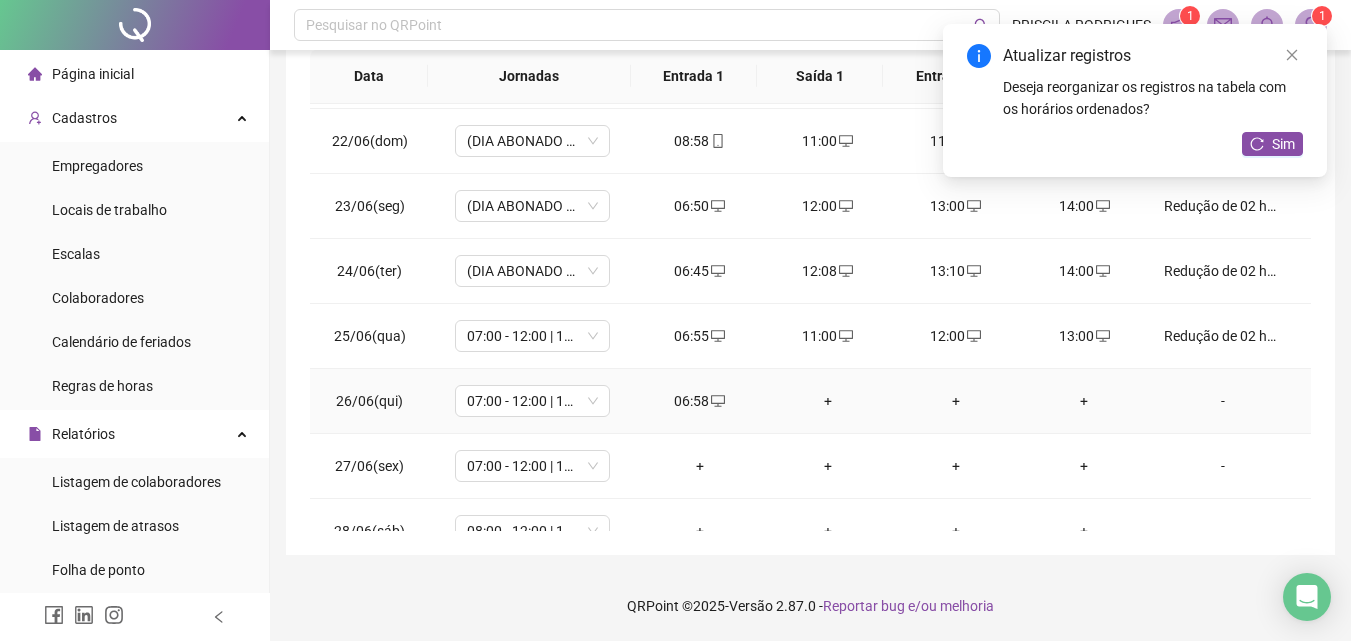 click on "+" at bounding box center (828, 401) 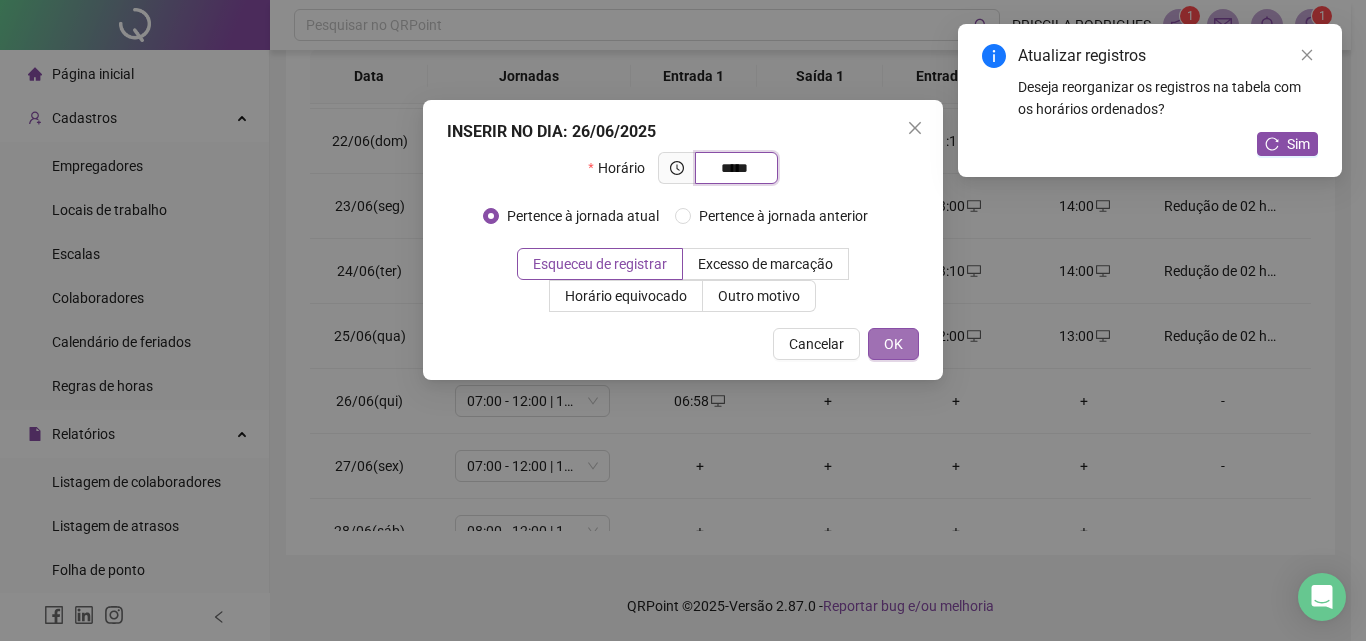 type on "*****" 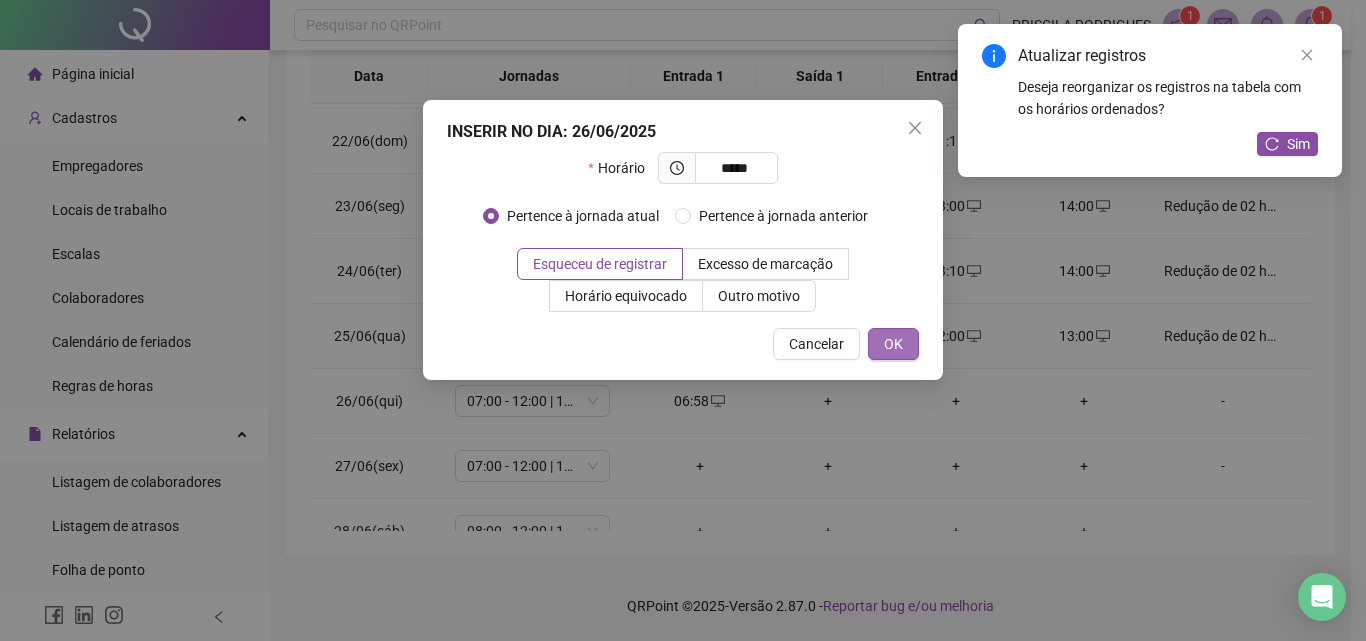 click on "OK" at bounding box center [893, 344] 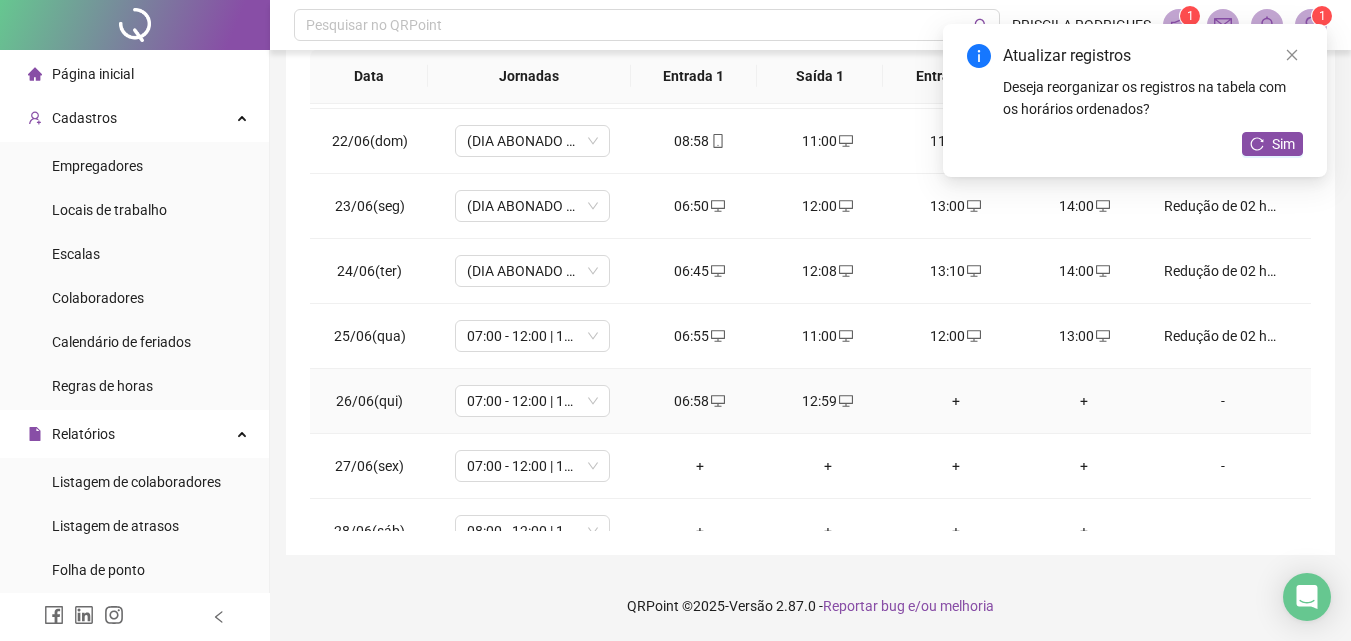 click on "+" at bounding box center [956, 401] 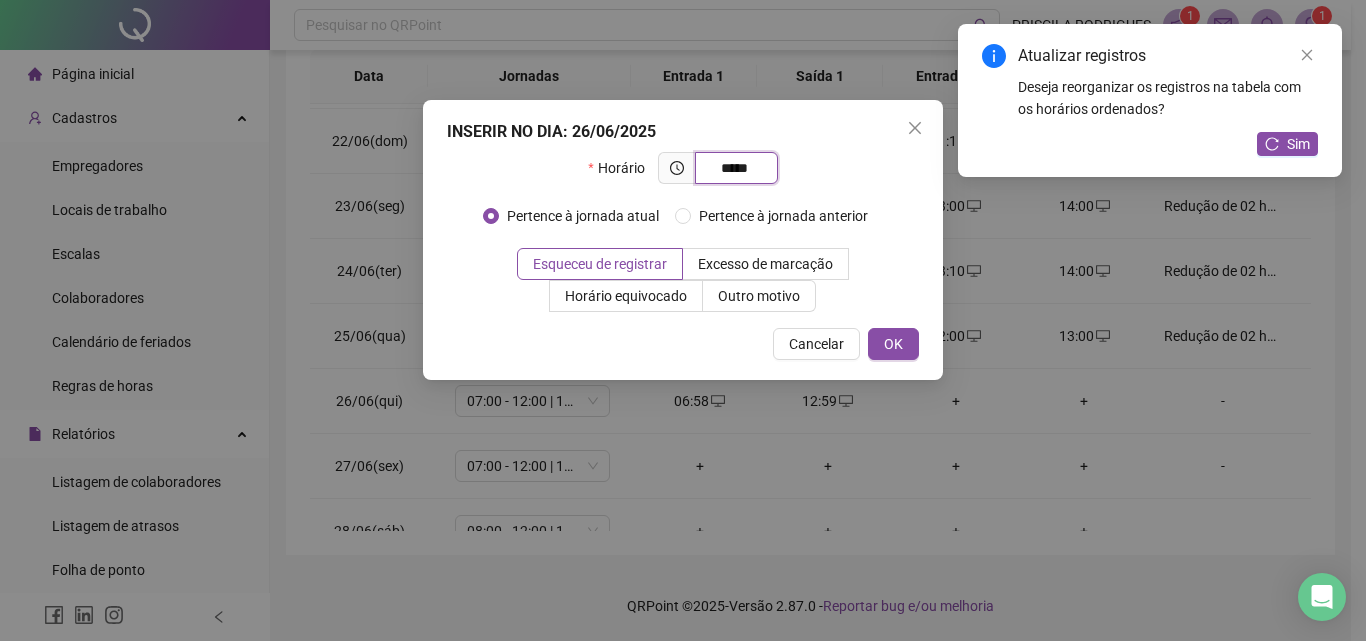 type on "*****" 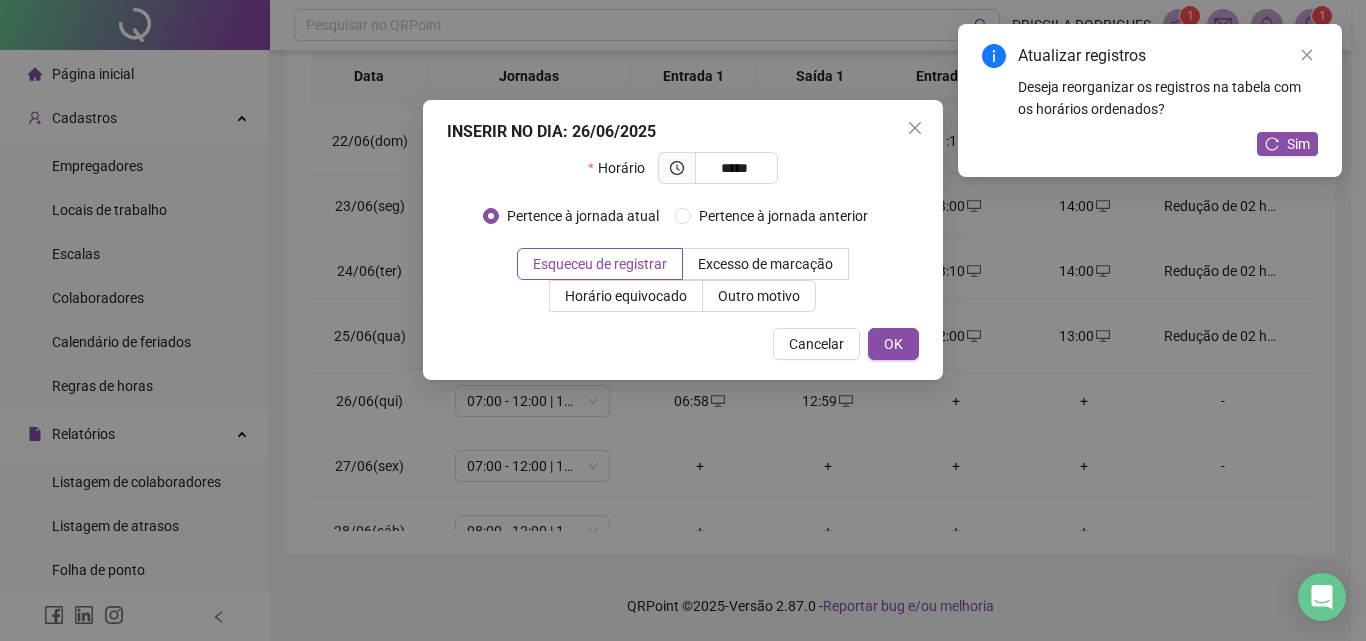 click on "INSERIR NO DIA :   [DATE]/[YEAR] Horário ***** Pertence à jornada atual Pertence à jornada anterior Esqueceu de registrar Excesso de marcação Horário equivocado Outro motivo Motivo Cancelar OK" at bounding box center (683, 240) 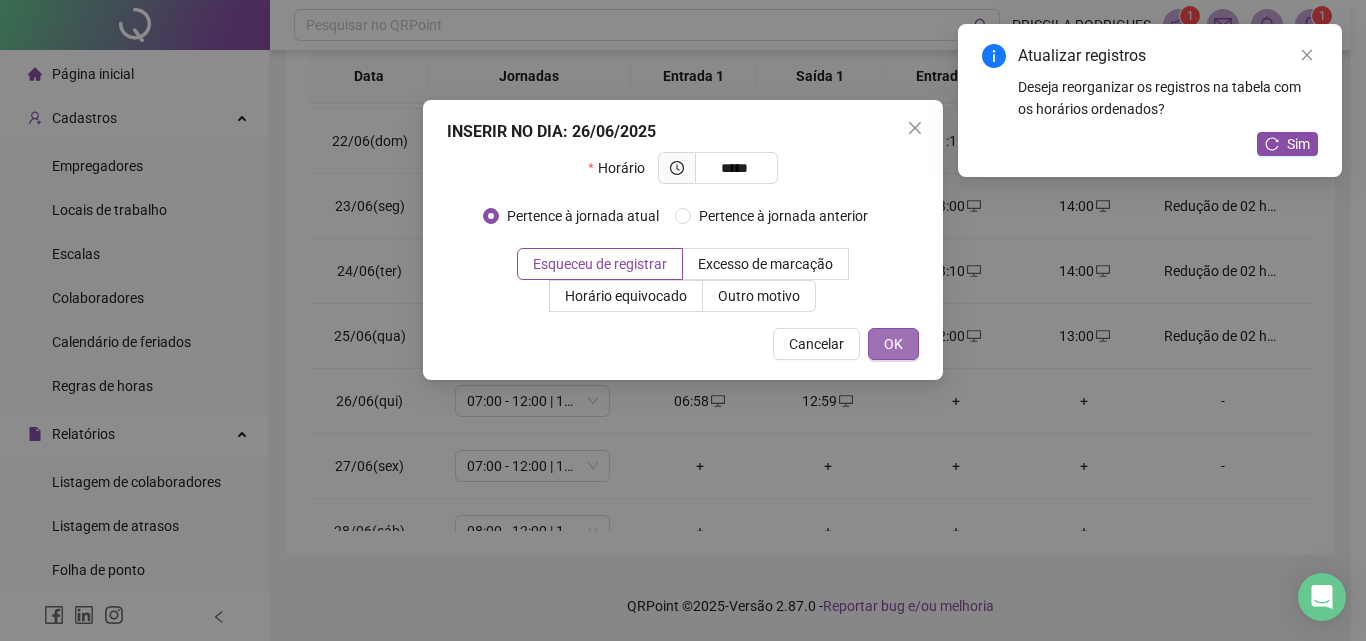 click on "OK" at bounding box center (893, 344) 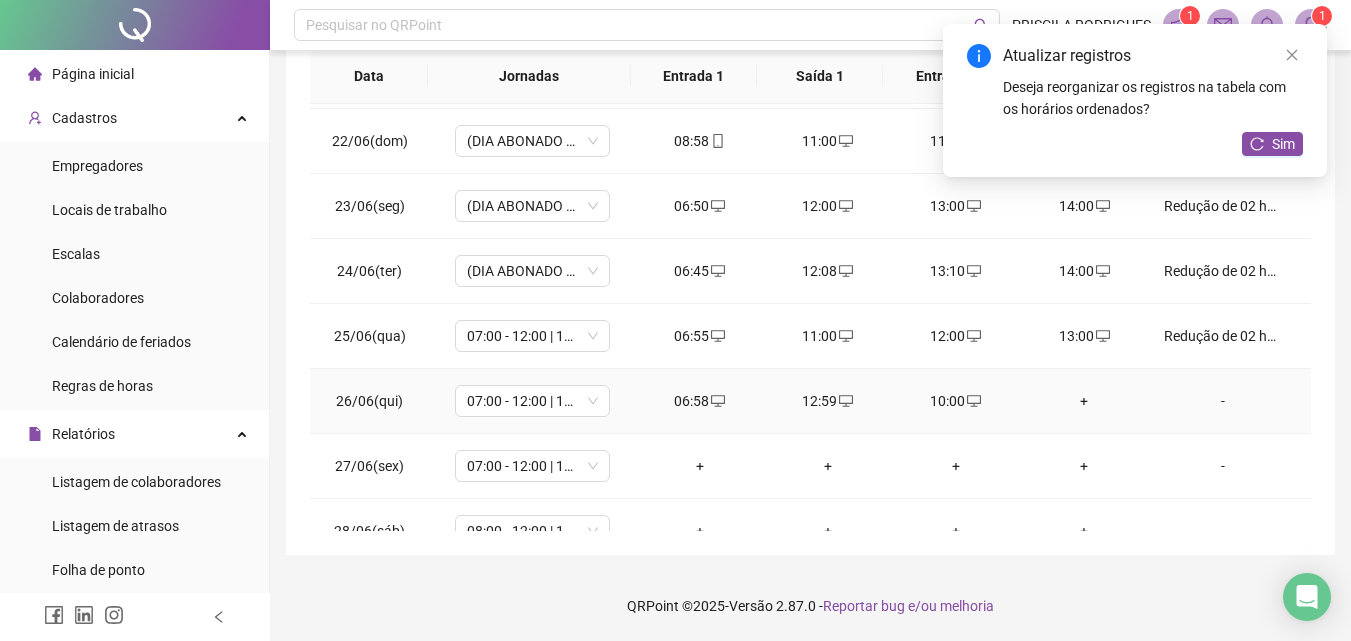 click on "+" at bounding box center [1084, 401] 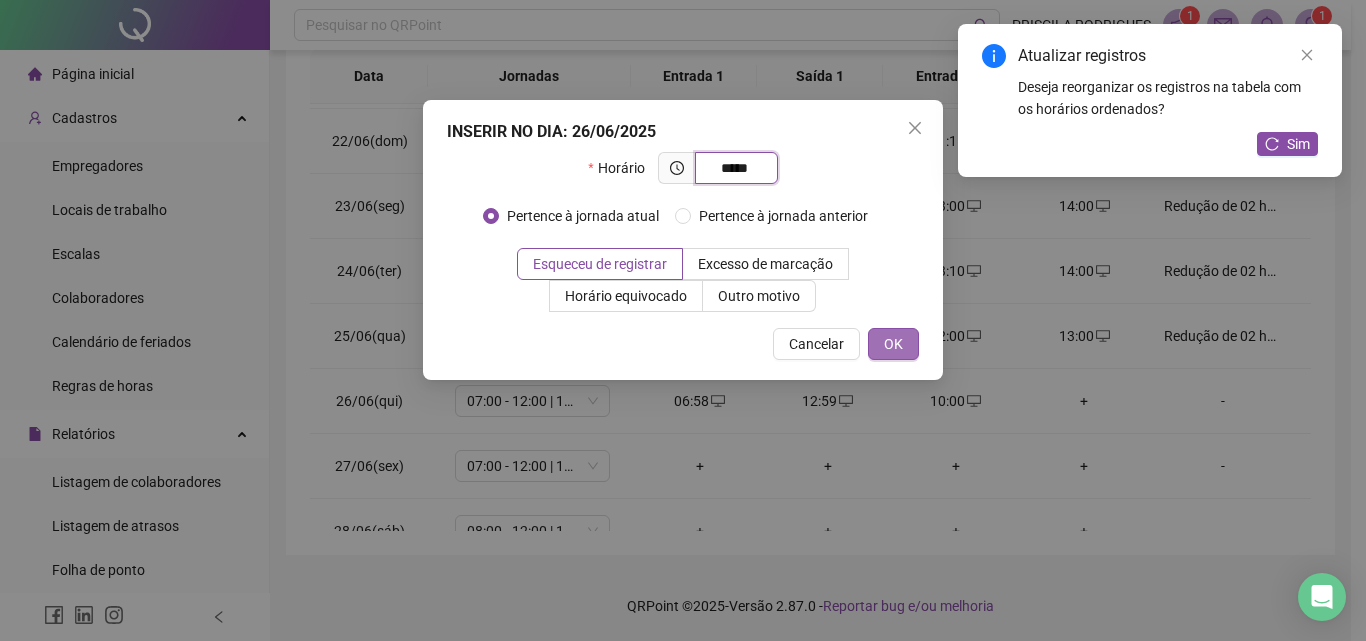 type on "*****" 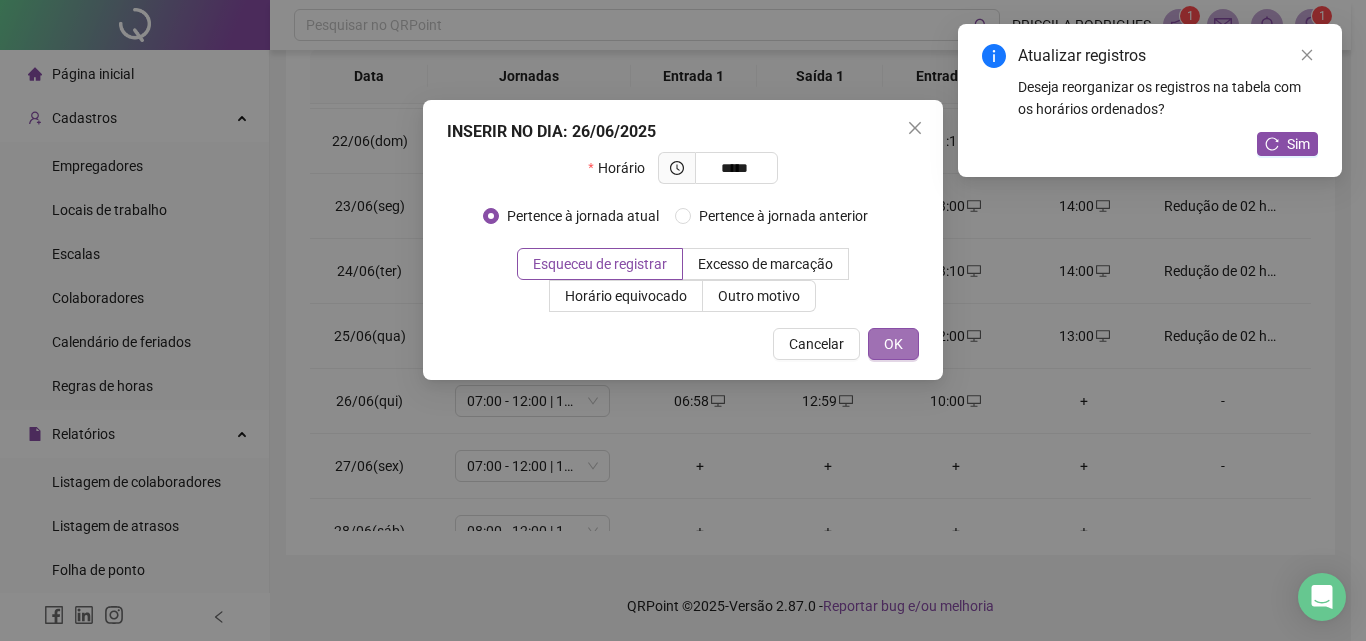 click on "OK" at bounding box center [893, 344] 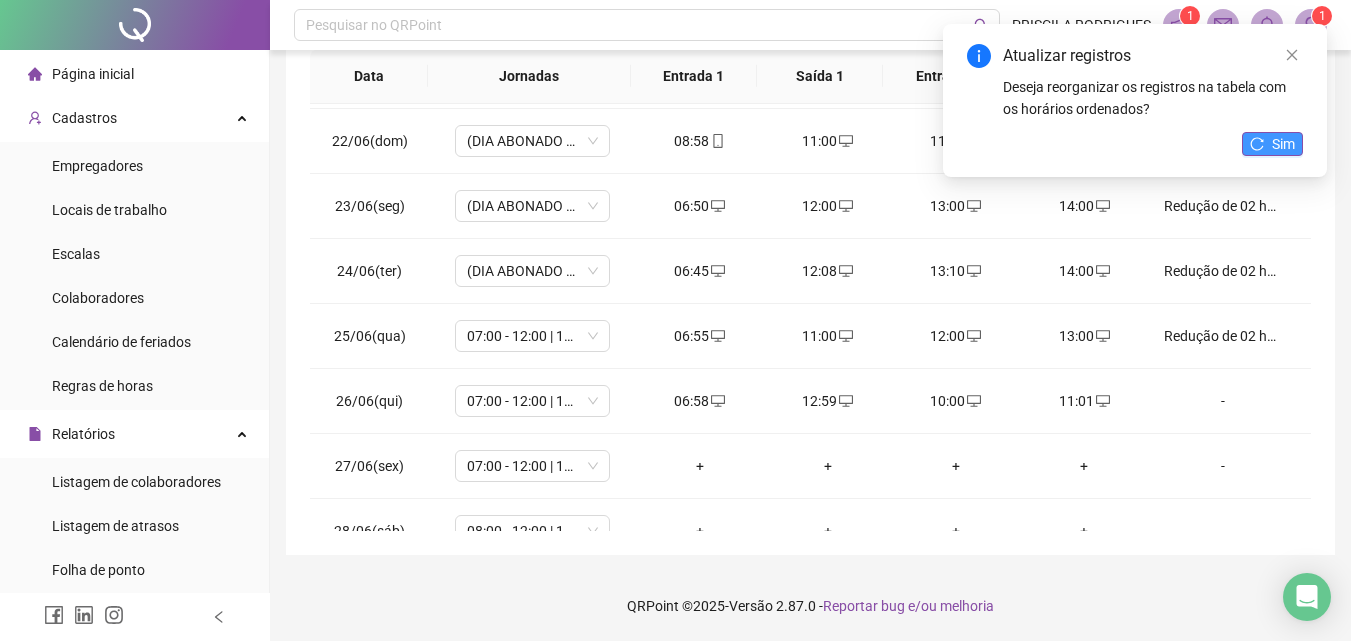 click on "Sim" at bounding box center [1283, 144] 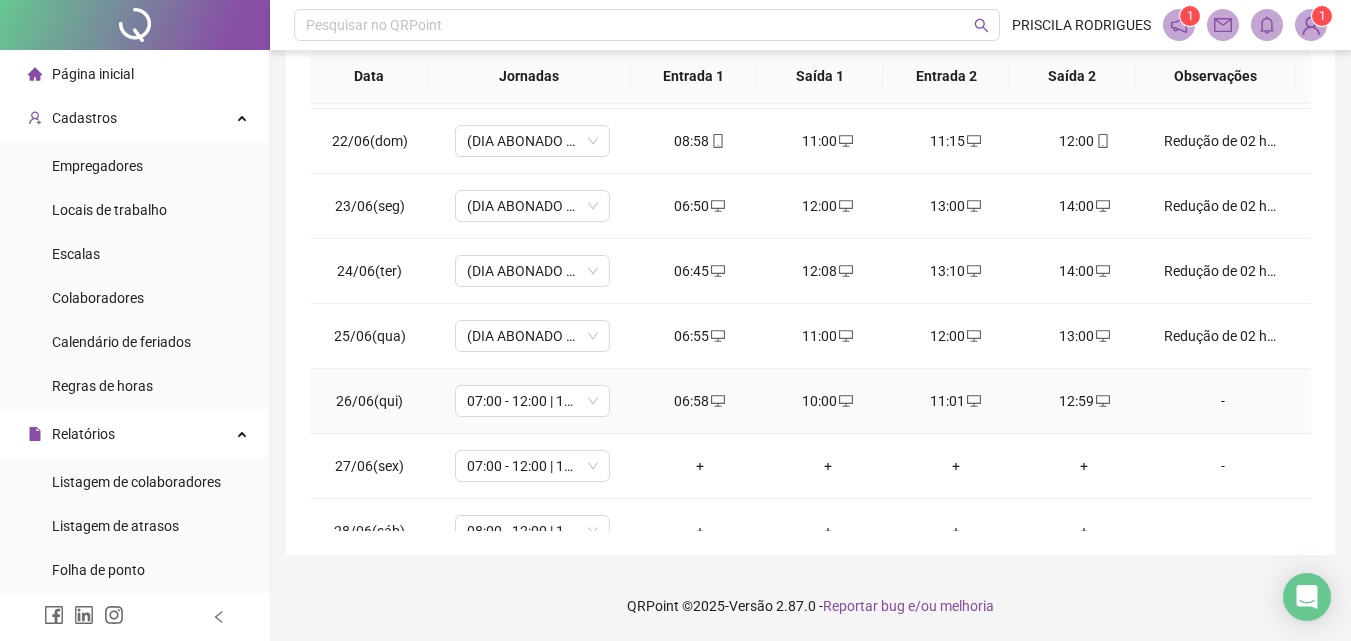 click on "-" at bounding box center (1223, 401) 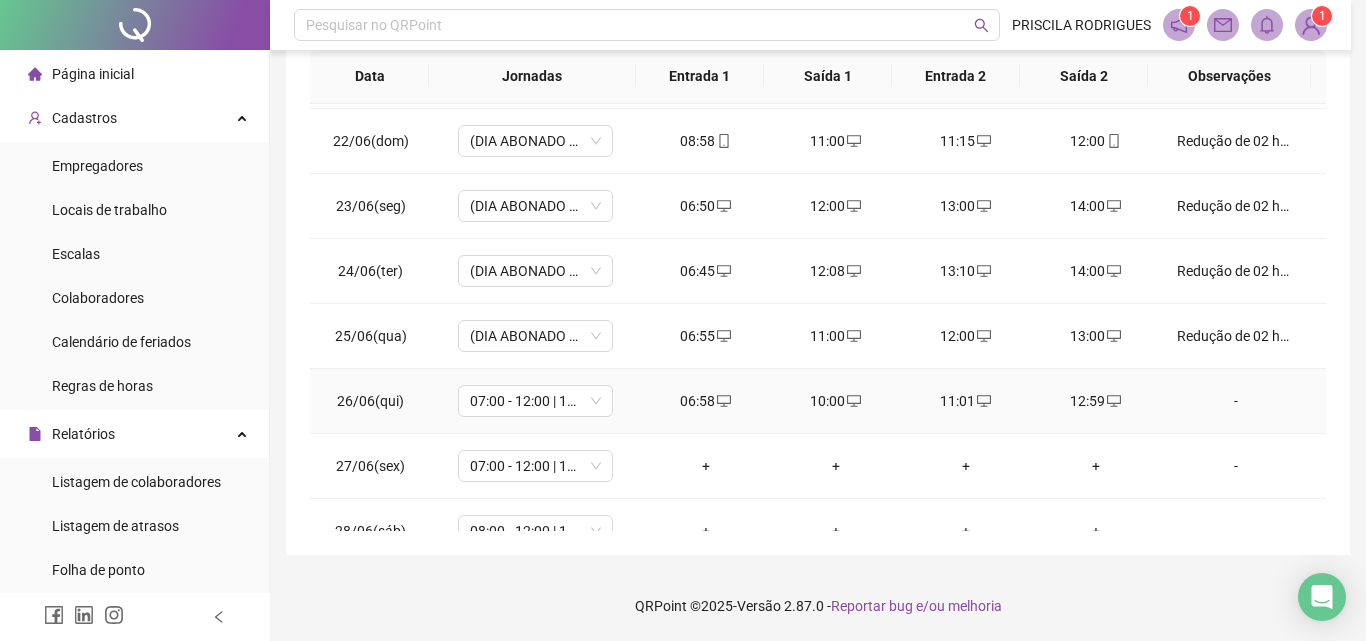 type on "*****" 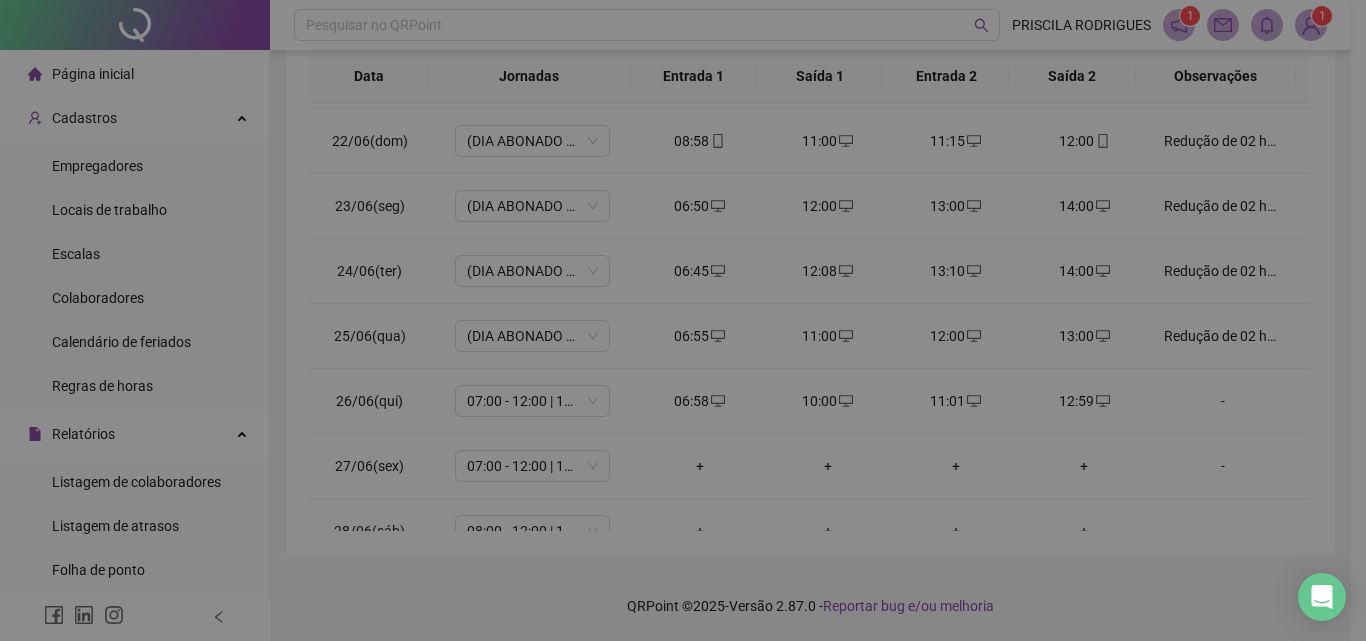 type 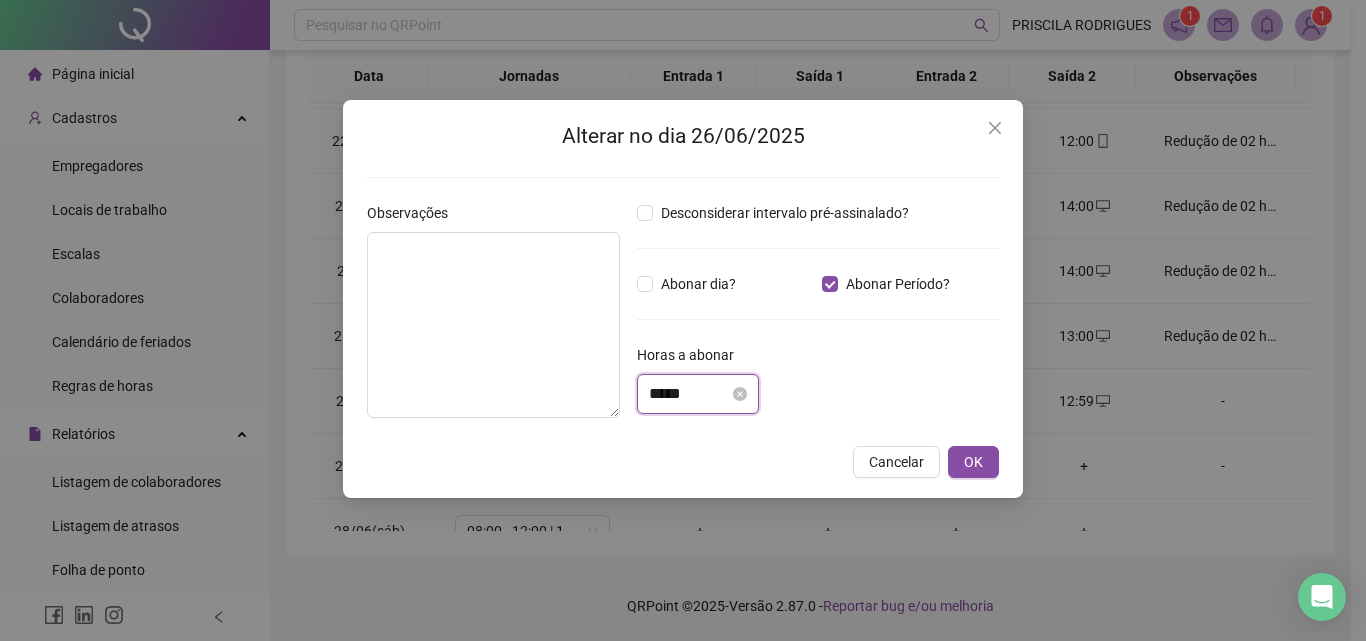 click on "*****" at bounding box center (689, 394) 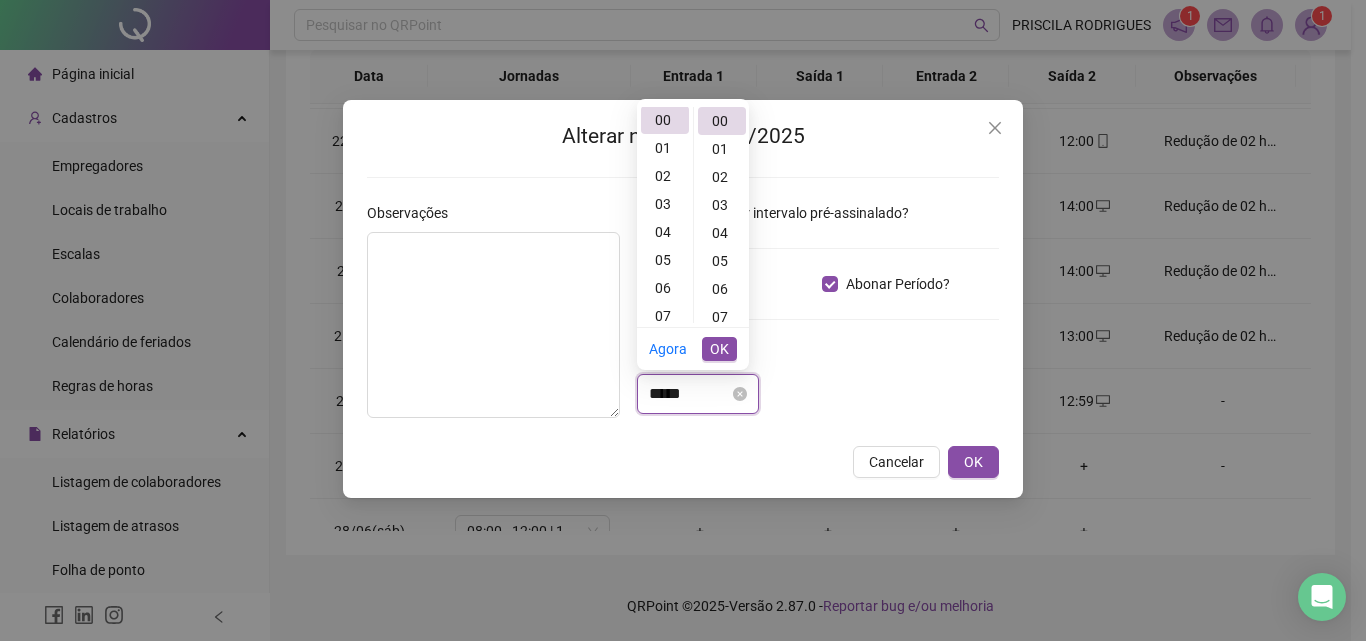 scroll, scrollTop: 0, scrollLeft: 0, axis: both 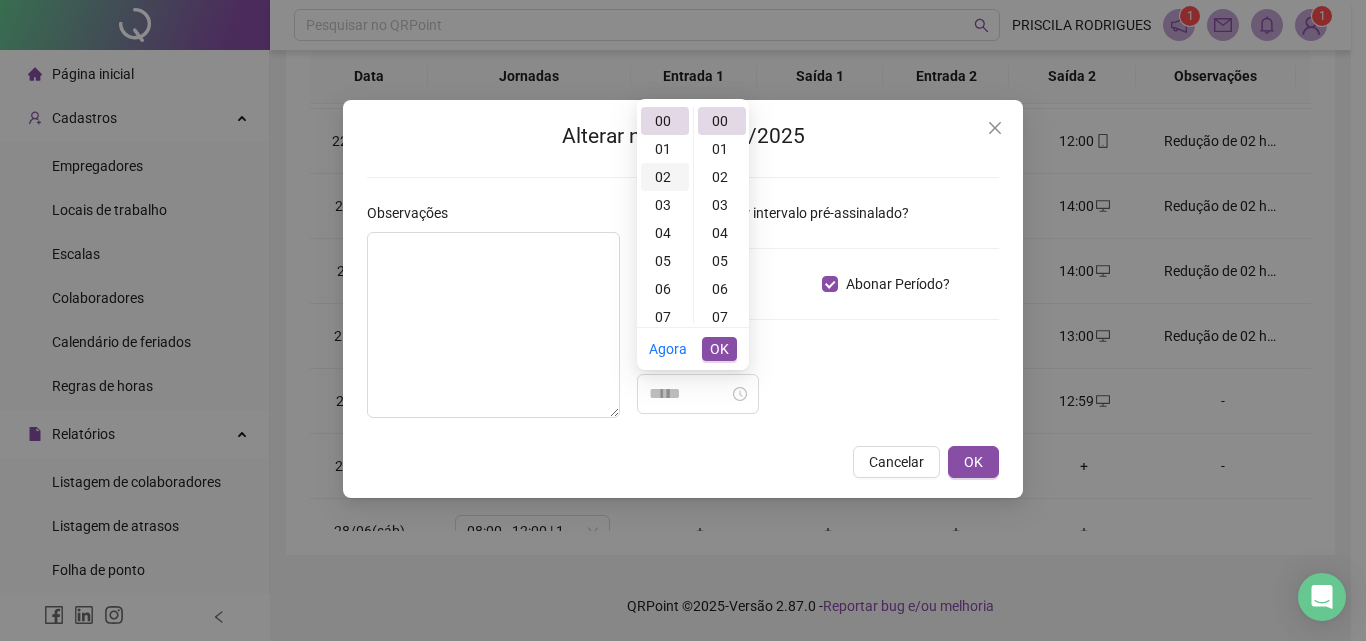 click on "02" at bounding box center (665, 177) 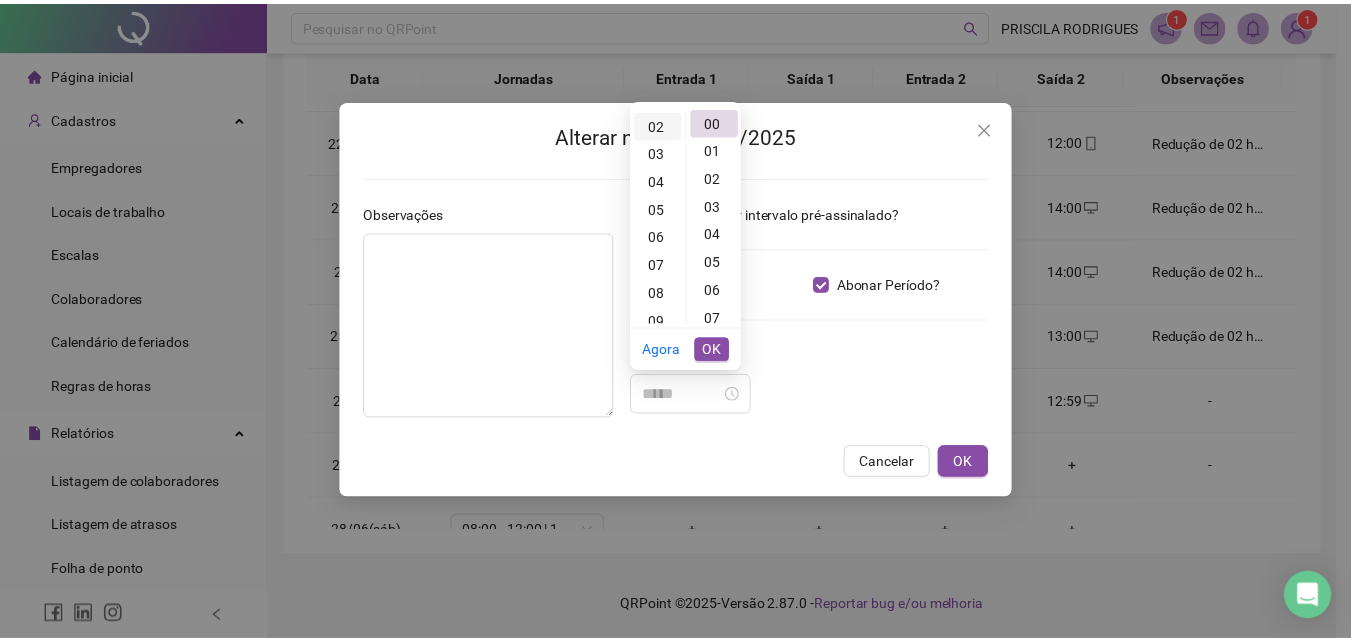 scroll, scrollTop: 56, scrollLeft: 0, axis: vertical 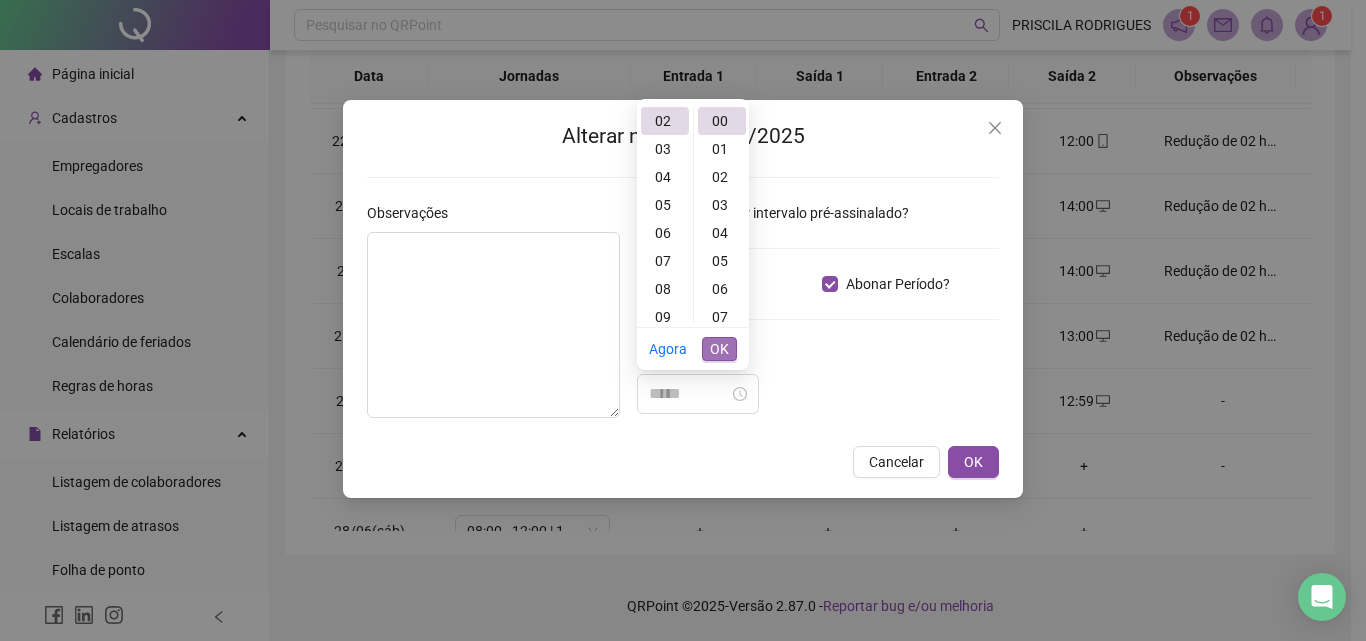 type on "*****" 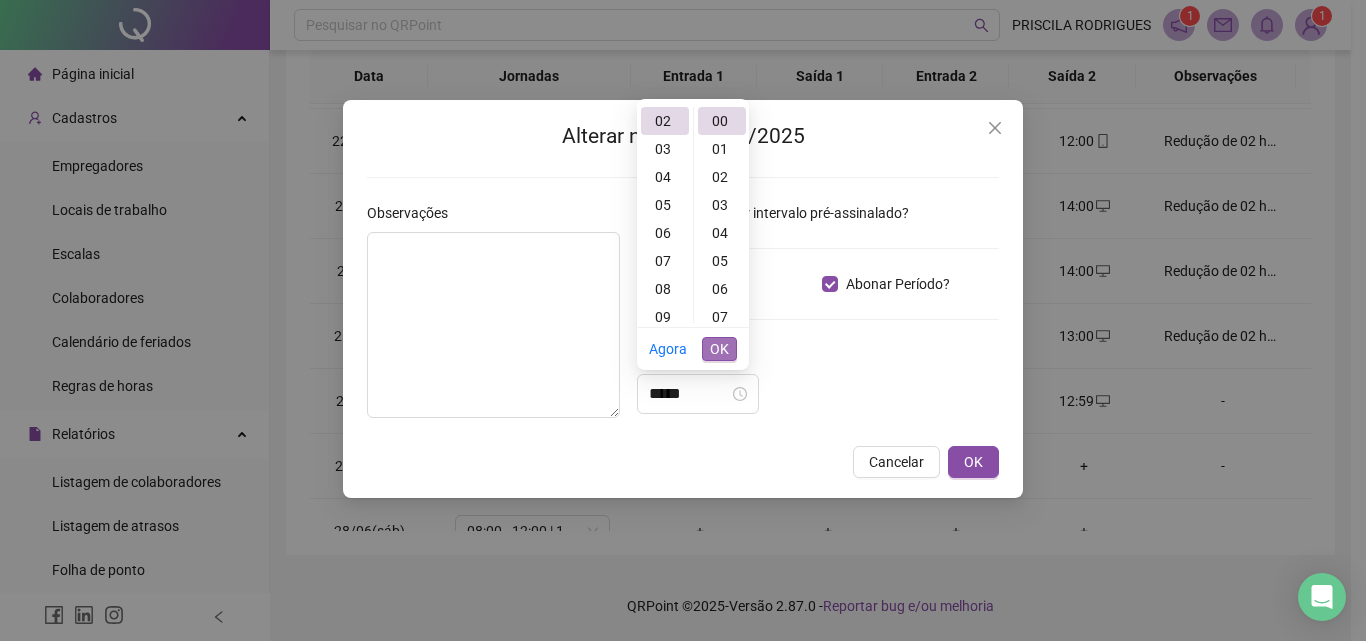 click on "OK" at bounding box center [719, 349] 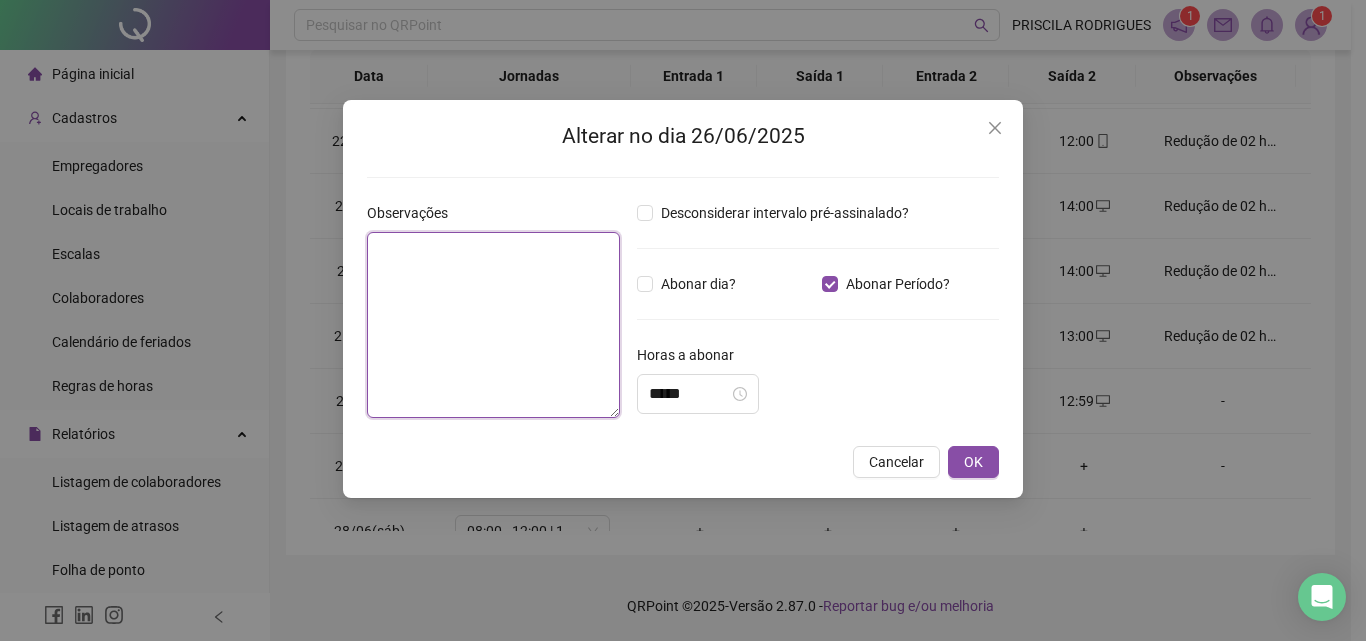 click at bounding box center (493, 325) 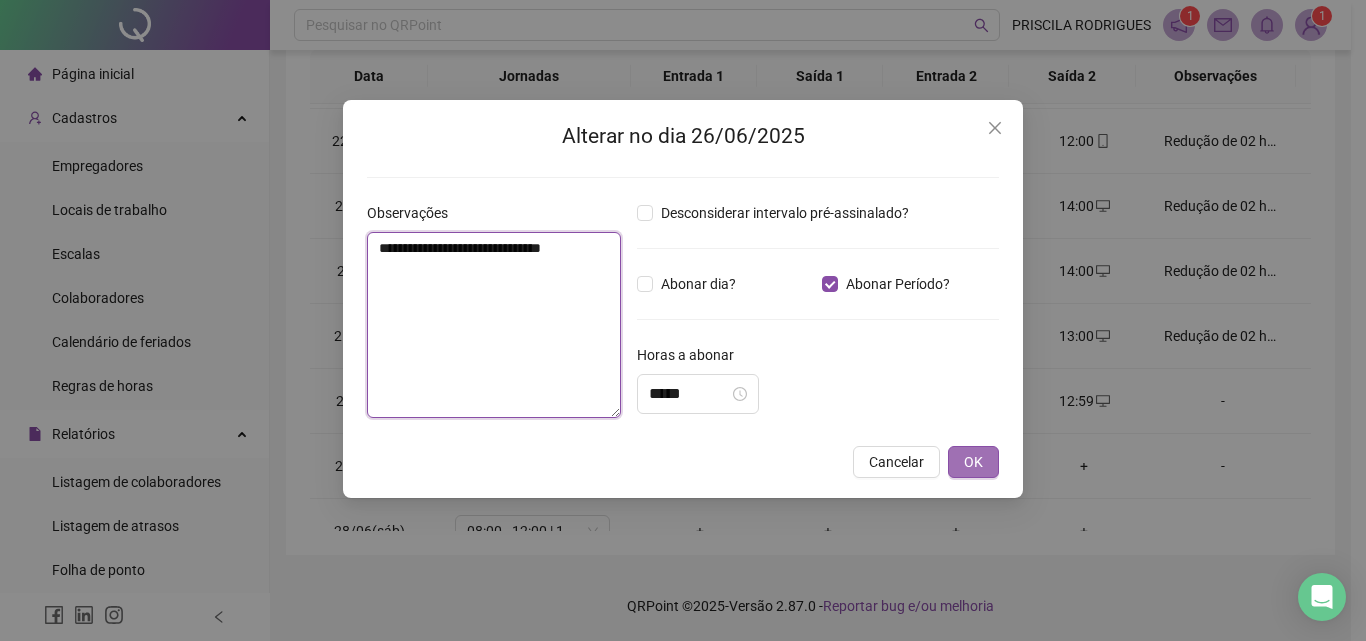 type on "**********" 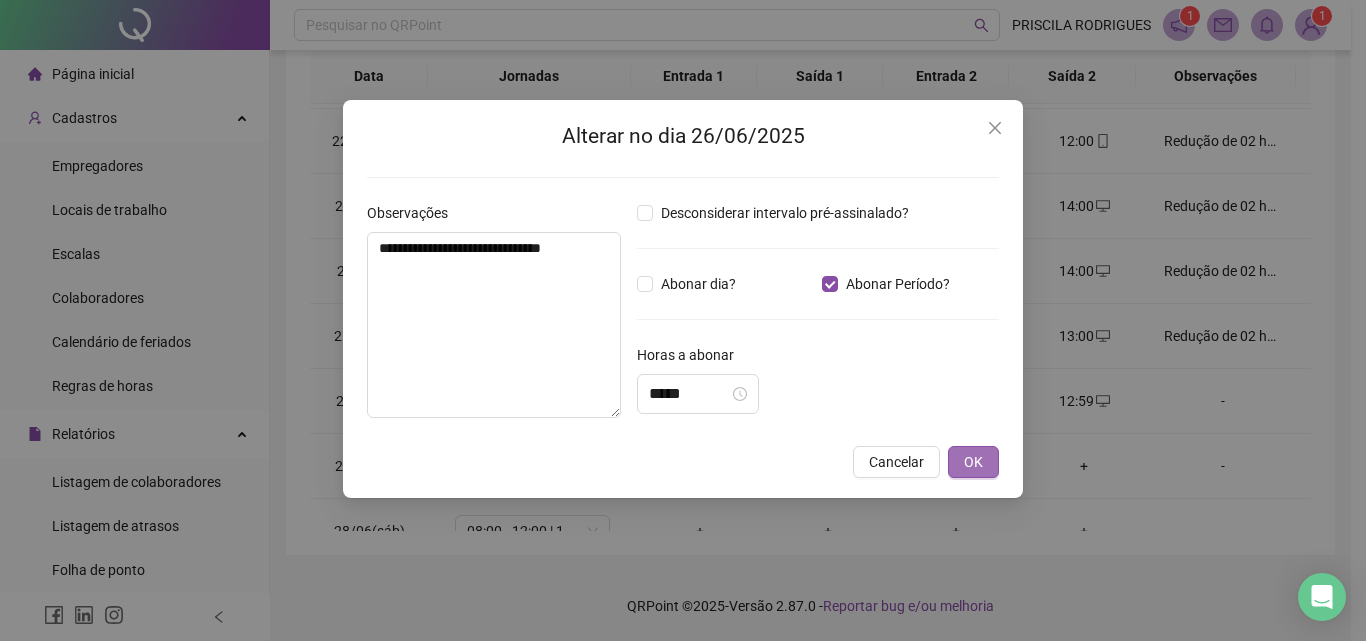 click on "OK" at bounding box center (973, 462) 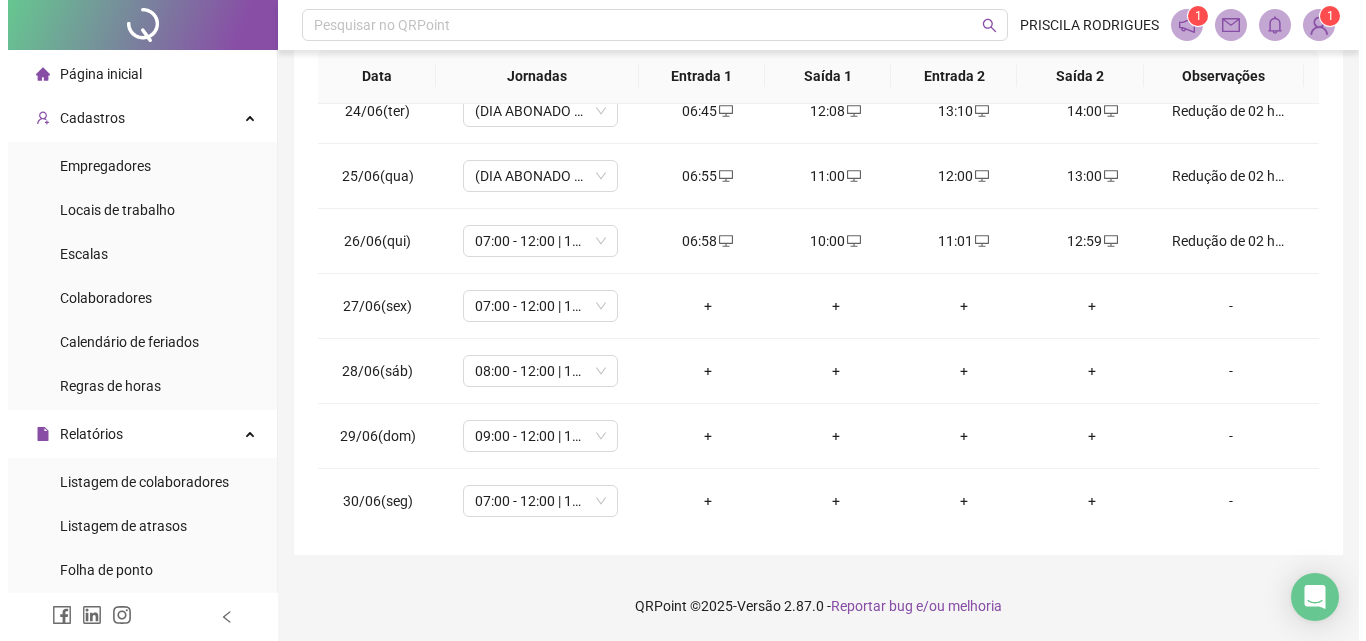 scroll, scrollTop: 1523, scrollLeft: 0, axis: vertical 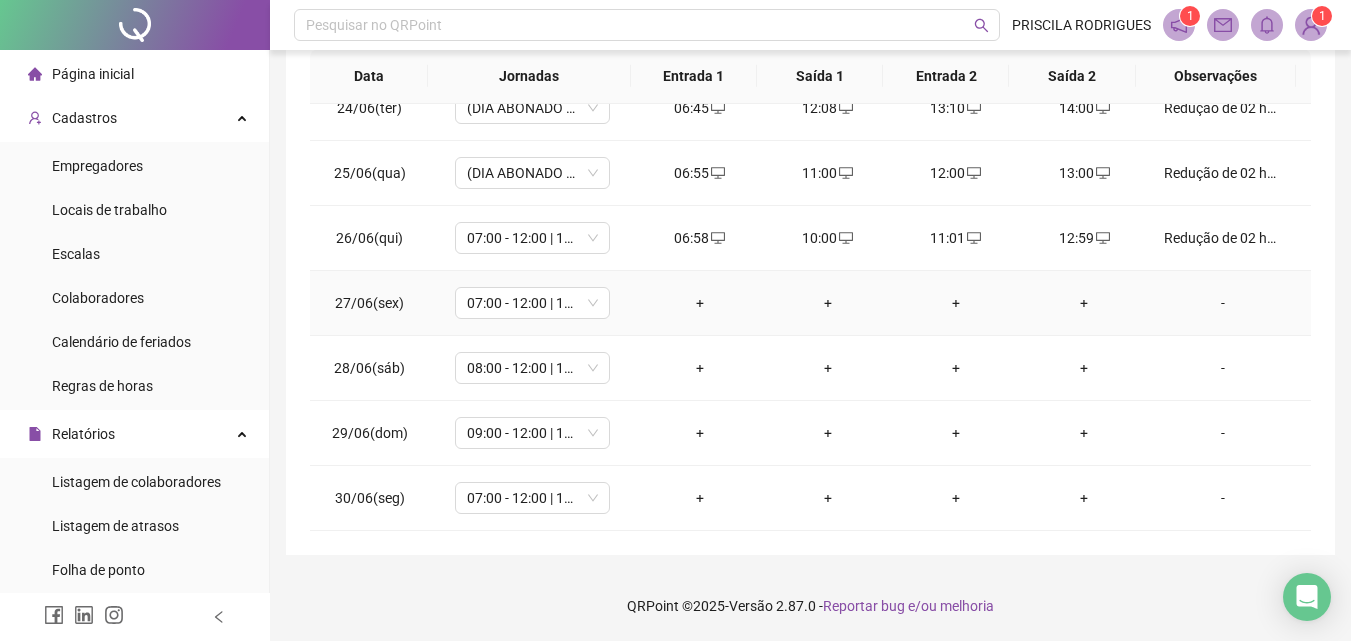 click on "+" at bounding box center (700, 303) 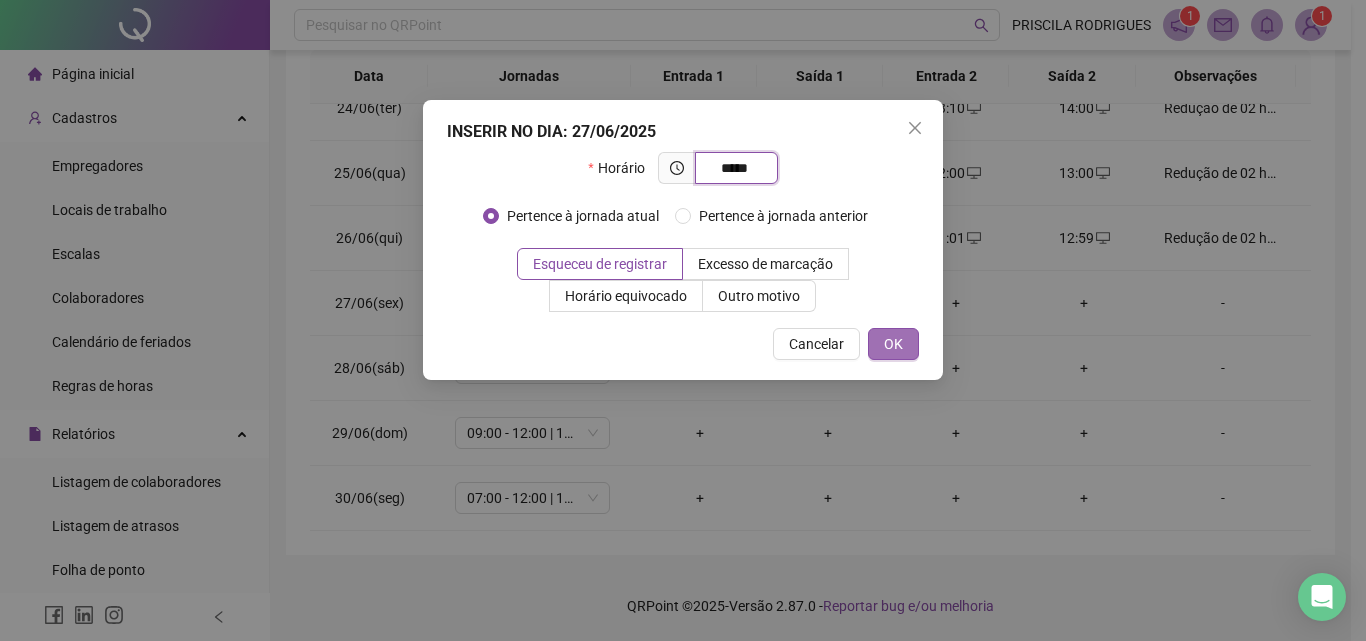 type on "*****" 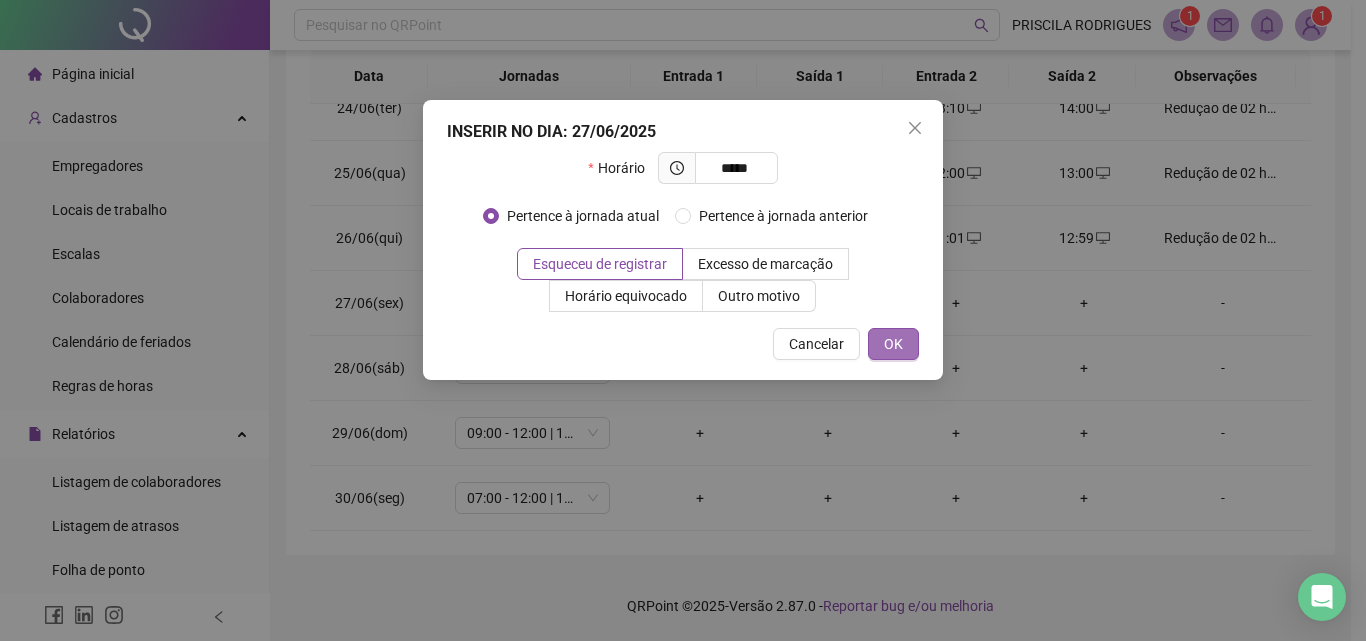 click on "OK" at bounding box center (893, 344) 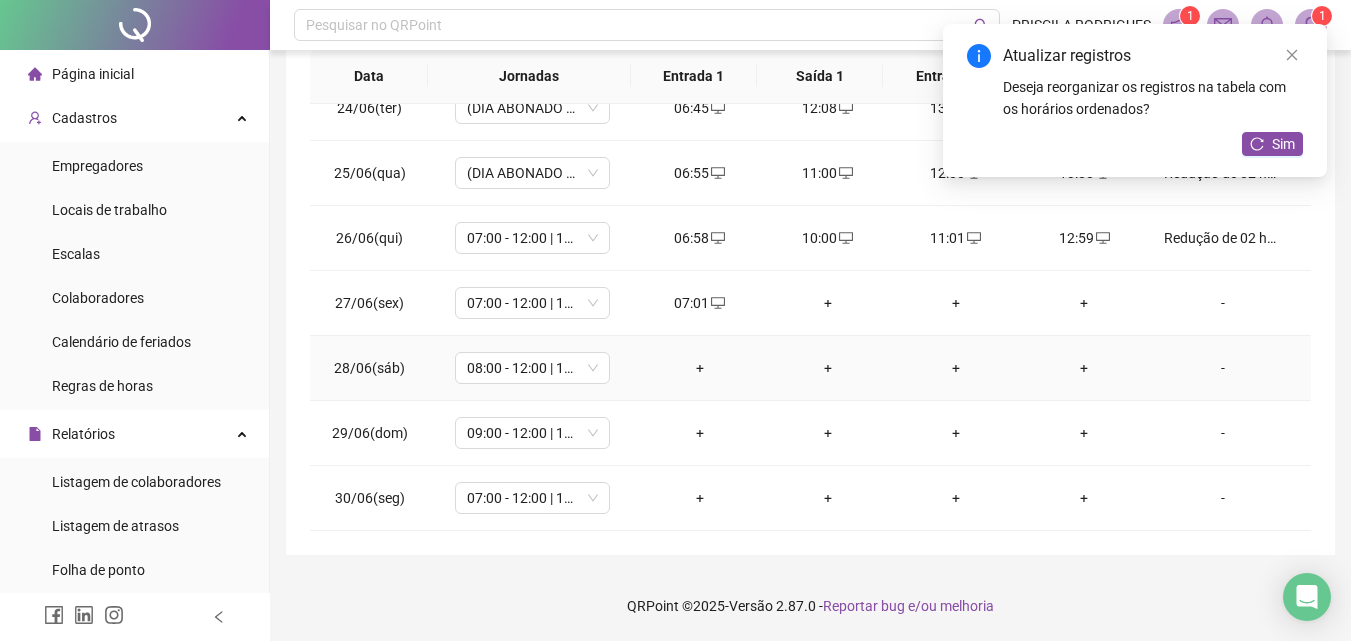 click on "+" at bounding box center [700, 368] 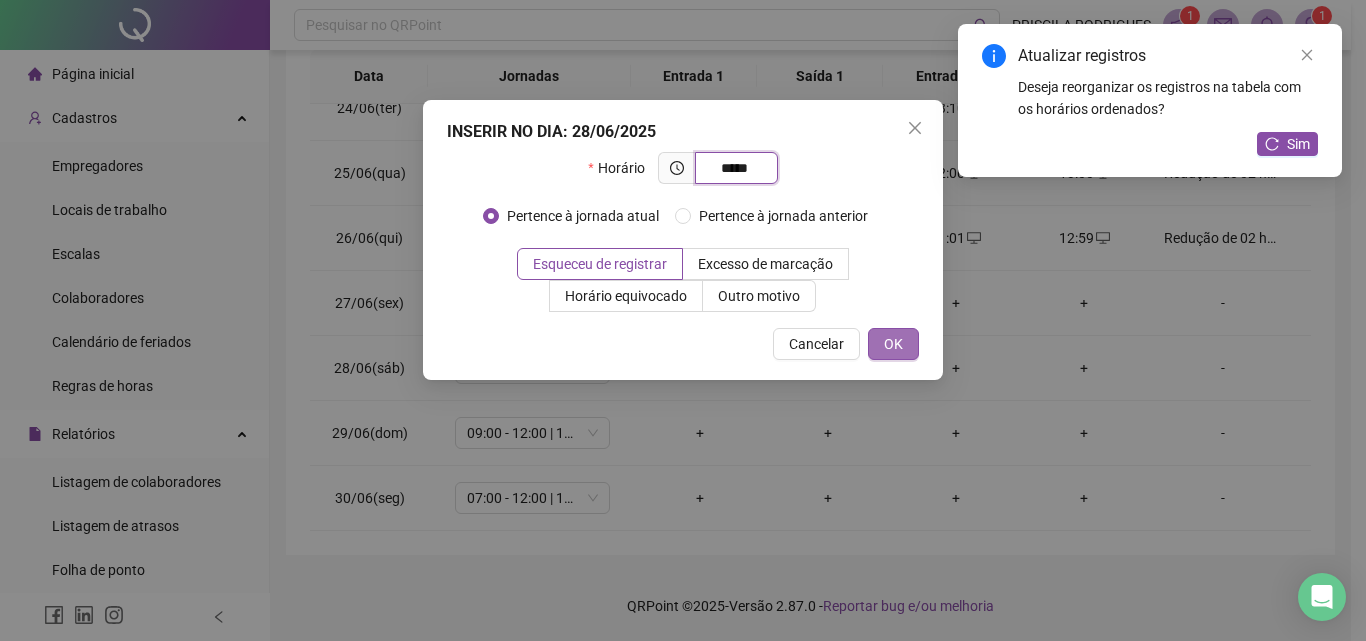 type on "*****" 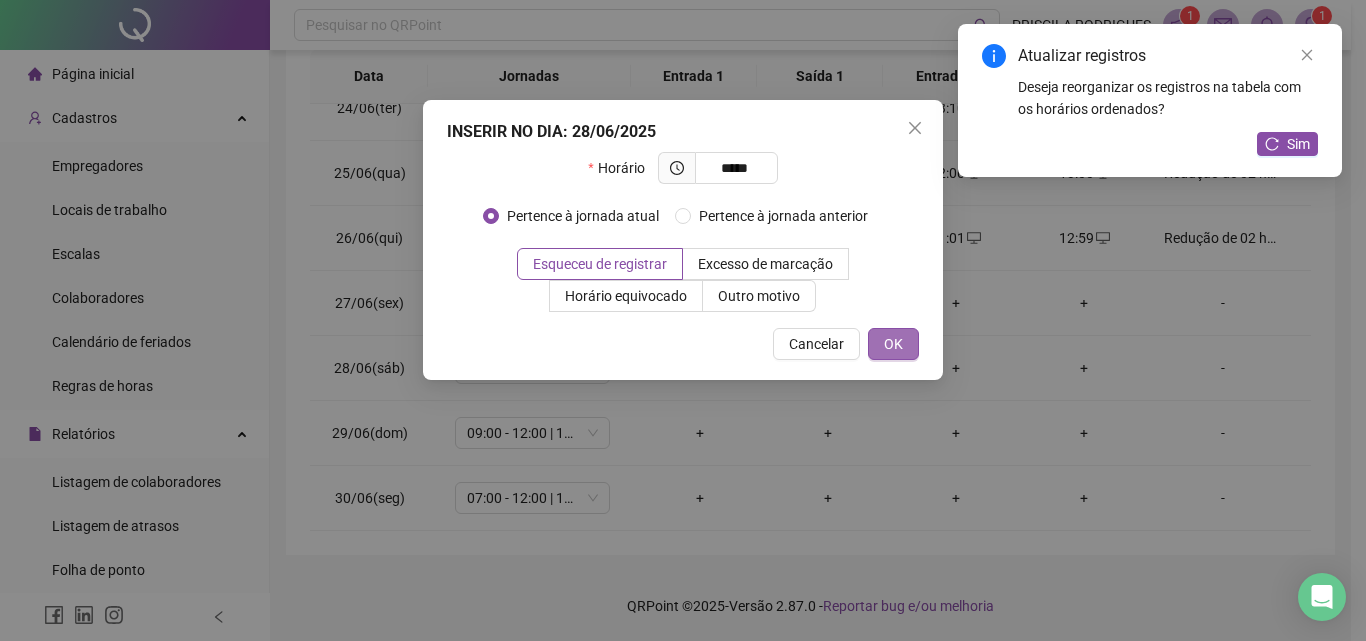 click on "OK" at bounding box center [893, 344] 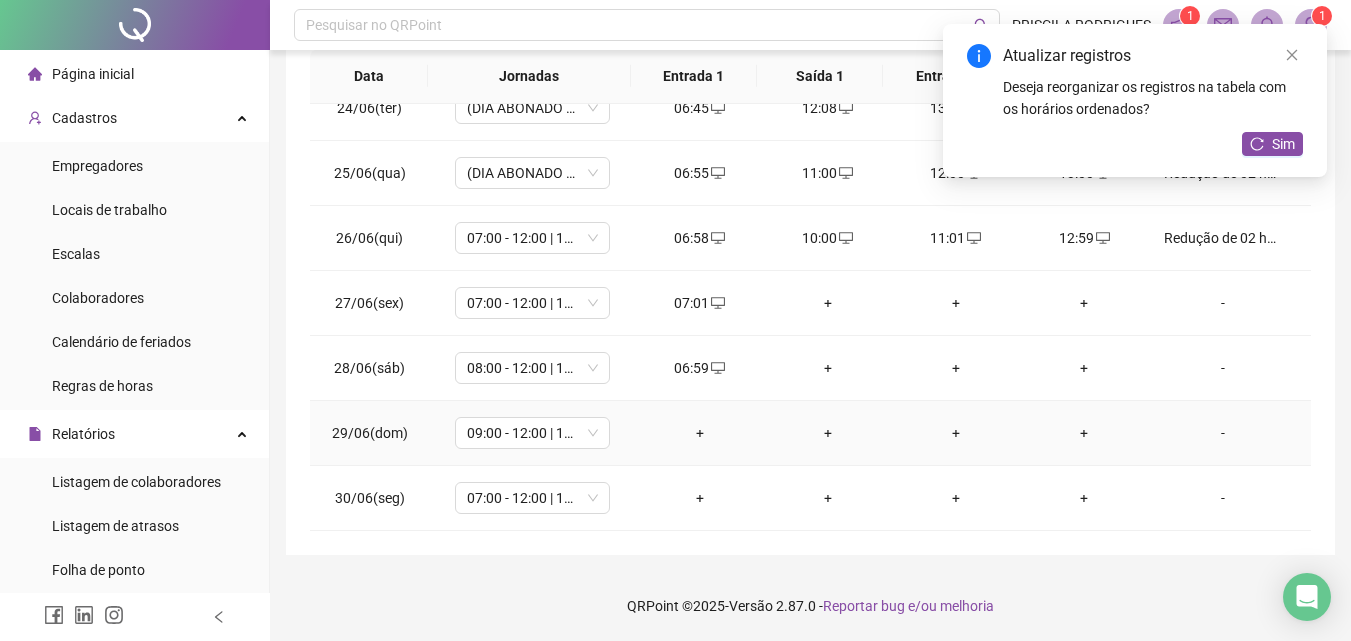 click on "+" at bounding box center (700, 433) 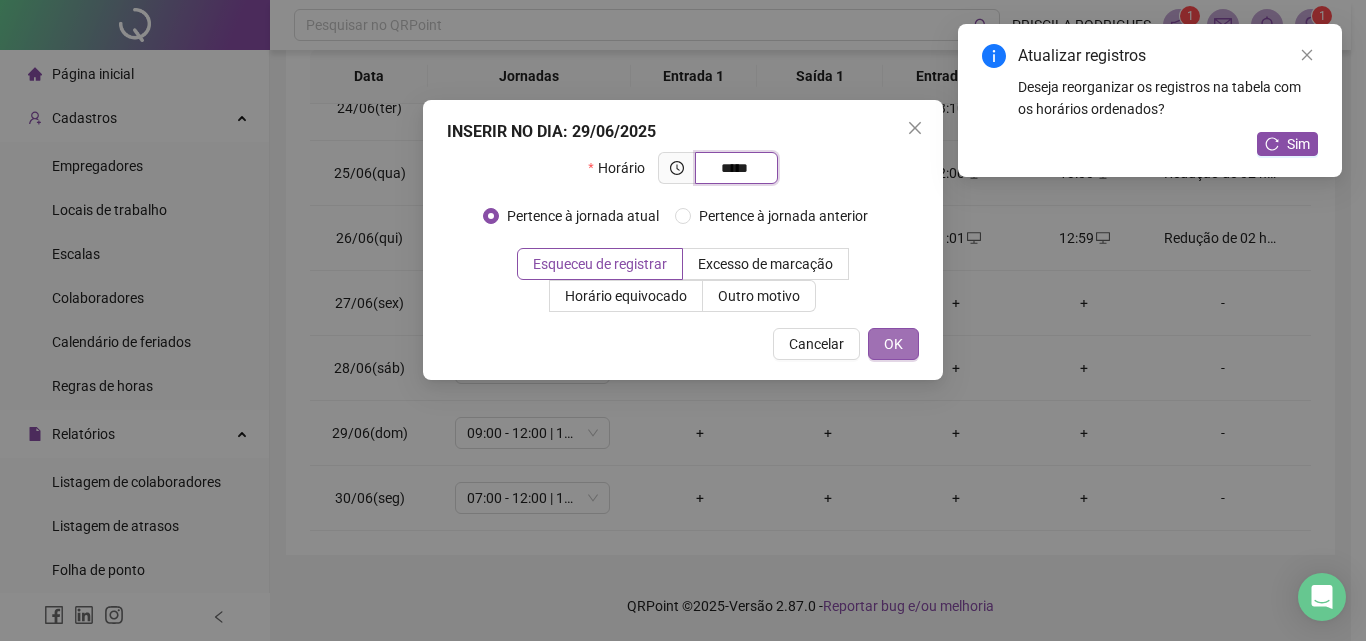 type on "*****" 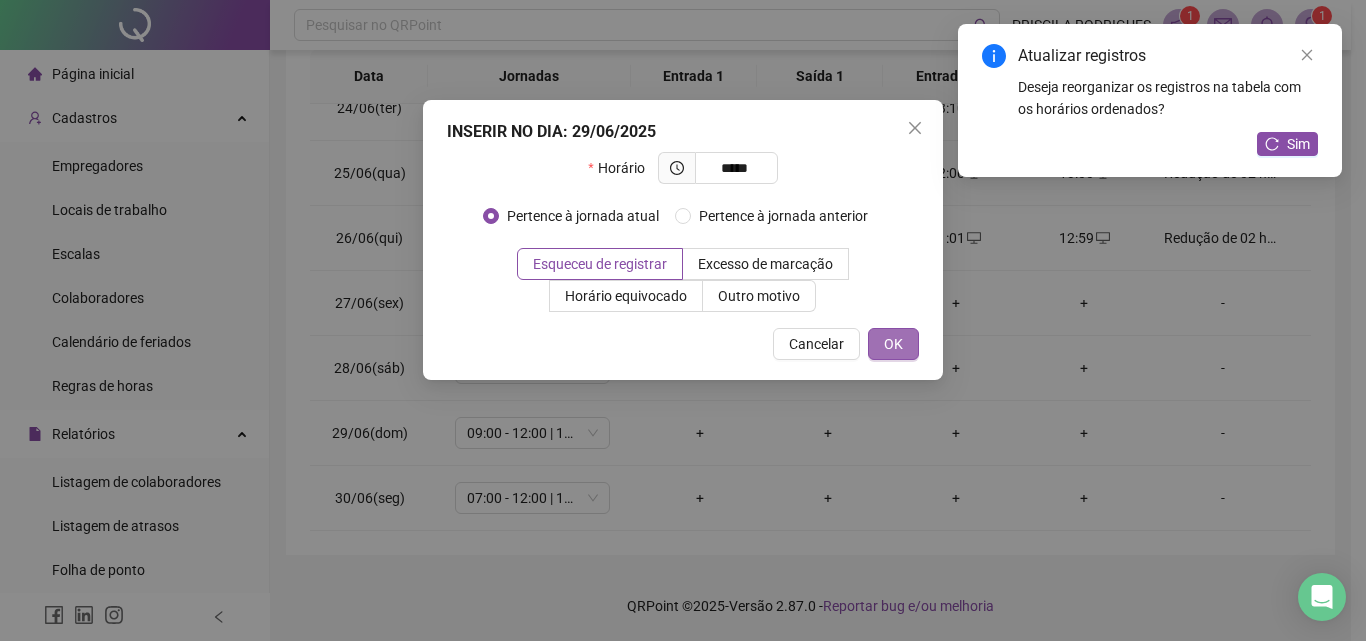 click on "OK" at bounding box center [893, 344] 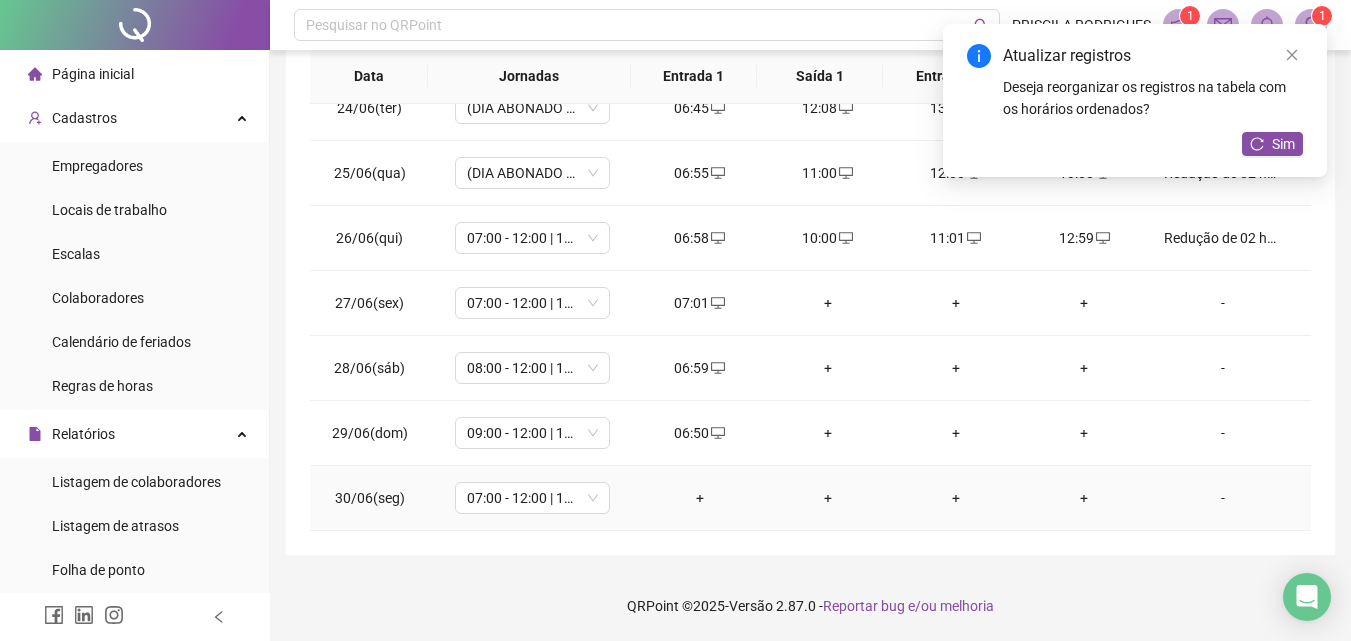 click on "+" at bounding box center [700, 498] 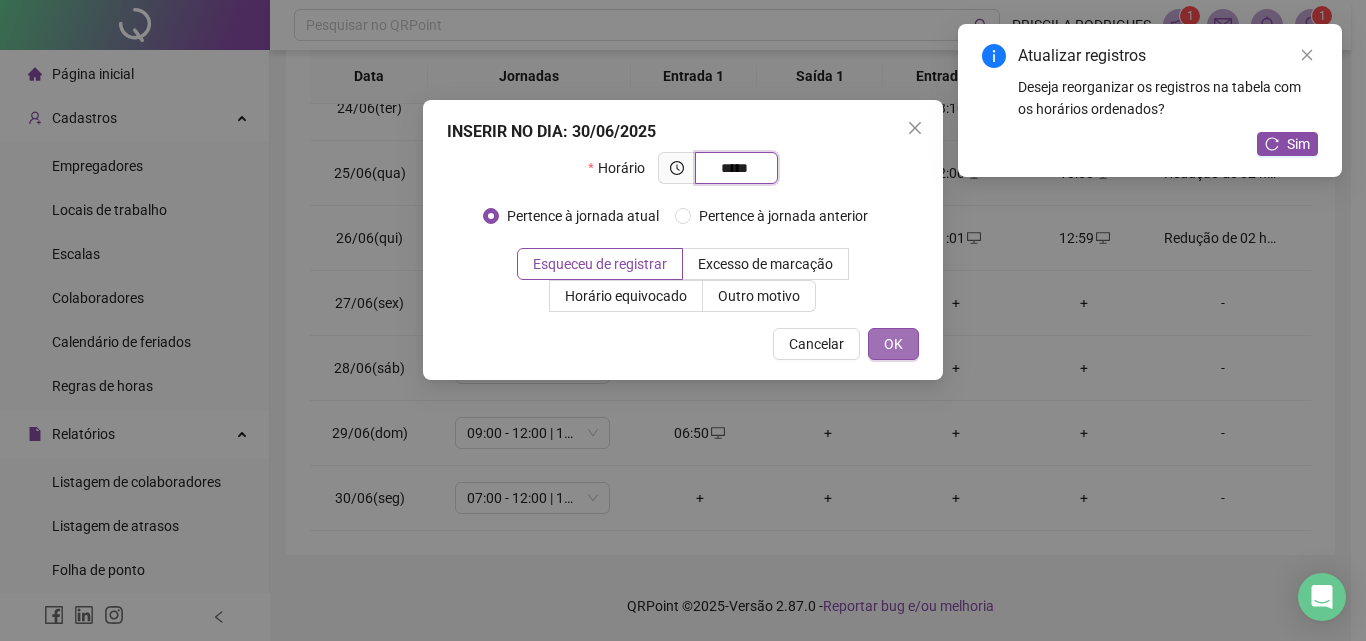 type on "*****" 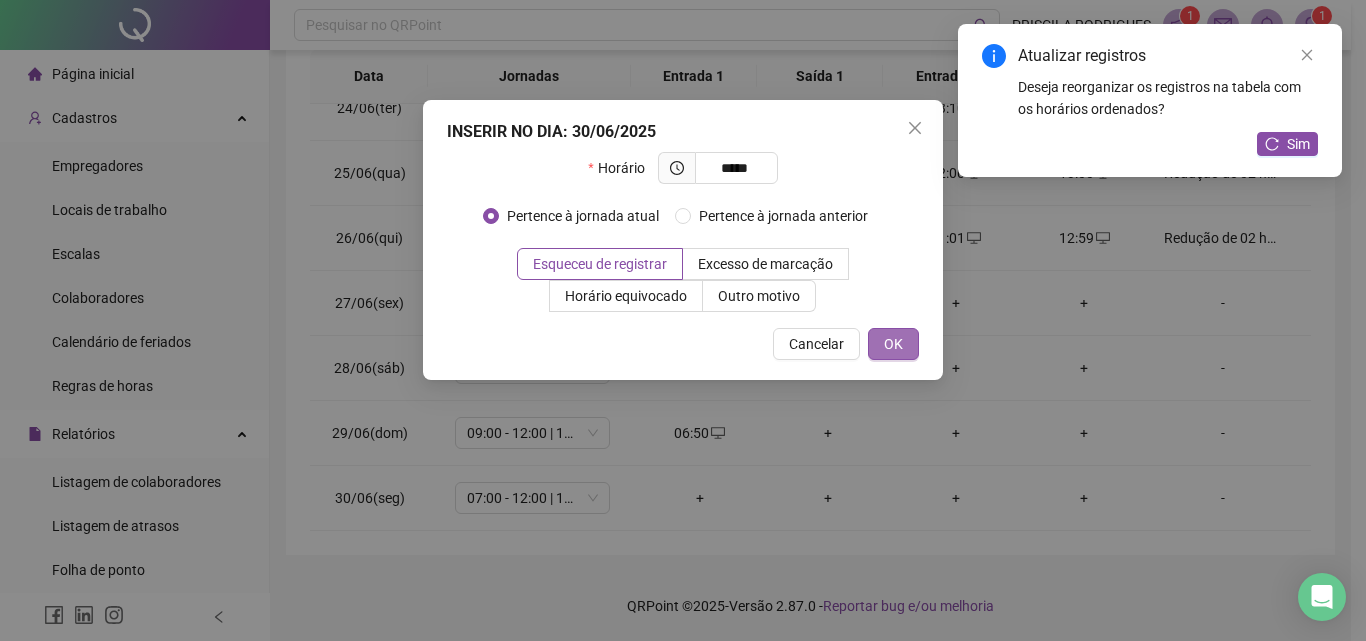click on "OK" at bounding box center (893, 344) 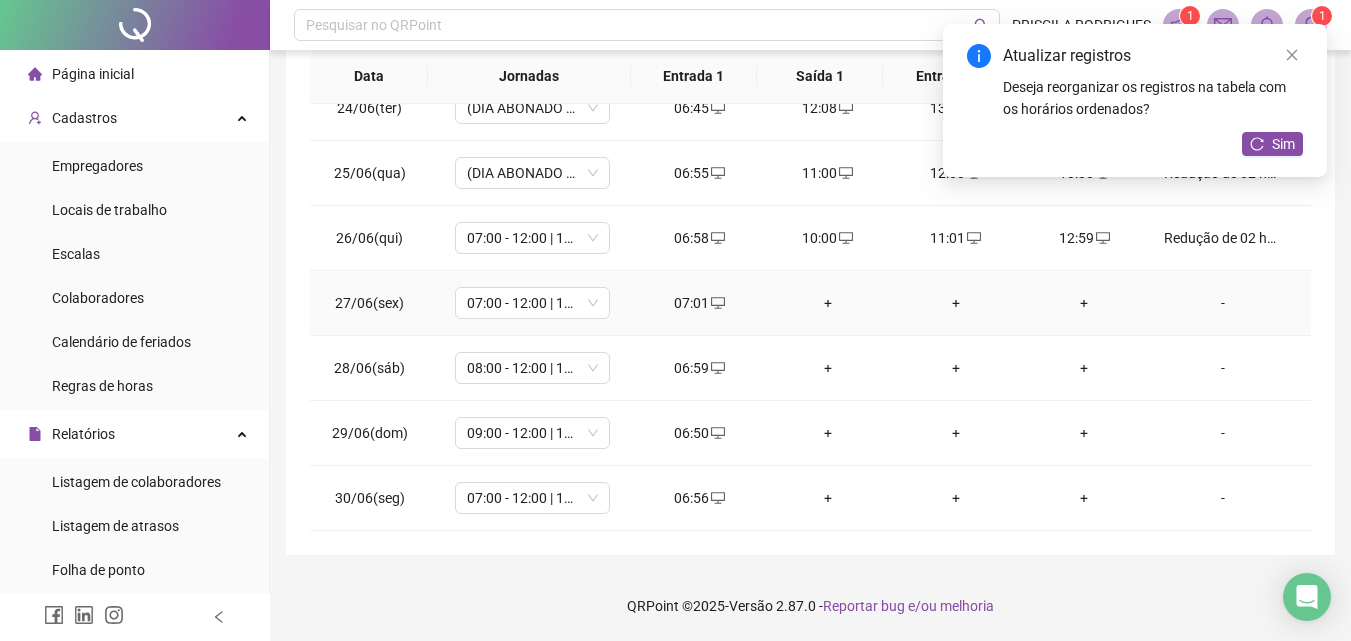 click on "+" at bounding box center (828, 303) 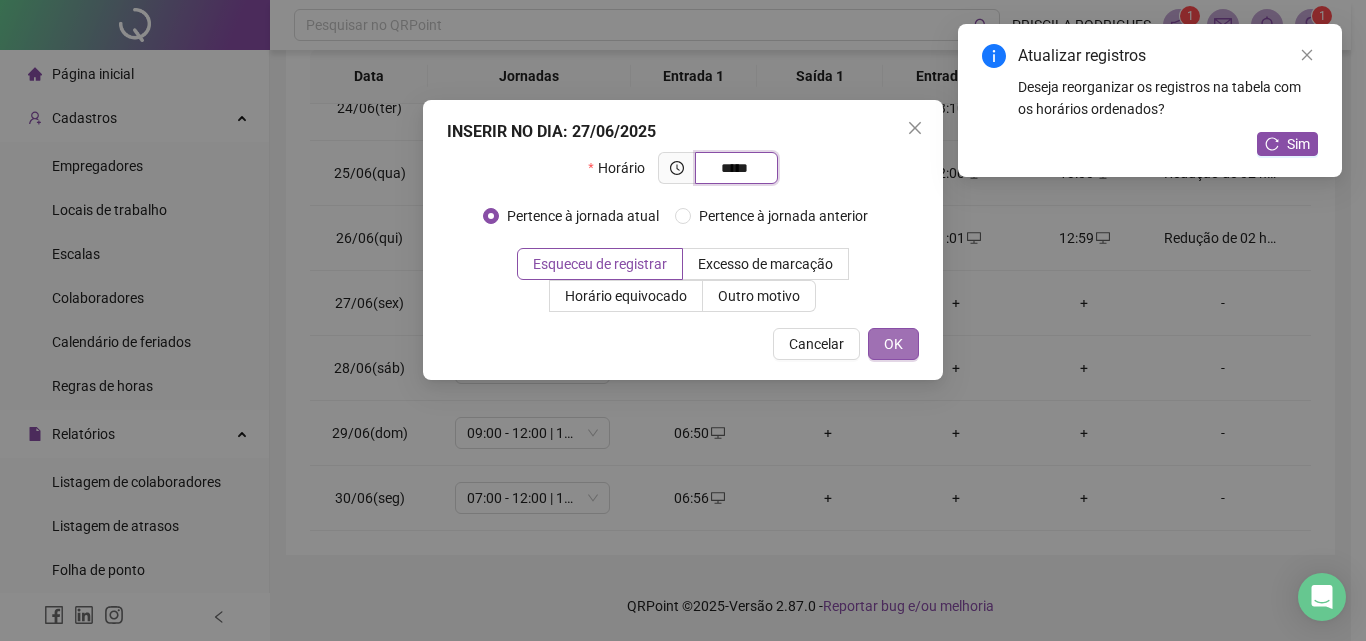 type on "*****" 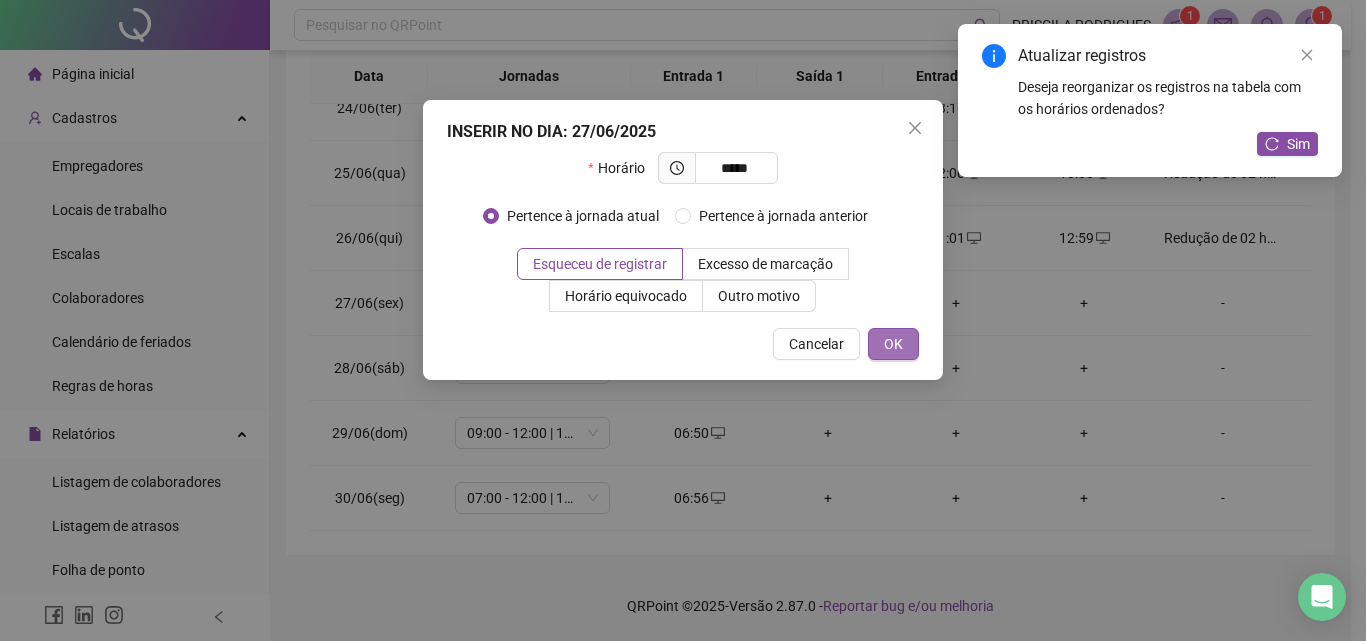 click on "OK" at bounding box center (893, 344) 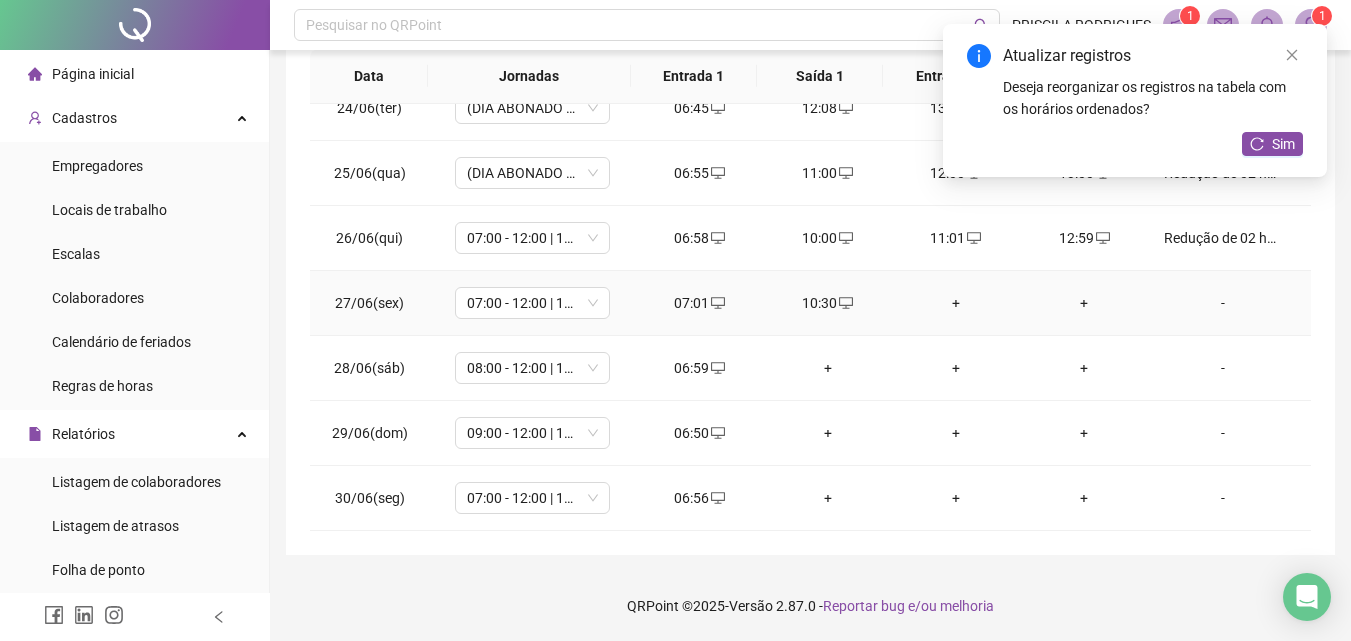 click on "+" at bounding box center (956, 303) 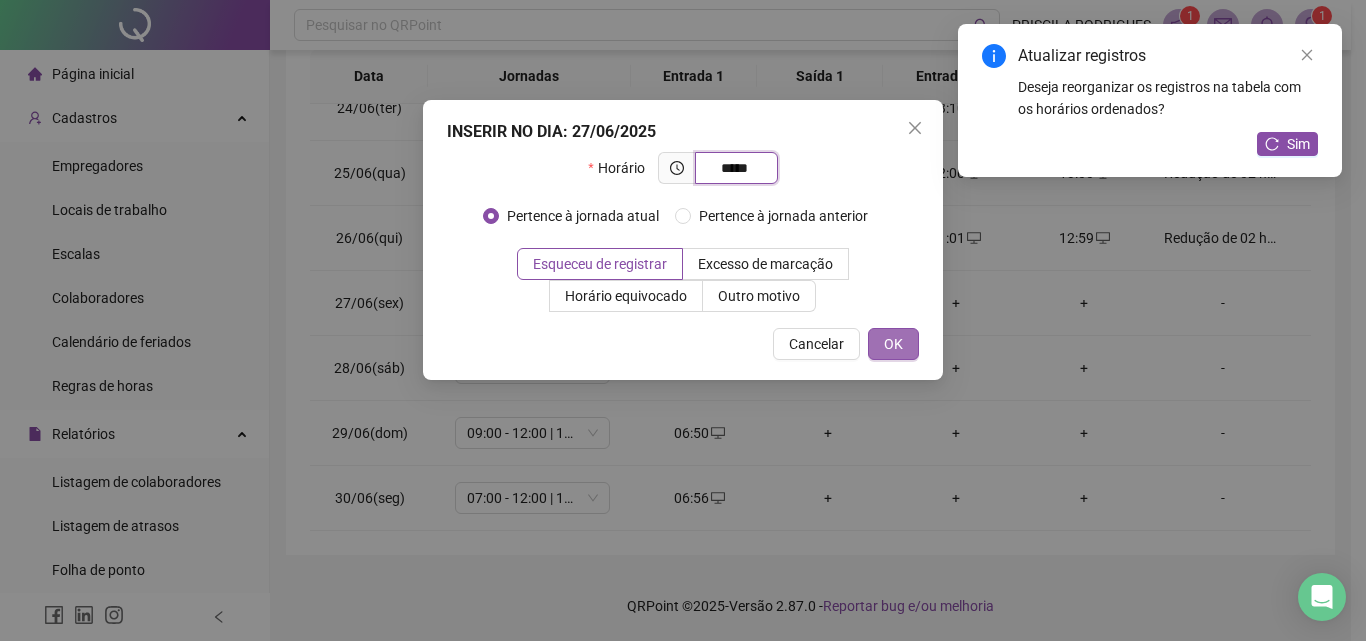 type on "*****" 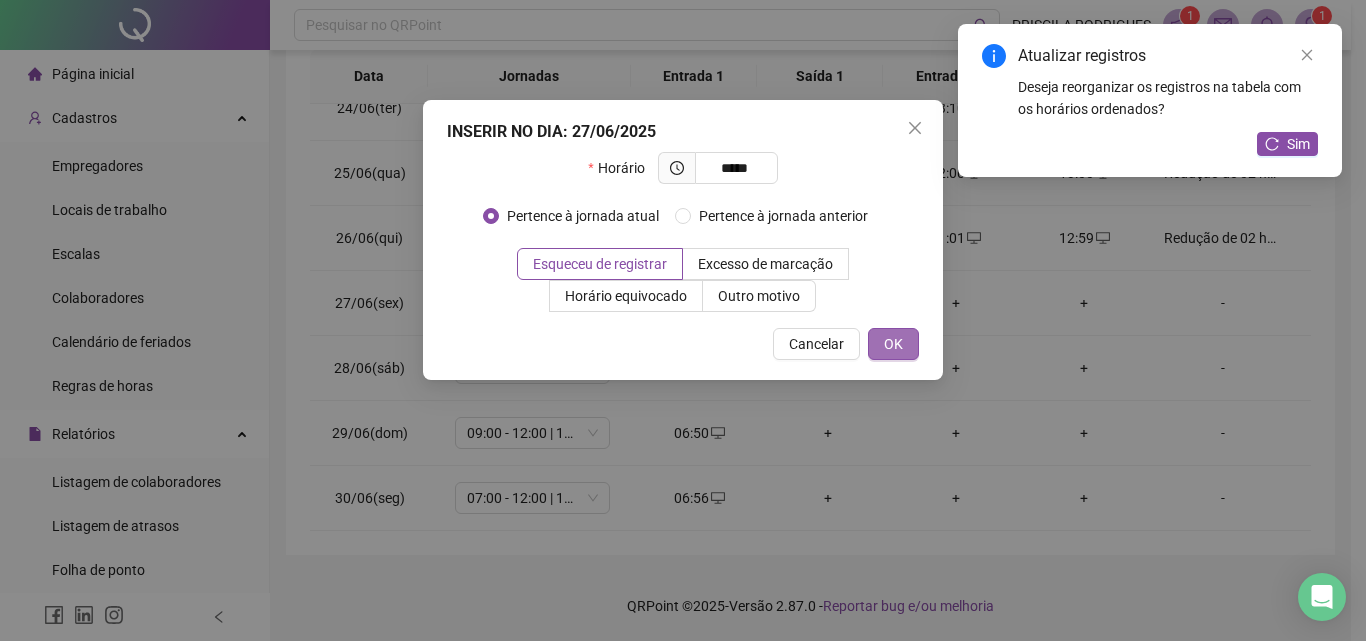 click on "OK" at bounding box center (893, 344) 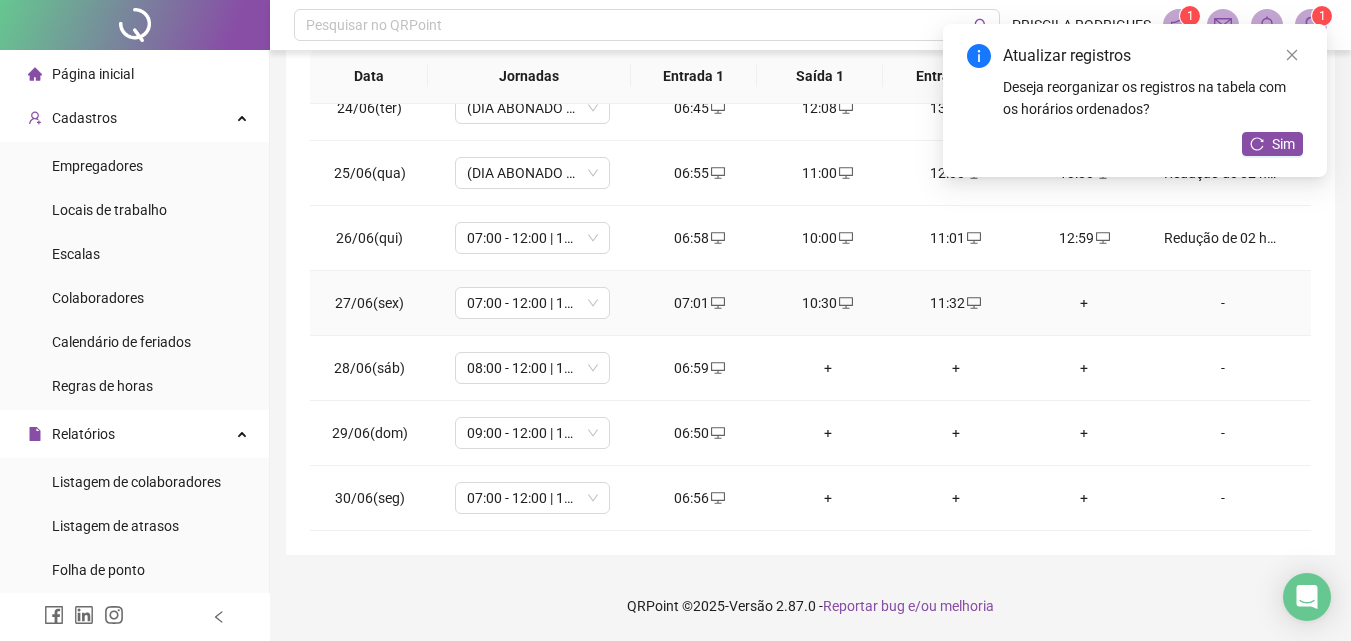 click on "+" at bounding box center [1084, 303] 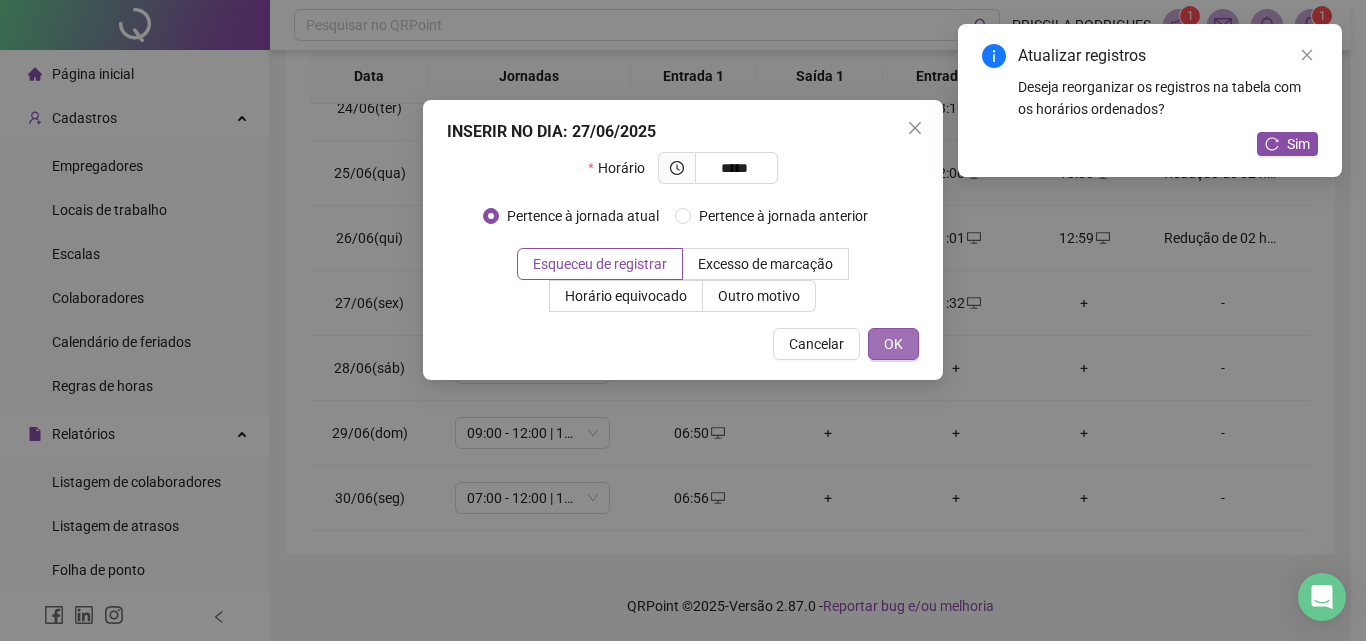 type on "*****" 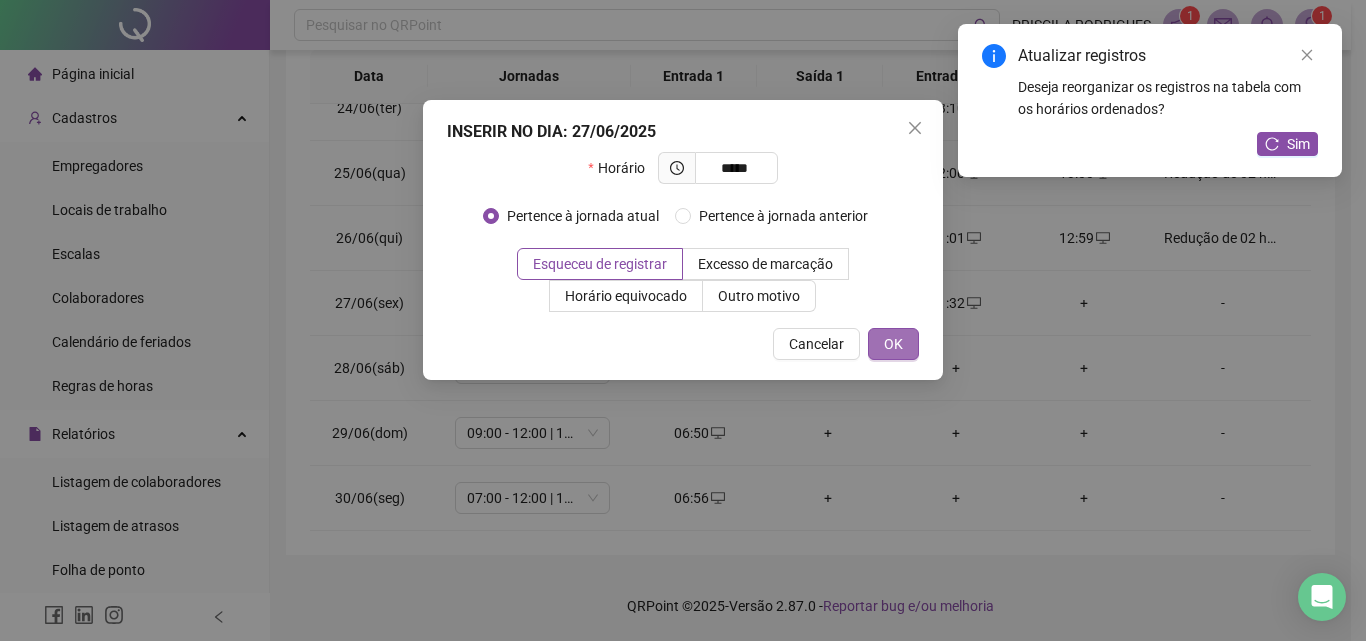 click on "OK" at bounding box center (893, 344) 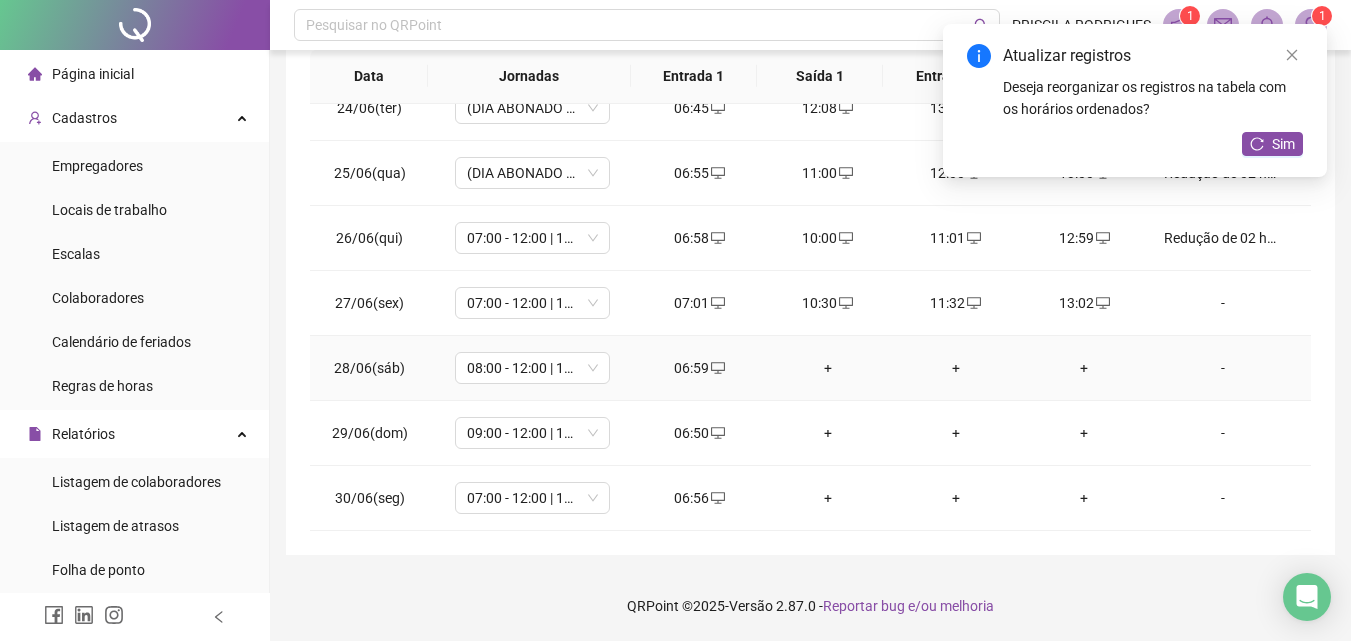 click on "+" at bounding box center [1084, 368] 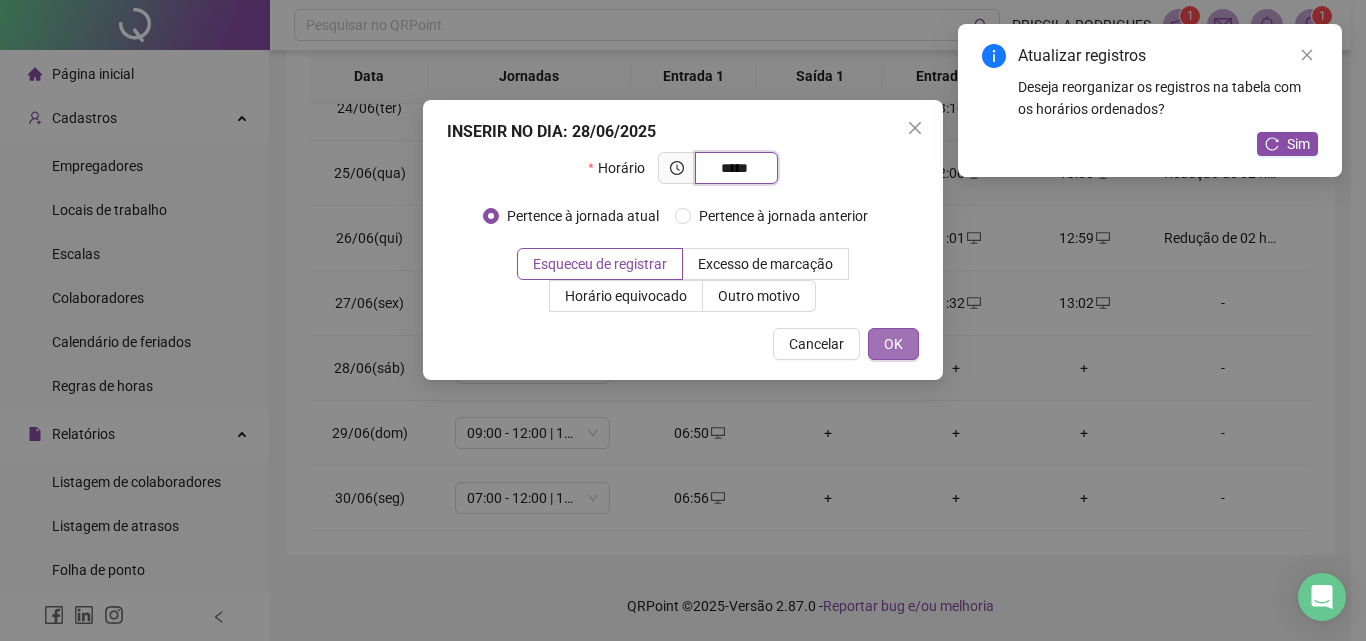type on "*****" 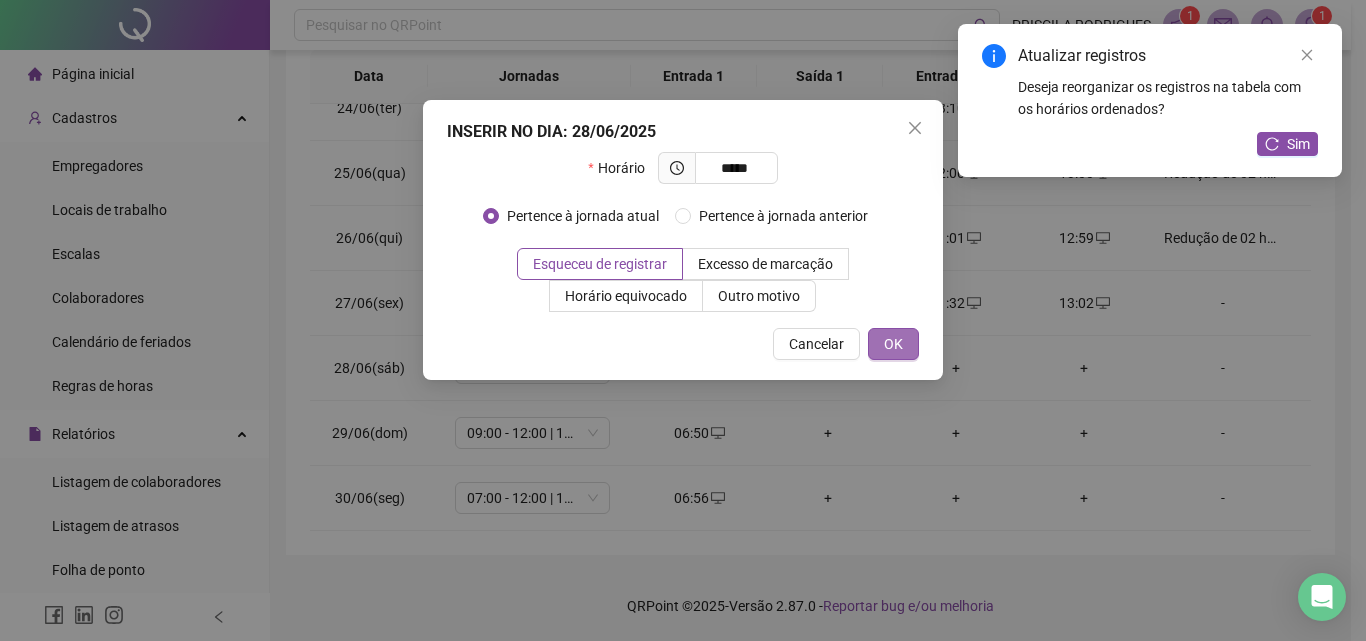click on "OK" at bounding box center [893, 344] 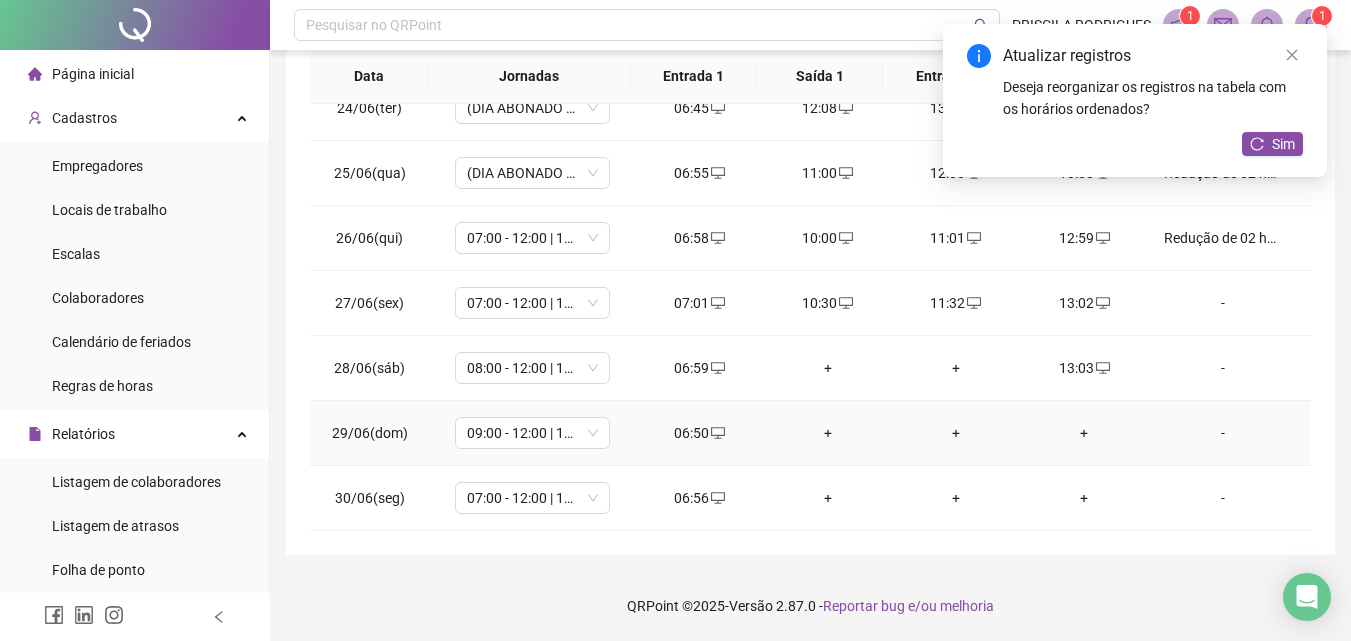 click on "+" at bounding box center (1084, 433) 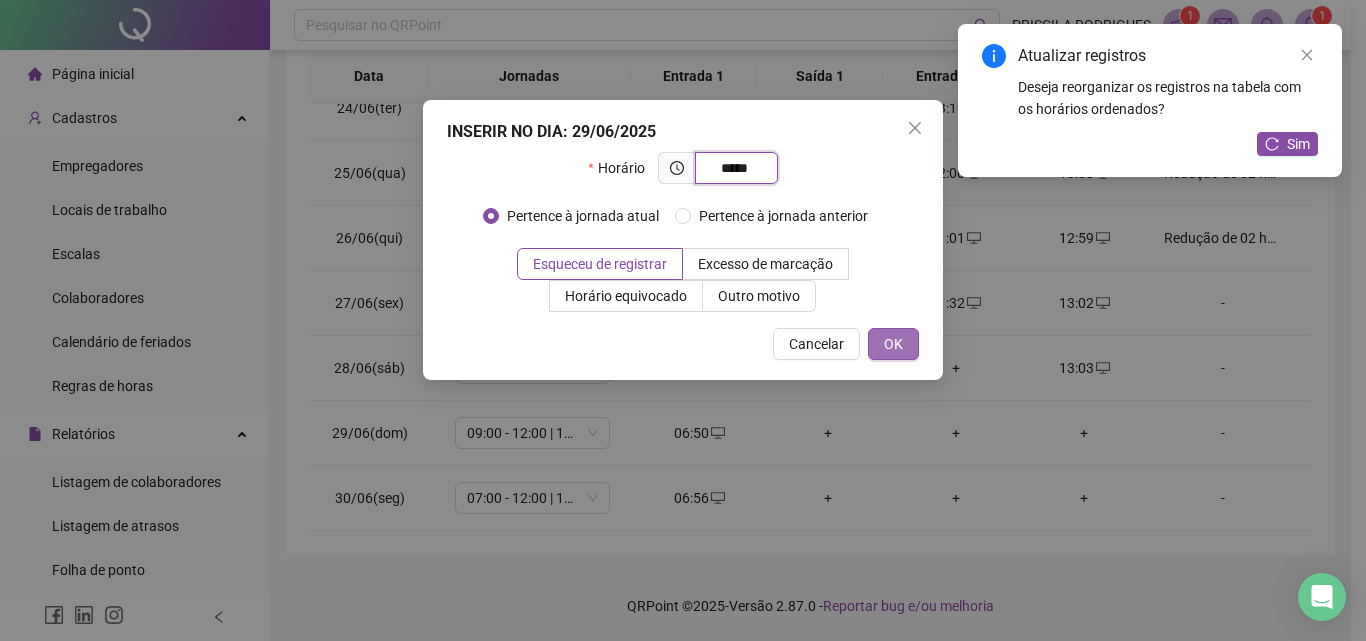 type on "*****" 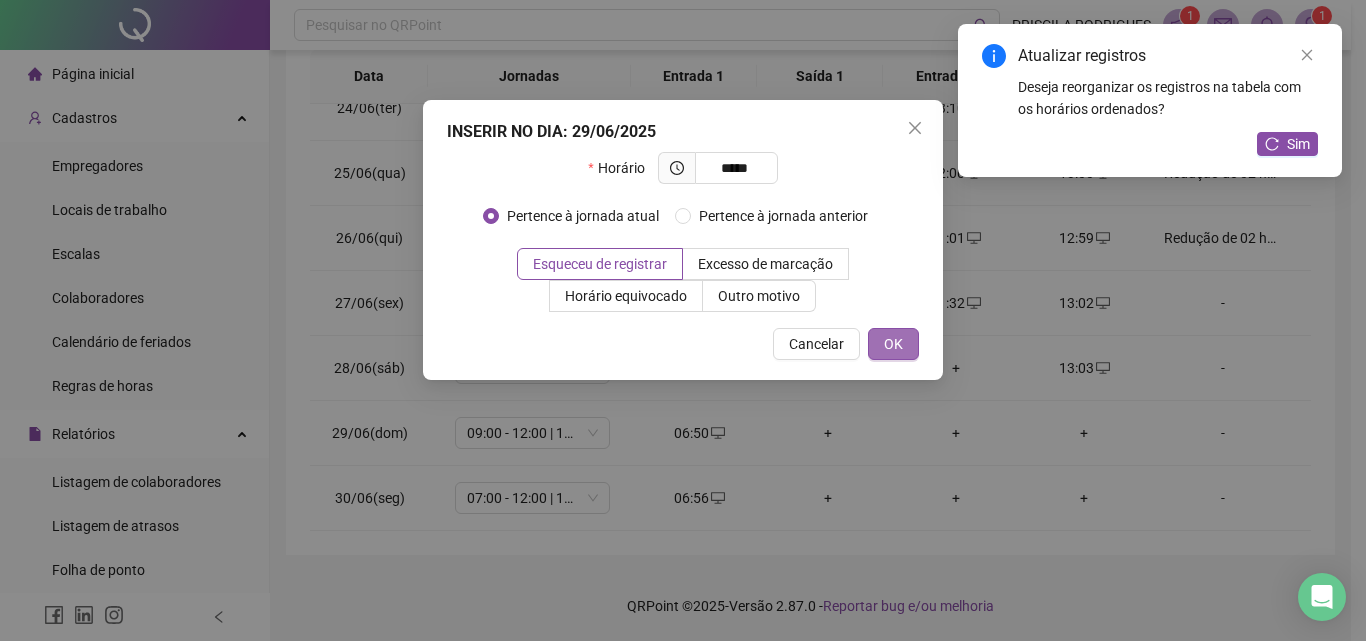 click on "OK" at bounding box center [893, 344] 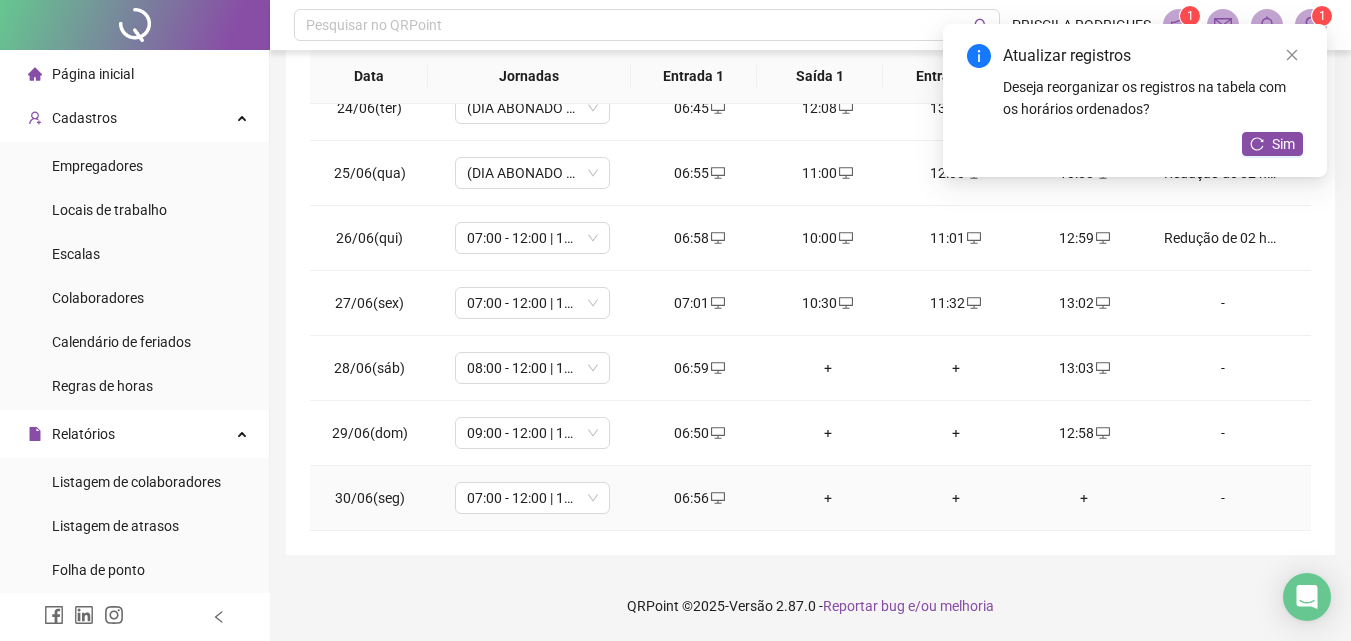 click on "+" at bounding box center (1084, 498) 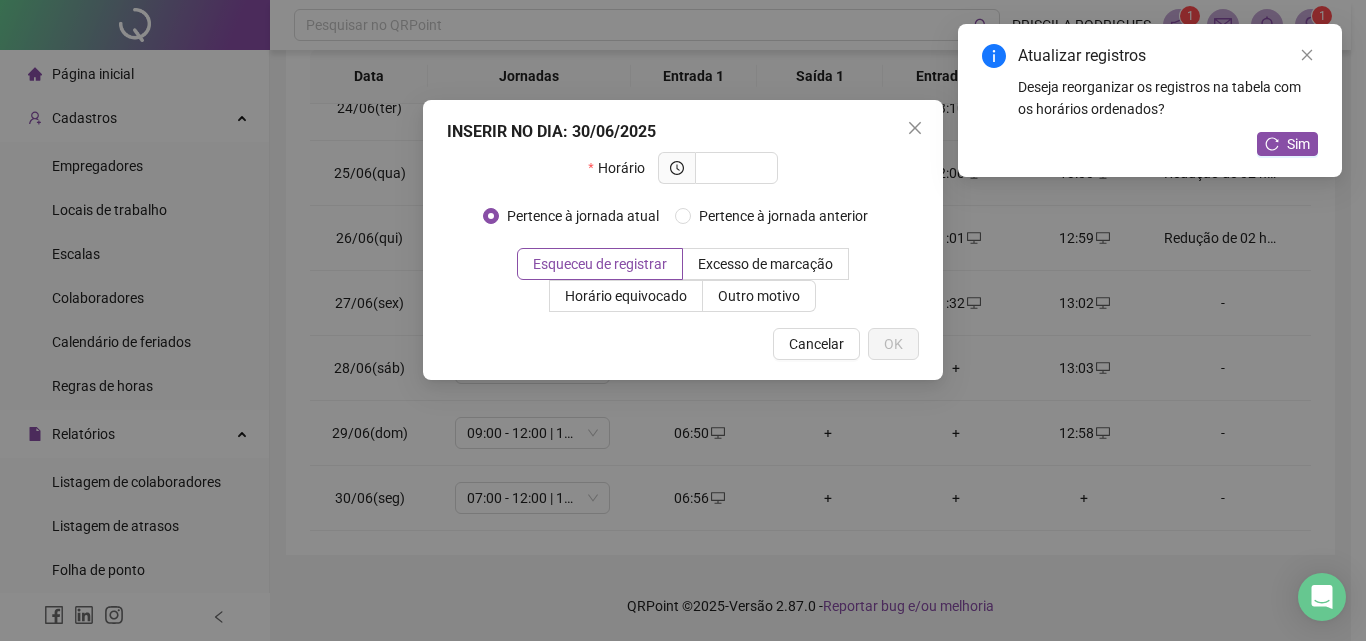 click on "INSERIR NO DIA :   [DATE] Horário Pertence à jornada atual Pertence à jornada anterior Esqueceu de registrar Excesso de marcação Horário equivocado Outro motivo Motivo Cancelar OK" at bounding box center (683, 320) 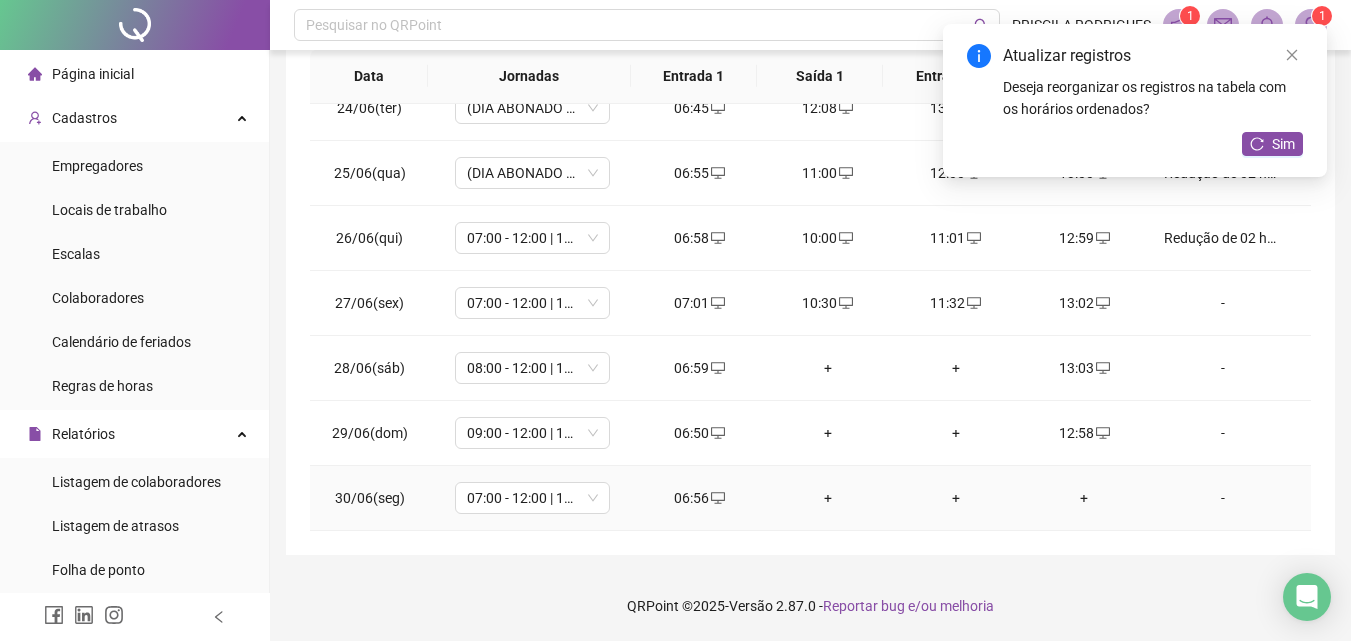 click on "+" at bounding box center [1084, 498] 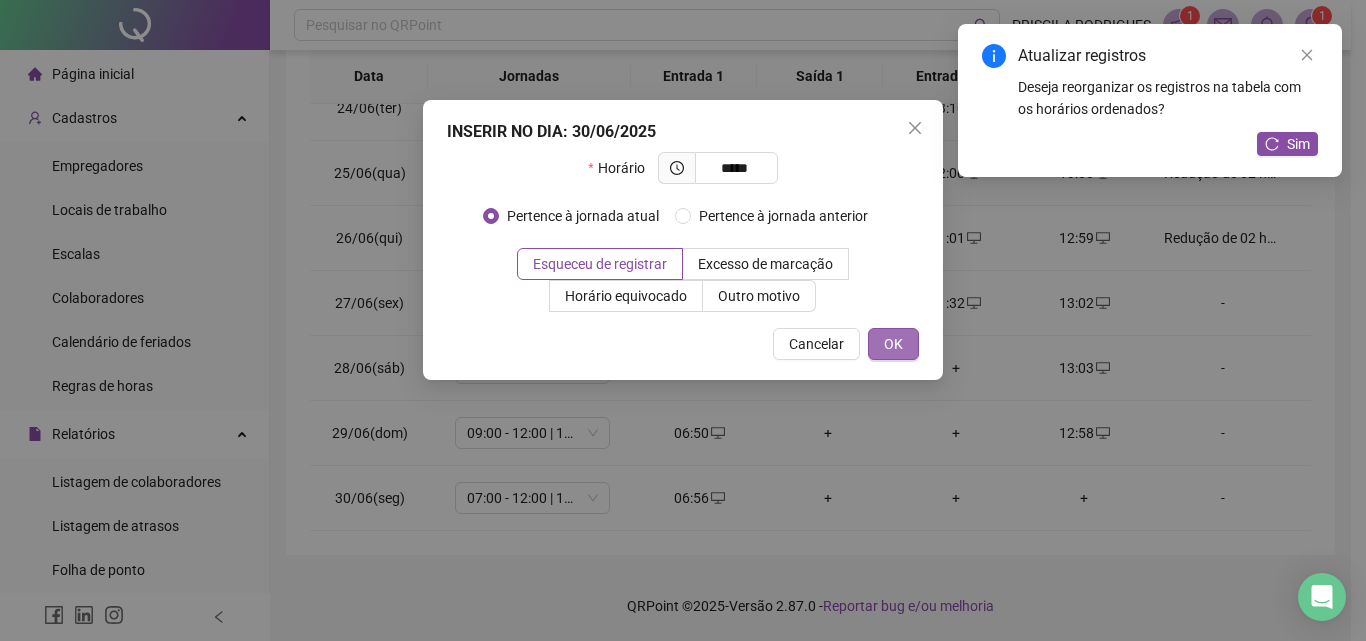 type on "*****" 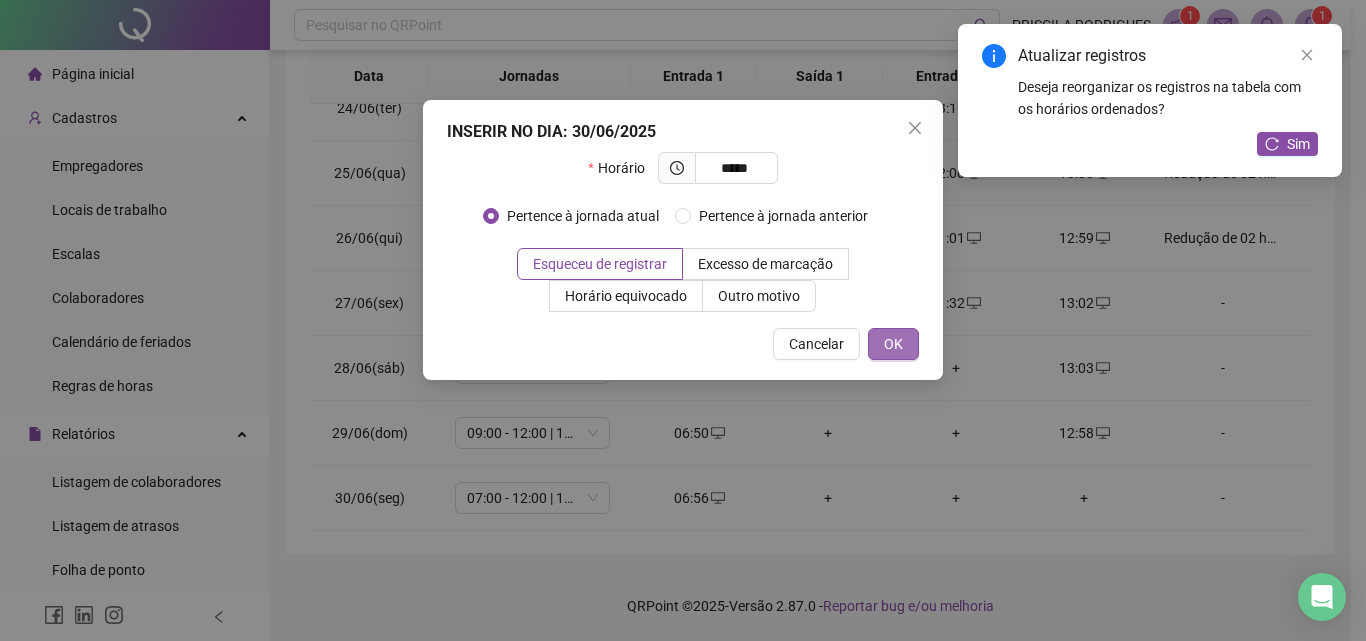 click on "OK" at bounding box center (893, 344) 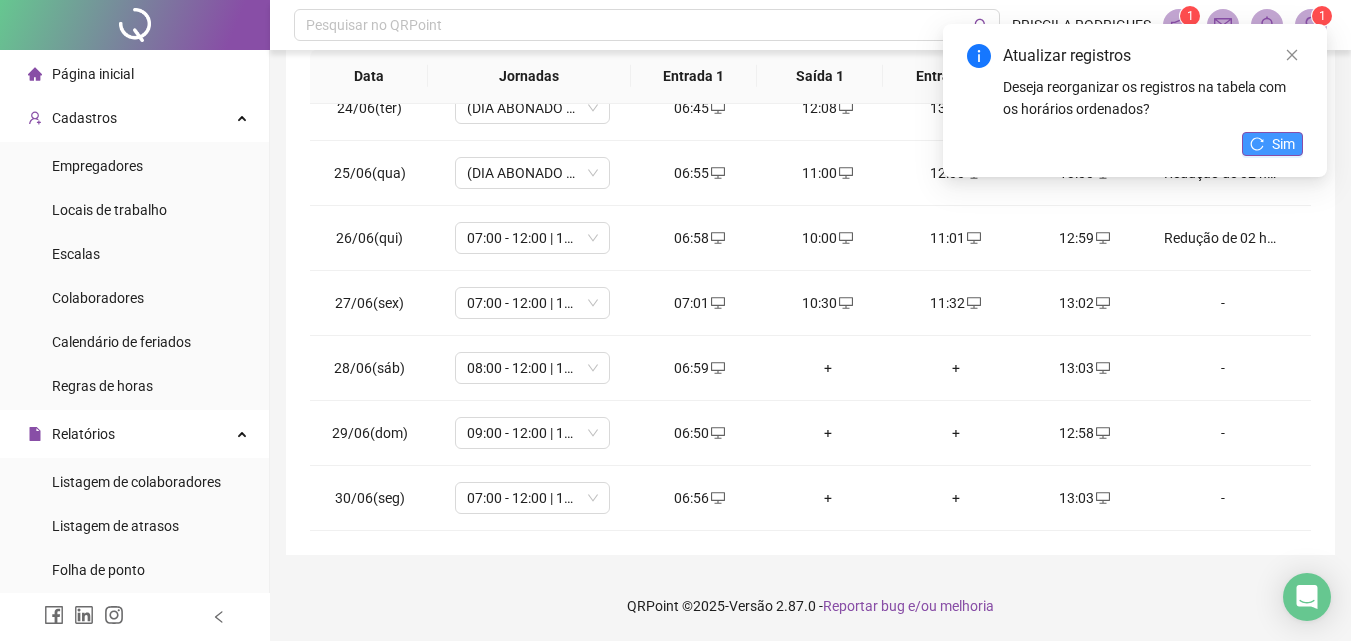 click 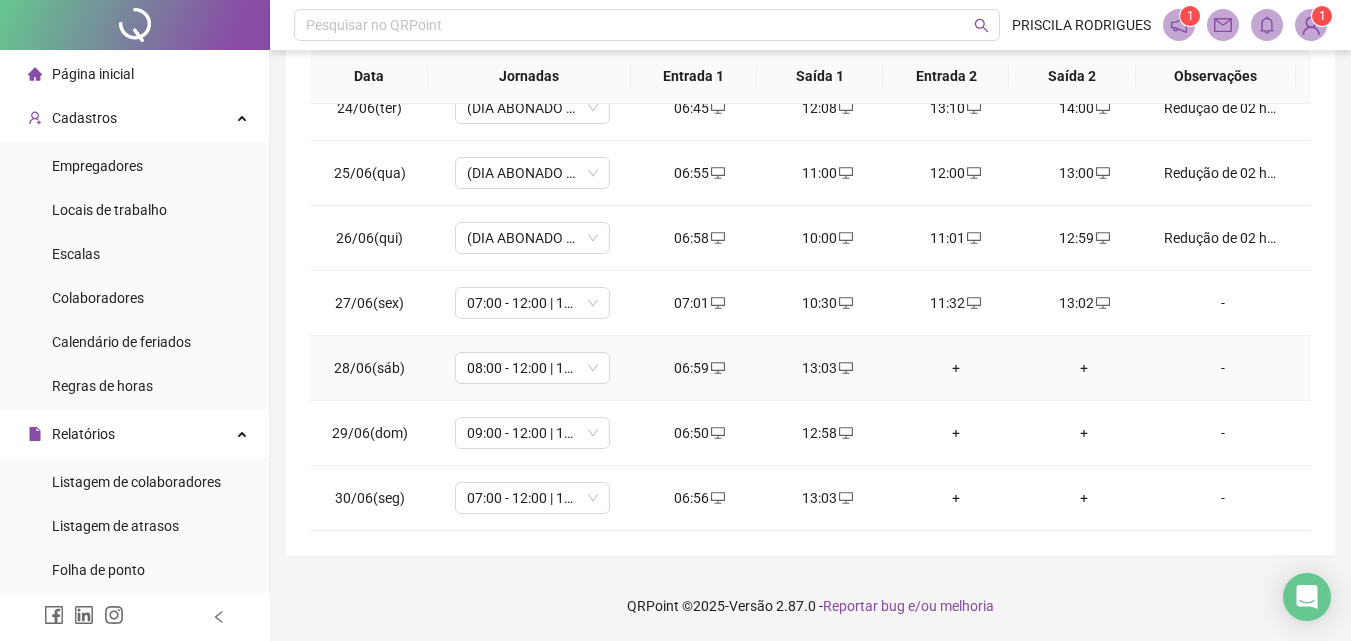 click on "+" at bounding box center [956, 368] 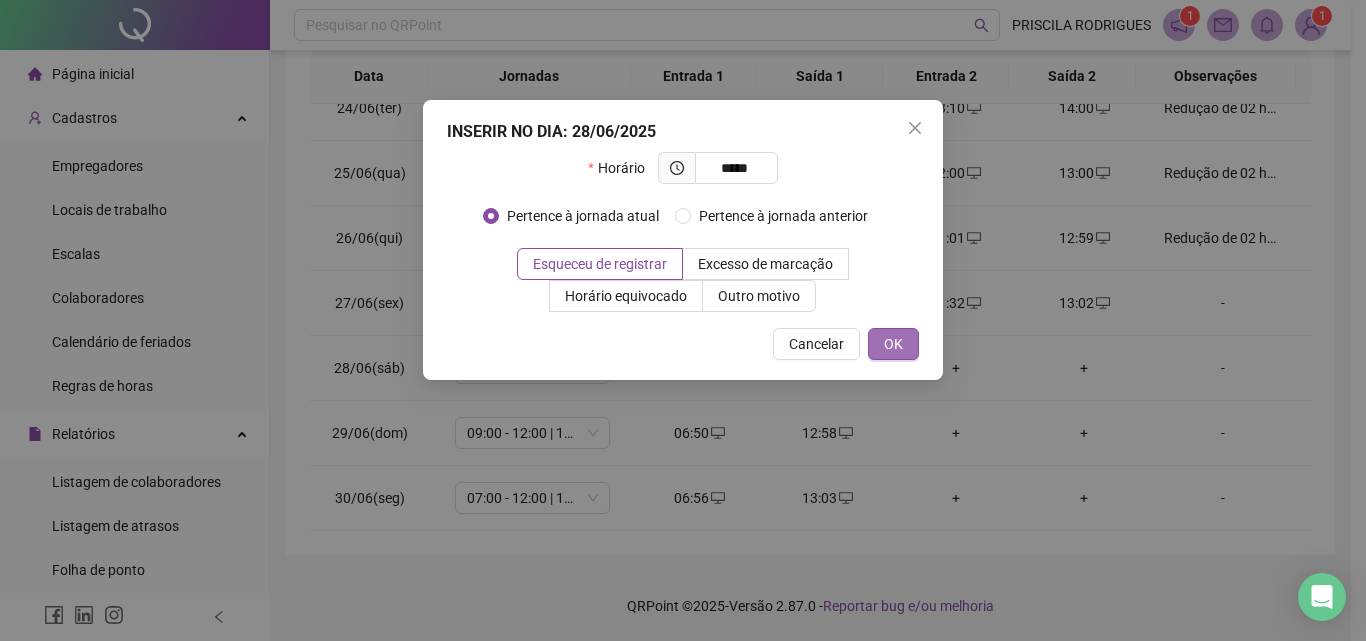 type on "*****" 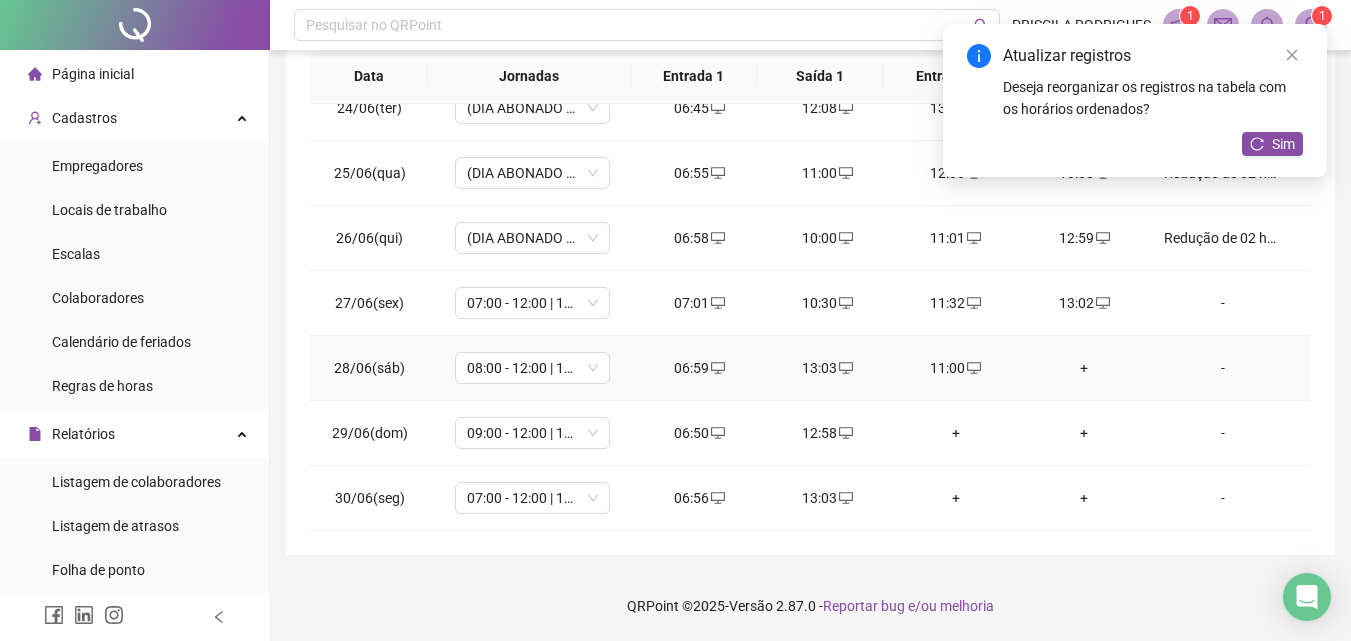 click on "+" at bounding box center (1084, 368) 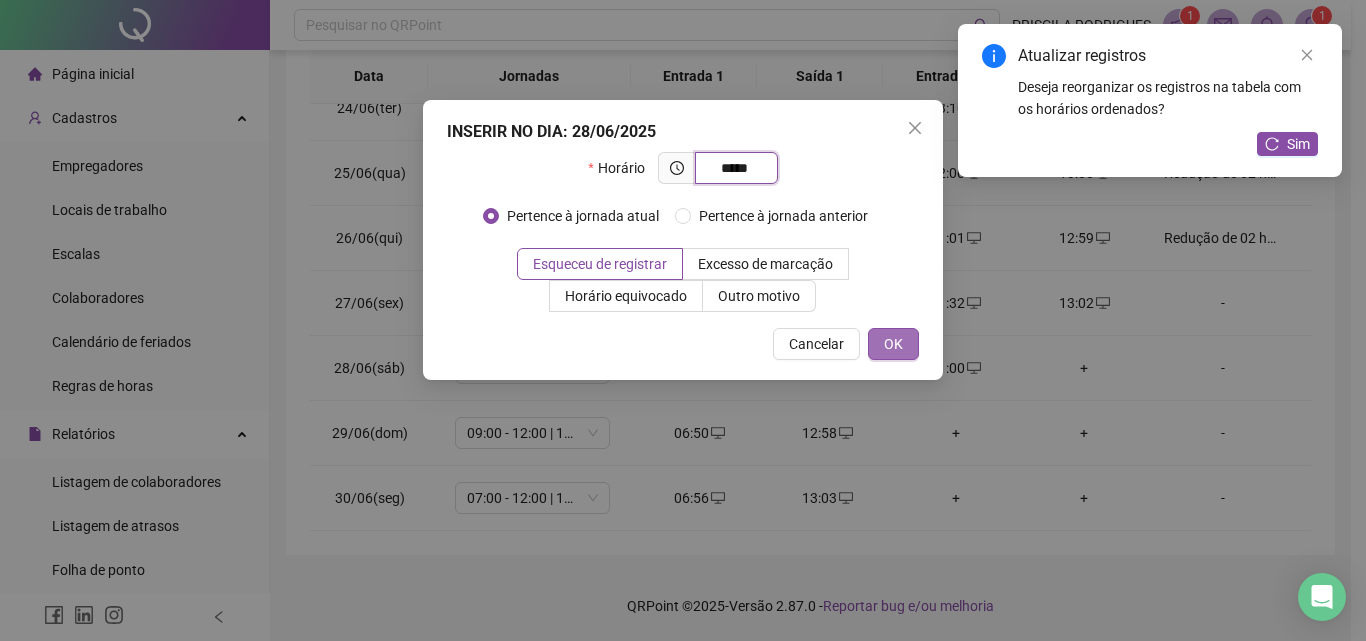 type on "*****" 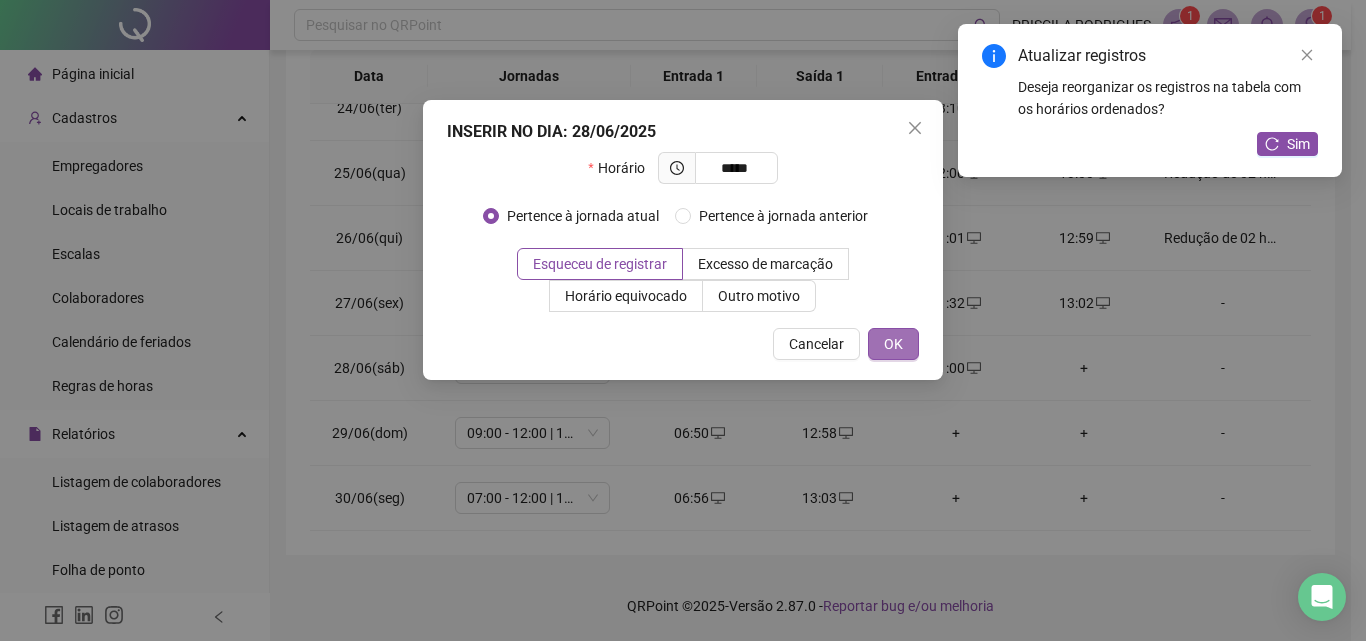 click on "OK" at bounding box center [893, 344] 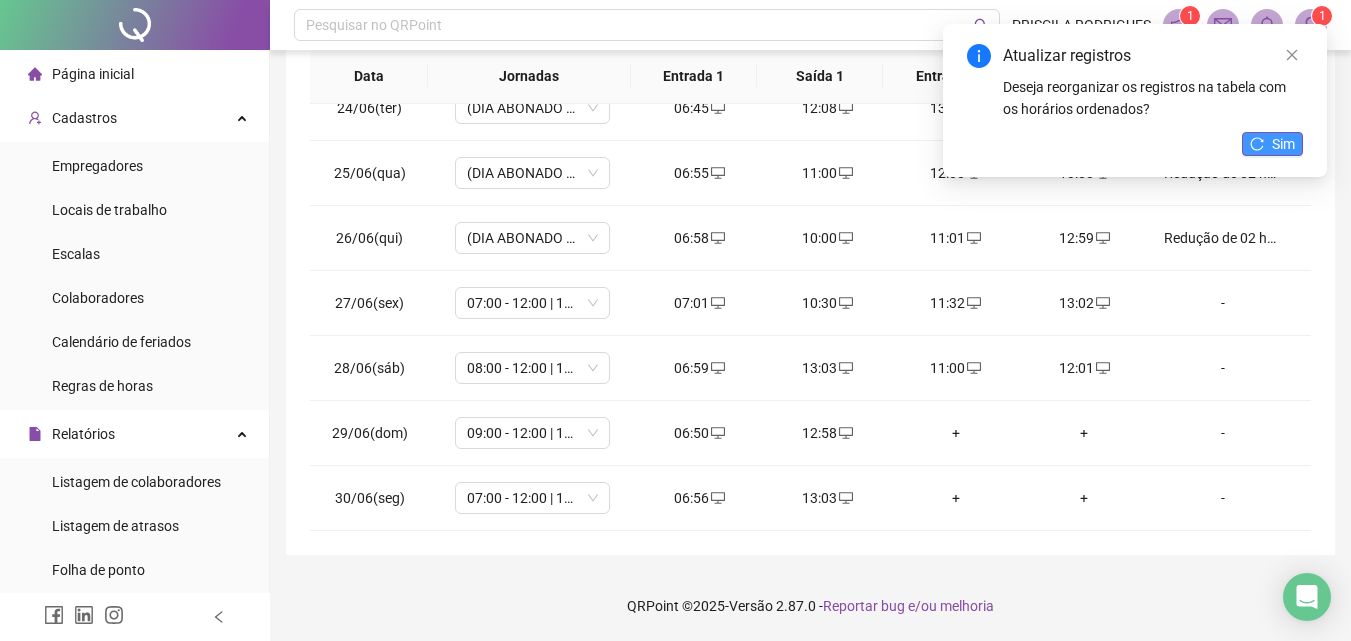 click 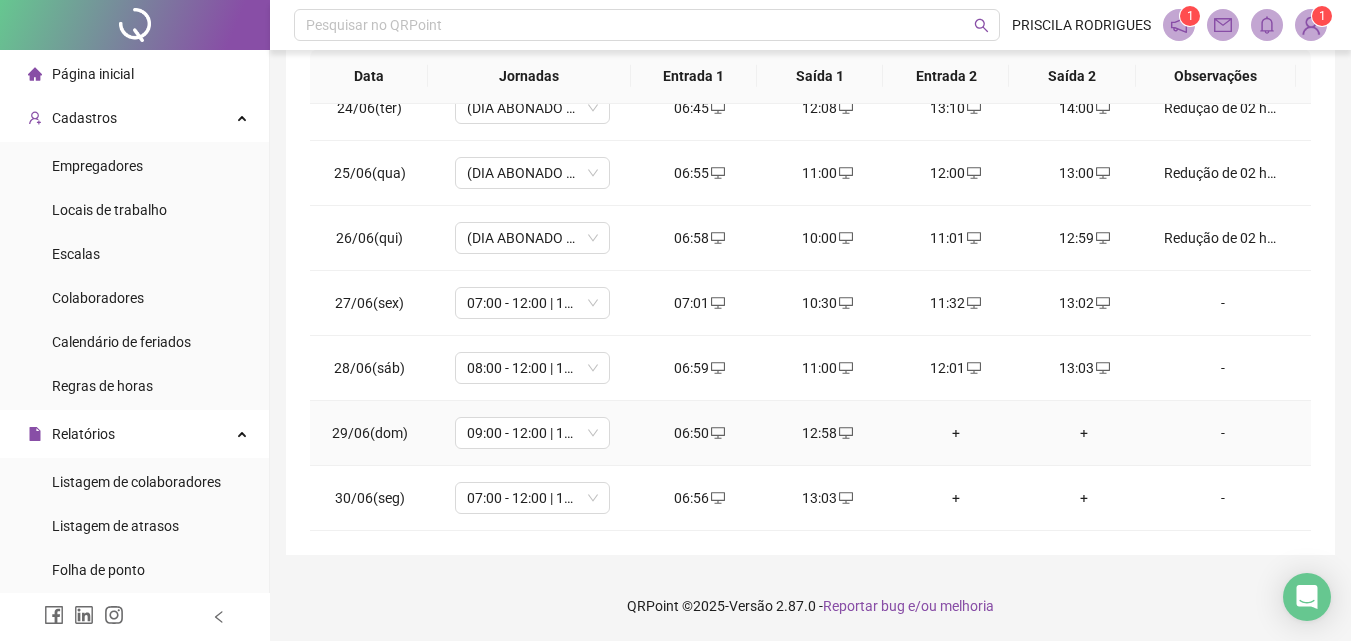 click on "+" at bounding box center [956, 433] 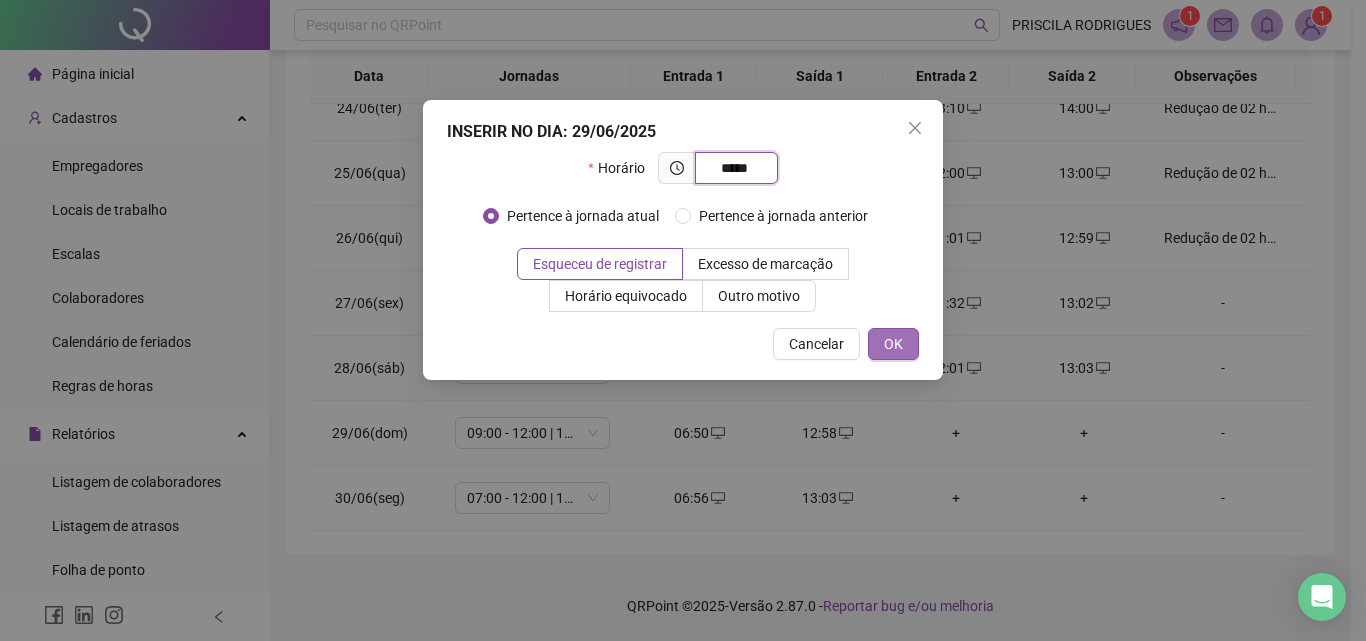 type on "*****" 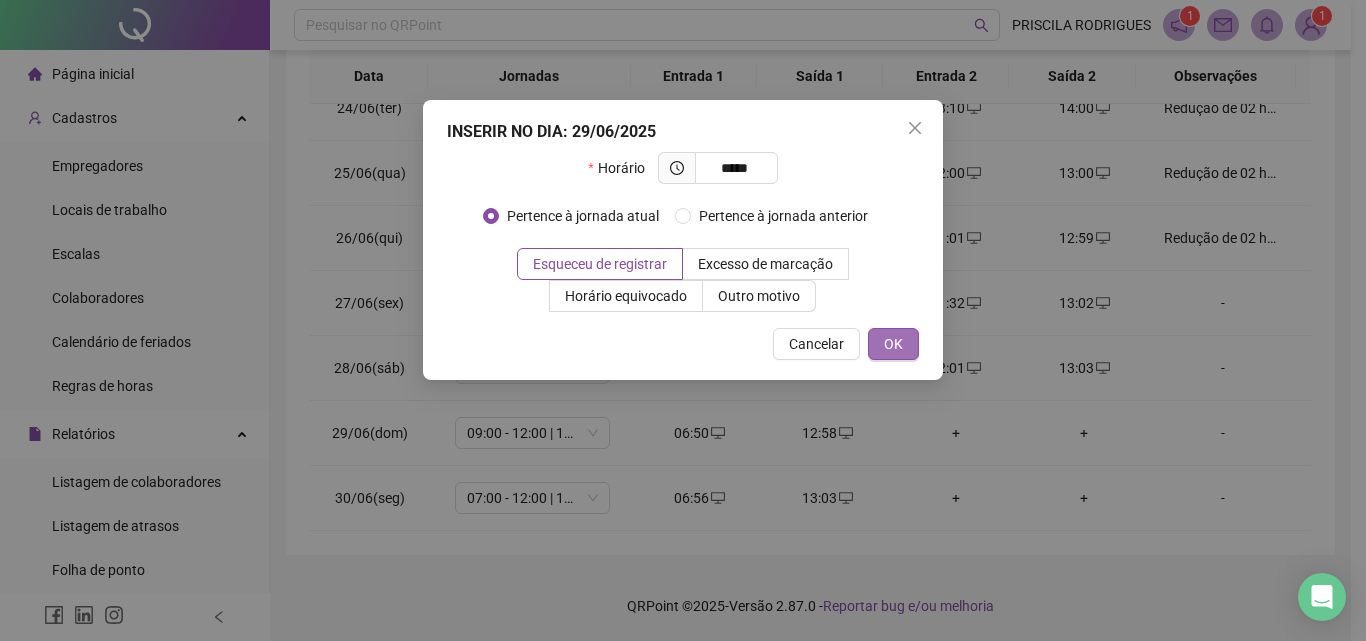 click on "OK" at bounding box center (893, 344) 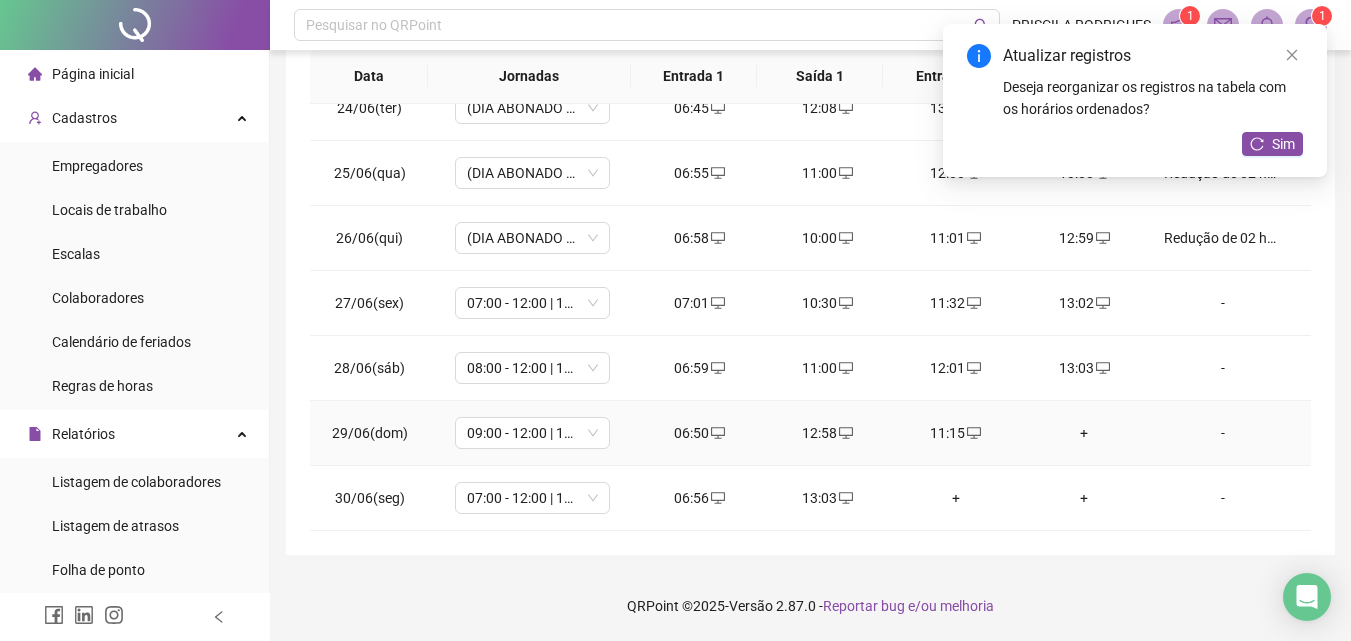 click on "+" at bounding box center [1084, 433] 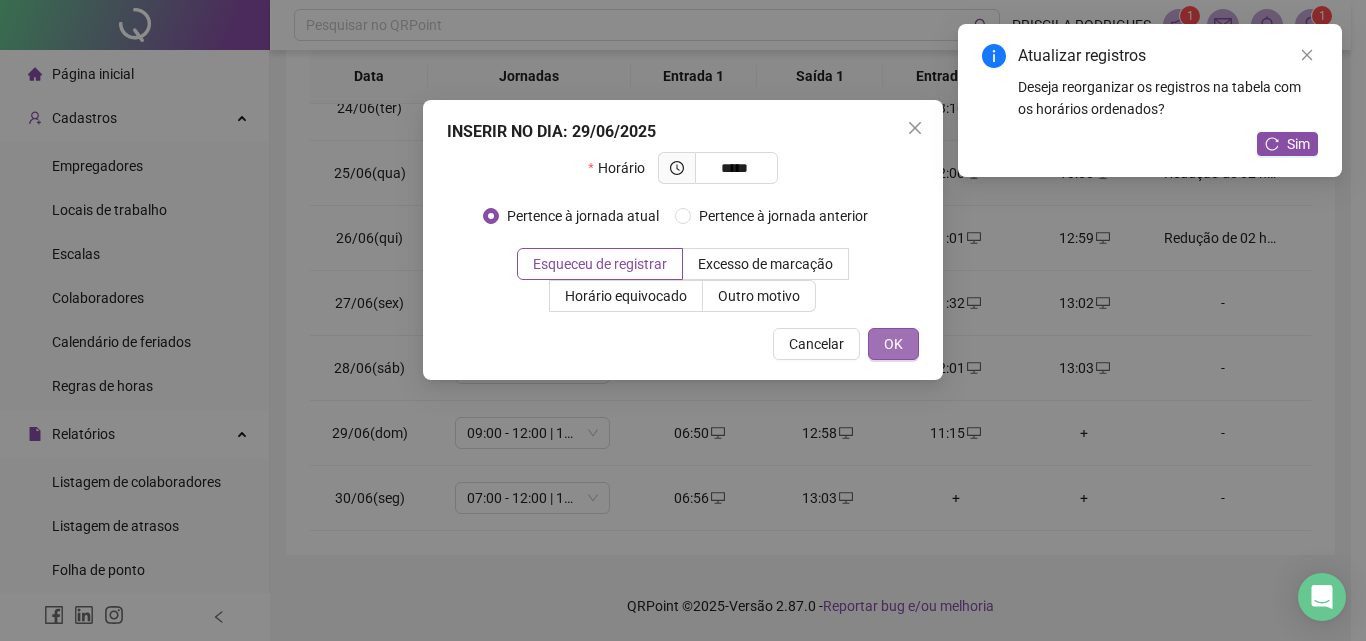 type on "*****" 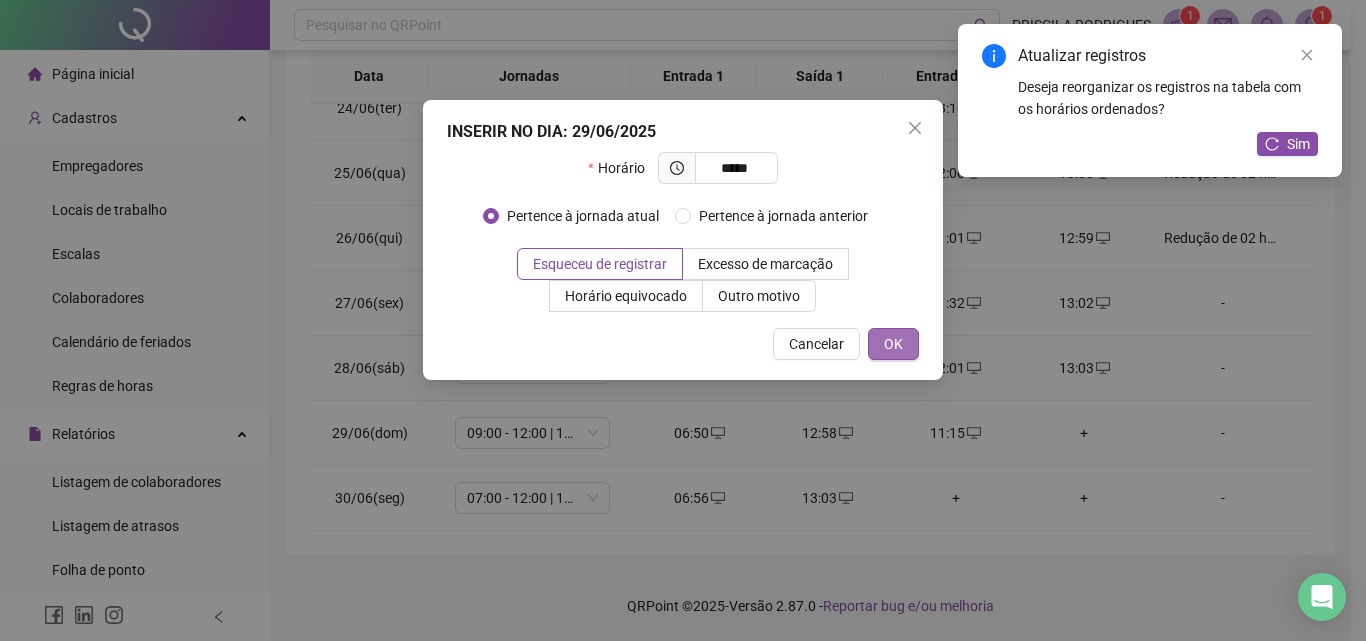 click on "OK" at bounding box center (893, 344) 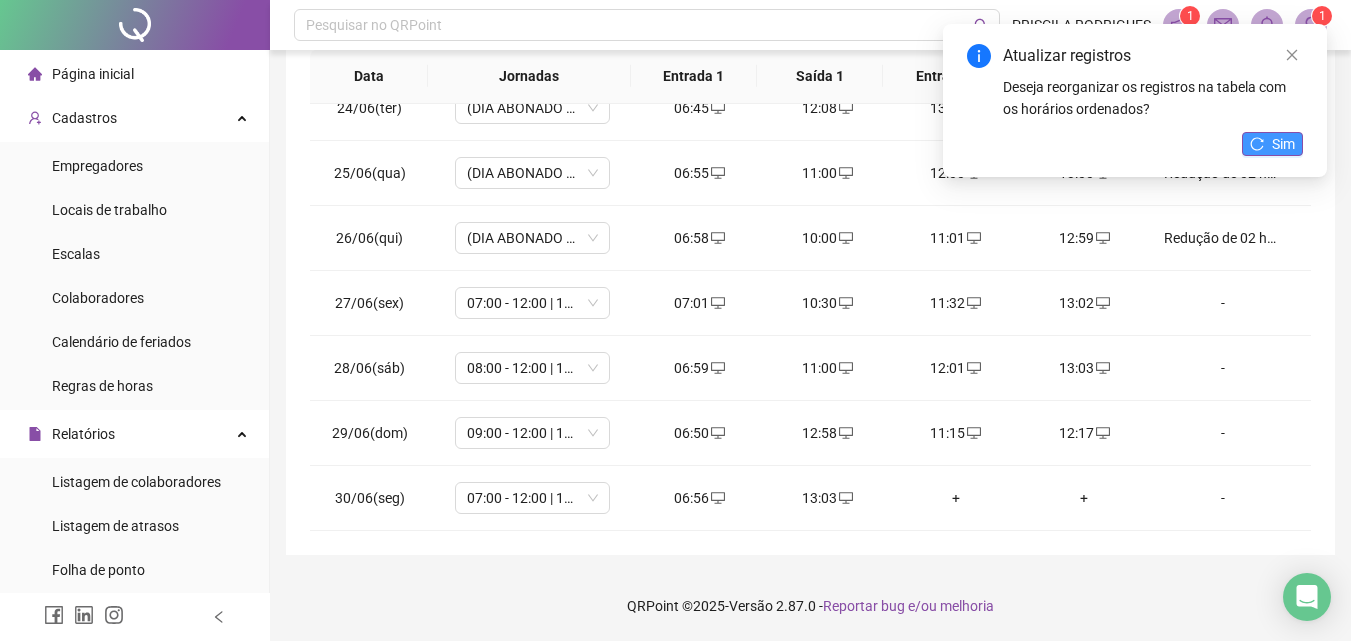 click on "Sim" at bounding box center (1283, 144) 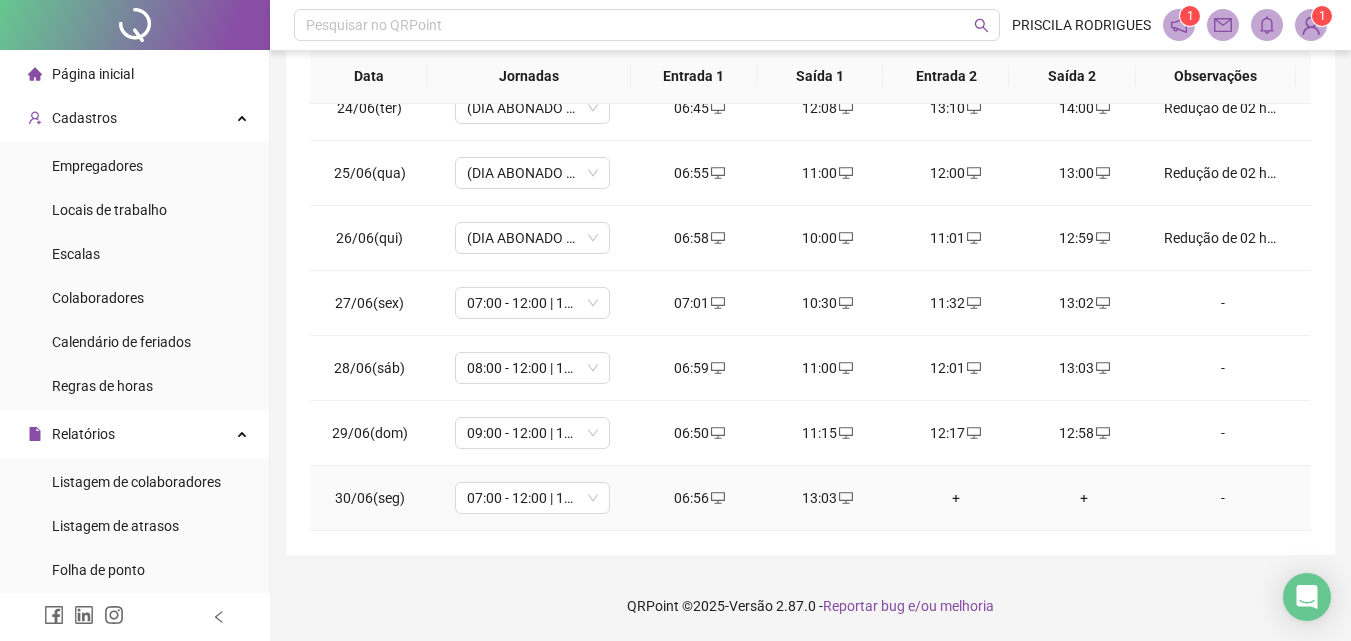 click on "+" at bounding box center [956, 498] 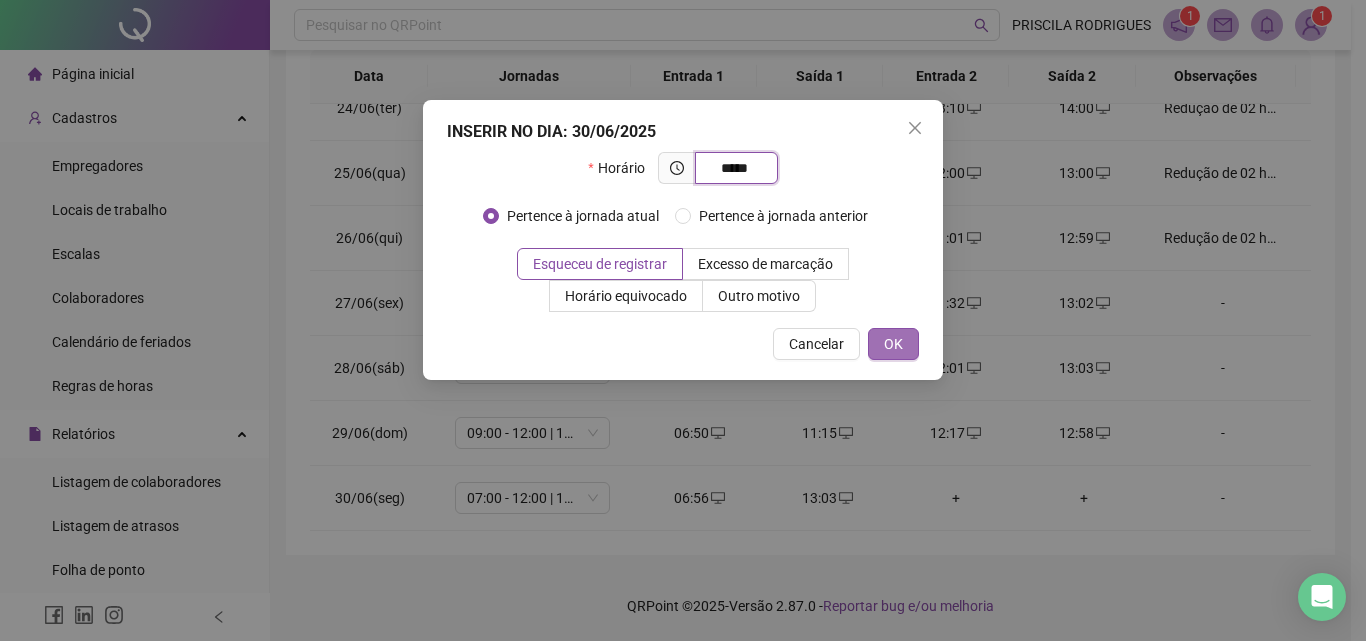 type on "*****" 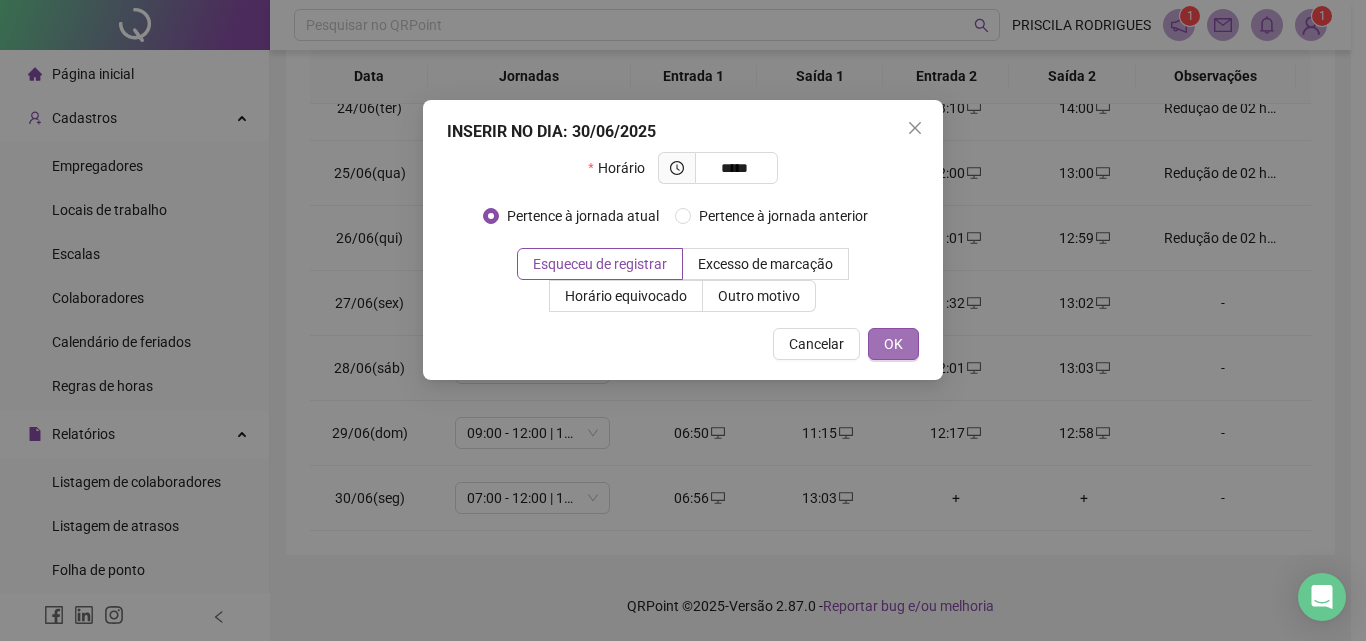 click on "OK" at bounding box center (893, 344) 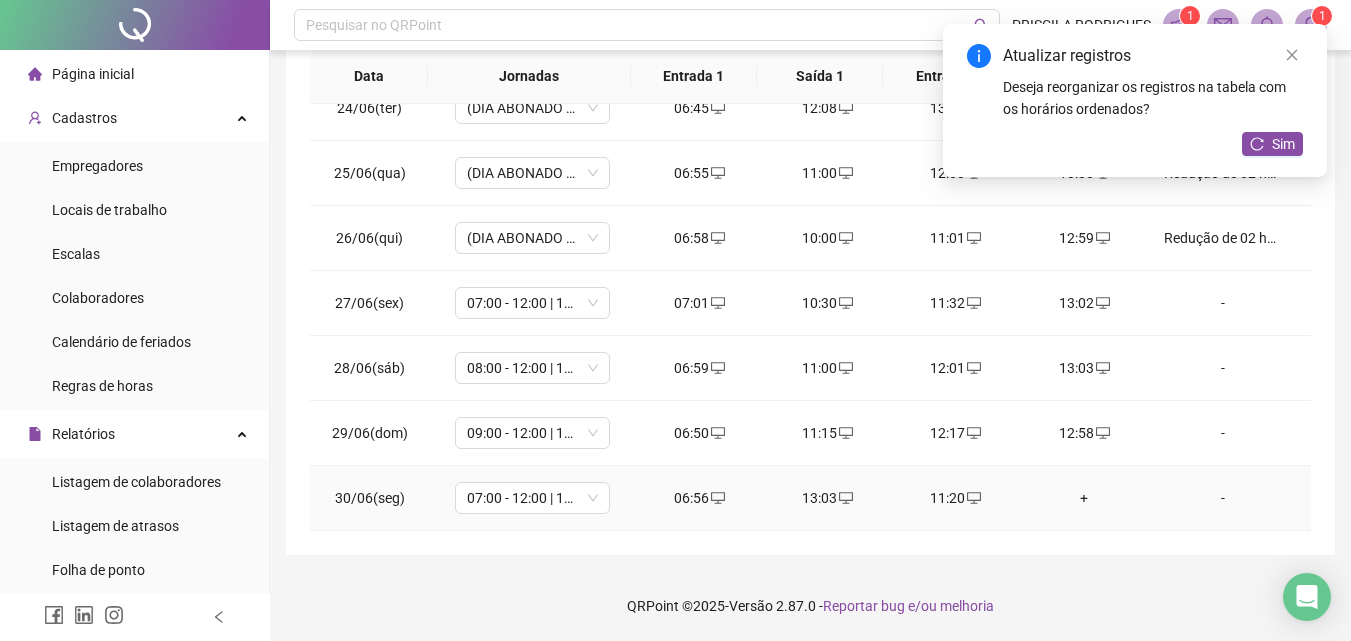 click on "+" at bounding box center [1084, 498] 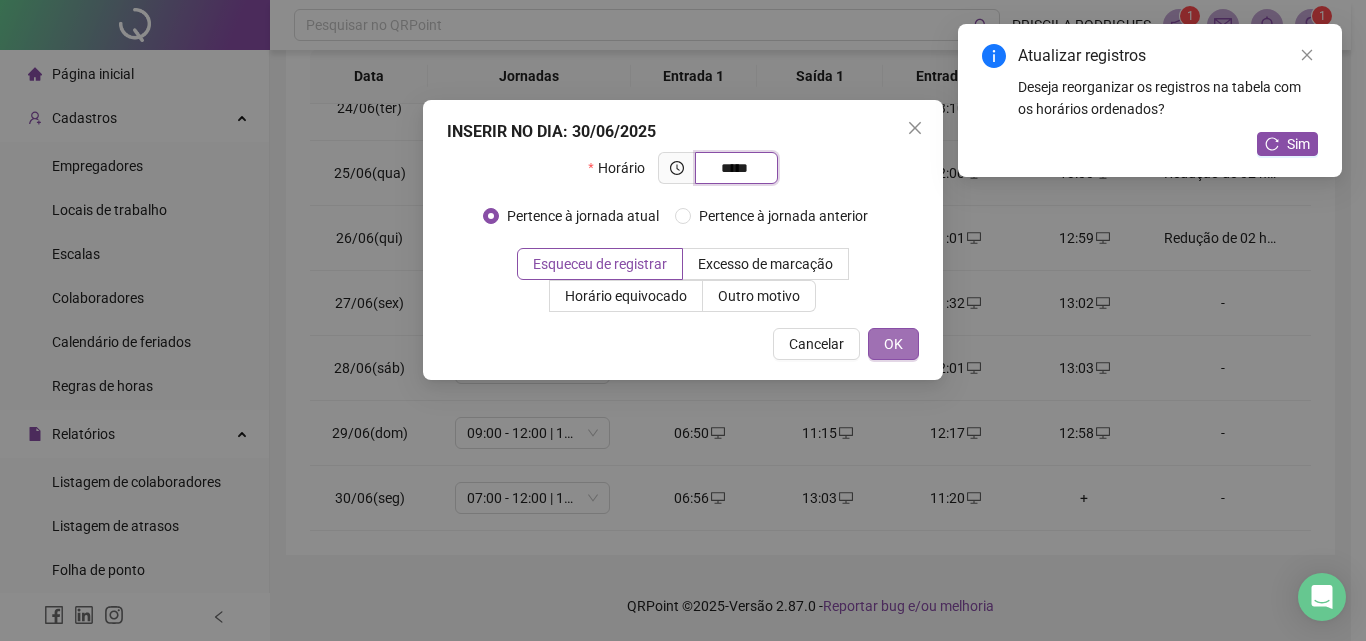 type on "*****" 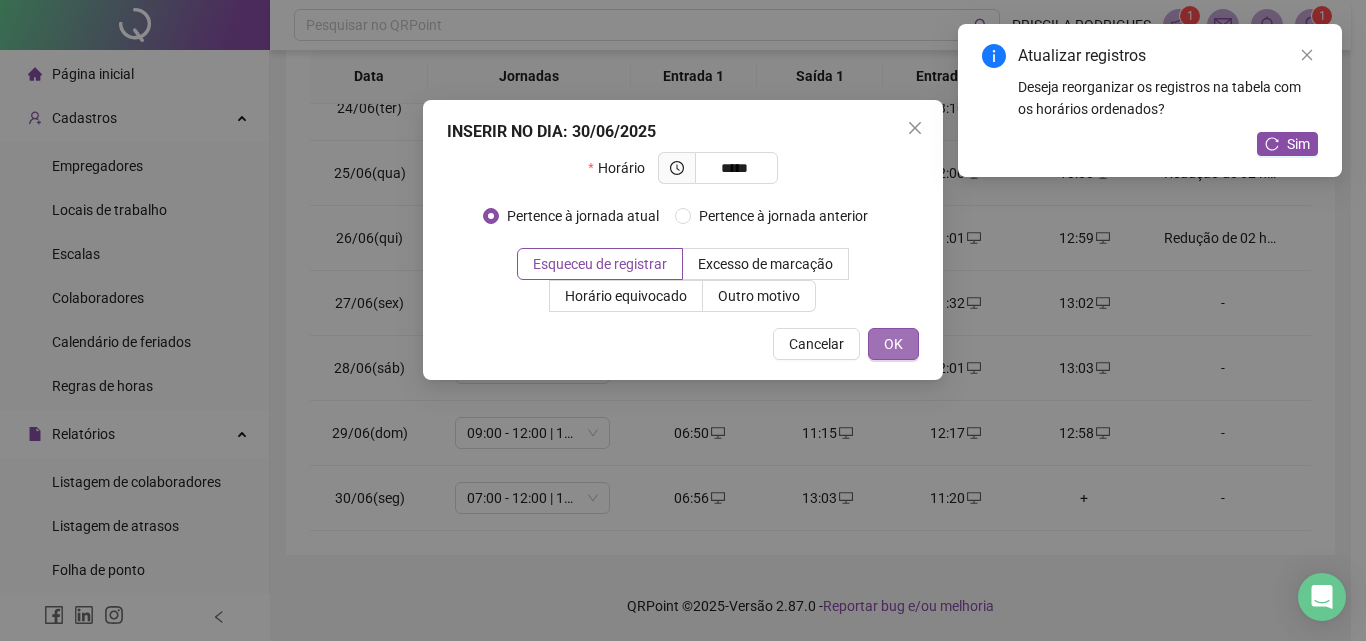 click on "OK" at bounding box center [893, 344] 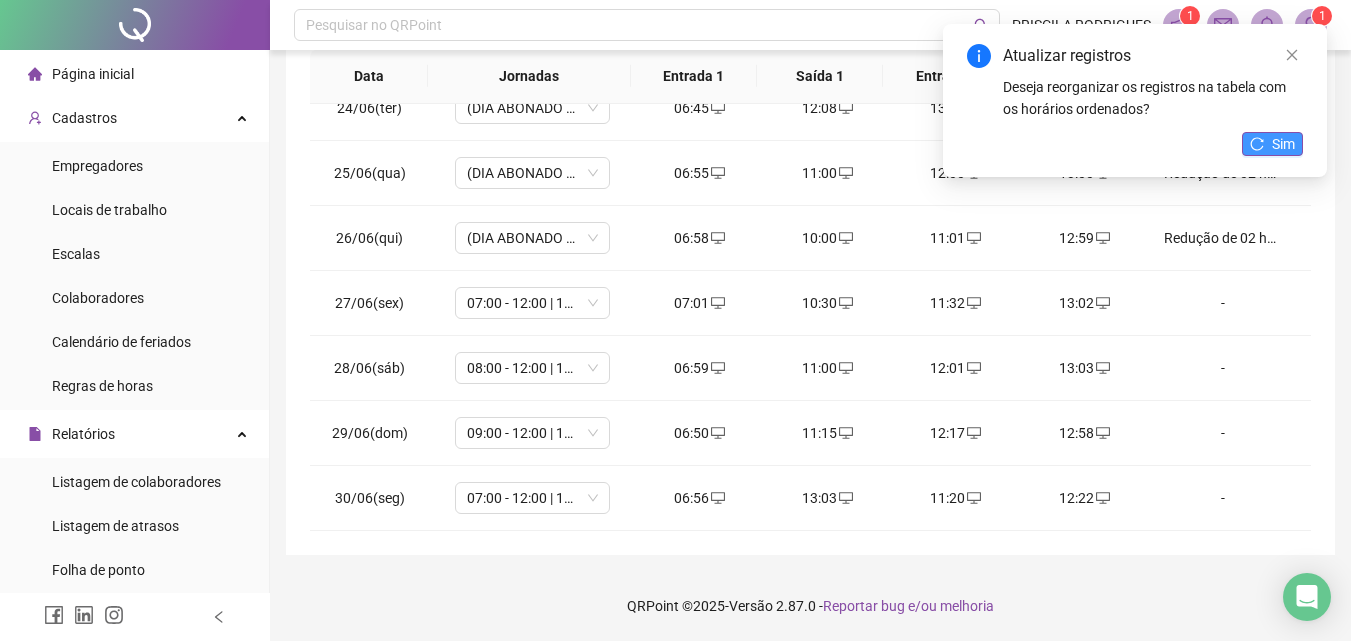 click 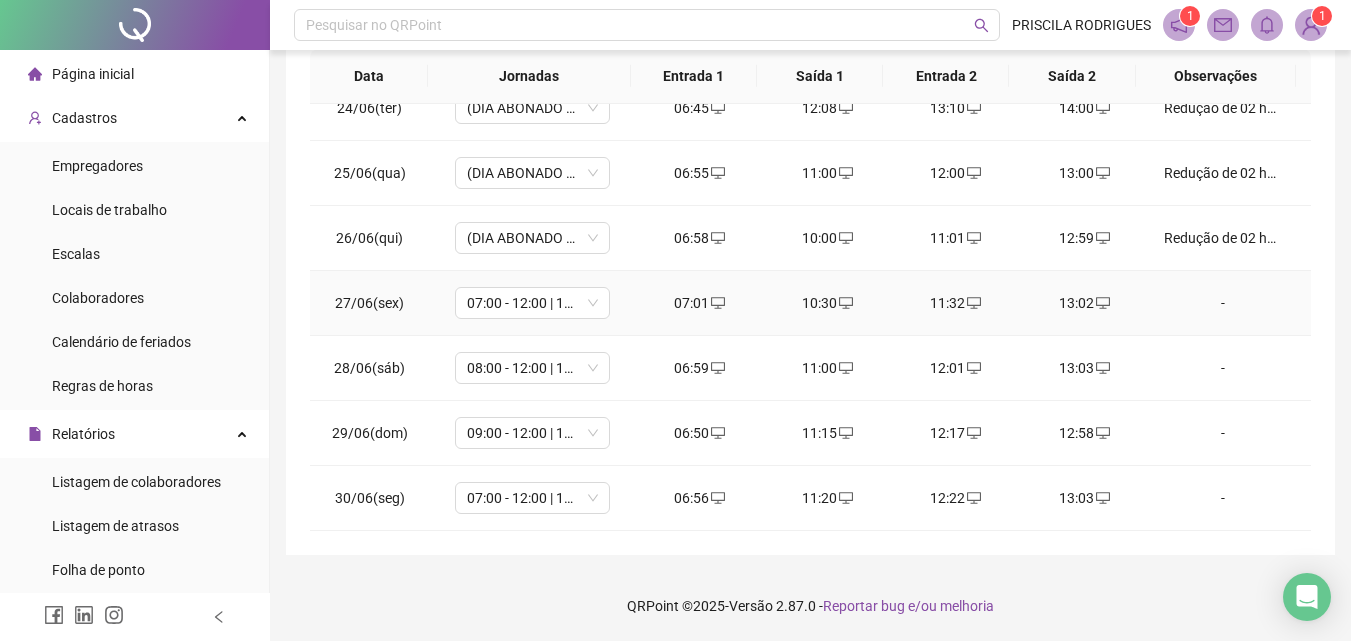 click on "-" at bounding box center [1223, 303] 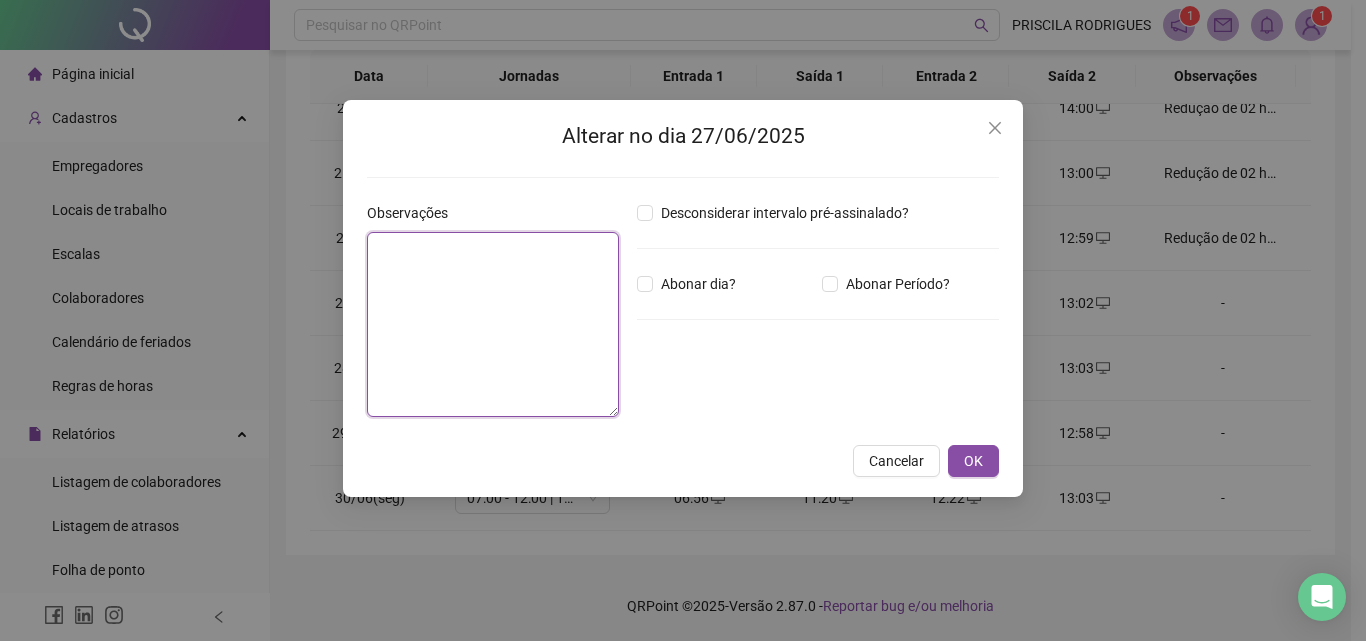 click at bounding box center [493, 324] 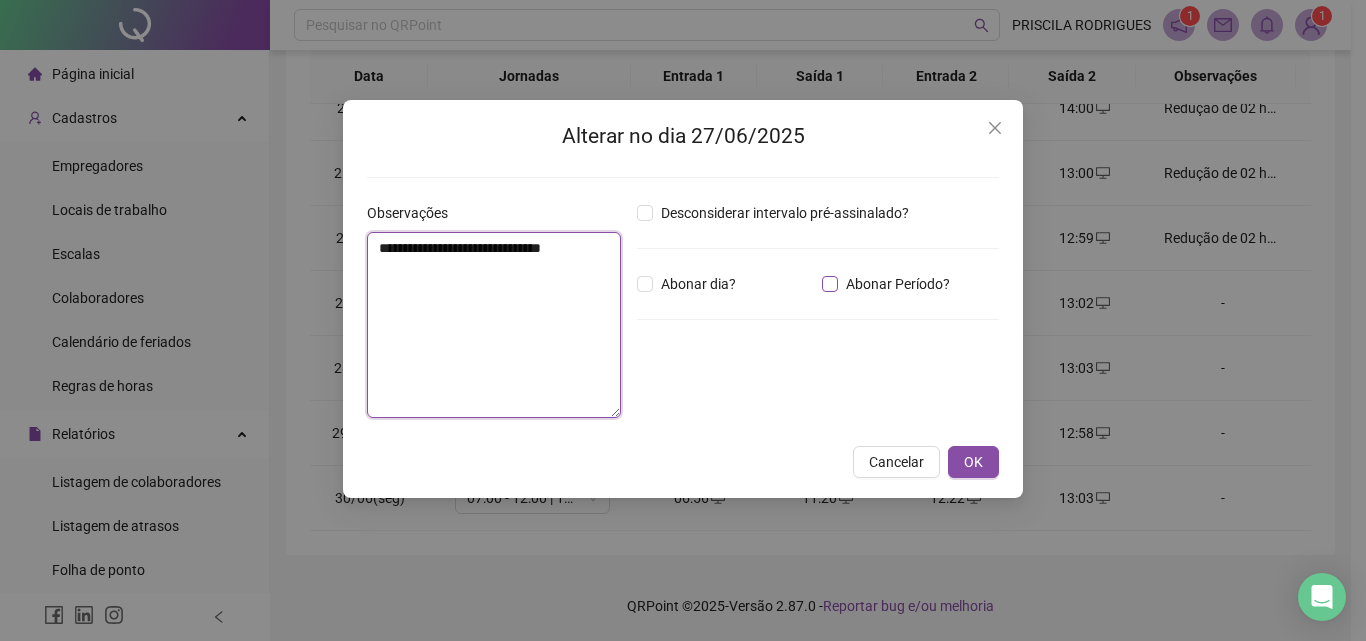 type on "**********" 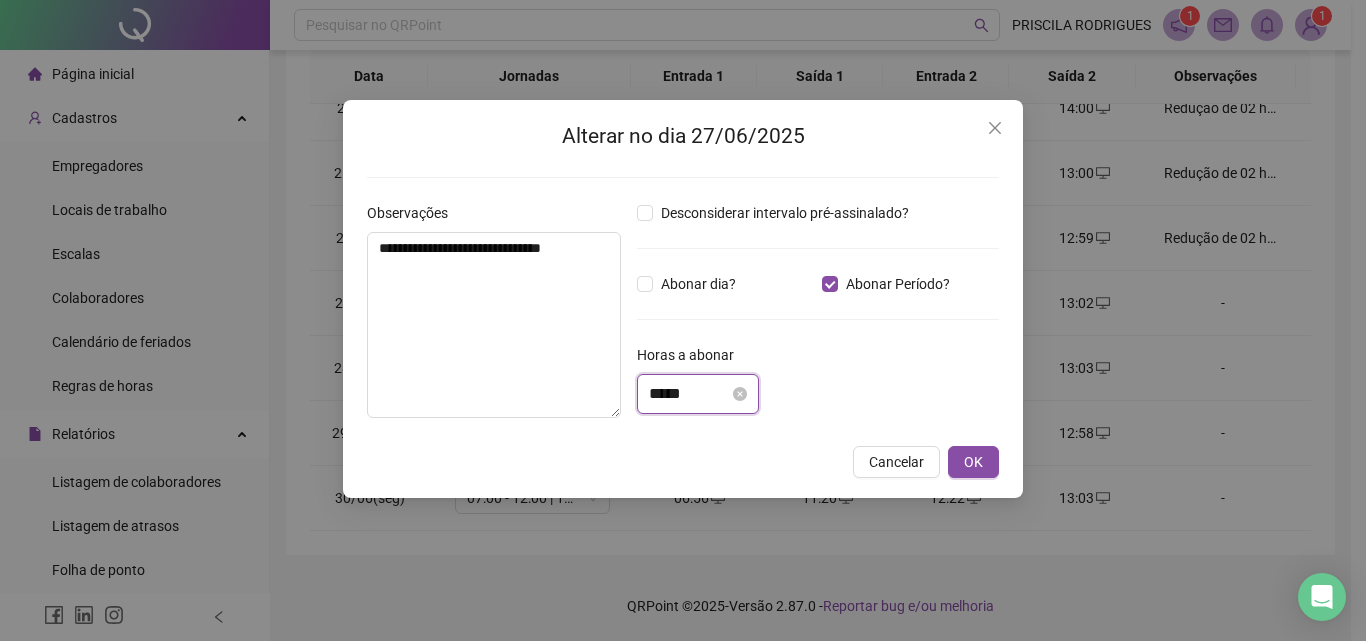 click on "*****" at bounding box center (689, 394) 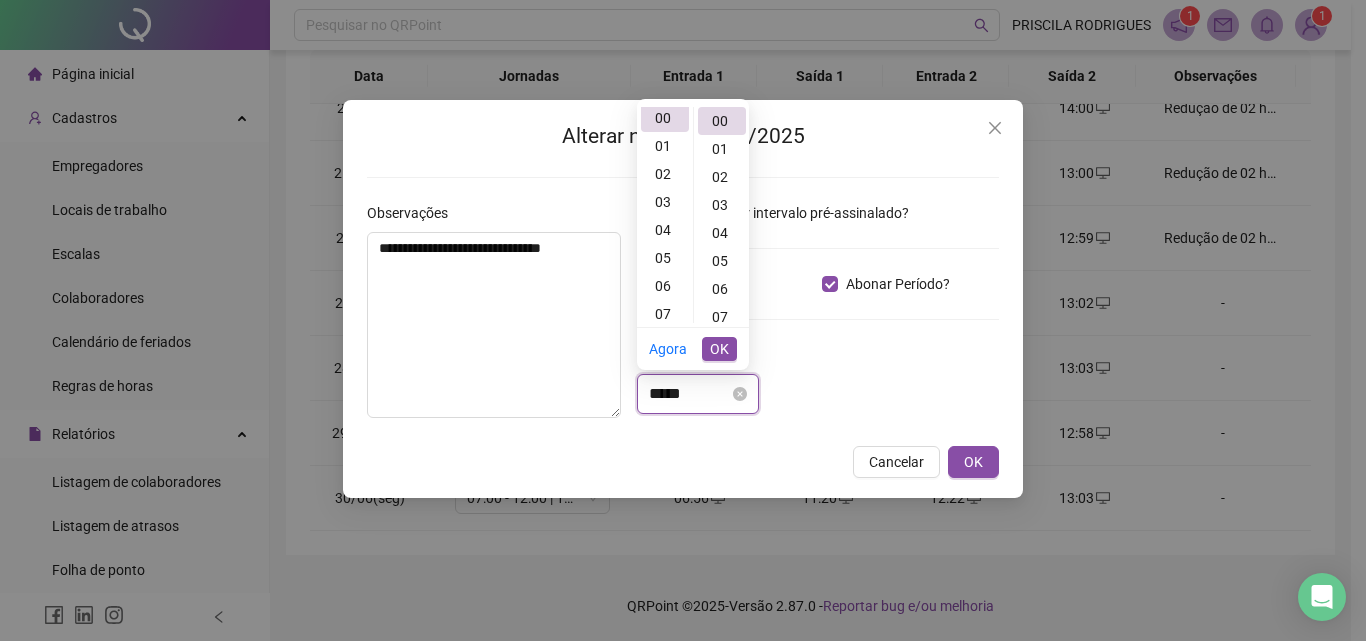 scroll, scrollTop: 0, scrollLeft: 0, axis: both 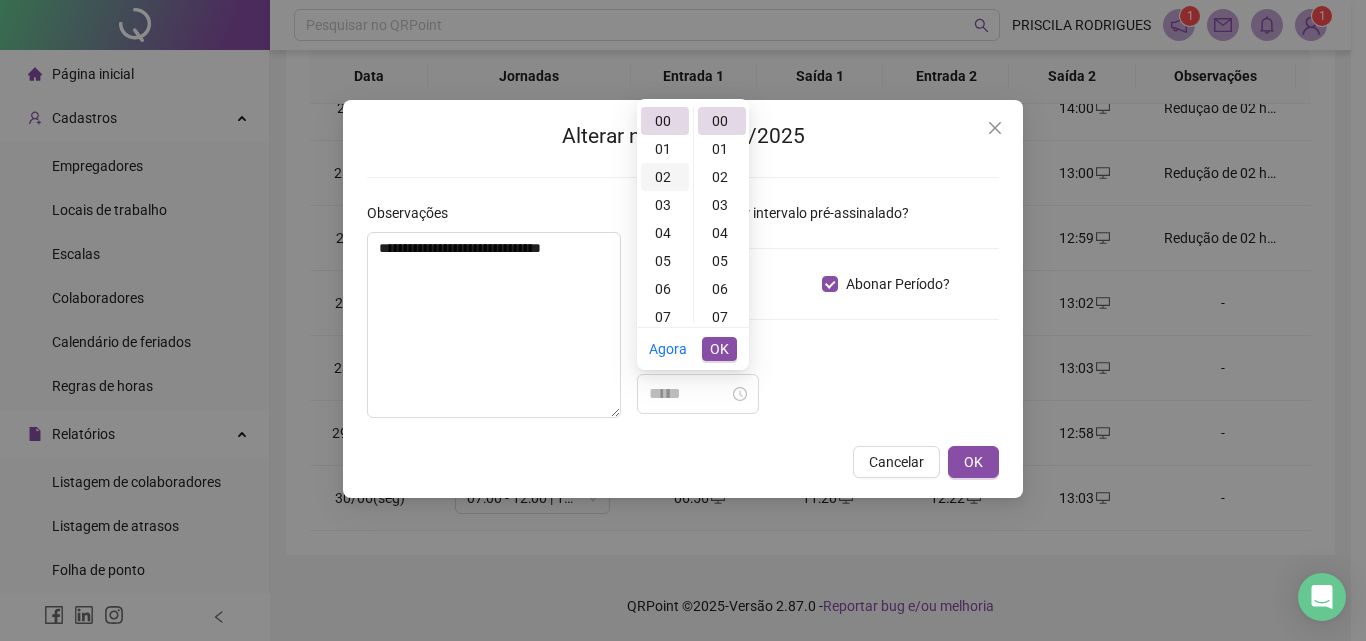 click on "02" at bounding box center (665, 177) 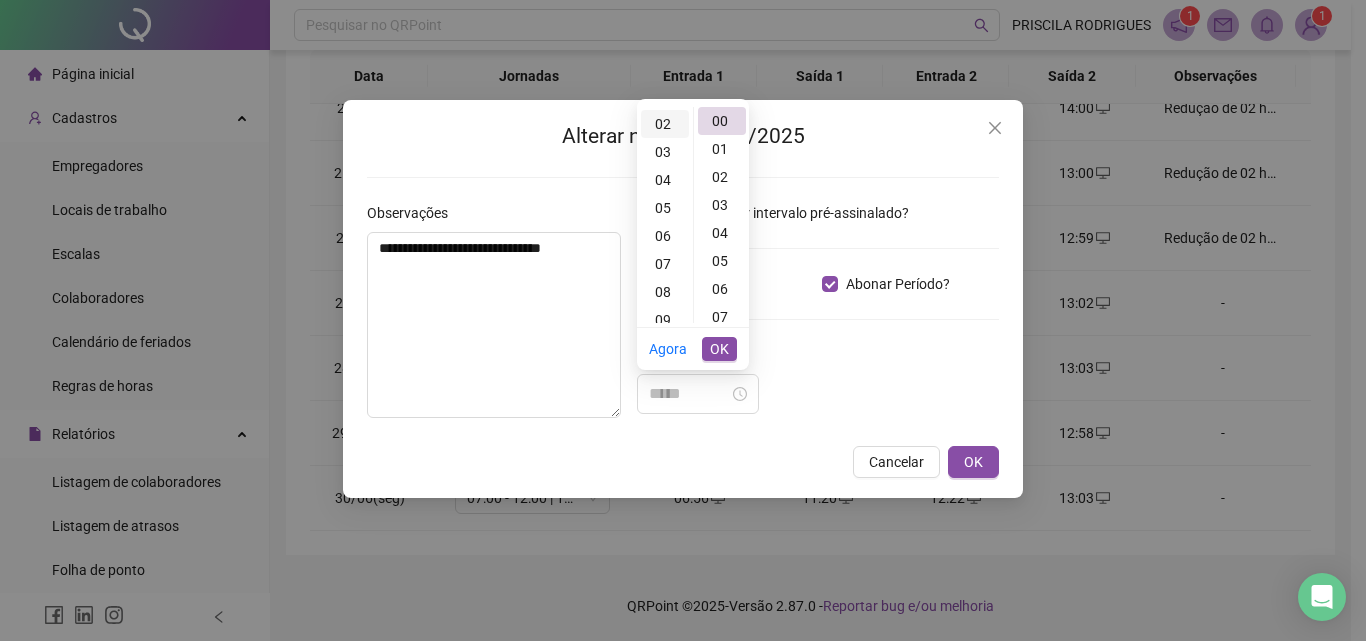 scroll, scrollTop: 56, scrollLeft: 0, axis: vertical 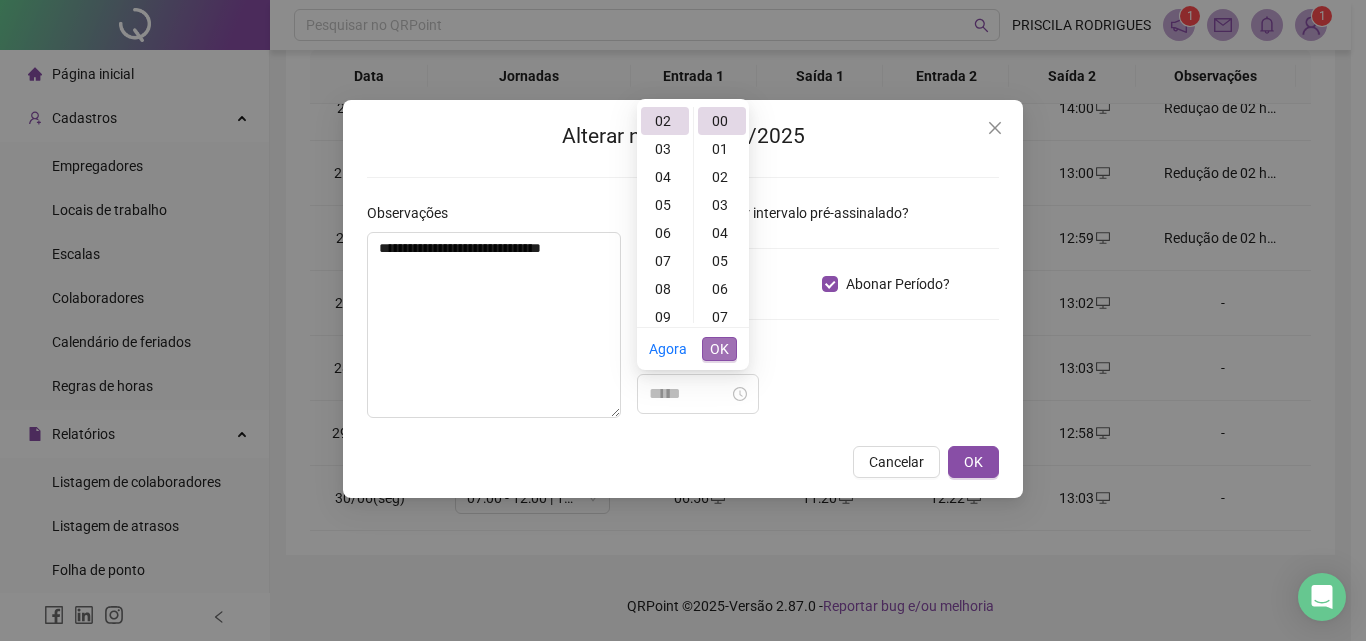 type on "*****" 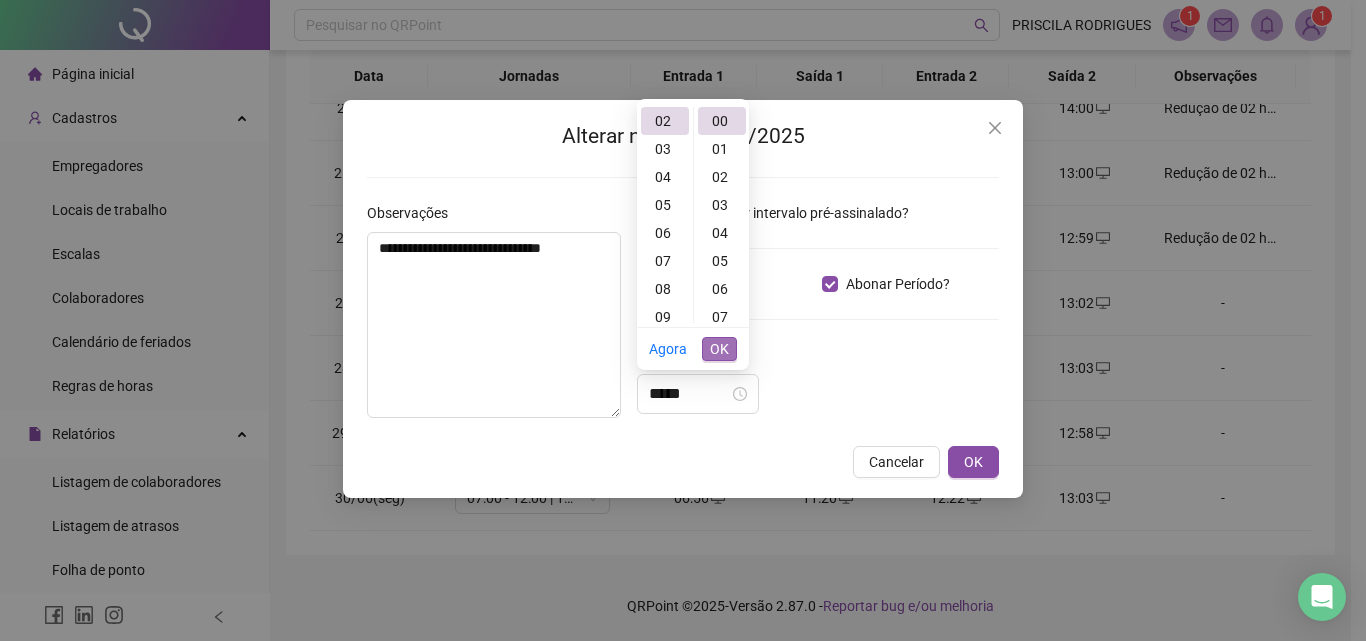 click on "OK" at bounding box center (719, 349) 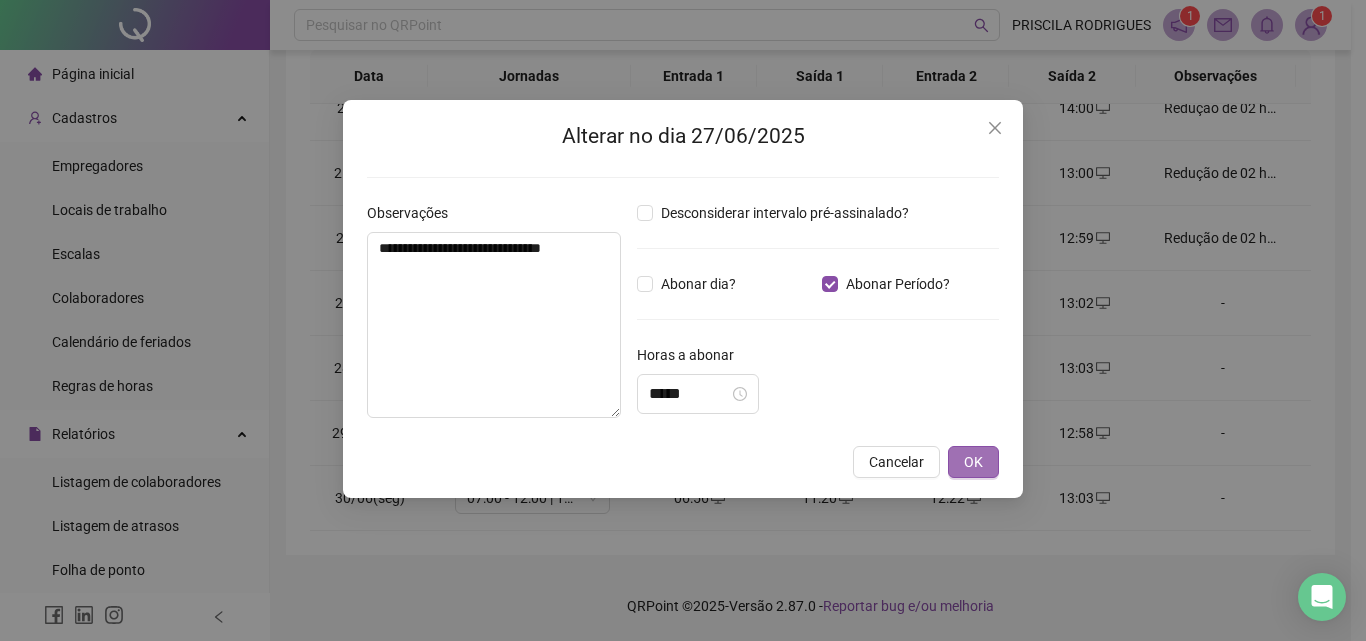 click on "OK" at bounding box center (973, 462) 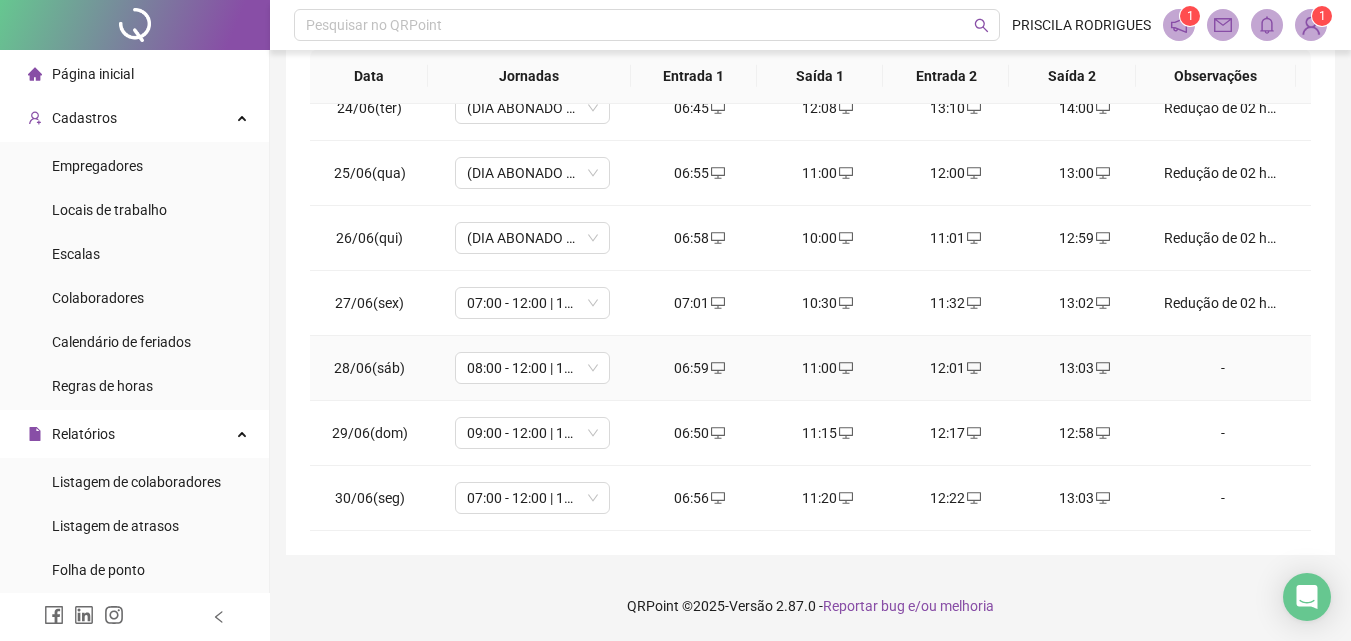 click on "-" at bounding box center [1223, 368] 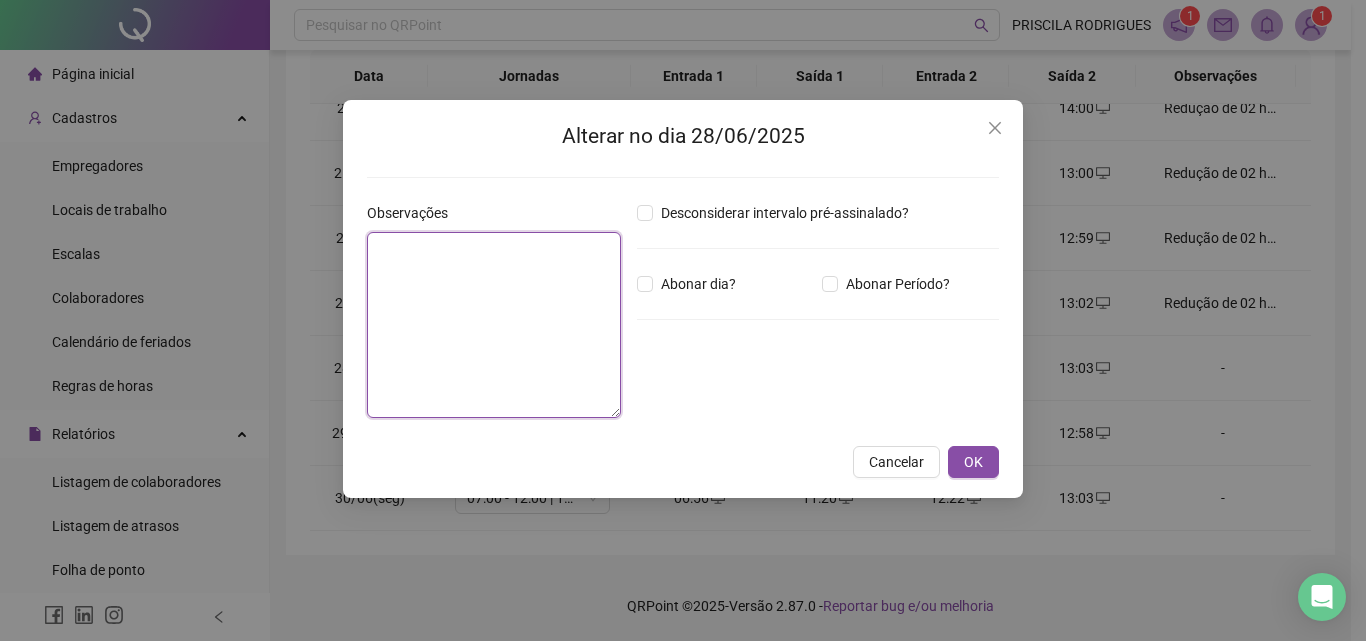 click at bounding box center [494, 325] 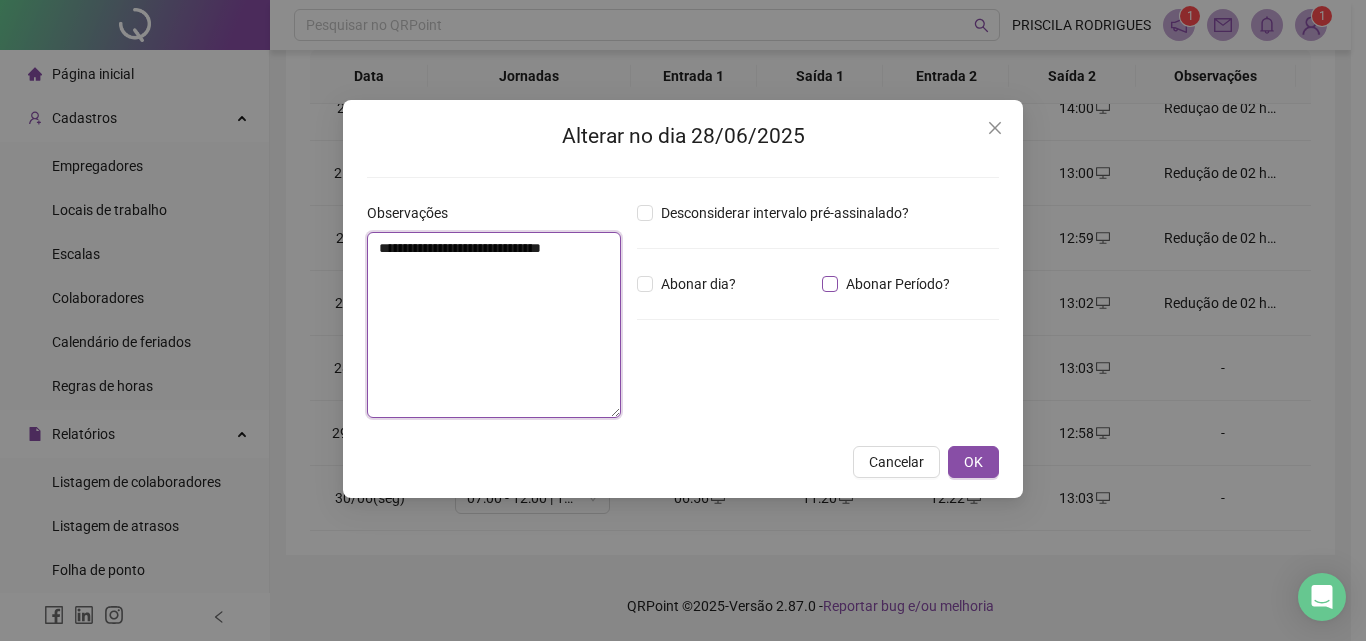 type on "**********" 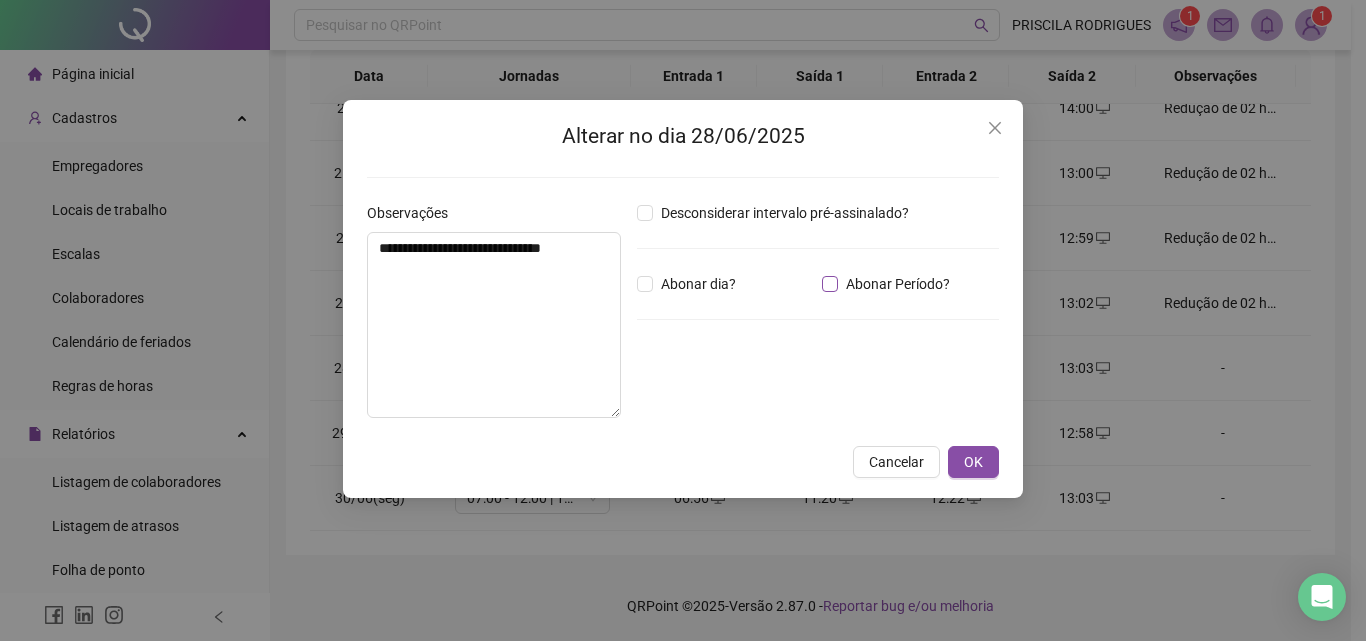 click on "Abonar Período?" at bounding box center (898, 284) 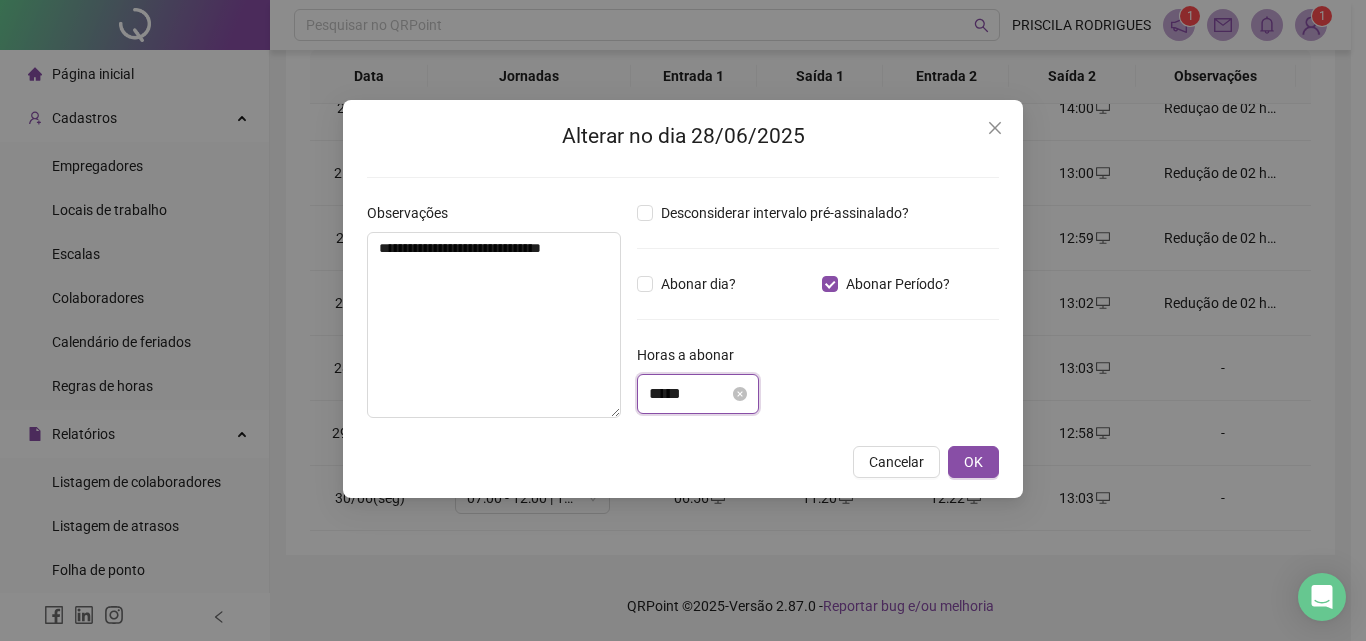 click on "*****" at bounding box center [689, 394] 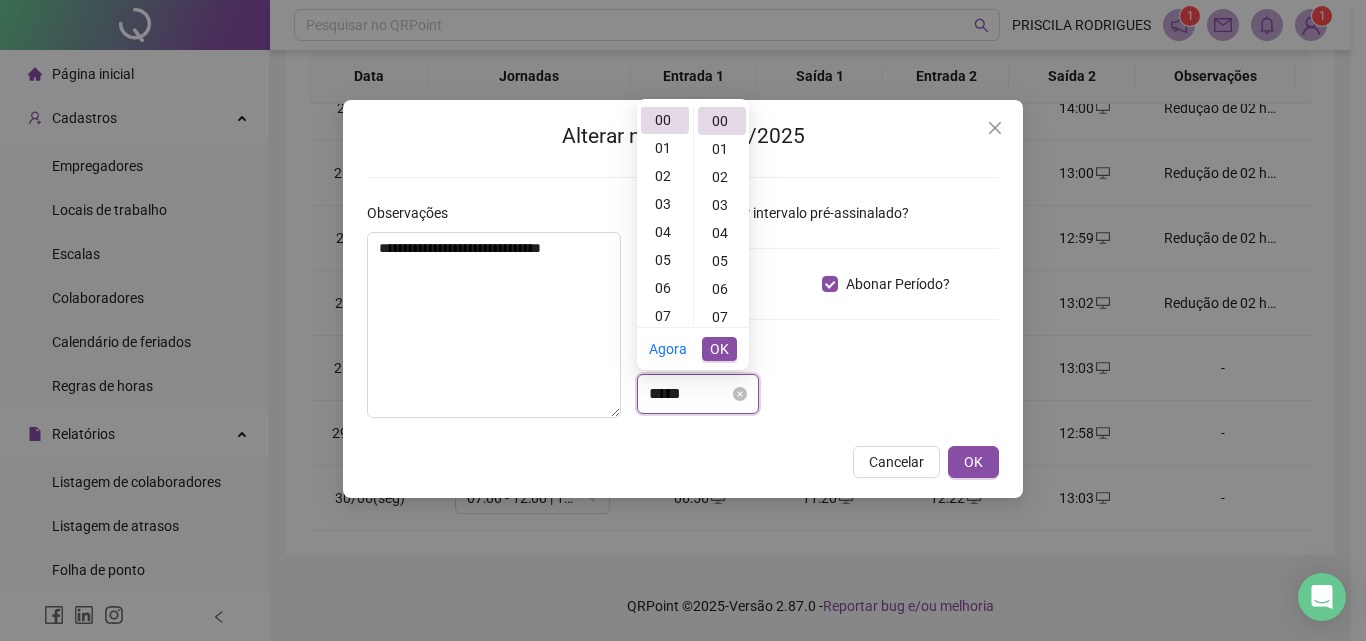 scroll, scrollTop: 0, scrollLeft: 0, axis: both 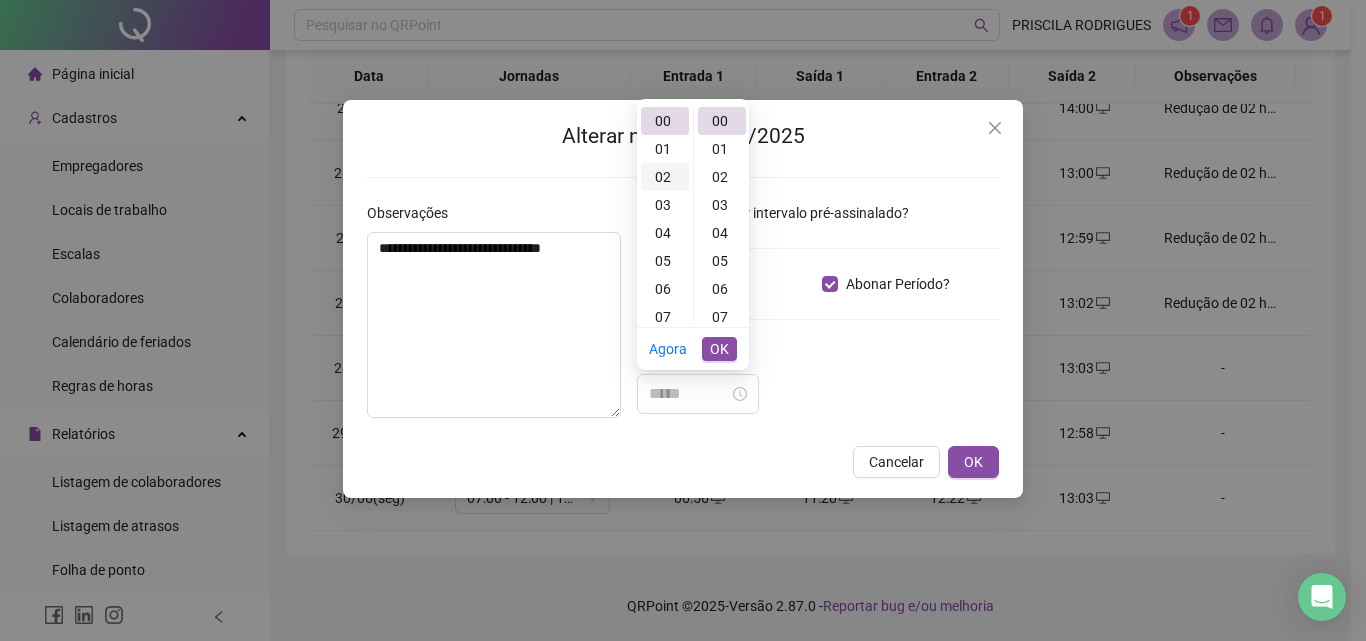 click on "02" at bounding box center [665, 177] 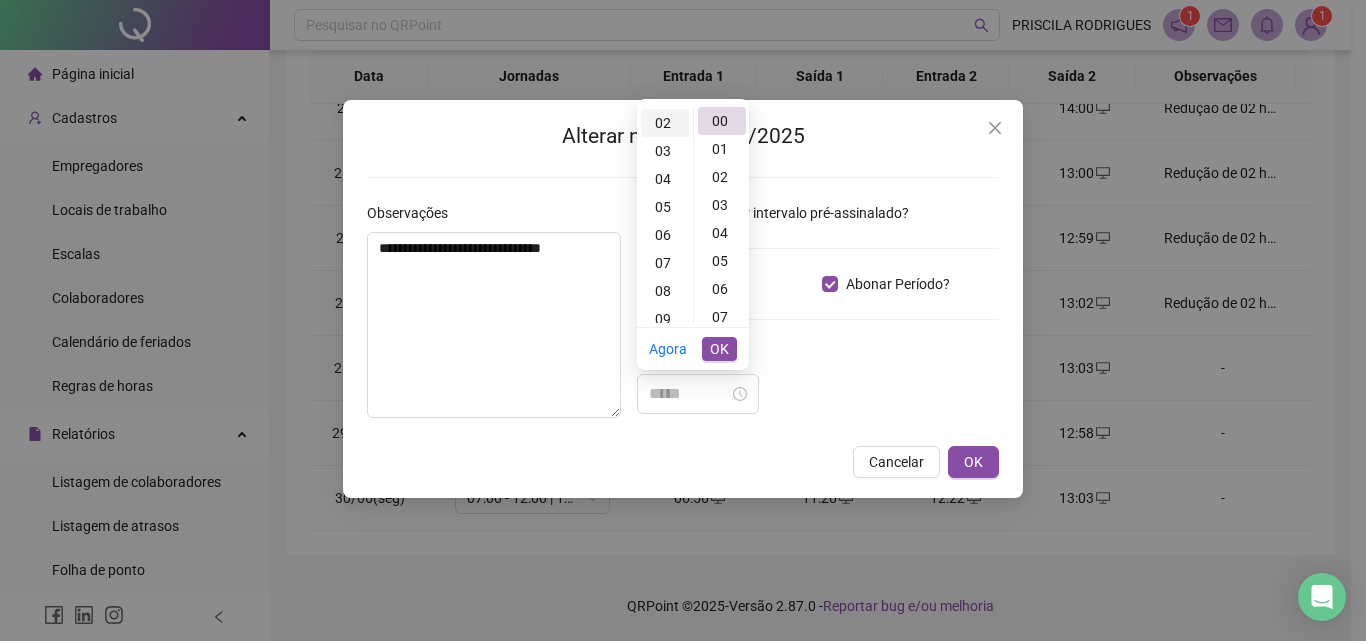 scroll, scrollTop: 56, scrollLeft: 0, axis: vertical 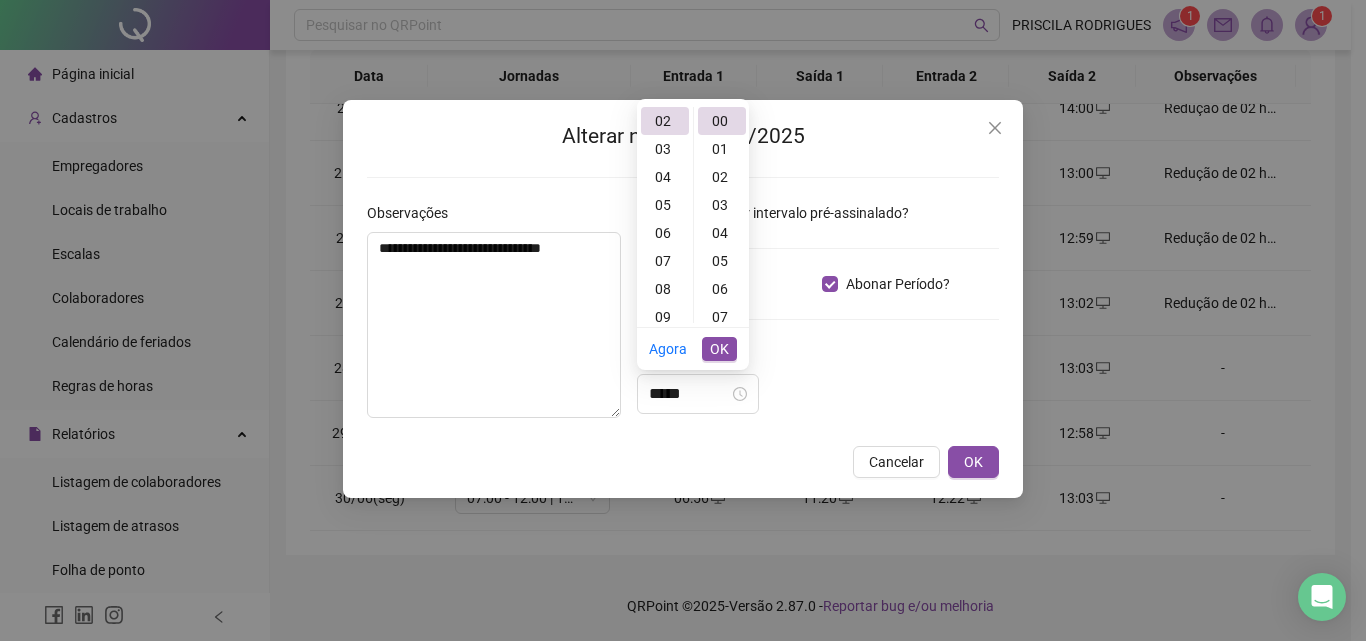 type on "*****" 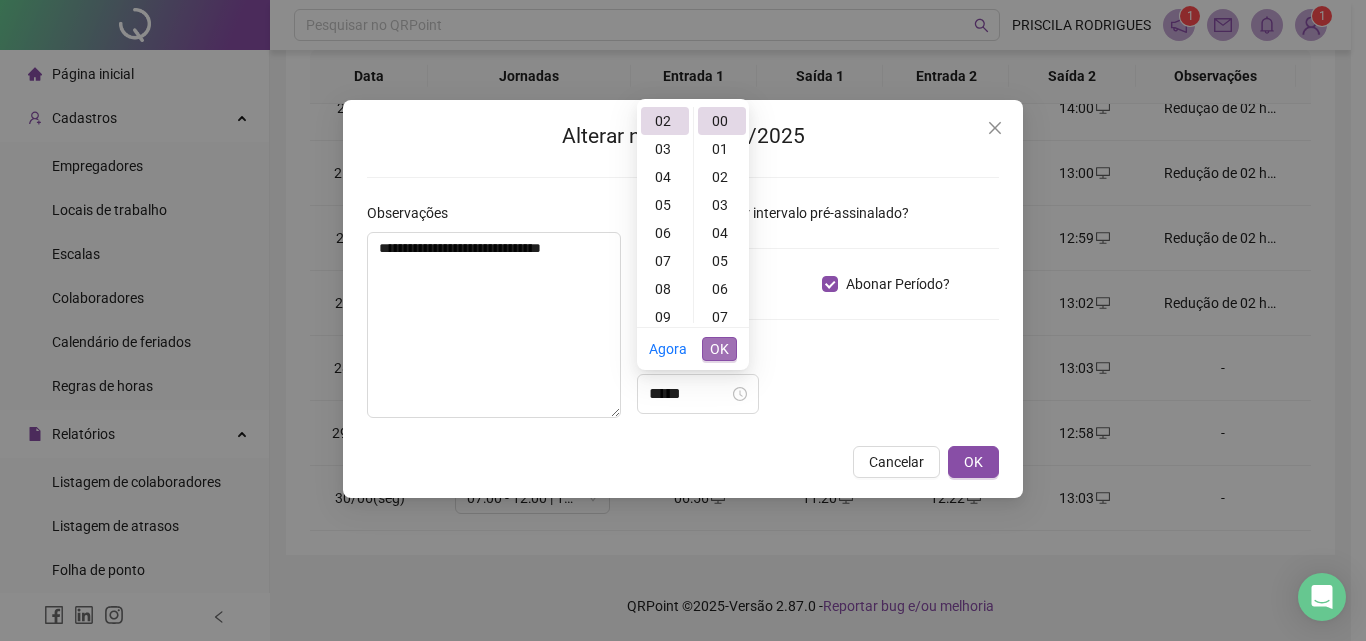 click on "OK" at bounding box center [719, 349] 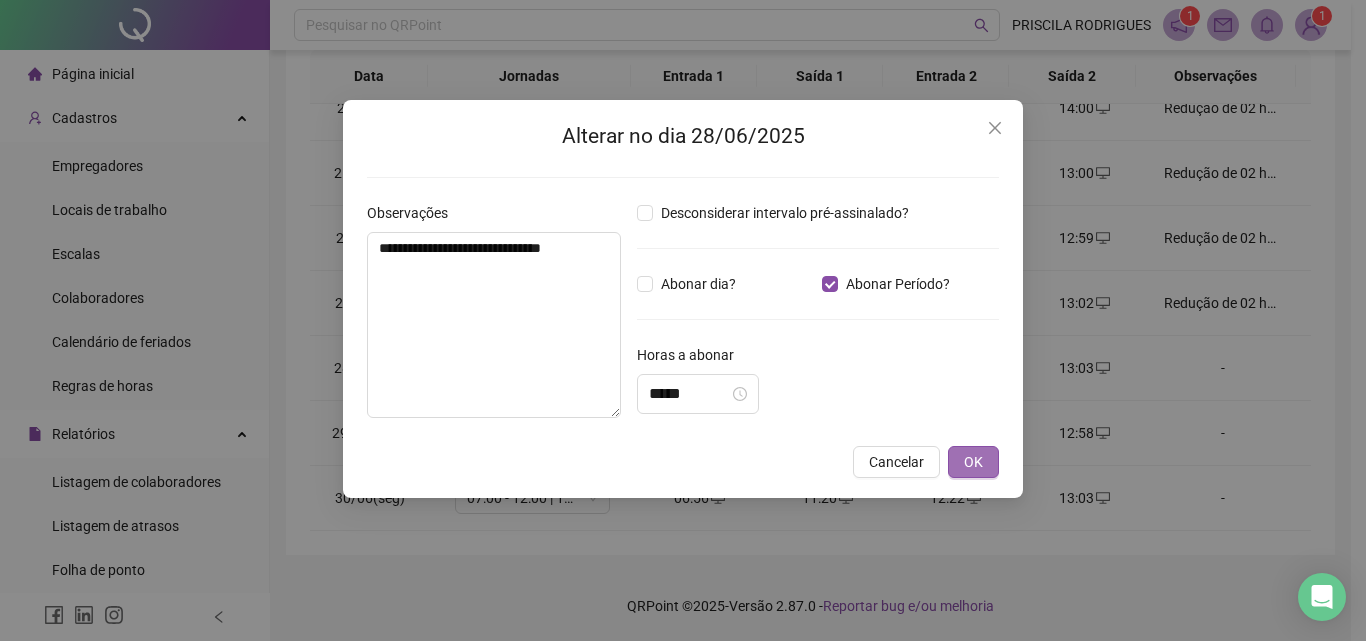 click on "OK" at bounding box center (973, 462) 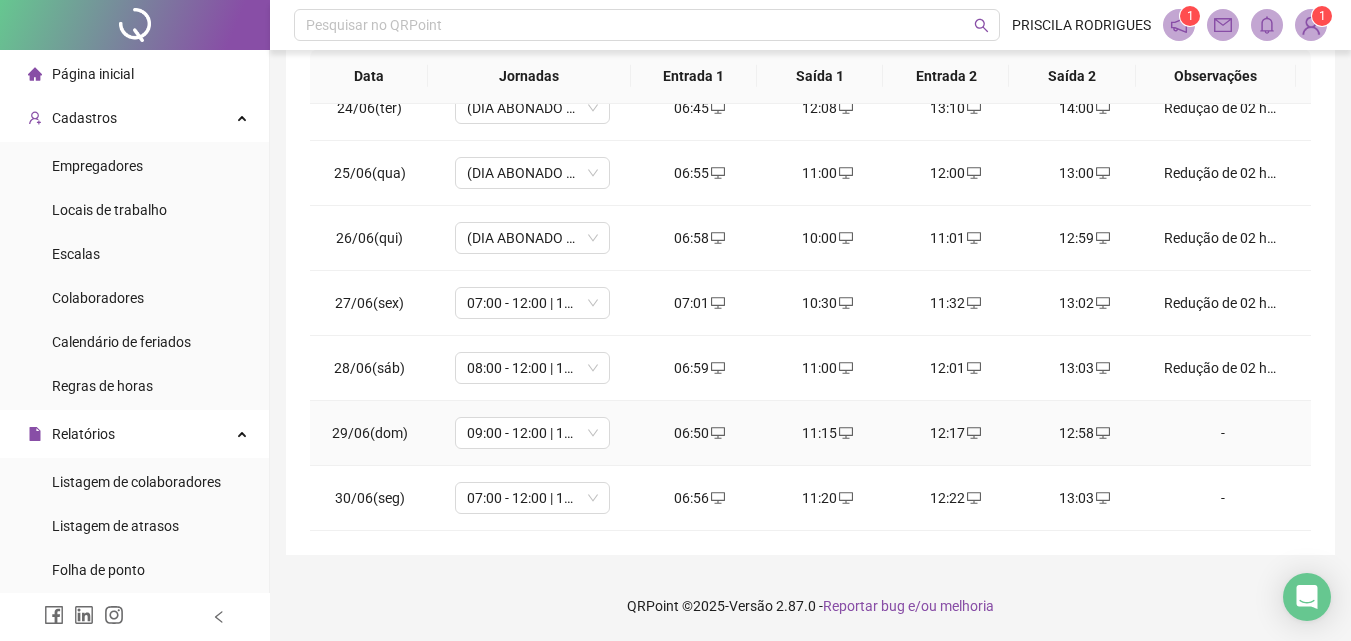 click on "-" at bounding box center (1223, 433) 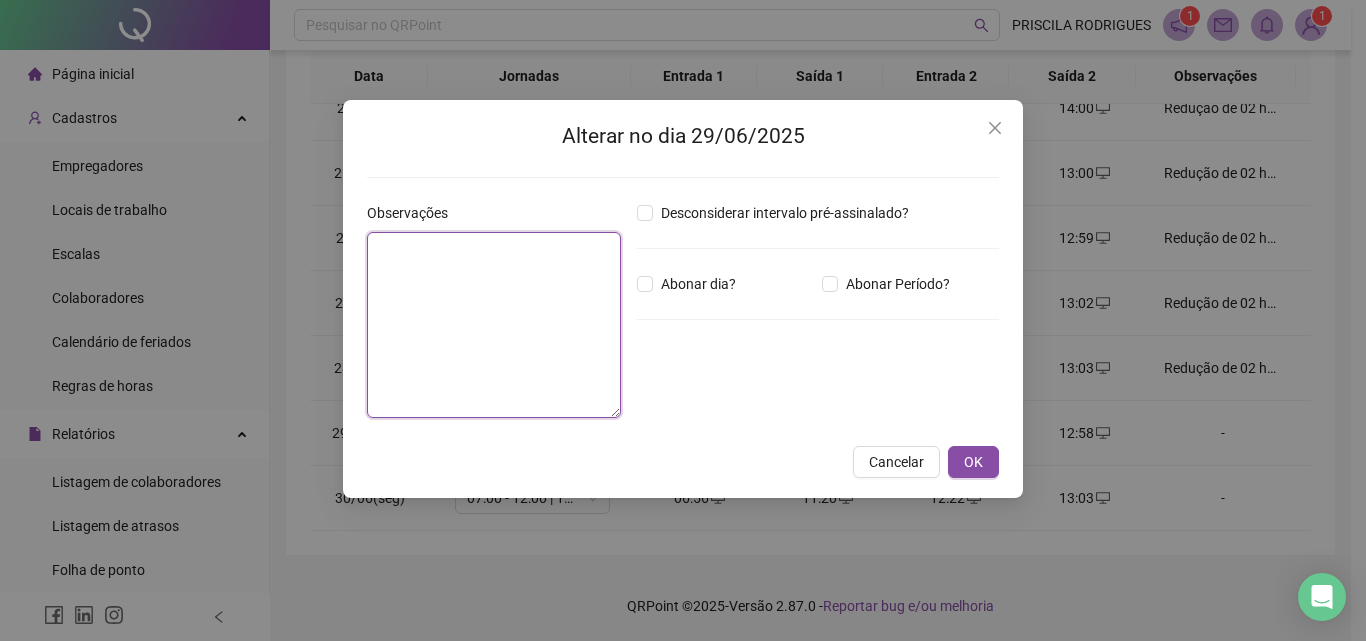 click at bounding box center [494, 325] 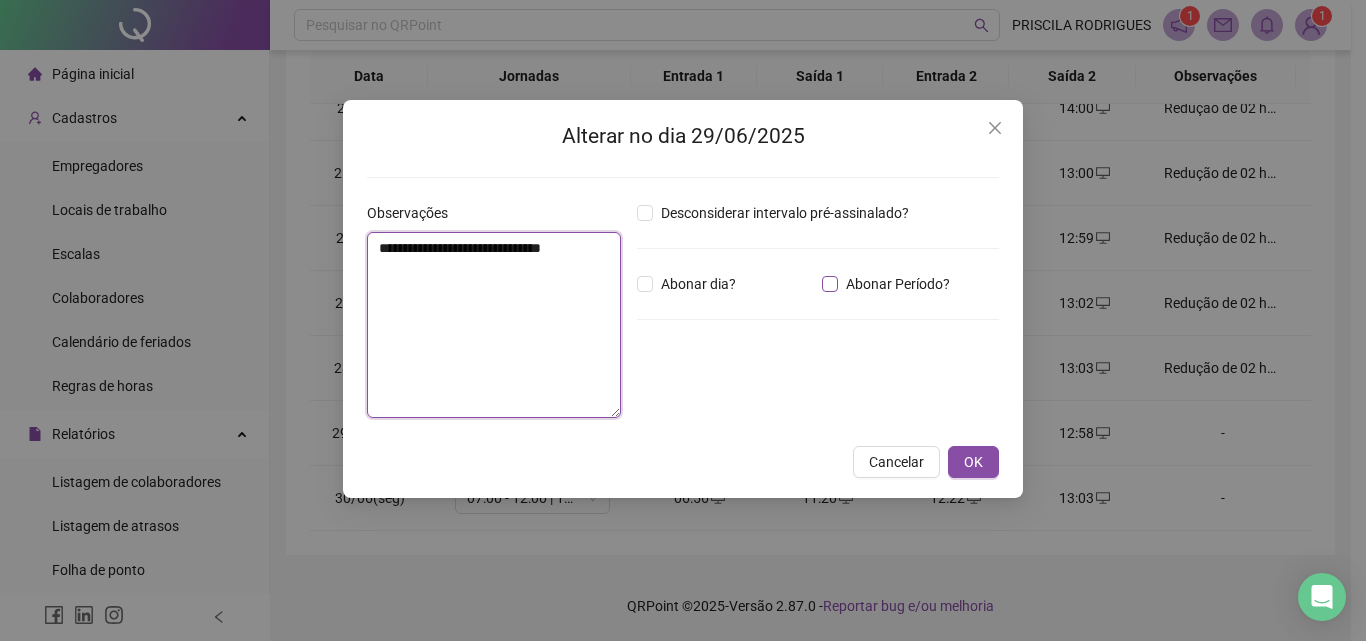 type on "**********" 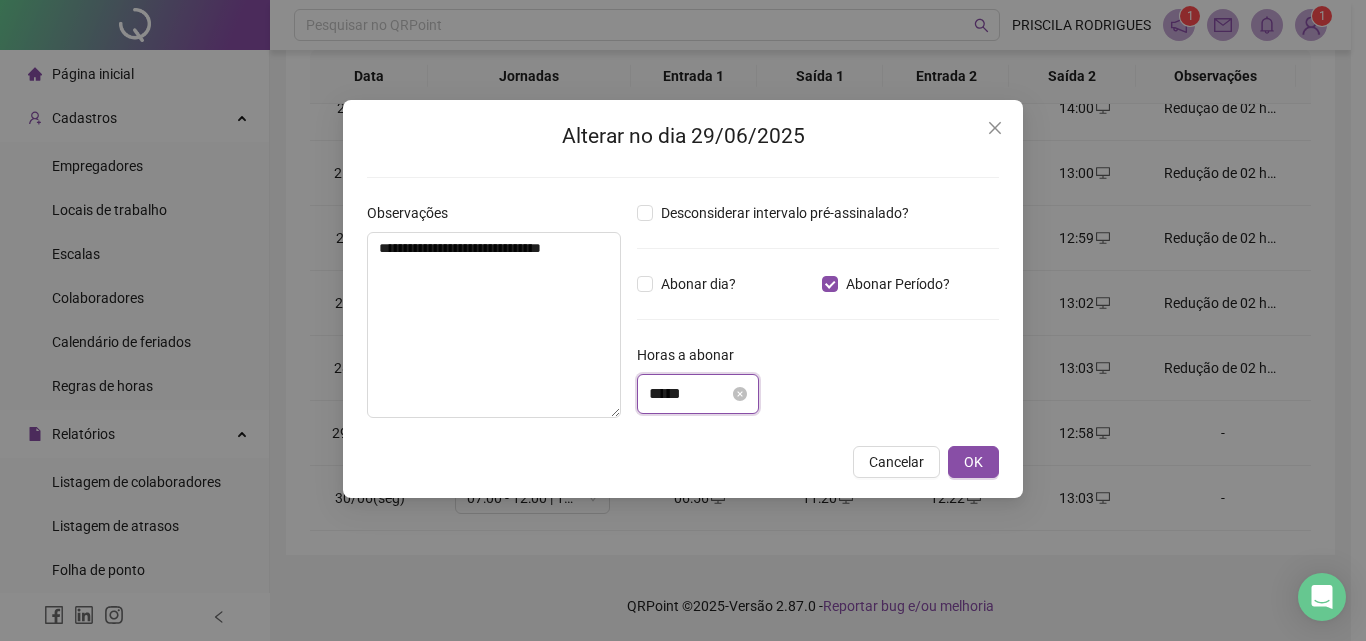 click on "*****" at bounding box center [689, 394] 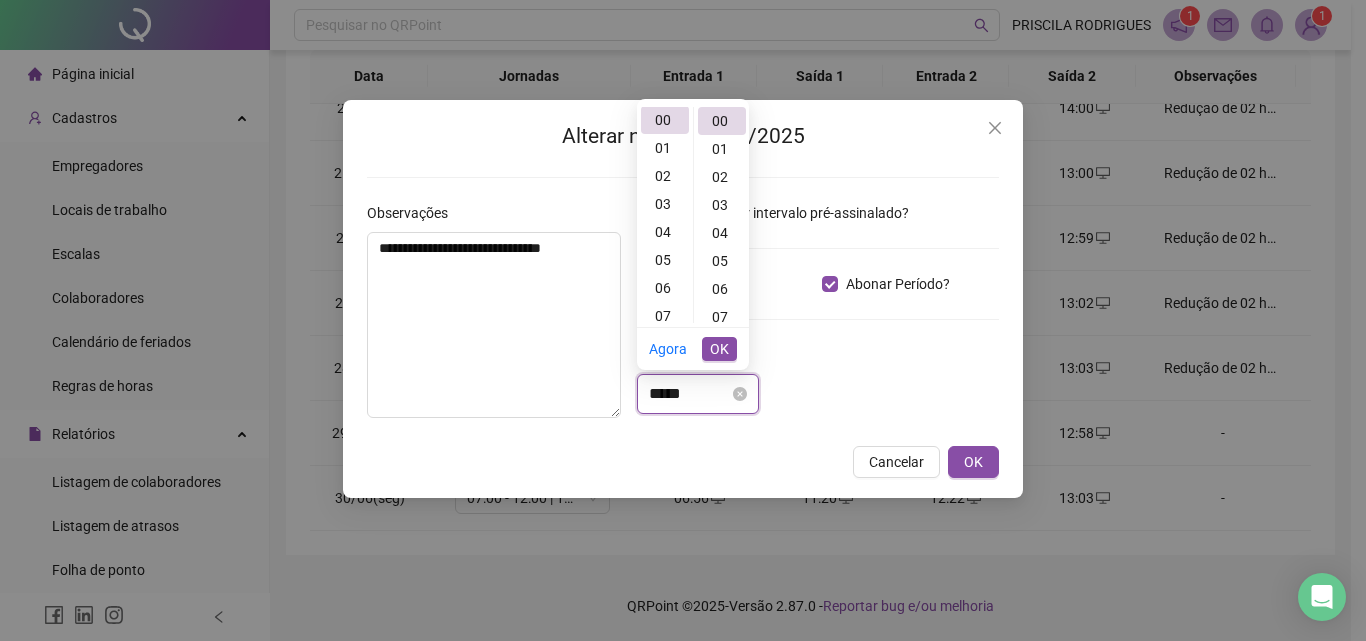 scroll, scrollTop: 0, scrollLeft: 0, axis: both 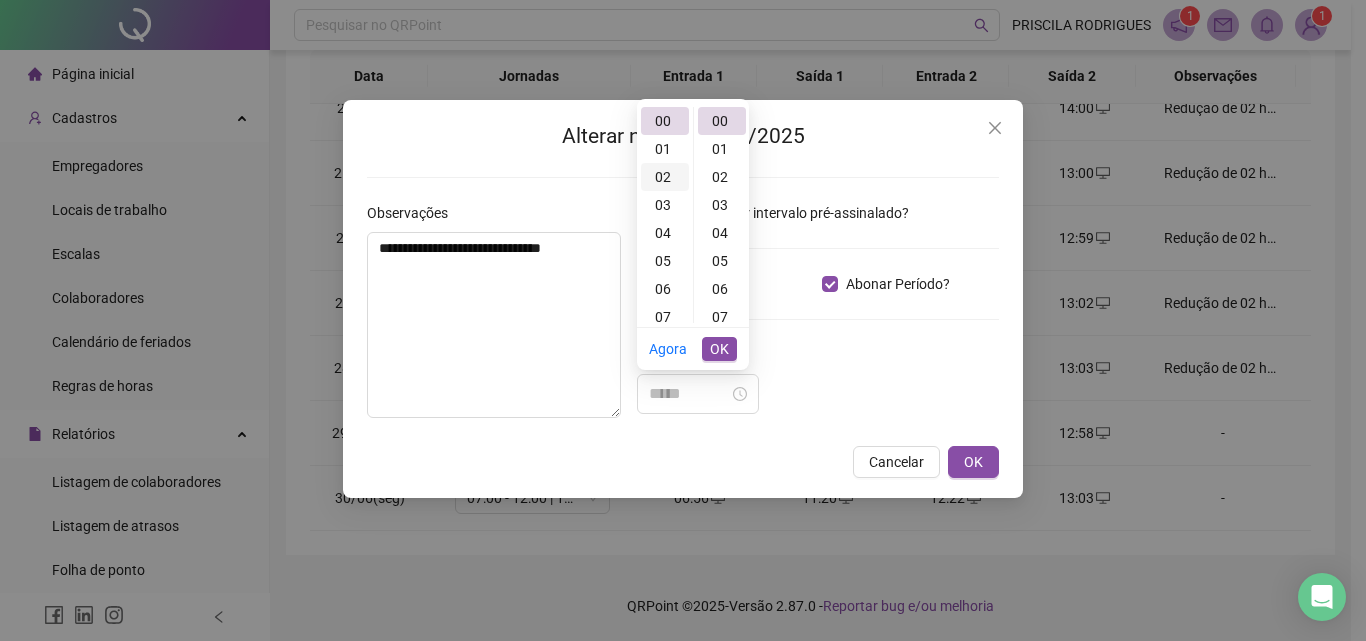click on "02" at bounding box center (665, 177) 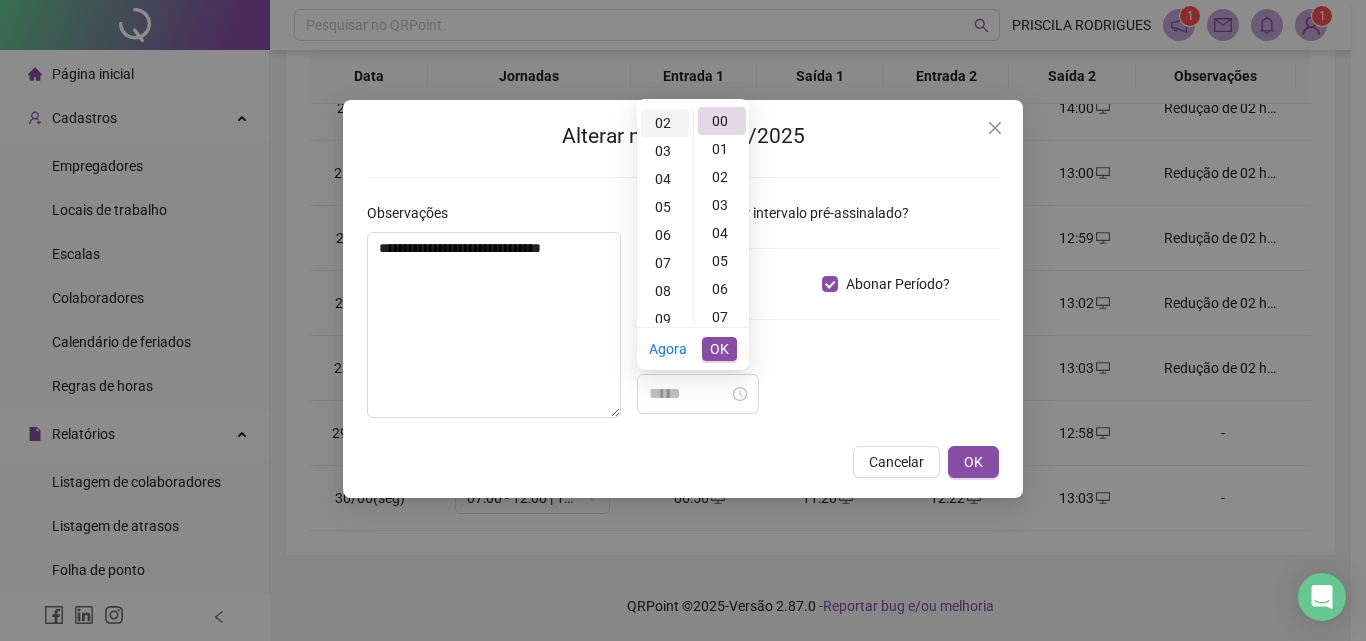 scroll, scrollTop: 56, scrollLeft: 0, axis: vertical 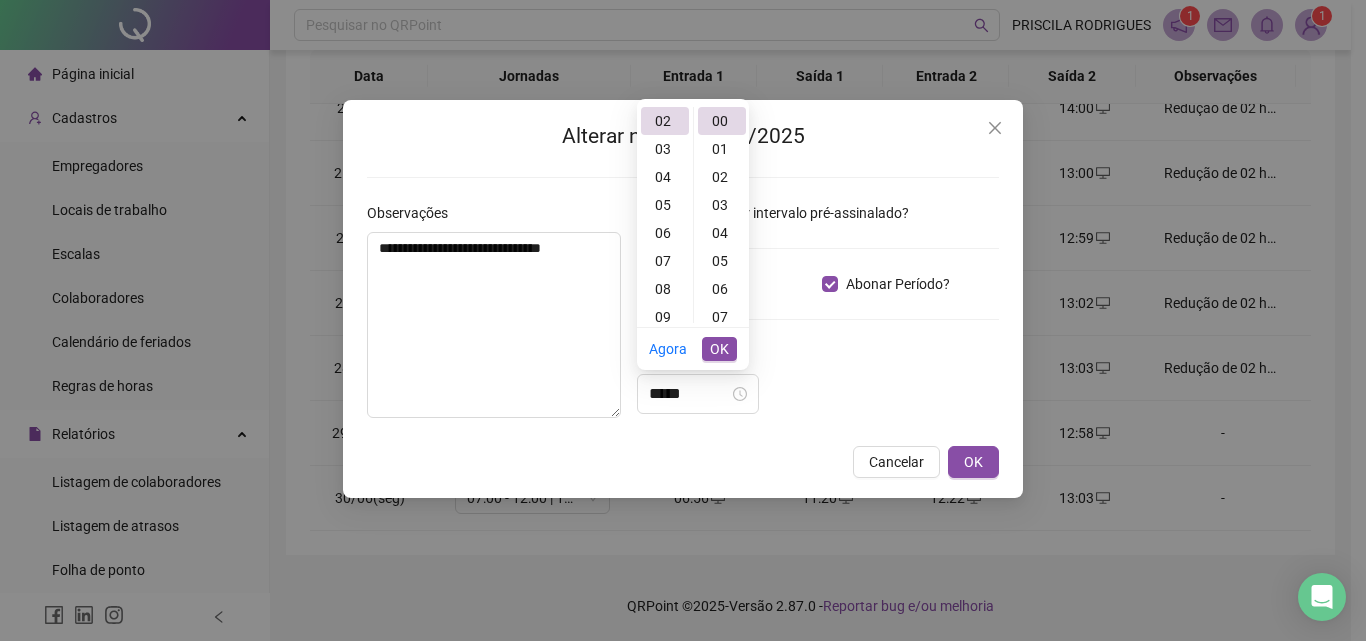 type on "*****" 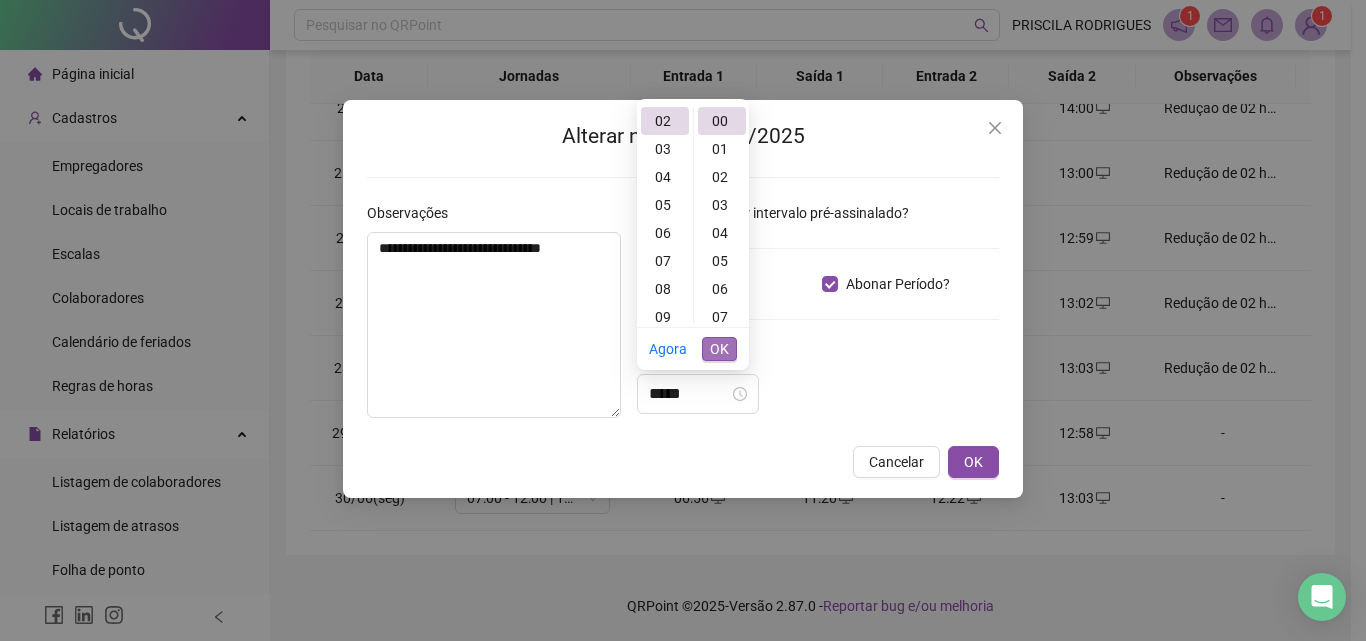 click on "OK" at bounding box center (719, 349) 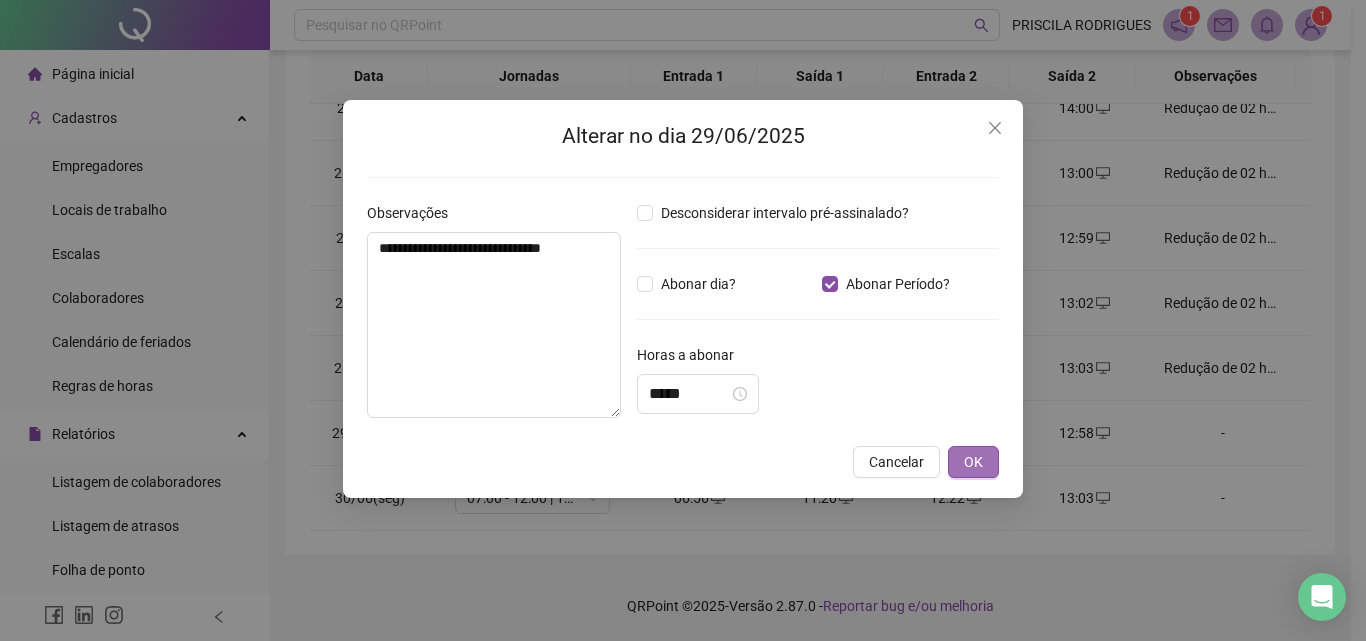 click on "OK" at bounding box center (973, 462) 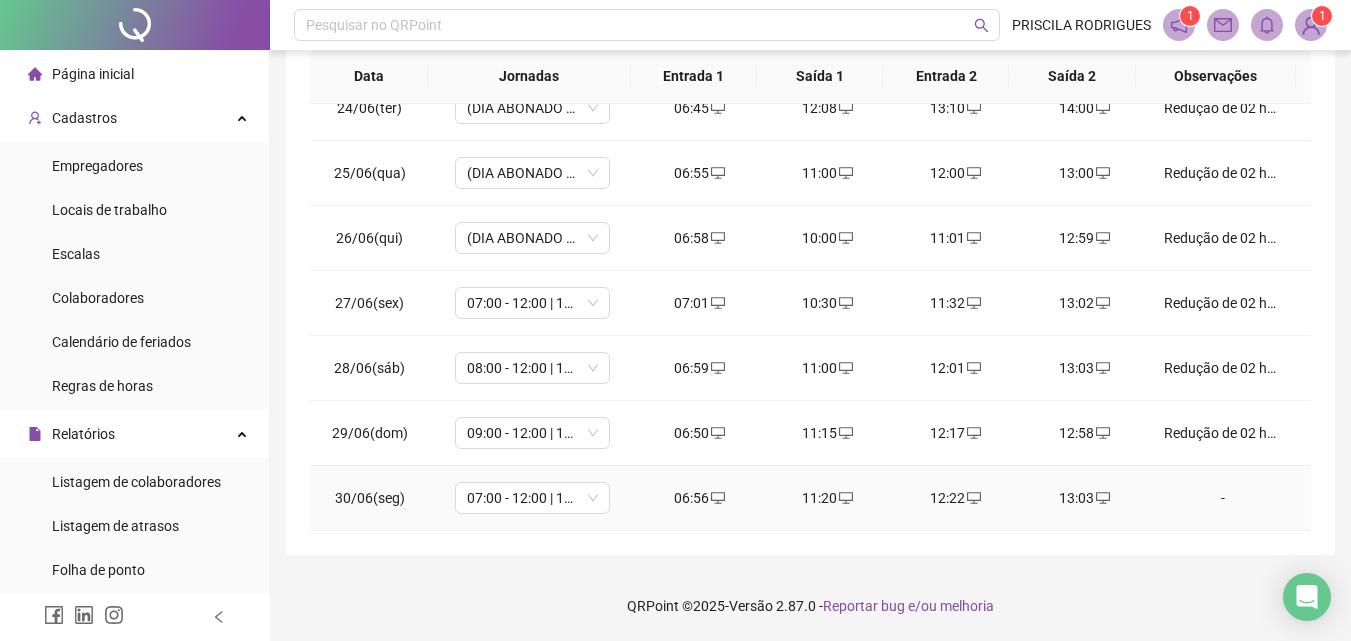 click on "-" at bounding box center [1223, 498] 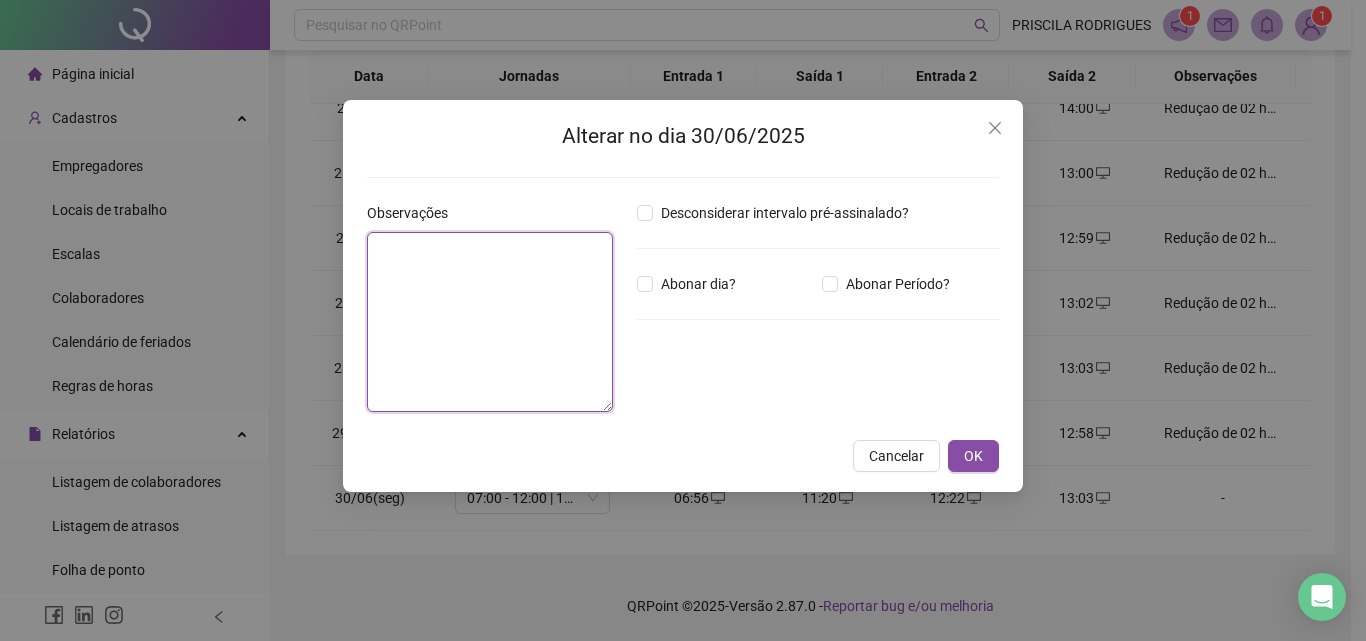 click at bounding box center (490, 322) 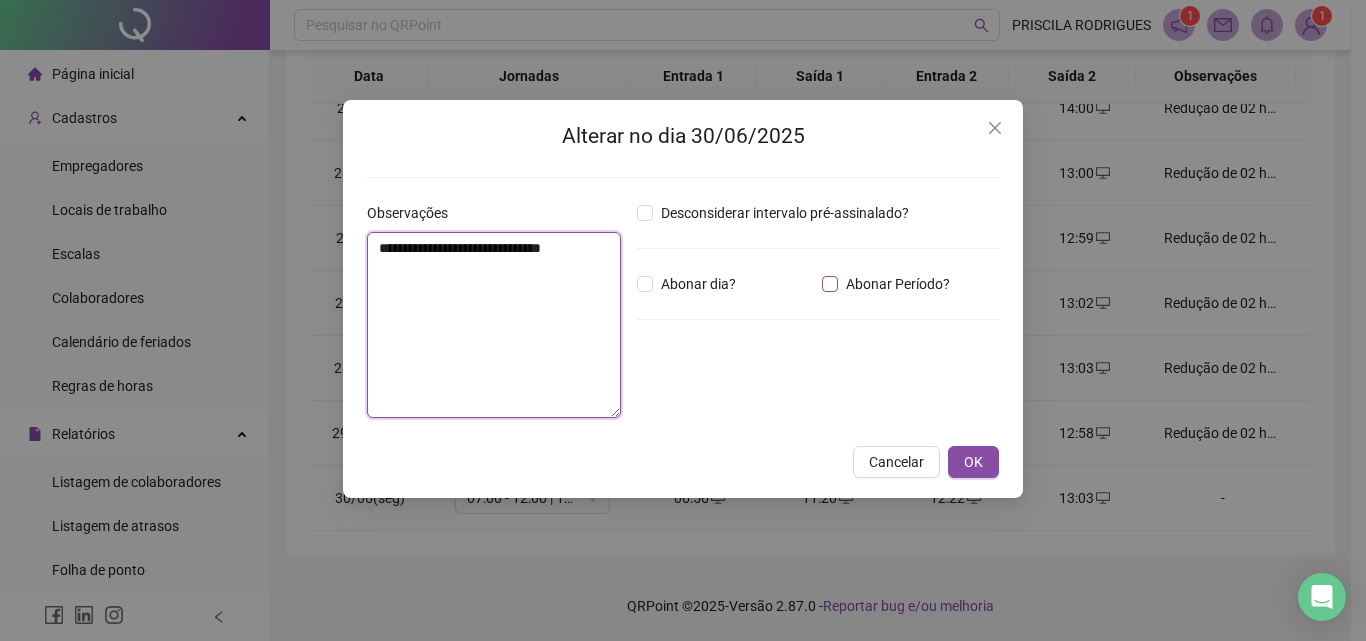 type on "**********" 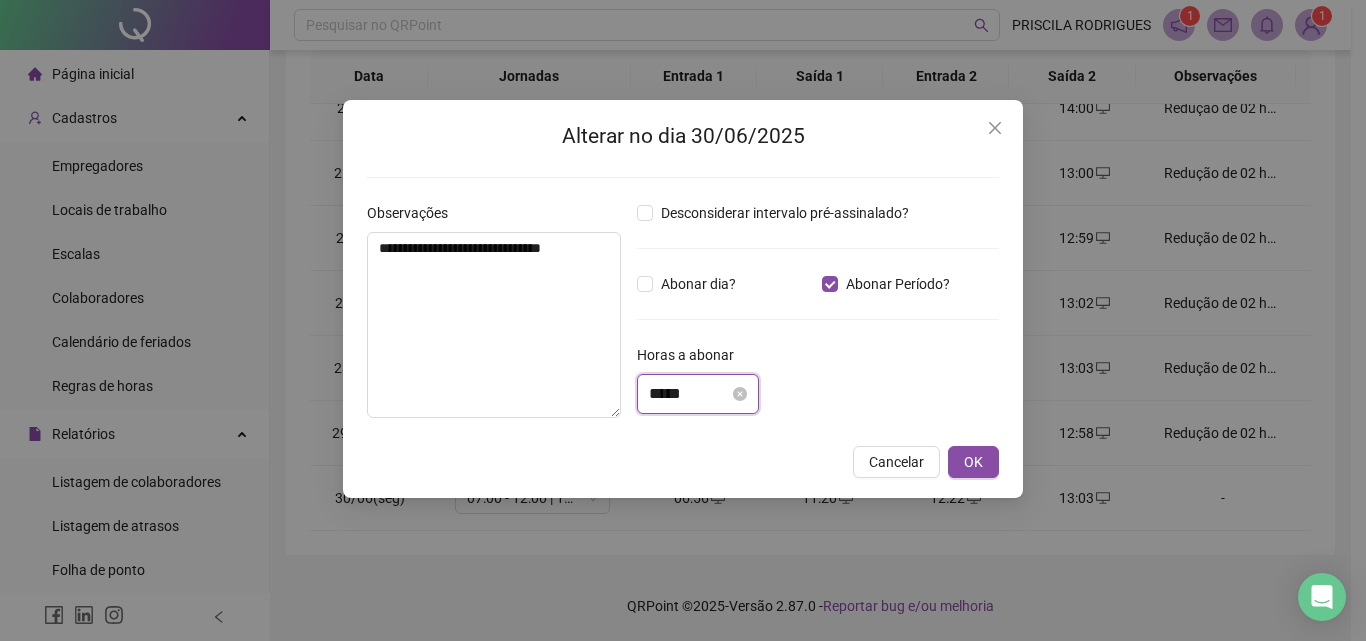click on "*****" at bounding box center (689, 394) 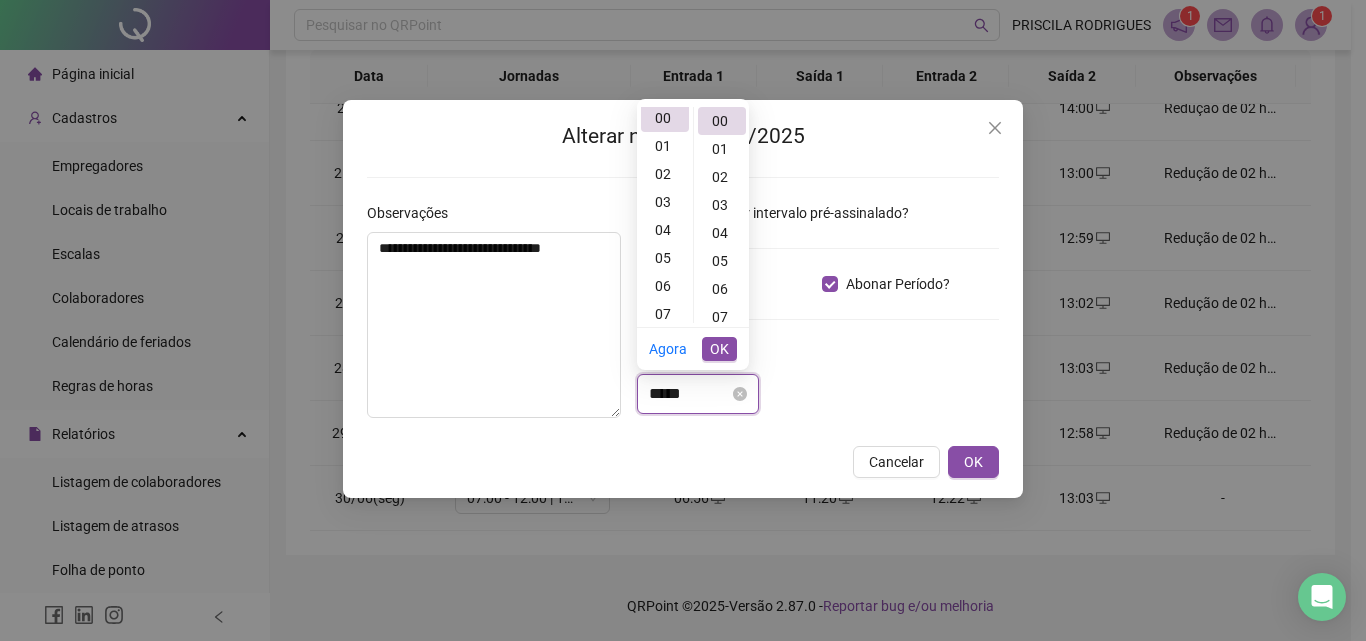scroll, scrollTop: 0, scrollLeft: 0, axis: both 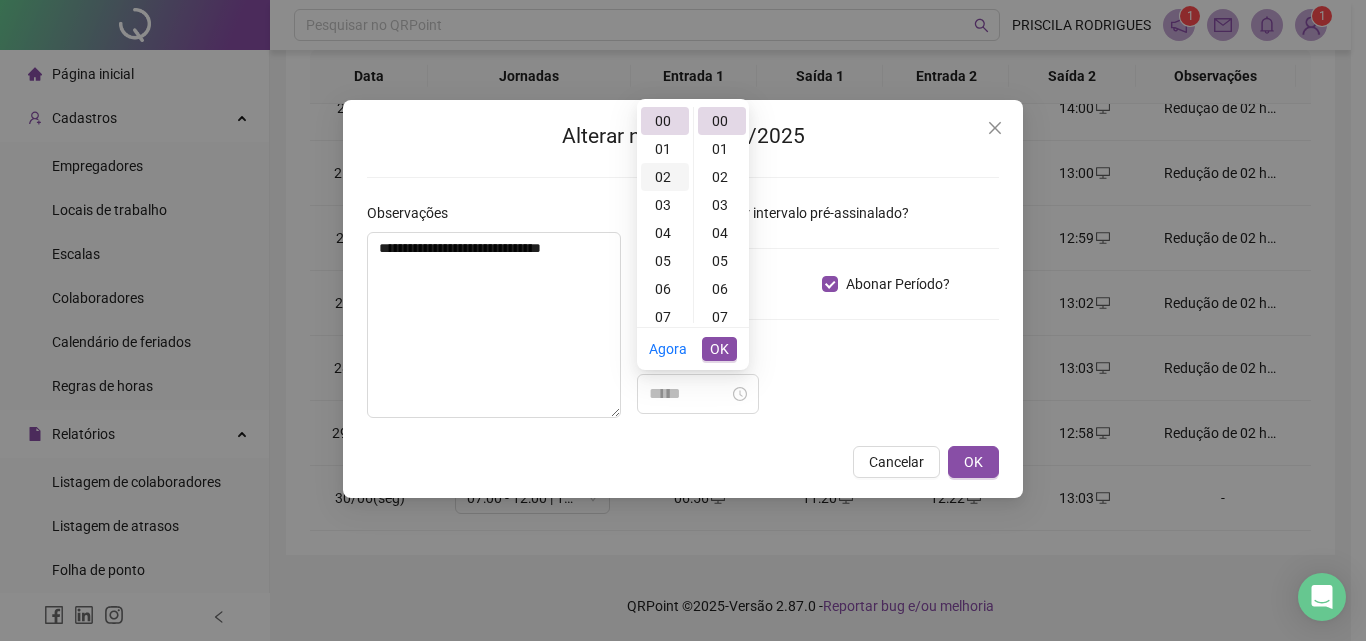 click on "02" at bounding box center (665, 177) 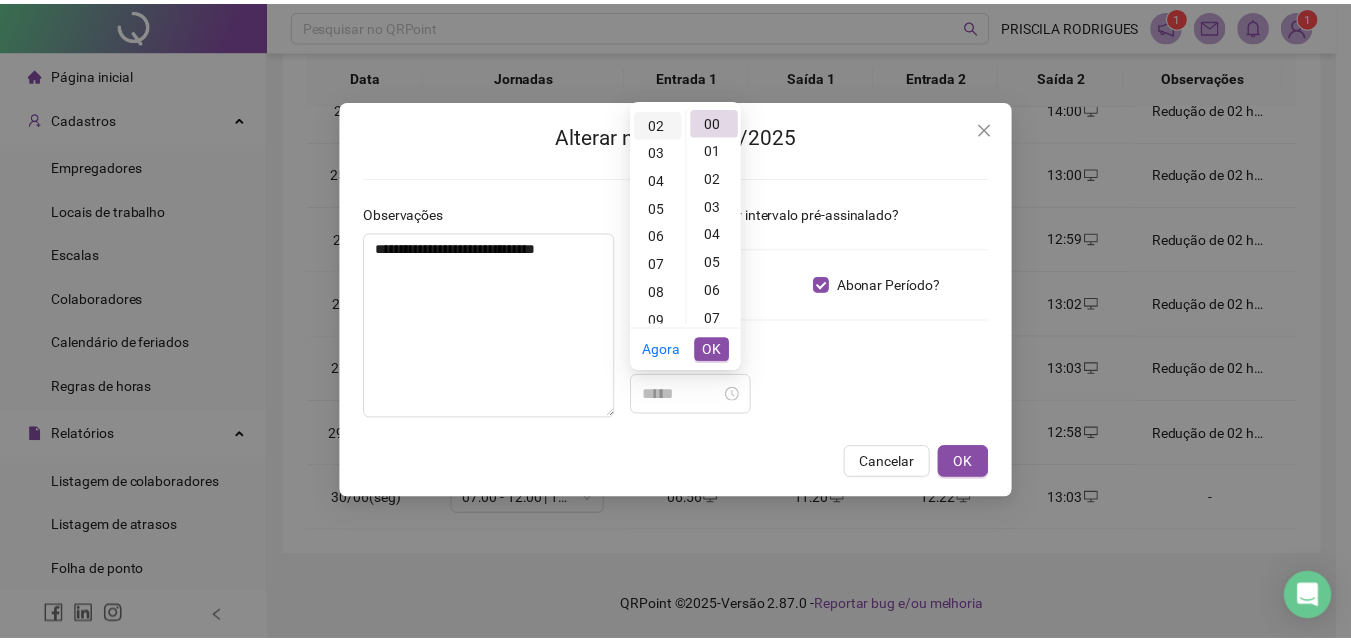 scroll, scrollTop: 56, scrollLeft: 0, axis: vertical 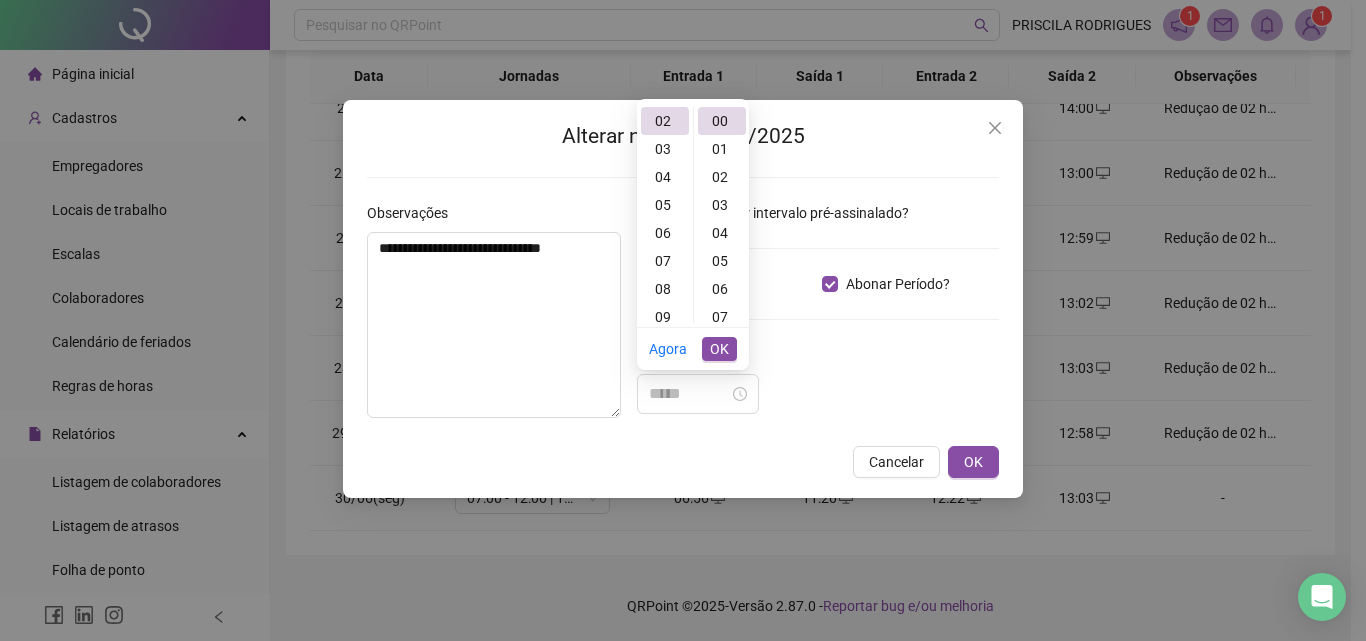 type on "*****" 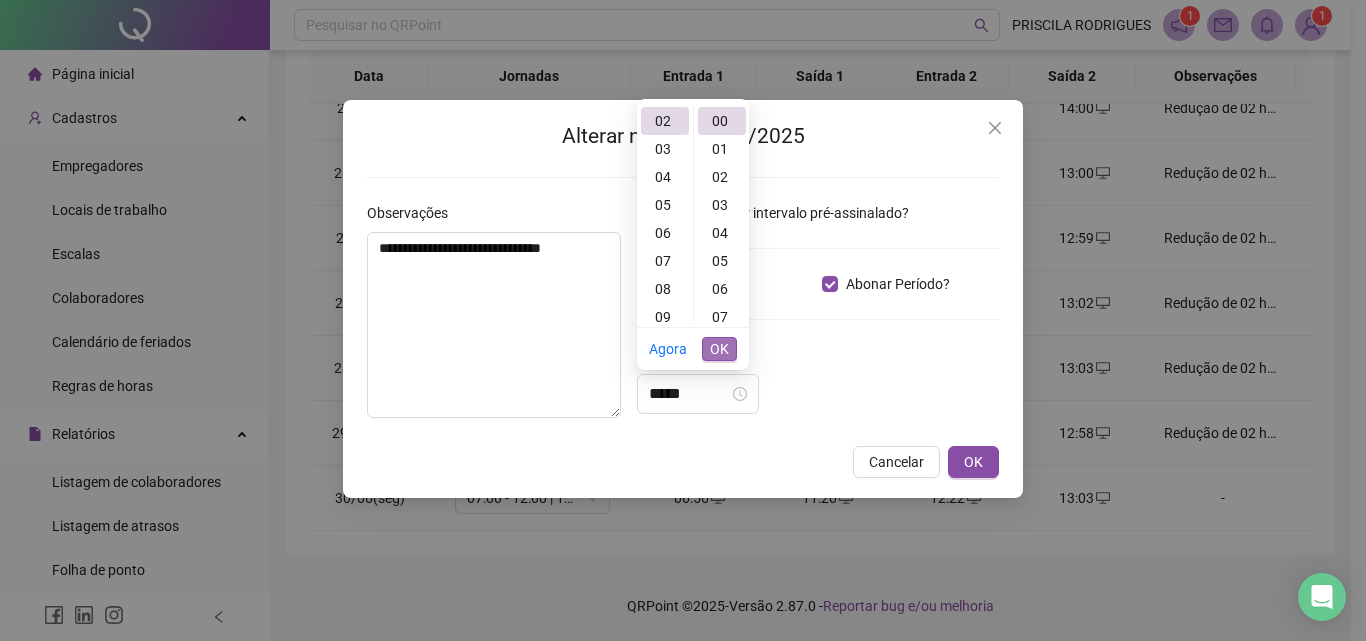 click on "OK" at bounding box center (719, 349) 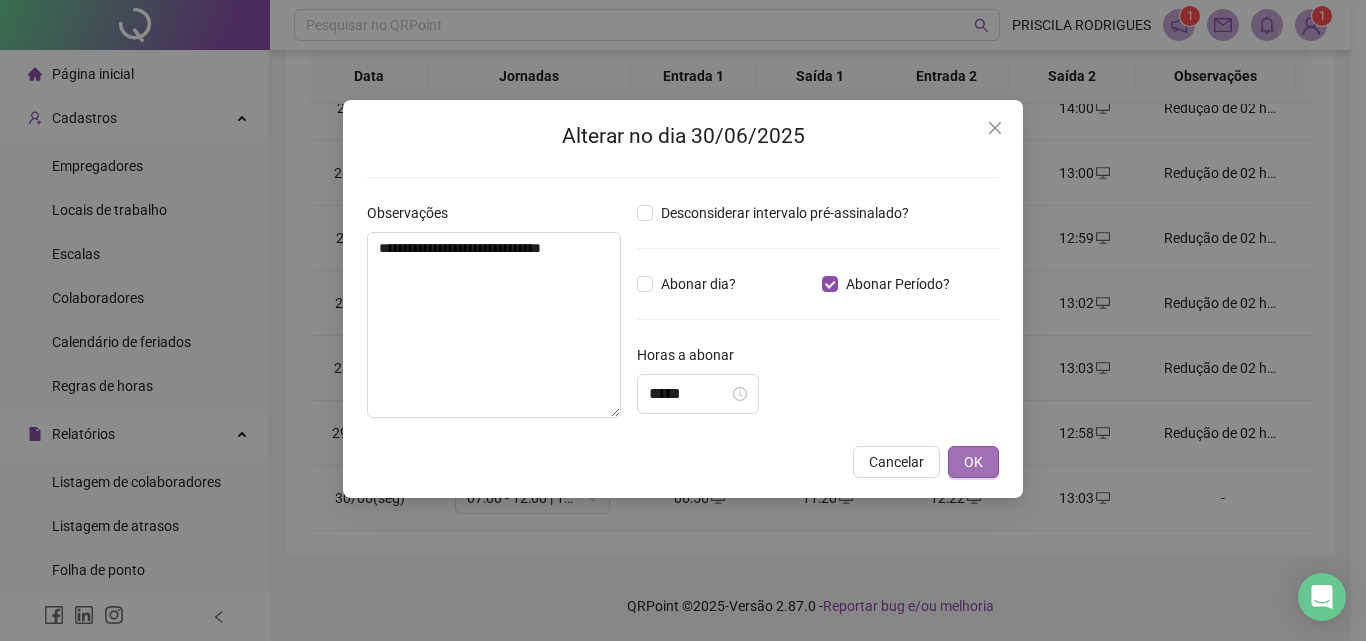 click on "OK" at bounding box center [973, 462] 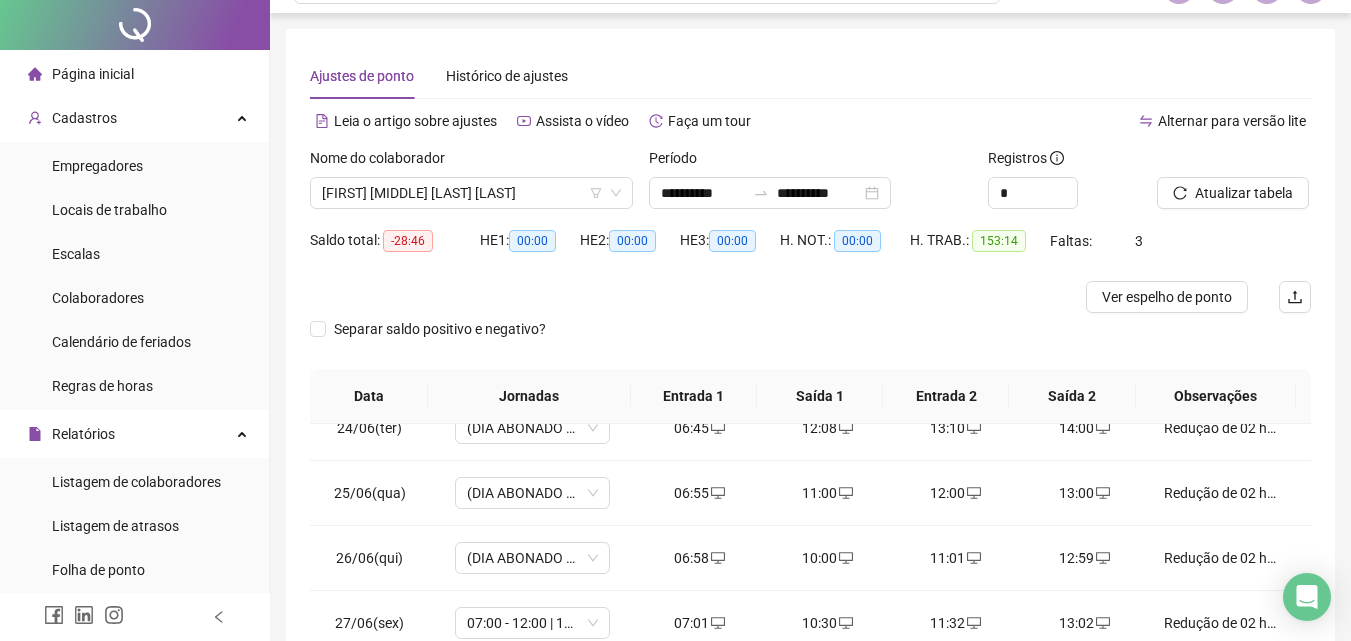 scroll, scrollTop: 0, scrollLeft: 0, axis: both 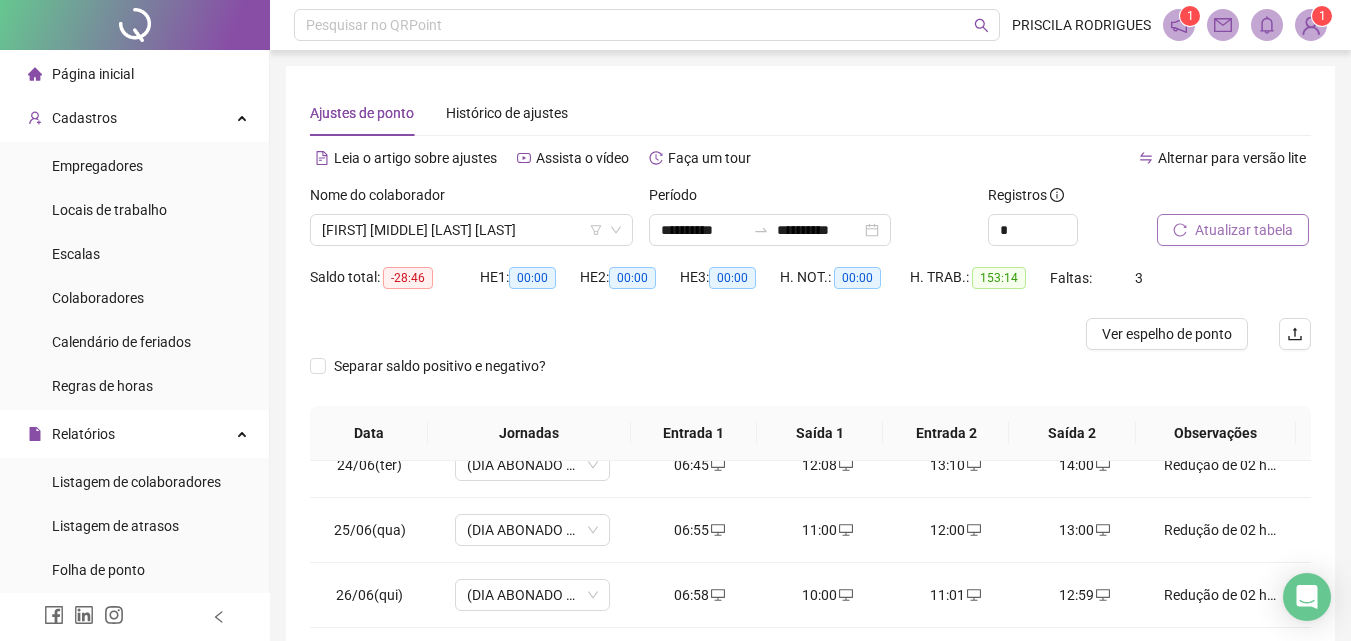 click on "Atualizar tabela" at bounding box center (1244, 230) 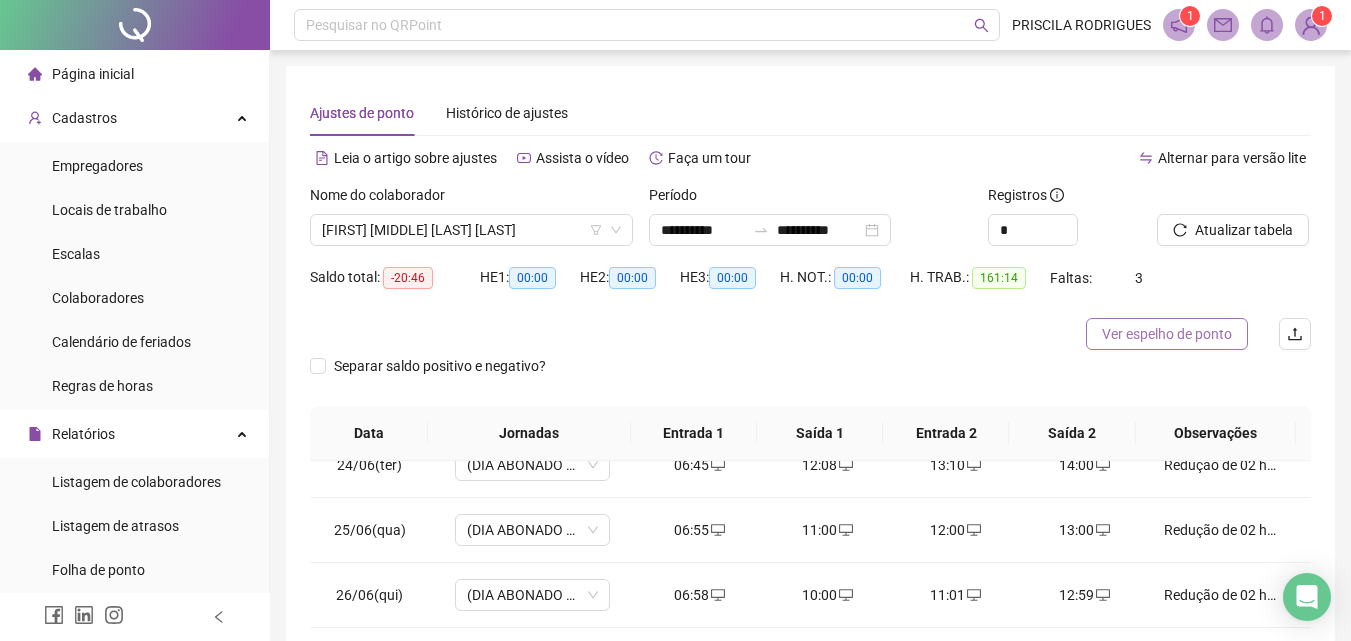 click on "Ver espelho de ponto" at bounding box center (1167, 334) 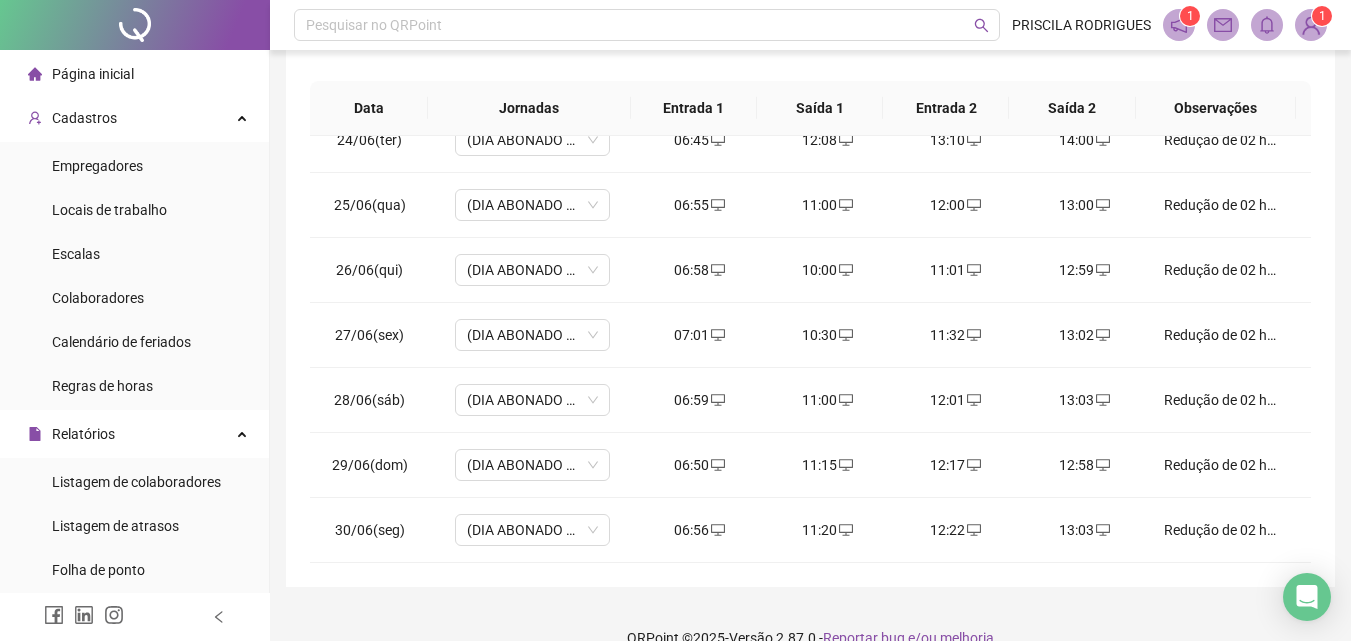 scroll, scrollTop: 357, scrollLeft: 0, axis: vertical 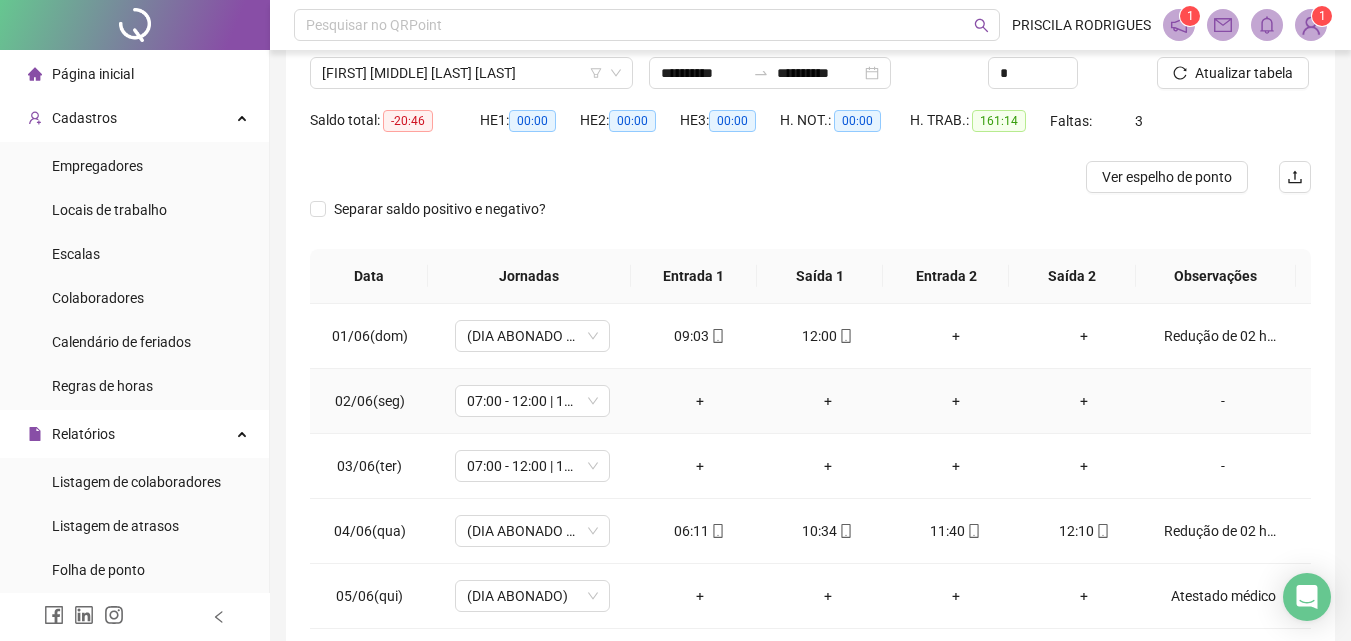 click on "+" at bounding box center (700, 401) 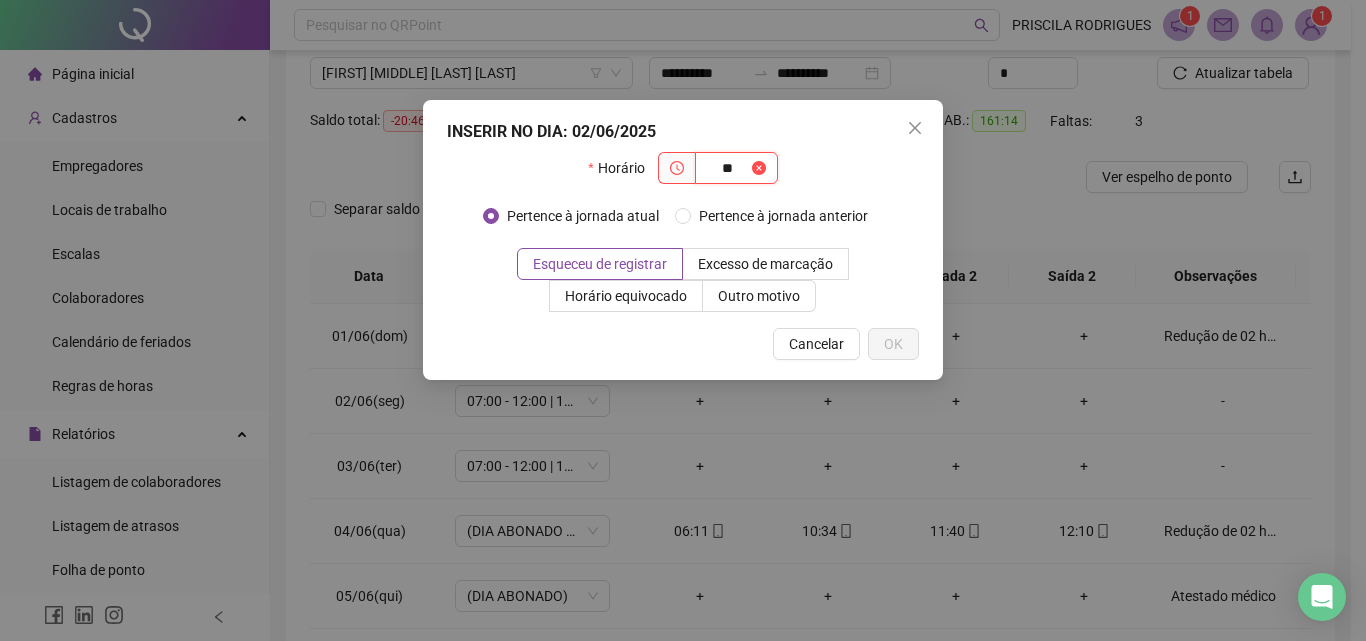 type on "*" 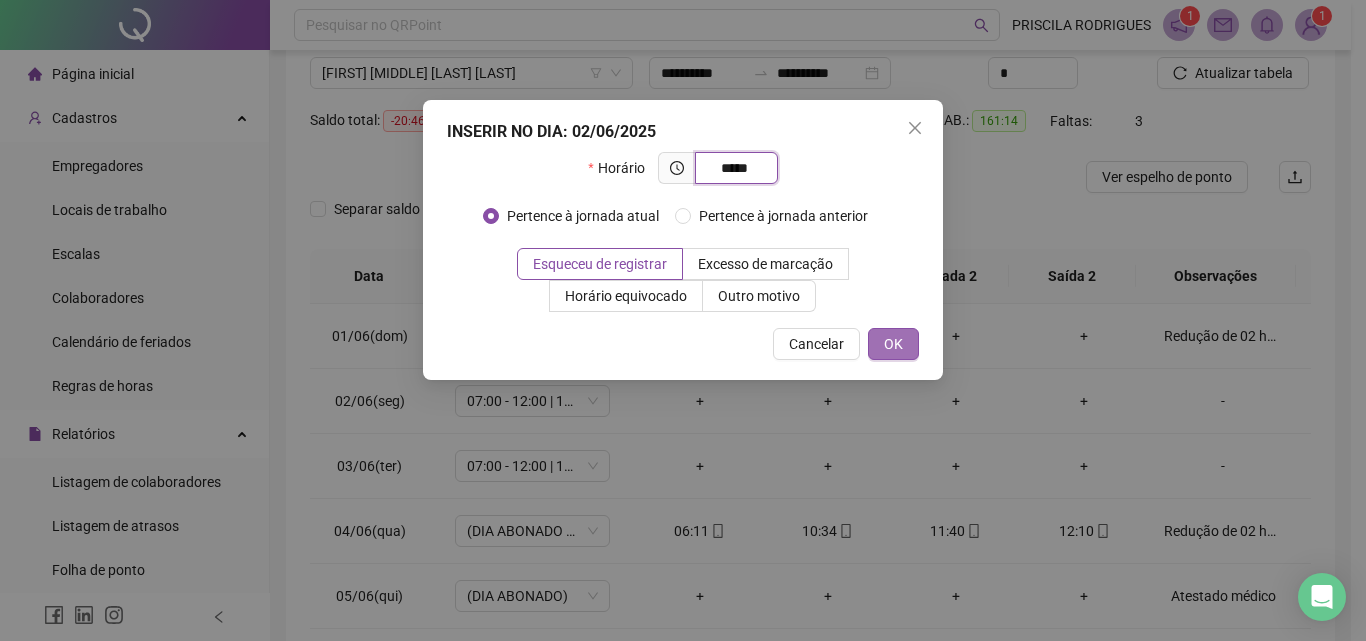 type on "*****" 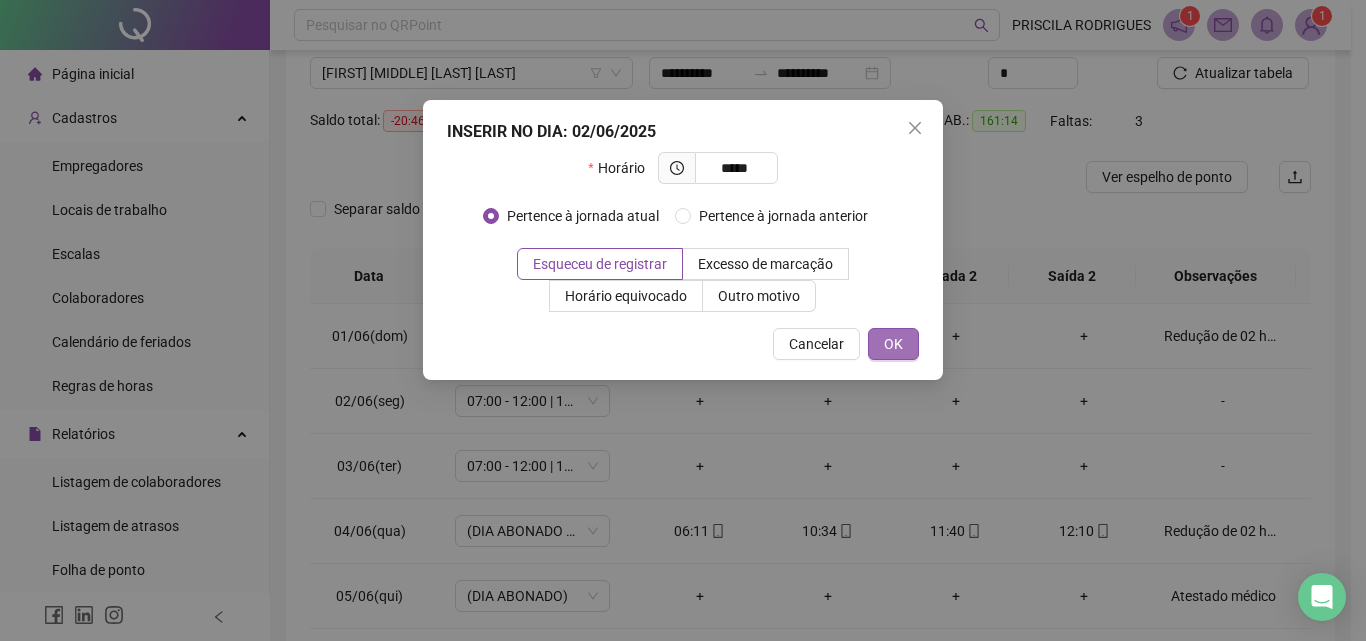 click on "OK" at bounding box center [893, 344] 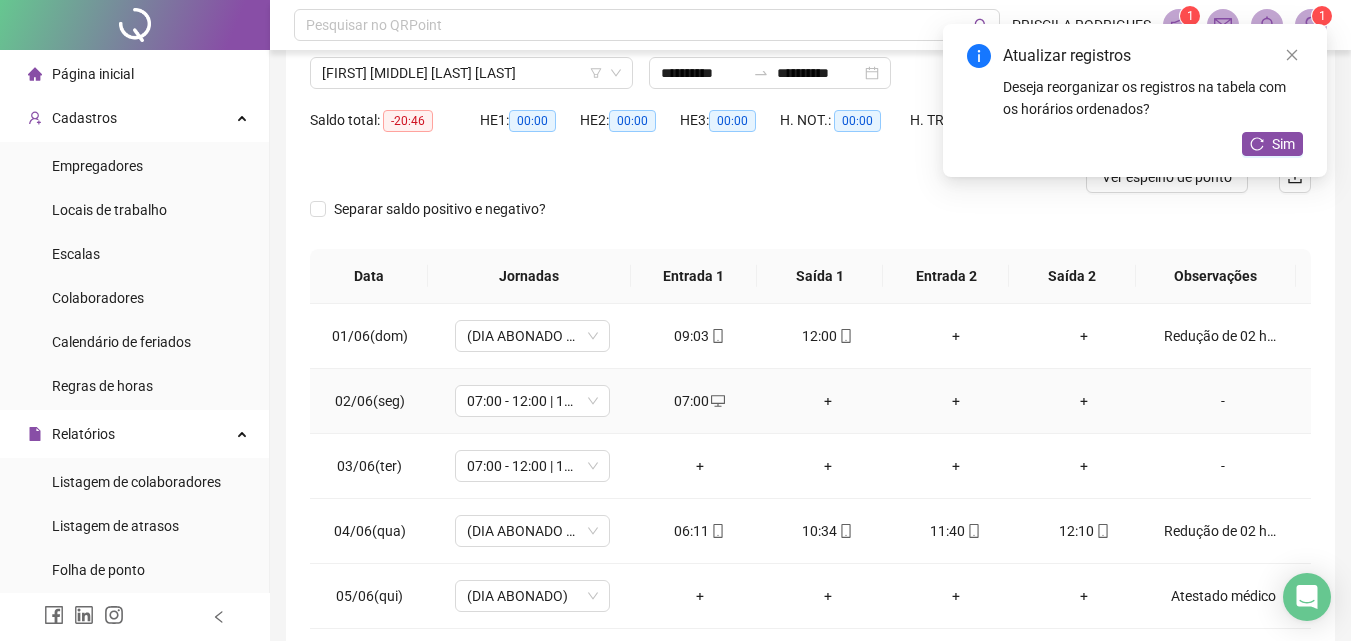 click on "+" at bounding box center (828, 401) 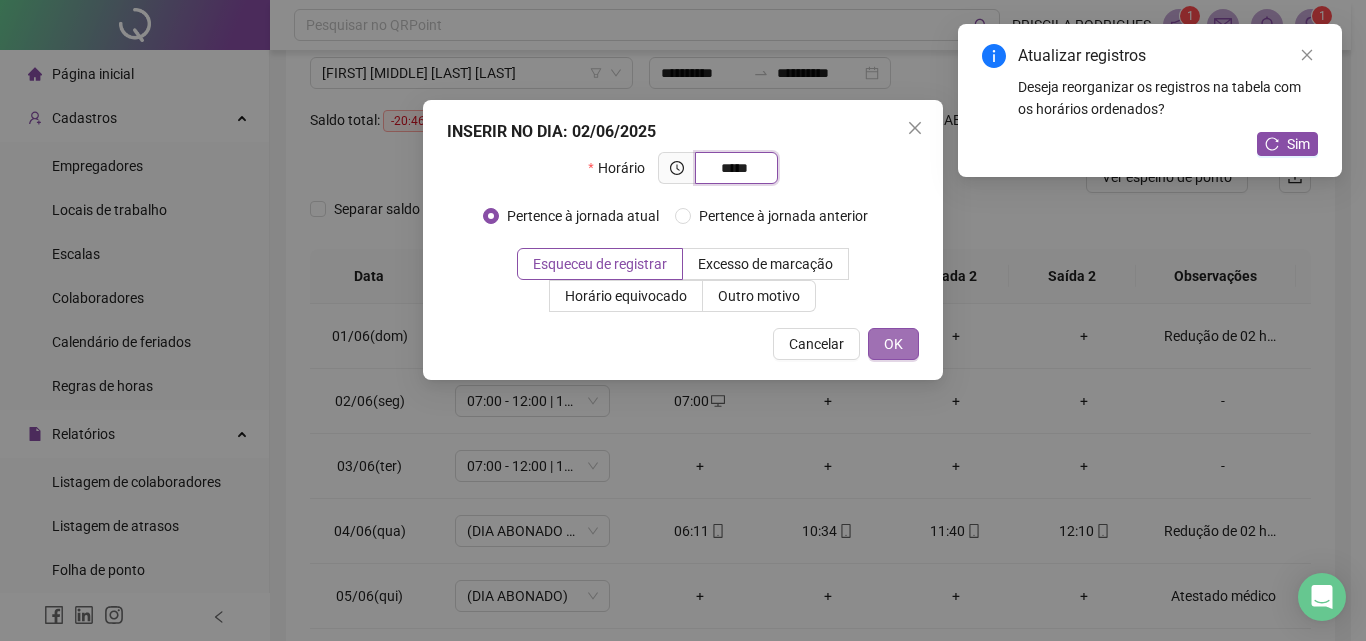 type on "*****" 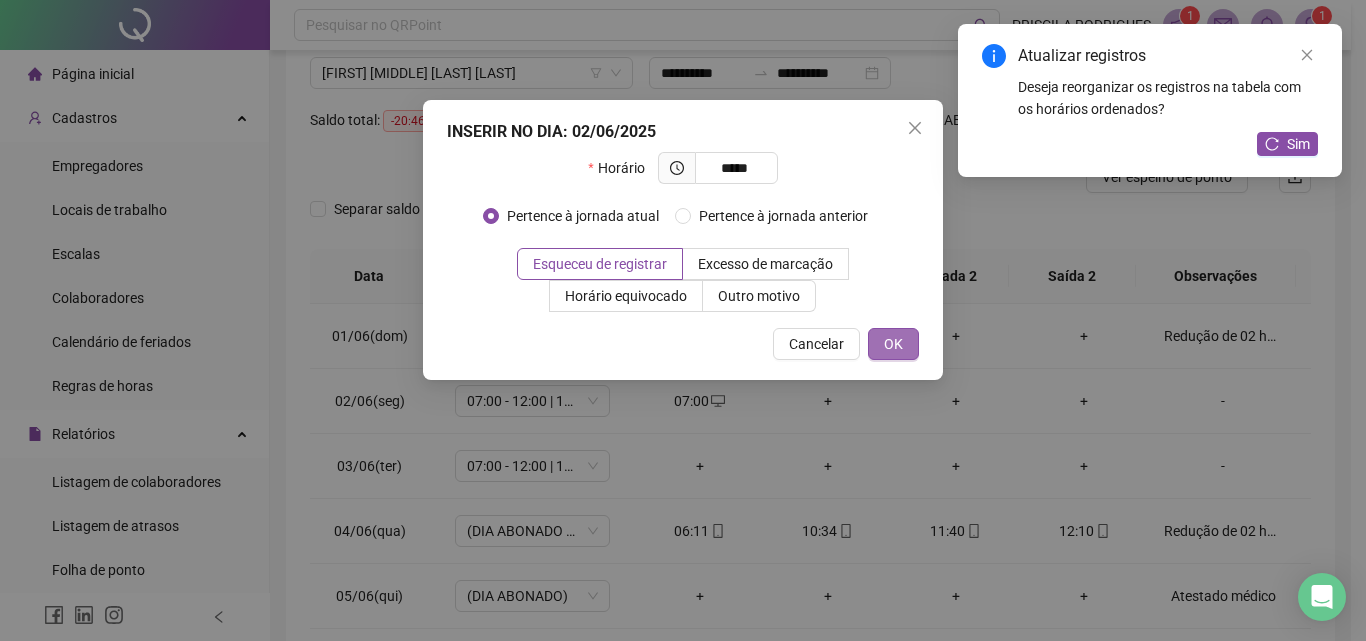 click on "OK" at bounding box center [893, 344] 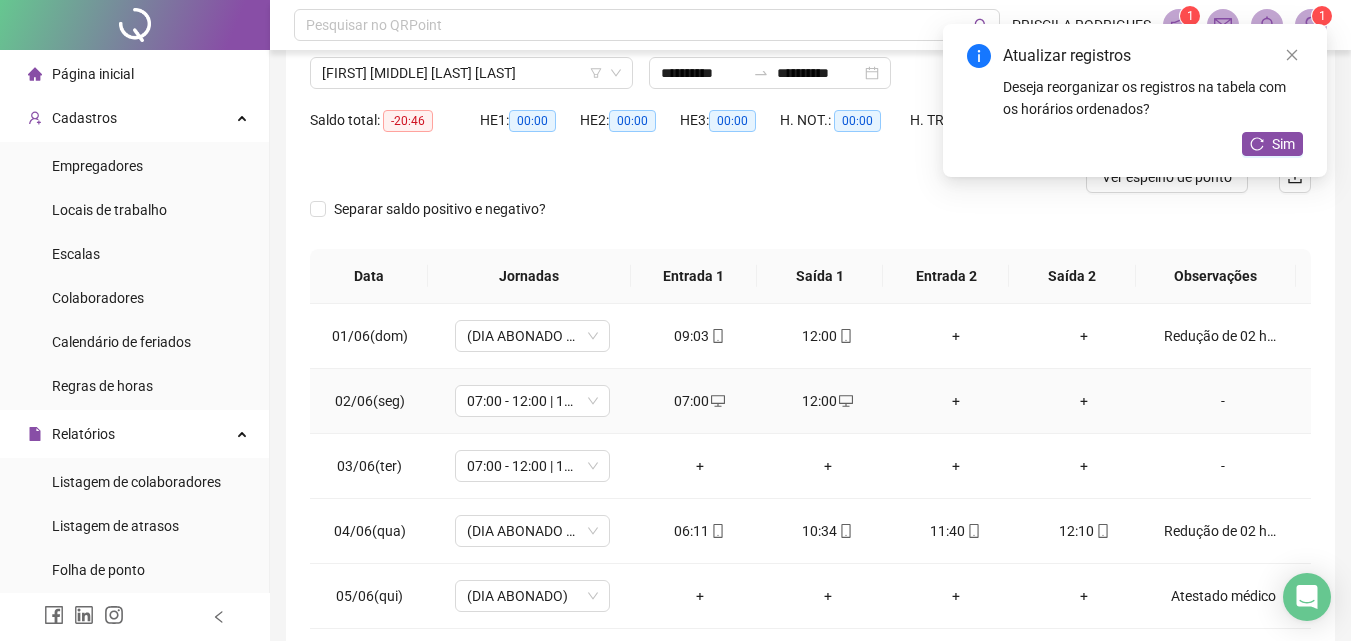 click on "+" at bounding box center (956, 401) 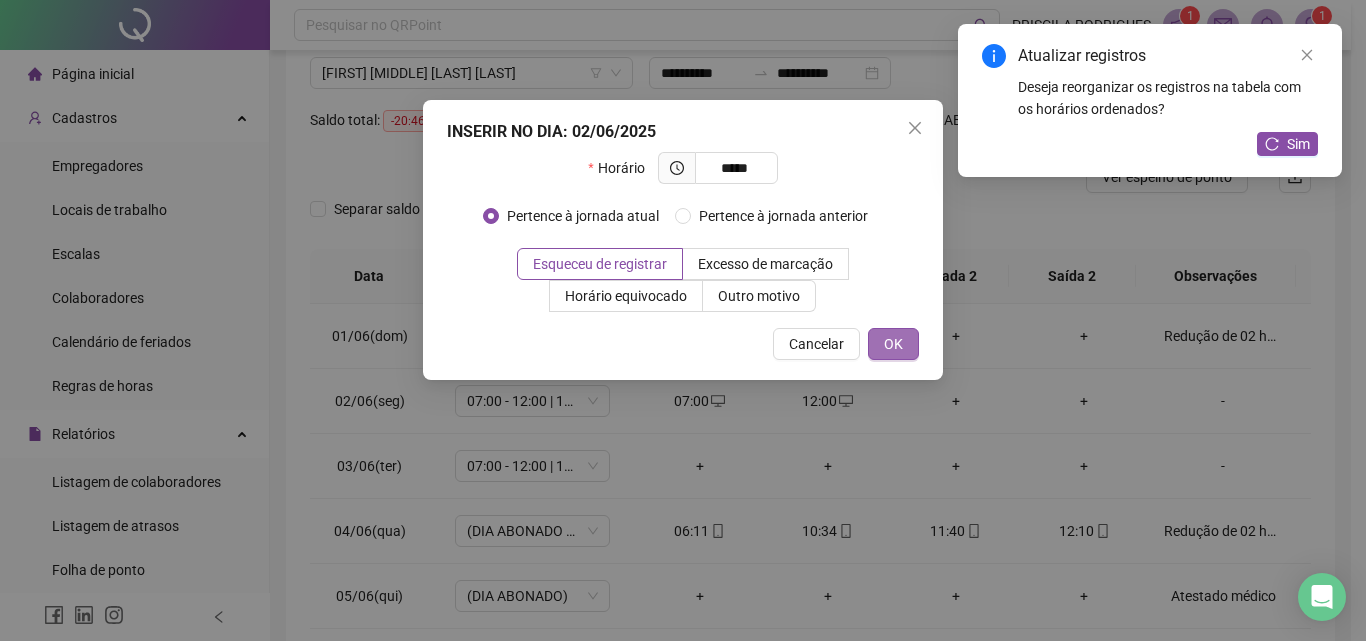 type on "*****" 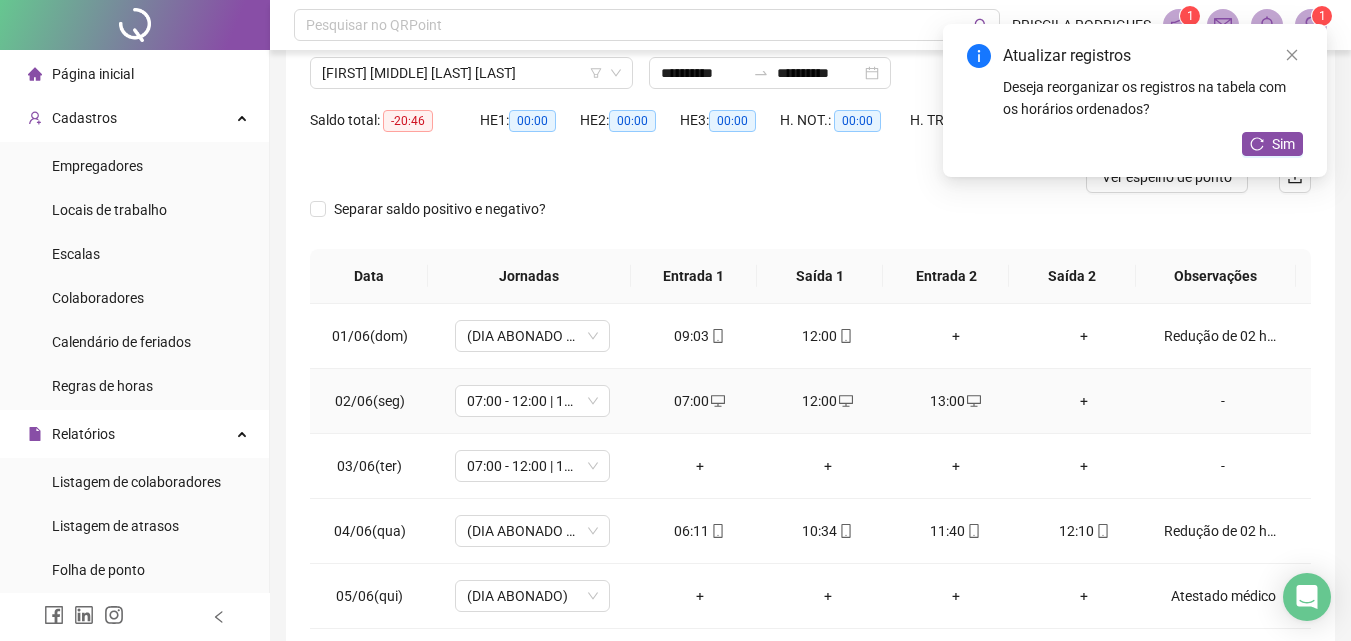 click on "+" at bounding box center (1084, 401) 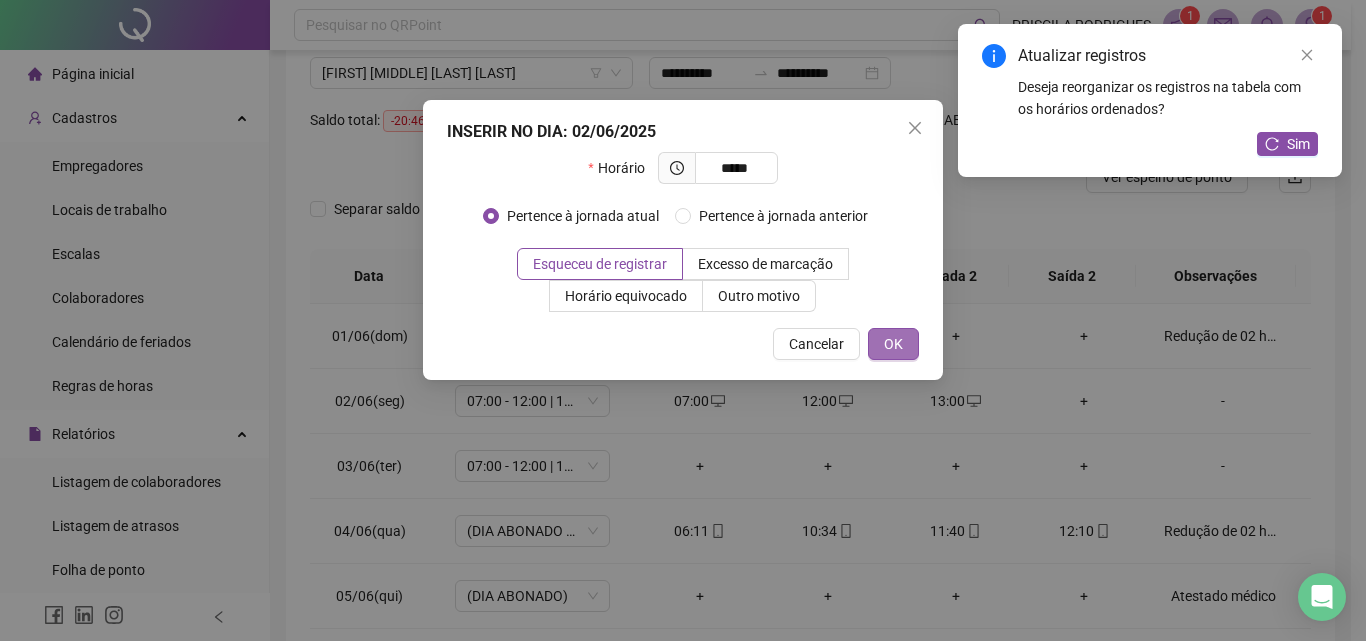type on "*****" 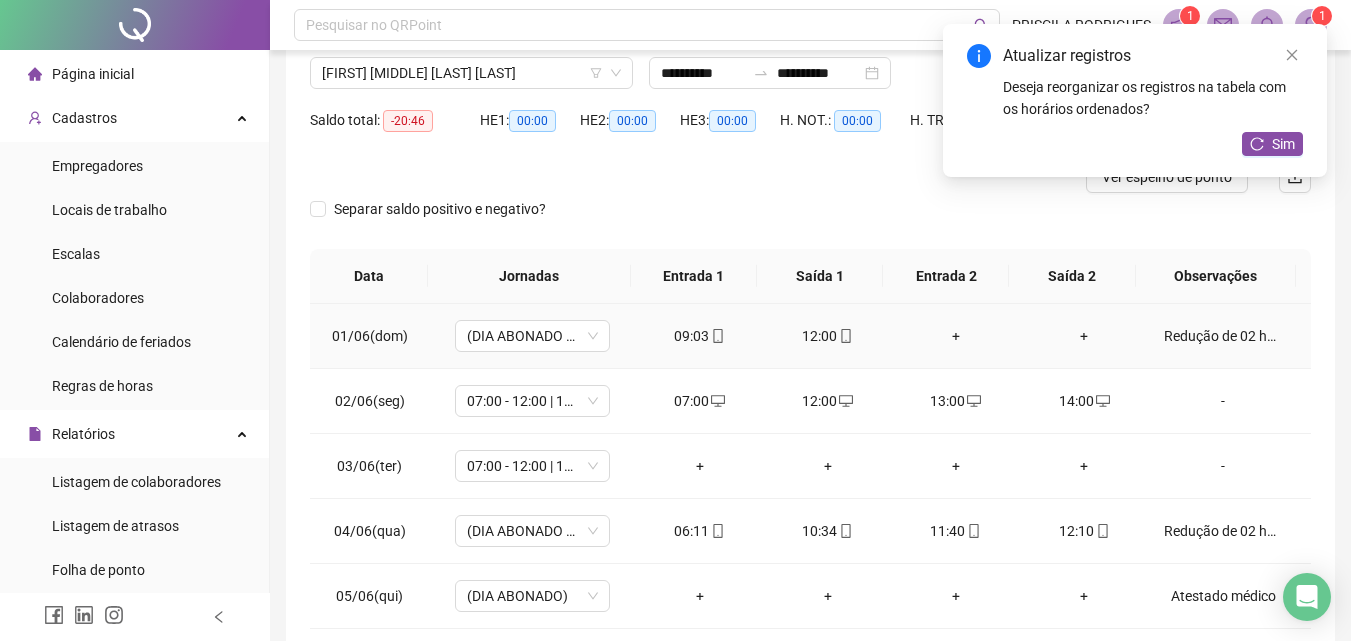 click on "Redução de 02 horas aviso prévio" at bounding box center [1223, 336] 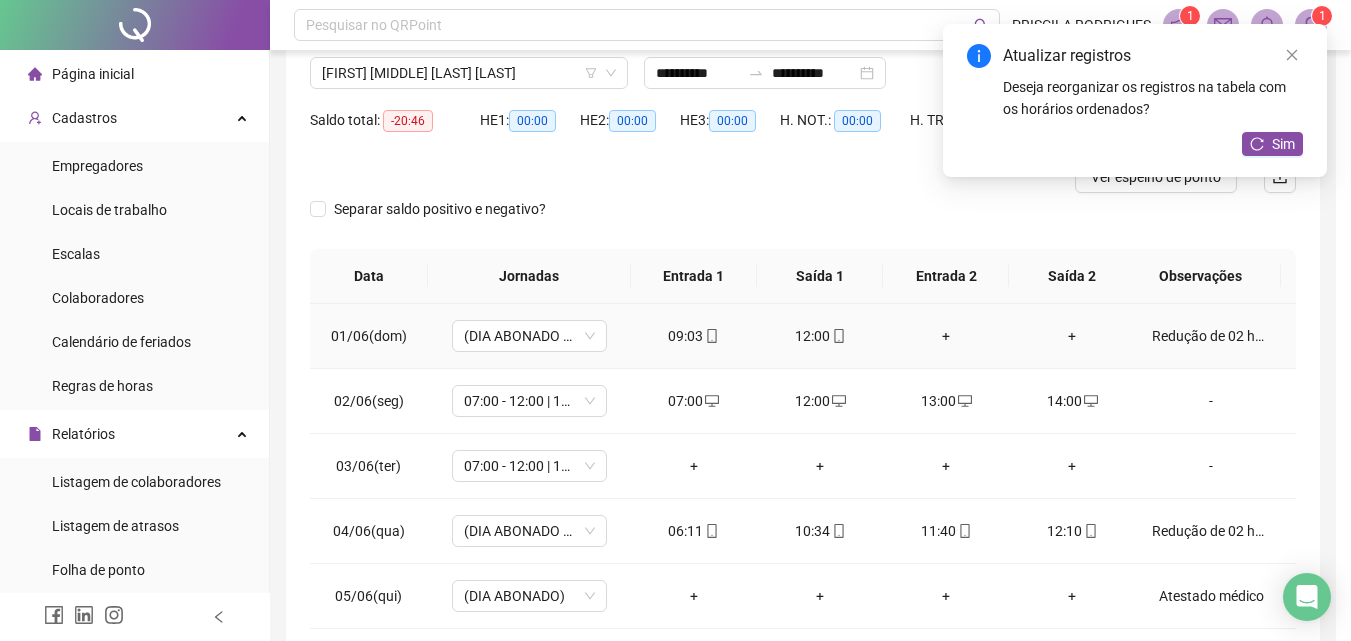 type 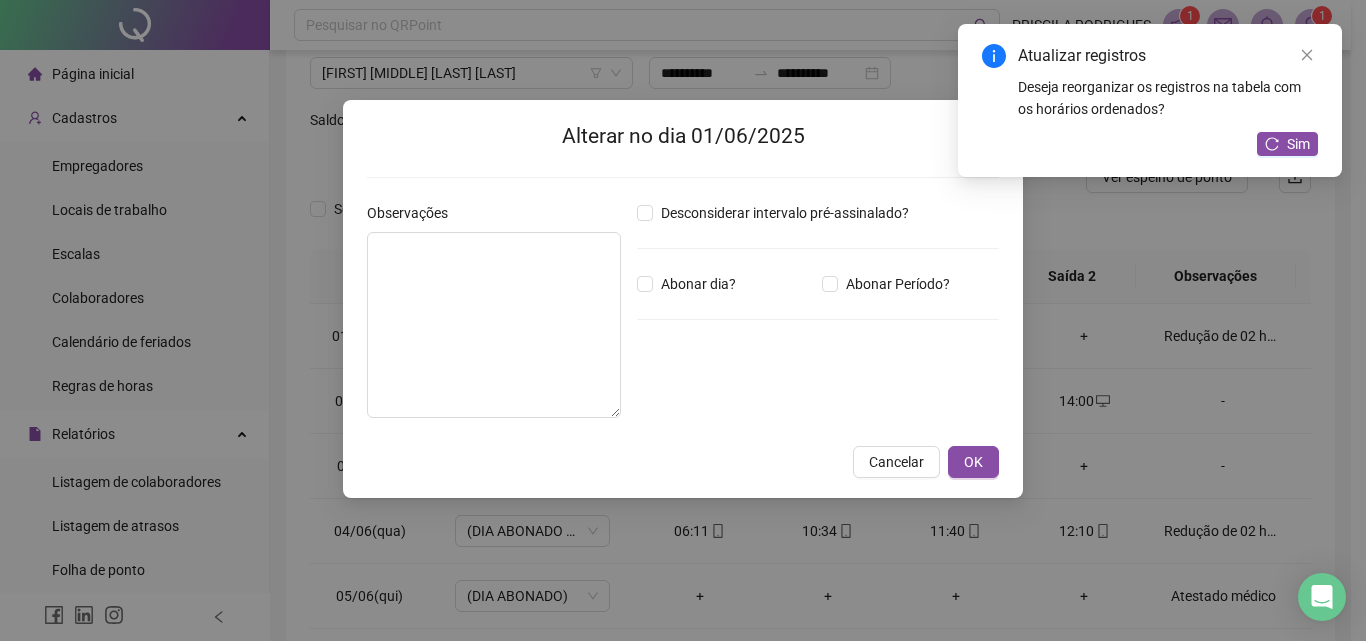 type on "**********" 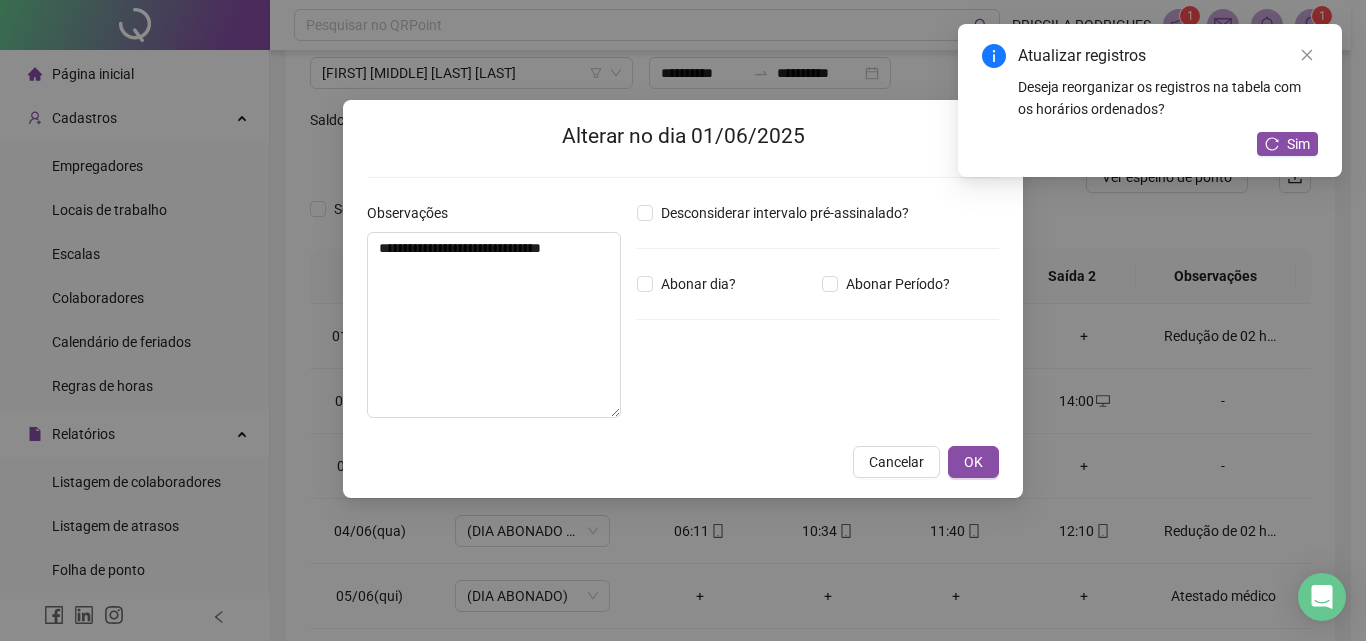 type on "*****" 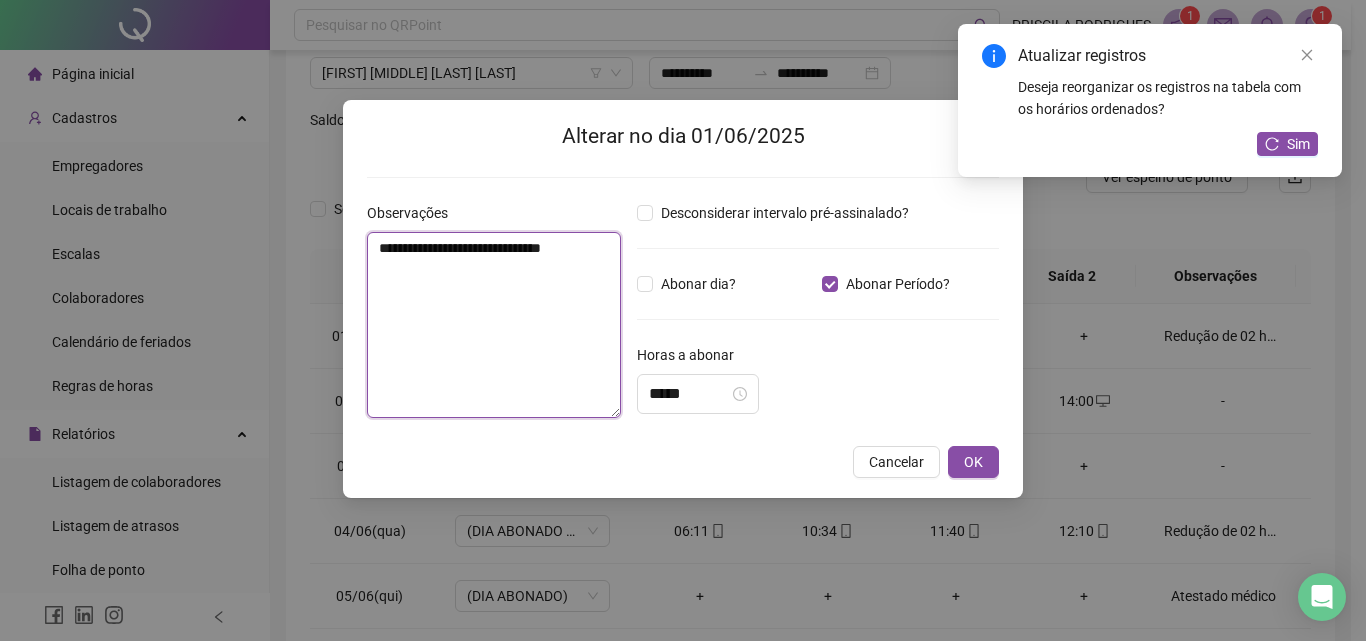 drag, startPoint x: 592, startPoint y: 255, endPoint x: 134, endPoint y: 162, distance: 467.34677 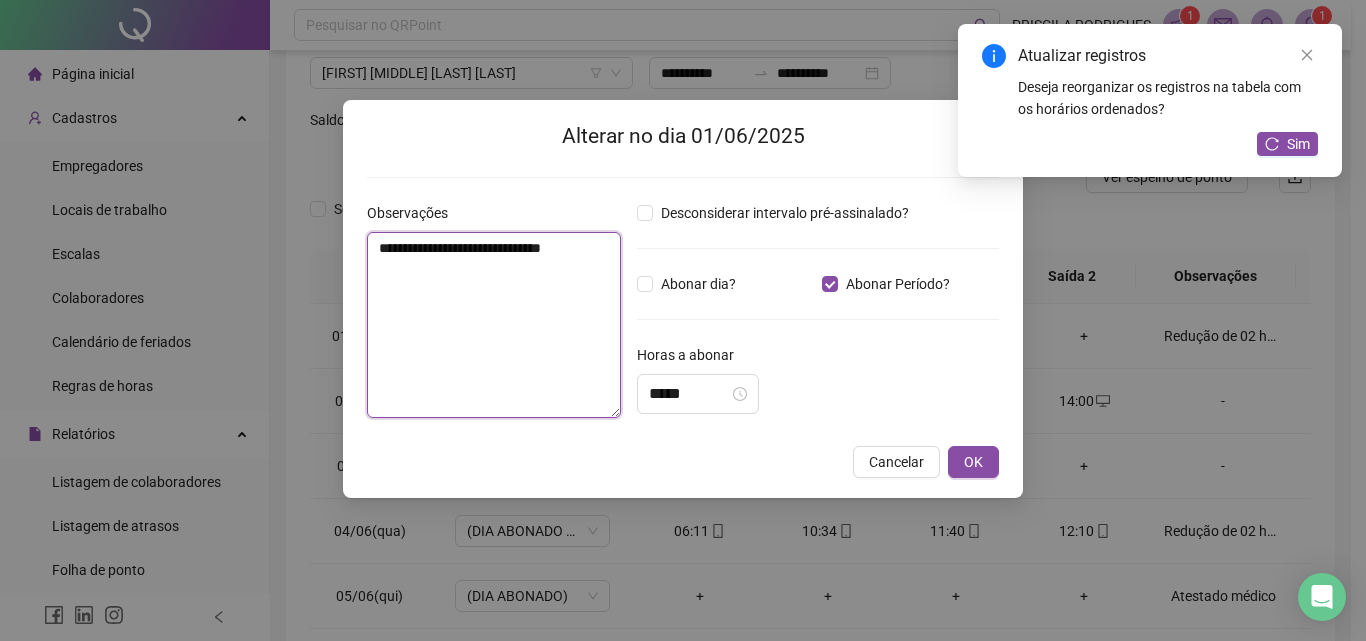 drag, startPoint x: 456, startPoint y: 249, endPoint x: 467, endPoint y: 250, distance: 11.045361 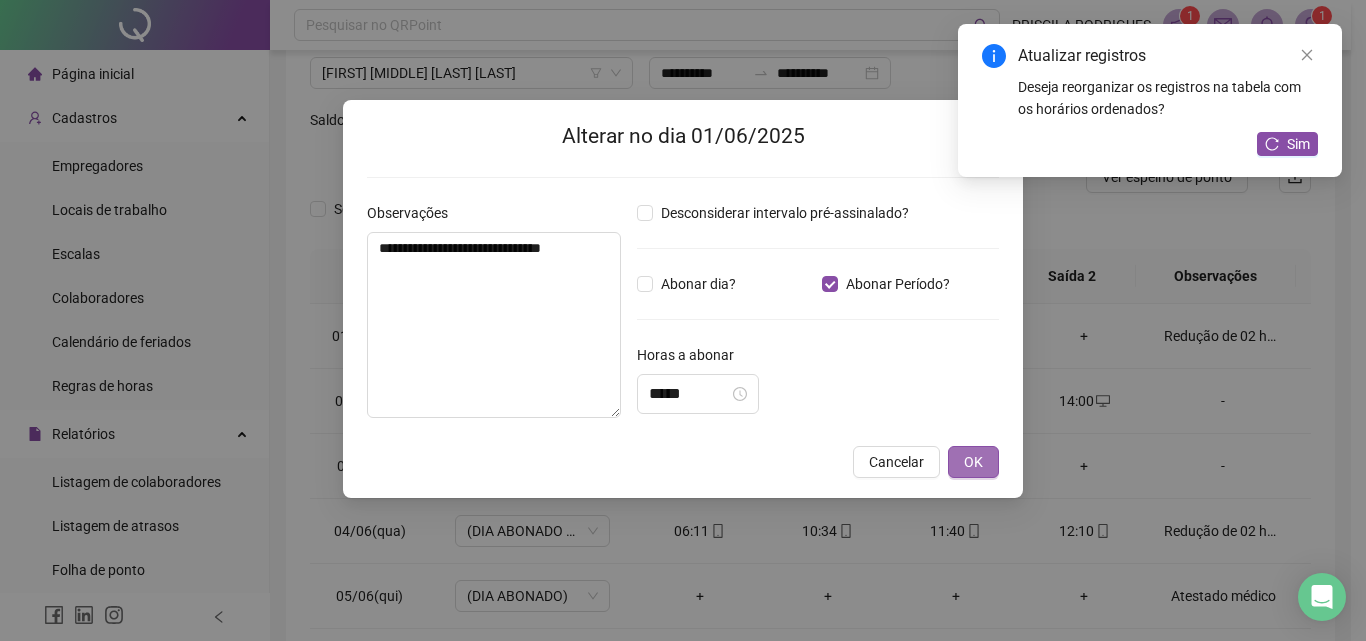 click on "OK" at bounding box center (973, 462) 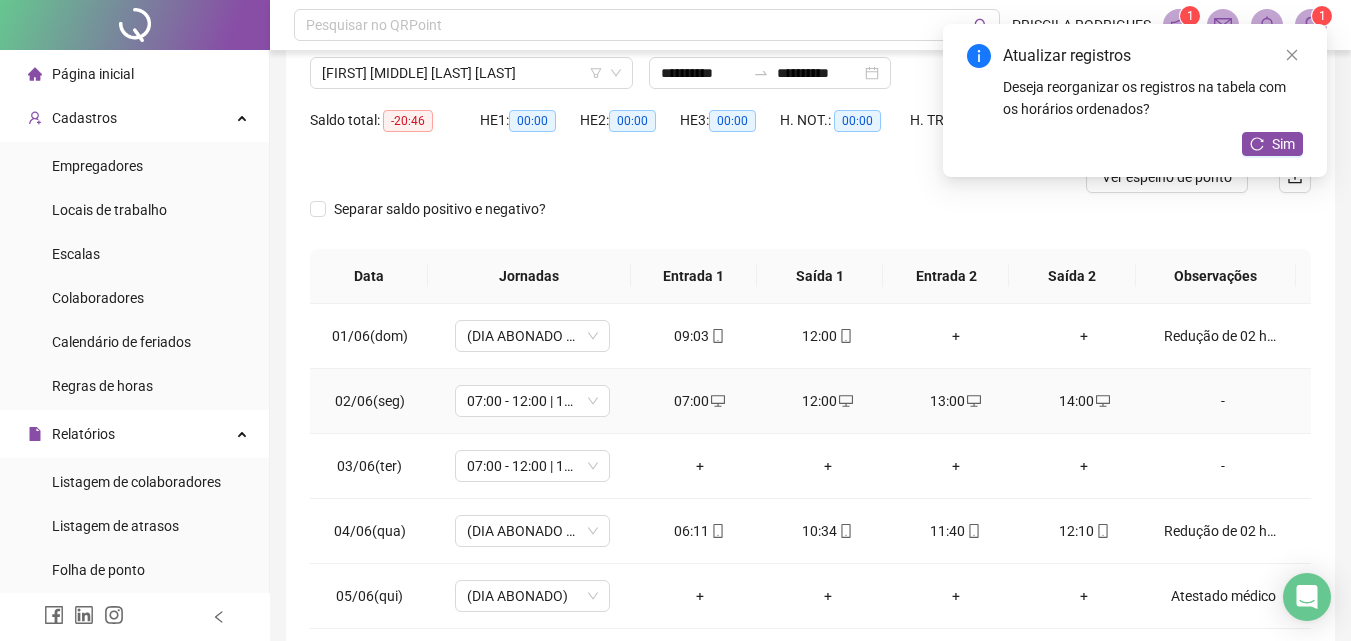 click on "-" at bounding box center [1223, 401] 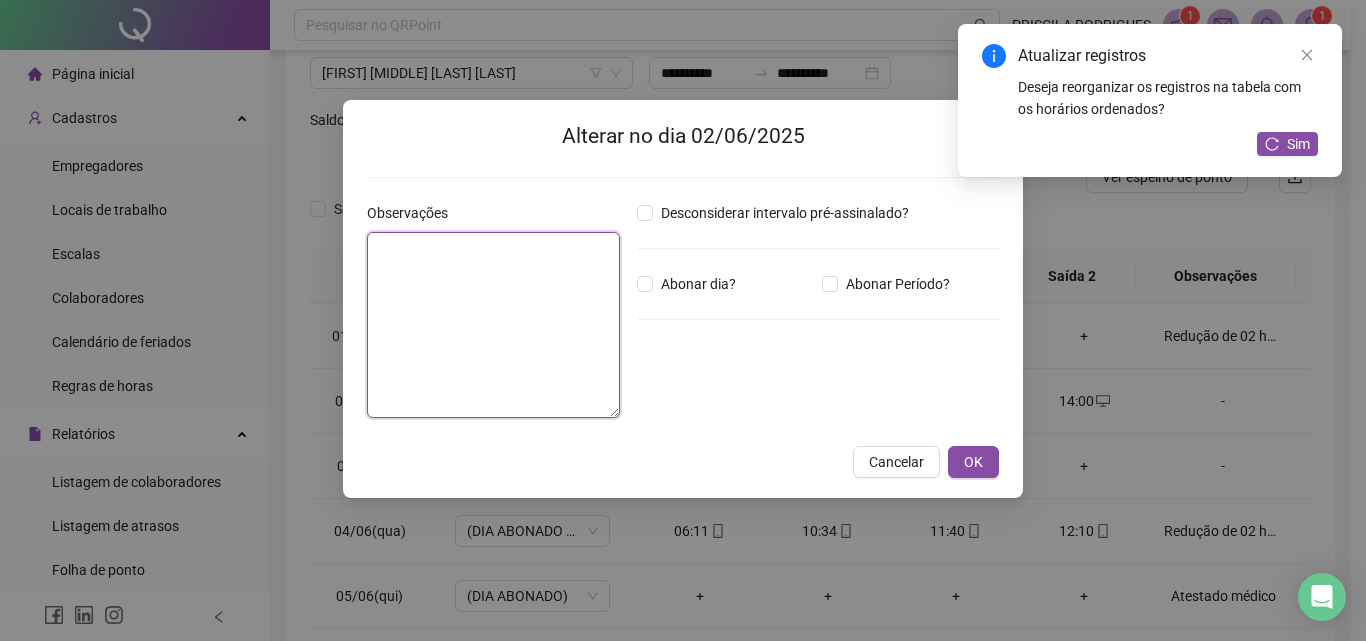 click at bounding box center [493, 325] 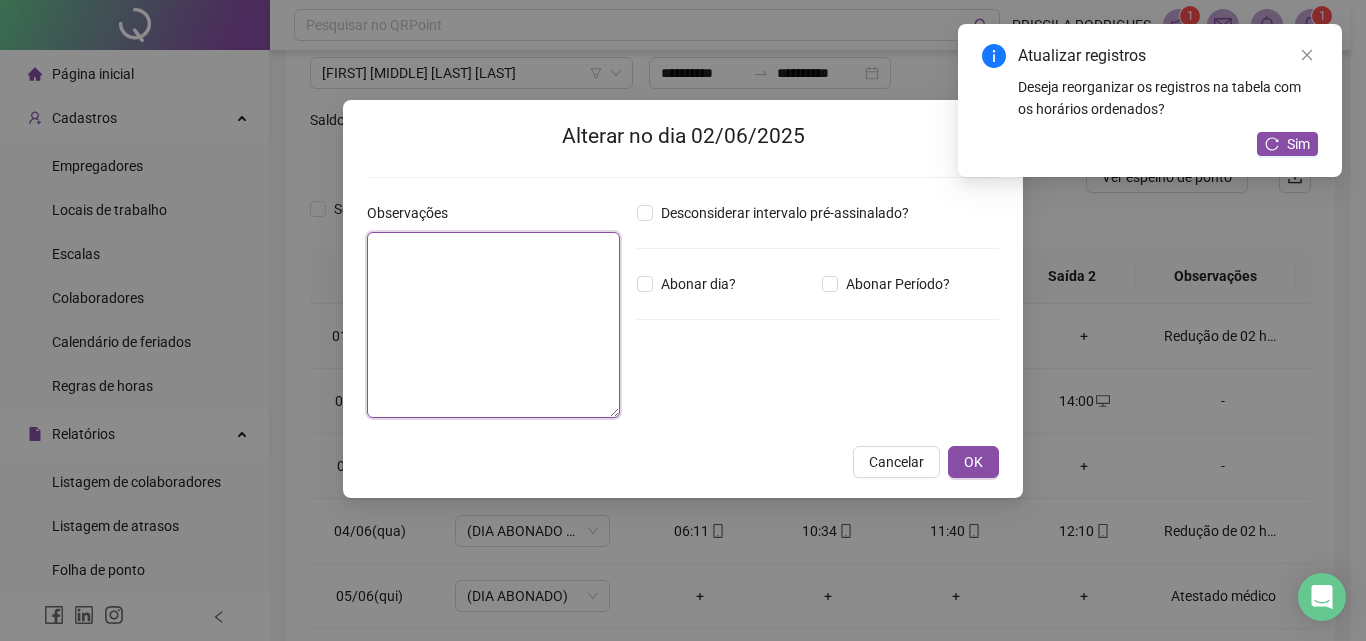 paste on "**********" 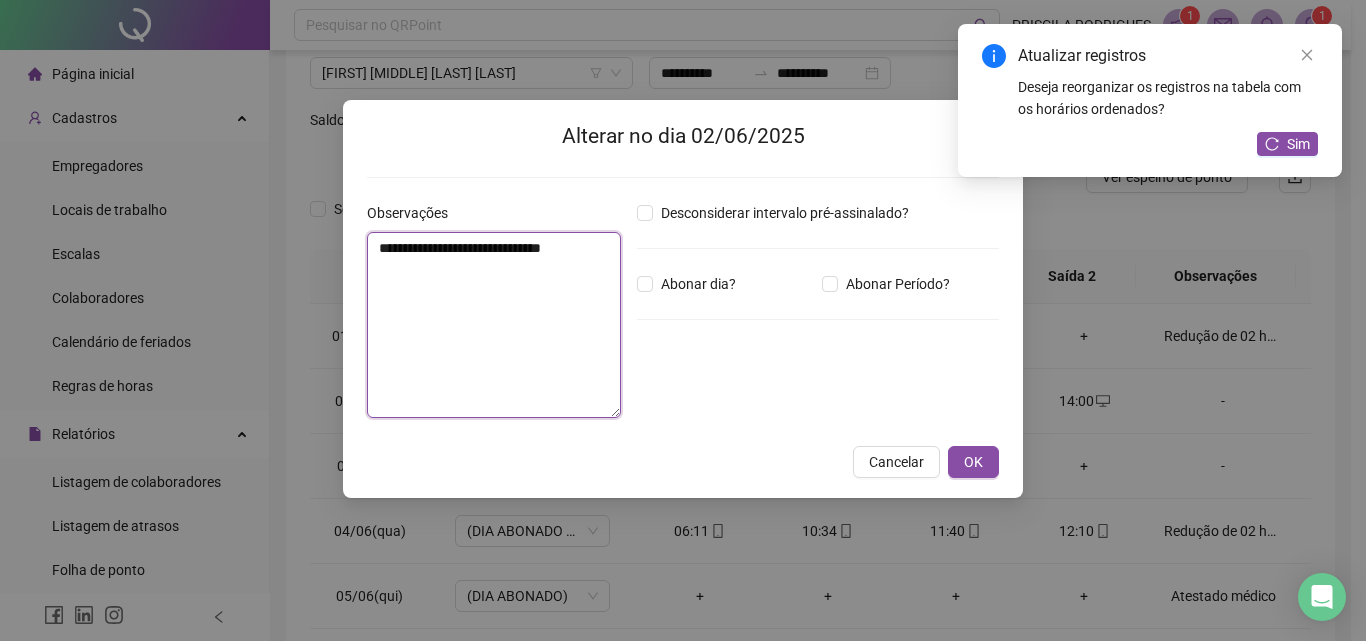 type on "**********" 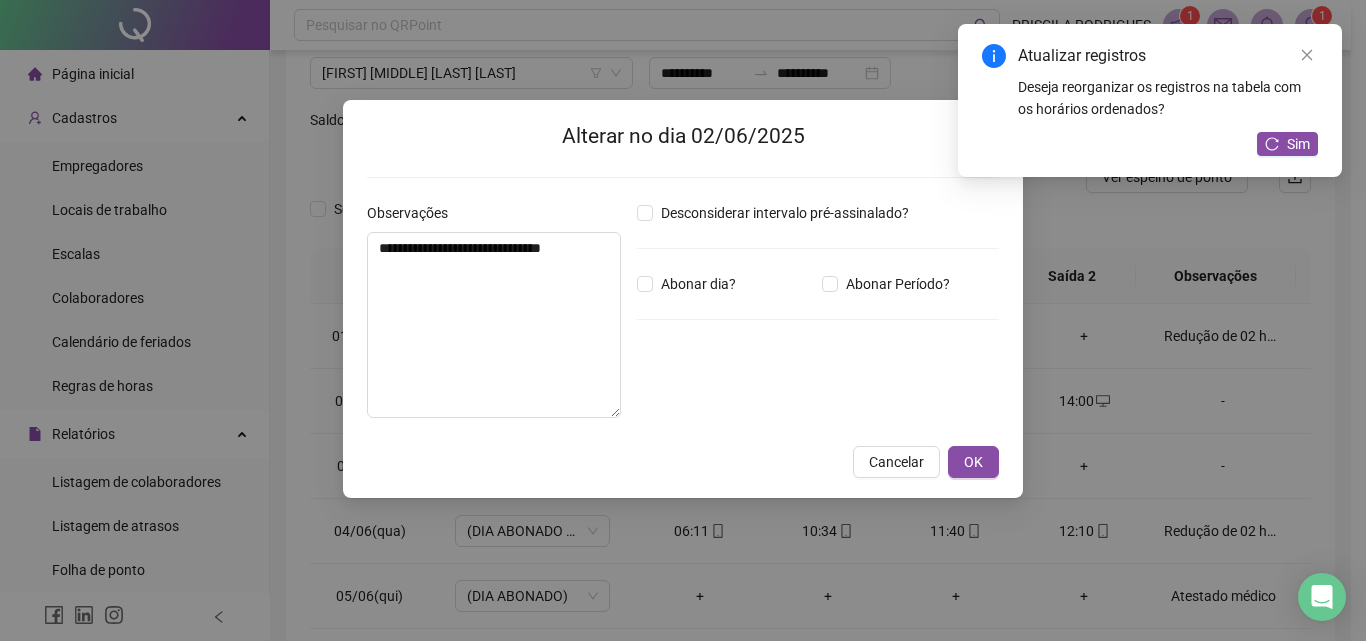 click on "Desconsiderar intervalo pré-assinalado? Abonar dia? Abonar Período? Horas a abonar ***** Aplicar regime de compensação" at bounding box center [818, 318] 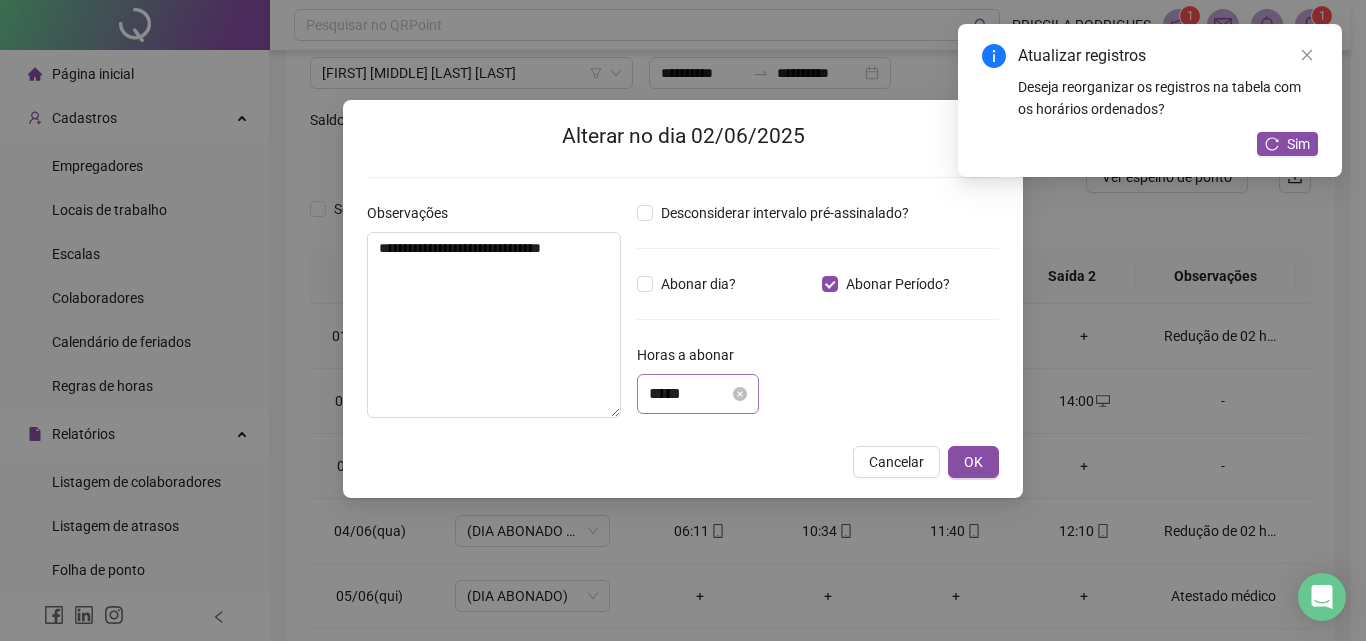 click on "*****" at bounding box center (698, 394) 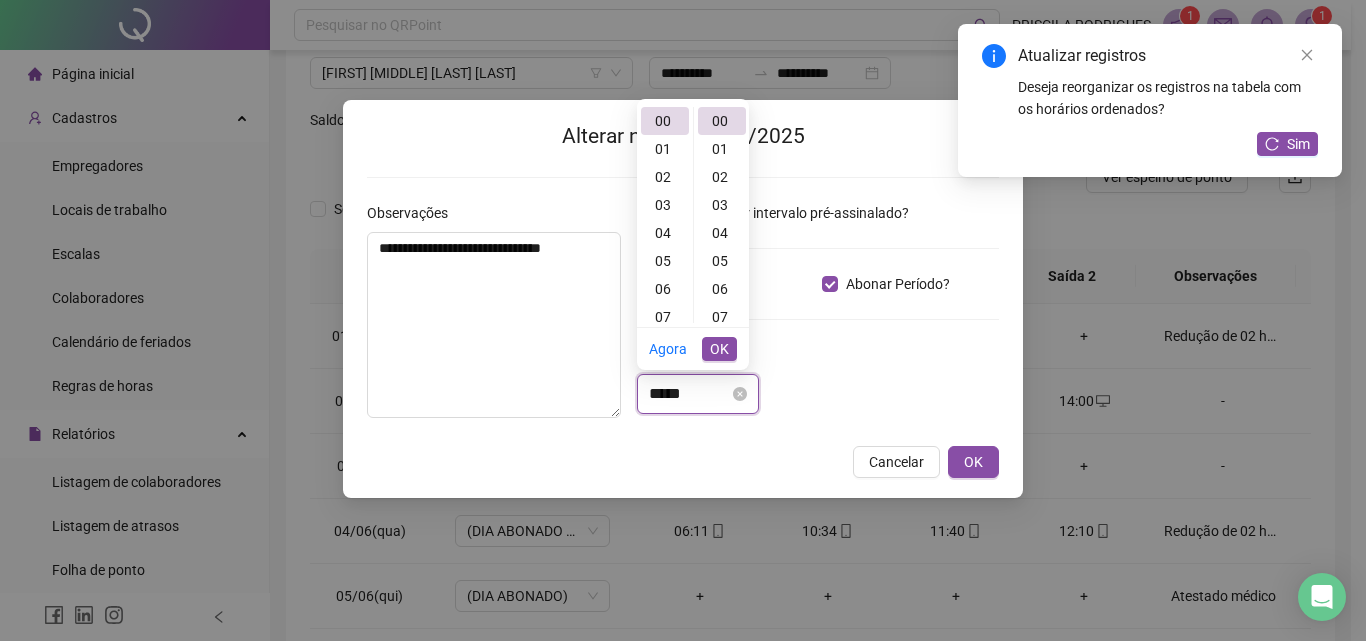 scroll, scrollTop: 0, scrollLeft: 0, axis: both 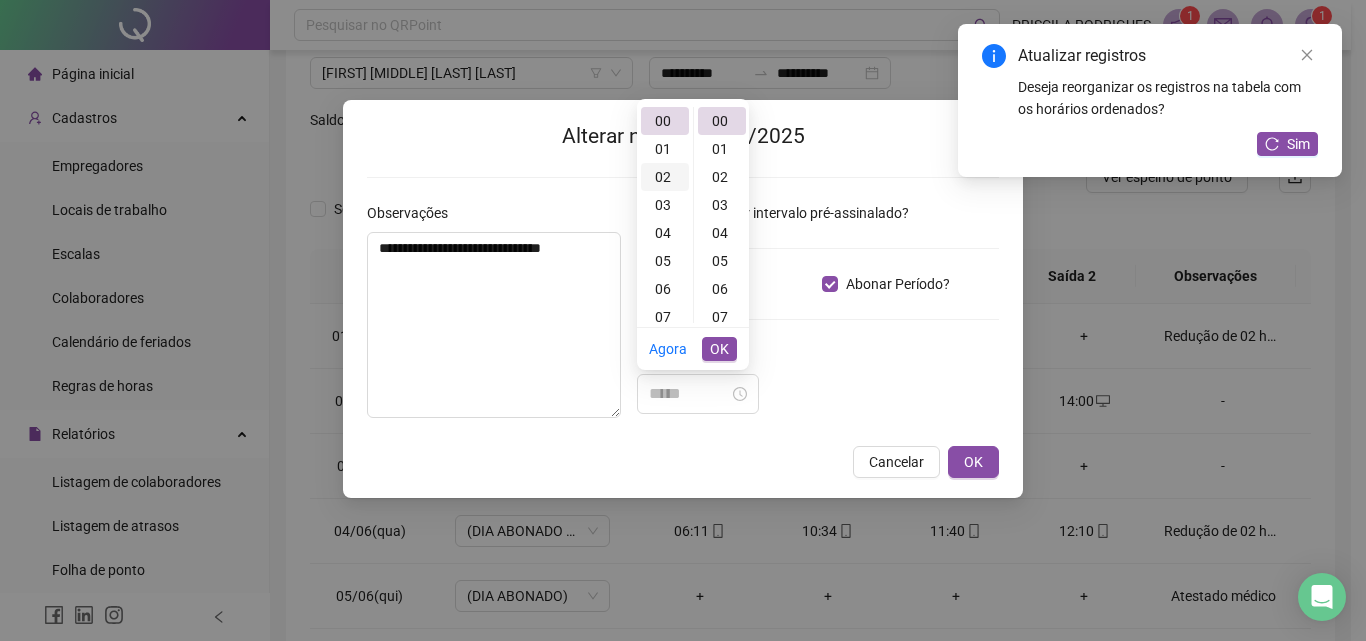 click on "02" at bounding box center (665, 177) 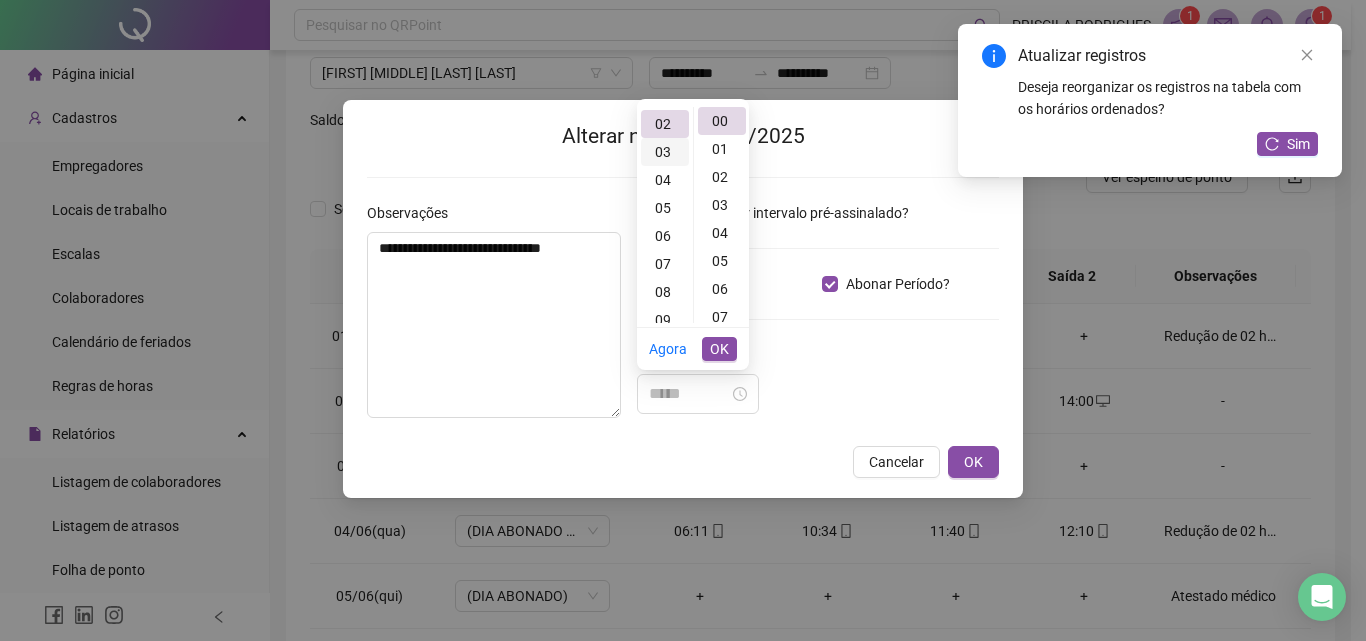 scroll, scrollTop: 56, scrollLeft: 0, axis: vertical 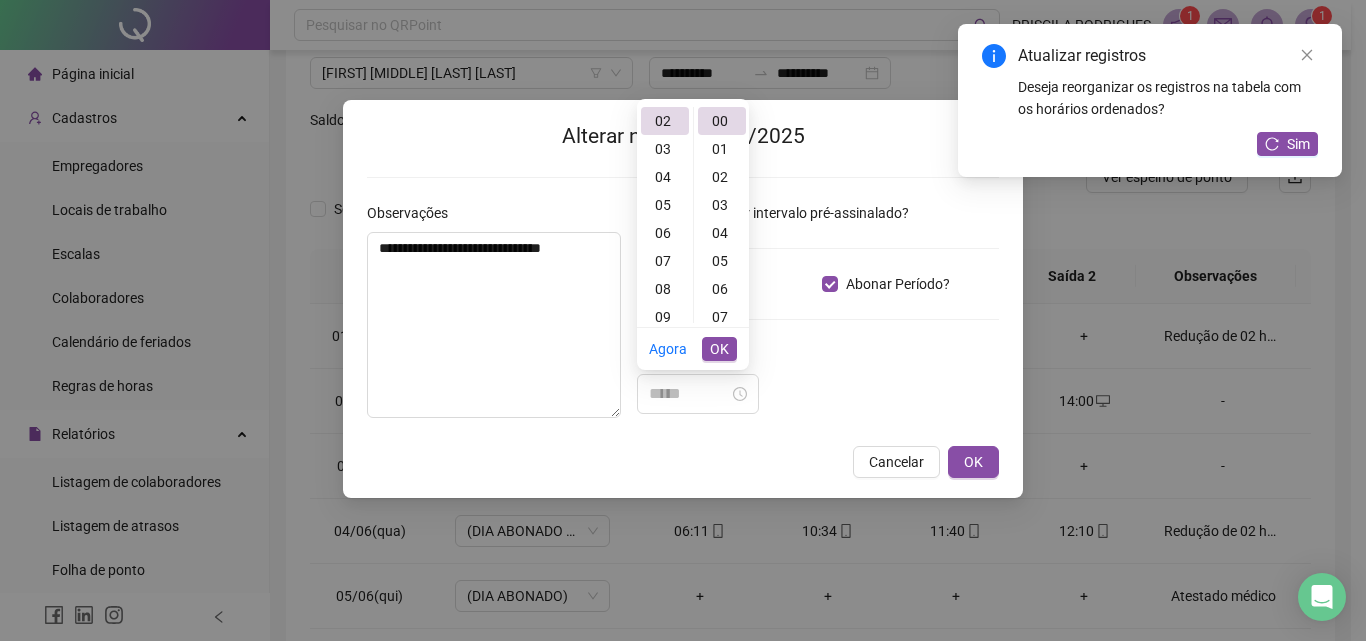 type on "*****" 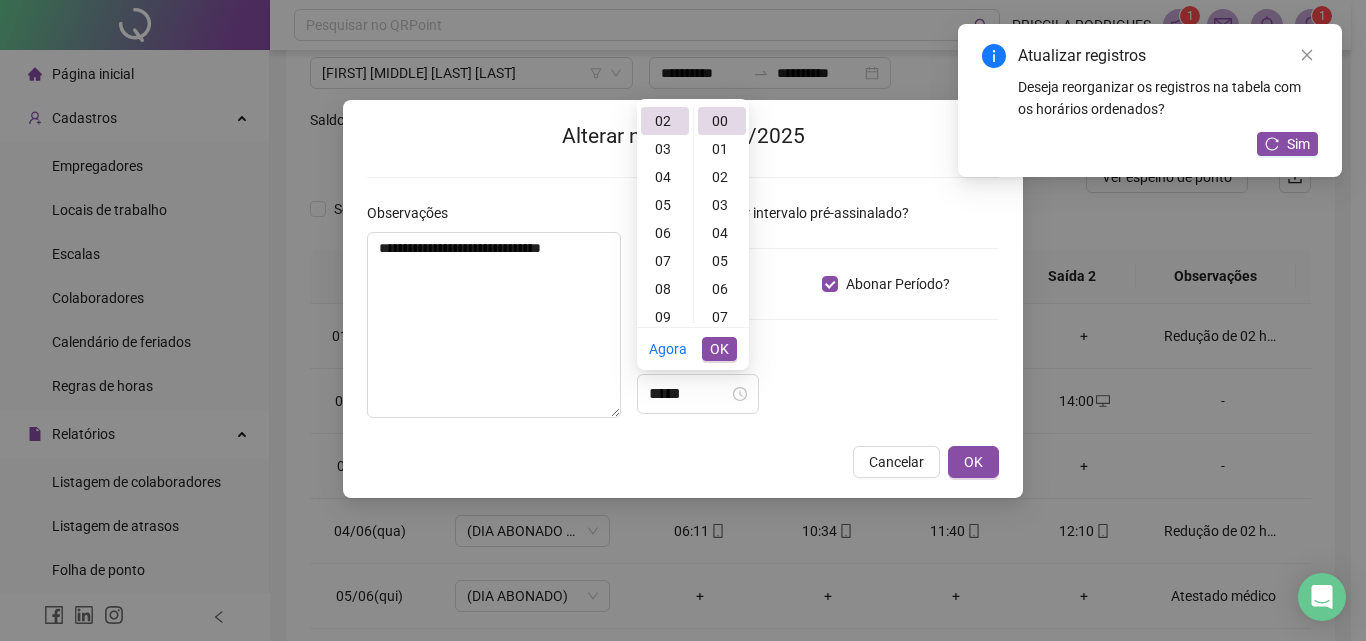 click on "OK" at bounding box center (719, 349) 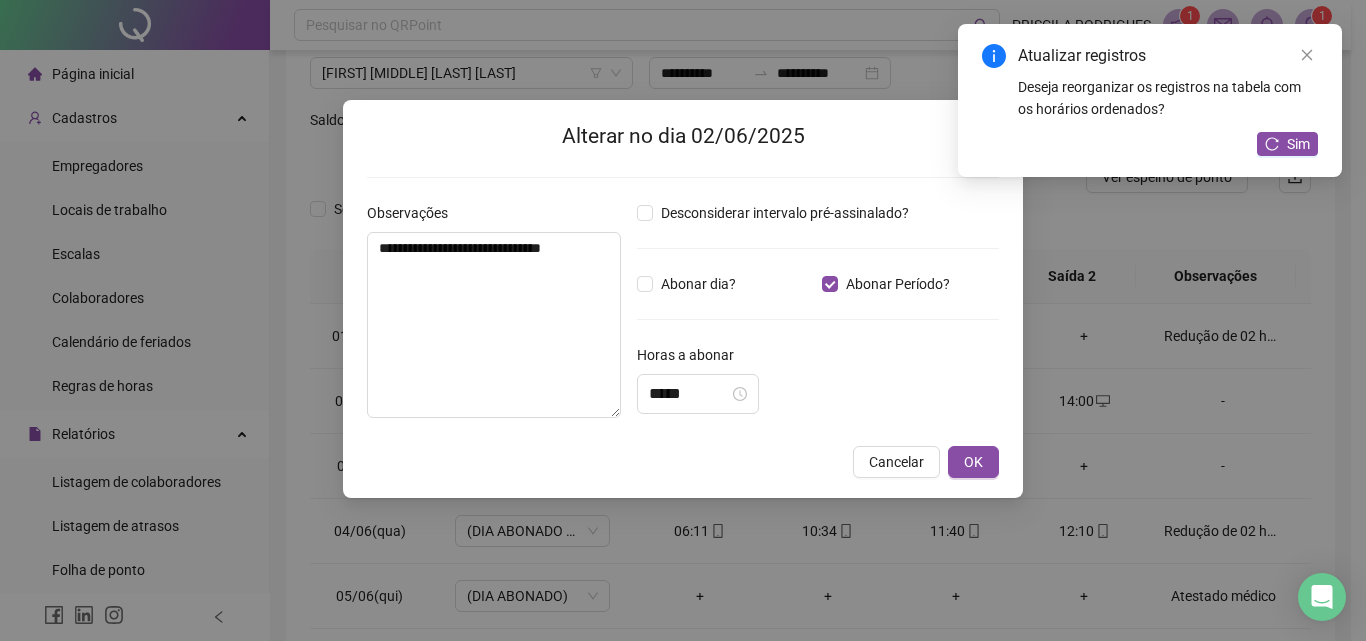 click on "Horas a abonar" at bounding box center (692, 355) 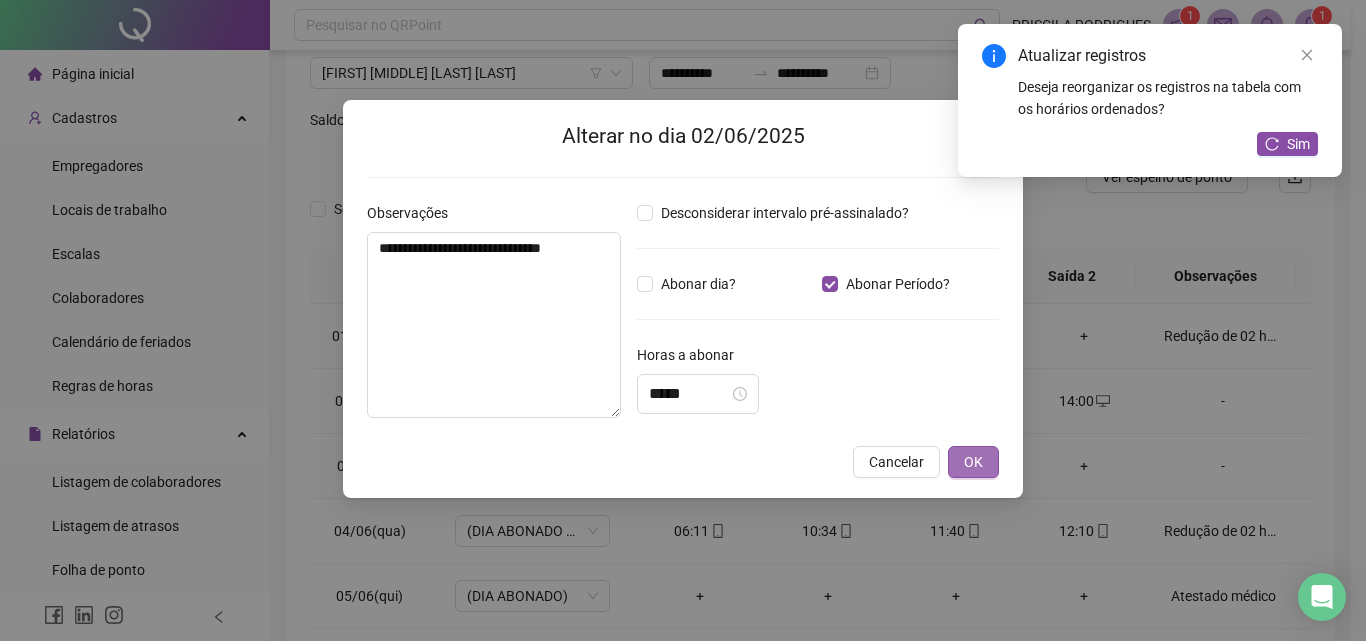 click on "OK" at bounding box center (973, 462) 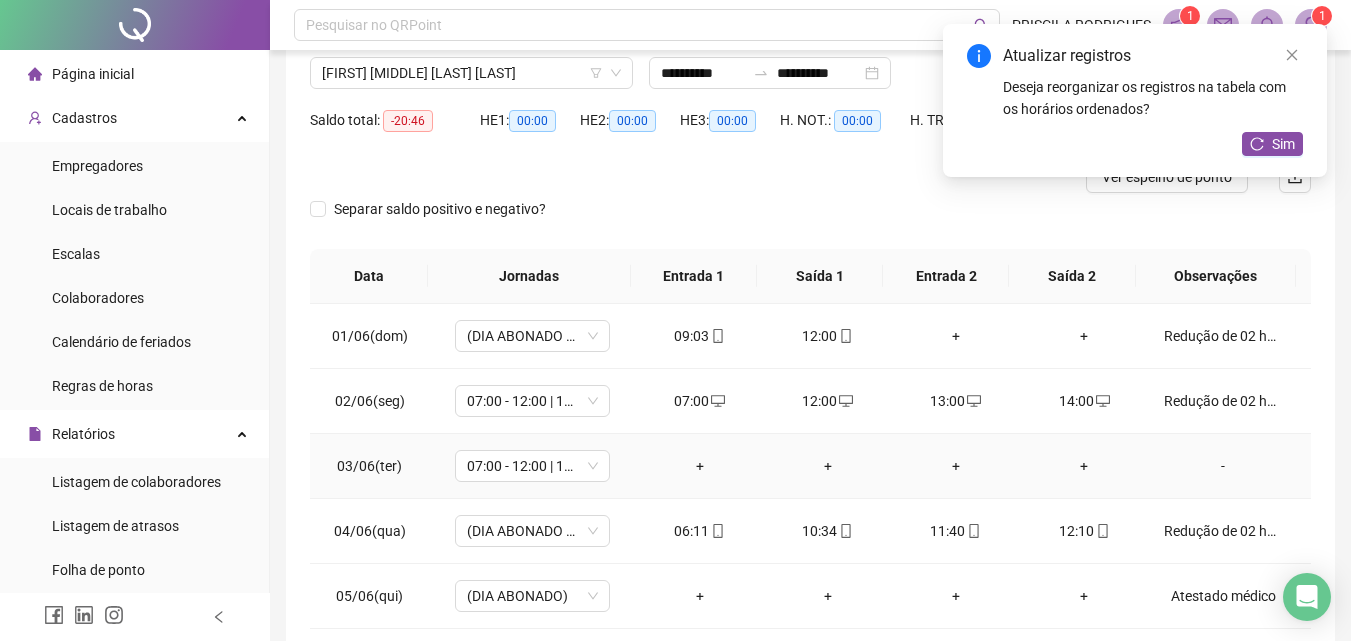 click on "+" at bounding box center [1084, 466] 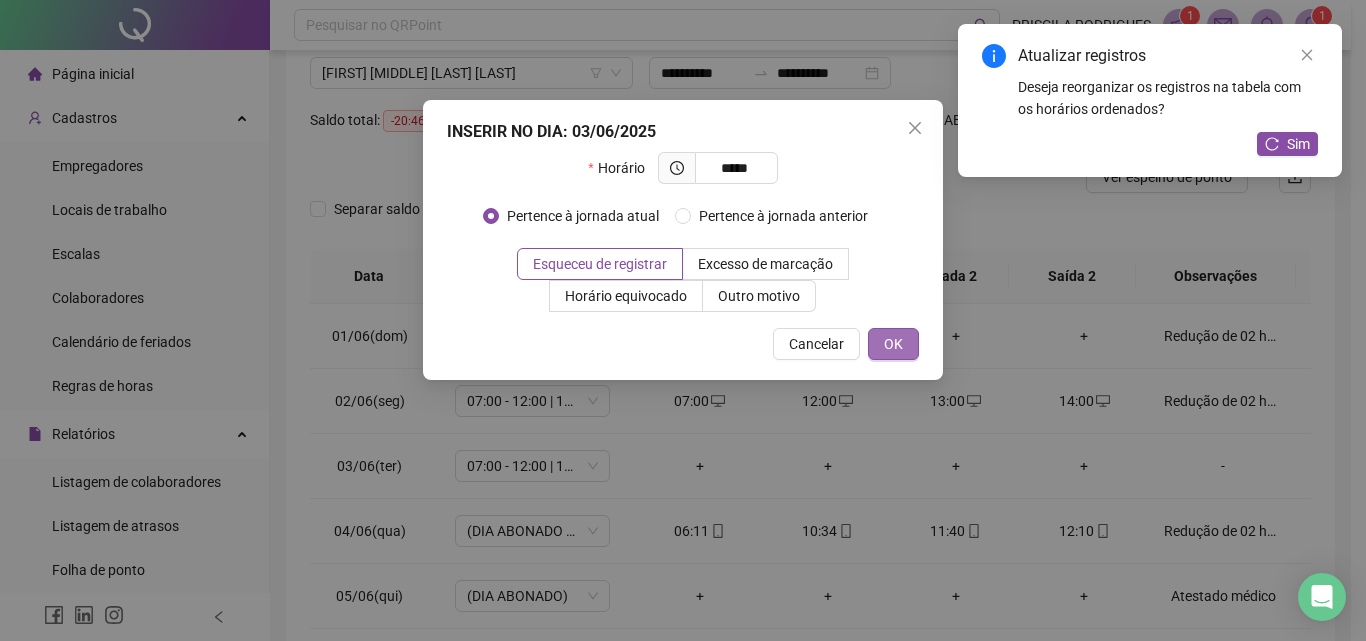 type on "*****" 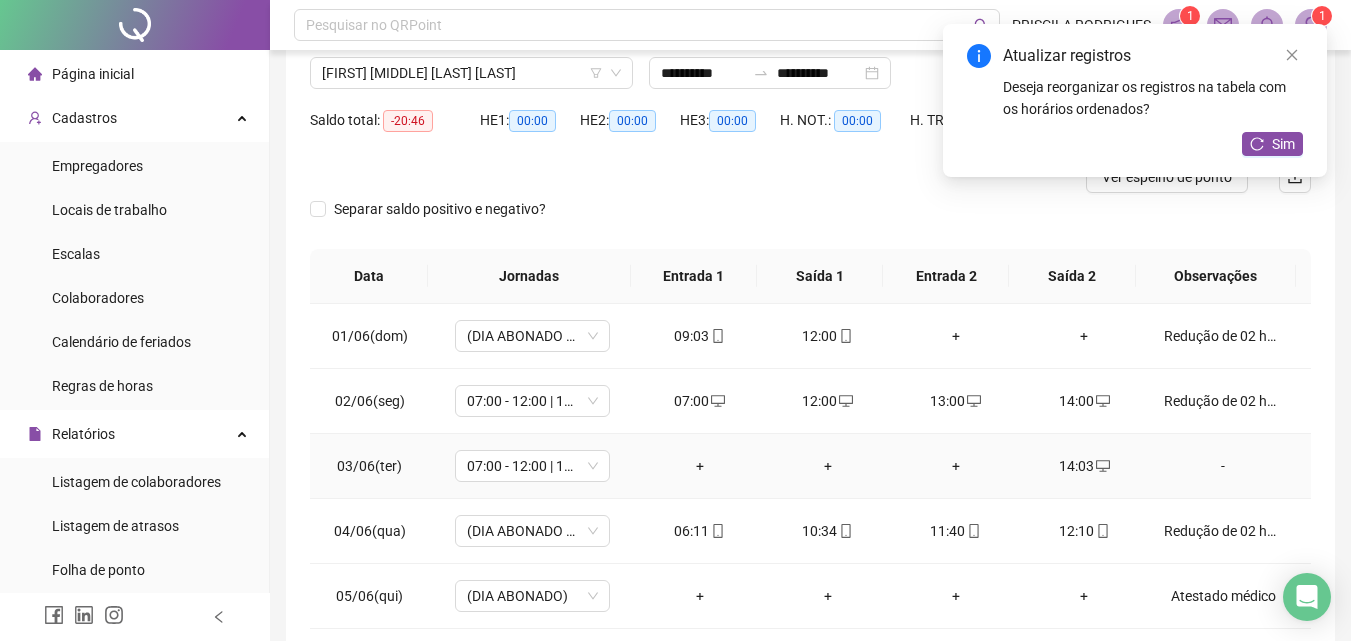click on "+" at bounding box center [956, 466] 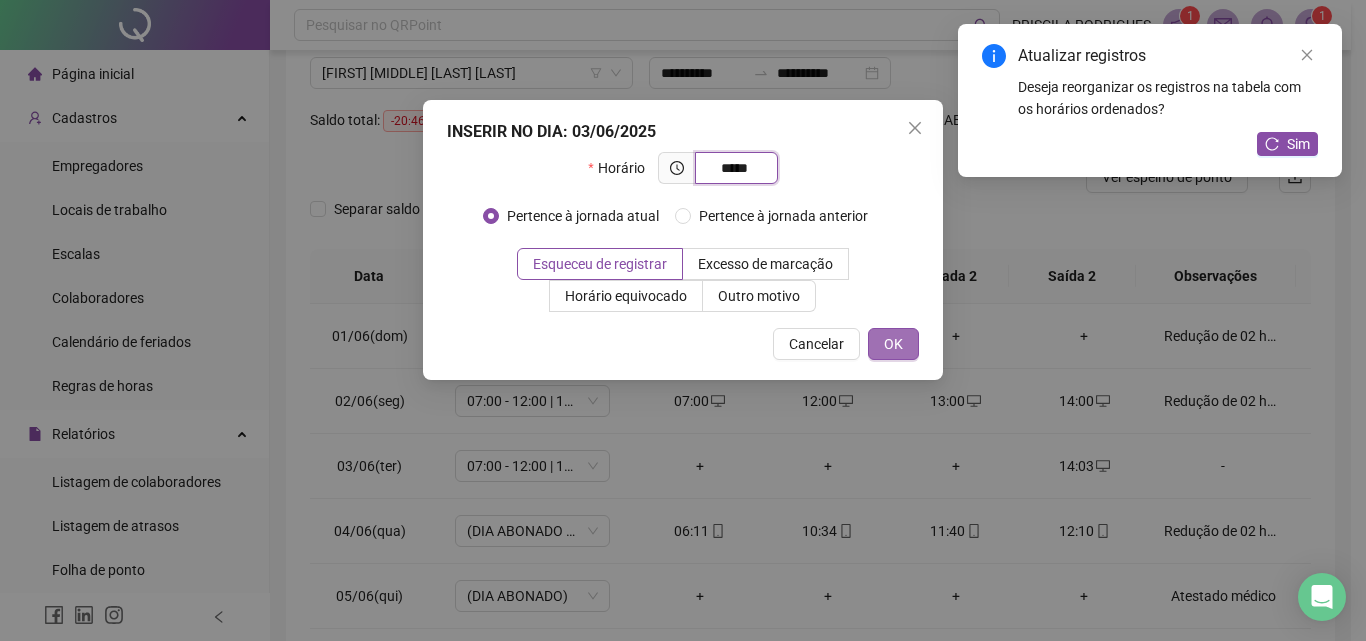 type on "*****" 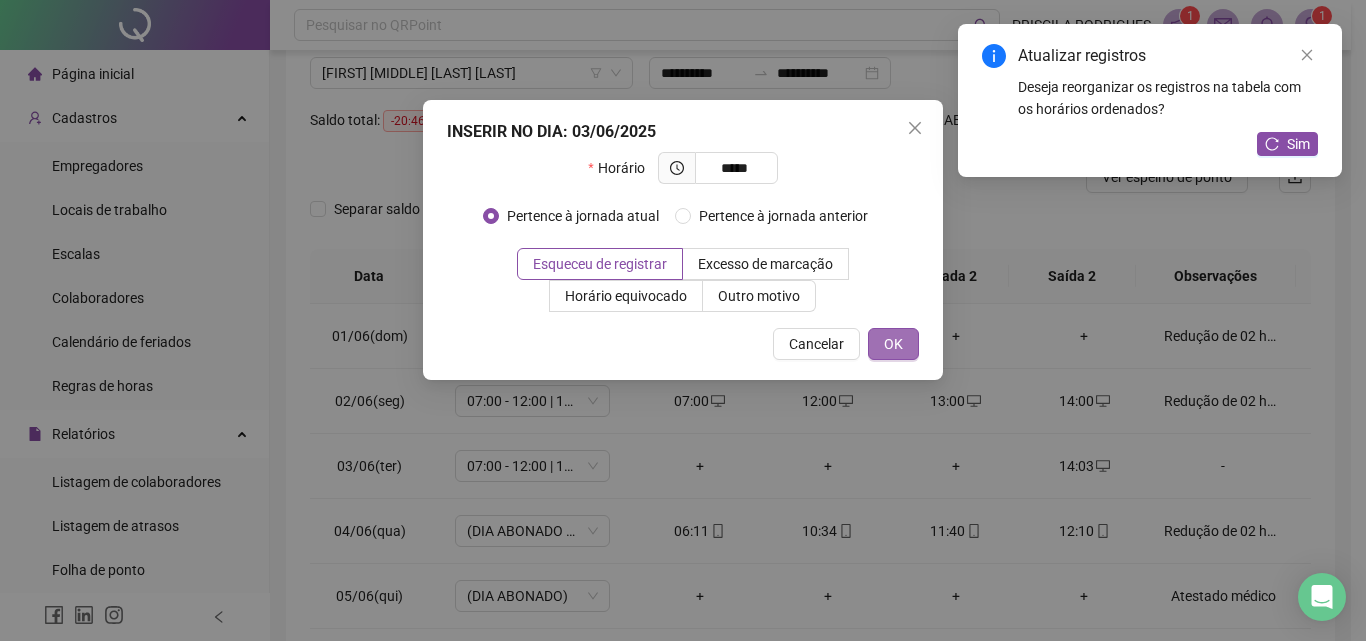 click on "OK" at bounding box center (893, 344) 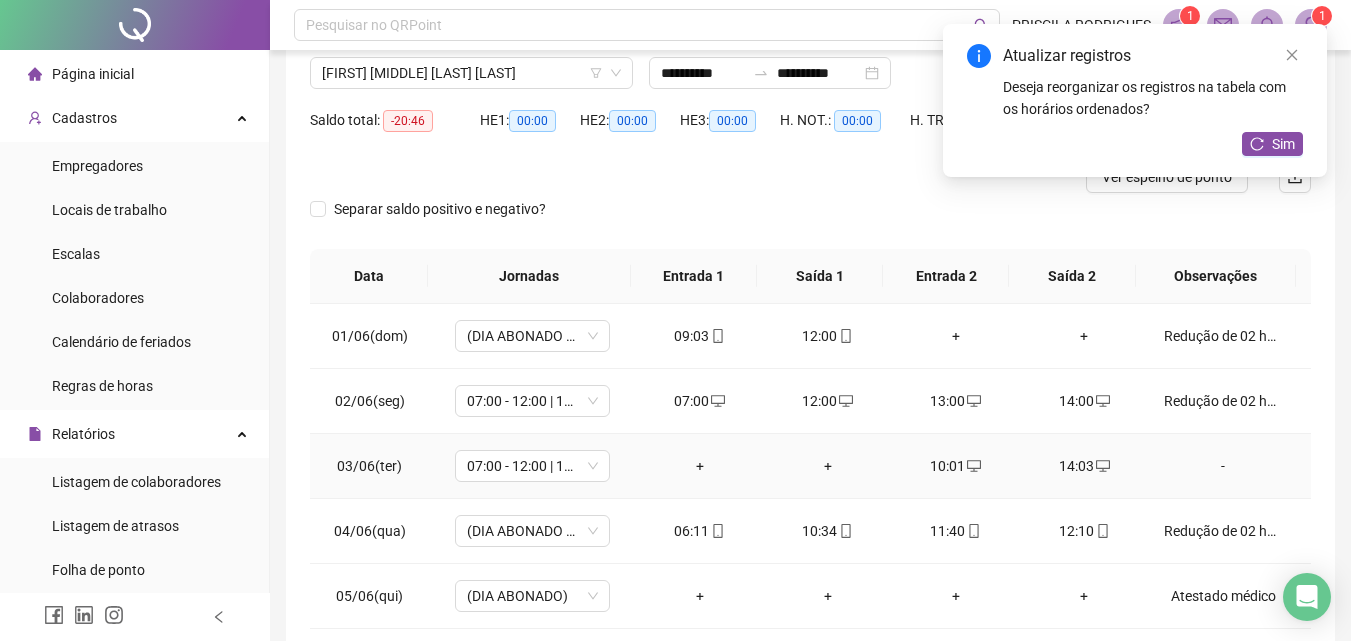 click on "+" at bounding box center [828, 466] 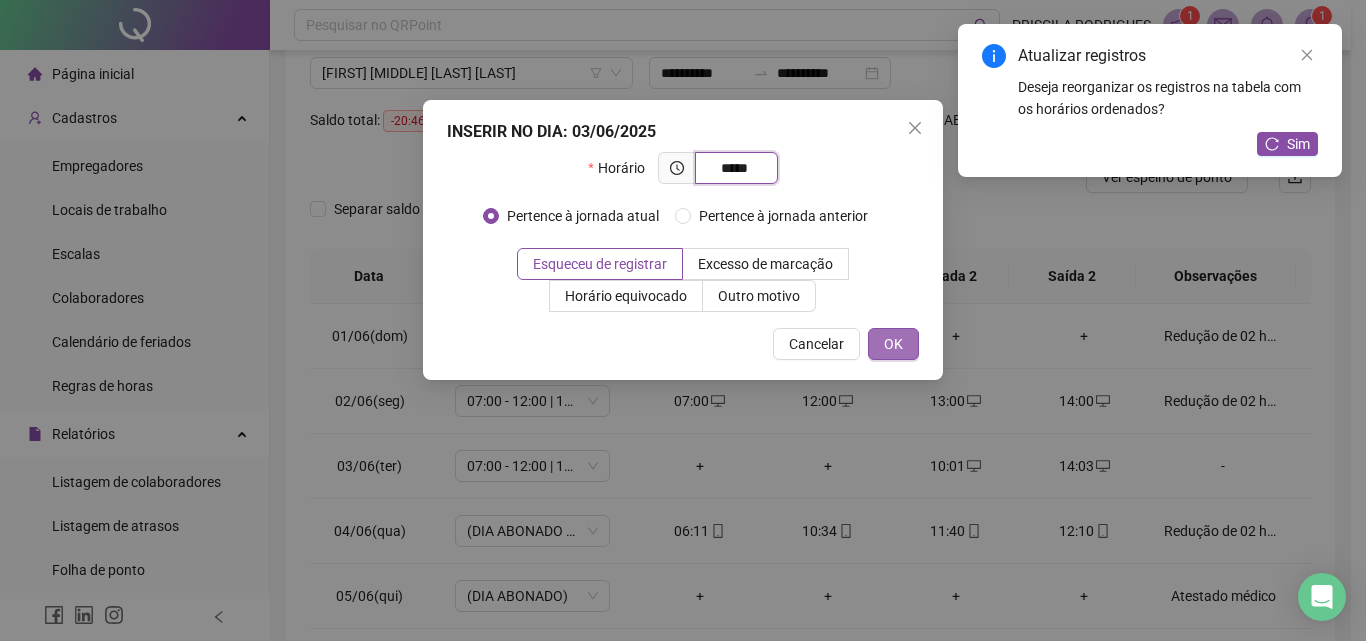 type on "*****" 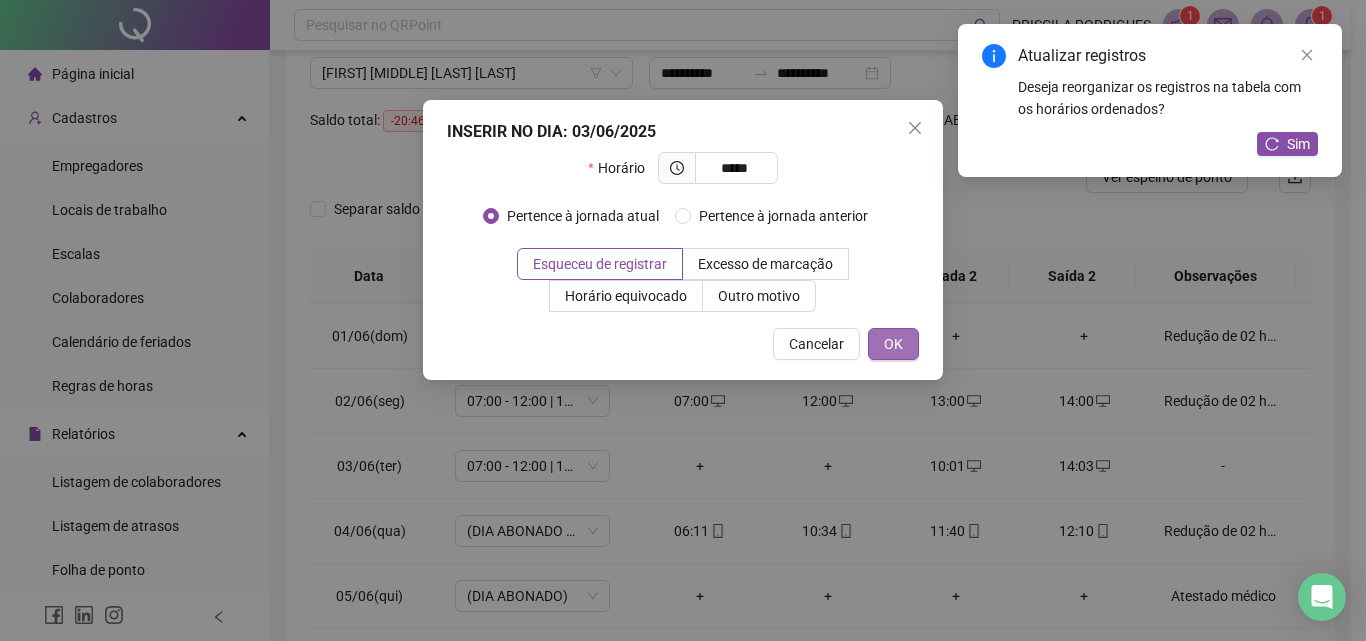 click on "OK" at bounding box center (893, 344) 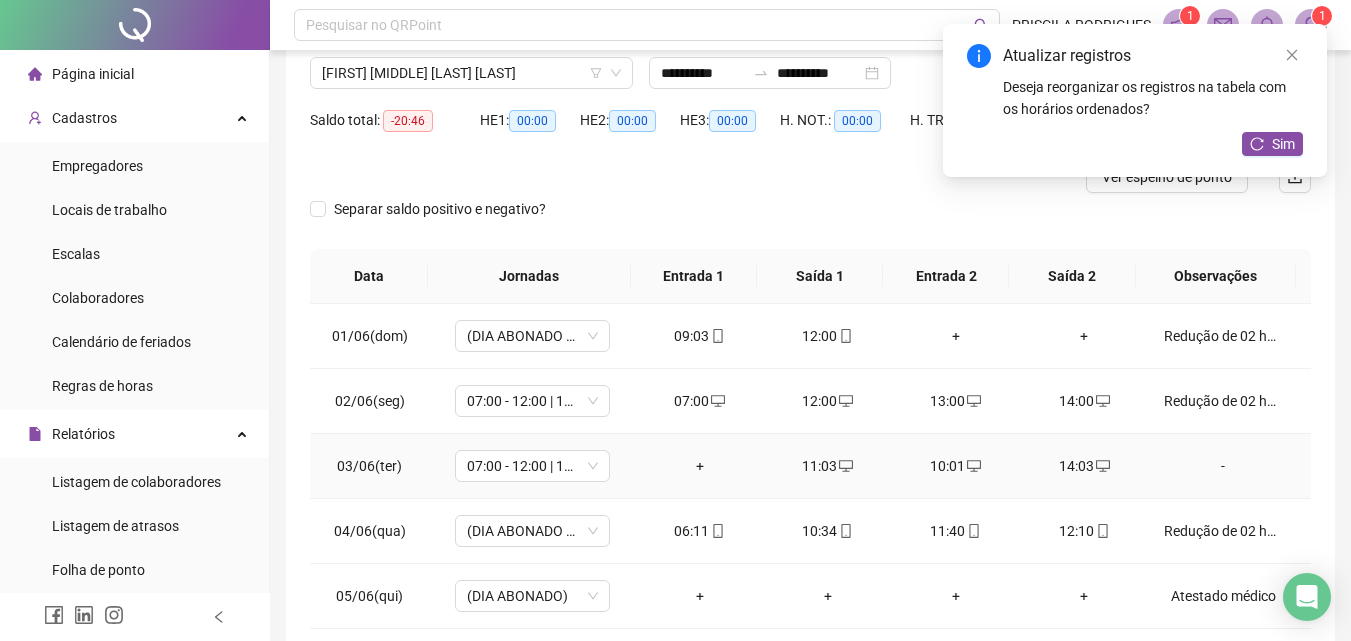 click on "+" at bounding box center (700, 466) 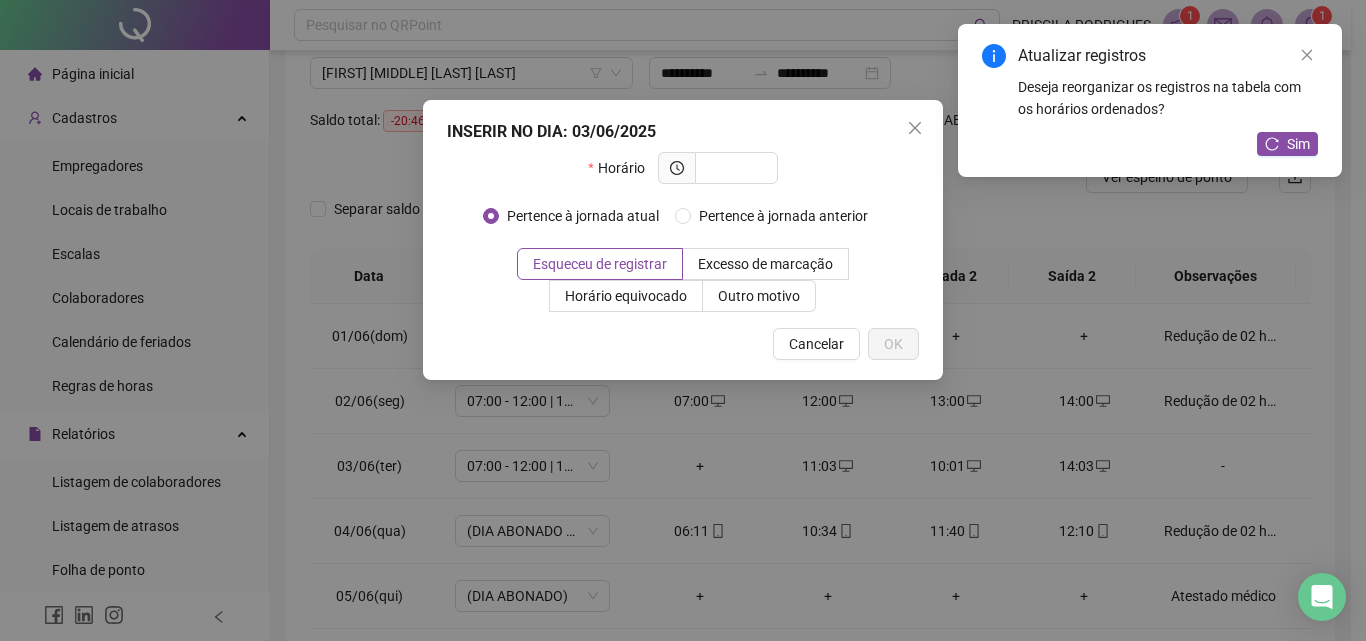 click on "INSERIR NO DIA :   [DATE]/[YEAR] Horário Pertence à jornada atual Pertence à jornada anterior Esqueceu de registrar Excesso de marcação Horário equivocado Outro motivo Motivo Cancelar OK" at bounding box center [683, 320] 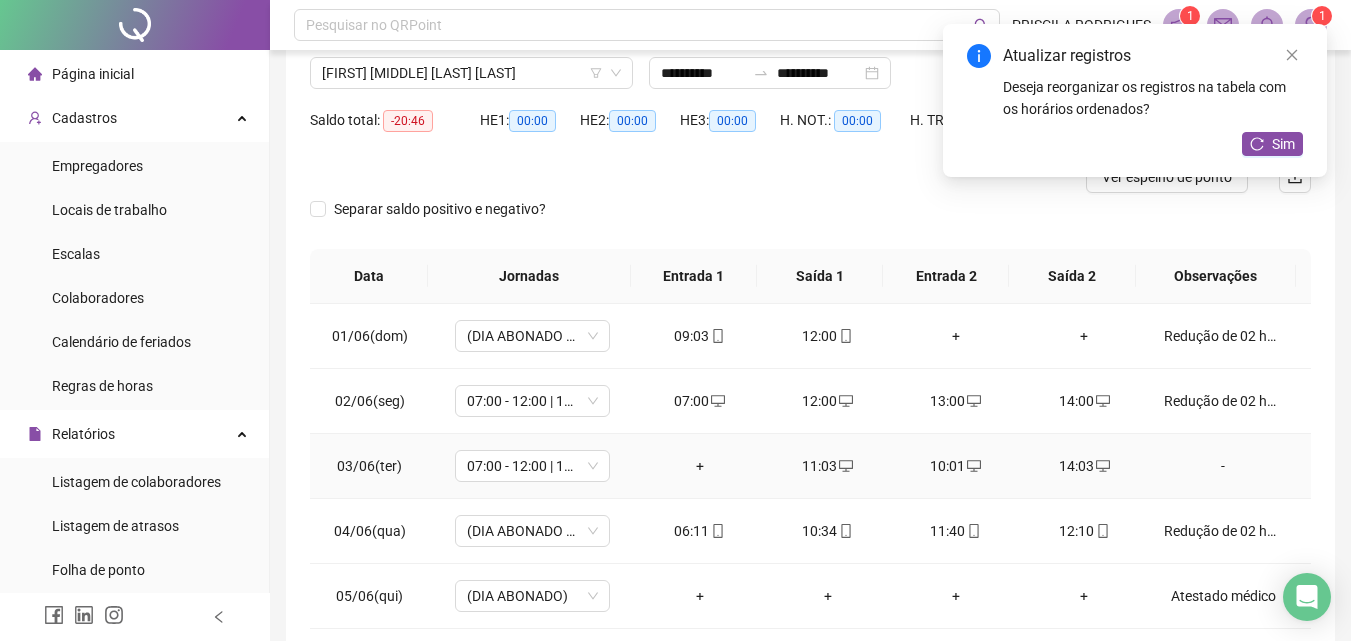 click on "+" at bounding box center [700, 466] 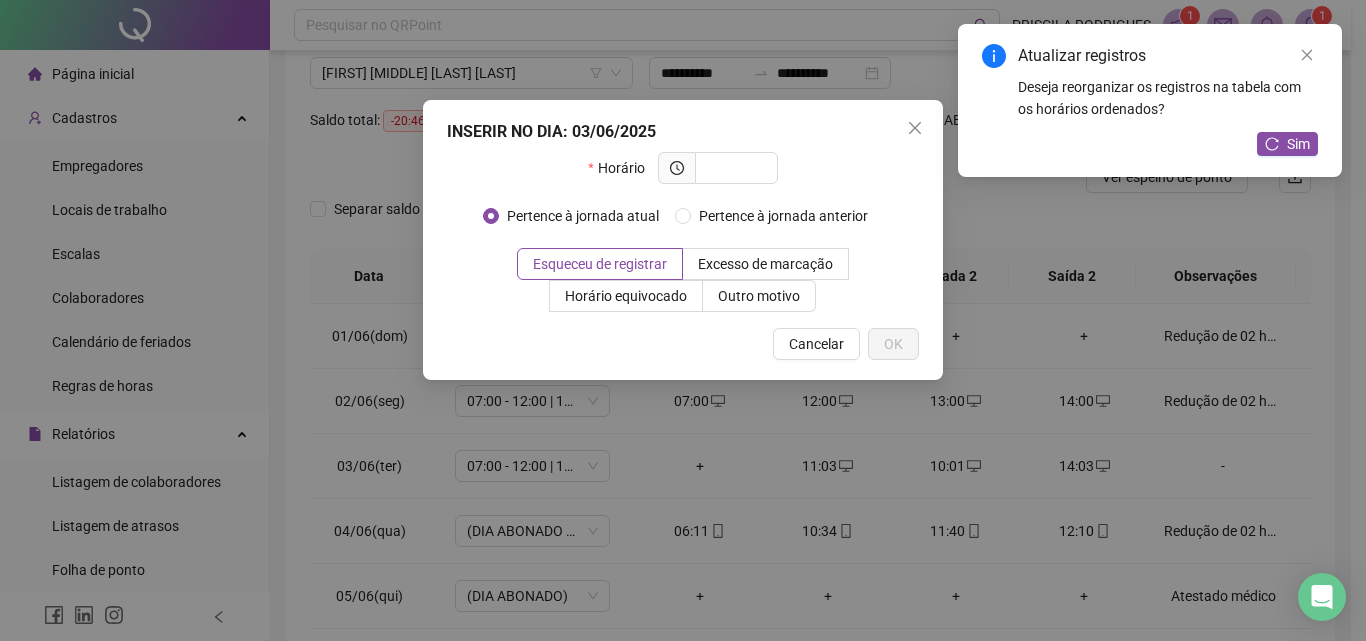 click on "INSERIR NO DIA :   [DATE]/[YEAR] Horário Pertence à jornada atual Pertence à jornada anterior Esqueceu de registrar Excesso de marcação Horário equivocado Outro motivo Motivo Cancelar OK" at bounding box center (683, 320) 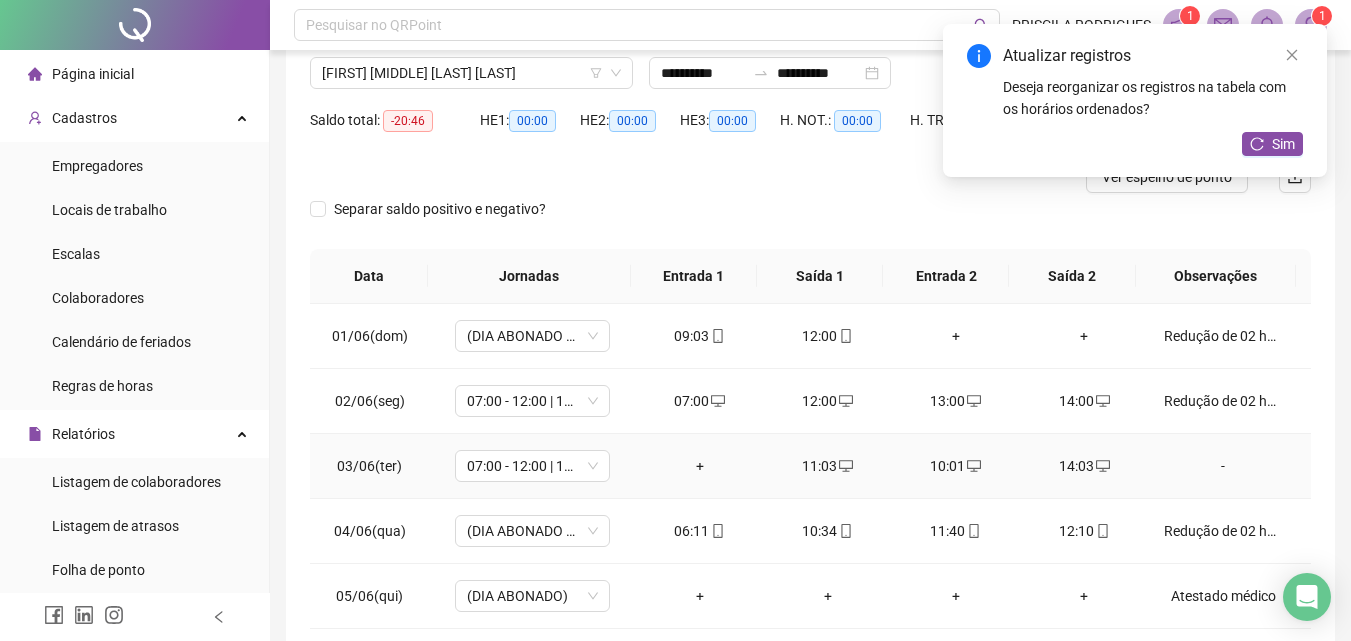 click on "+" at bounding box center (700, 466) 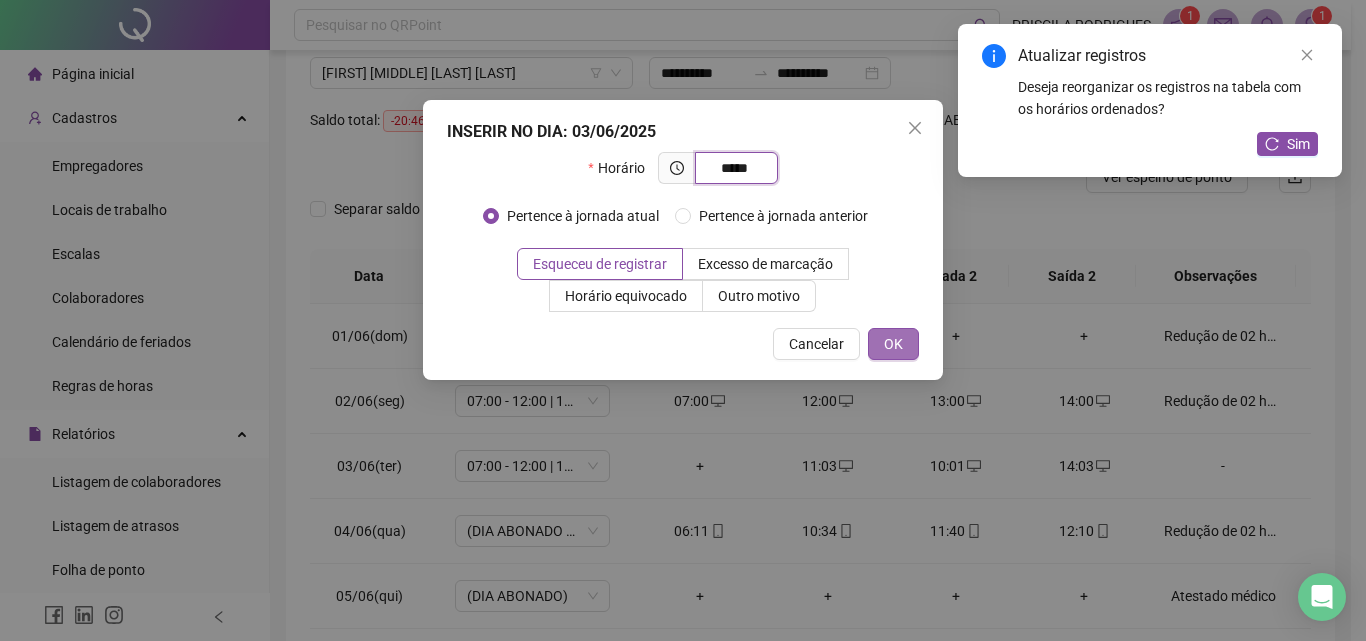 type on "*****" 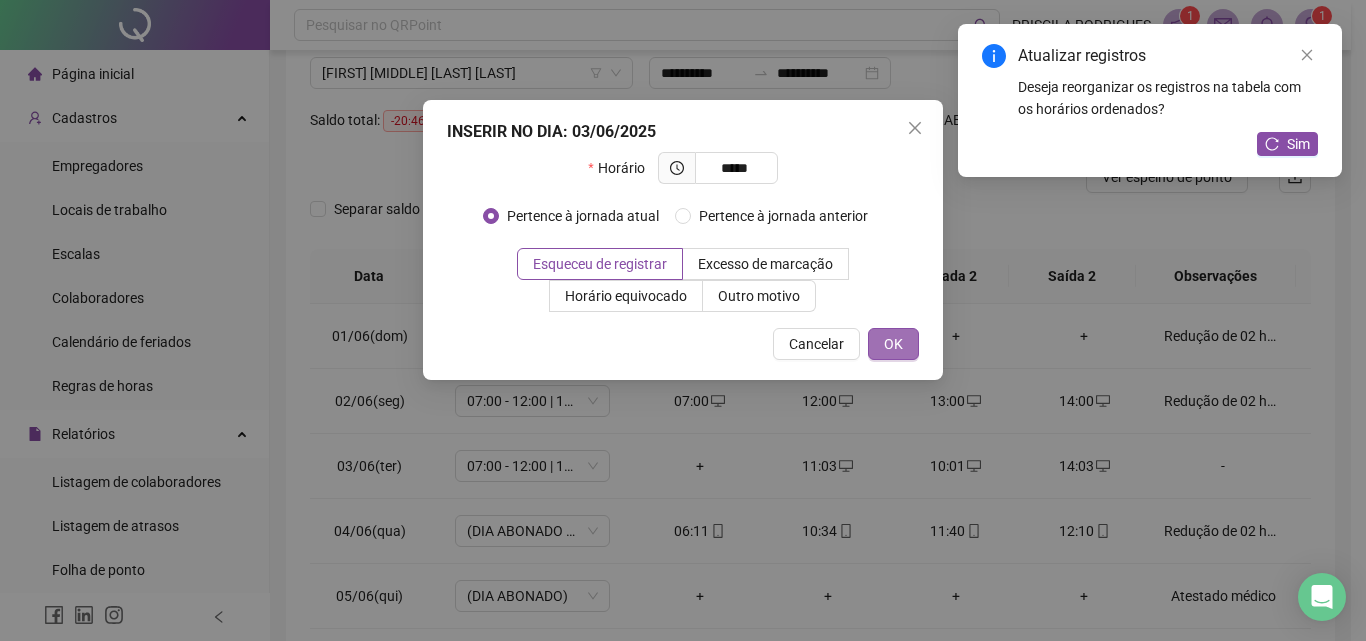 click on "OK" at bounding box center [893, 344] 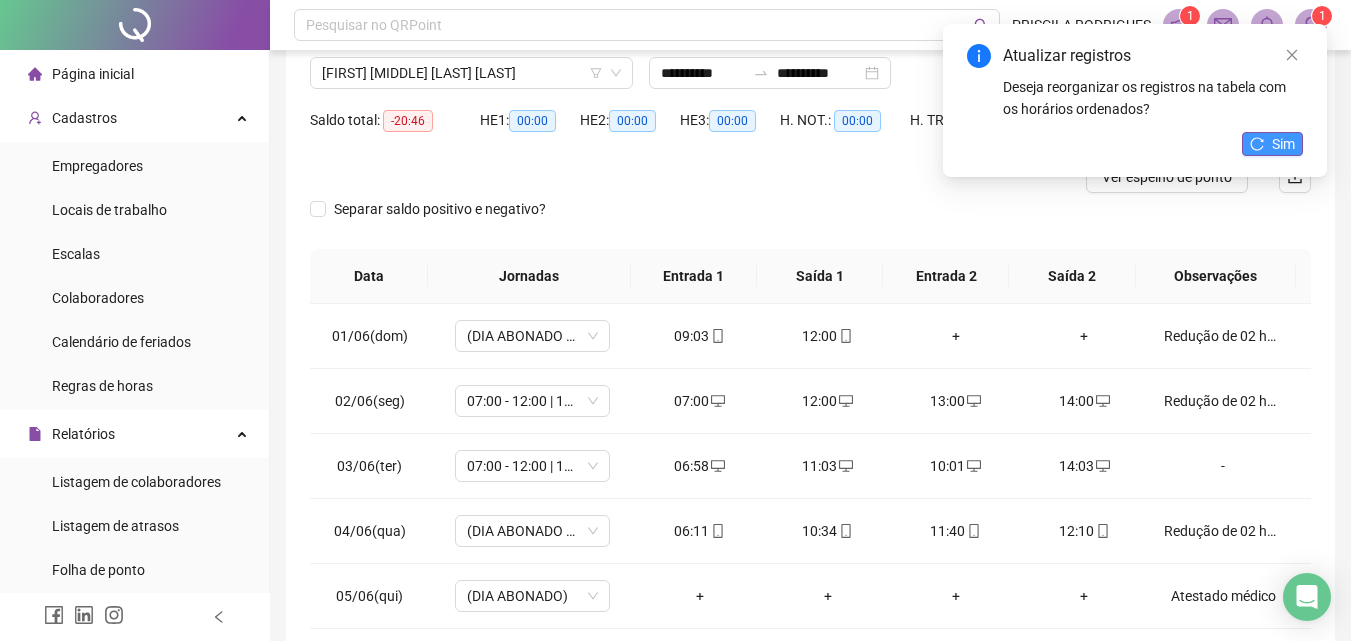 click on "Sim" at bounding box center [1283, 144] 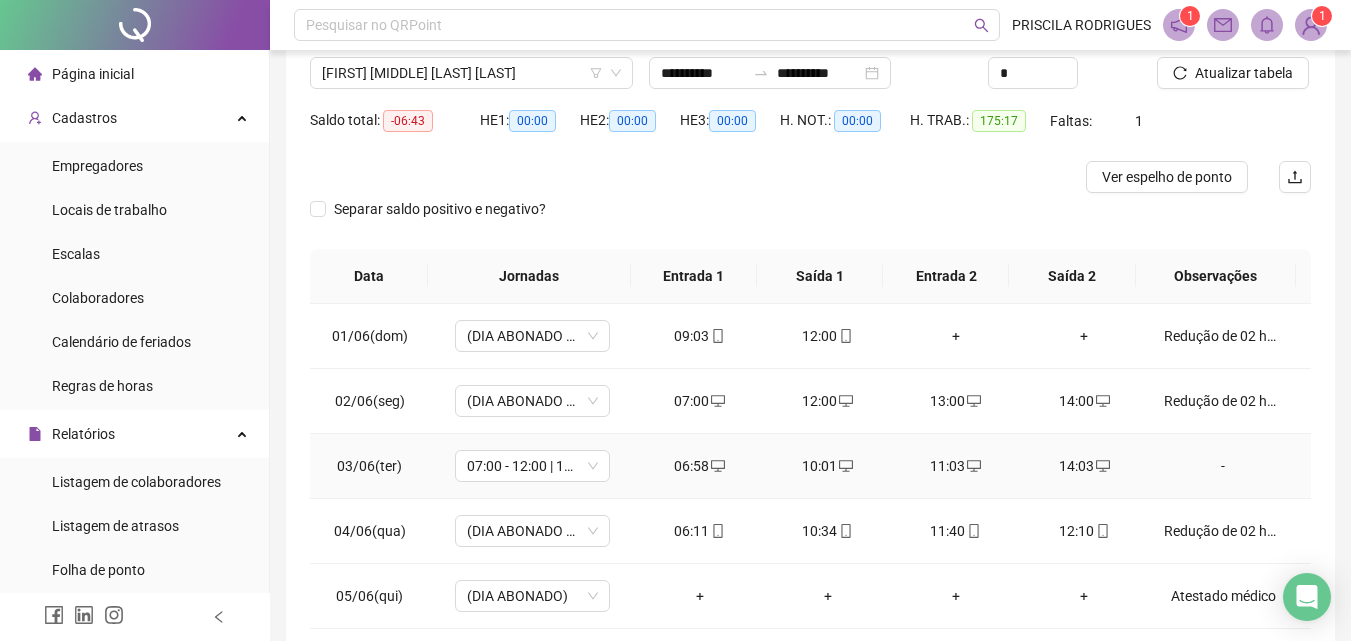 click on "-" at bounding box center (1223, 466) 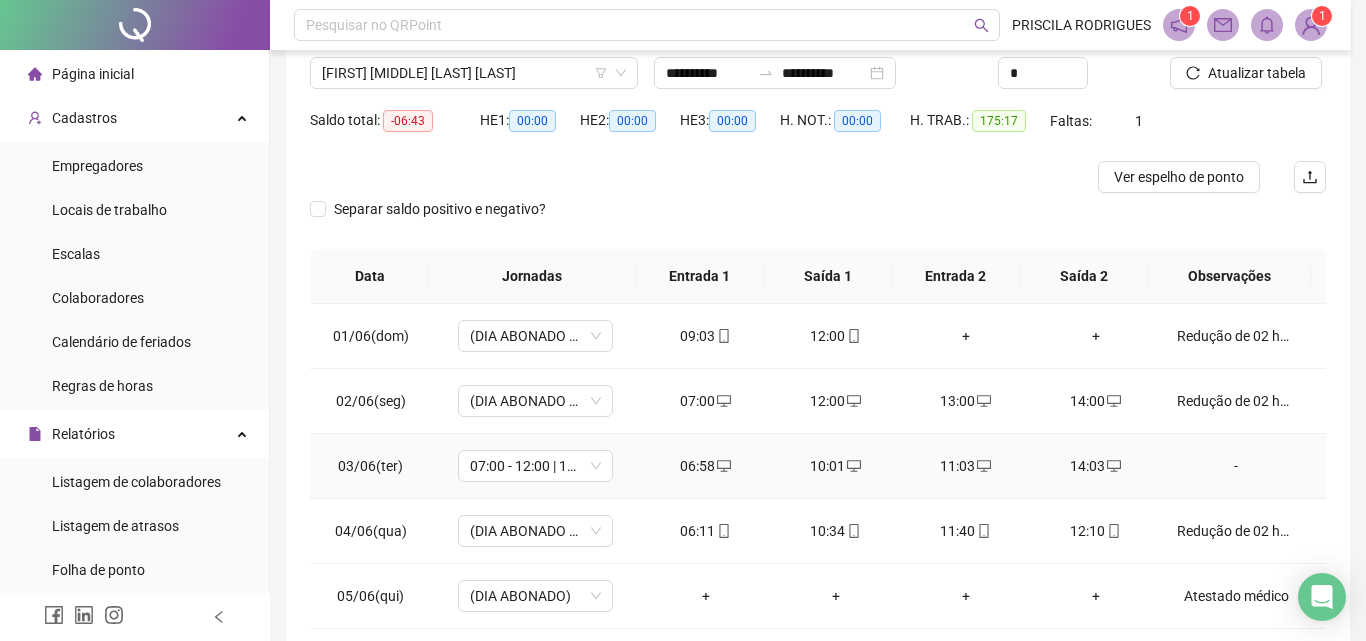type 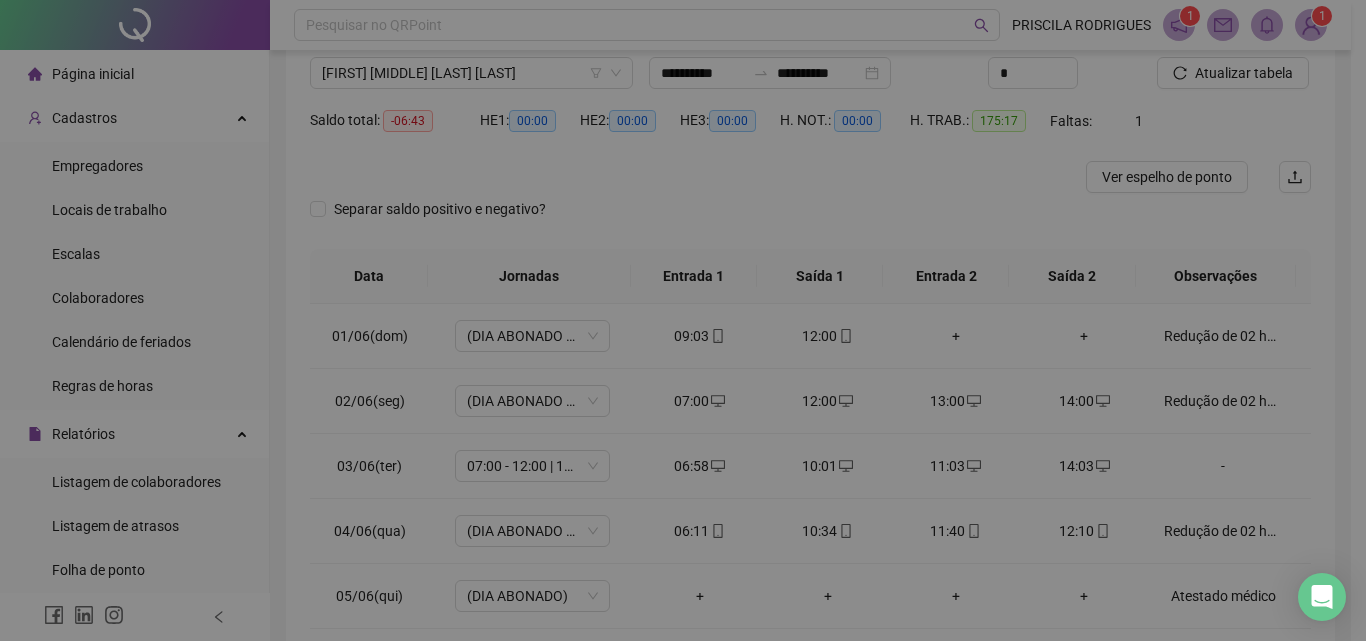 type on "*****" 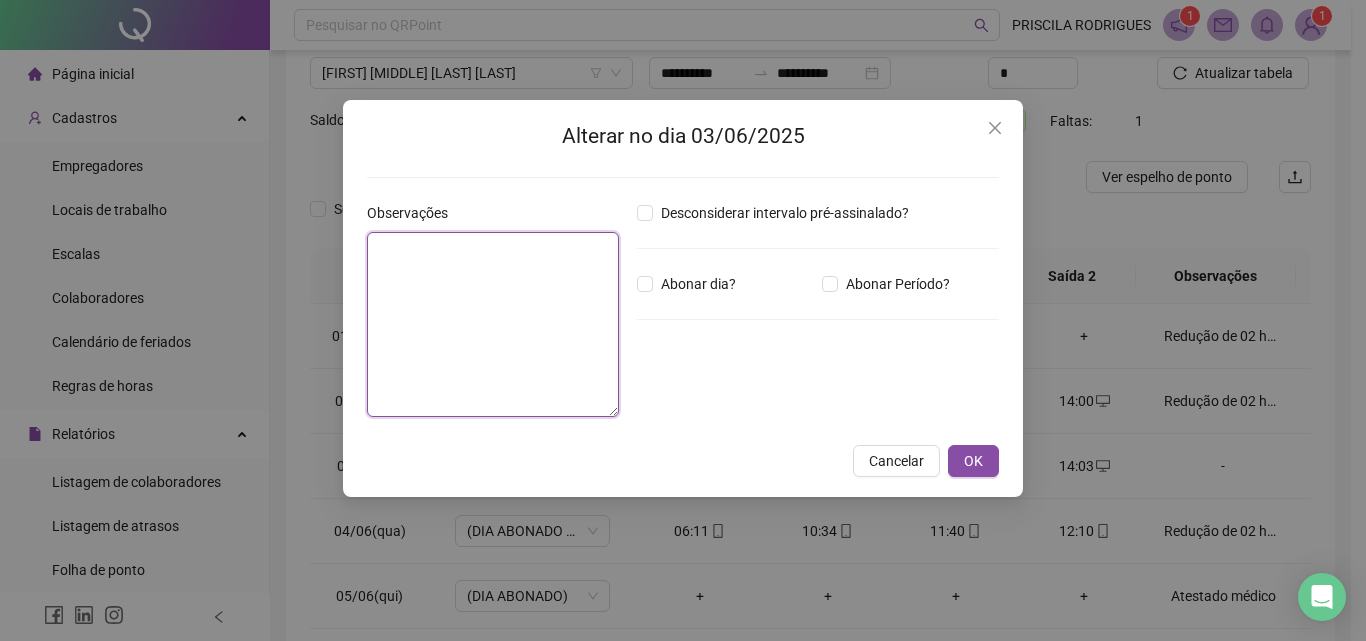 click at bounding box center [493, 324] 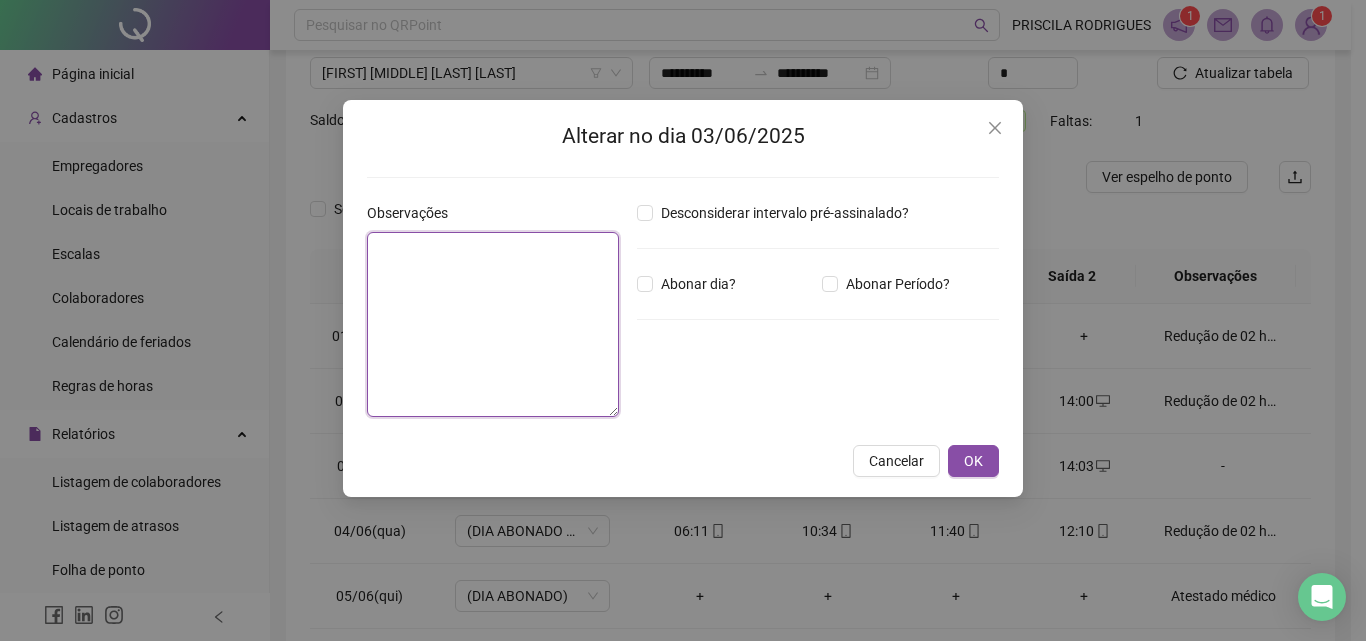 paste on "**********" 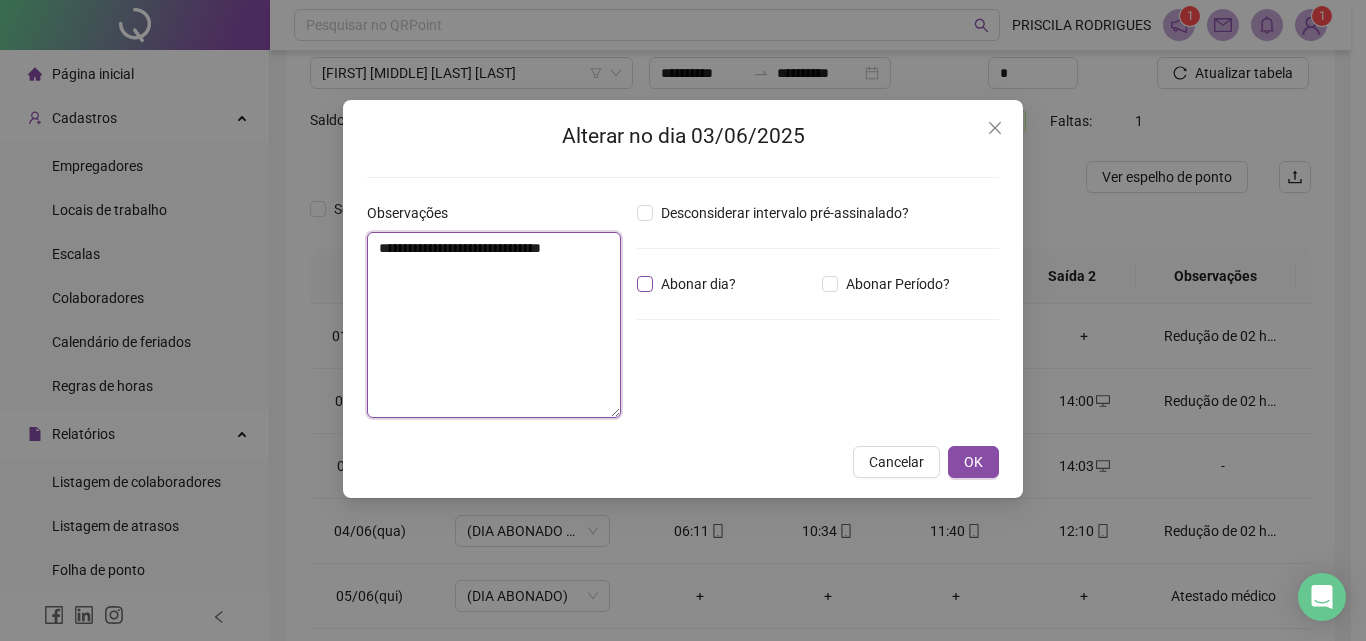 type on "**********" 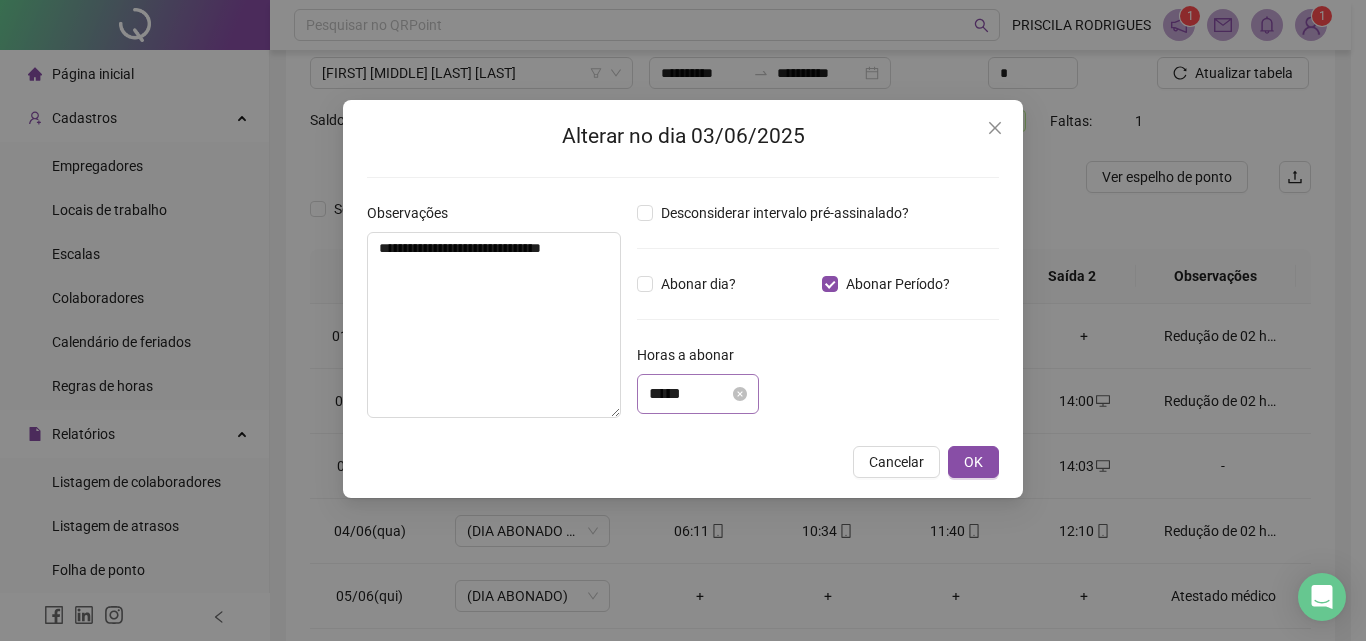click on "*****" at bounding box center (698, 394) 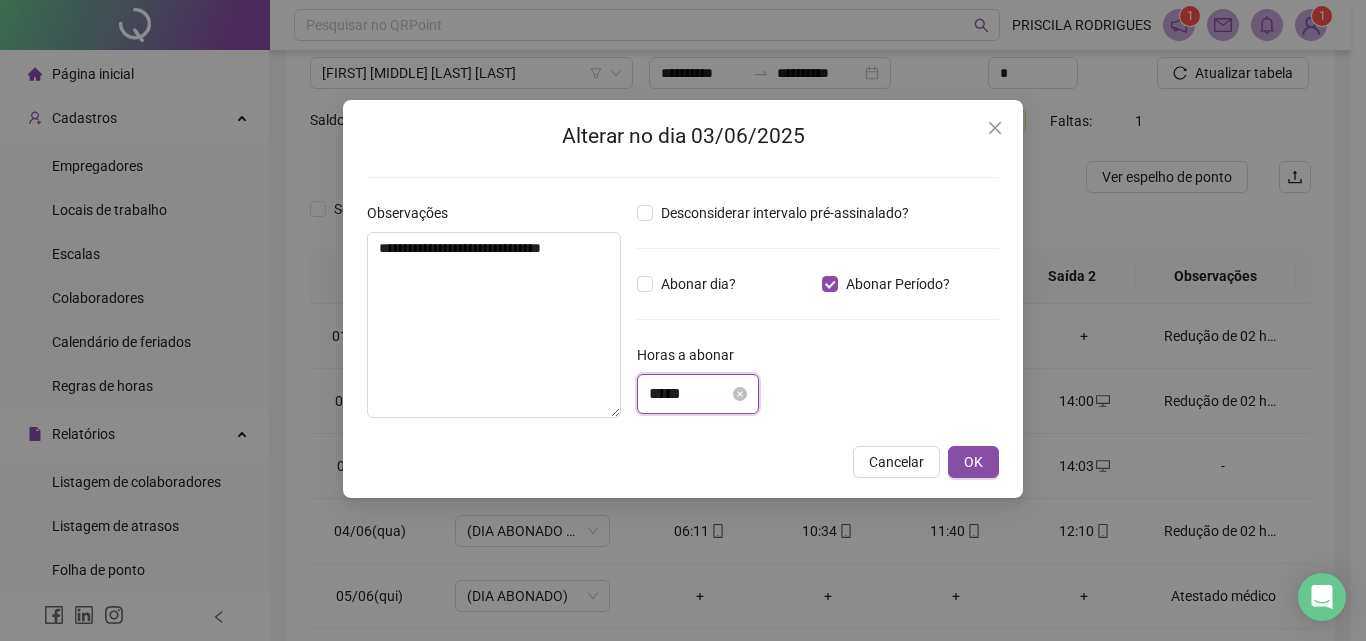 scroll, scrollTop: 0, scrollLeft: 0, axis: both 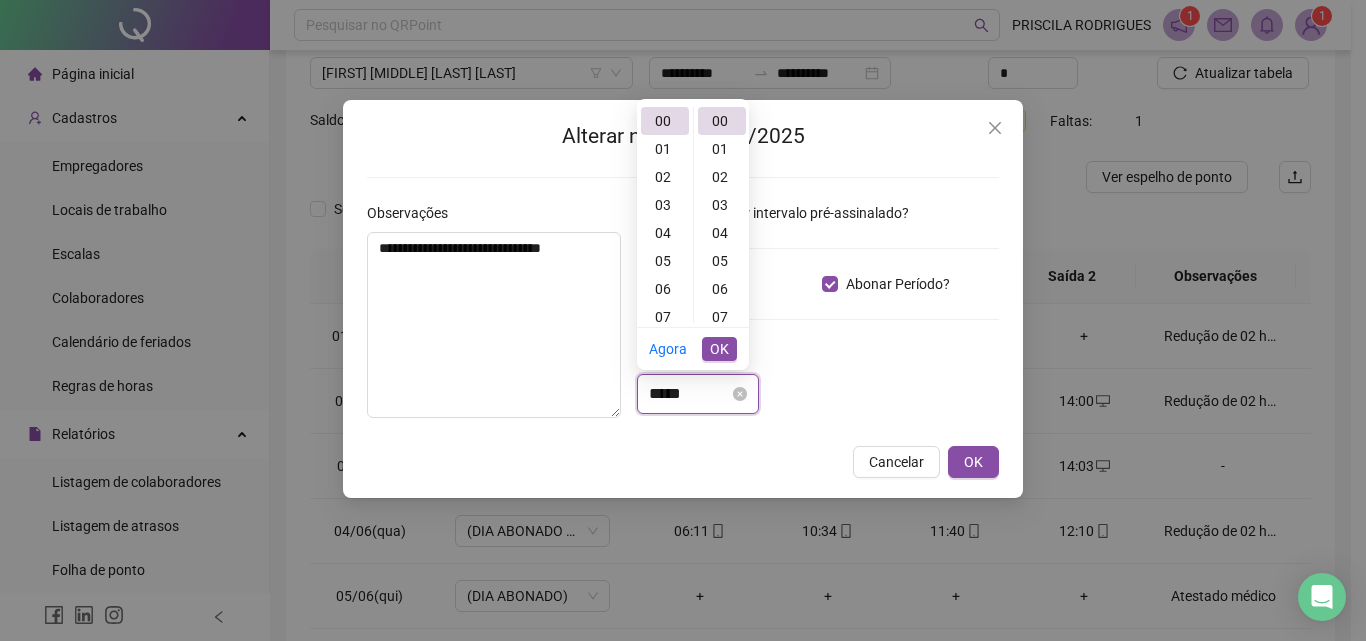 click on "*****" at bounding box center (689, 394) 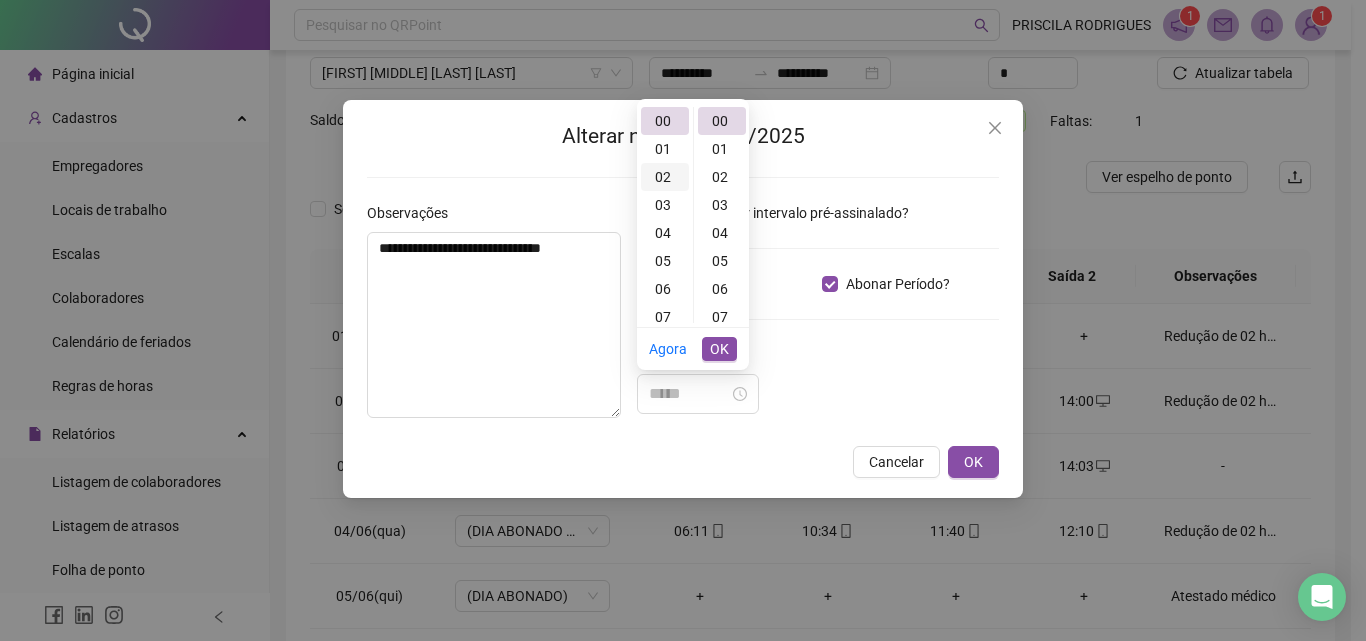 click on "02" at bounding box center [665, 177] 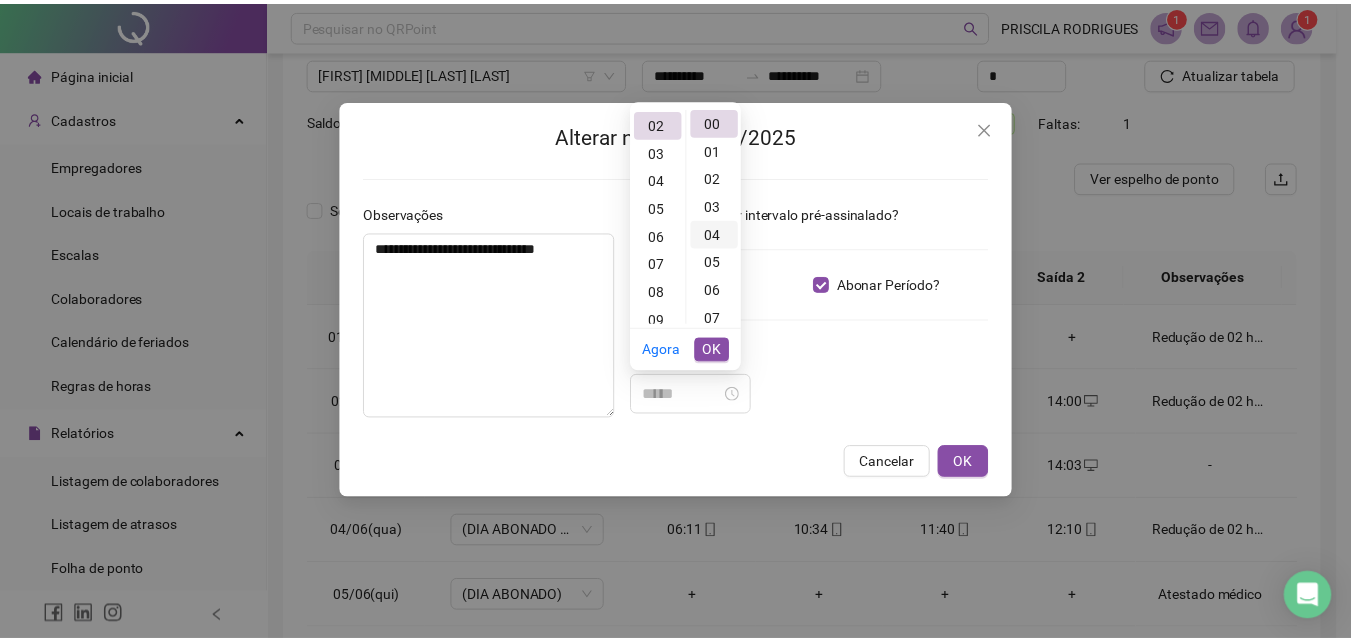 scroll, scrollTop: 56, scrollLeft: 0, axis: vertical 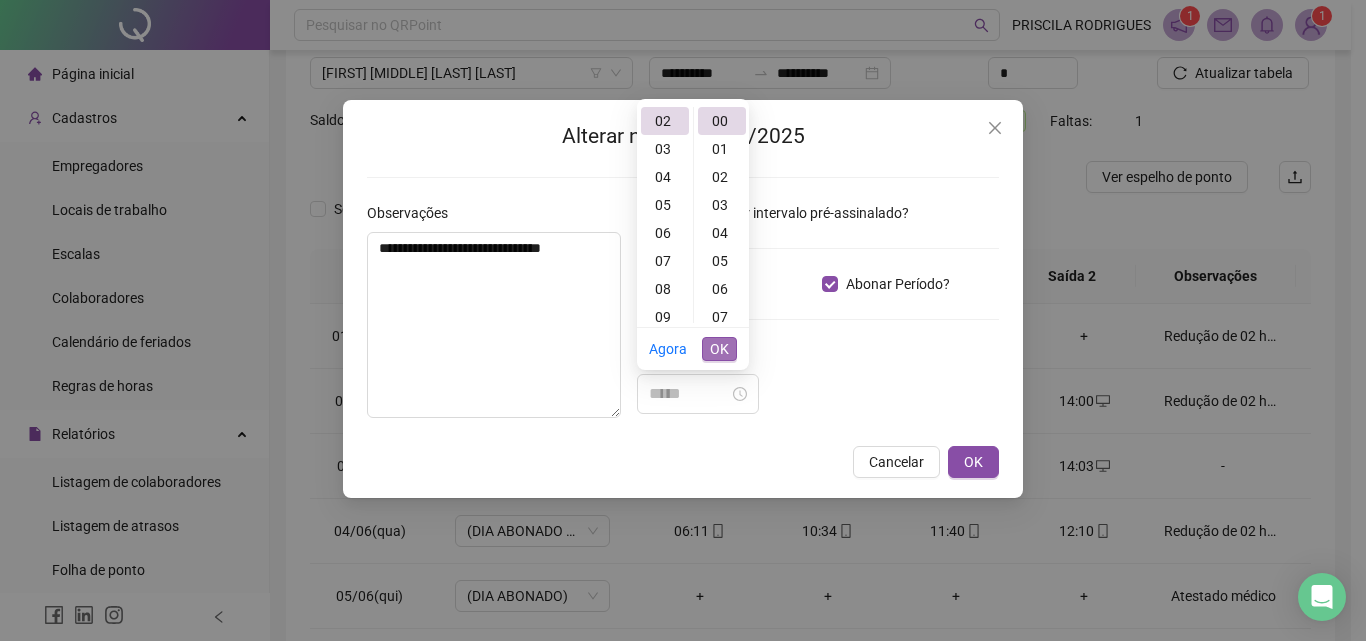 type on "*****" 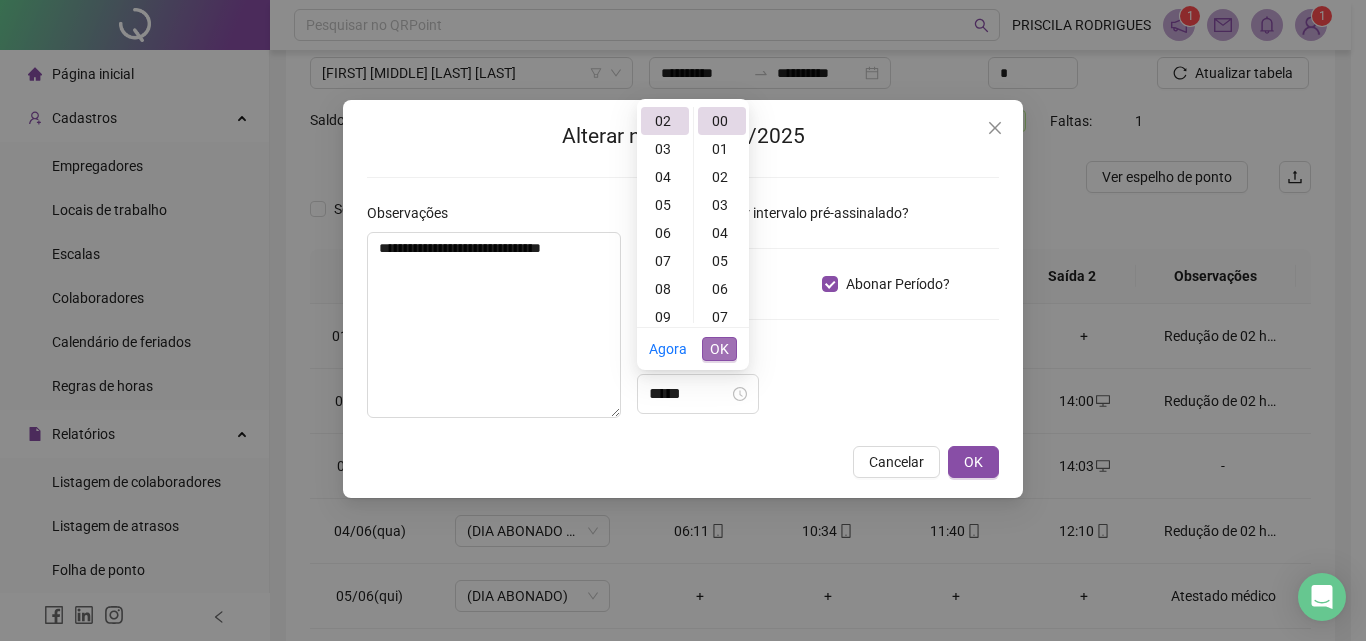 click on "OK" at bounding box center [719, 349] 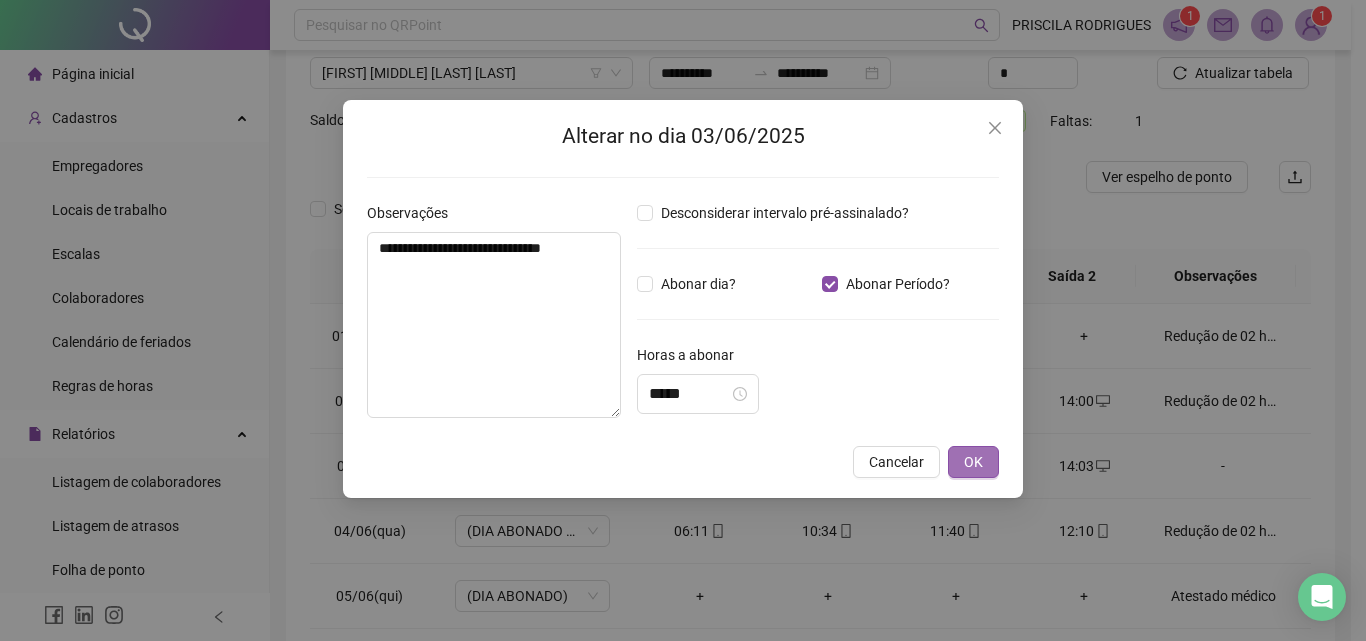 click on "OK" at bounding box center (973, 462) 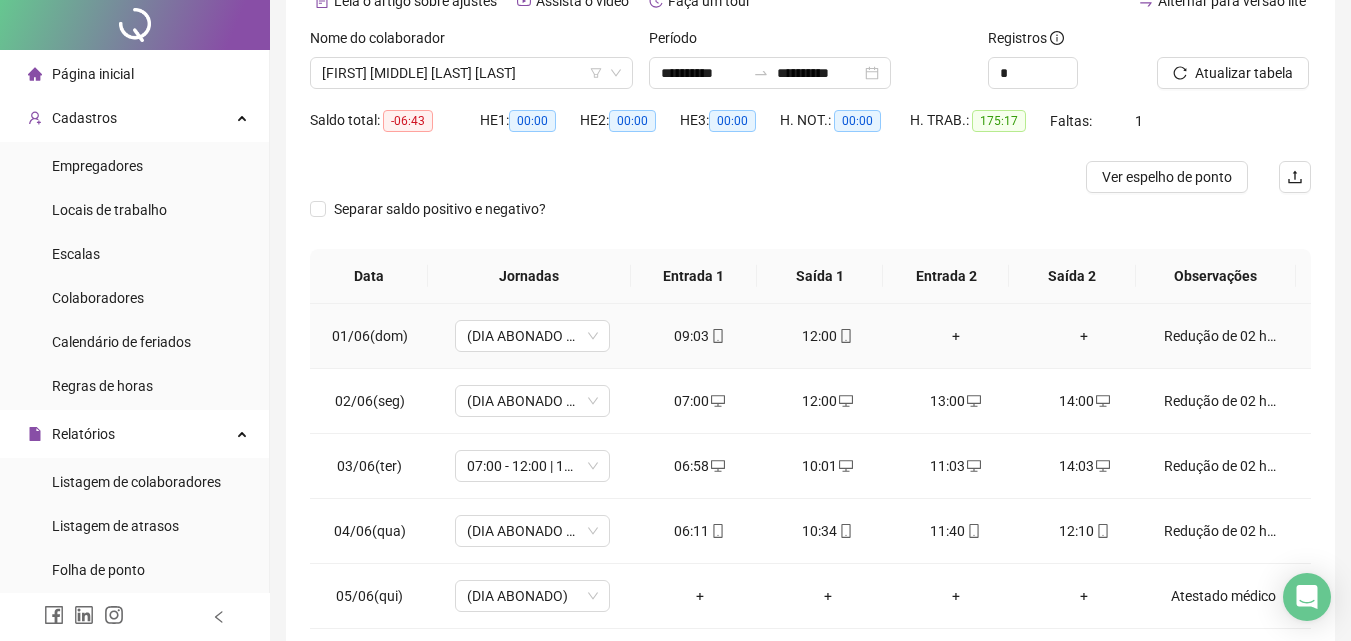 scroll, scrollTop: 0, scrollLeft: 0, axis: both 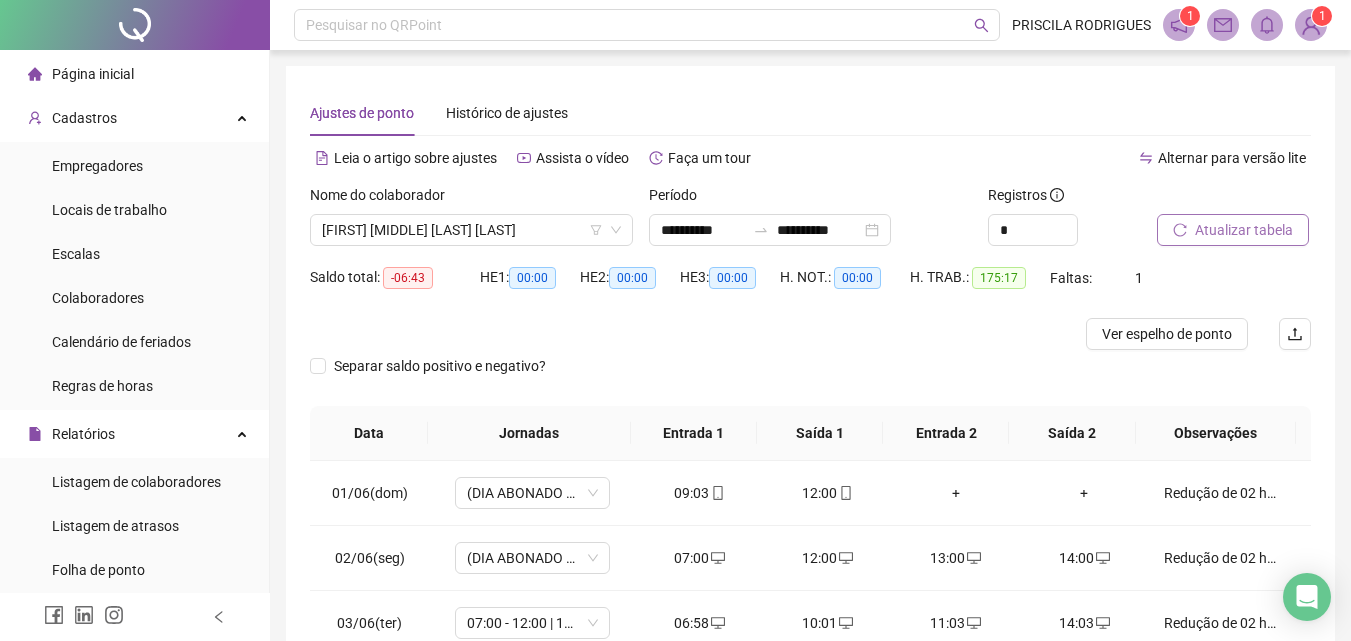 click on "Atualizar tabela" at bounding box center (1244, 230) 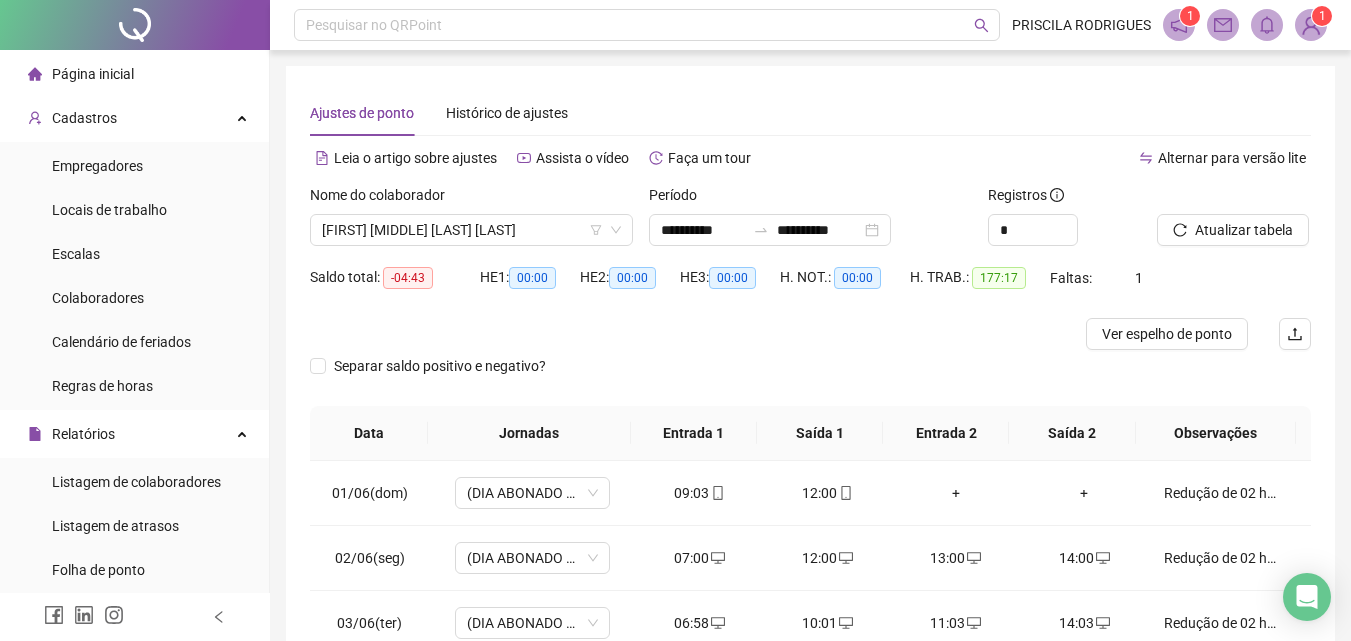 scroll, scrollTop: 300, scrollLeft: 0, axis: vertical 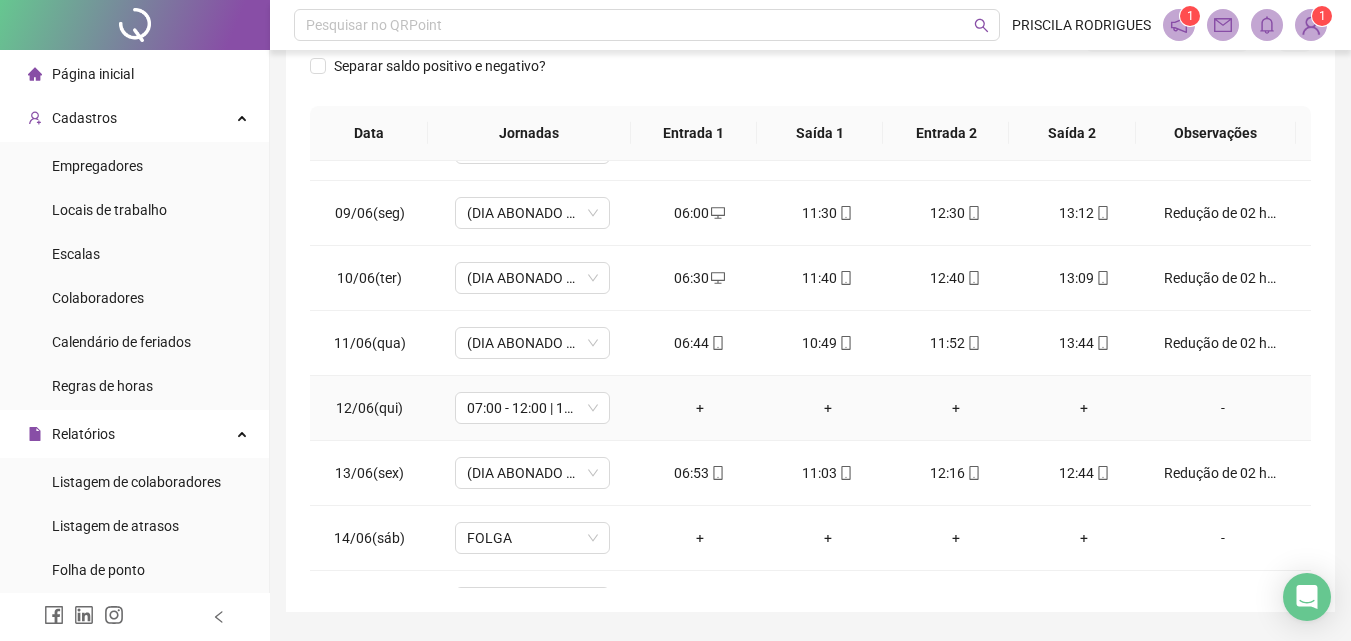 click on "+" at bounding box center (700, 408) 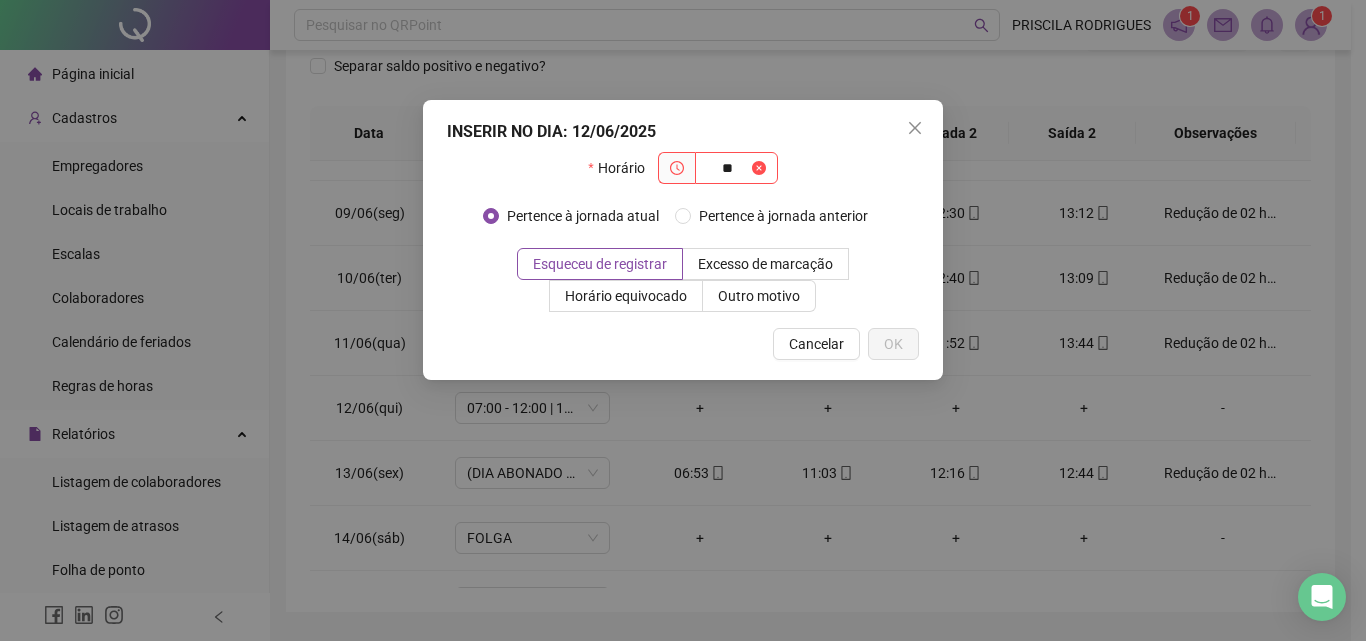 type on "*" 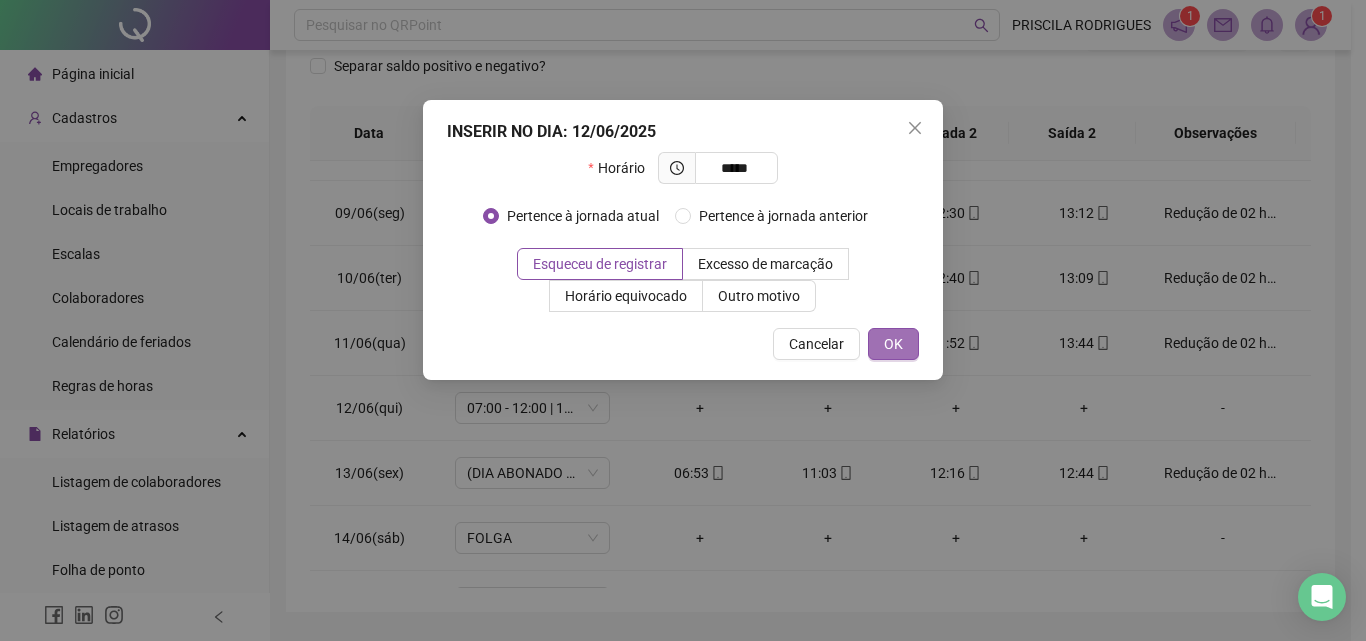 type on "*****" 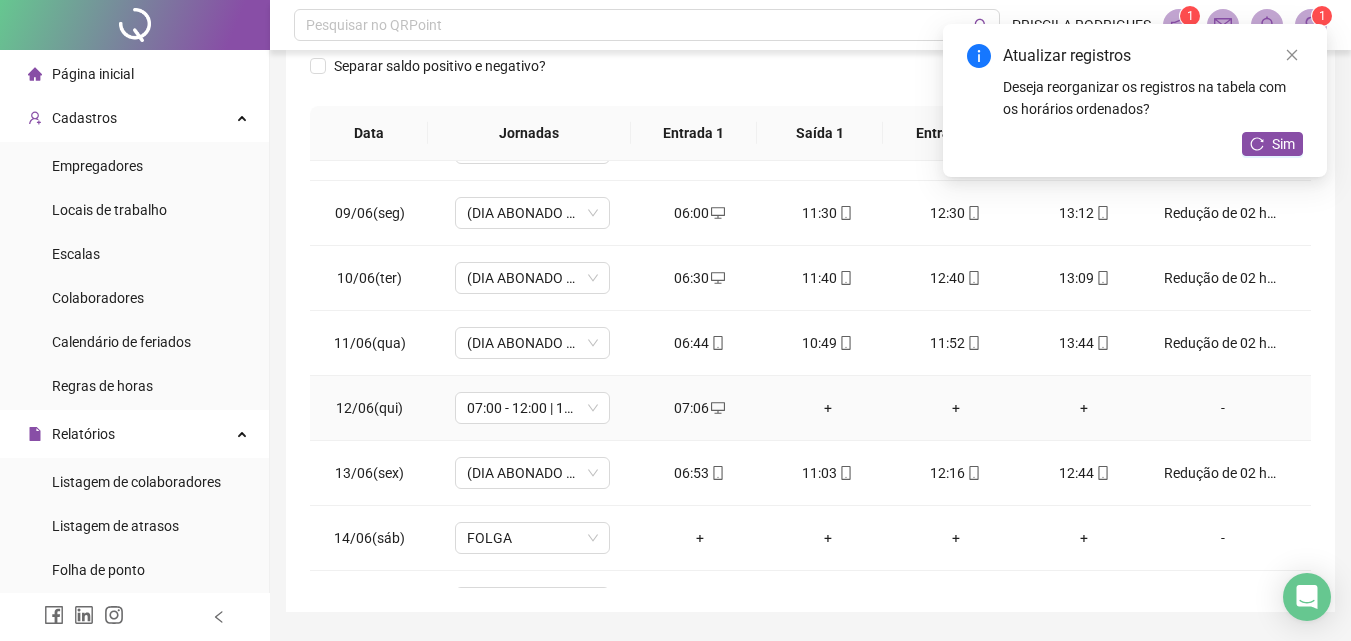 click on "+" at bounding box center [828, 408] 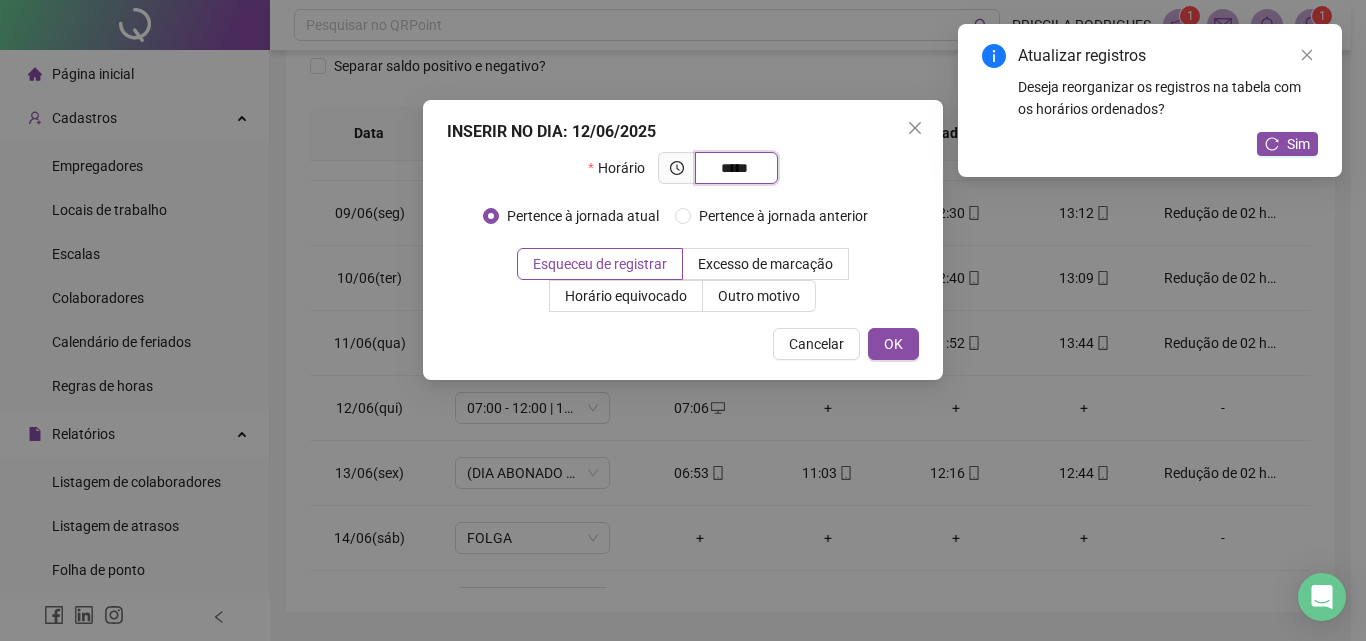 type on "*****" 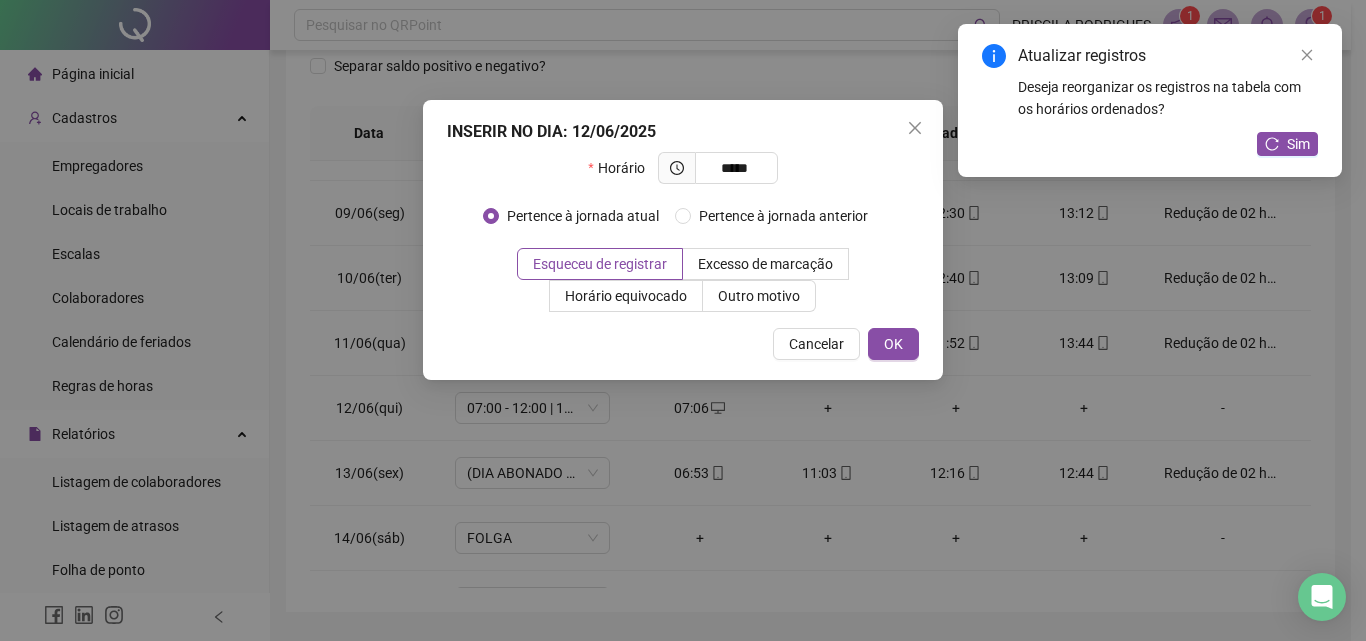 click on "OK" at bounding box center [893, 344] 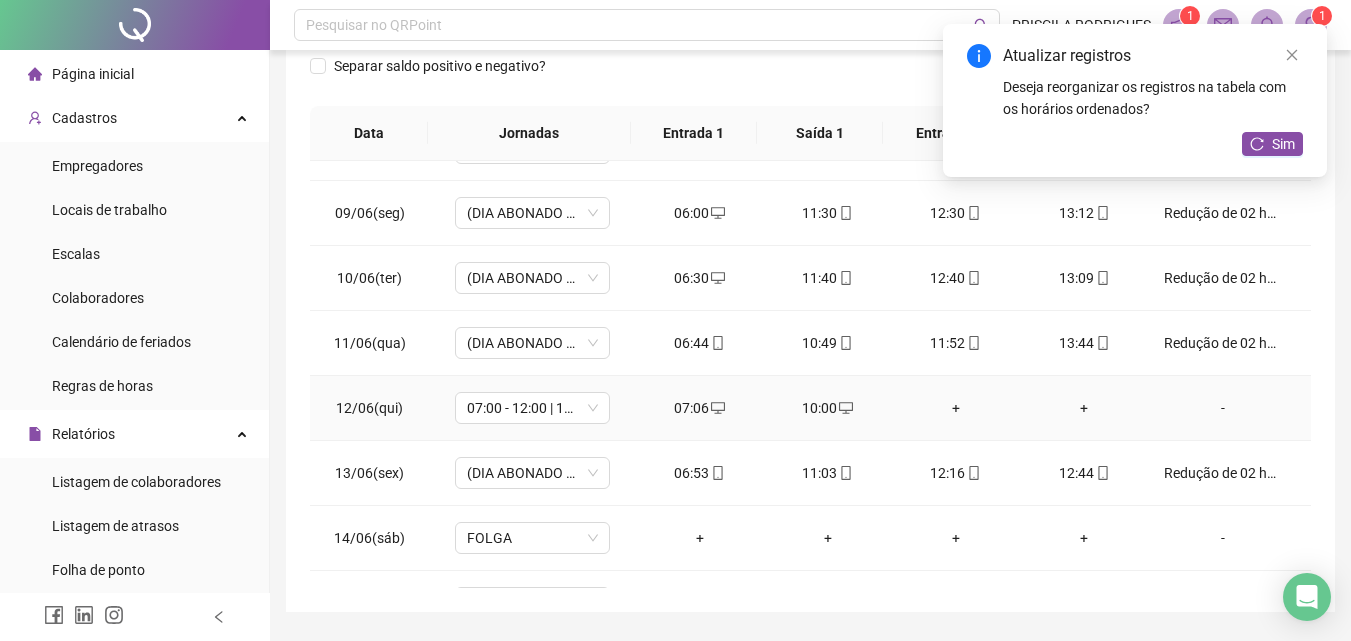 click on "+" at bounding box center [956, 408] 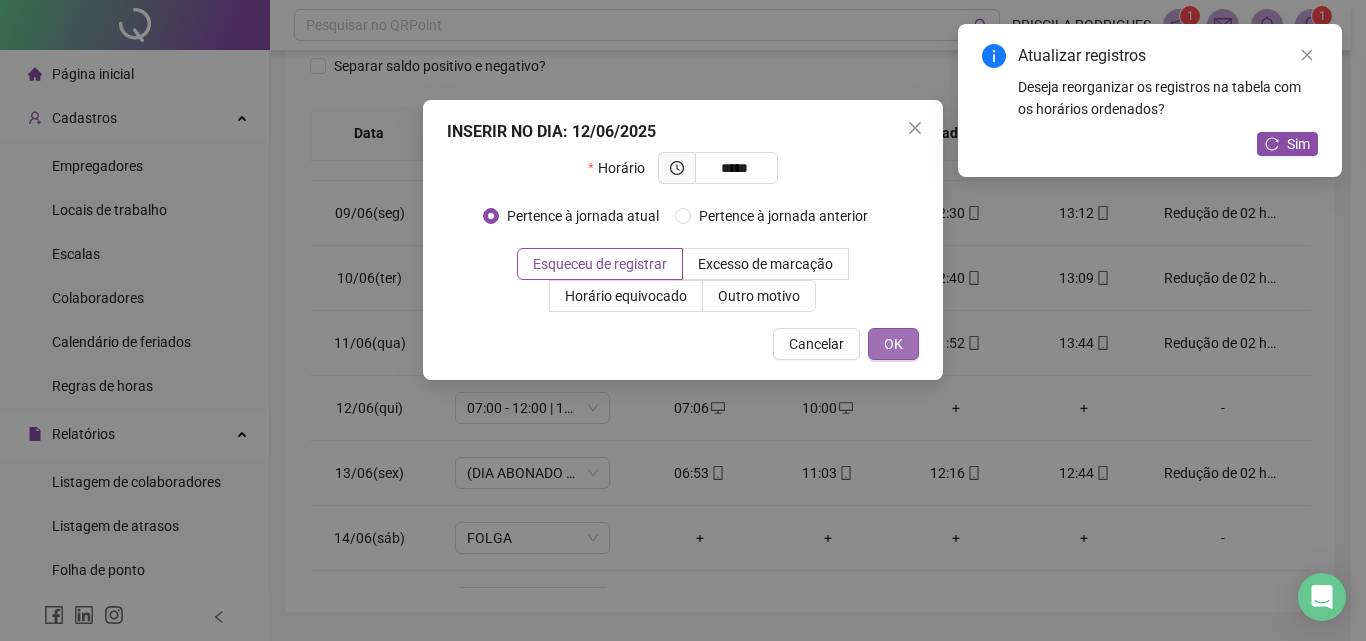 type on "*****" 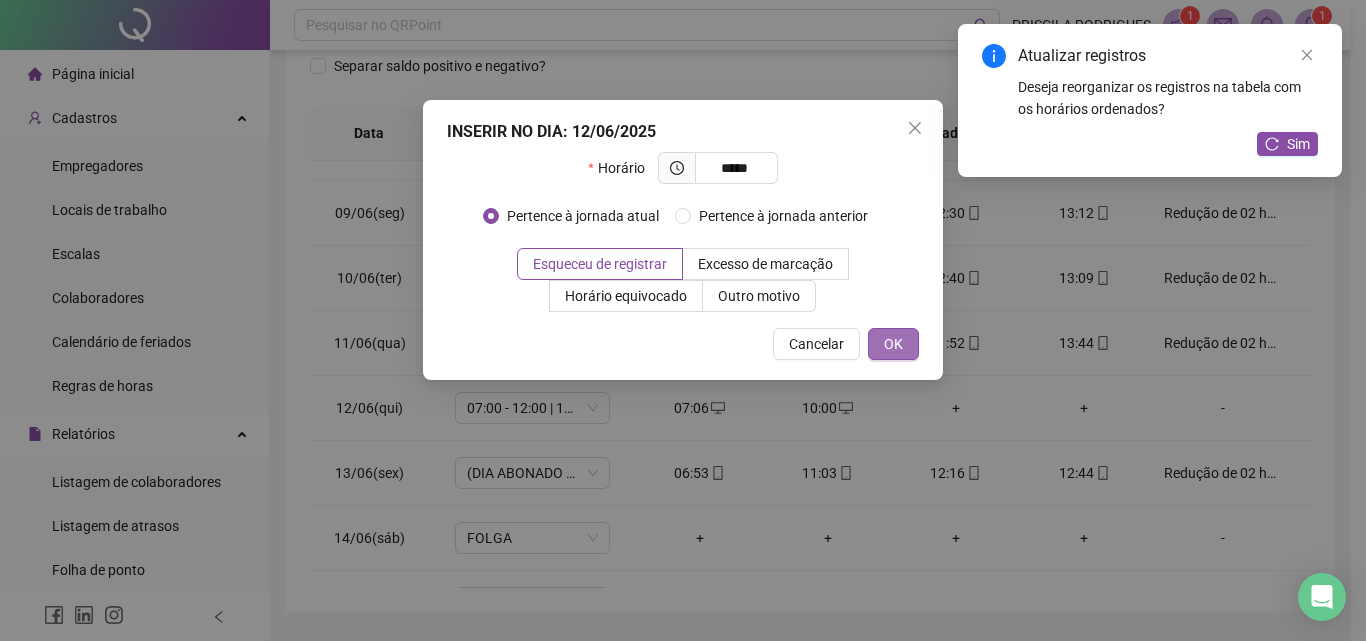 click on "OK" at bounding box center [893, 344] 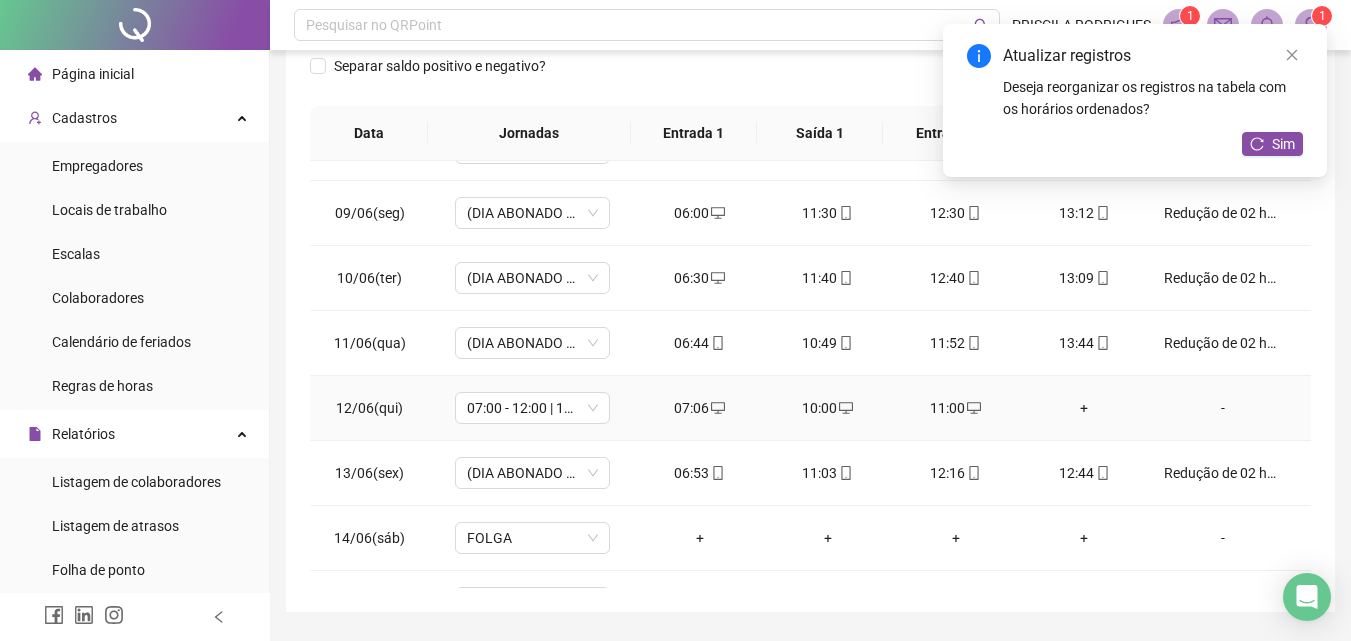 click on "+" at bounding box center (1084, 408) 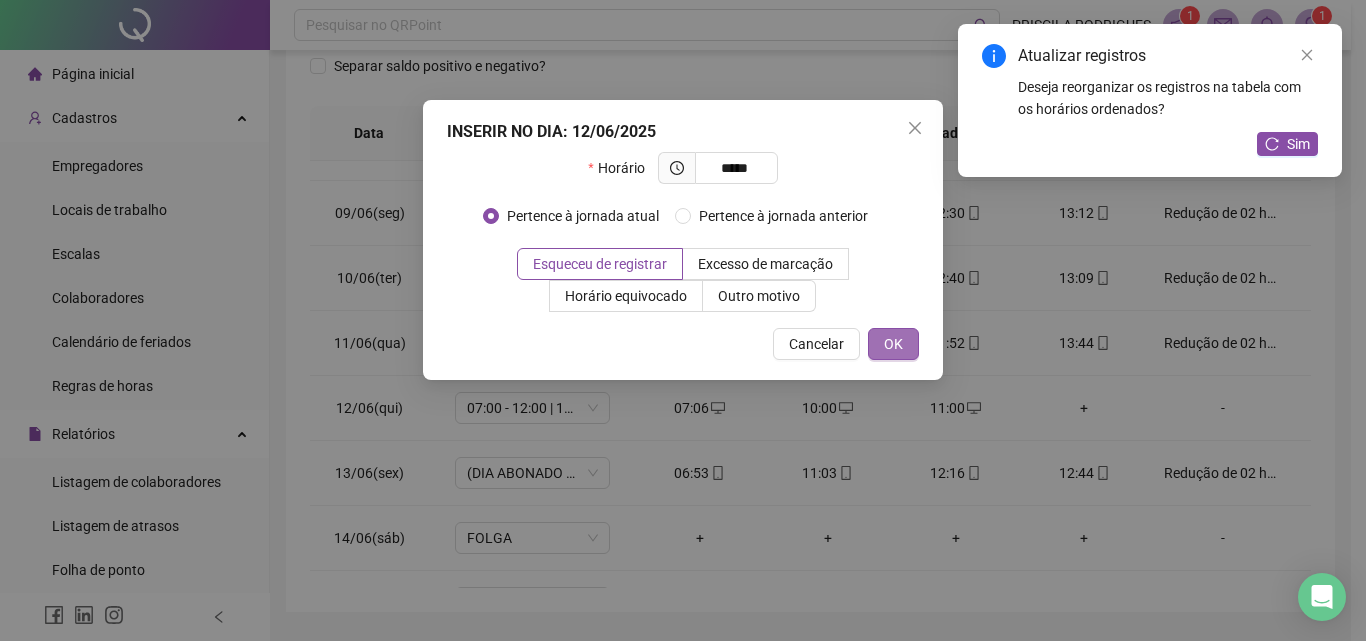 type on "*****" 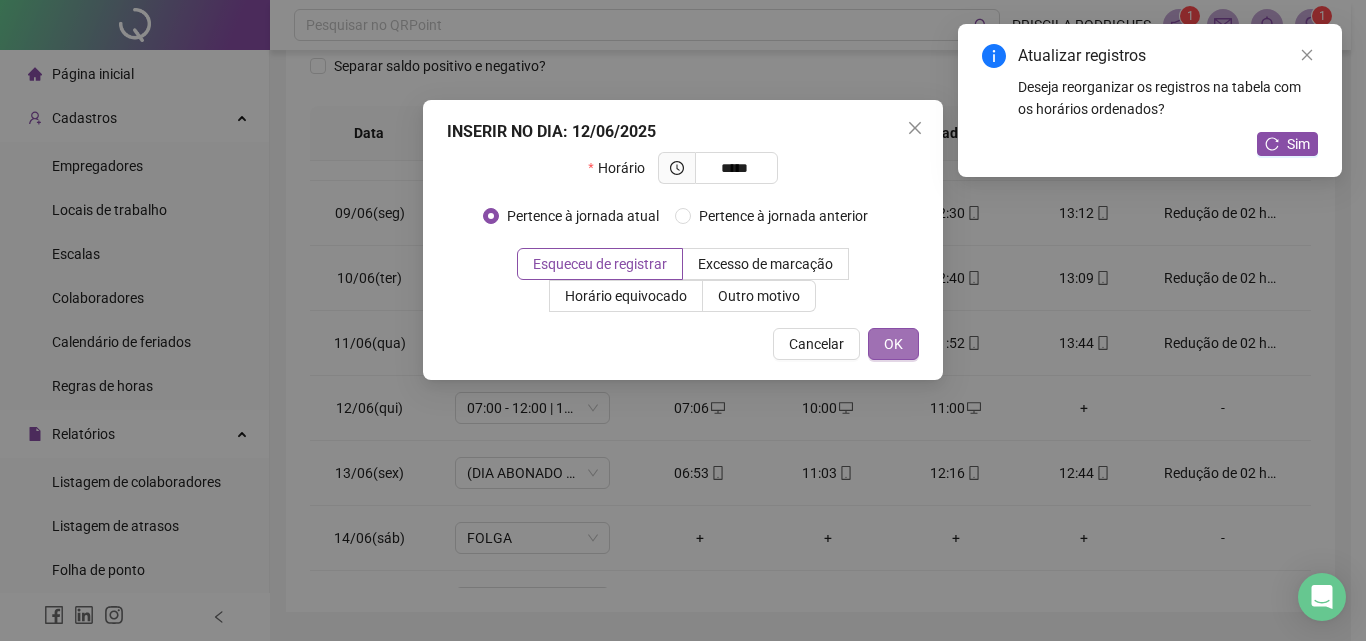 click on "OK" at bounding box center (893, 344) 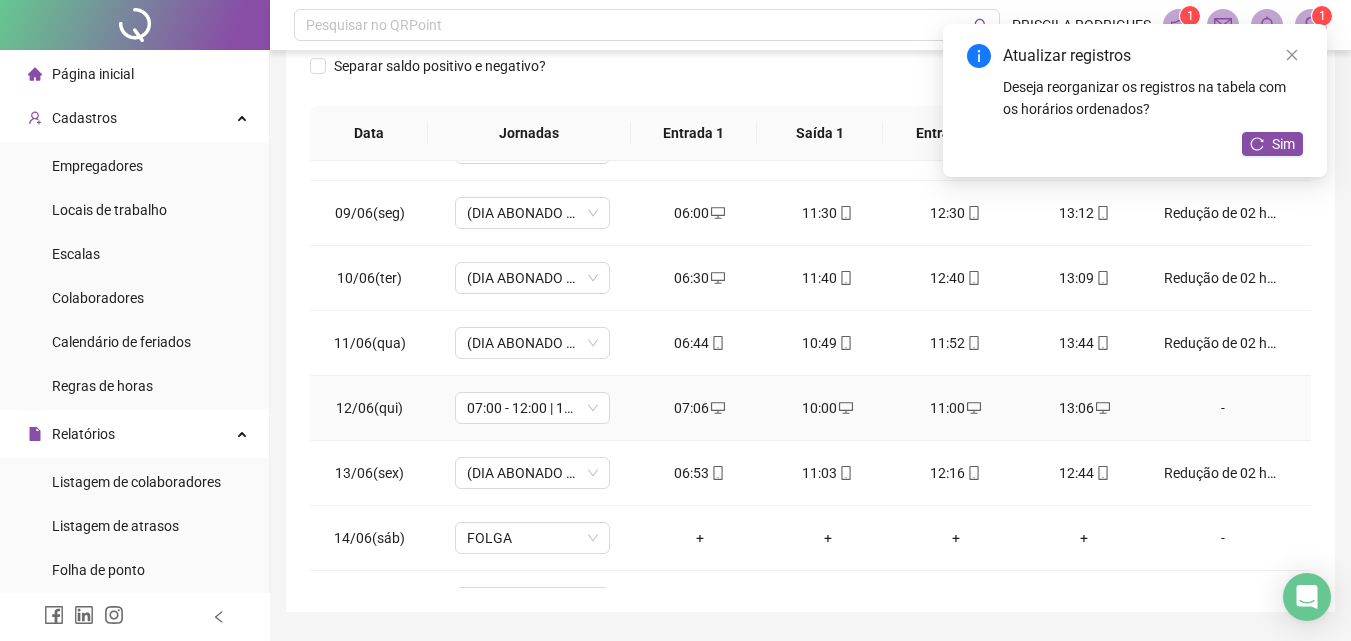click on "-" at bounding box center (1223, 408) 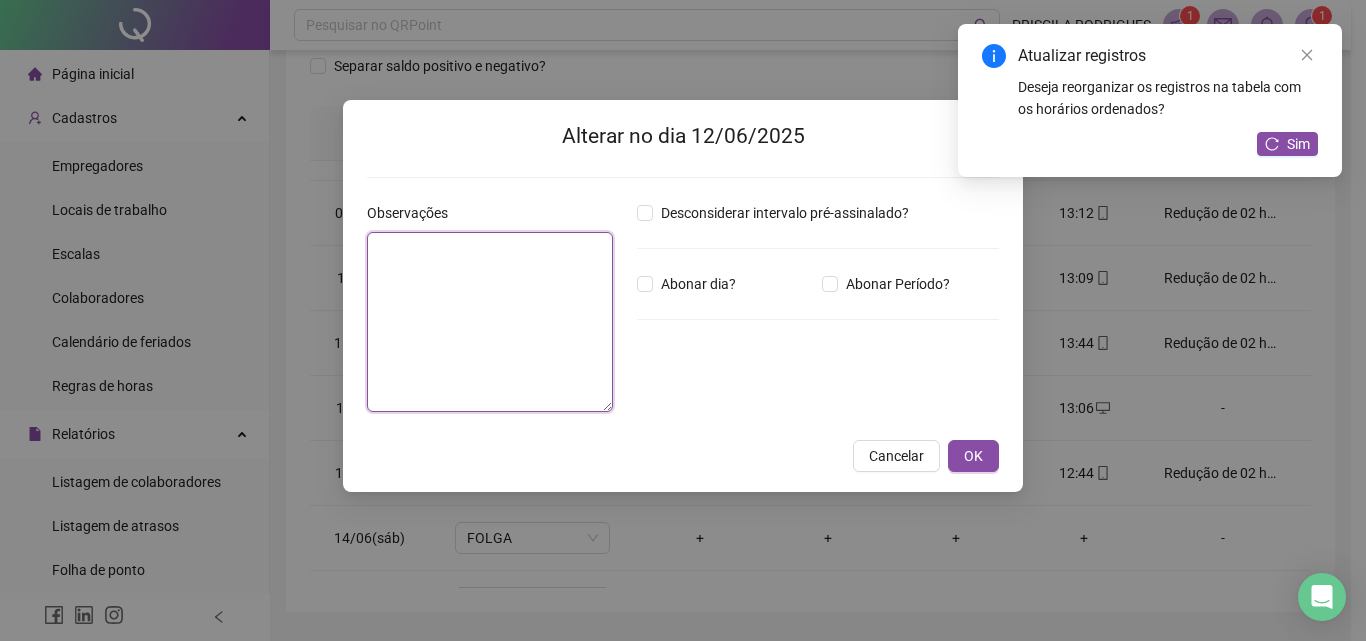 drag, startPoint x: 486, startPoint y: 351, endPoint x: 486, endPoint y: 317, distance: 34 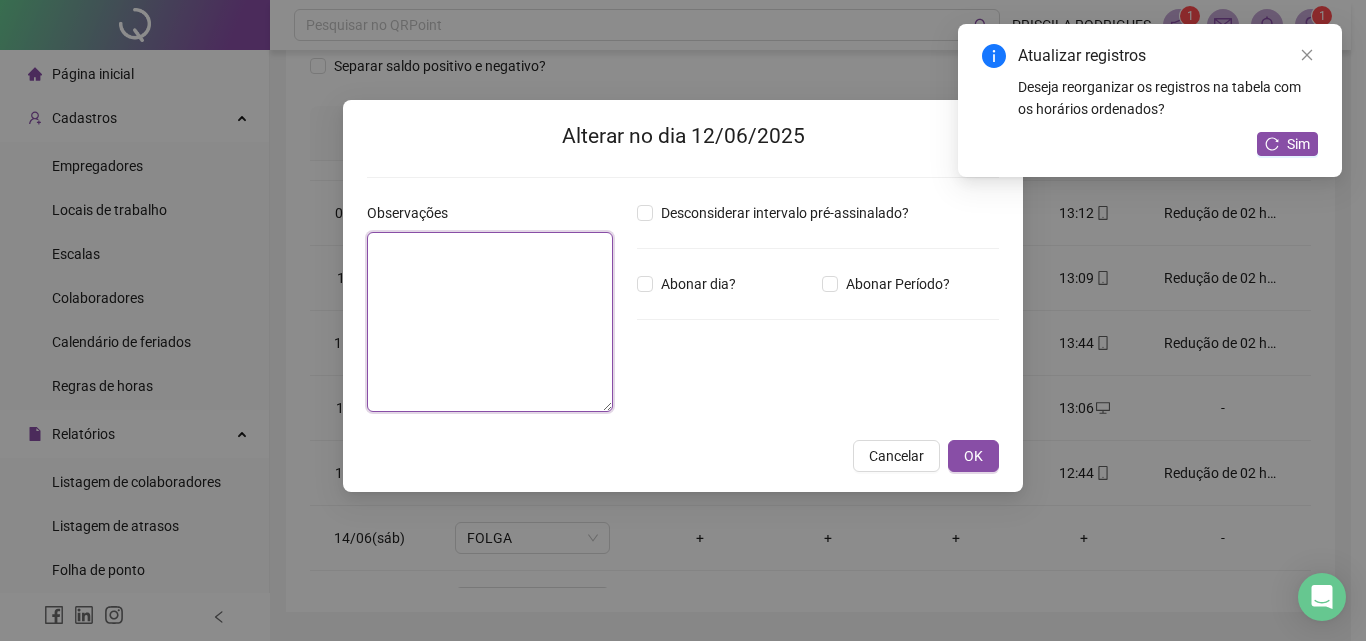 paste on "**********" 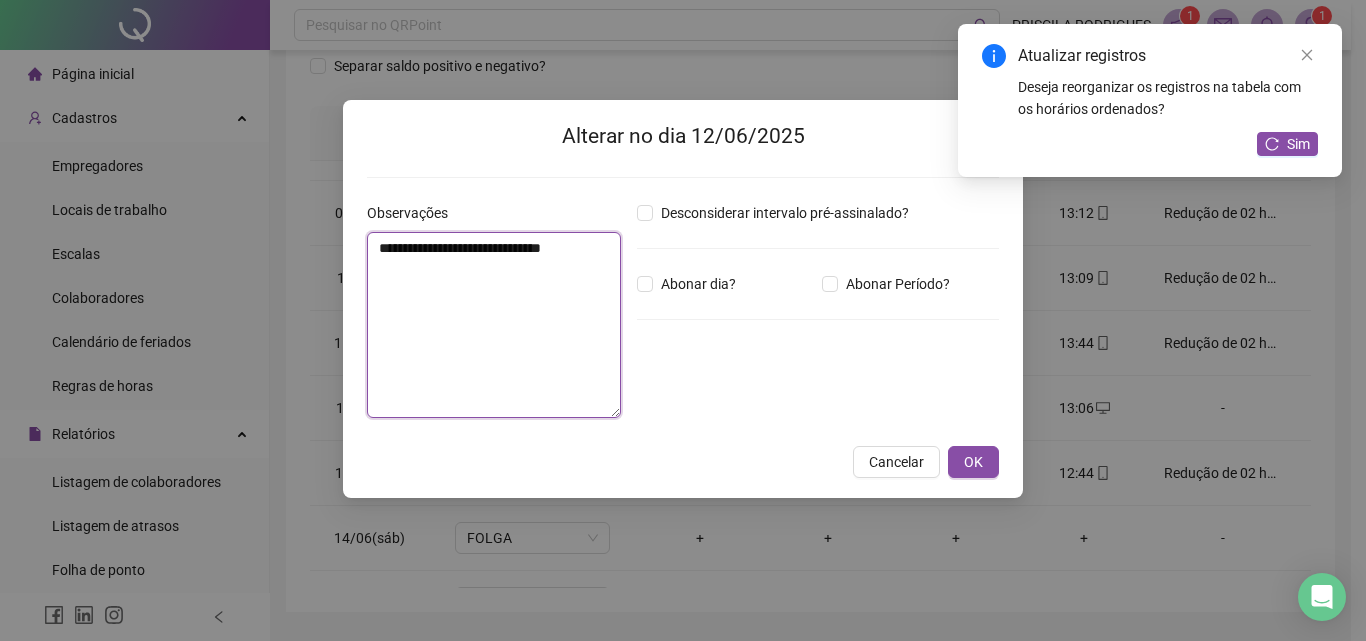 type on "**********" 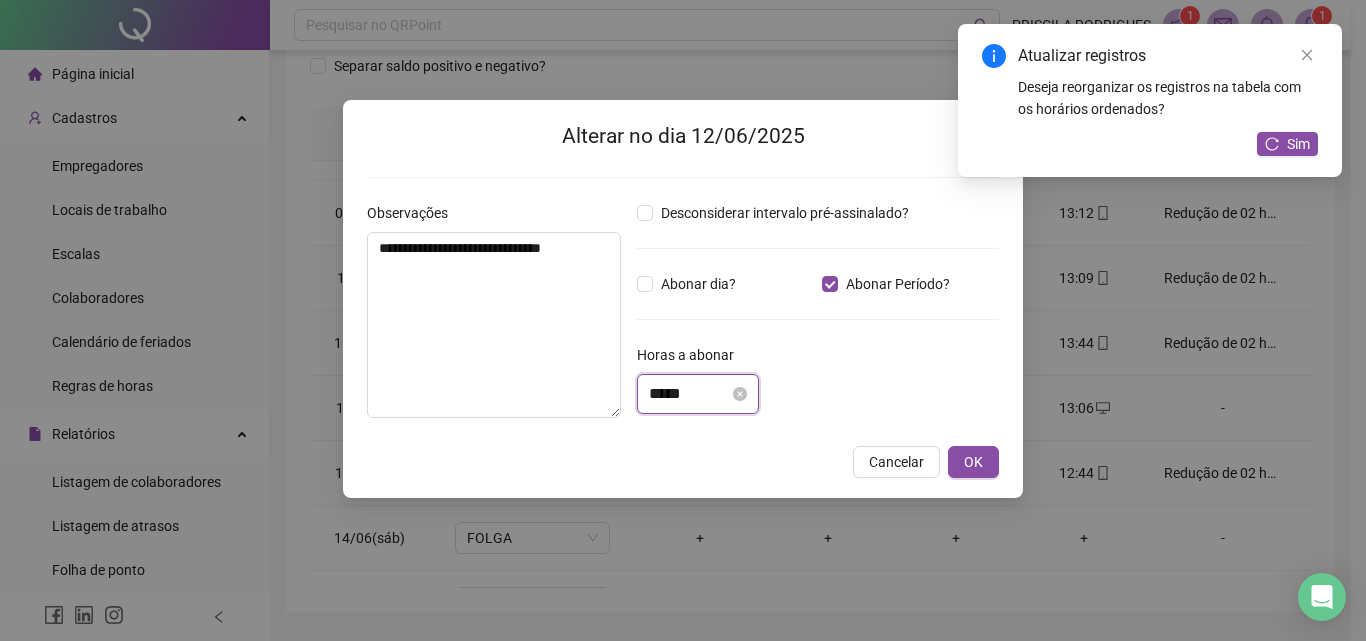 click on "*****" at bounding box center (689, 394) 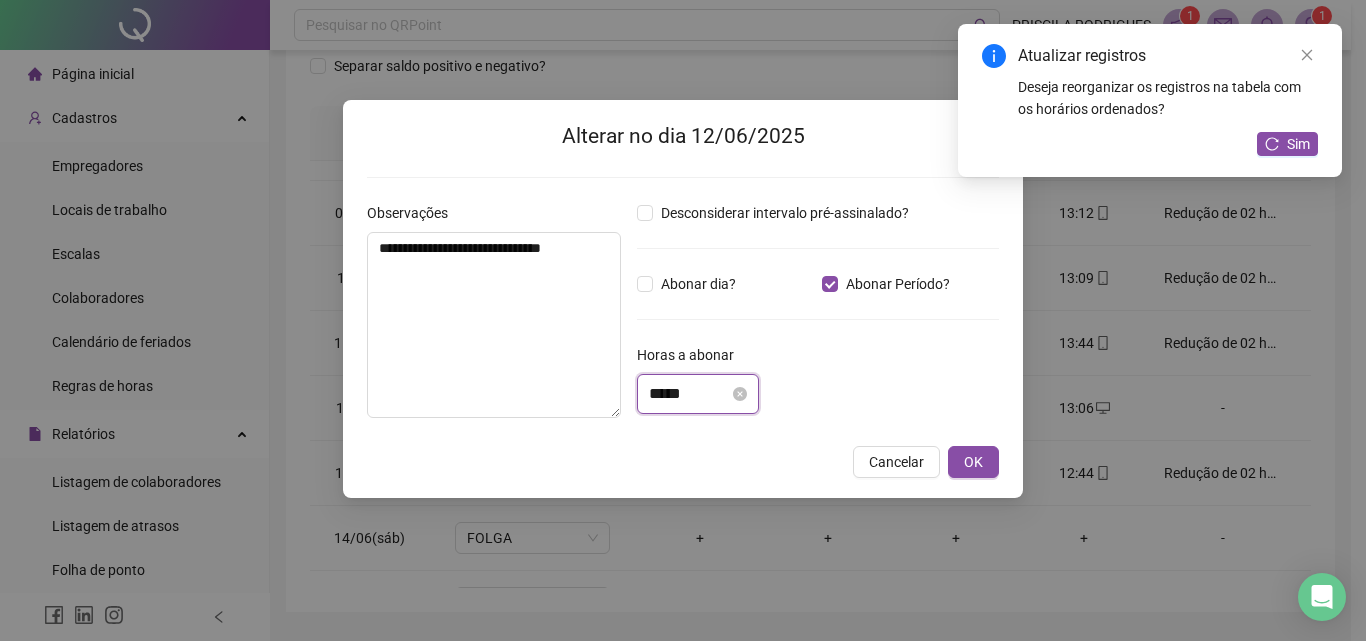 scroll, scrollTop: 0, scrollLeft: 0, axis: both 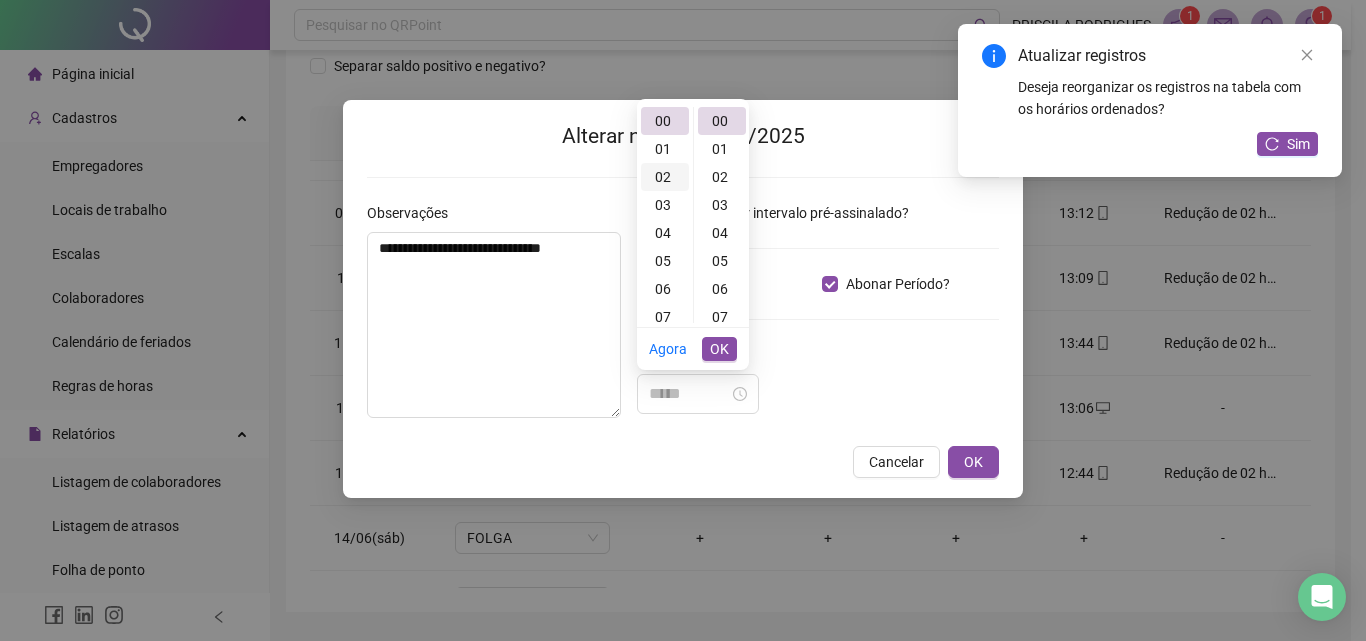 click on "02" at bounding box center (665, 177) 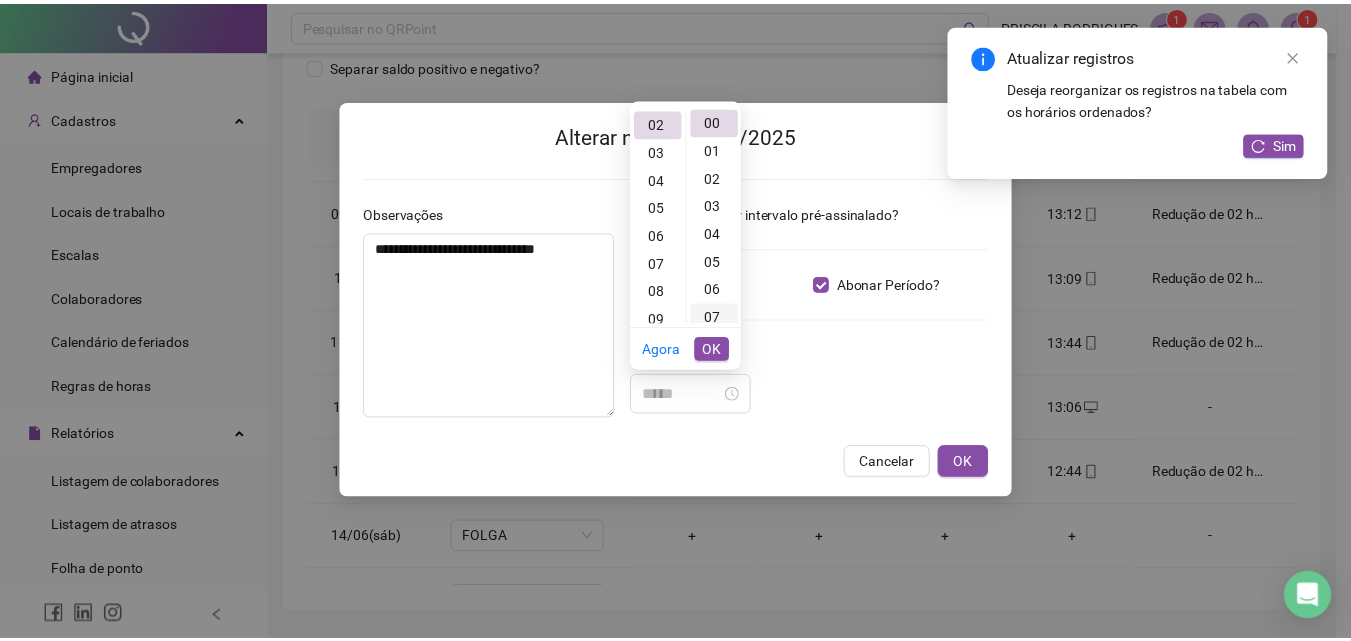 scroll, scrollTop: 56, scrollLeft: 0, axis: vertical 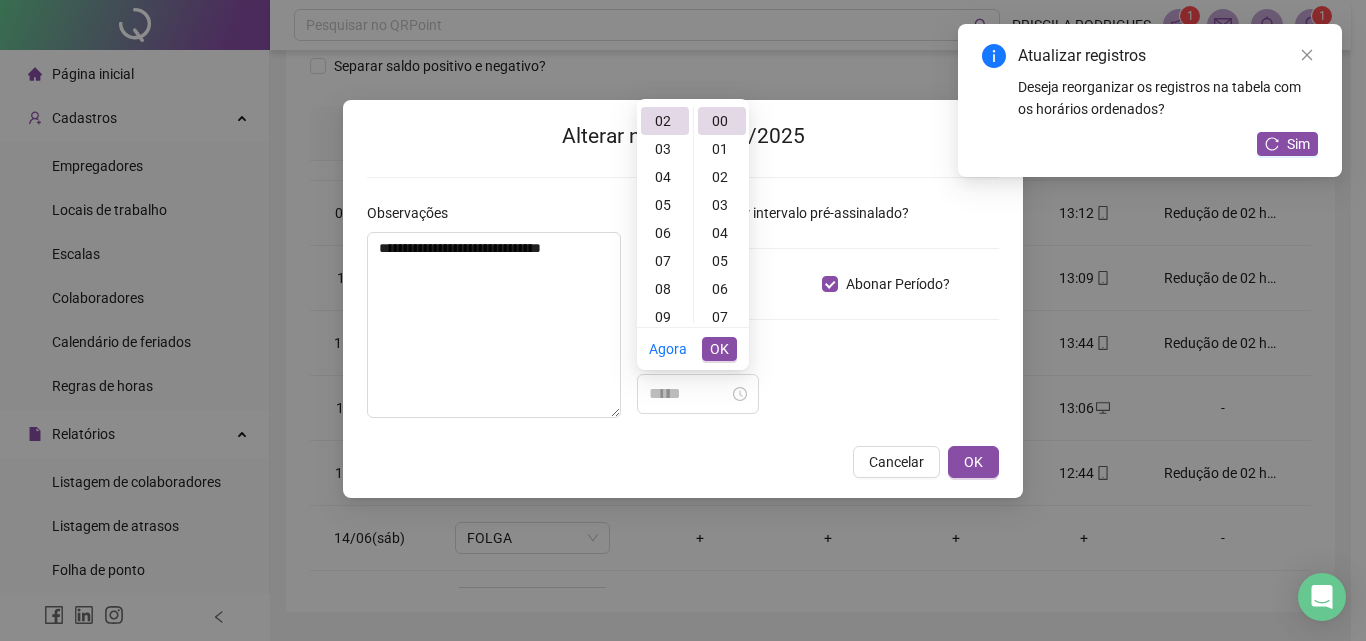 type on "*****" 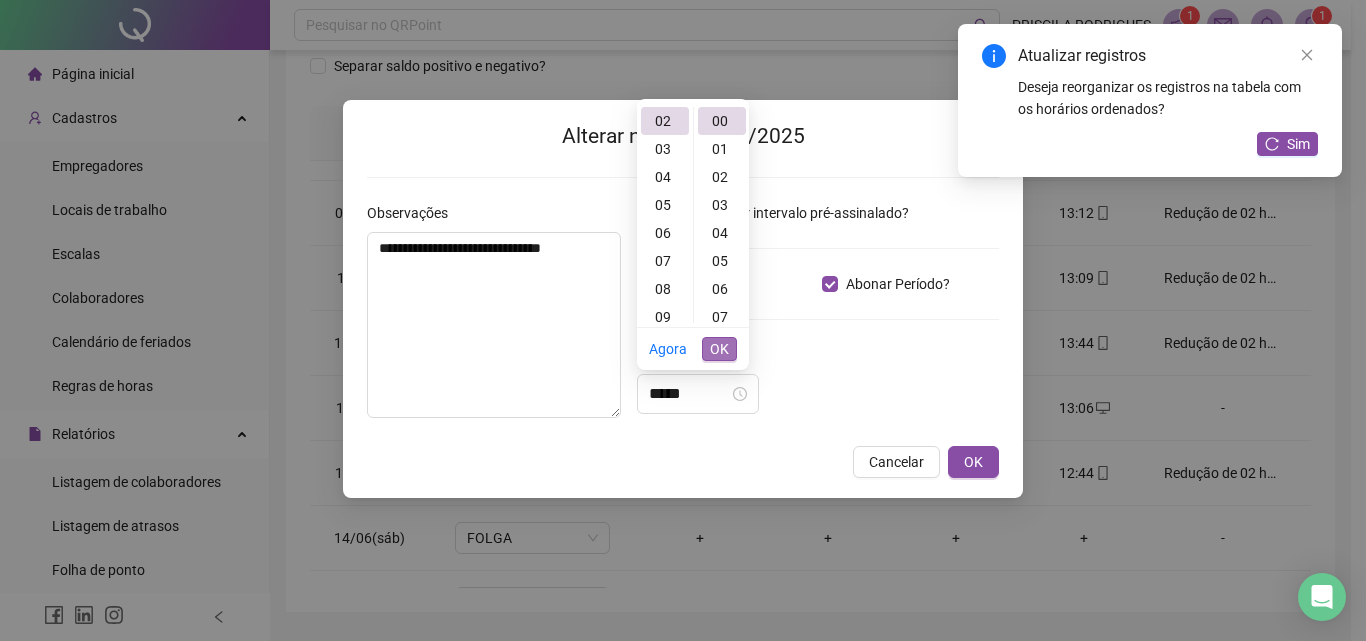 click on "OK" at bounding box center (719, 349) 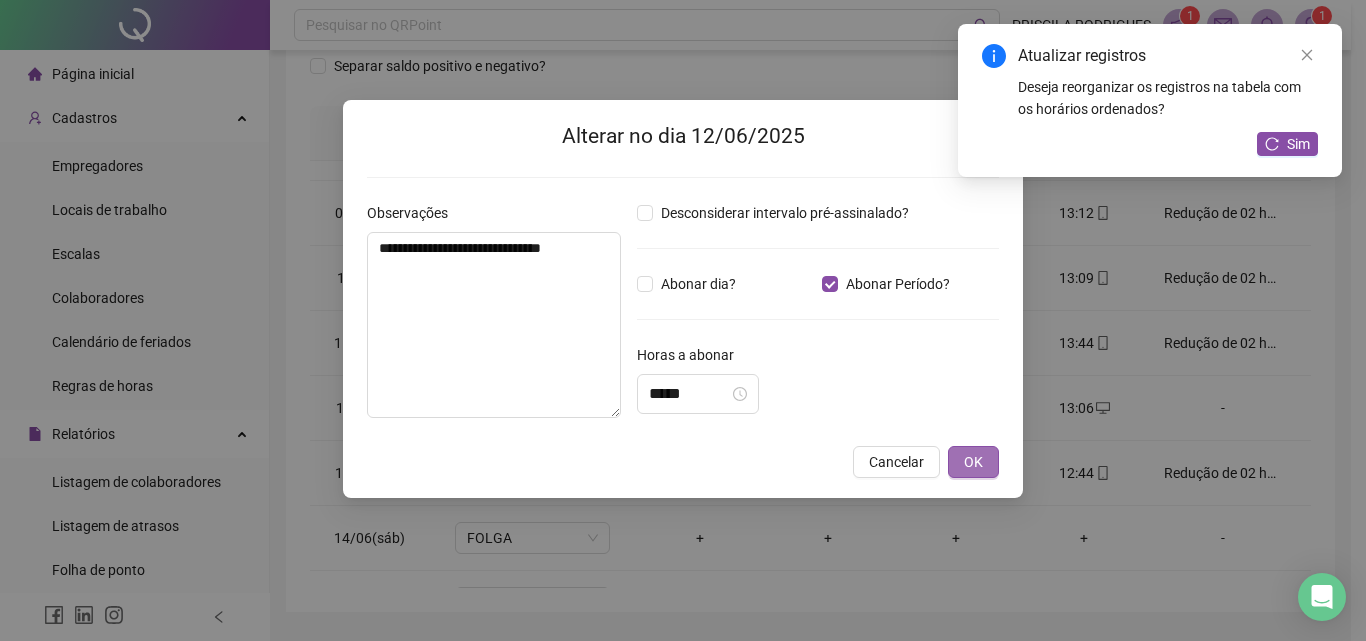 click on "OK" at bounding box center (973, 462) 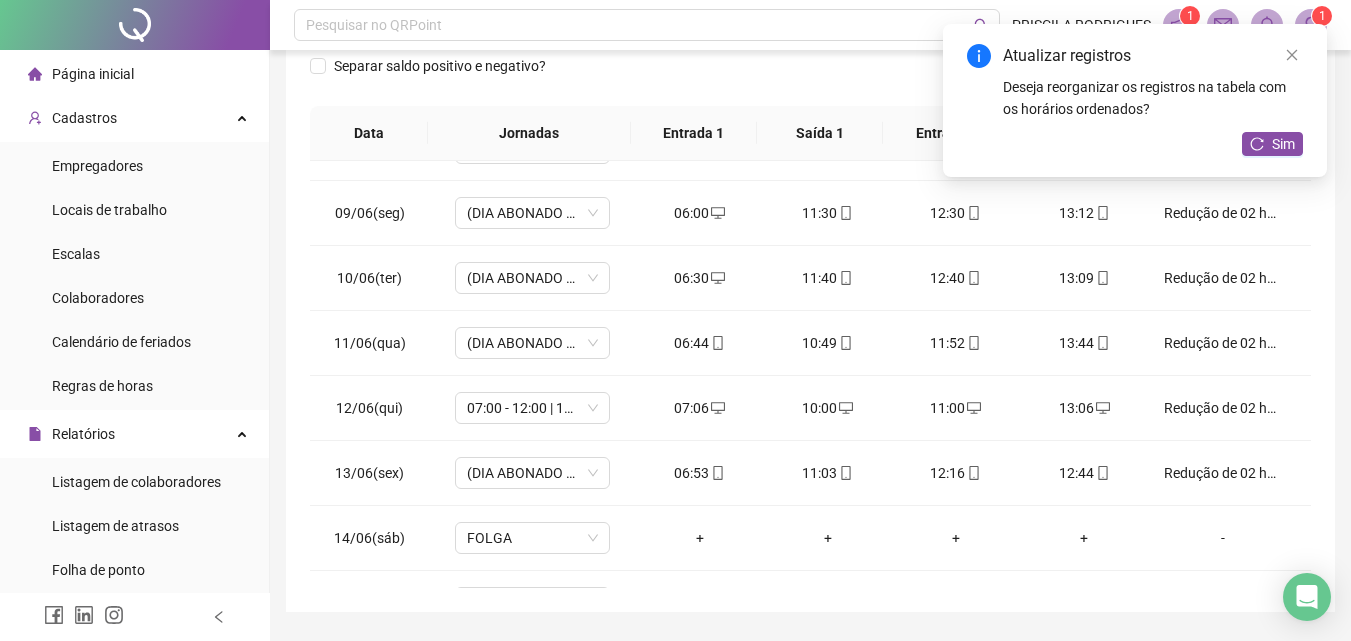 click 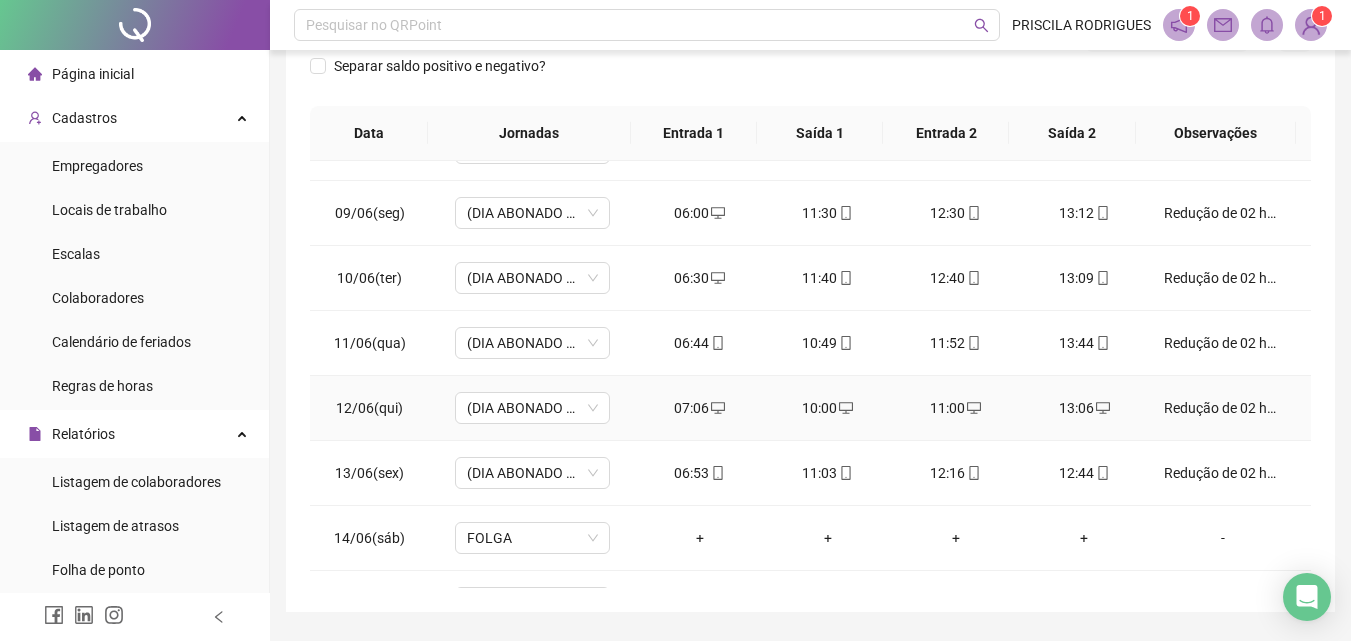 scroll, scrollTop: 100, scrollLeft: 0, axis: vertical 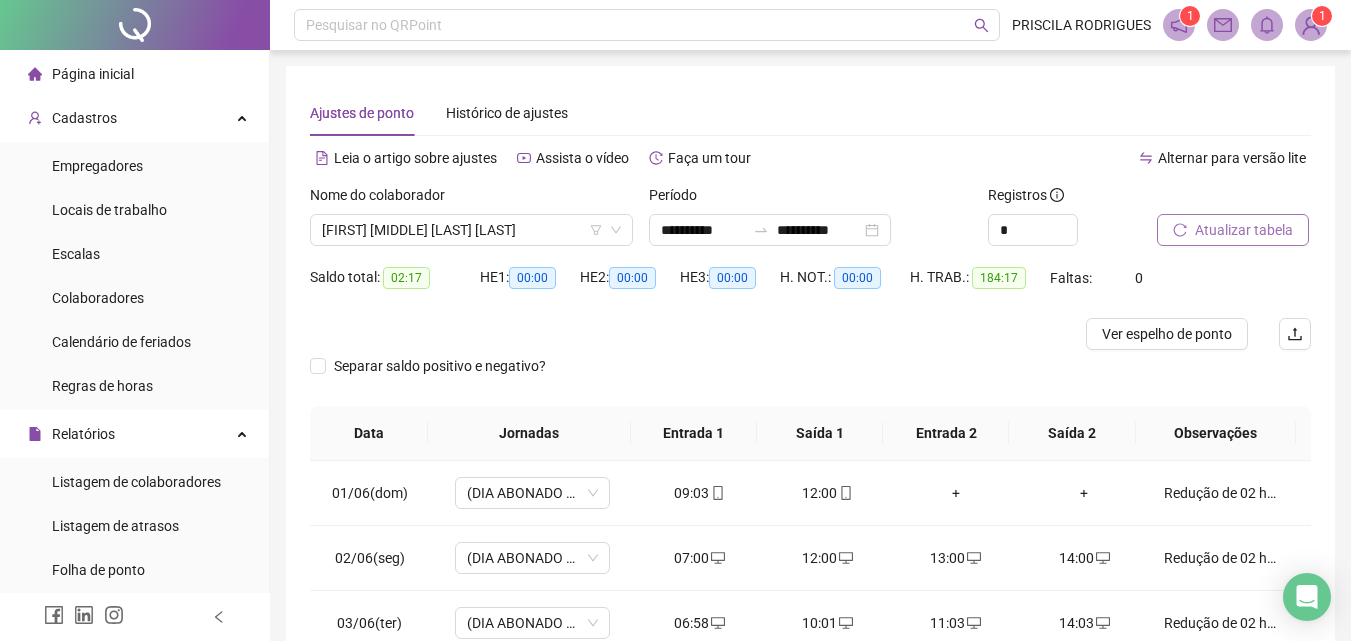 click on "Atualizar tabela" at bounding box center (1244, 230) 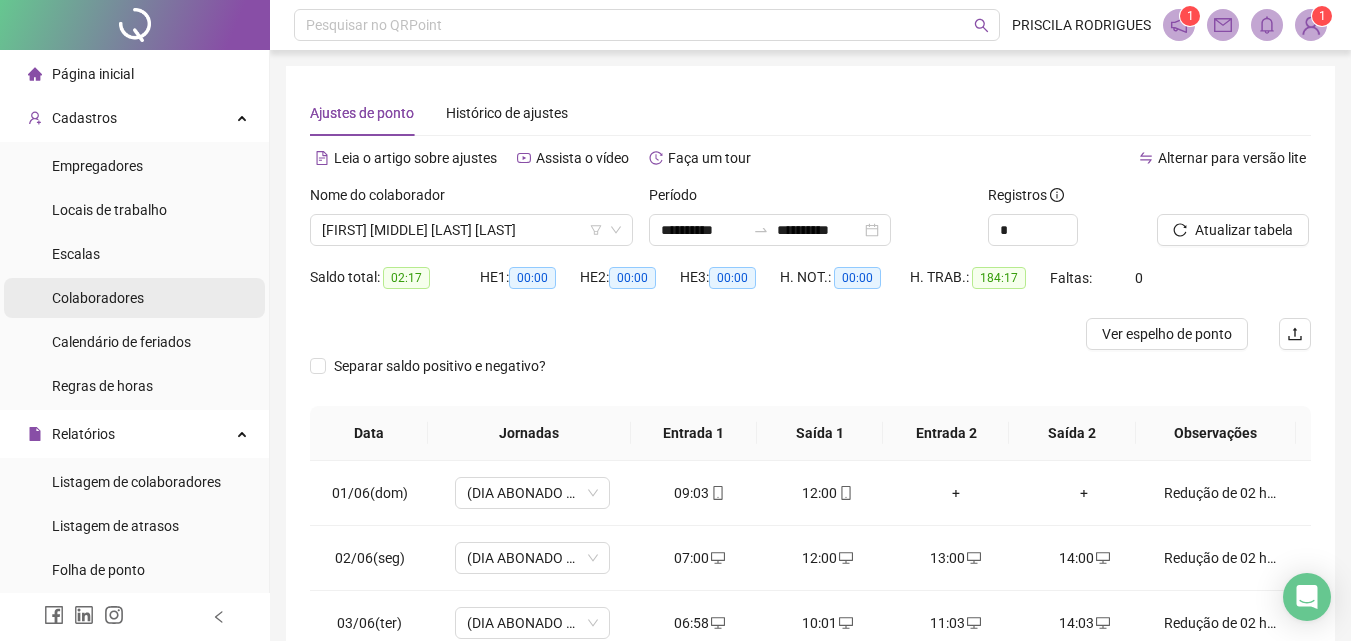 click on "Colaboradores" at bounding box center (98, 298) 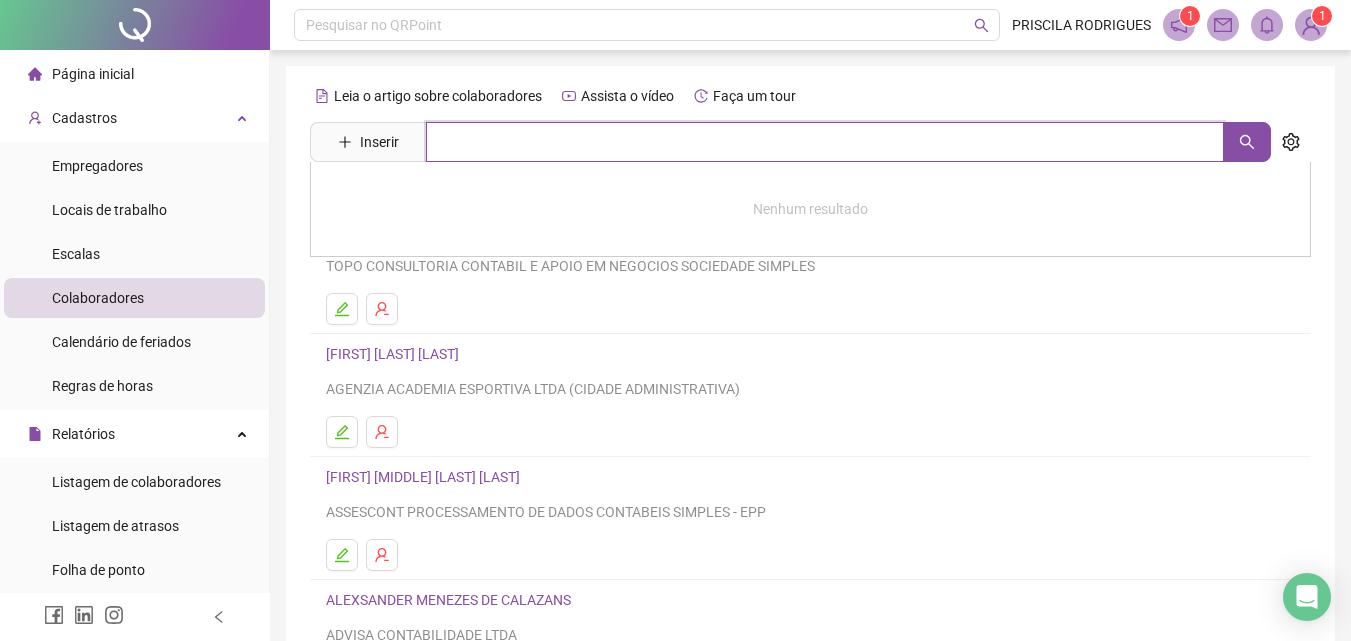 click at bounding box center [825, 142] 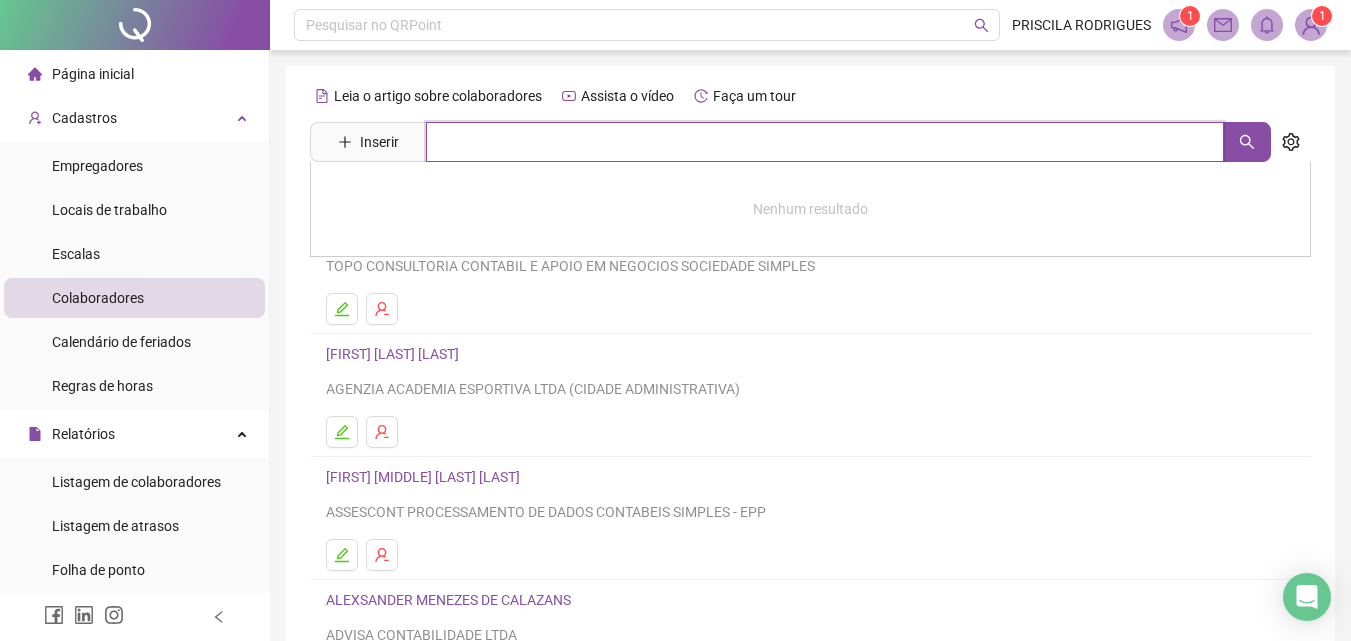 scroll, scrollTop: 326, scrollLeft: 0, axis: vertical 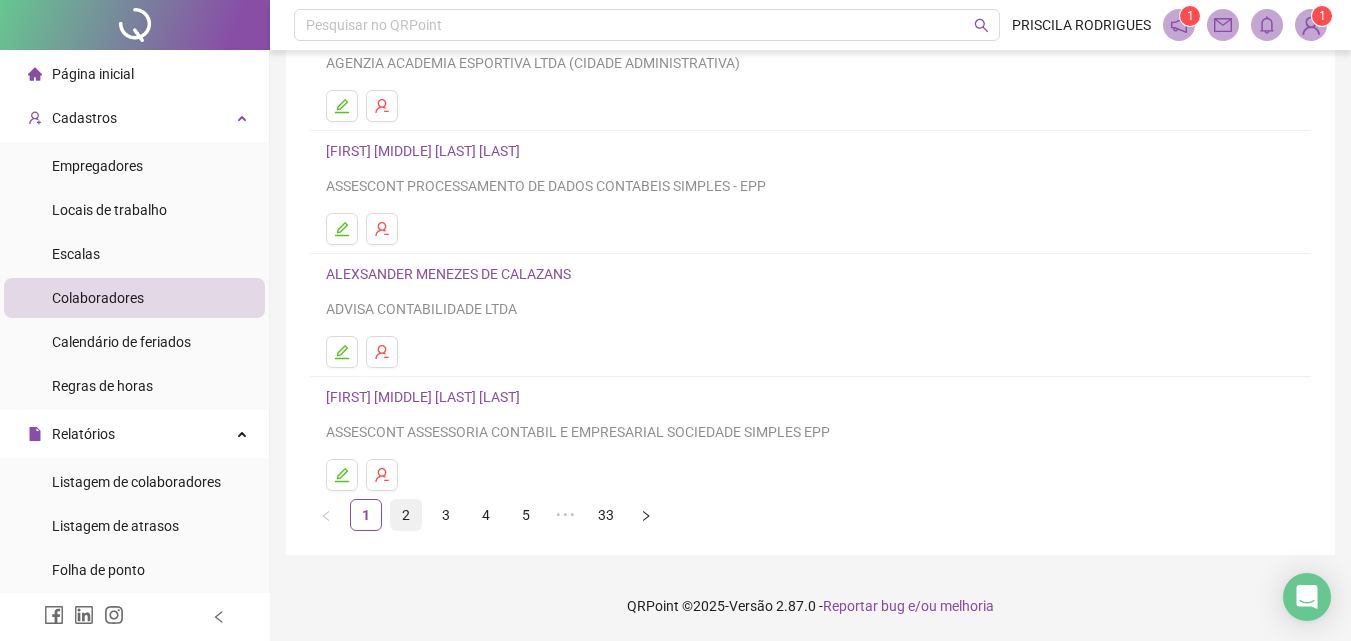 click on "2" at bounding box center [406, 515] 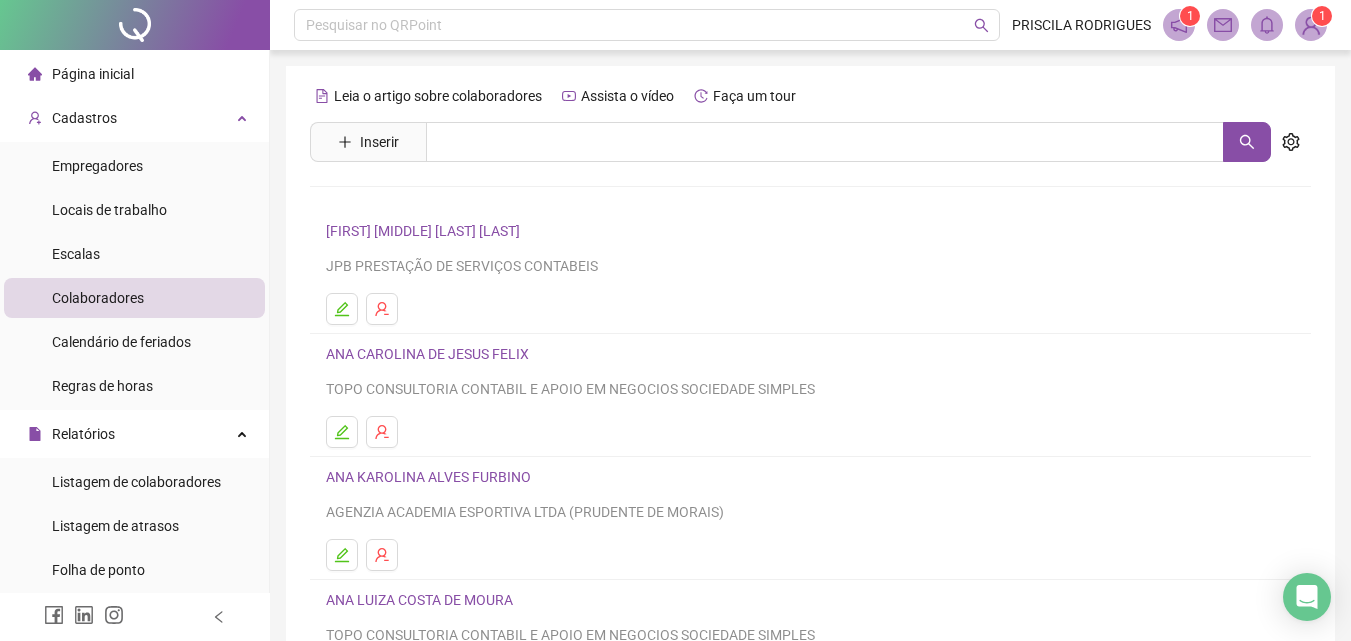 click on "[FIRST] [MIDDLE] [LAST] [LAST]" at bounding box center [426, 231] 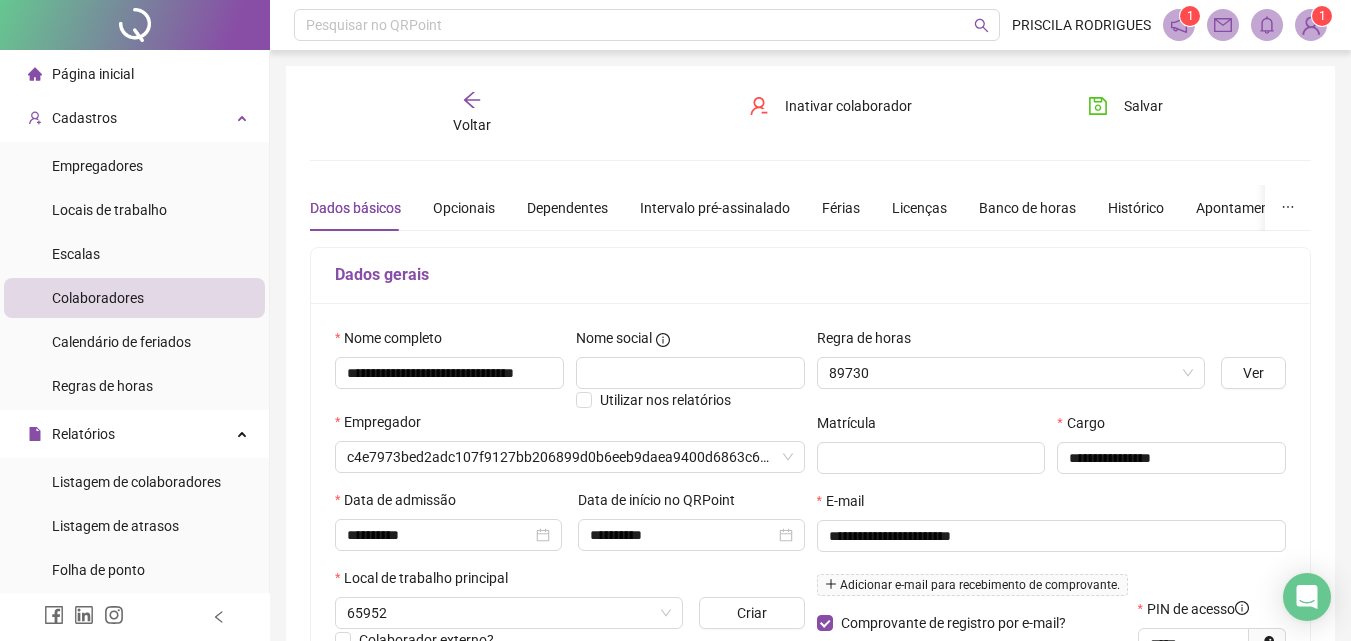 type on "**********" 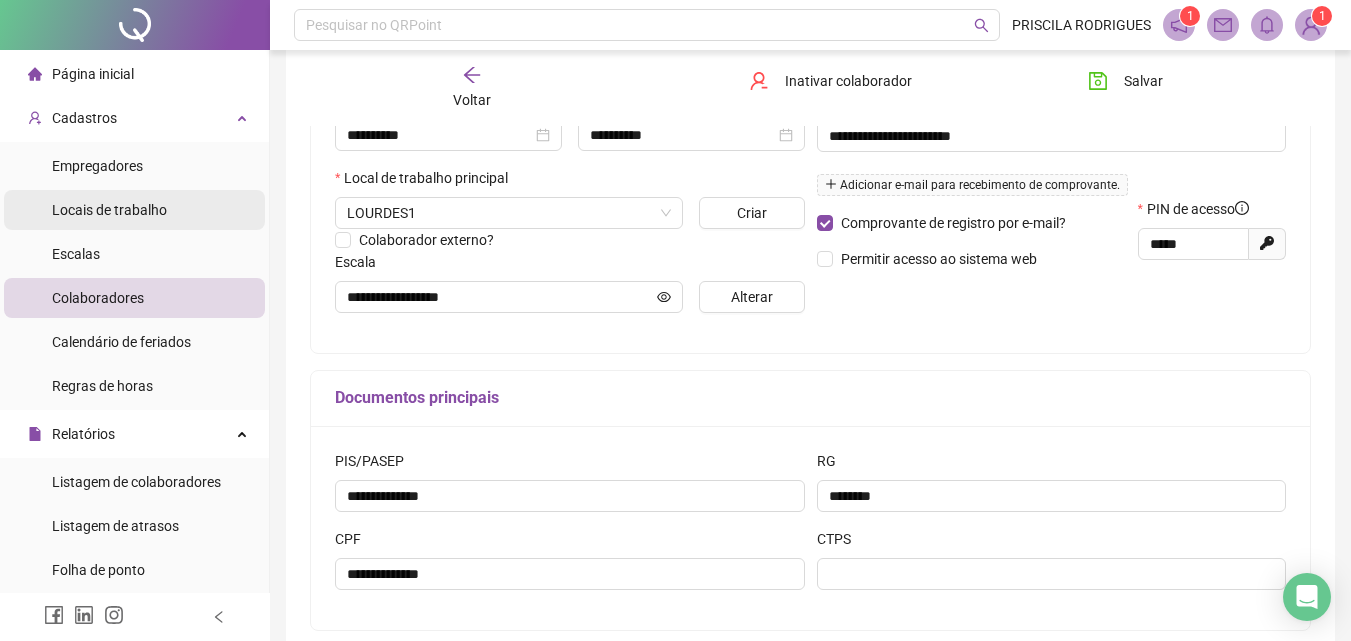scroll, scrollTop: 100, scrollLeft: 0, axis: vertical 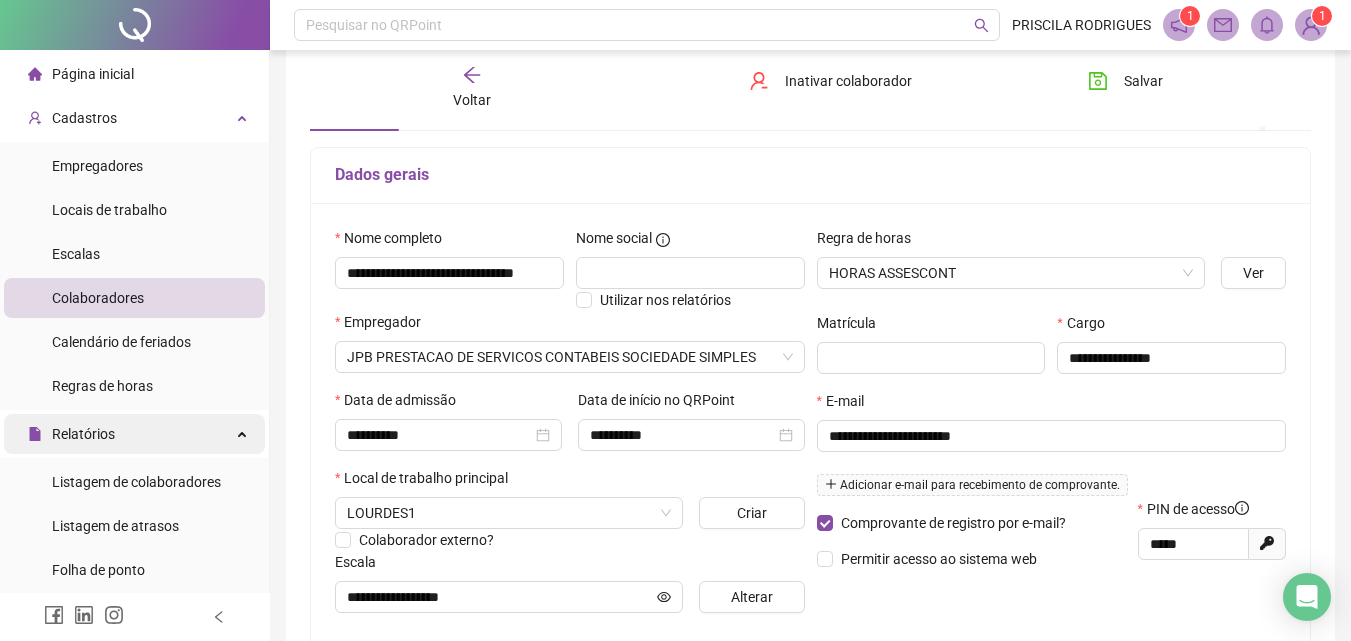 click on "Relatórios" at bounding box center [134, 434] 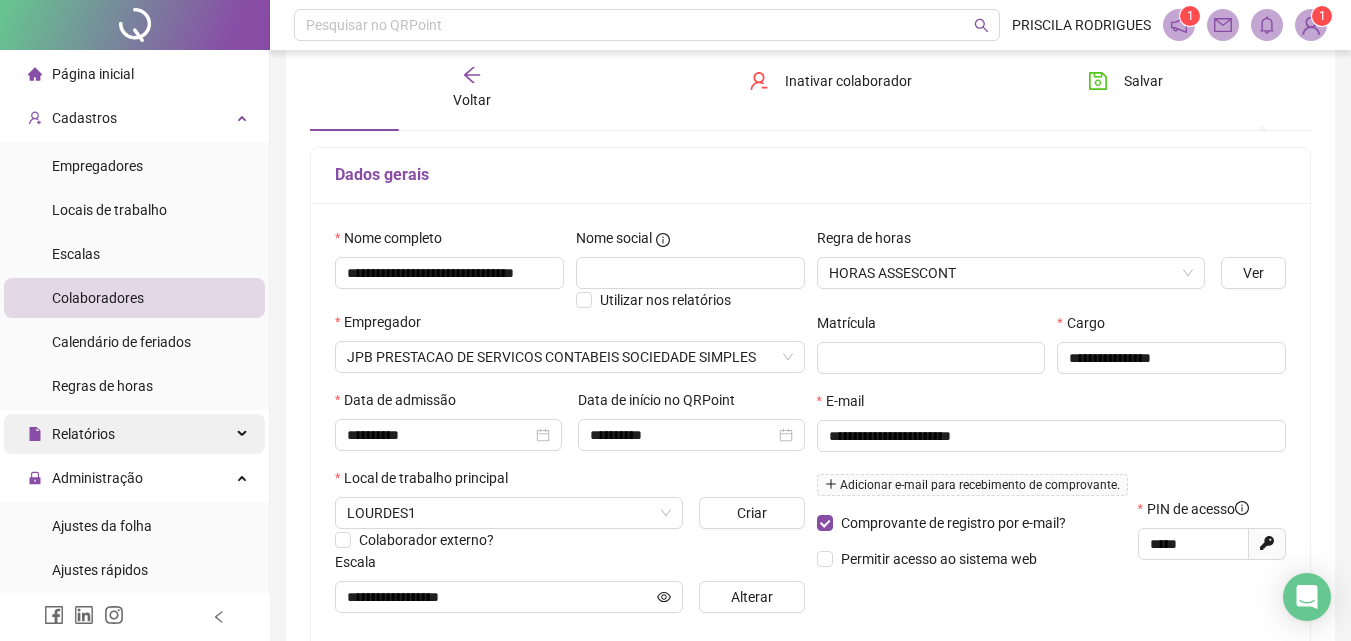click on "Relatórios" at bounding box center (134, 434) 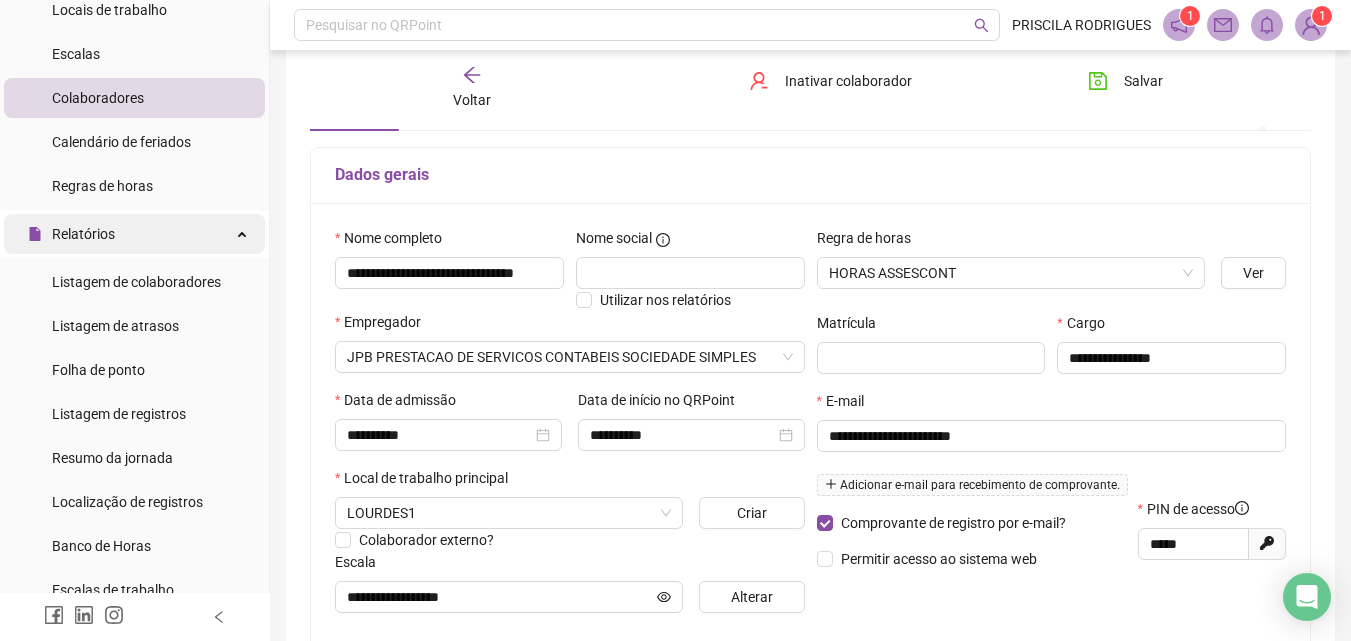 scroll, scrollTop: 300, scrollLeft: 0, axis: vertical 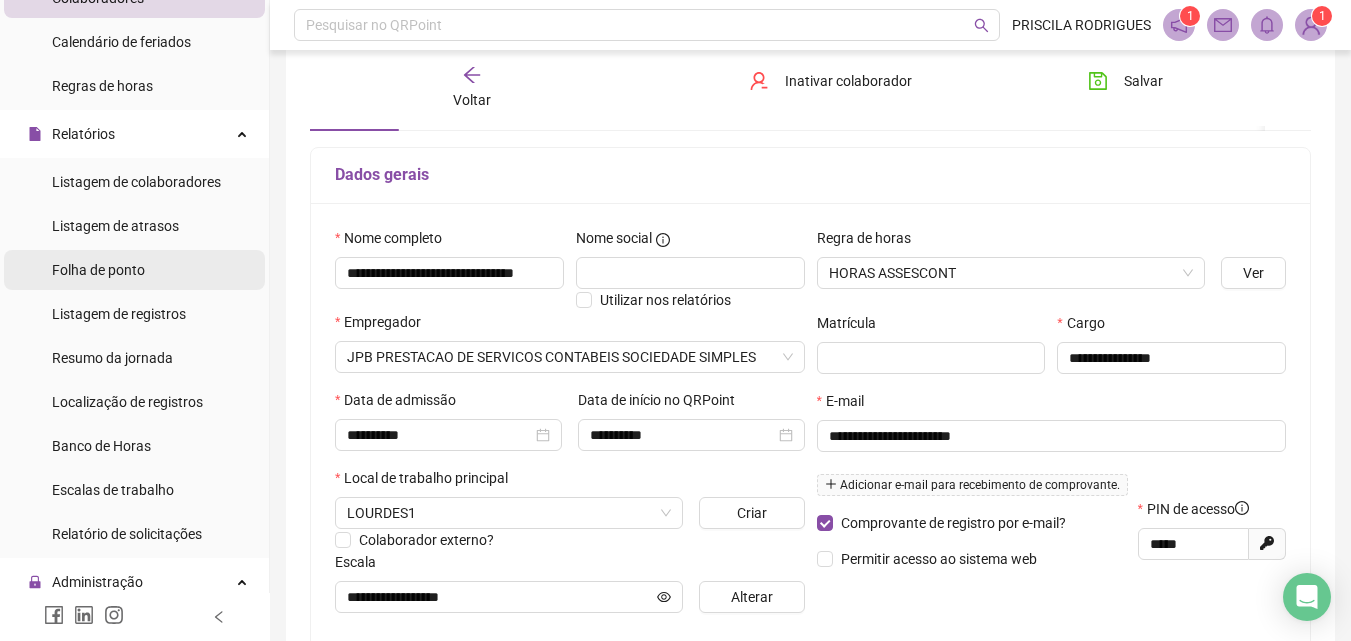 click on "Folha de ponto" at bounding box center [98, 270] 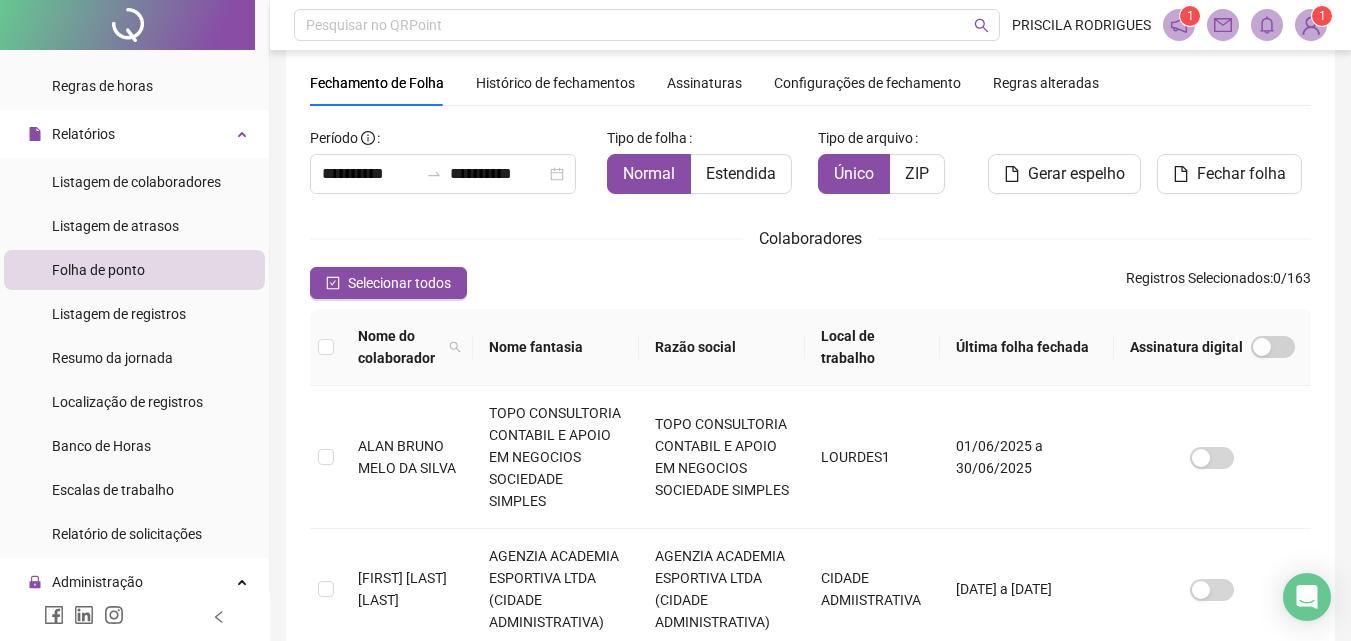 scroll, scrollTop: 89, scrollLeft: 0, axis: vertical 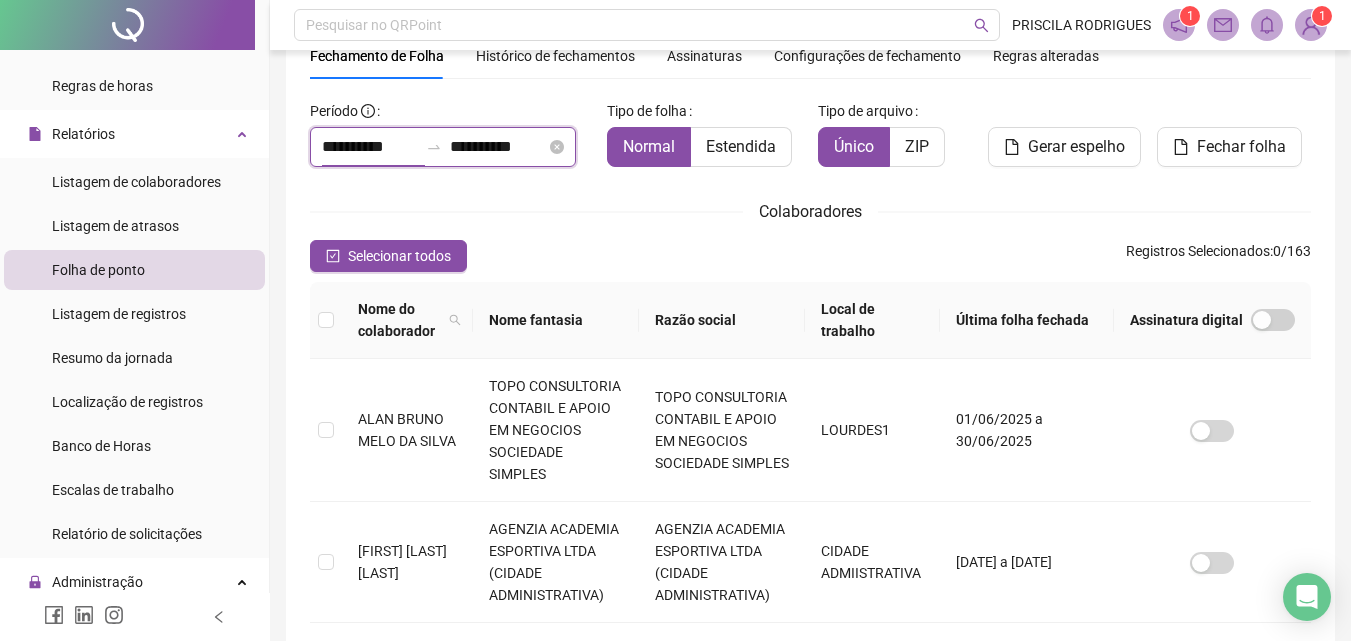click on "**********" at bounding box center (370, 147) 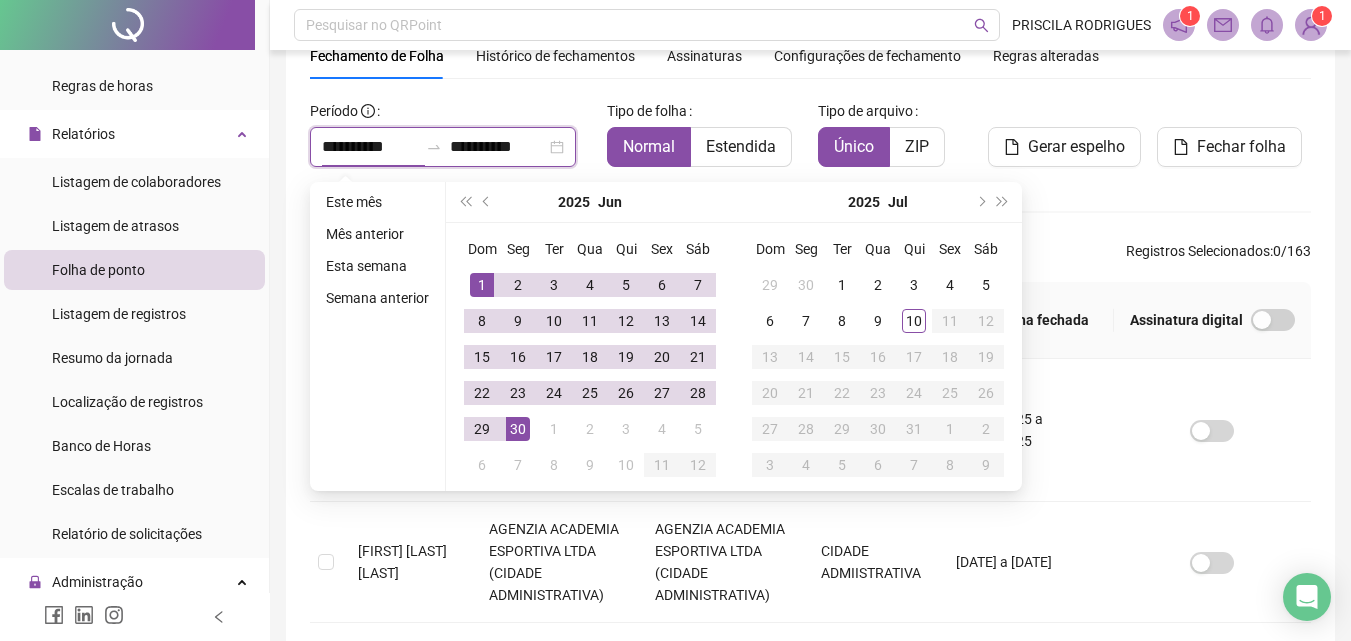 type on "**********" 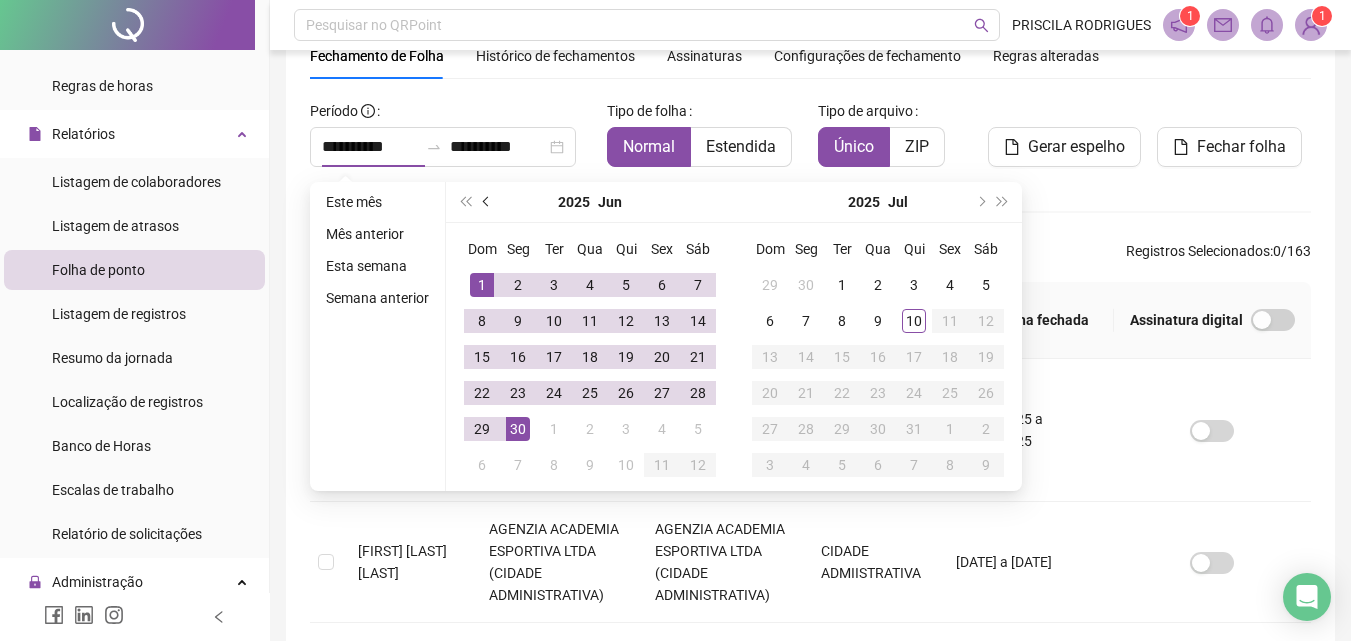 click at bounding box center [488, 202] 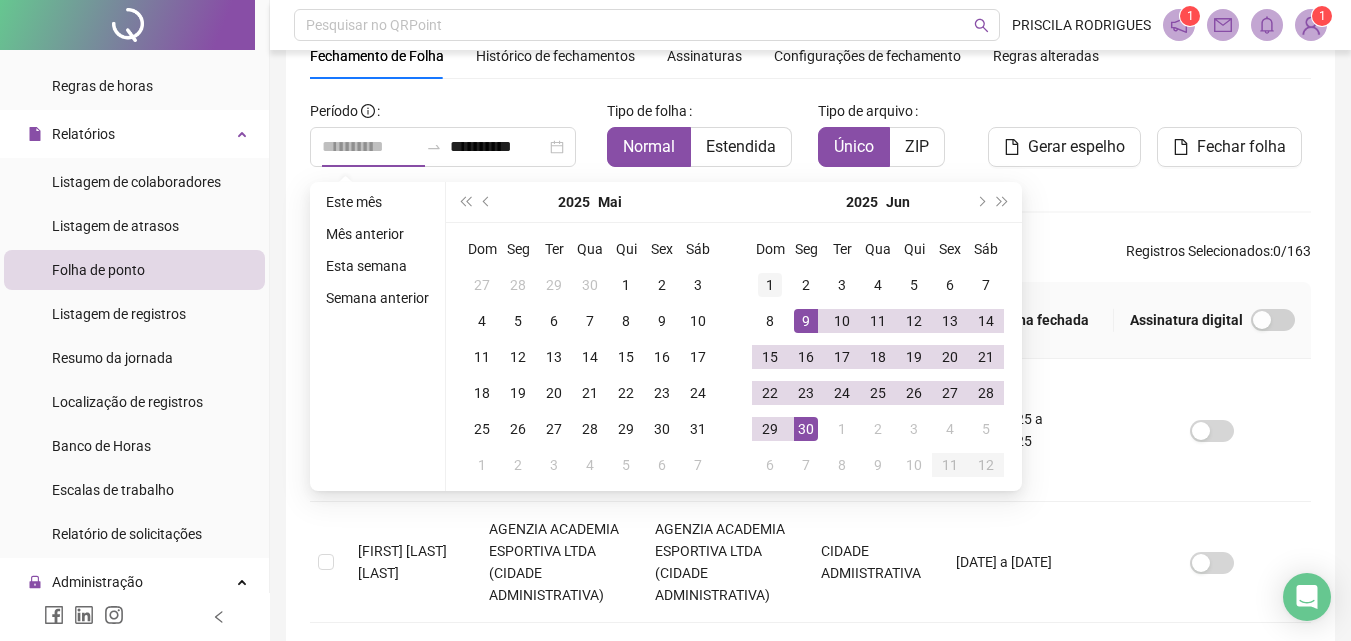 type on "**********" 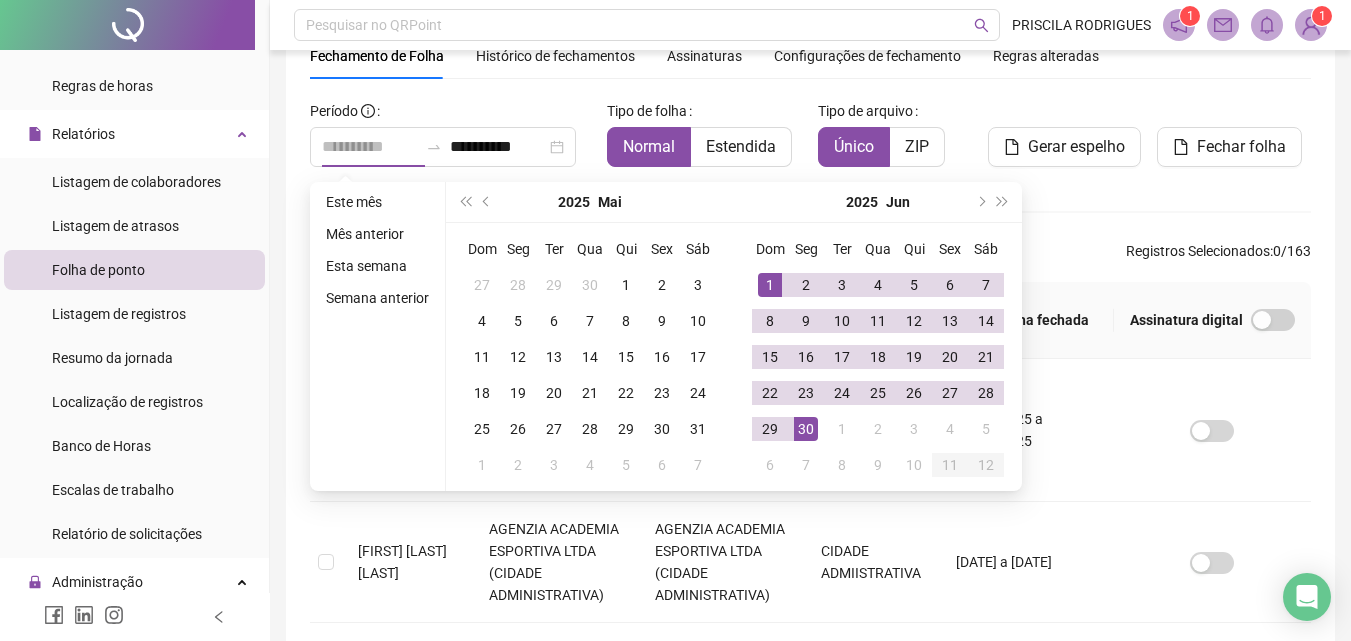 click on "1" at bounding box center [770, 285] 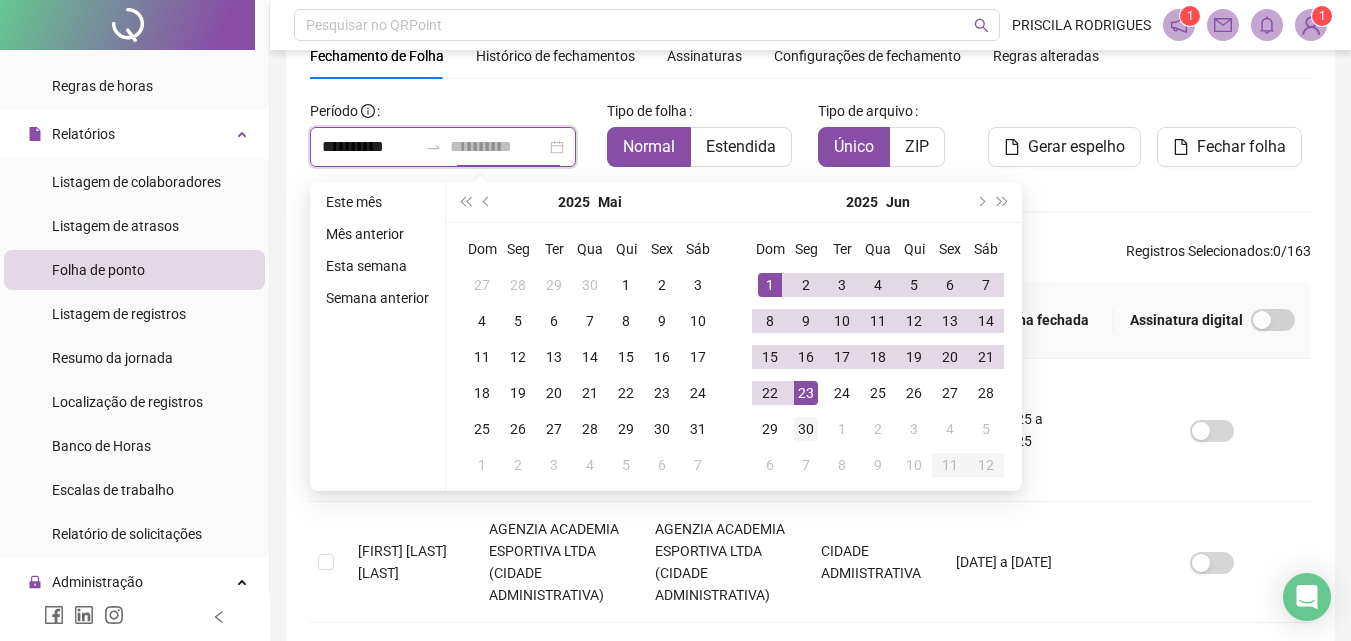 type on "**********" 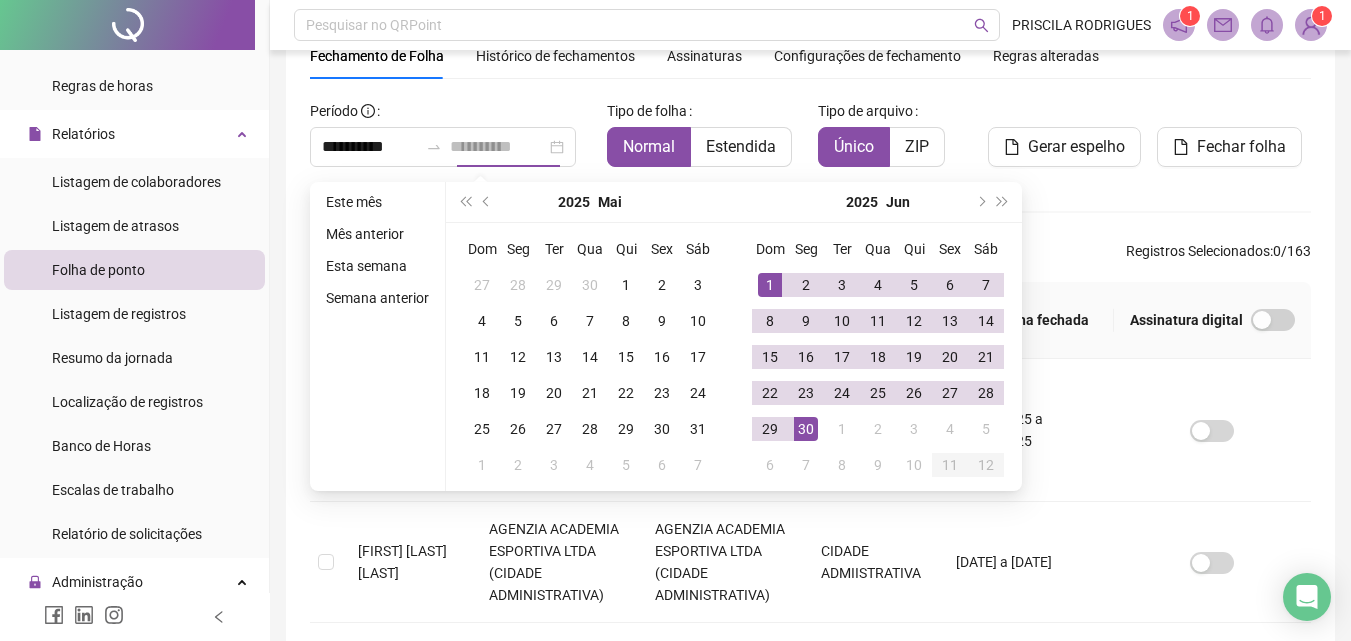 click on "30" at bounding box center (806, 429) 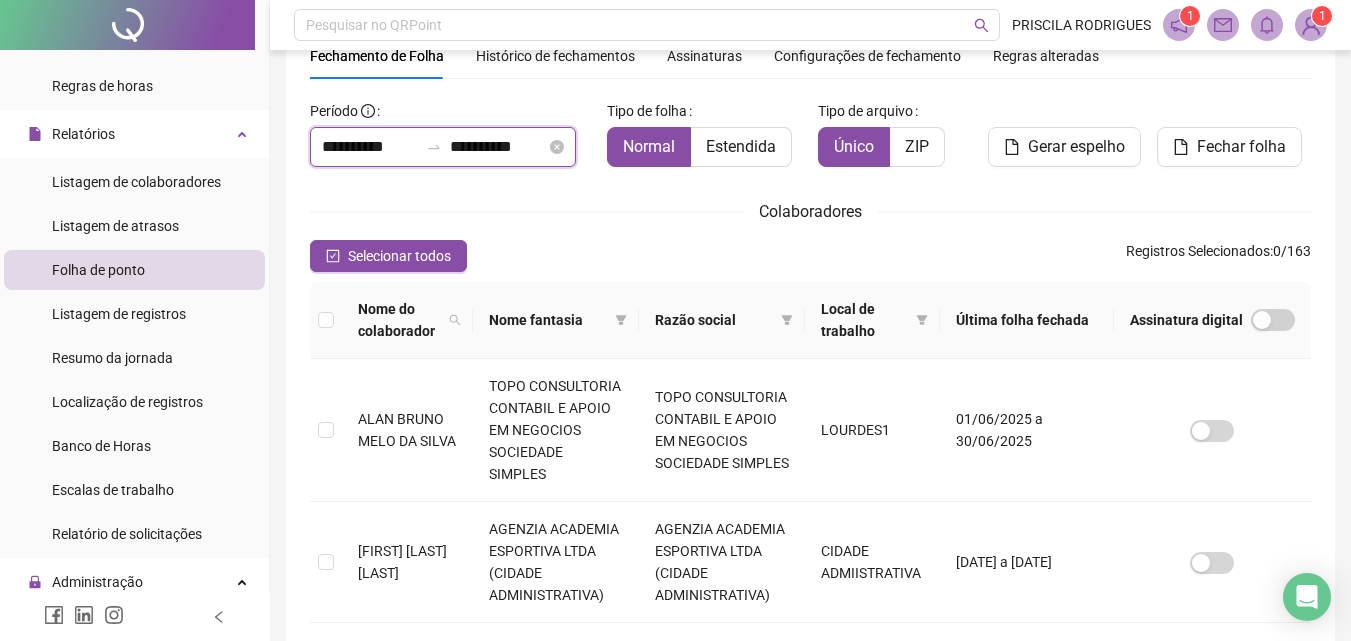 click on "**********" at bounding box center [498, 147] 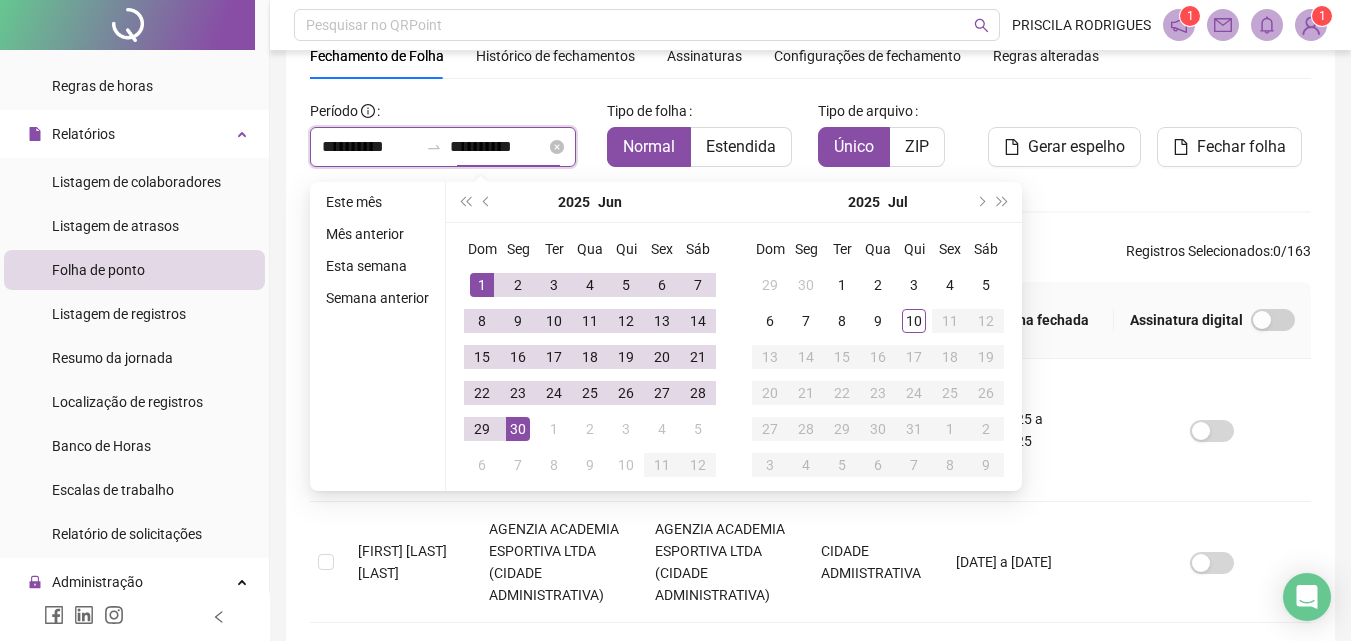 click on "**********" at bounding box center [370, 147] 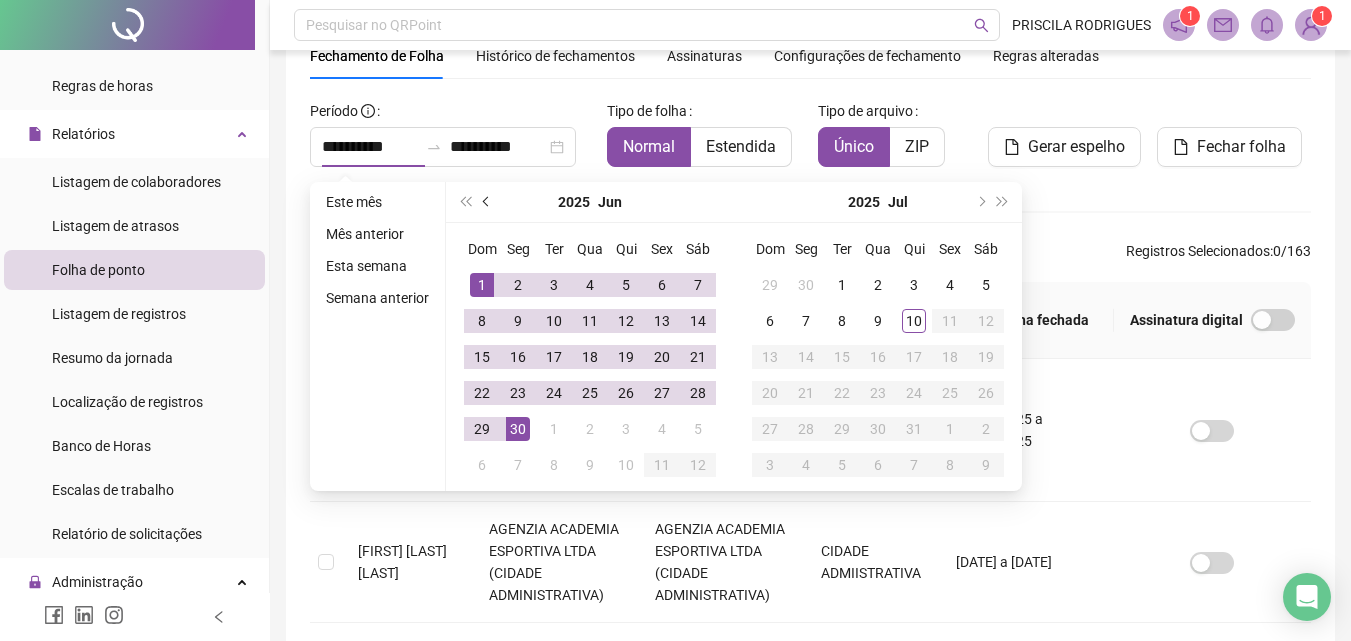 click at bounding box center (487, 202) 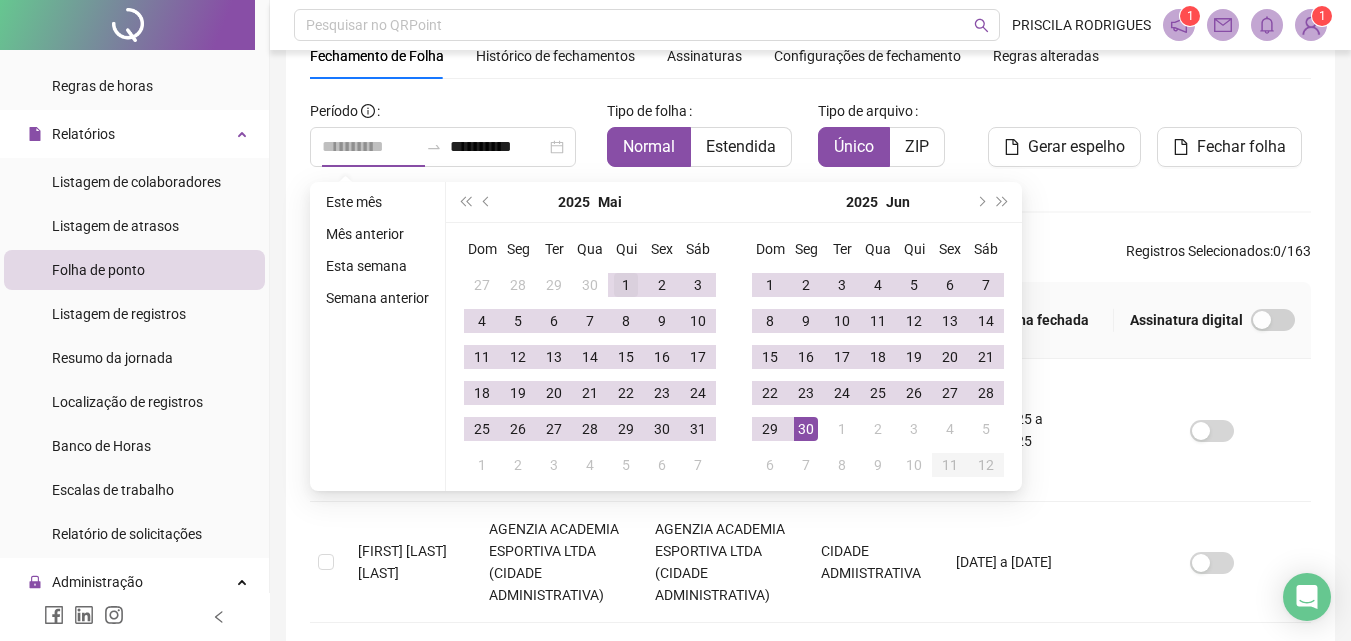 type on "**********" 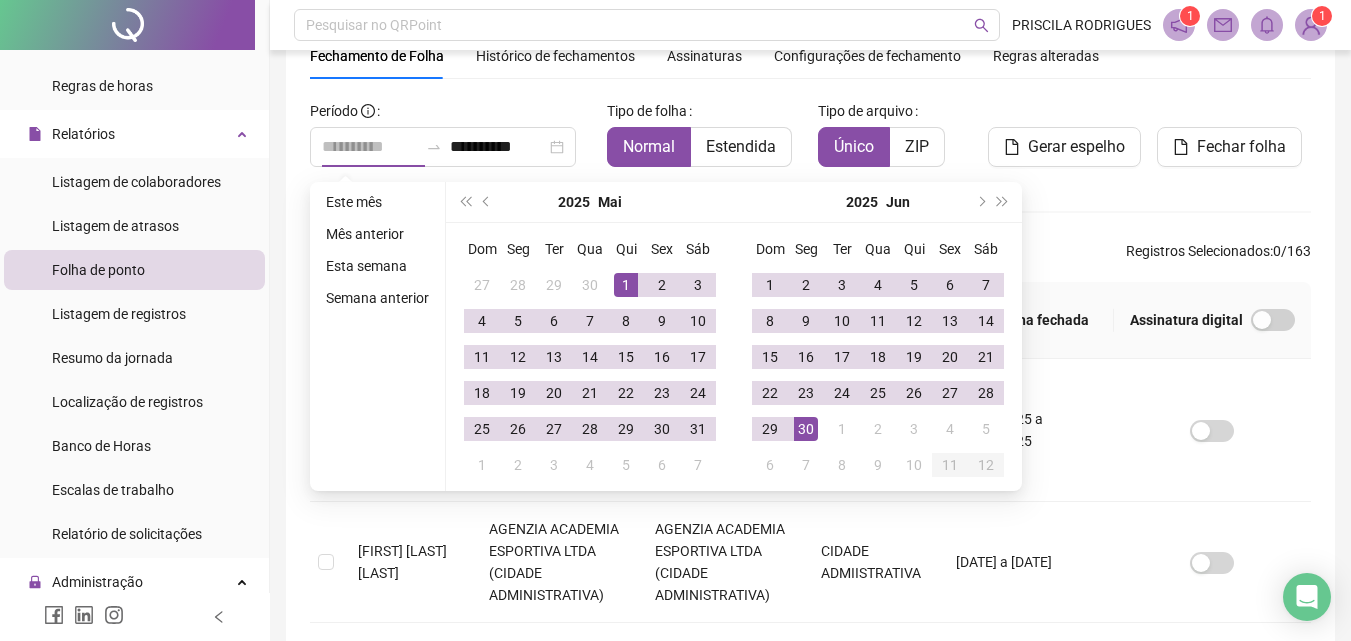 click on "1" at bounding box center [626, 285] 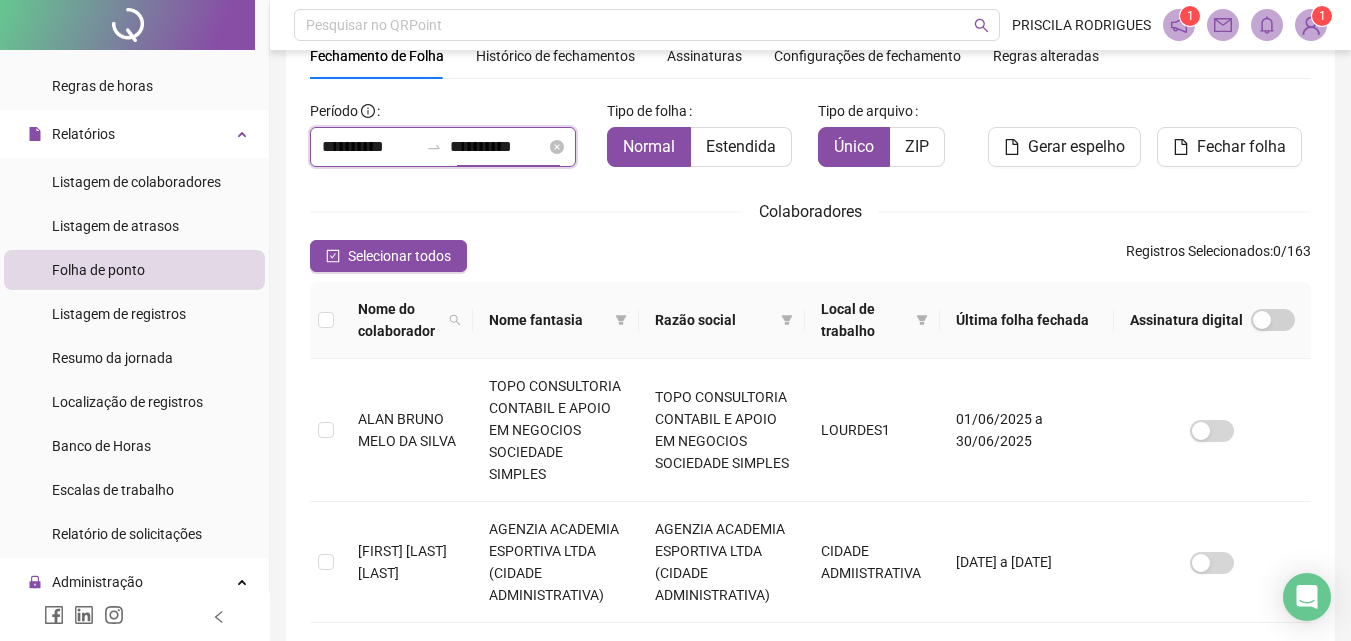 click on "**********" at bounding box center [498, 147] 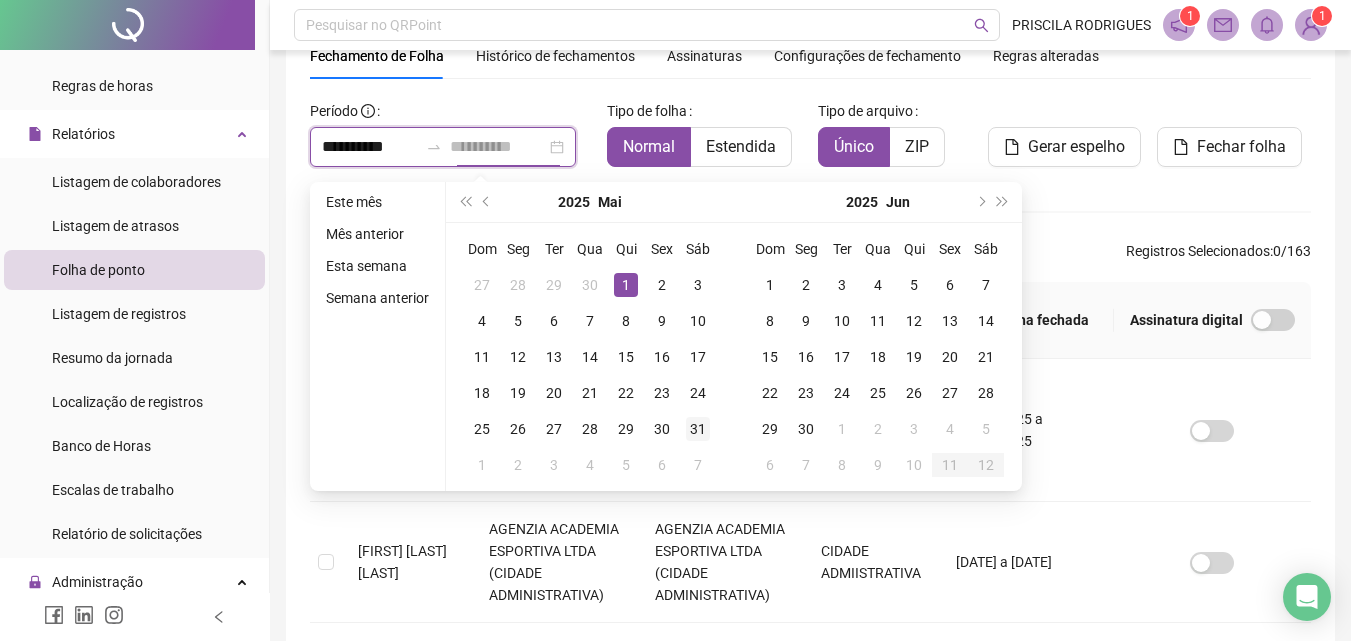 type on "**********" 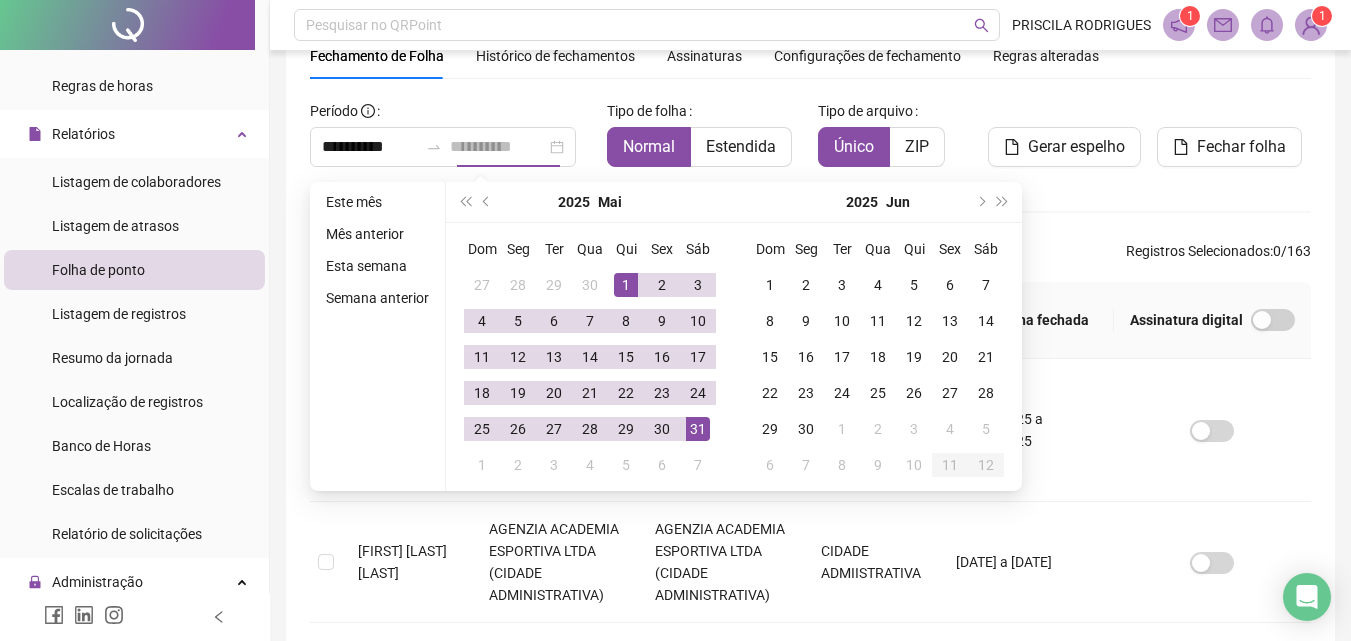 click on "31" at bounding box center [698, 429] 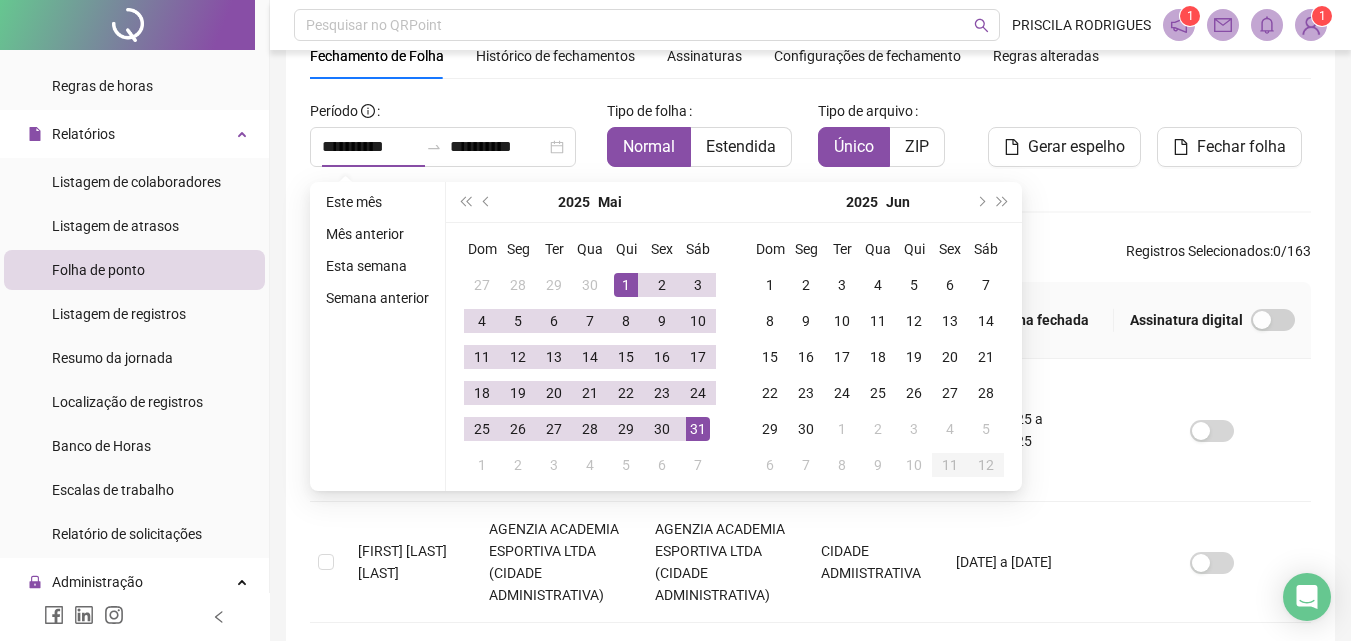 click on "**********" at bounding box center [450, 131] 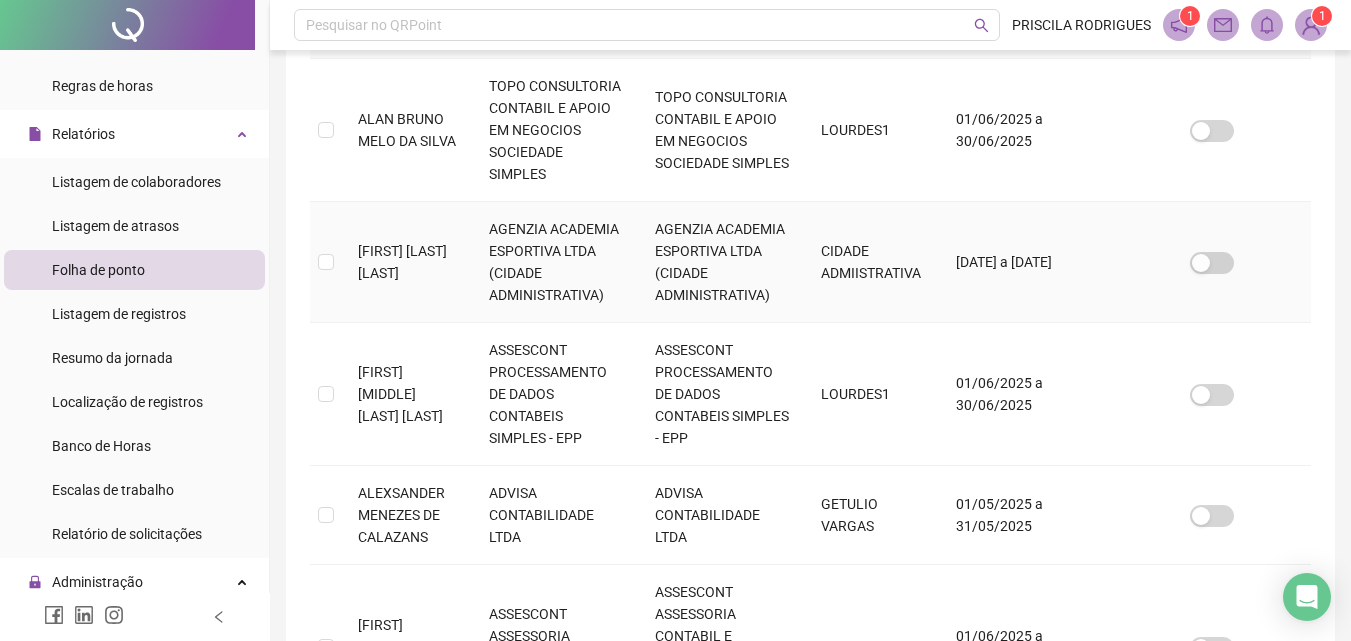 scroll, scrollTop: 689, scrollLeft: 0, axis: vertical 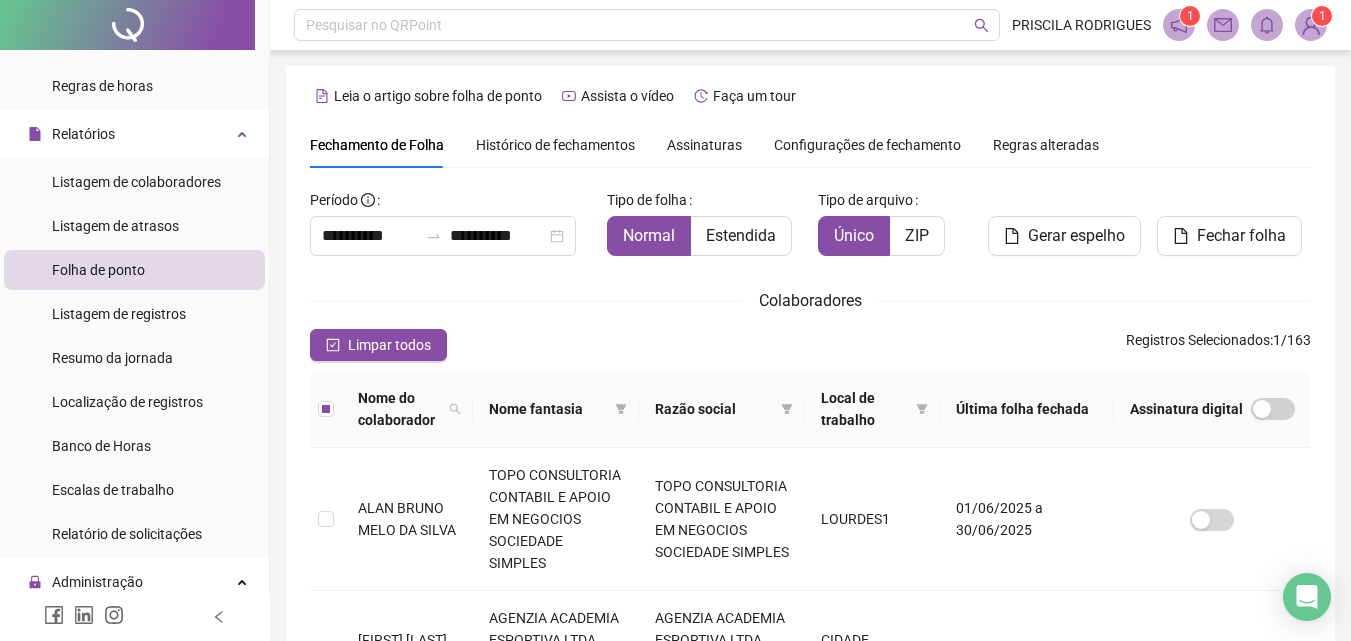 click on "Histórico de fechamentos" at bounding box center [555, 145] 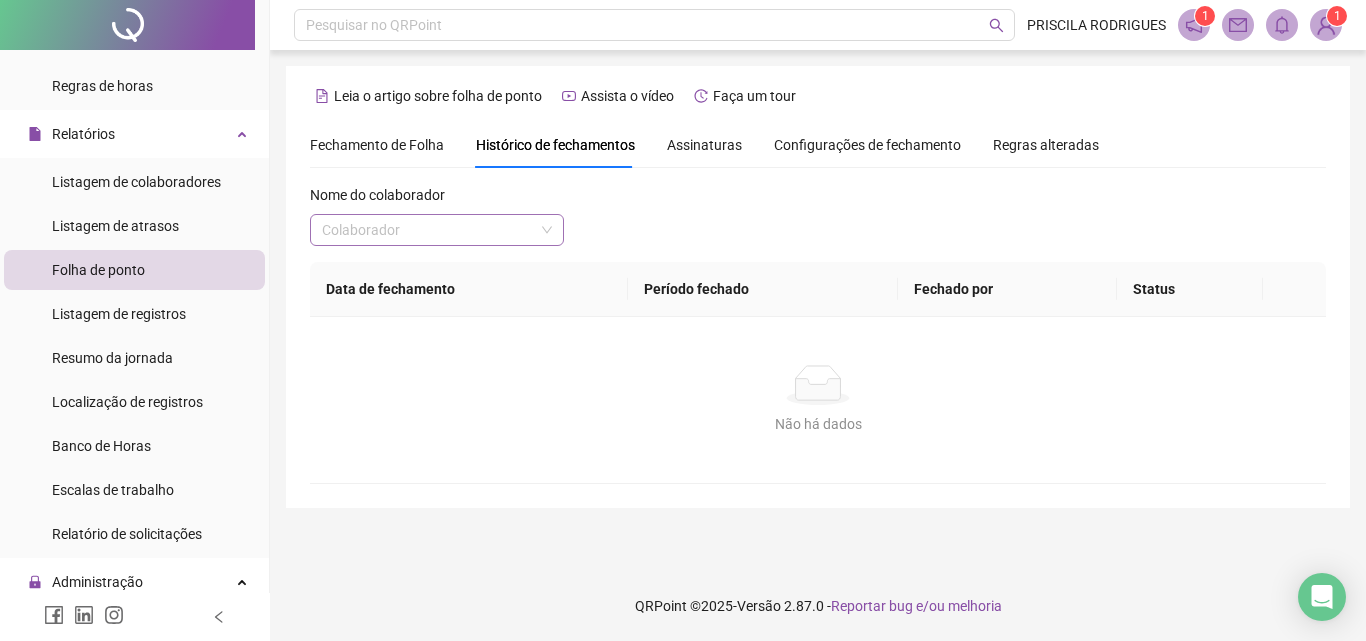 click at bounding box center [431, 230] 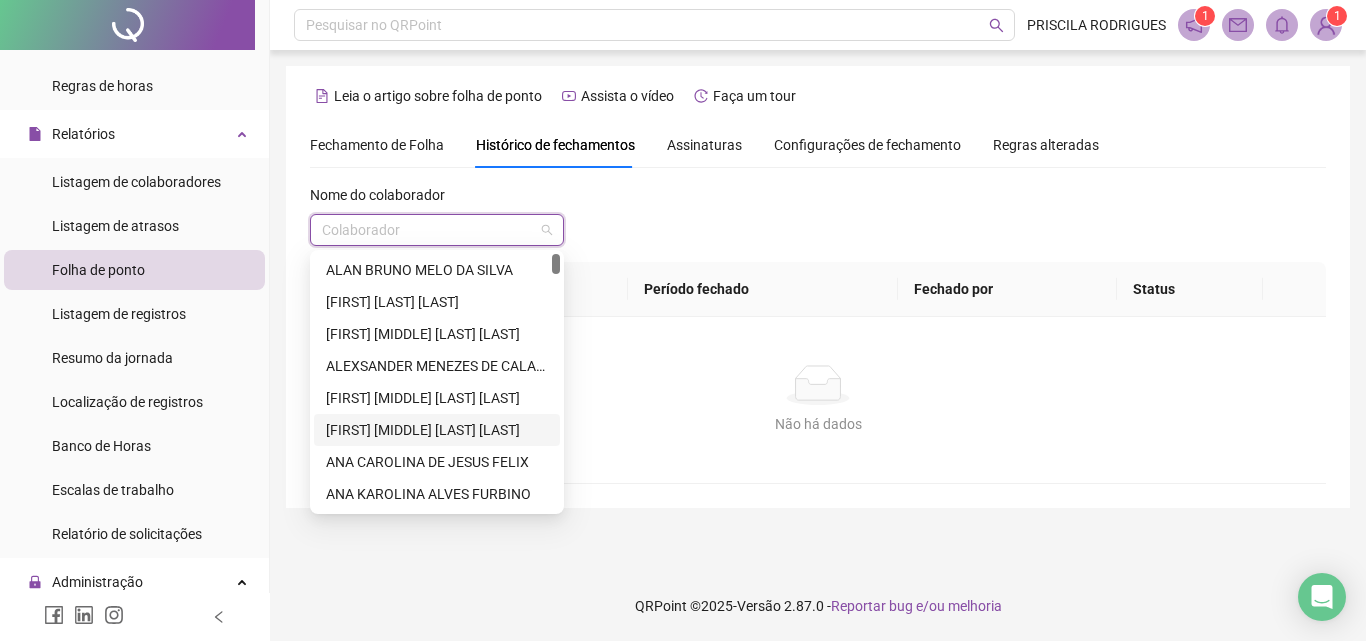 click on "[FIRST] [MIDDLE] [LAST] [LAST]" at bounding box center (437, 430) 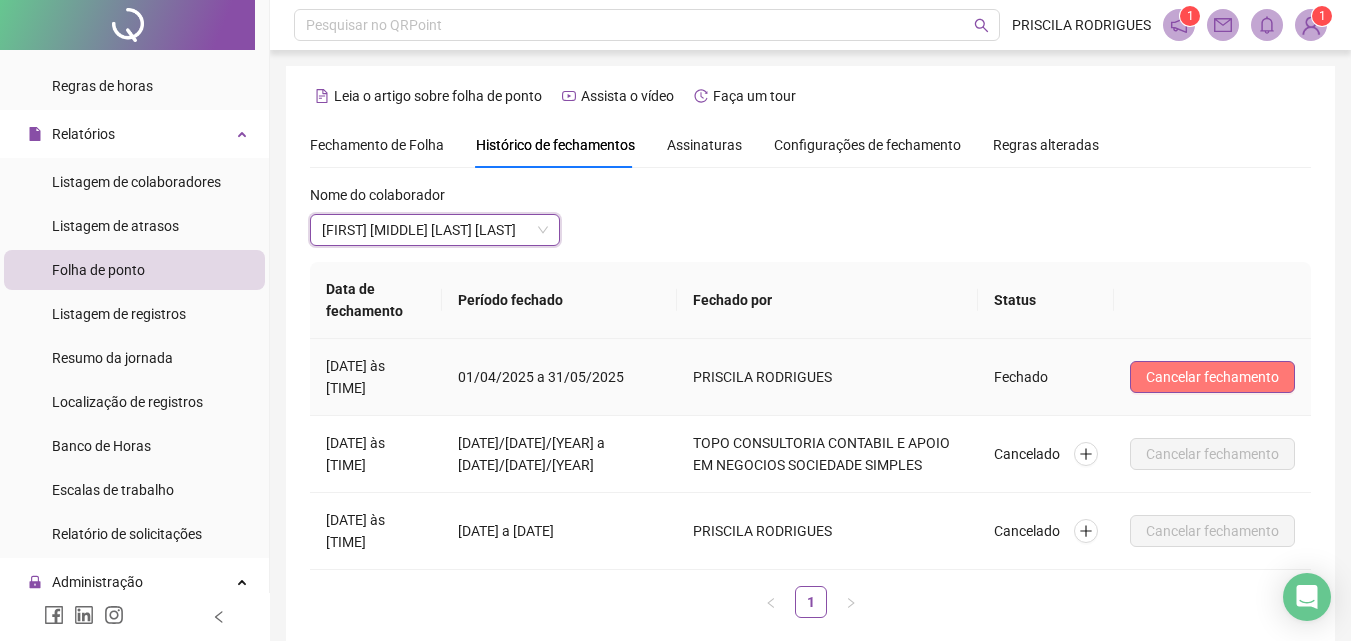 click on "Cancelar fechamento" at bounding box center (1212, 377) 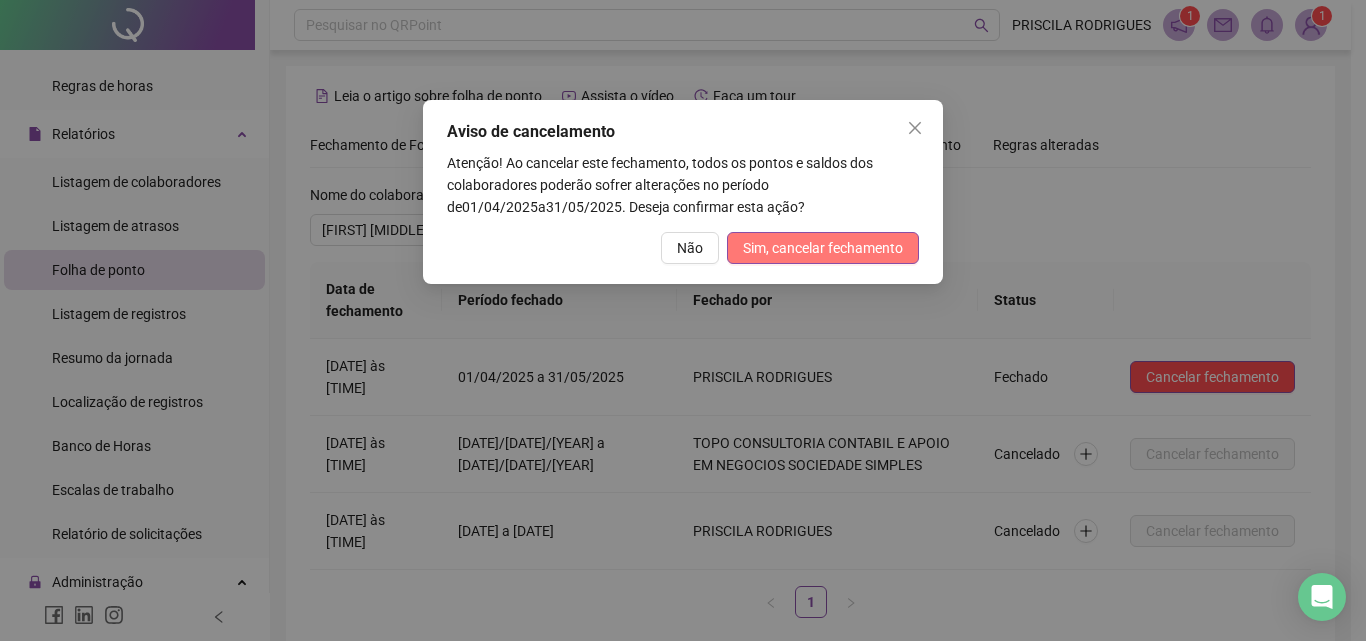 click on "Sim, cancelar fechamento" at bounding box center [823, 248] 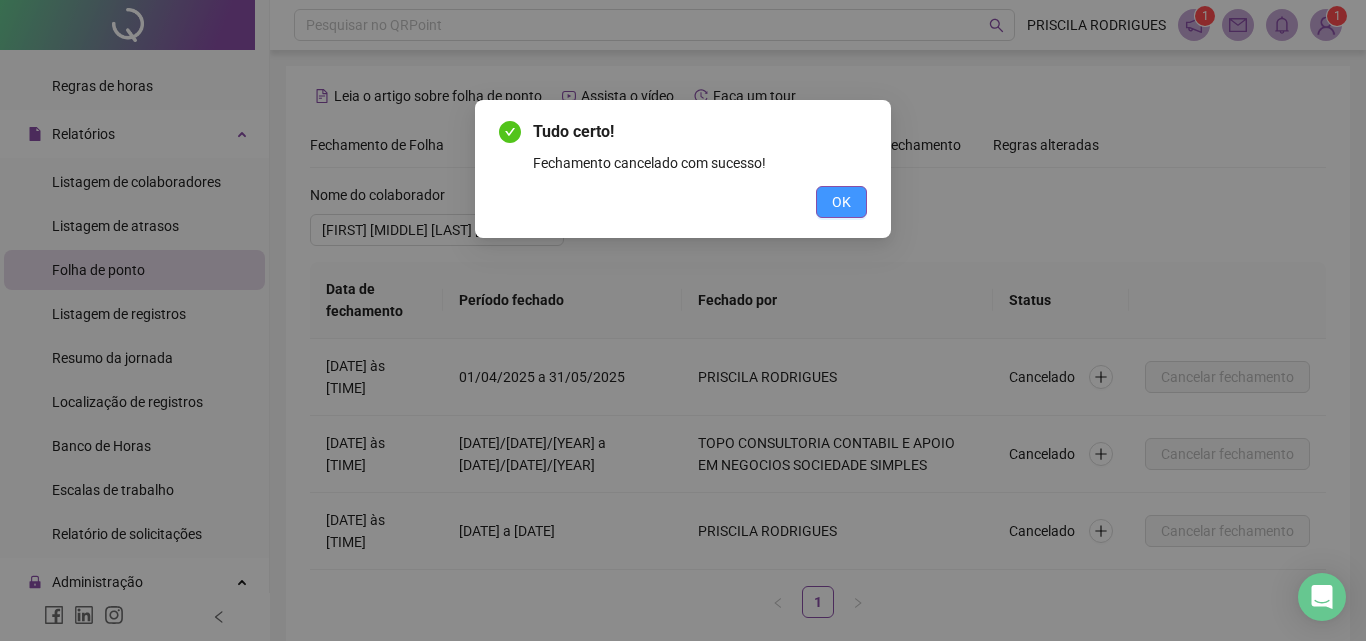 click on "OK" at bounding box center [841, 202] 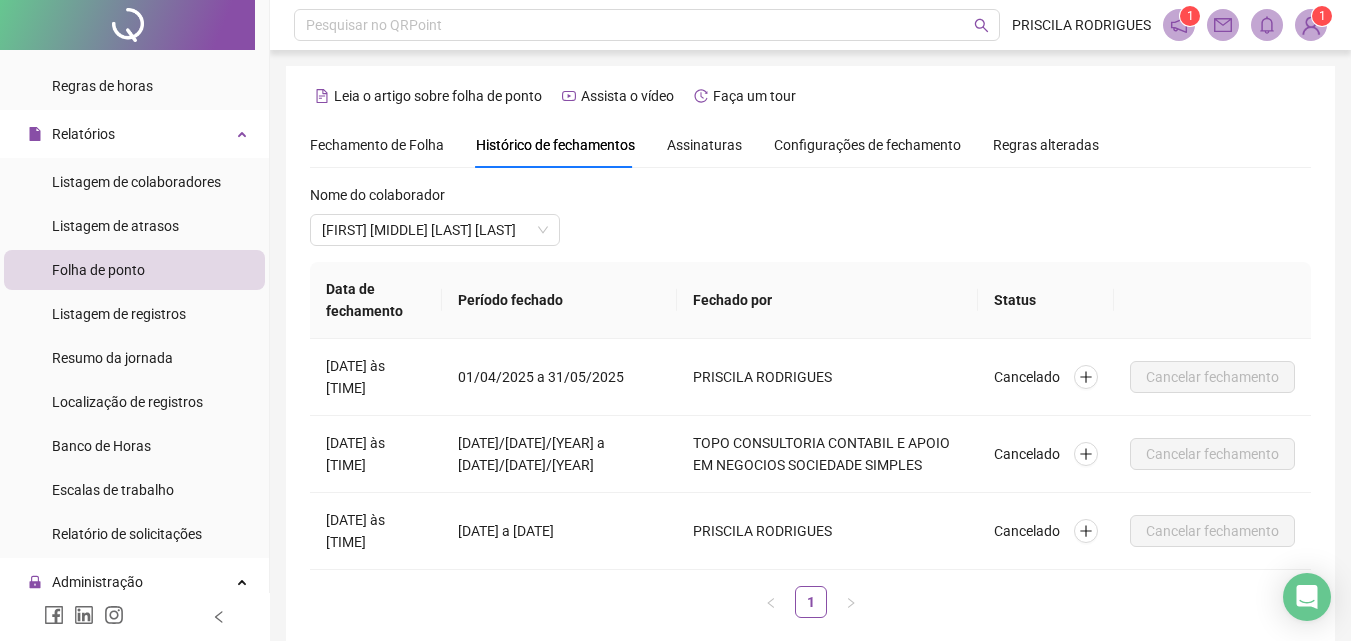 click on "Fechamento de Folha" at bounding box center [377, 145] 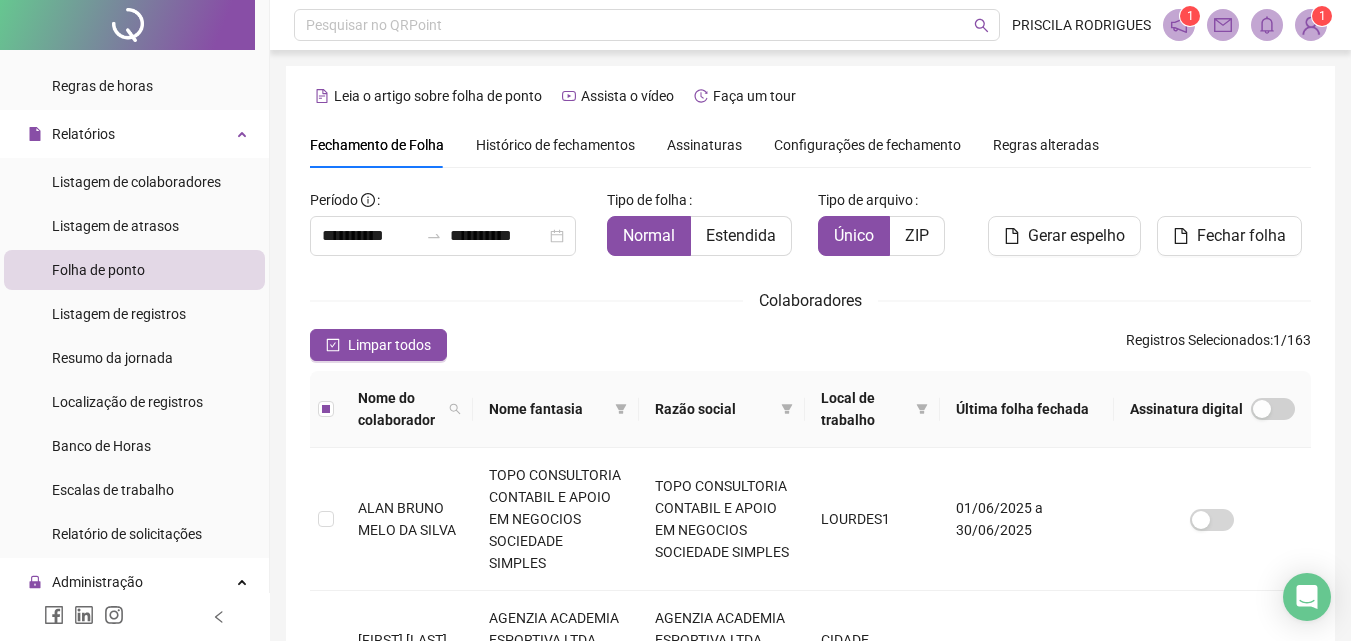 scroll, scrollTop: 89, scrollLeft: 0, axis: vertical 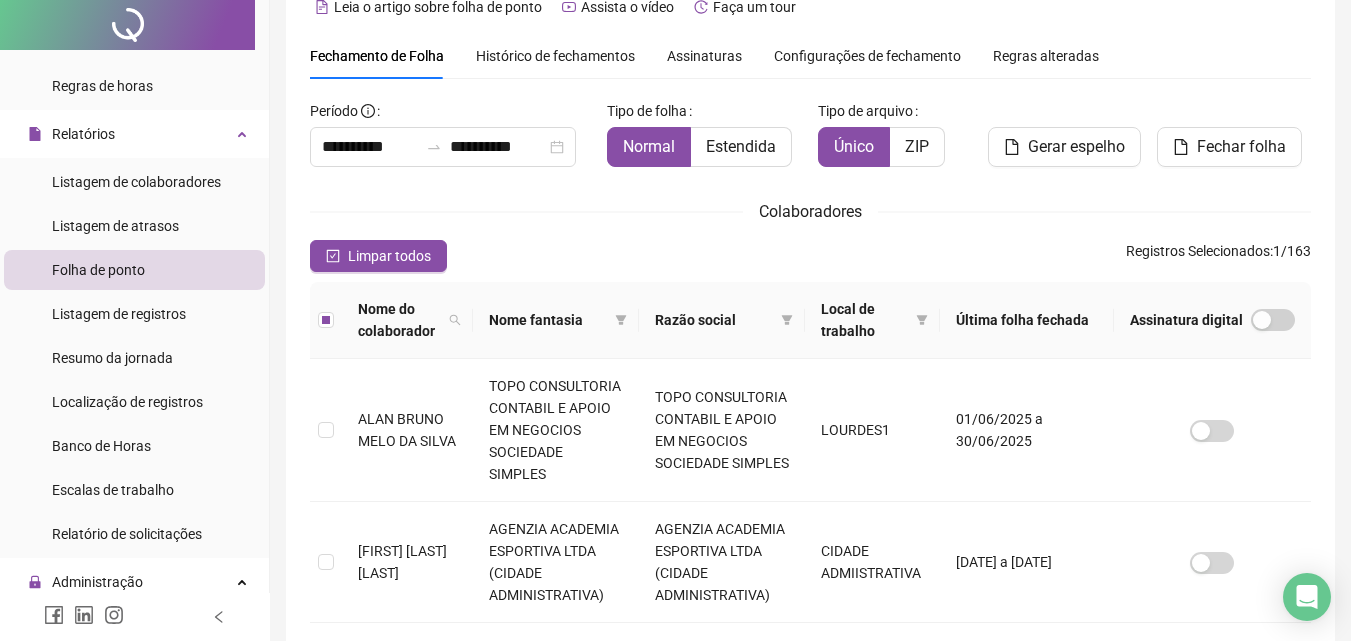 type on "**********" 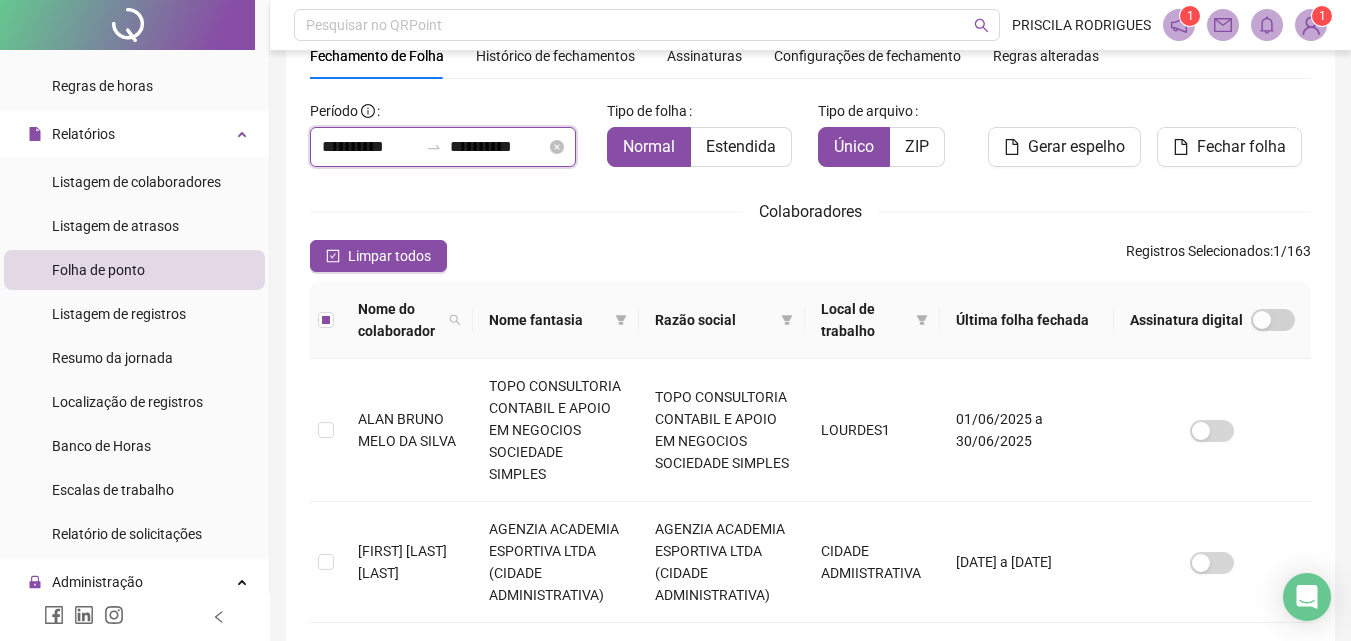 click on "**********" at bounding box center [370, 147] 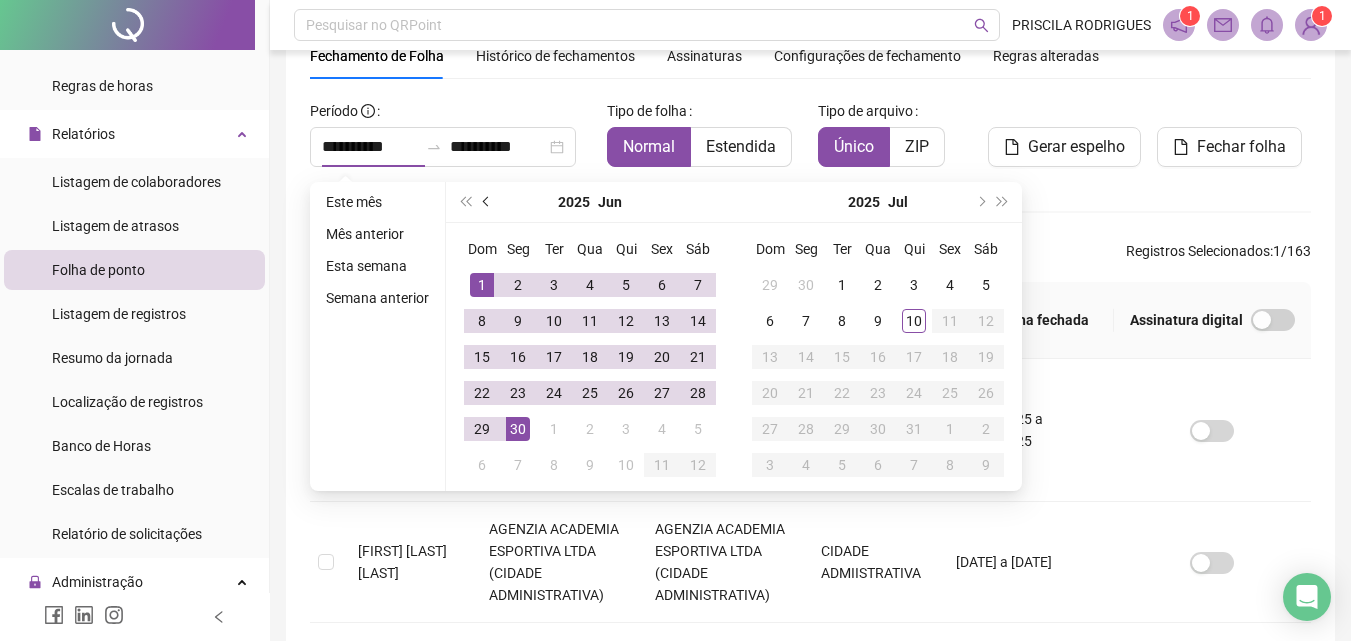 click at bounding box center [487, 202] 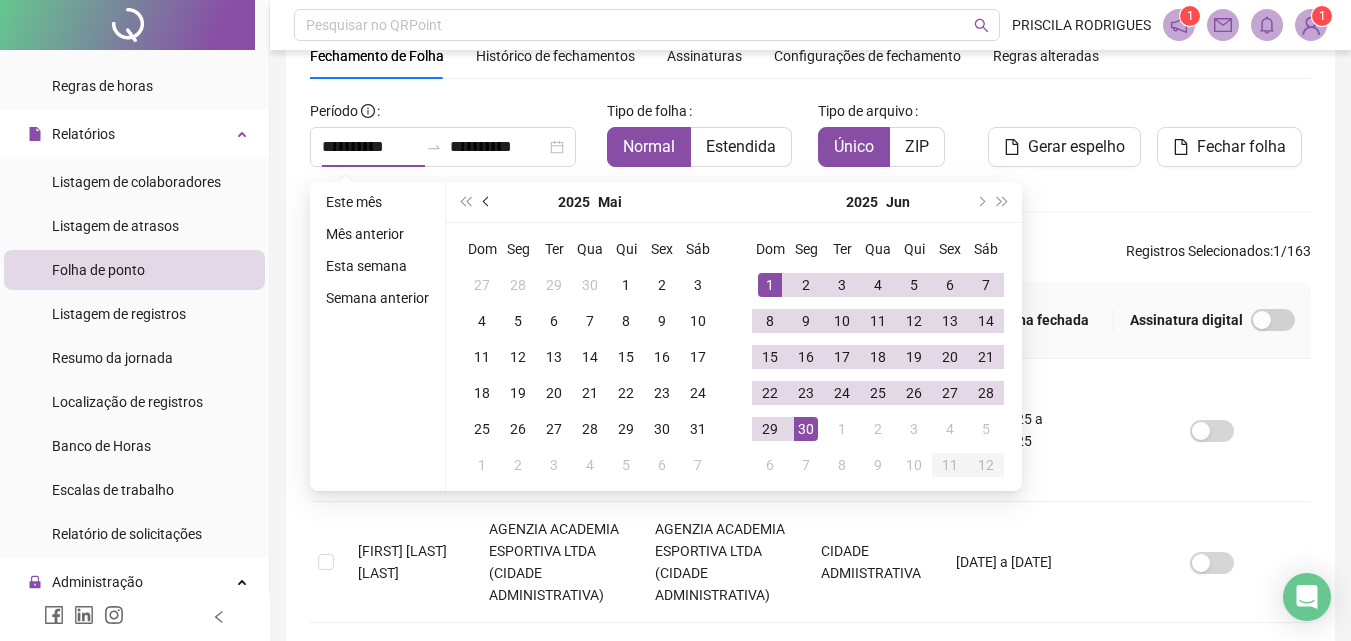 click at bounding box center (487, 202) 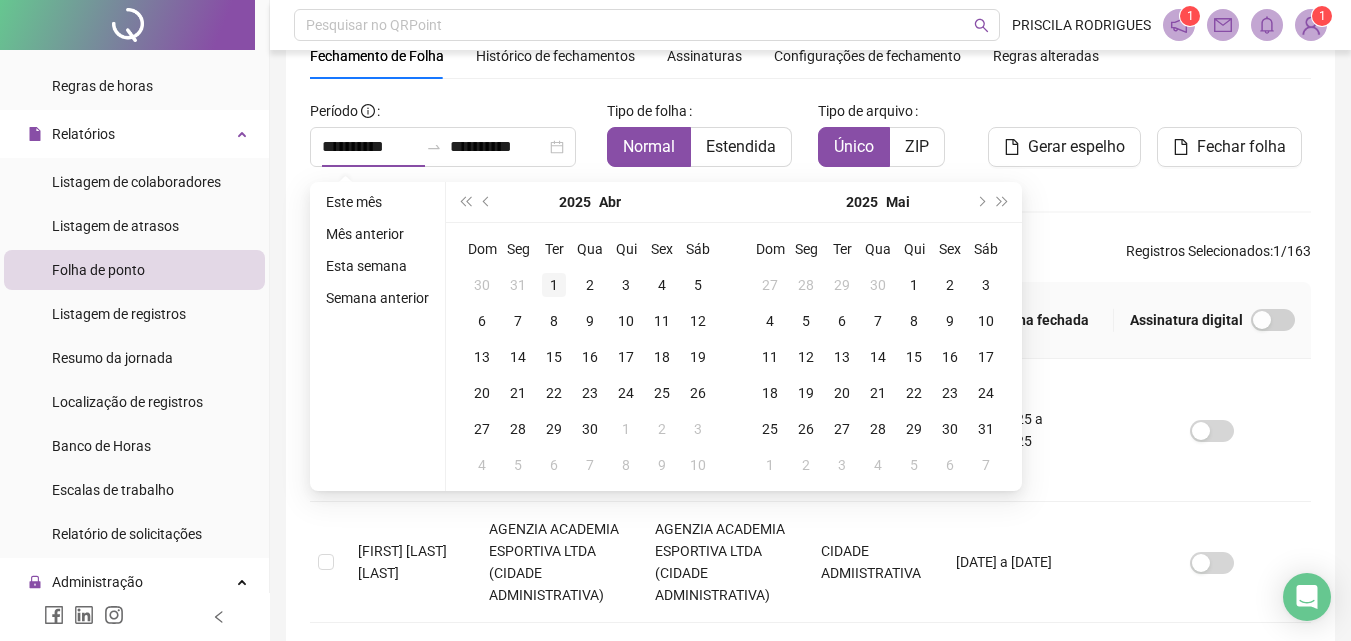 type on "**********" 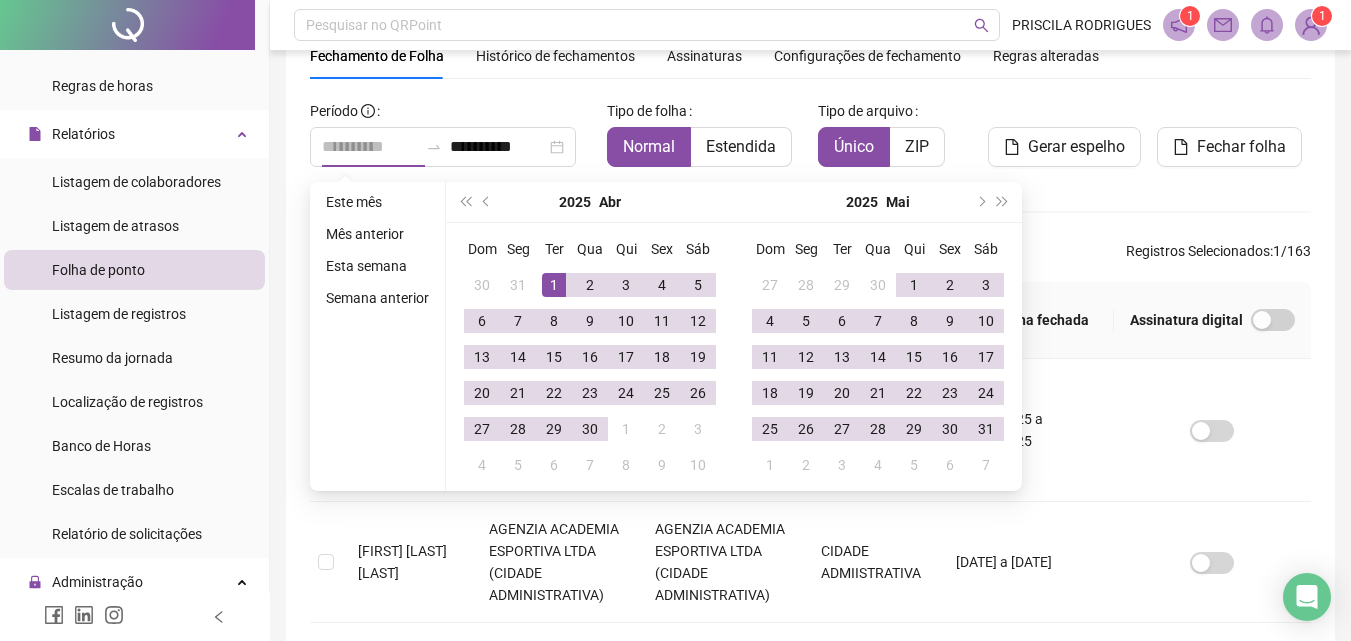 click on "1" at bounding box center (554, 285) 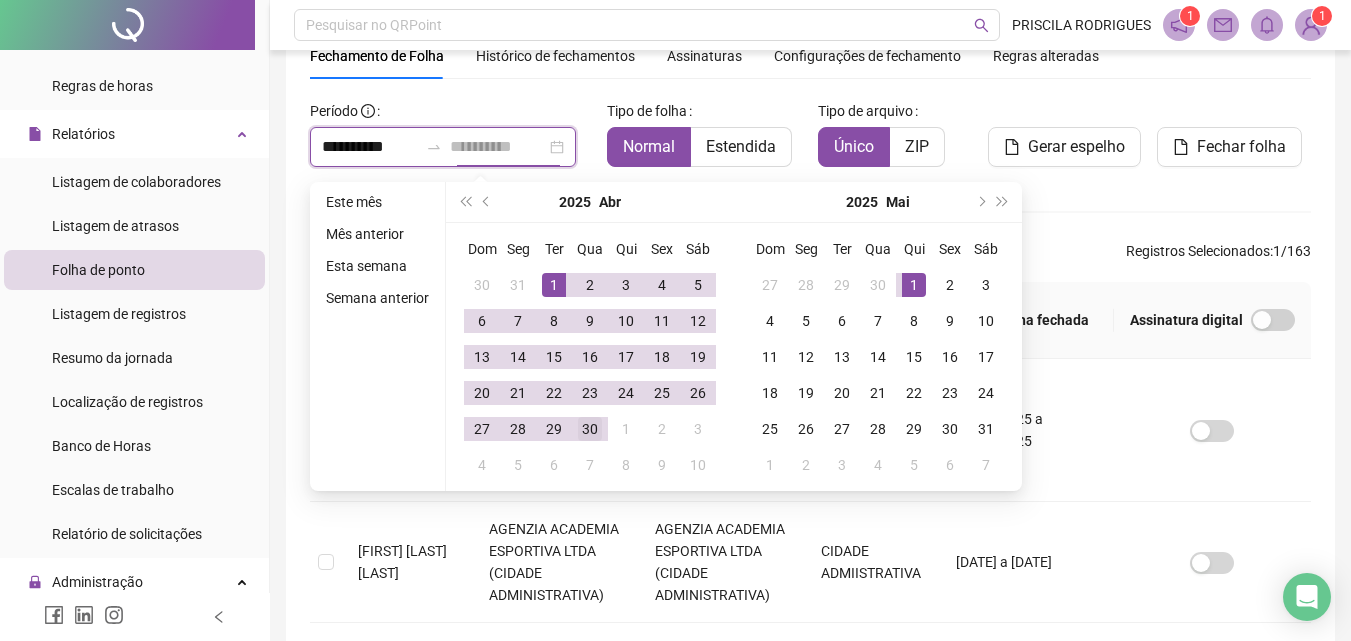 type on "**********" 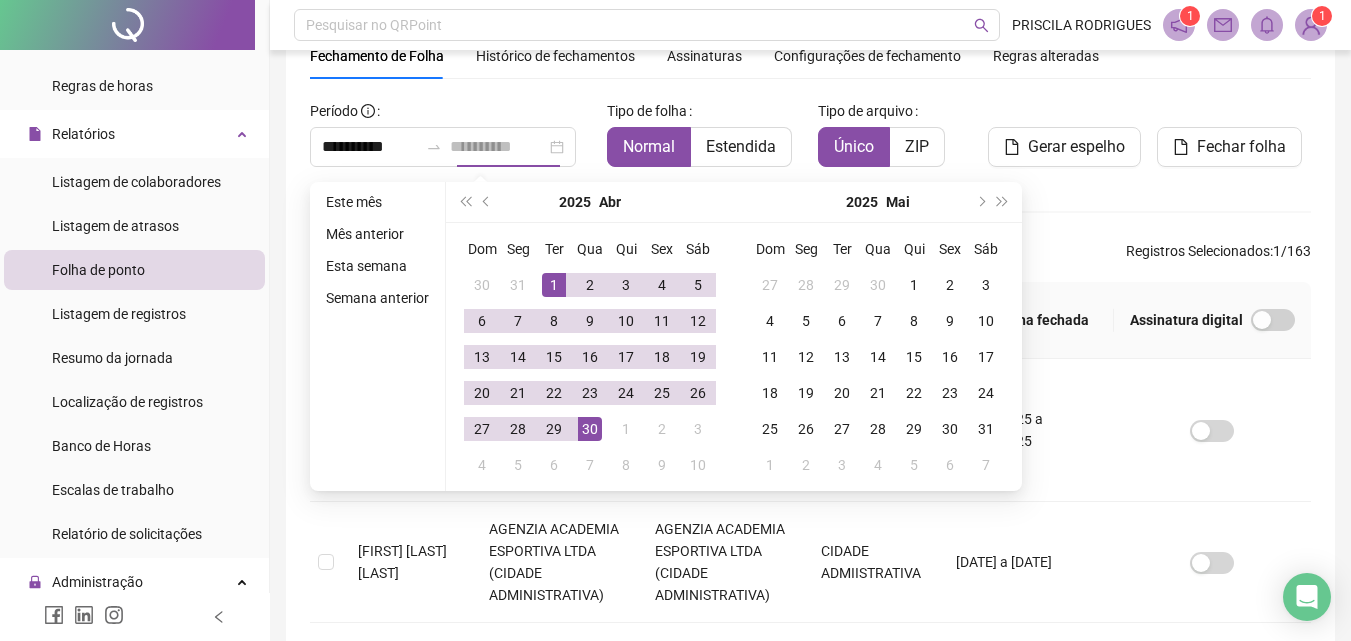 click on "30" at bounding box center (590, 429) 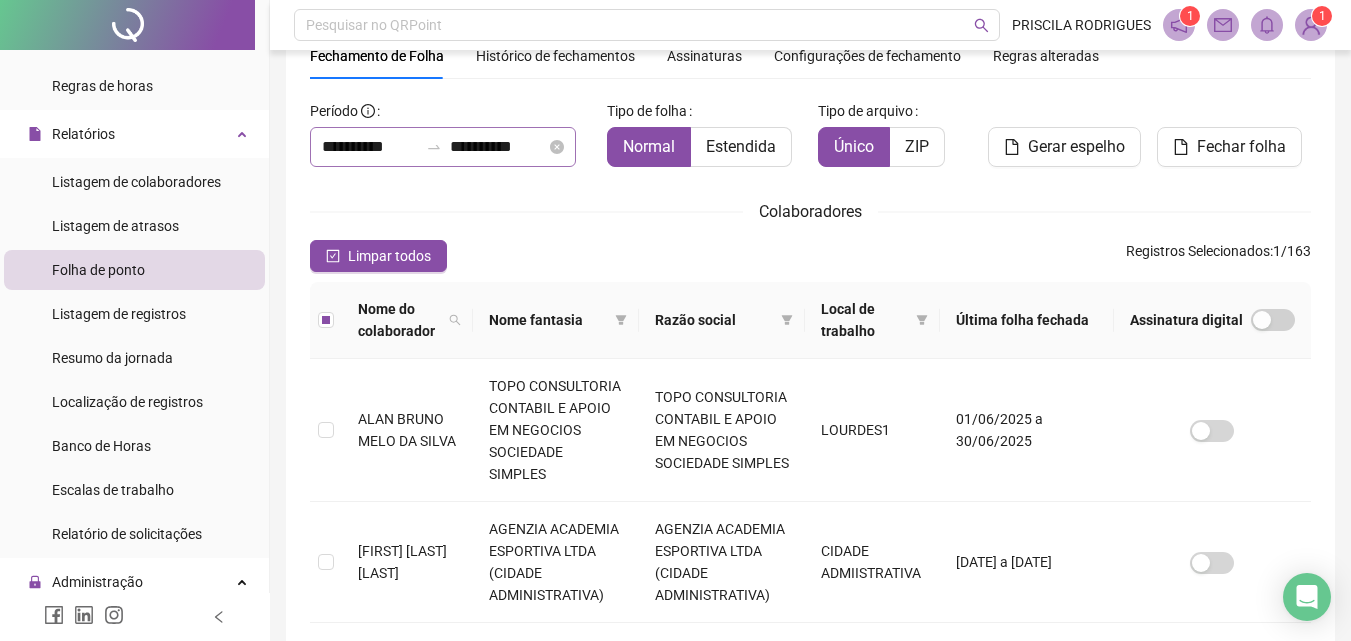 scroll, scrollTop: 0, scrollLeft: 0, axis: both 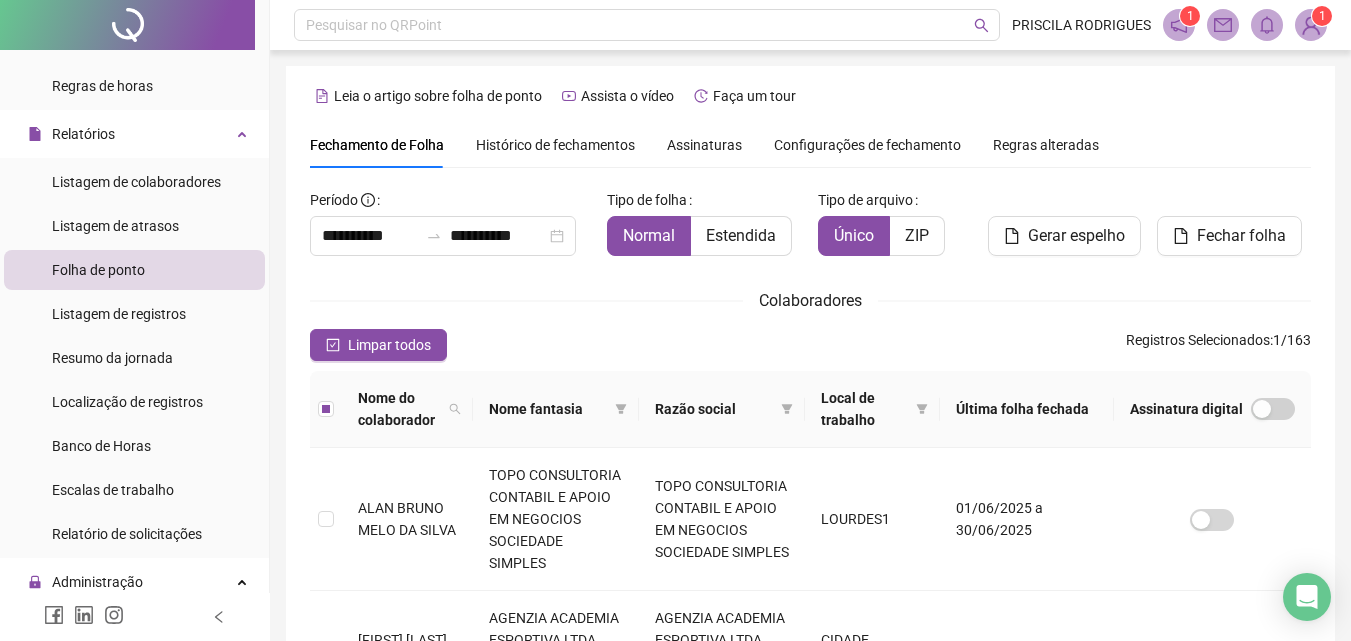 click on "Histórico de fechamentos" at bounding box center (555, 145) 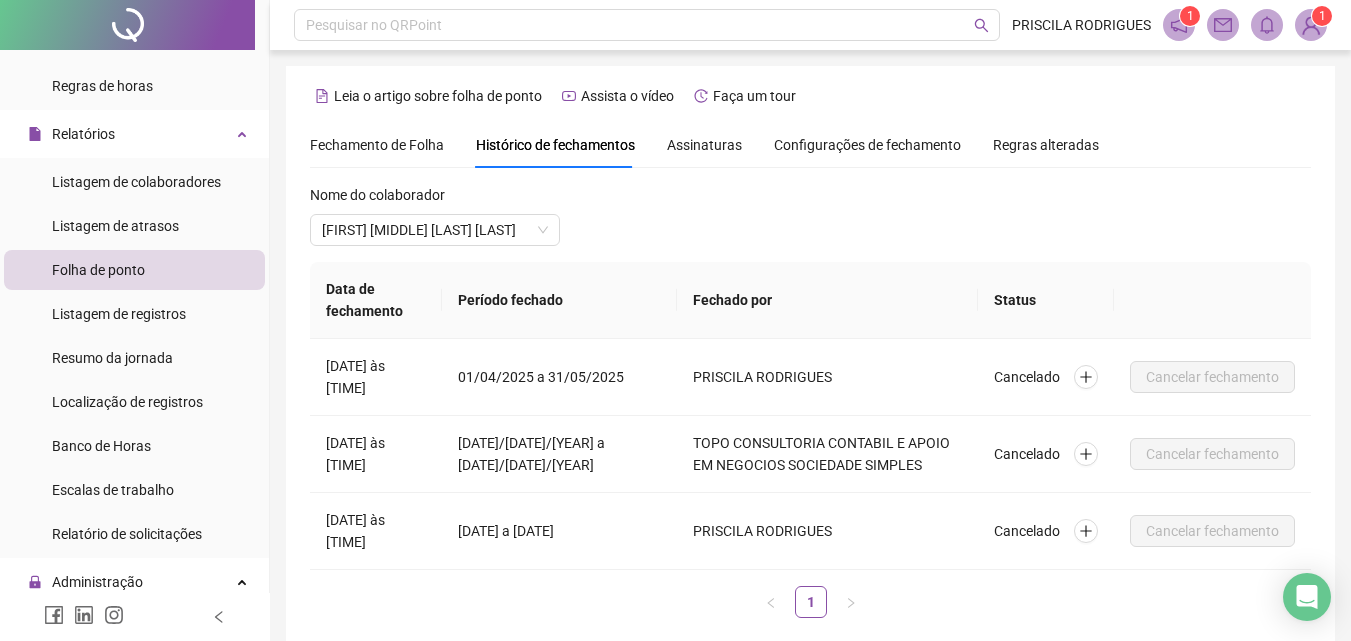 scroll, scrollTop: 89, scrollLeft: 0, axis: vertical 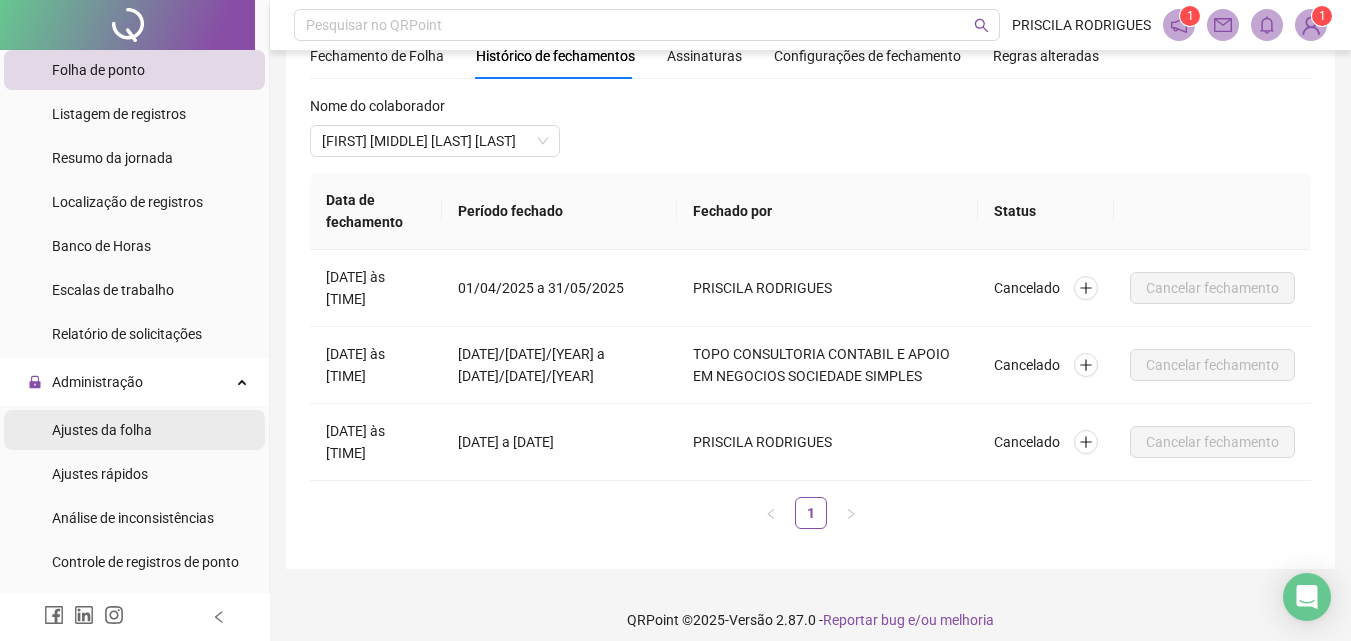 click on "Ajustes da folha" at bounding box center (102, 430) 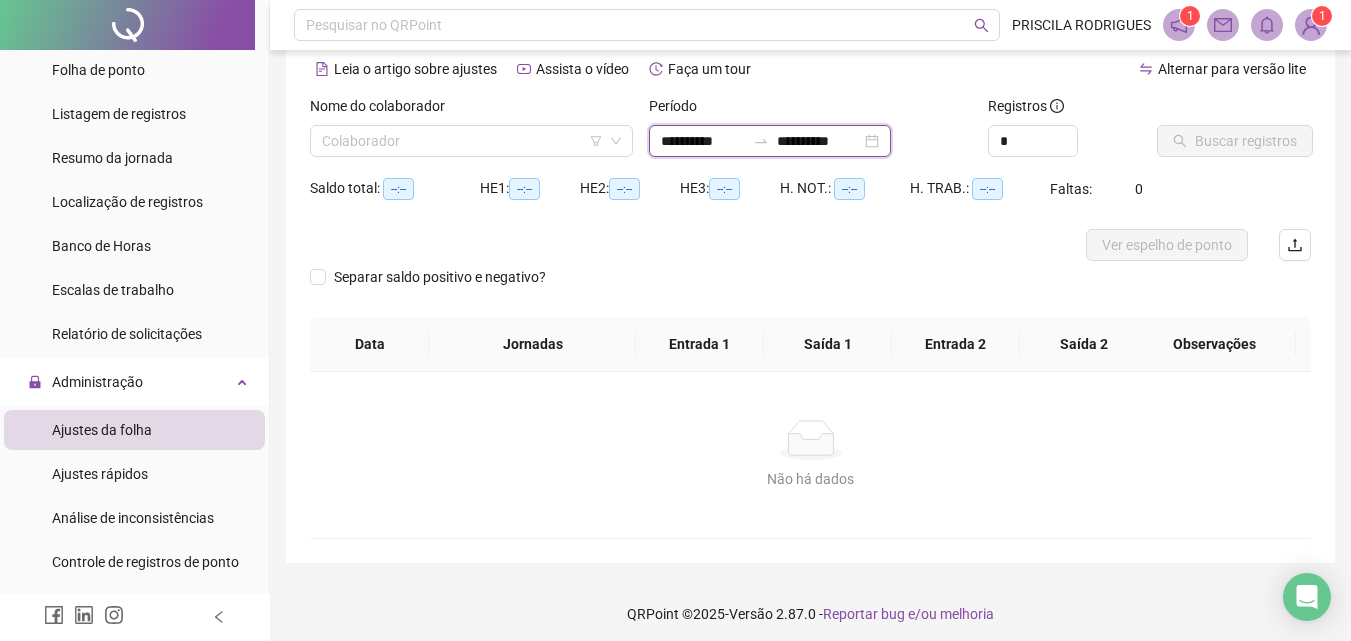 click on "**********" at bounding box center (703, 141) 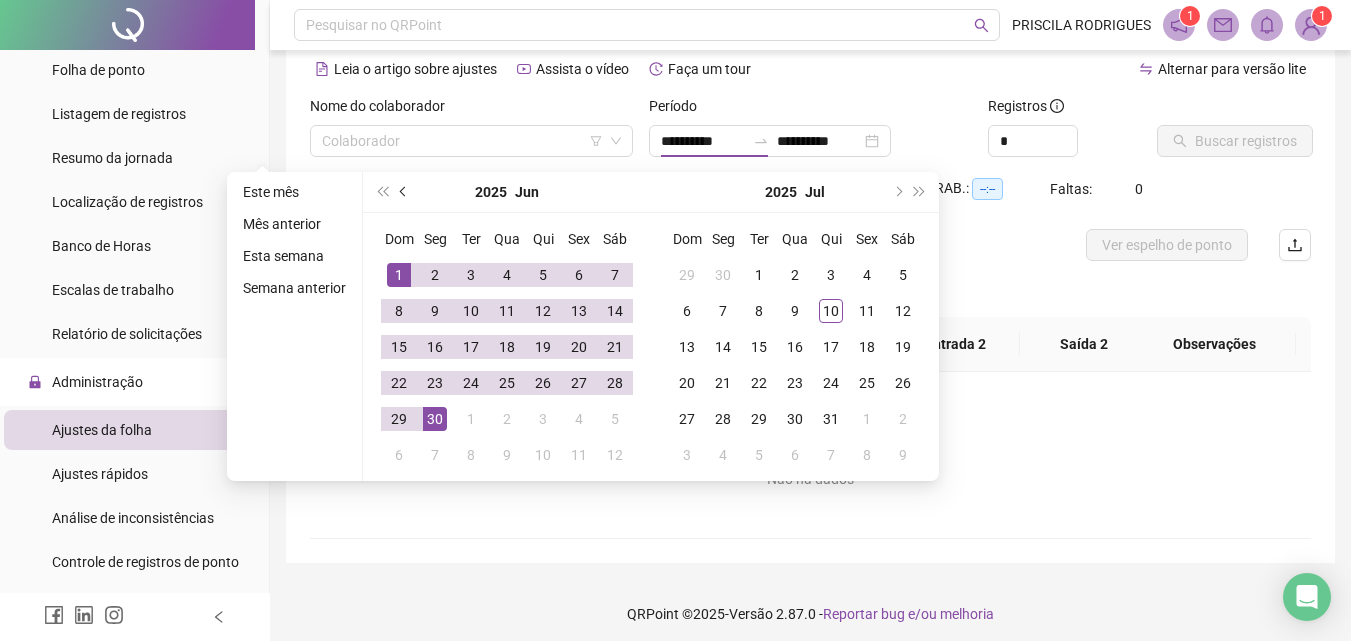 click at bounding box center [404, 192] 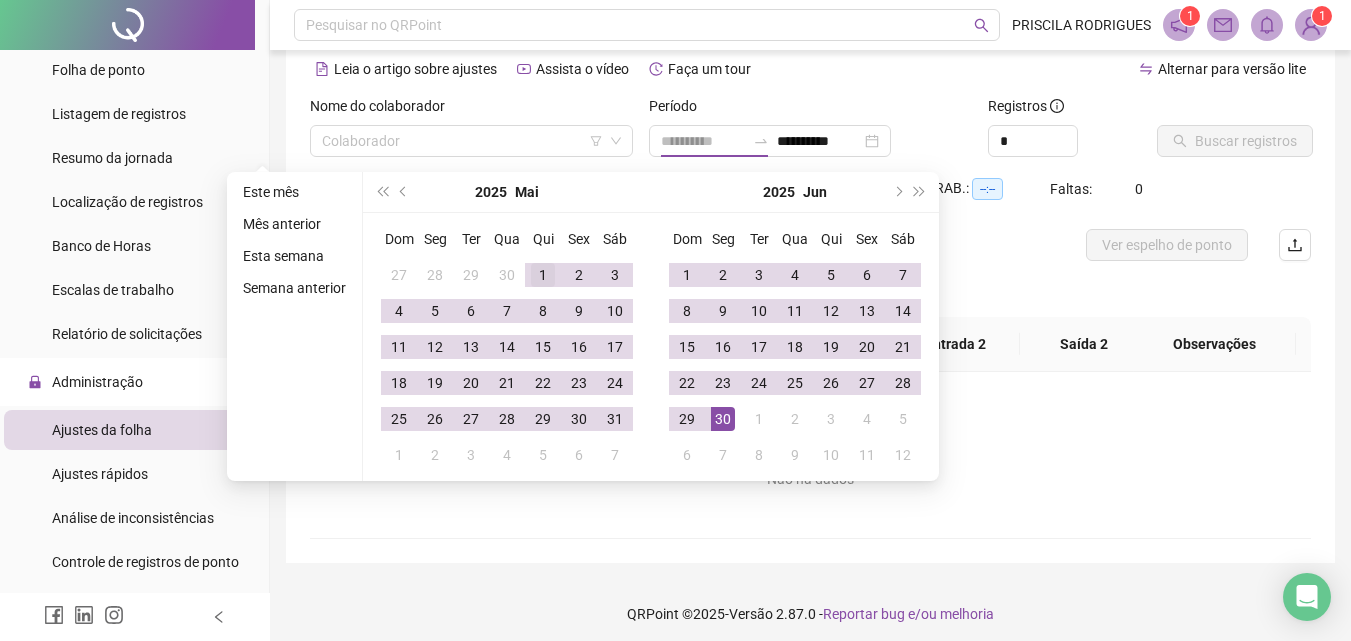 type on "**********" 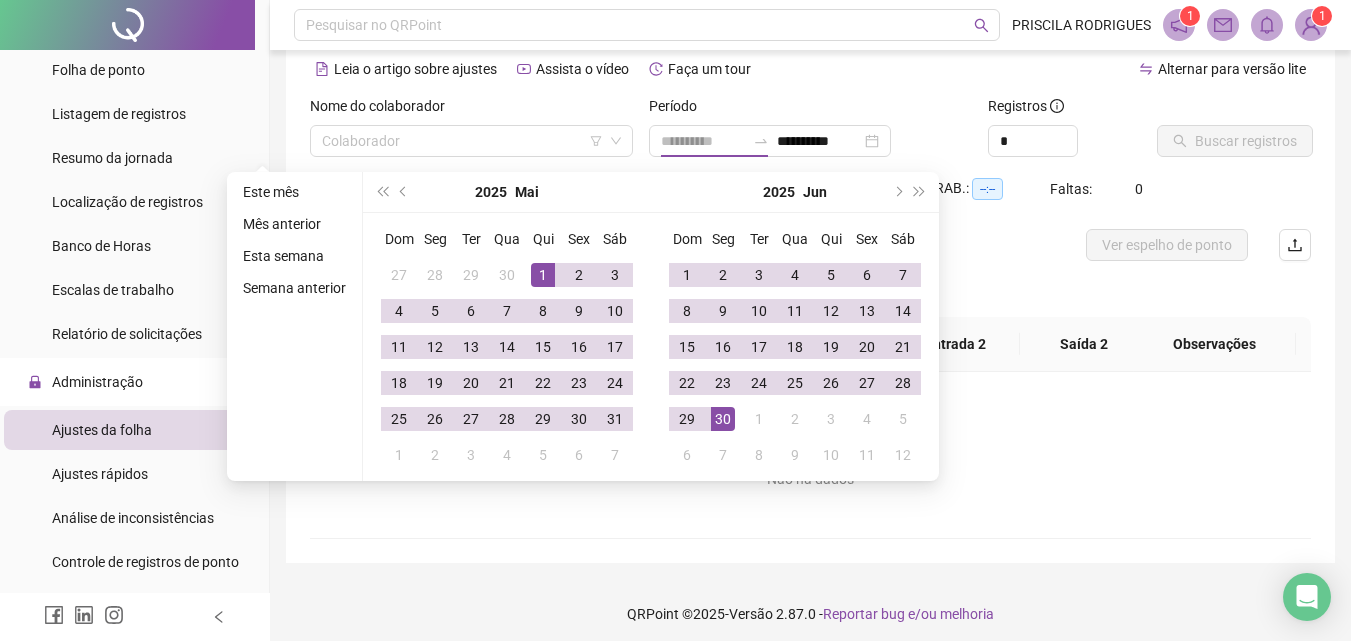 click on "1" at bounding box center (543, 275) 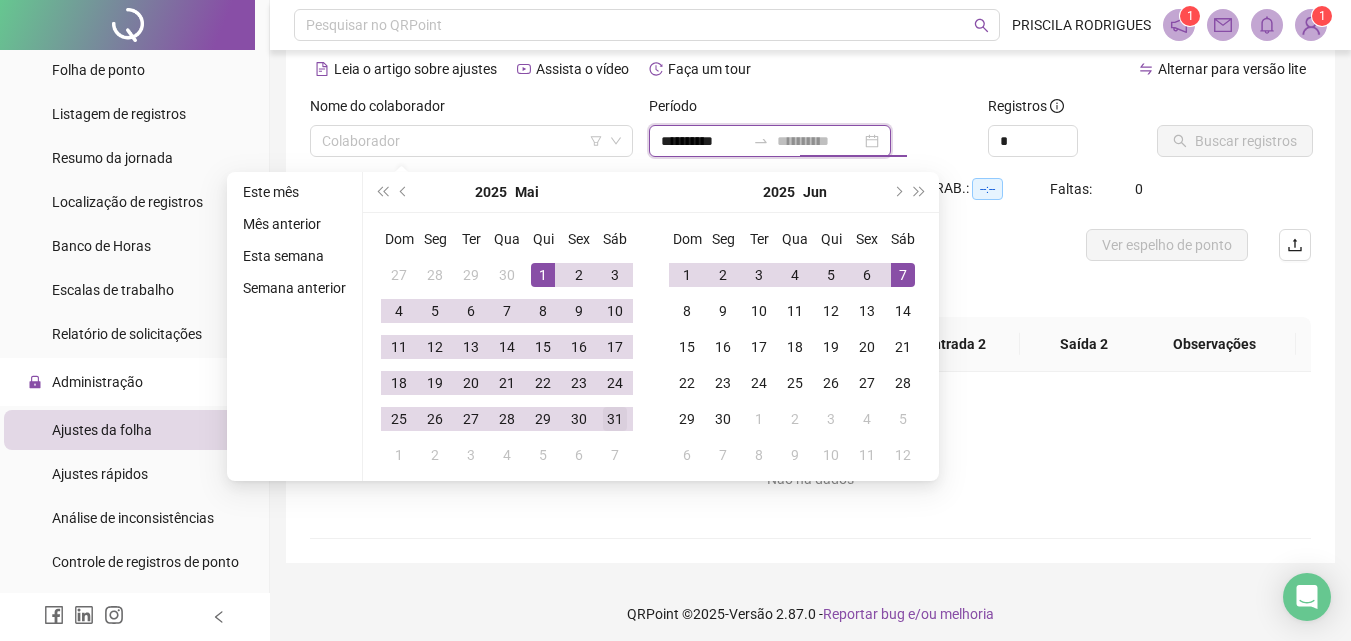 type on "**********" 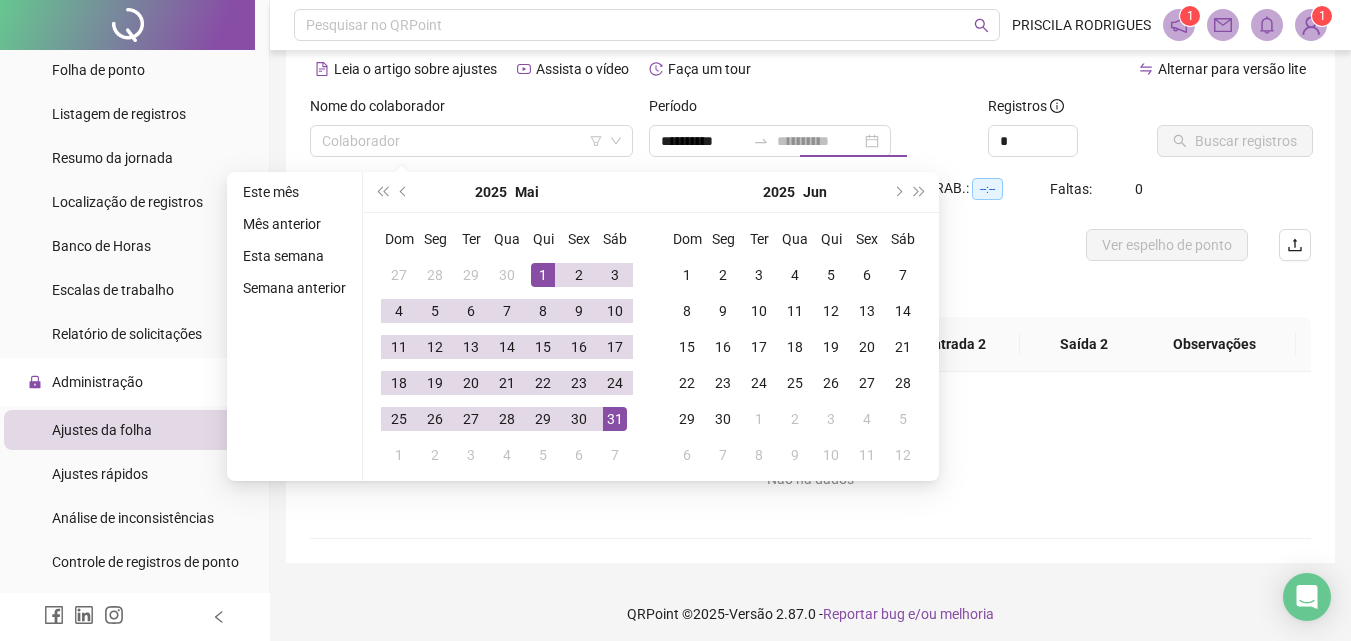 click on "31" at bounding box center [615, 419] 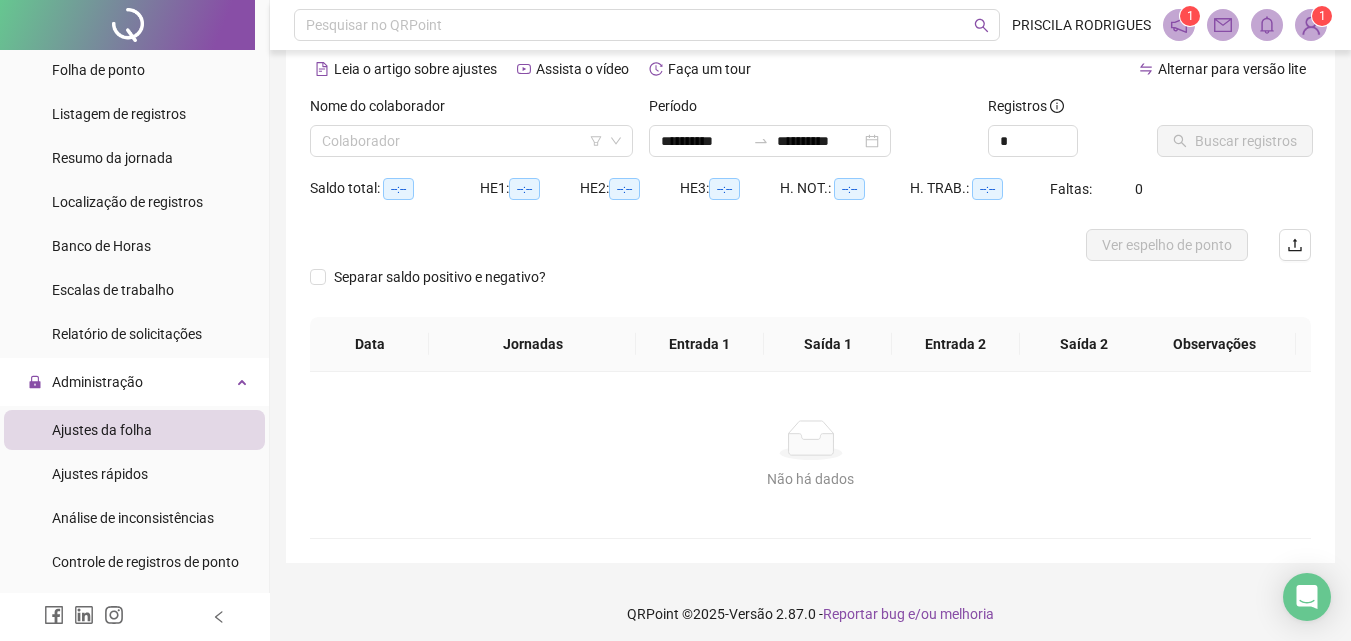 click on "Não há dados" at bounding box center (810, 440) 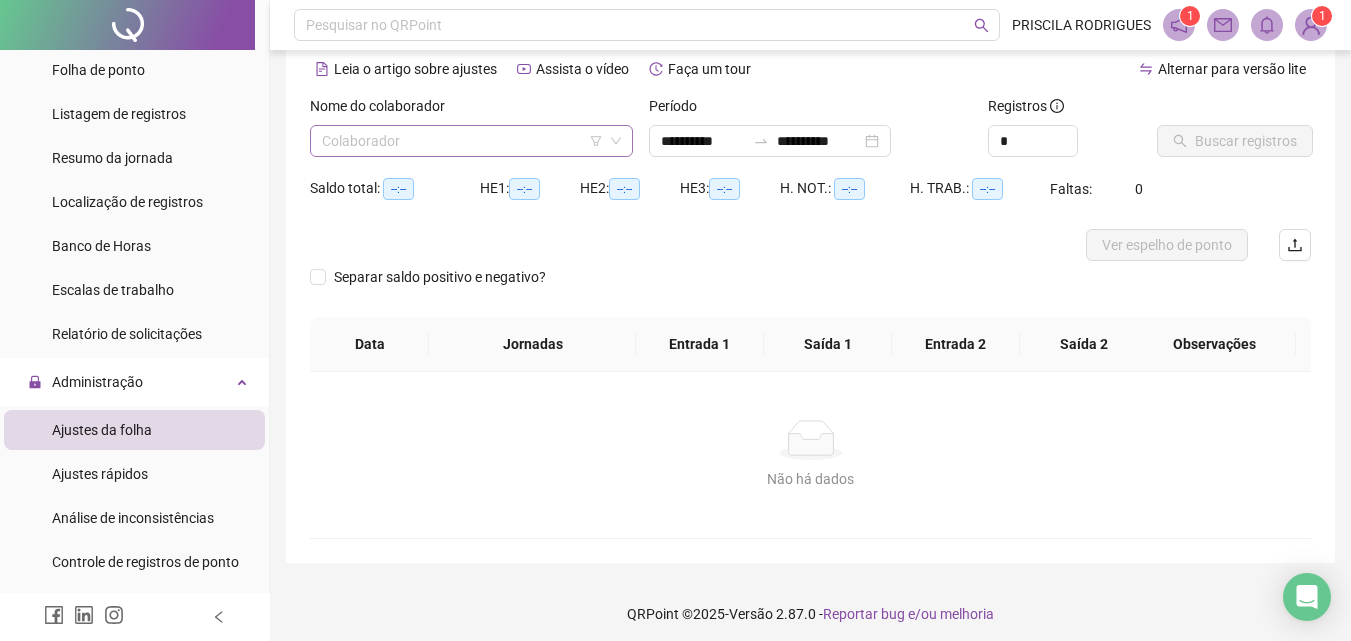 click at bounding box center [465, 141] 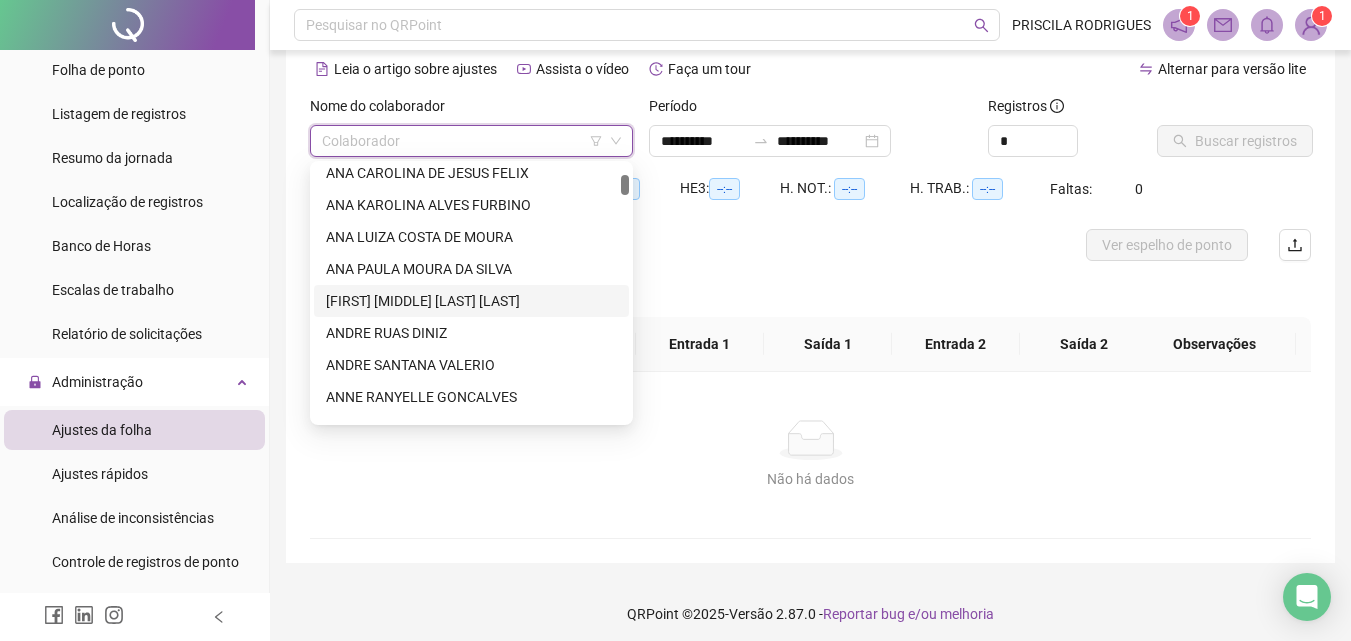 scroll, scrollTop: 100, scrollLeft: 0, axis: vertical 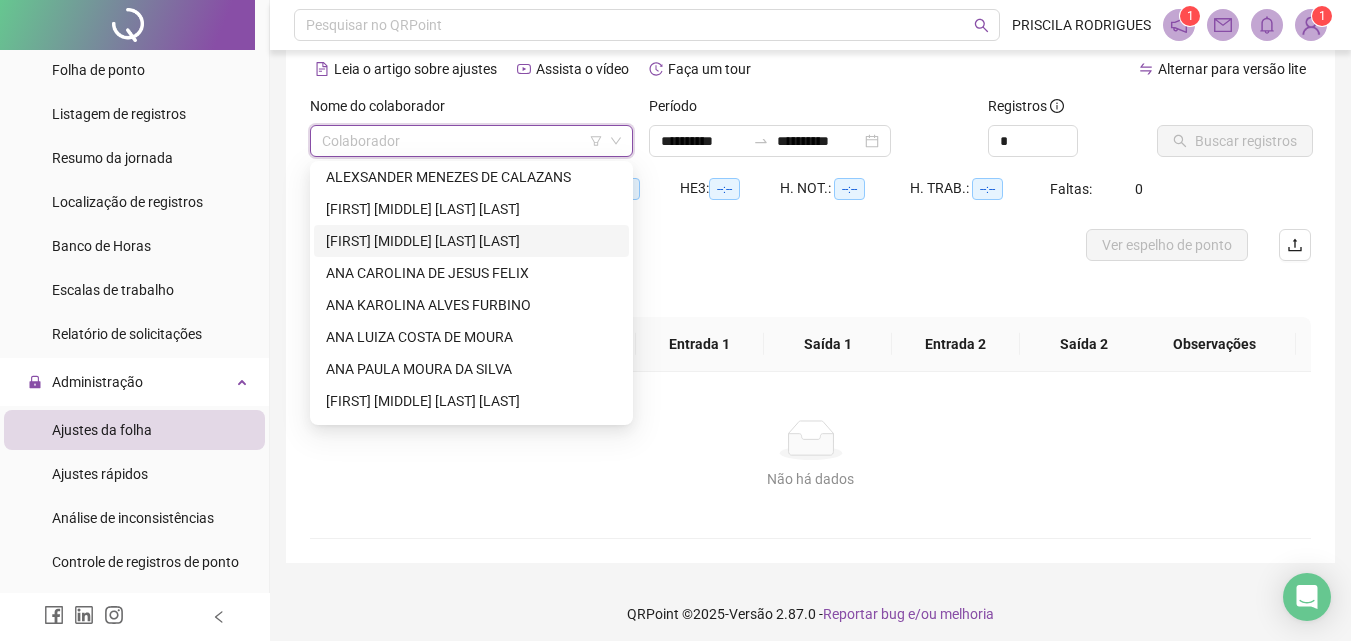 click on "[FIRST] [MIDDLE] [LAST] [LAST]" at bounding box center [471, 241] 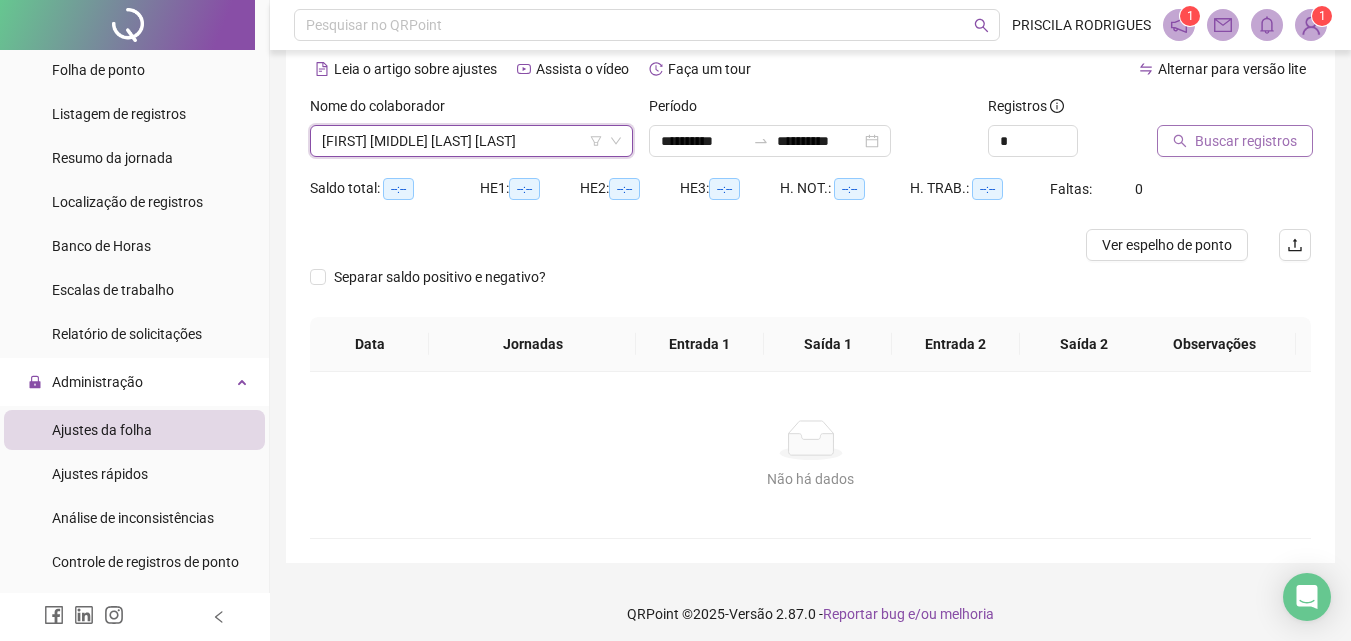 click on "Buscar registros" at bounding box center [1246, 141] 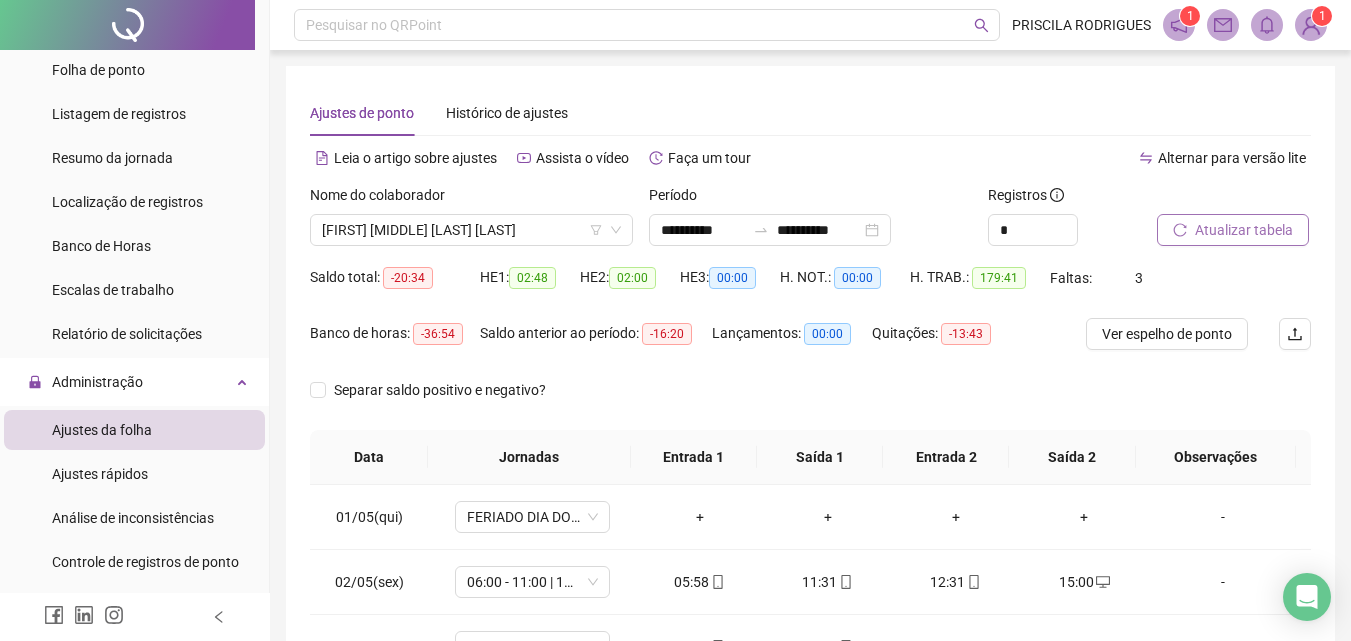 scroll, scrollTop: 300, scrollLeft: 0, axis: vertical 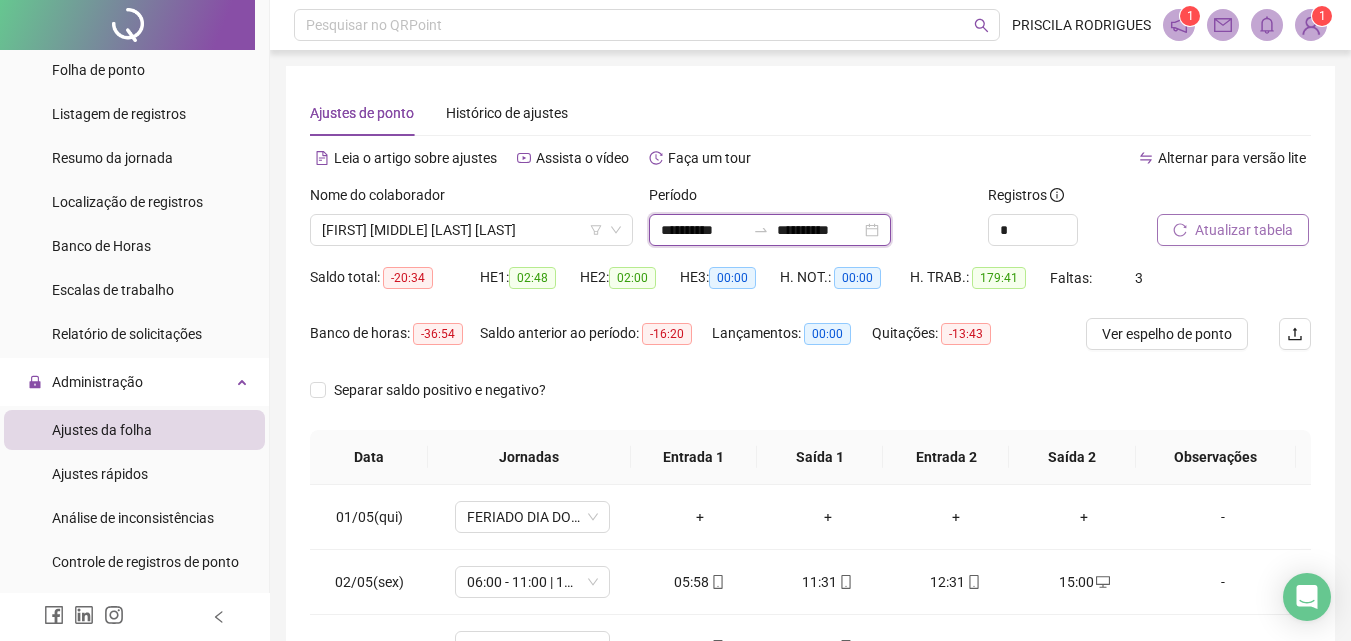 click on "**********" at bounding box center (703, 230) 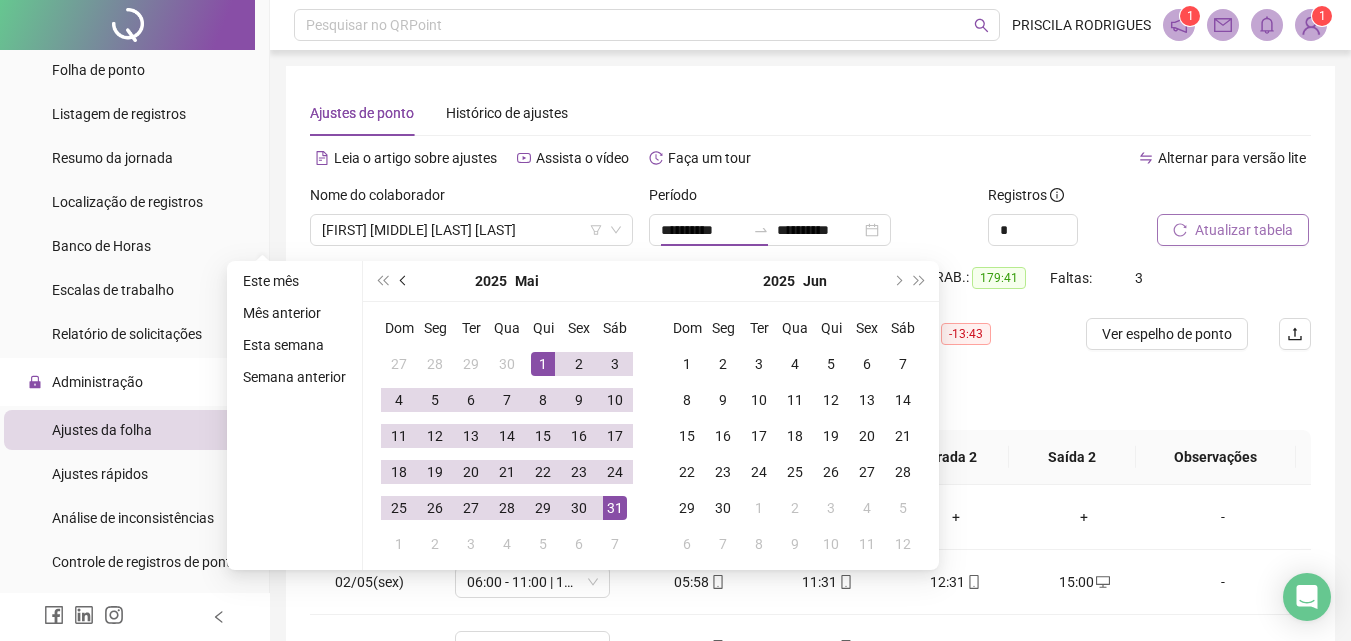 click at bounding box center [404, 281] 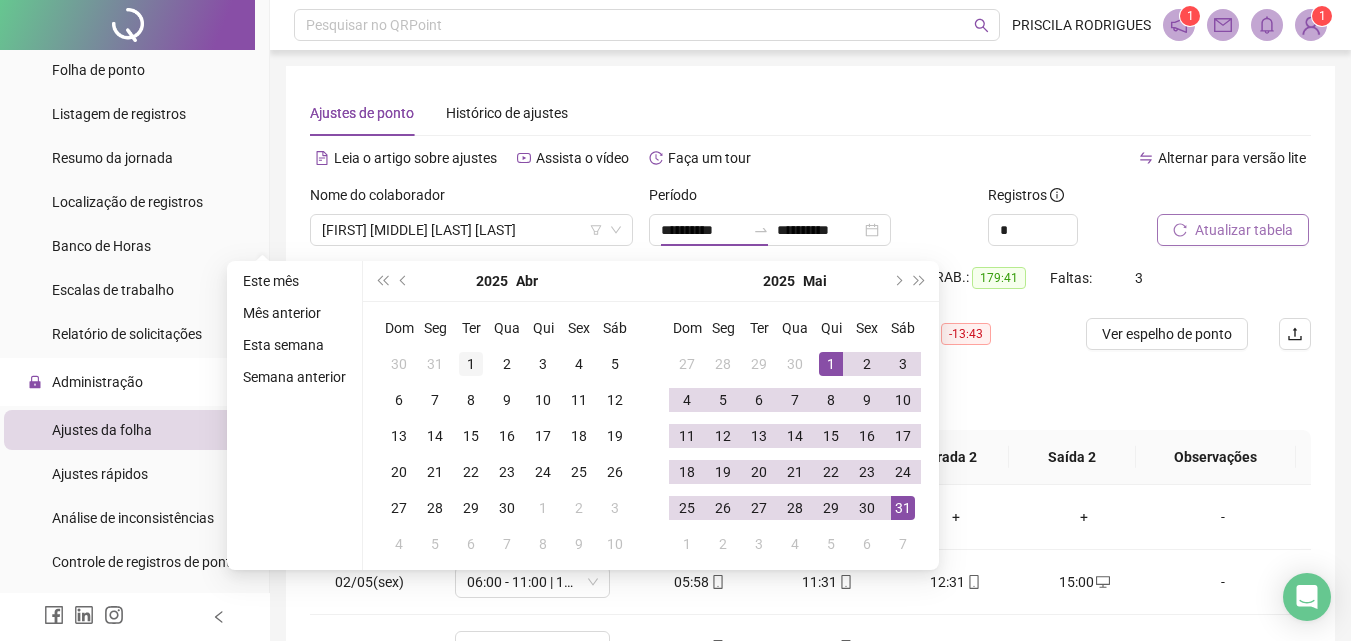 type on "**********" 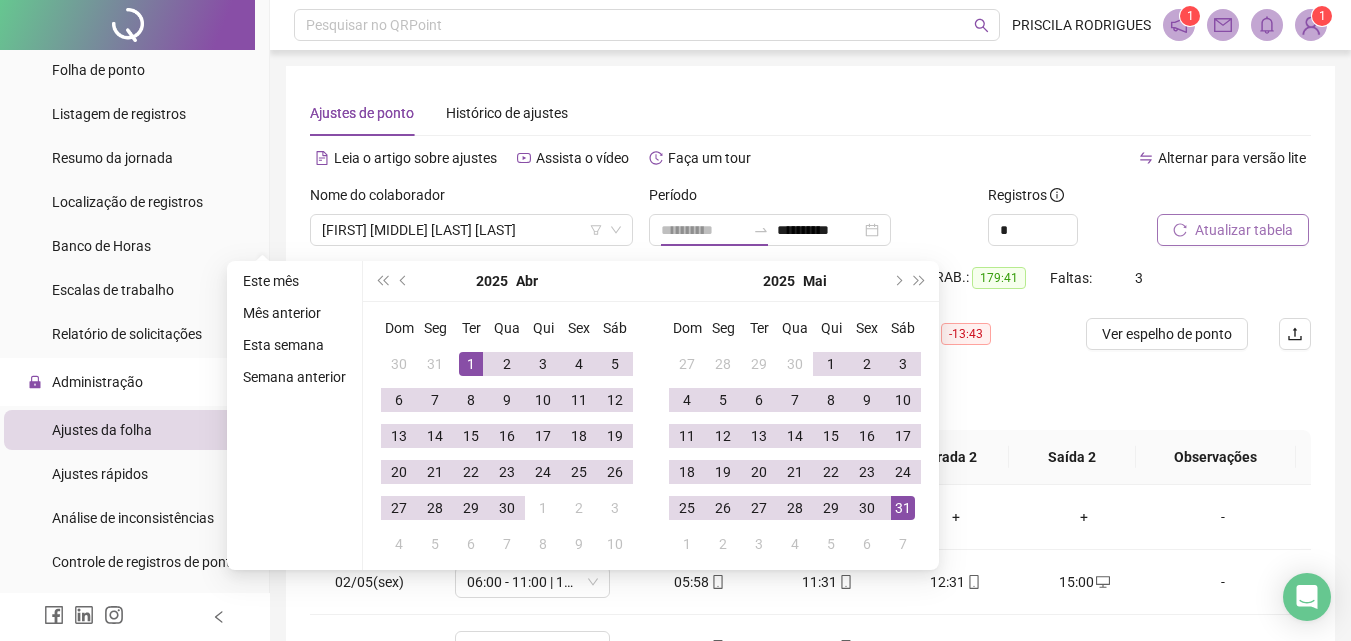 click on "1" at bounding box center [471, 364] 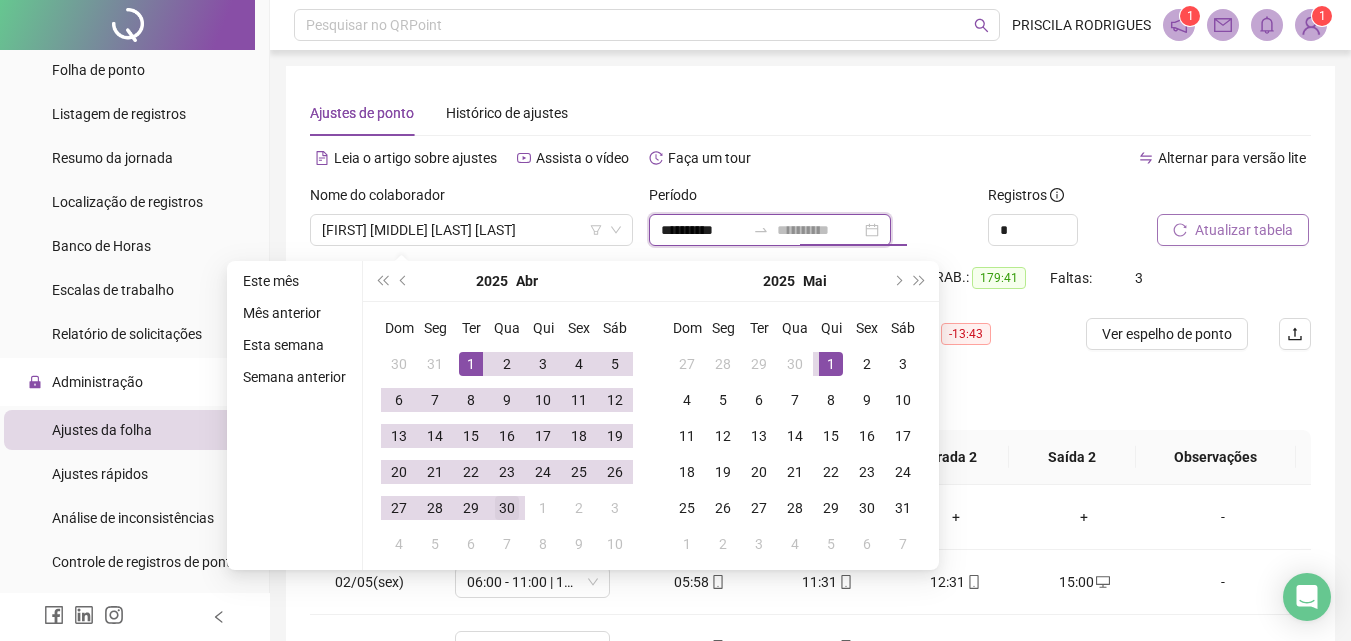 type on "**********" 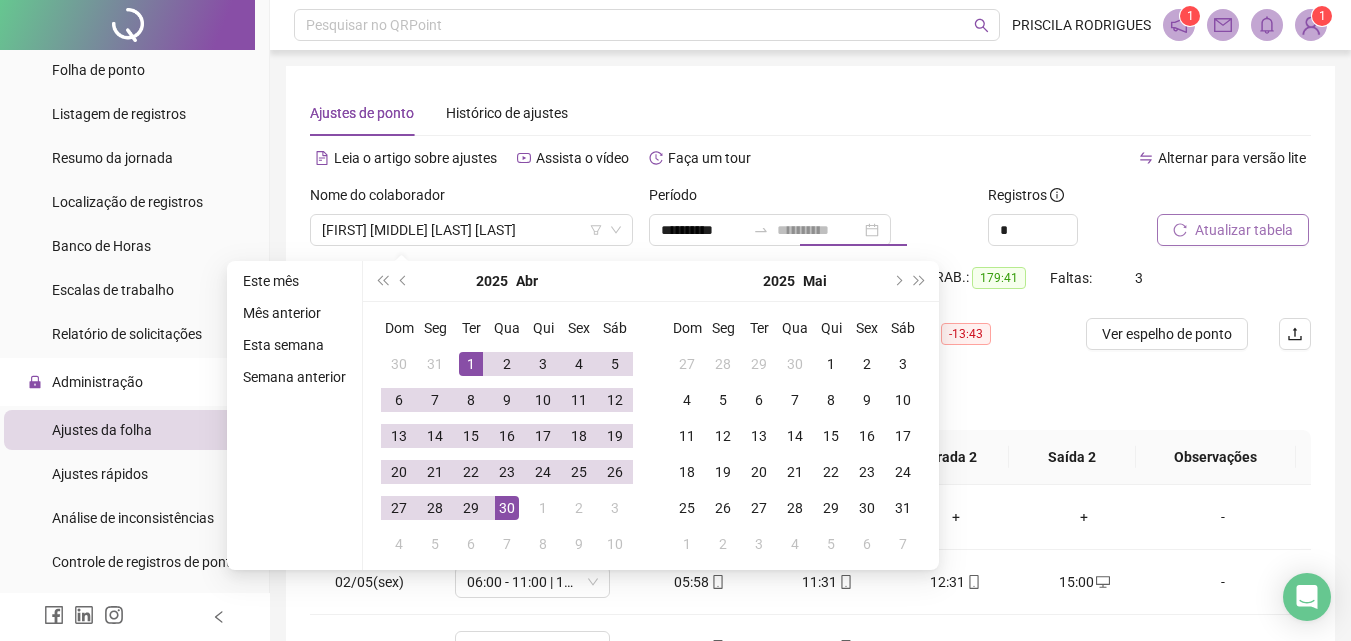 click on "30" at bounding box center (507, 508) 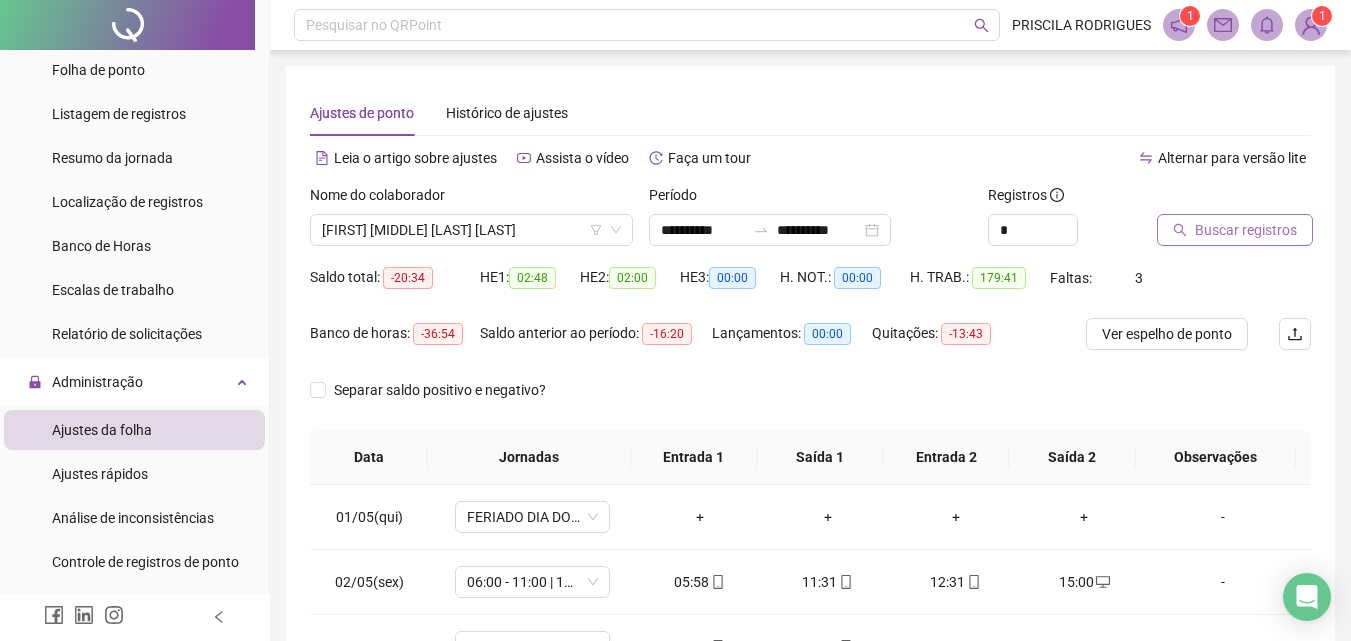 click on "Buscar registros" at bounding box center [1246, 230] 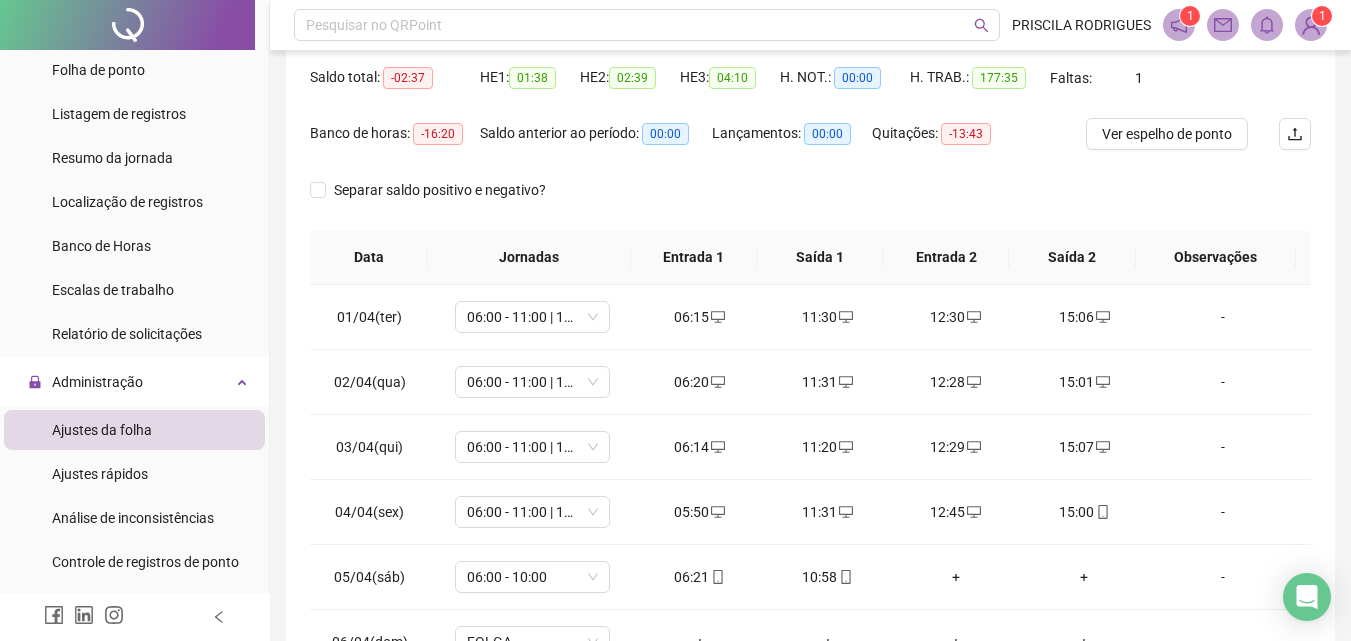 scroll, scrollTop: 381, scrollLeft: 0, axis: vertical 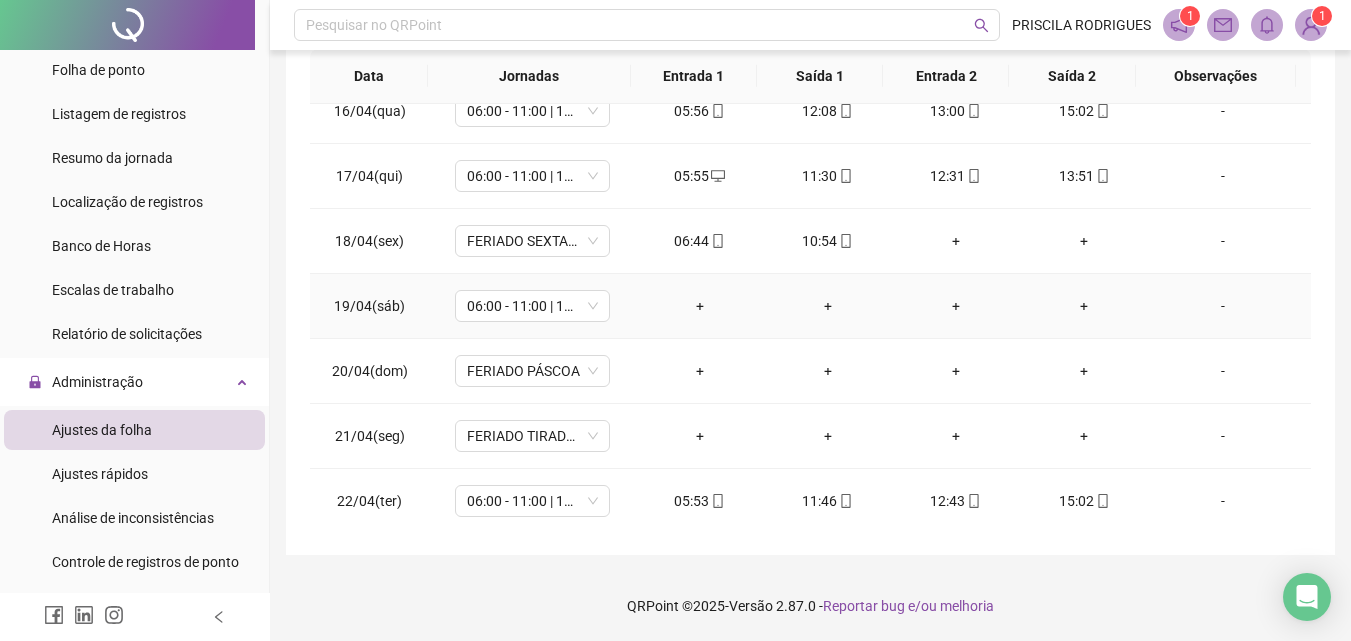 click on "-" at bounding box center (1223, 306) 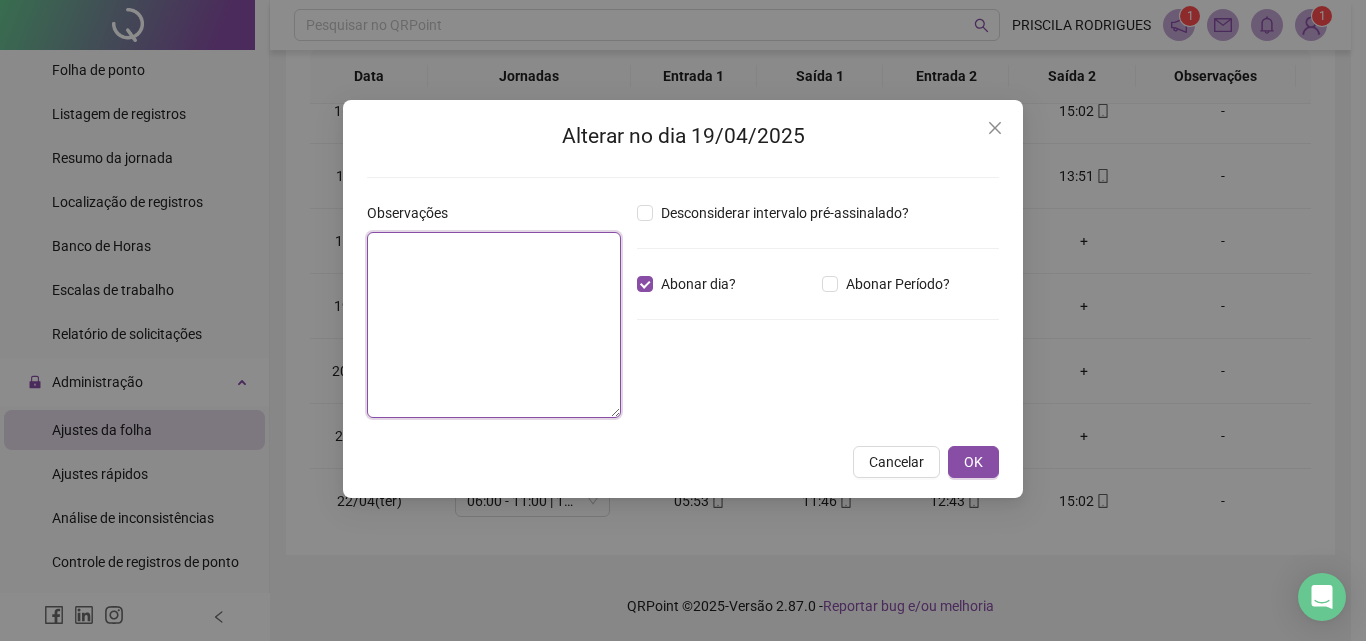 click at bounding box center [494, 325] 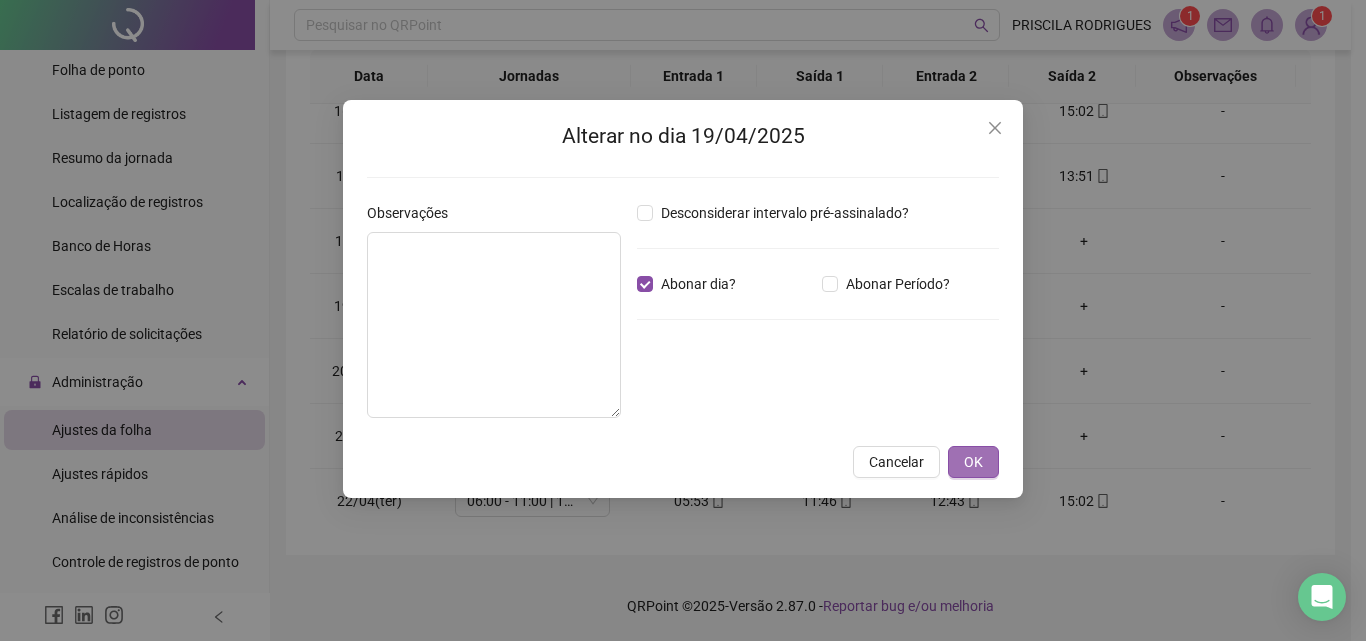 click on "OK" at bounding box center (973, 462) 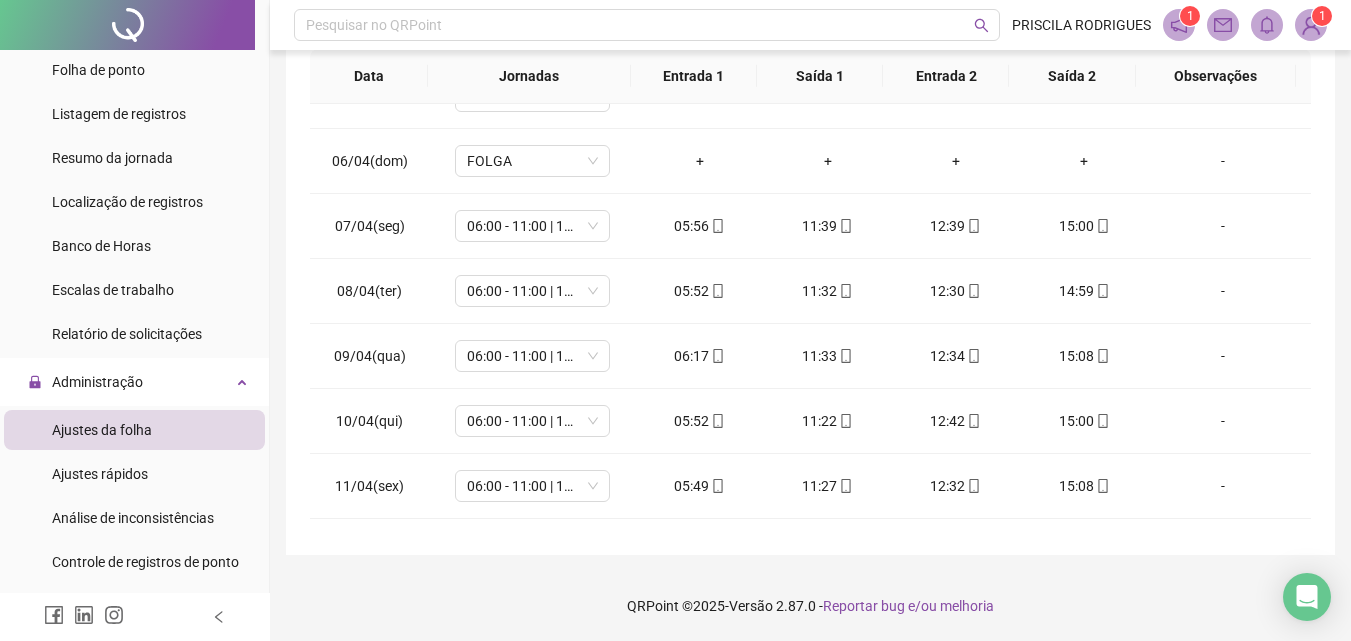 scroll, scrollTop: 0, scrollLeft: 0, axis: both 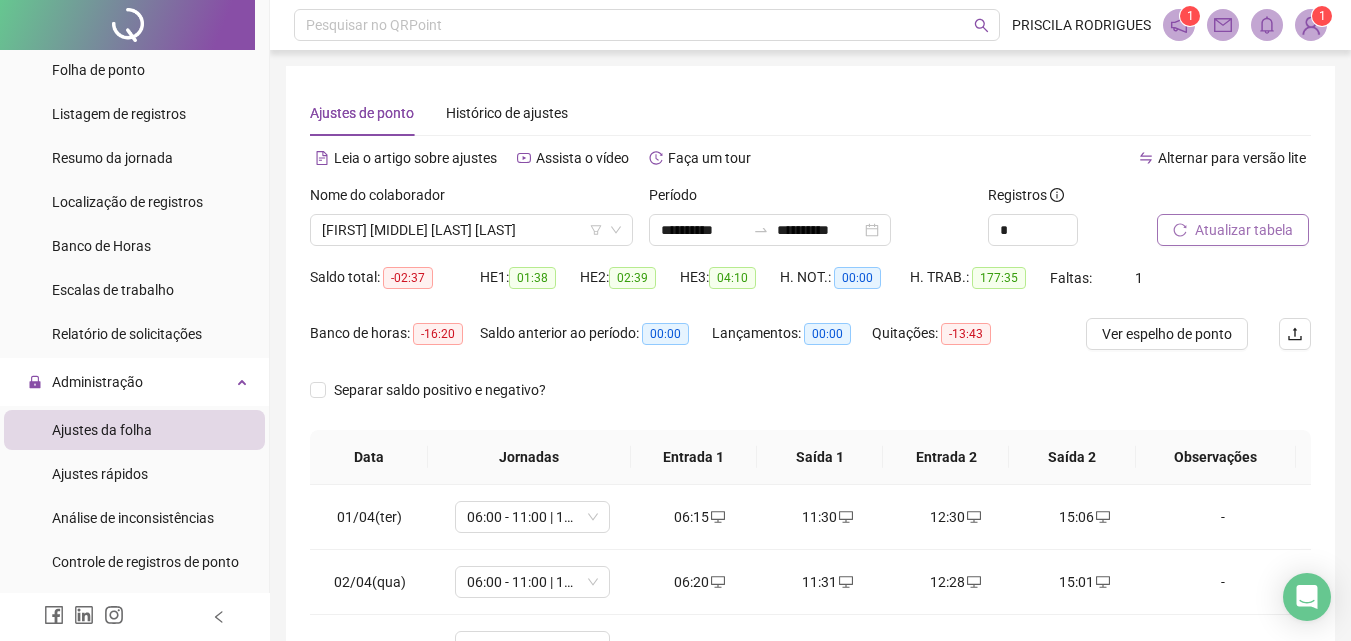 click on "Atualizar tabela" at bounding box center (1244, 230) 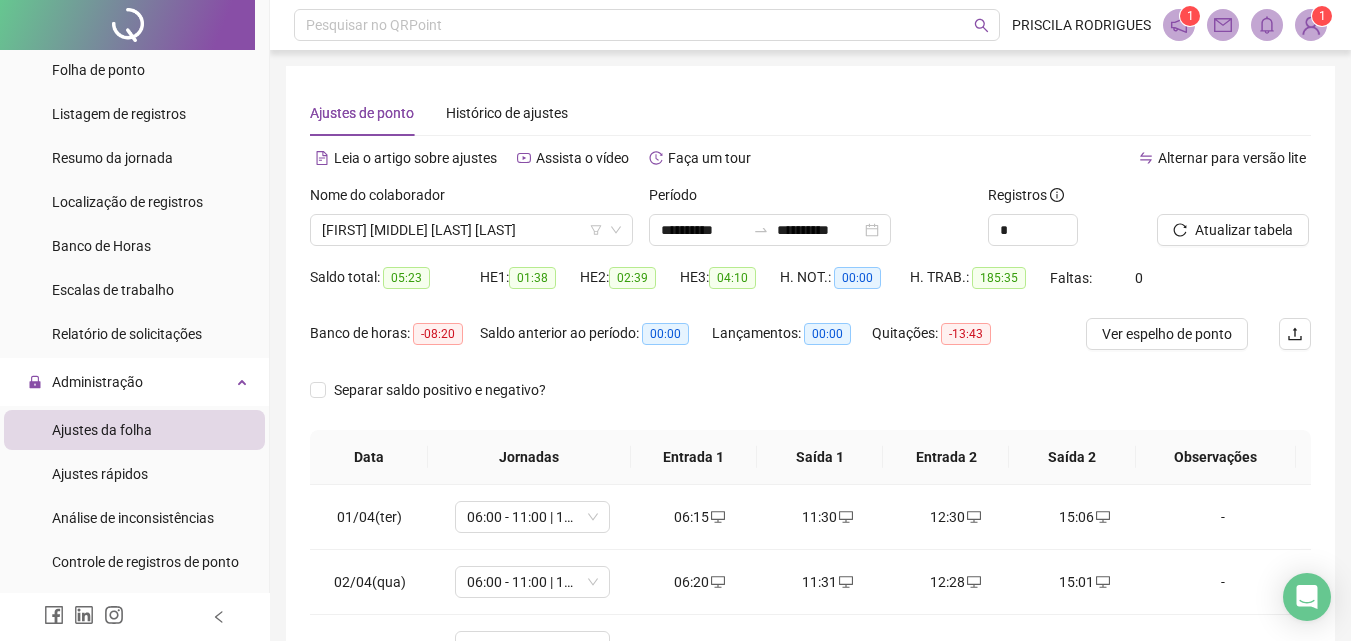scroll, scrollTop: 200, scrollLeft: 0, axis: vertical 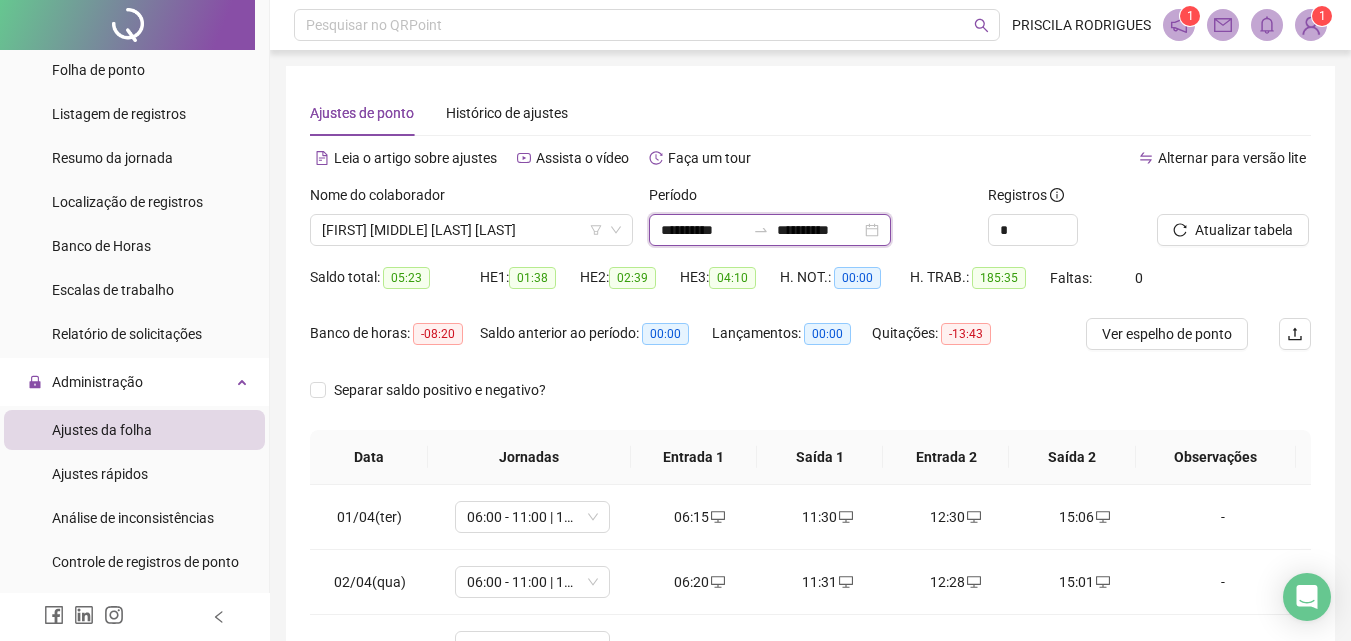 click on "**********" at bounding box center (703, 230) 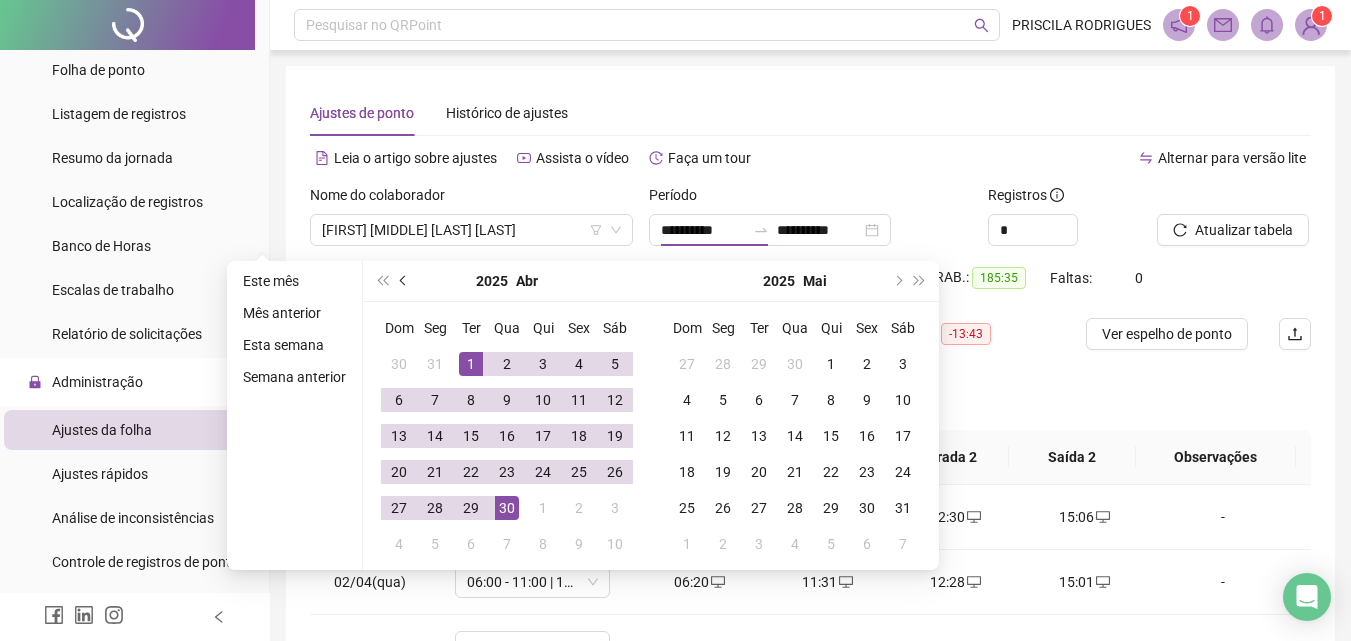 click at bounding box center (405, 281) 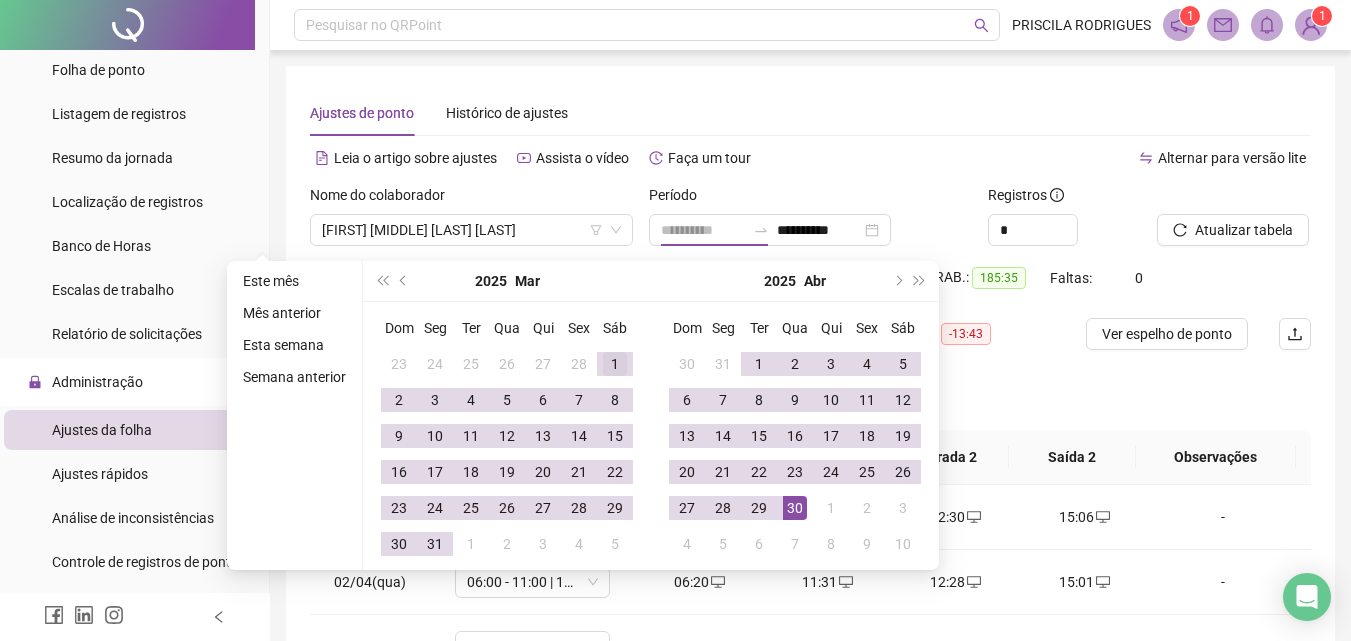 type on "**********" 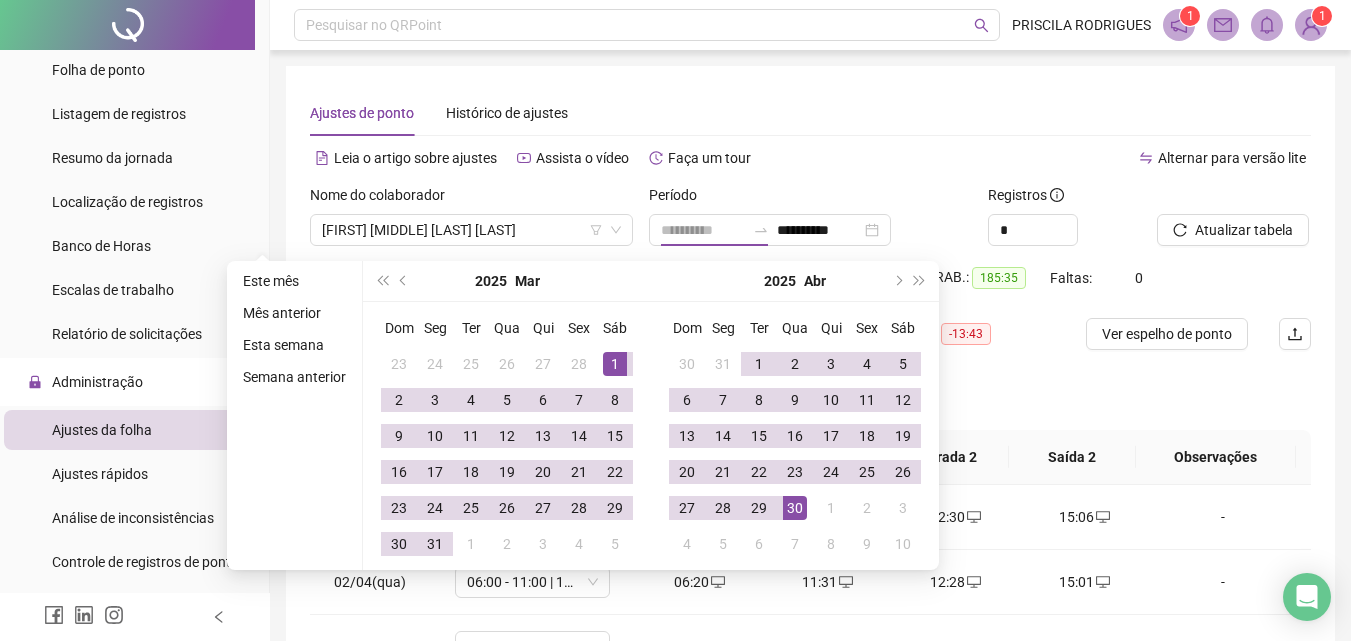 click on "1" at bounding box center [615, 364] 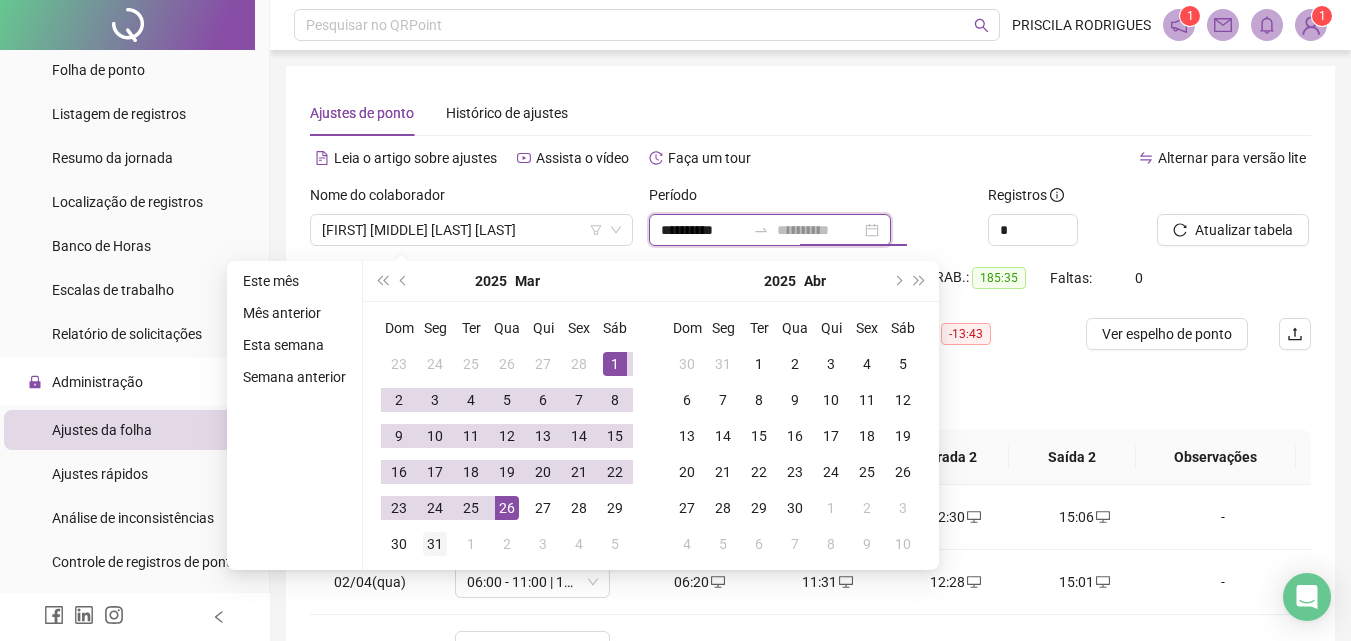 type on "**********" 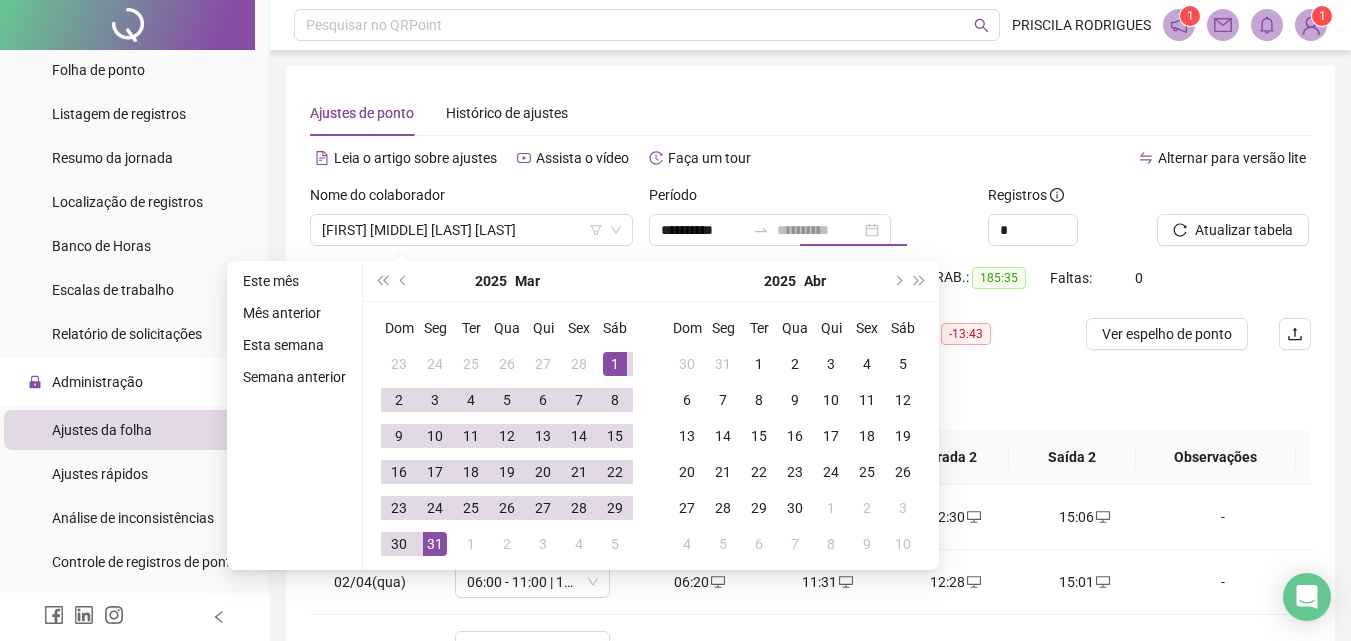 click on "31" at bounding box center [435, 544] 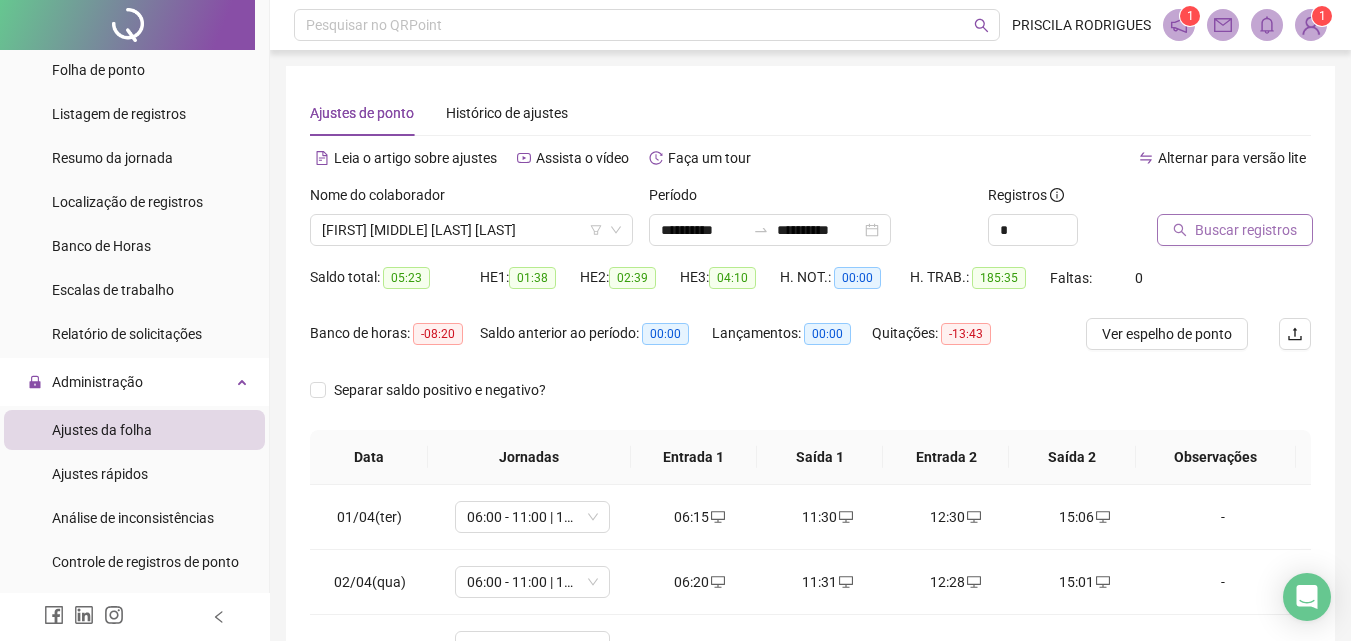 click on "Buscar registros" at bounding box center (1246, 230) 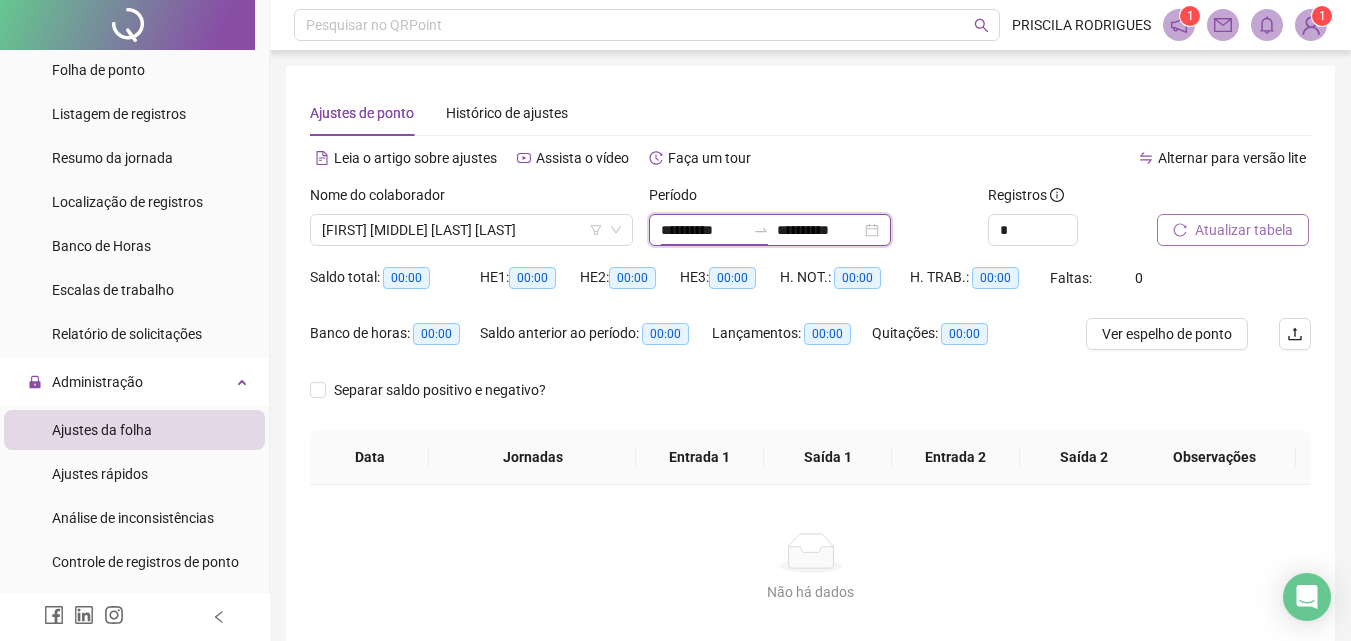 click on "**********" at bounding box center (703, 230) 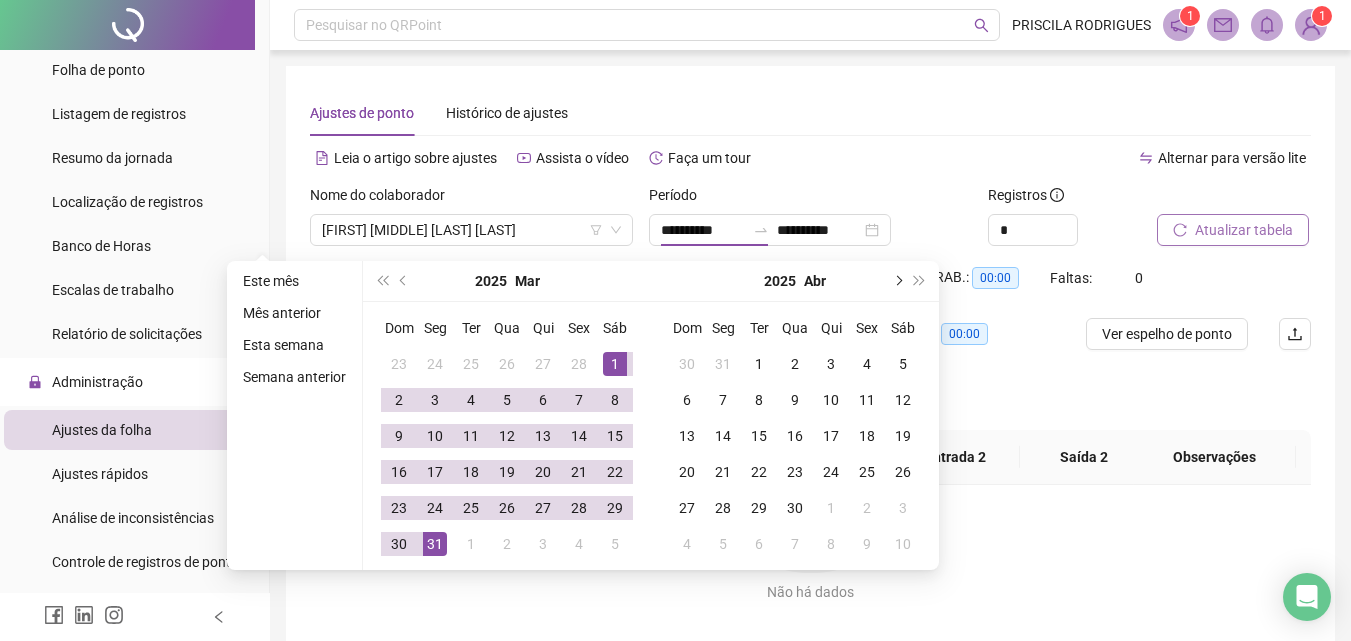 click at bounding box center [897, 281] 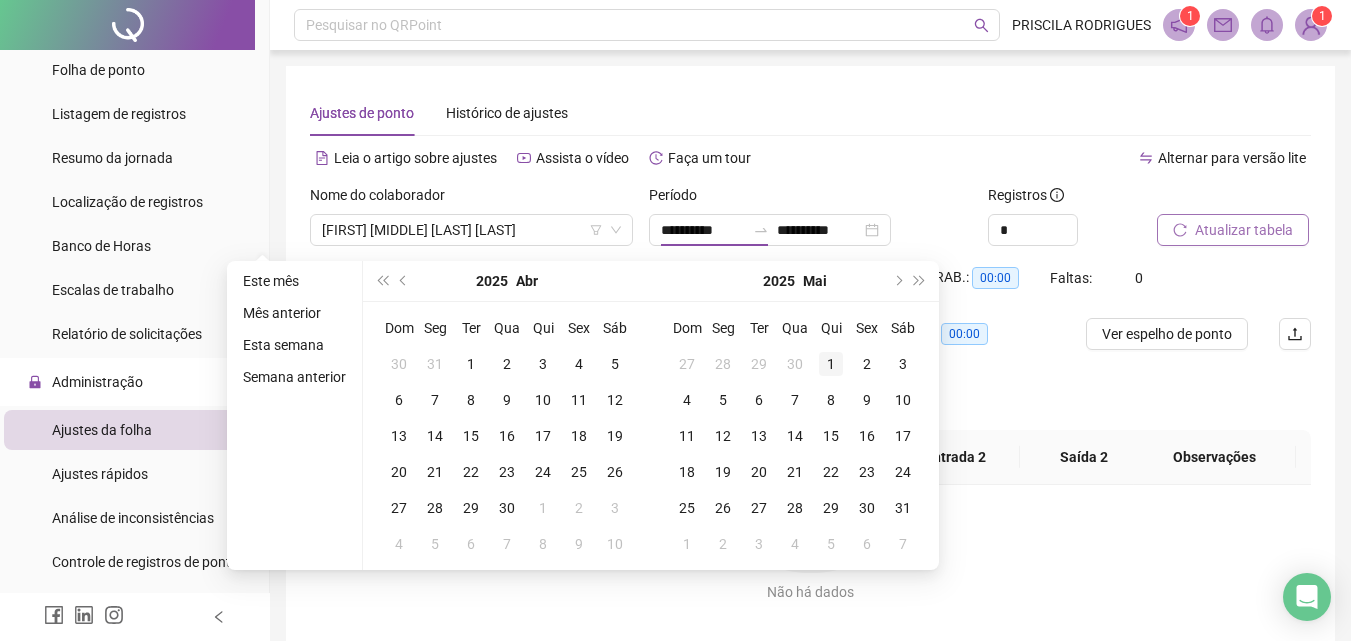 type on "**********" 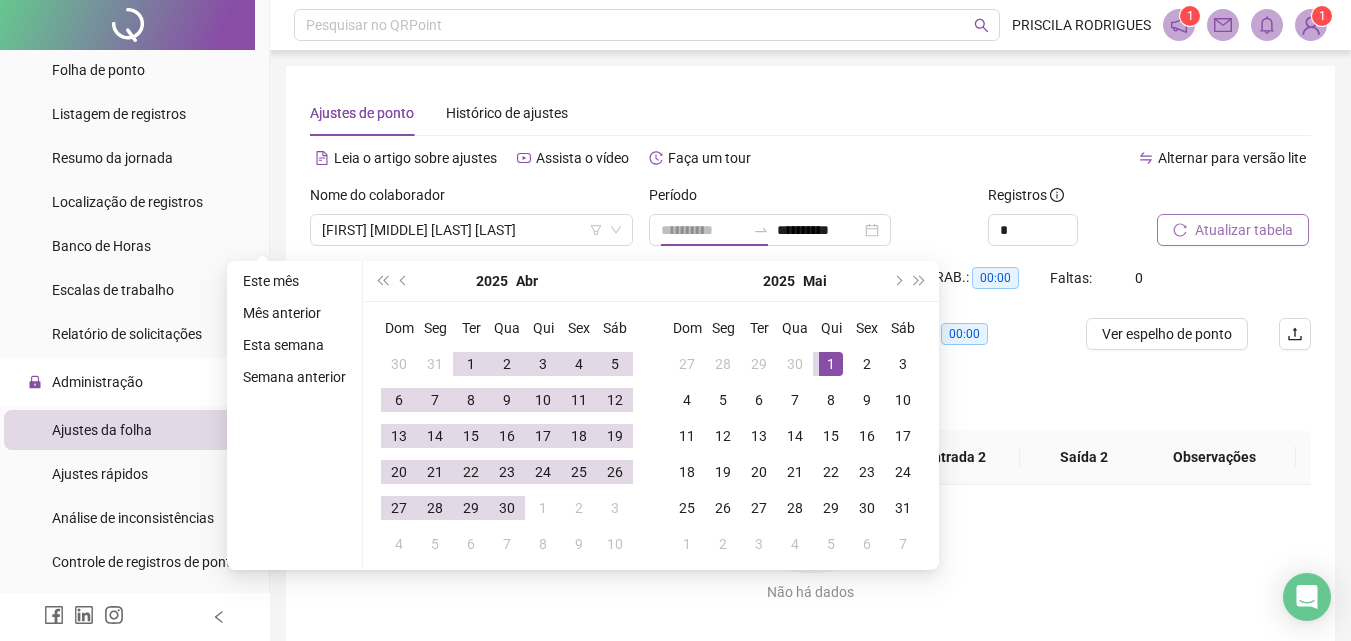 click on "1" at bounding box center (831, 364) 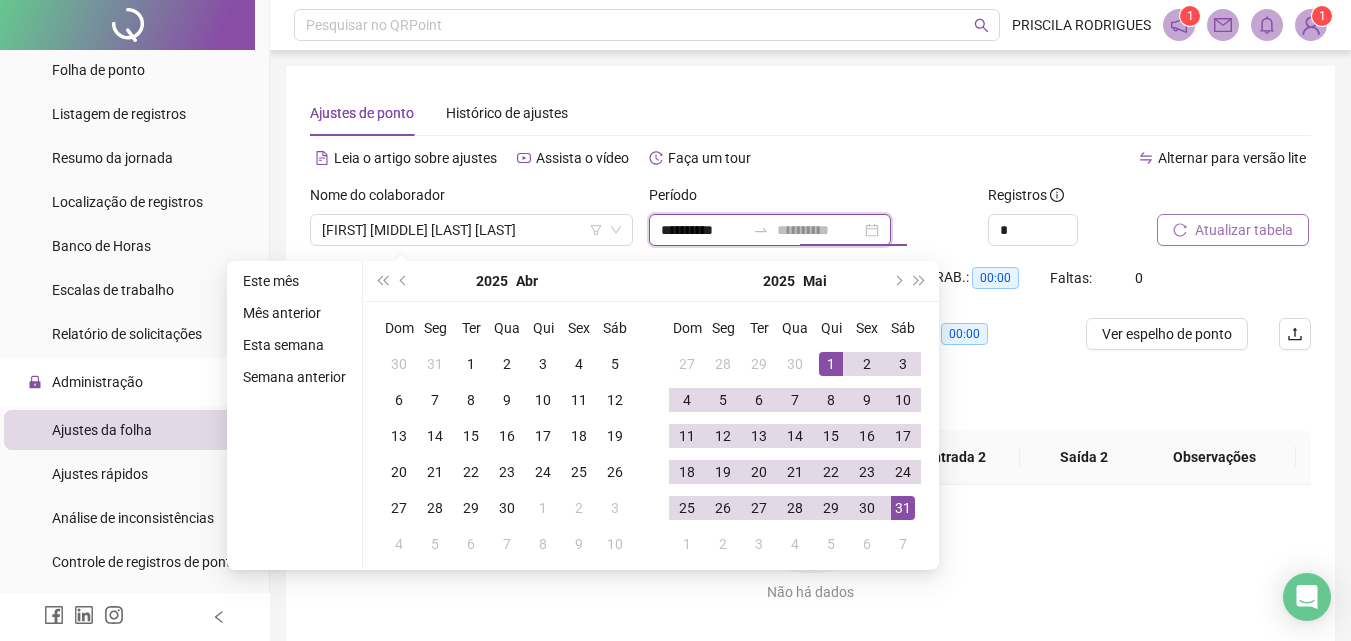 type on "**********" 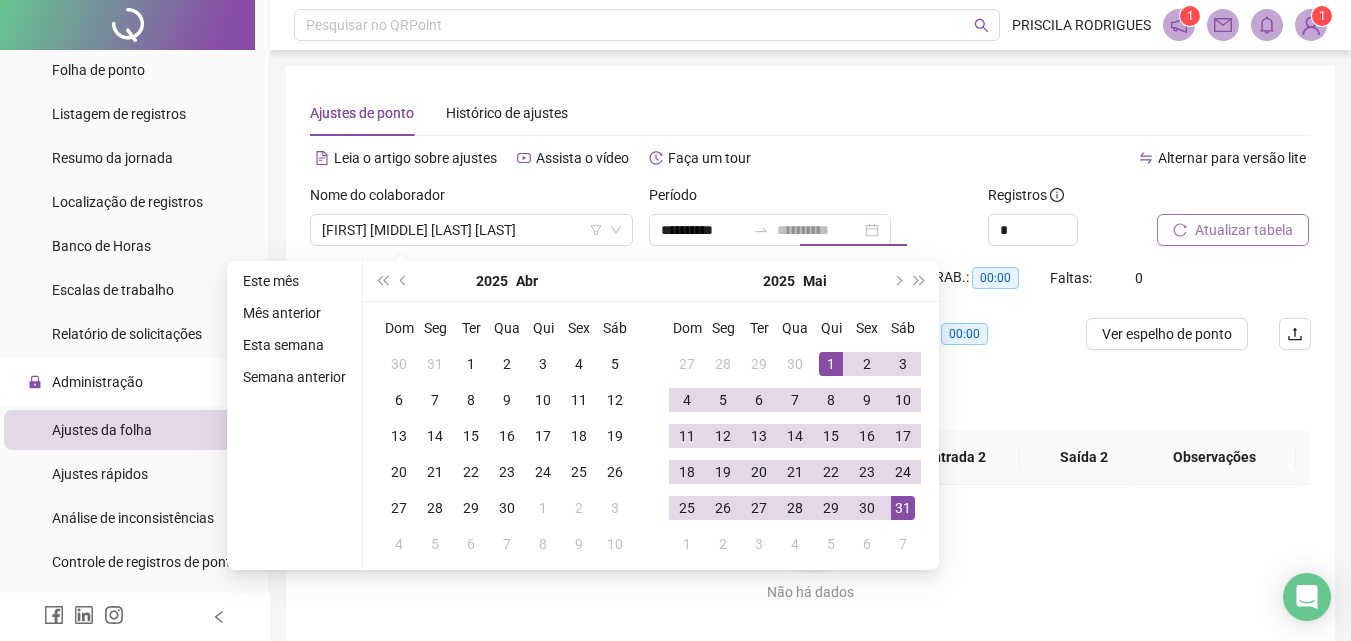 click on "31" at bounding box center (903, 508) 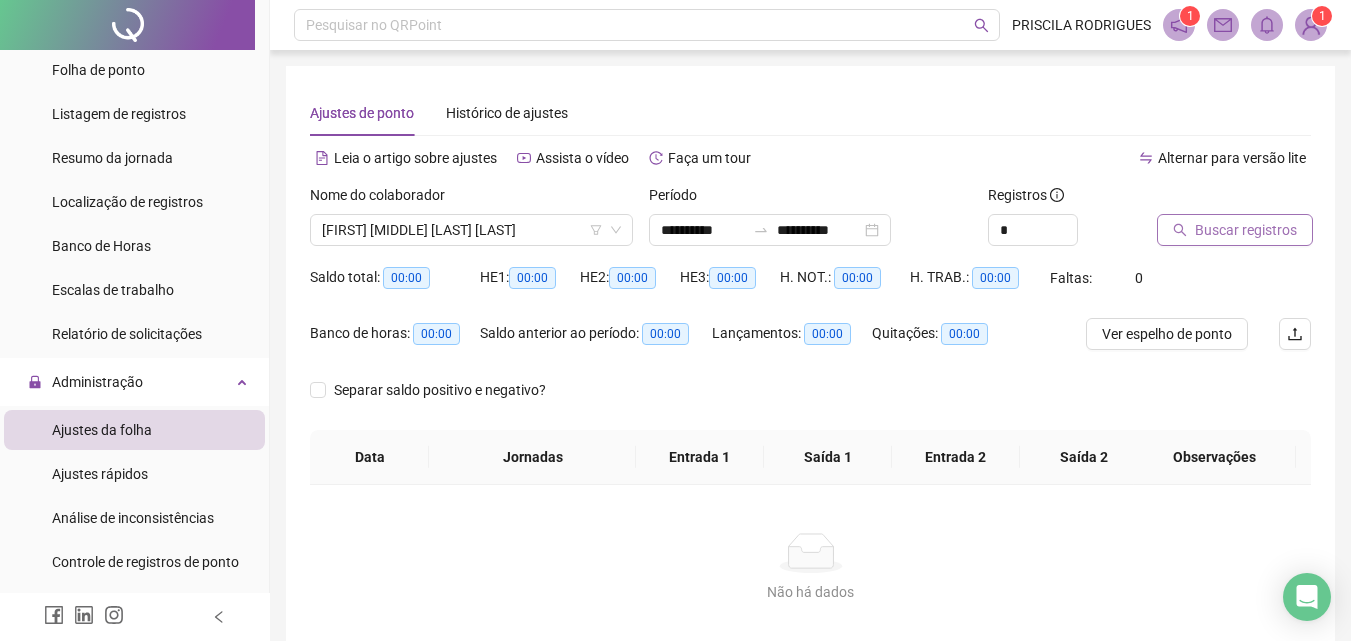 click on "Buscar registros" at bounding box center (1246, 230) 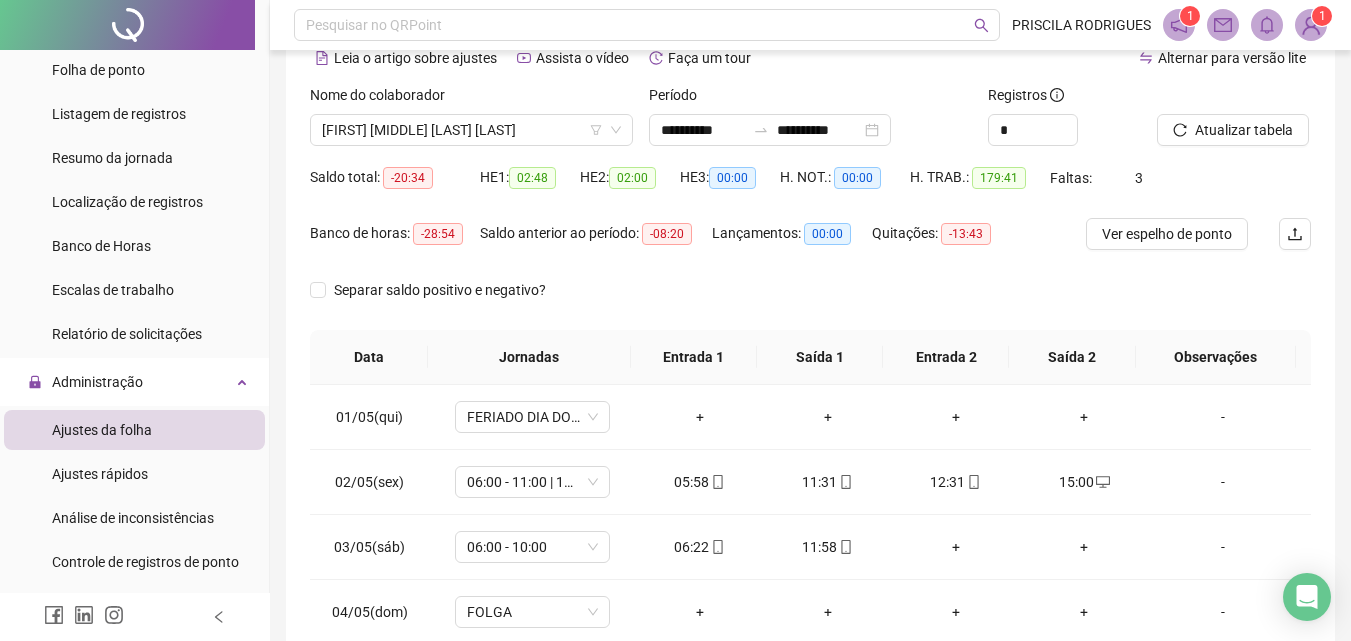 scroll, scrollTop: 200, scrollLeft: 0, axis: vertical 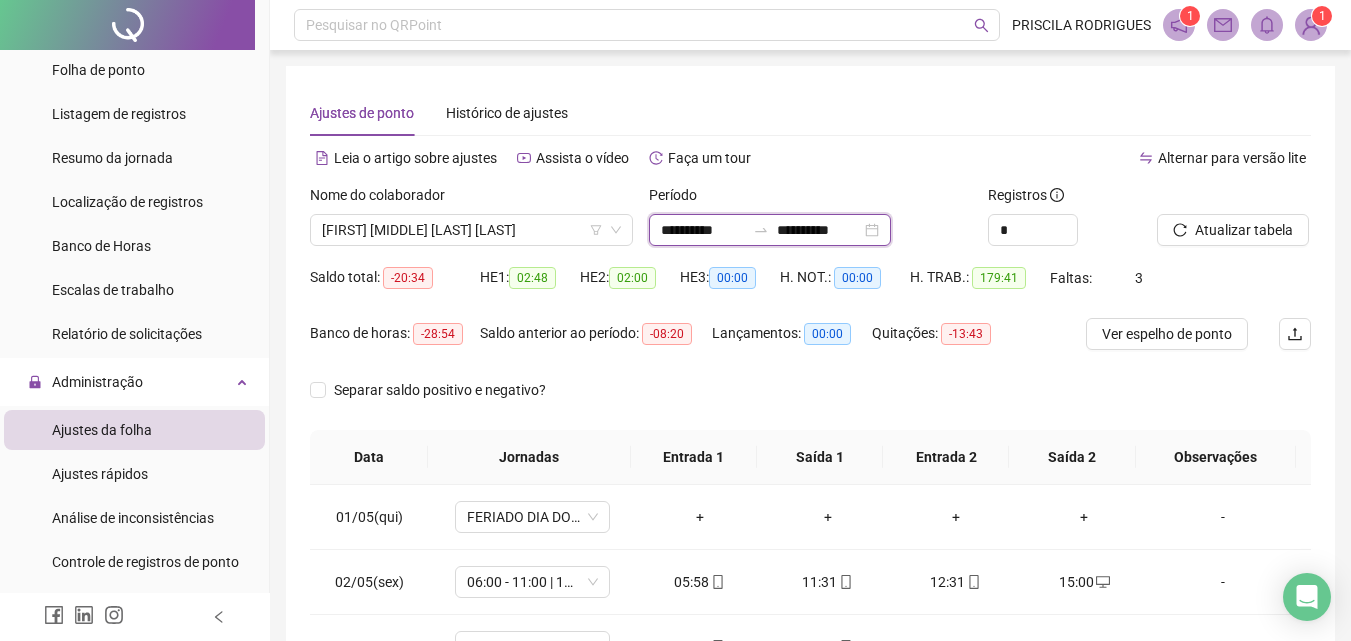 click on "**********" at bounding box center [703, 230] 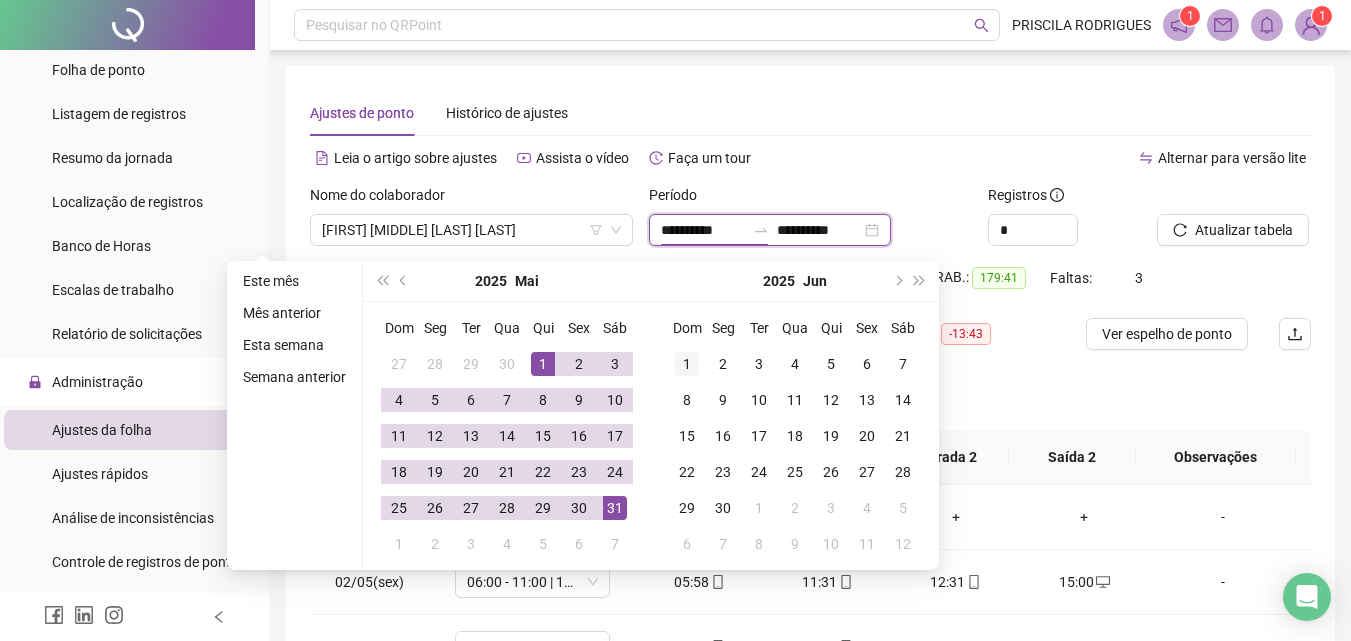 type on "**********" 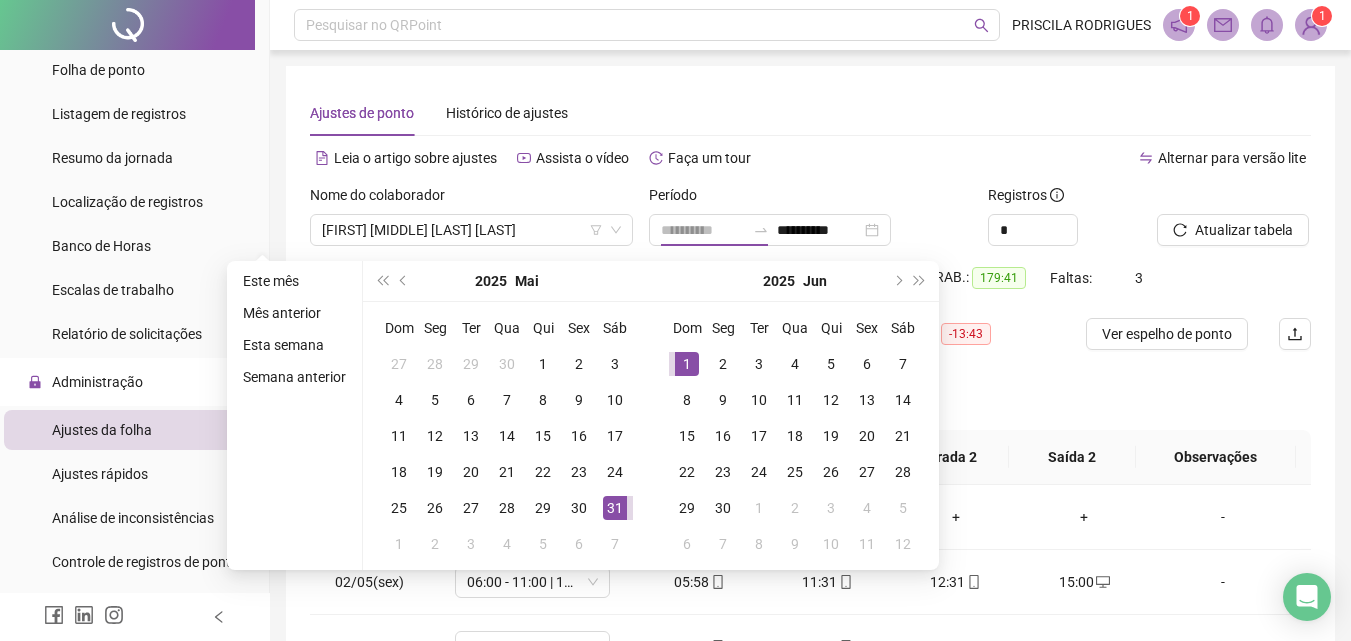 click on "1" at bounding box center (687, 364) 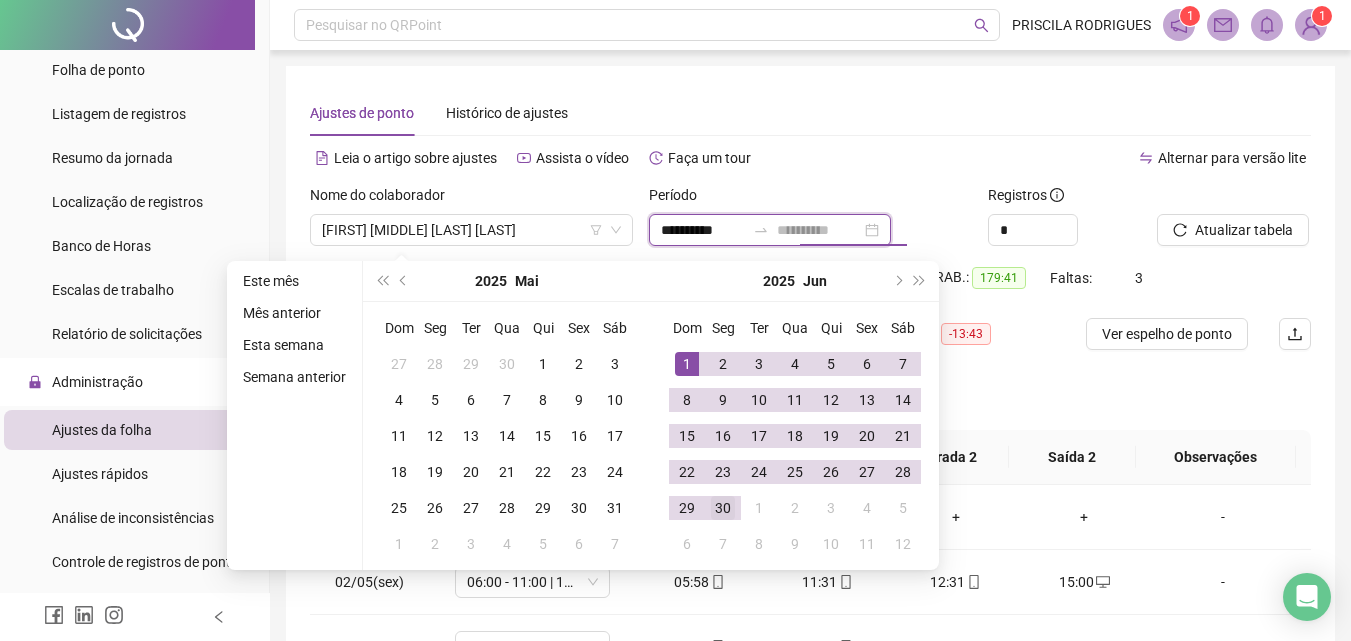 type on "**********" 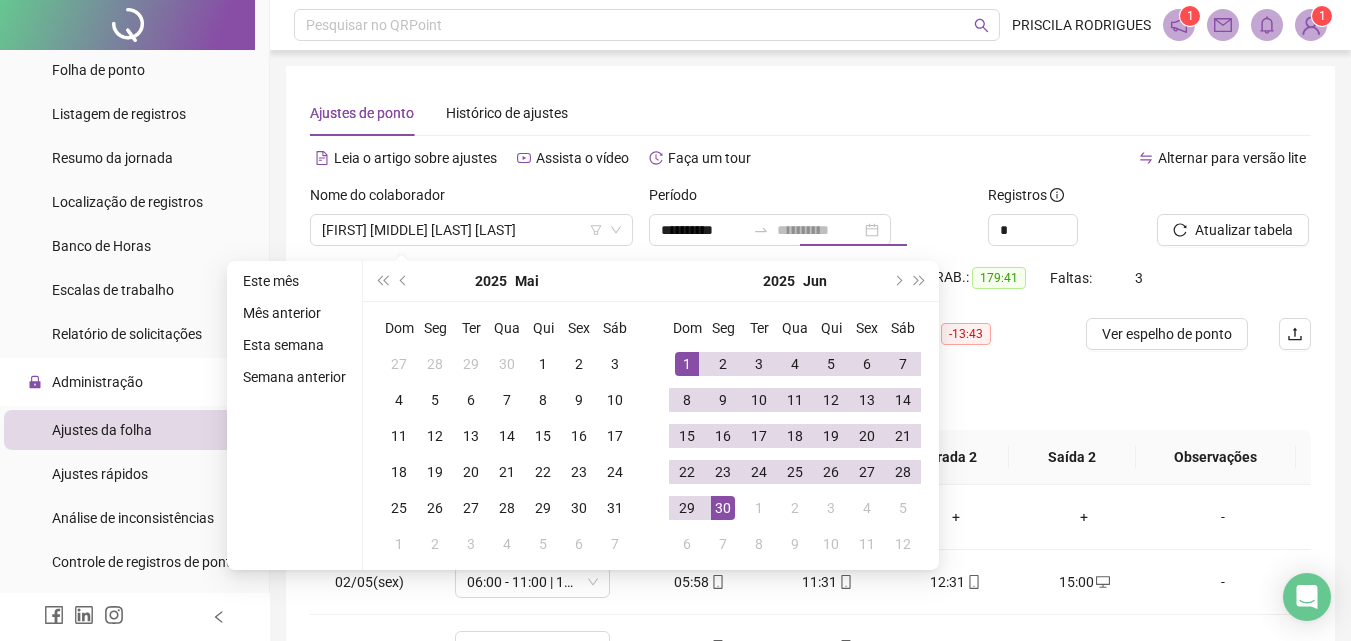click on "30" at bounding box center [723, 508] 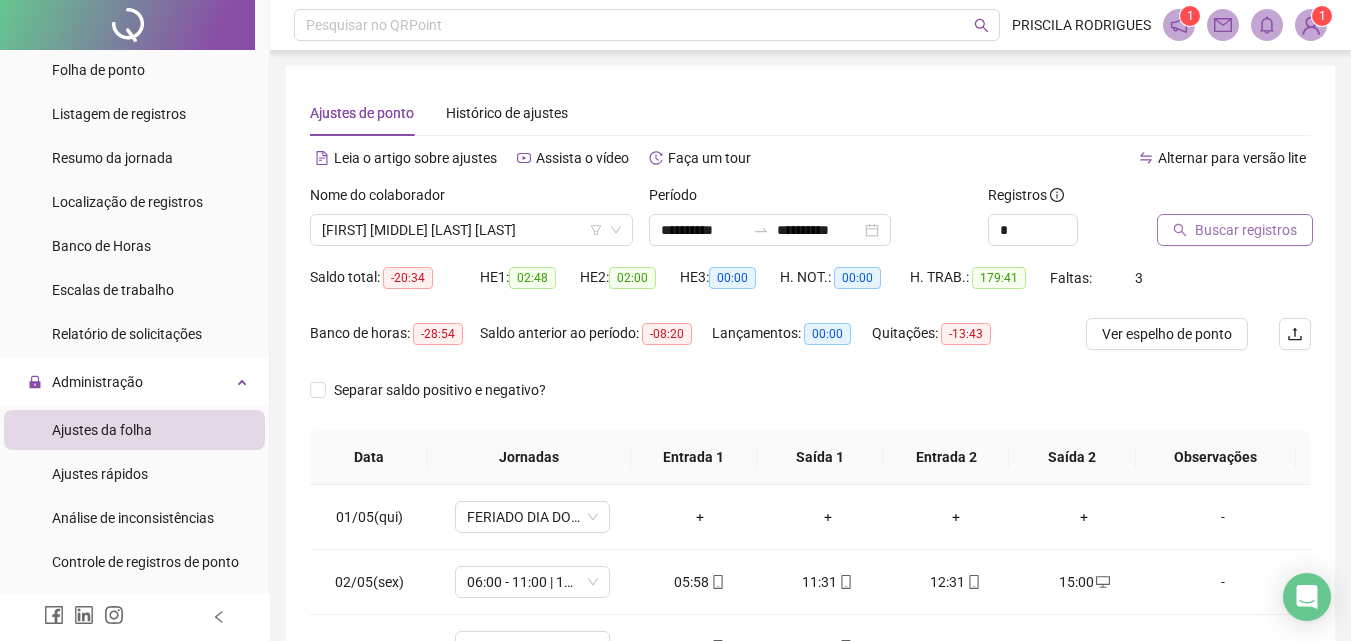click on "Buscar registros" at bounding box center (1246, 230) 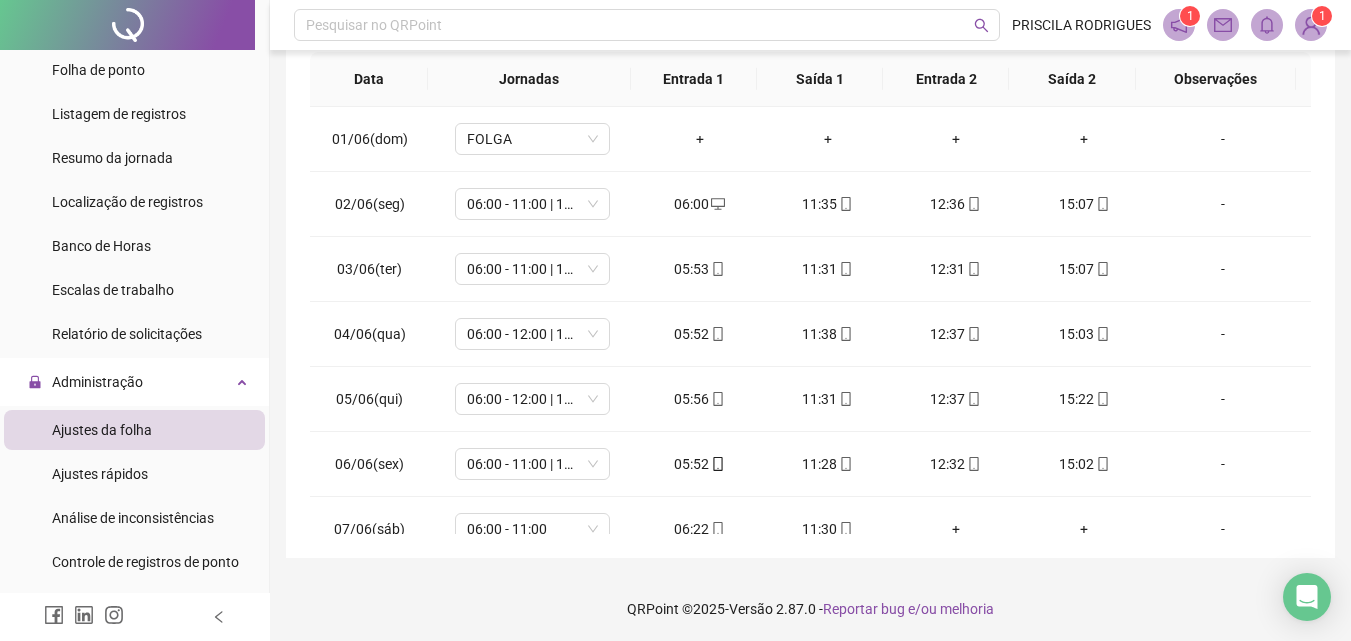 scroll, scrollTop: 381, scrollLeft: 0, axis: vertical 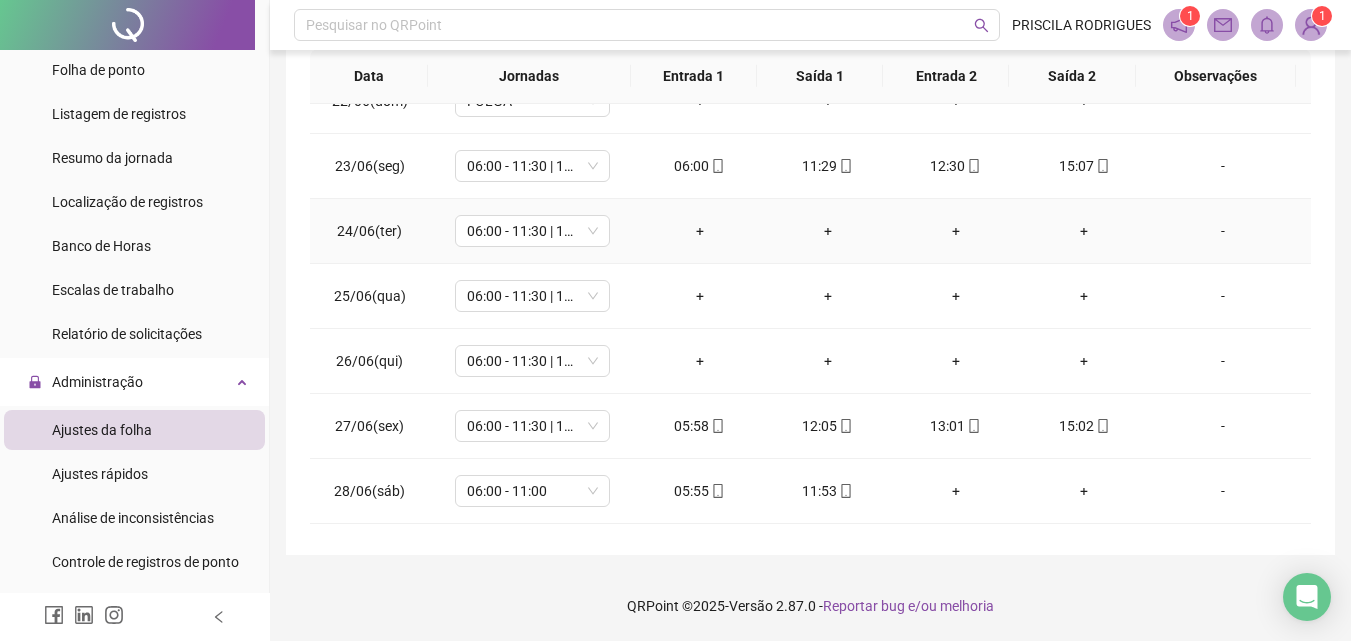 click on "-" at bounding box center [1223, 231] 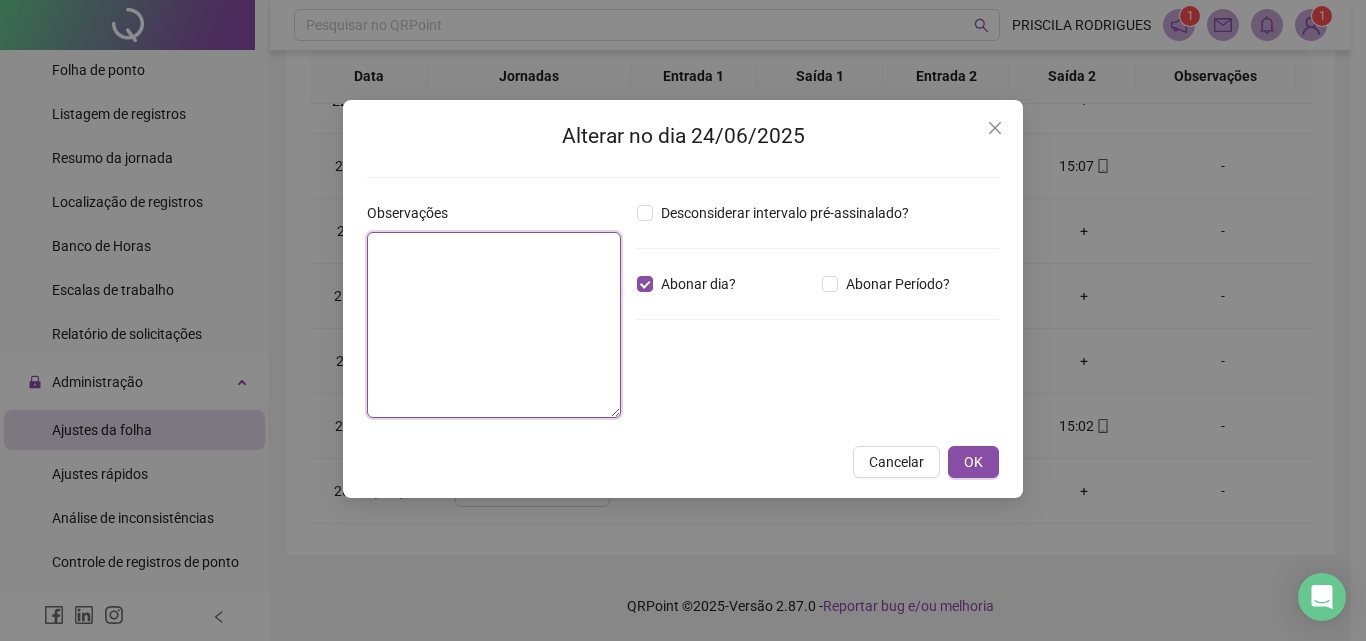click at bounding box center [494, 325] 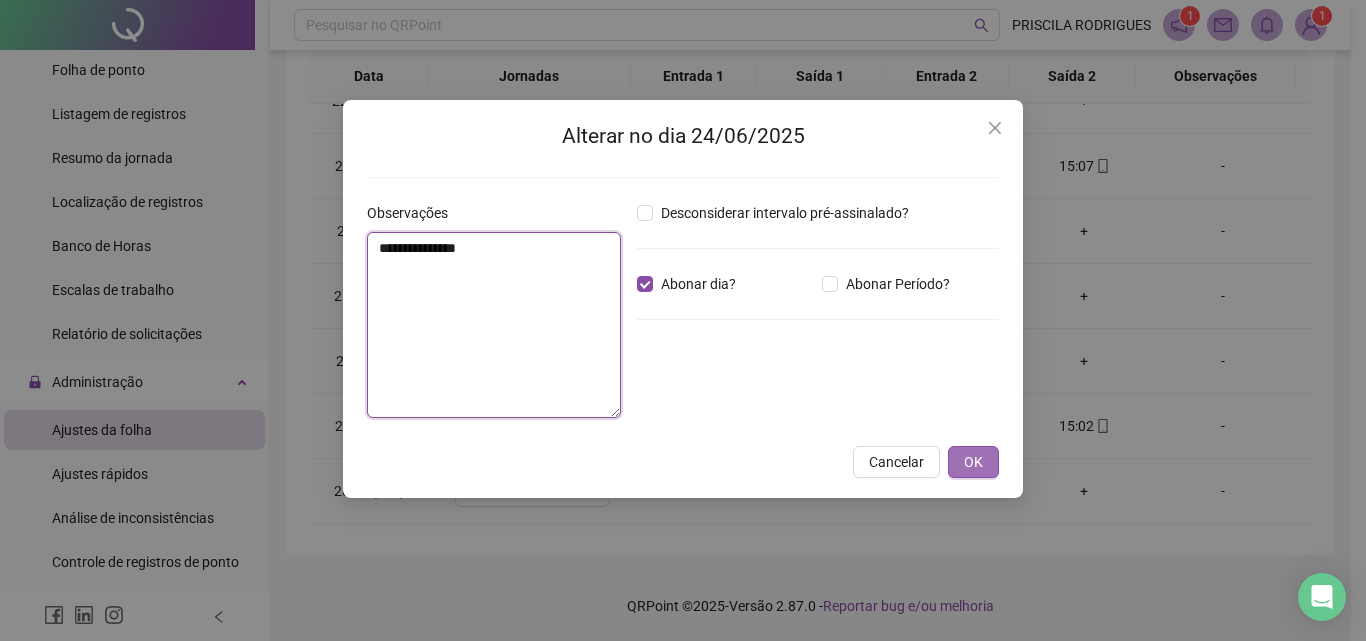 type on "**********" 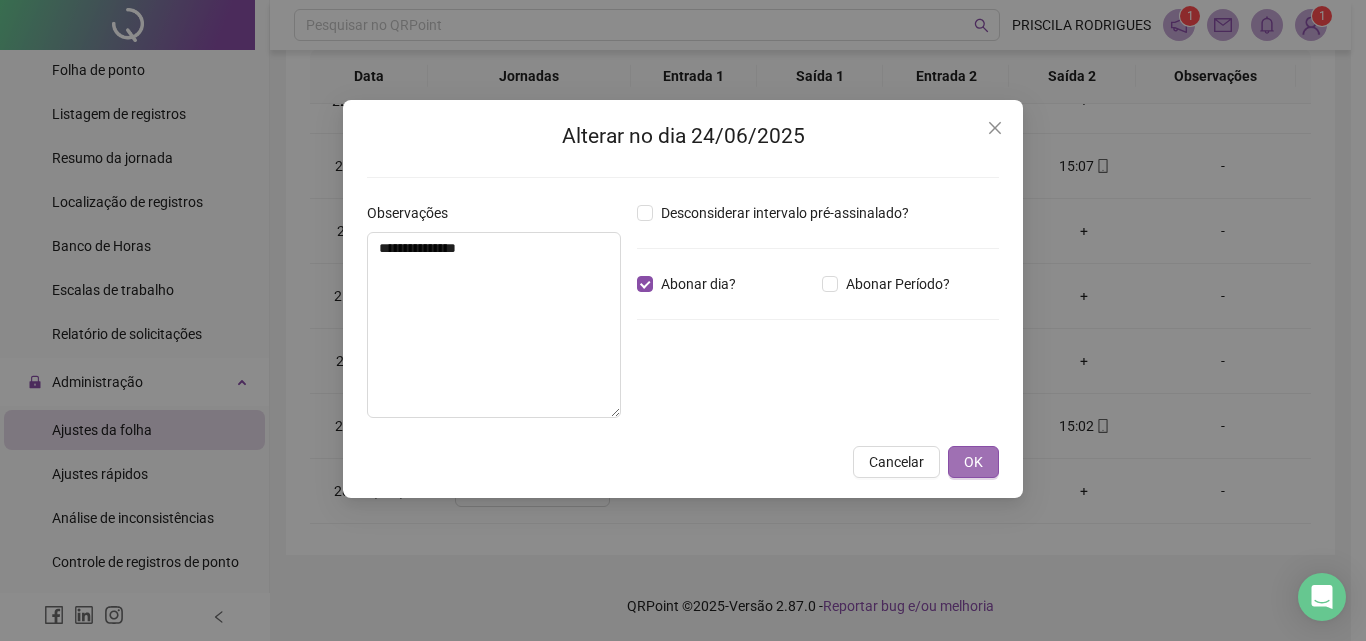 click on "OK" at bounding box center [973, 462] 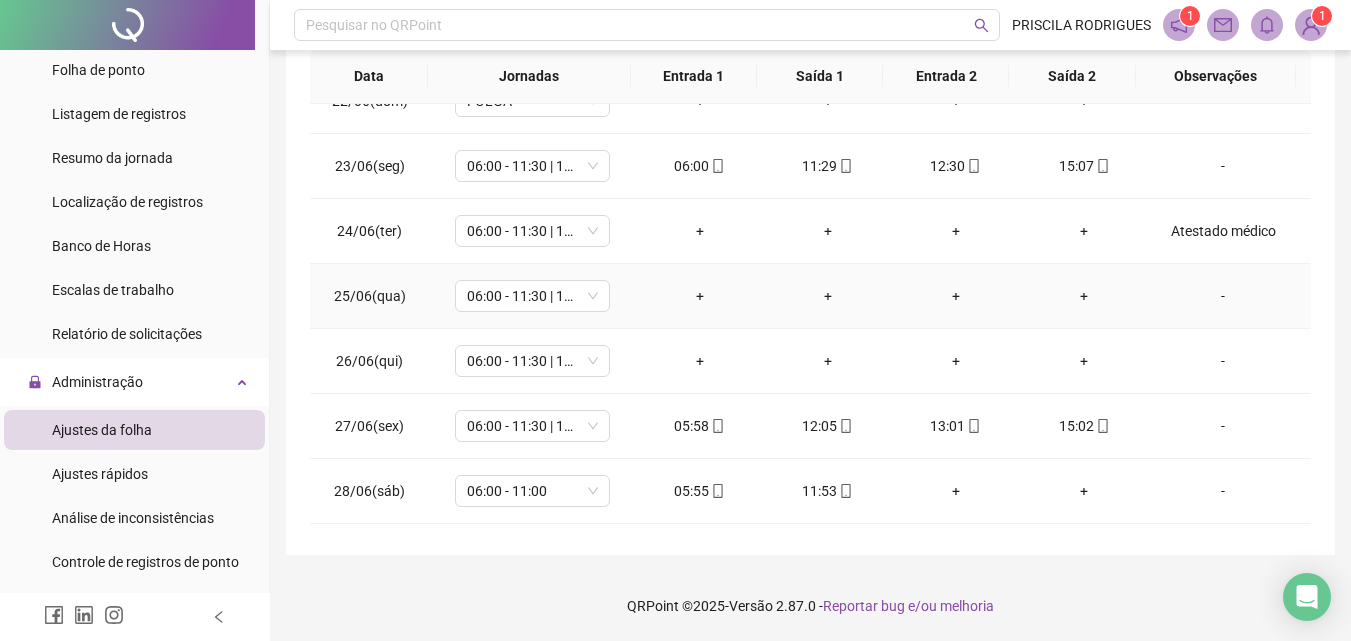 click on "-" at bounding box center (1223, 296) 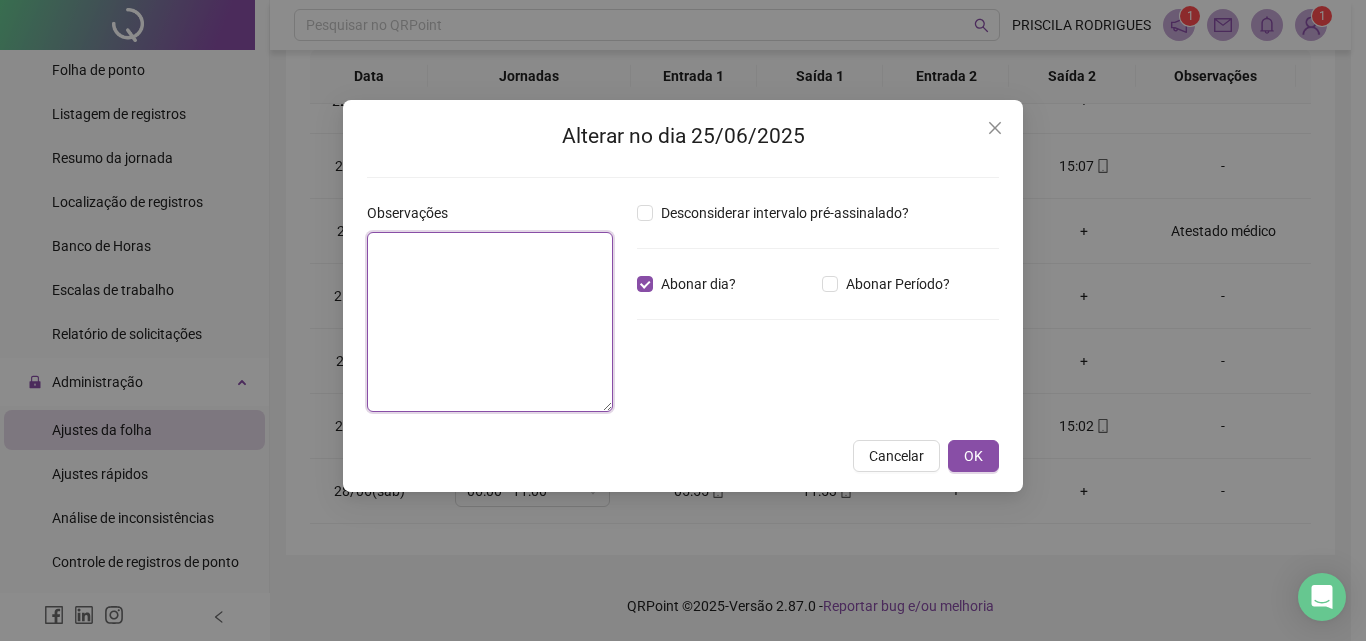 paste on "**********" 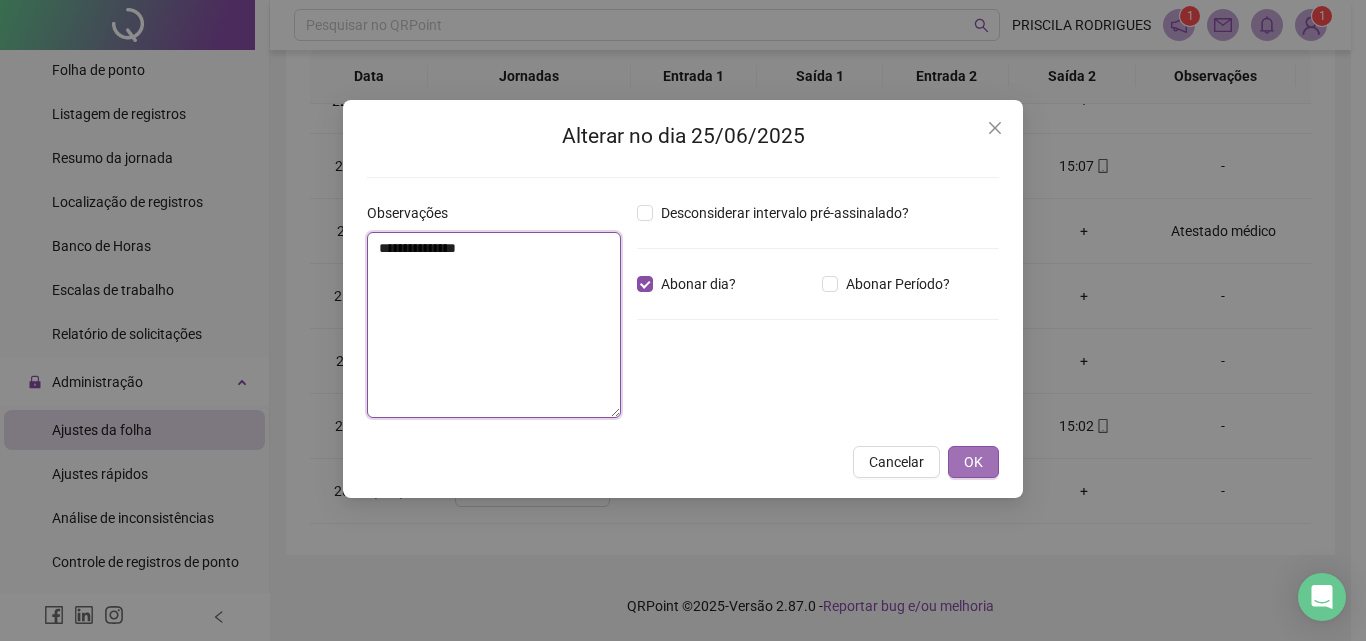 type on "**********" 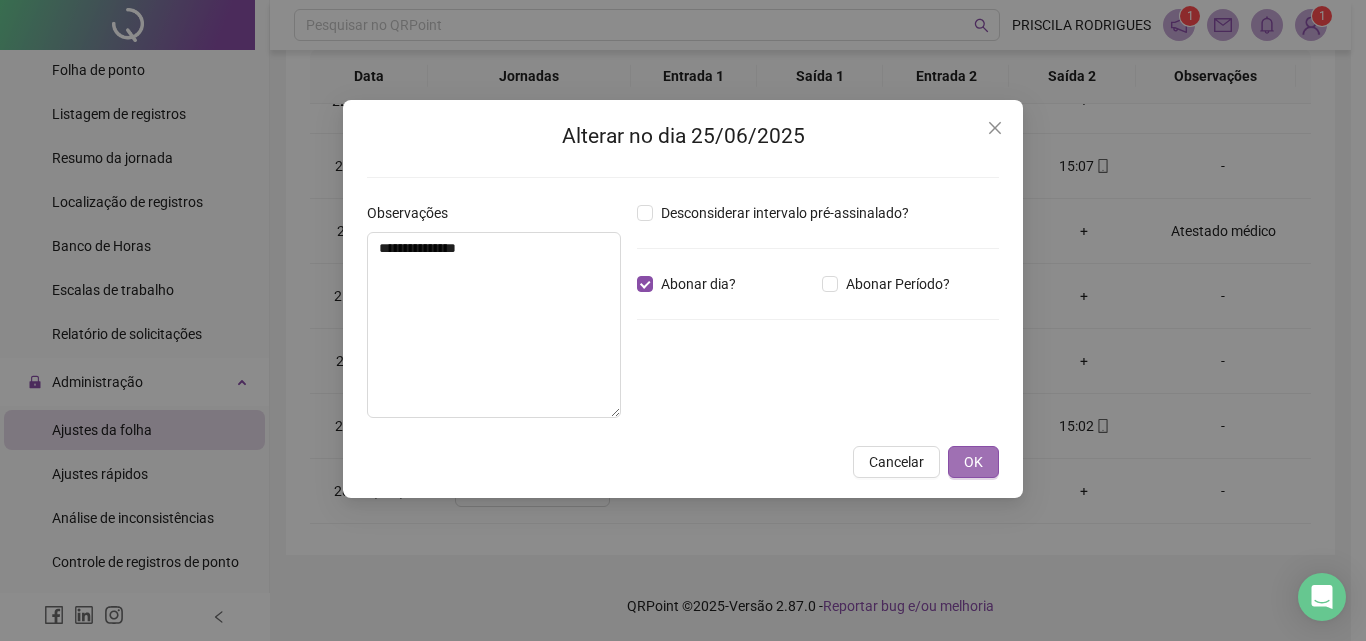 click on "OK" at bounding box center [973, 462] 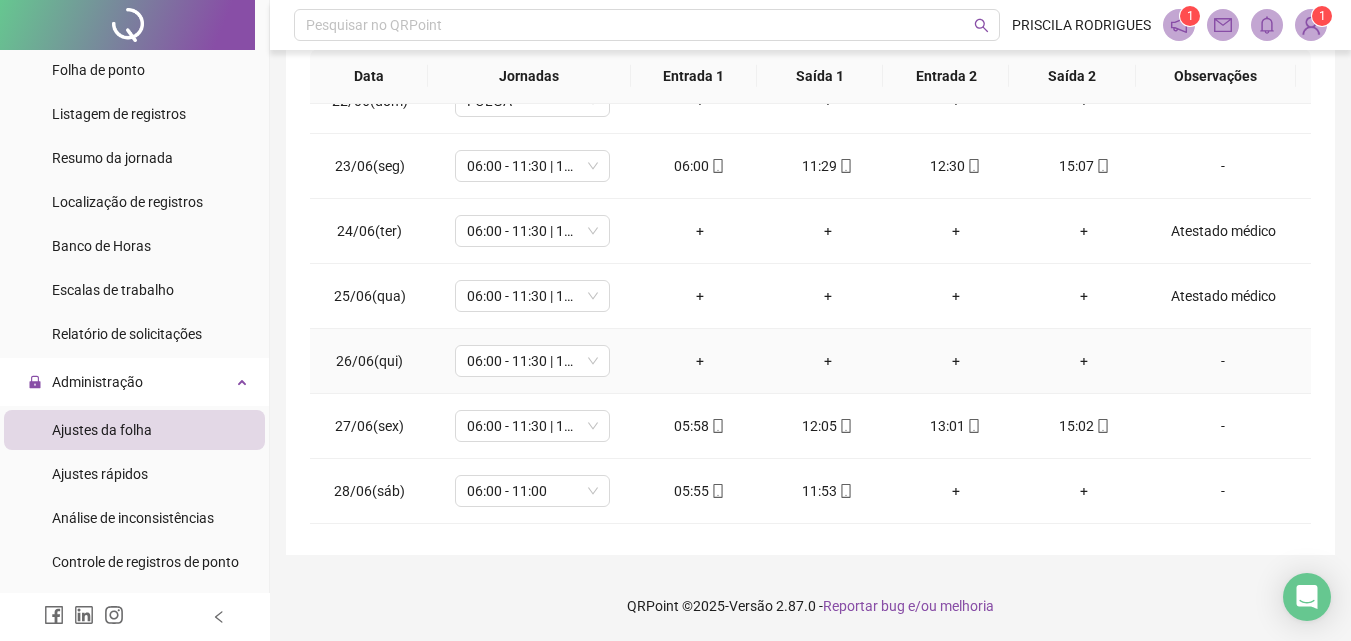 click on "-" at bounding box center [1223, 361] 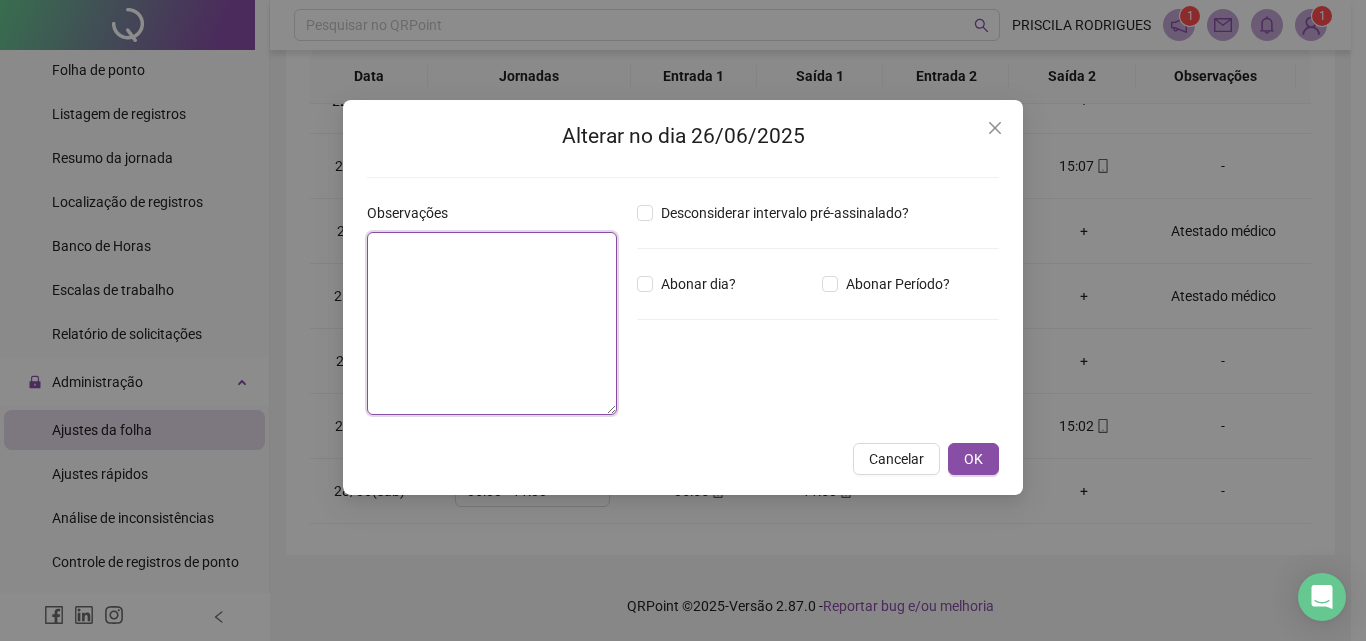 click at bounding box center [492, 323] 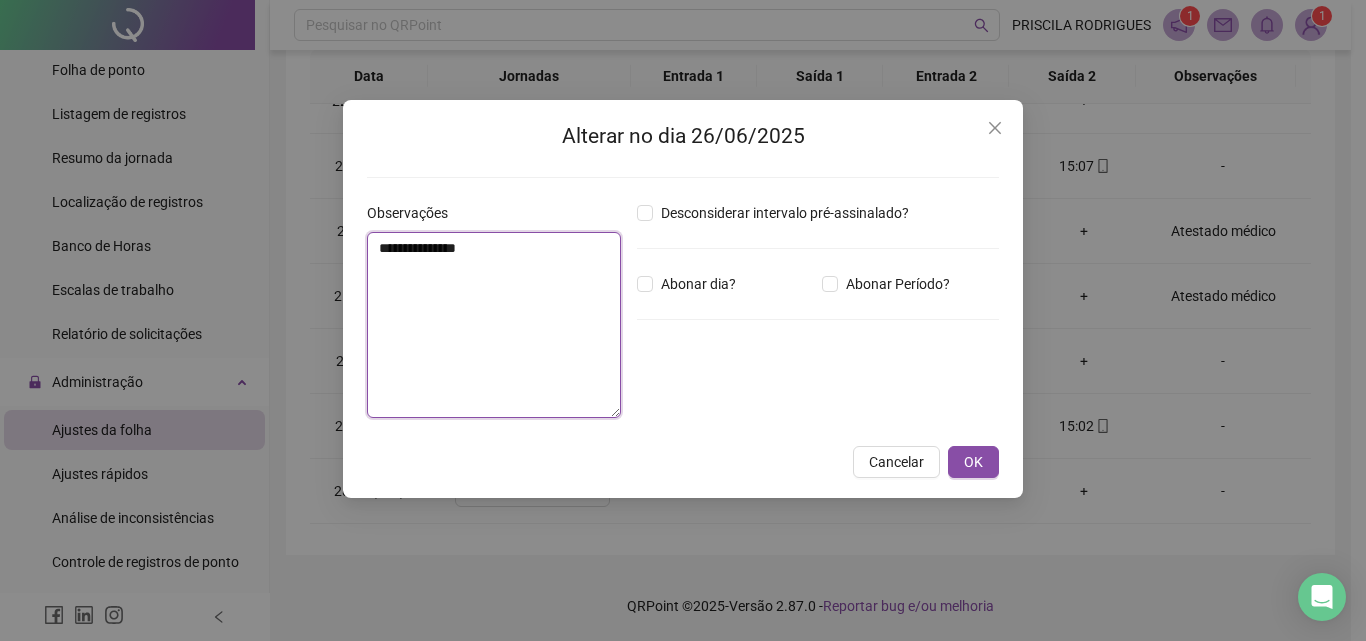 type on "**********" 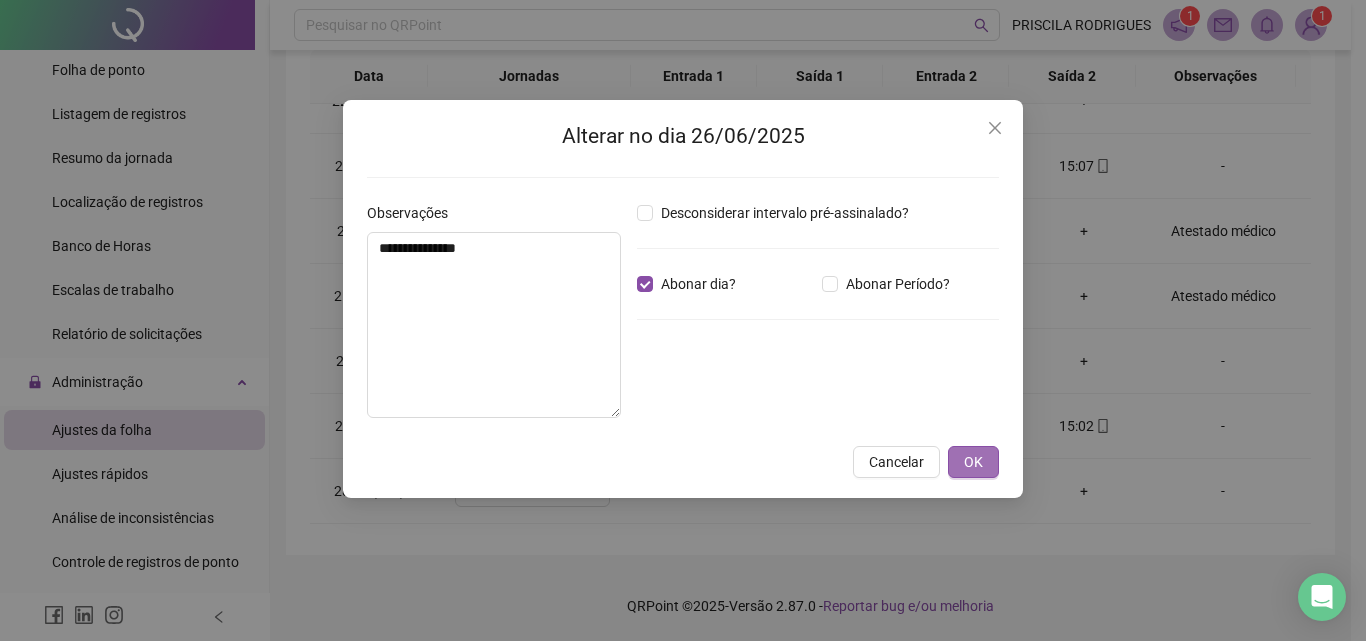 click on "OK" at bounding box center (973, 462) 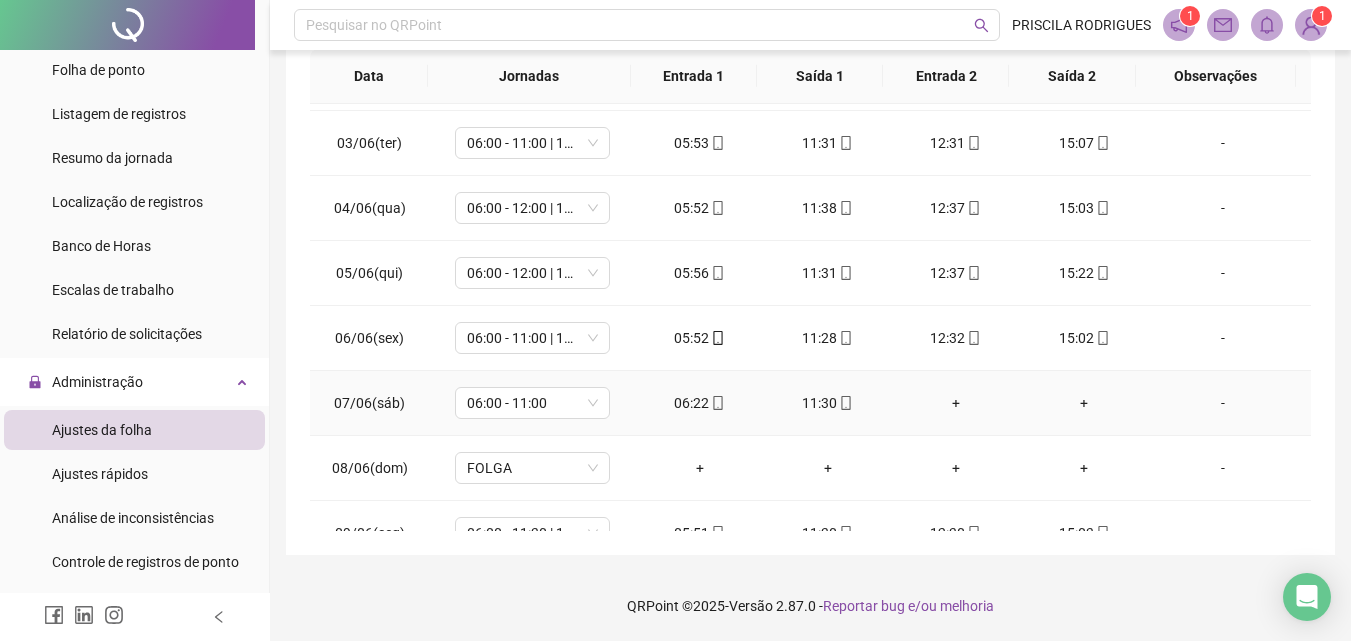 scroll, scrollTop: 0, scrollLeft: 0, axis: both 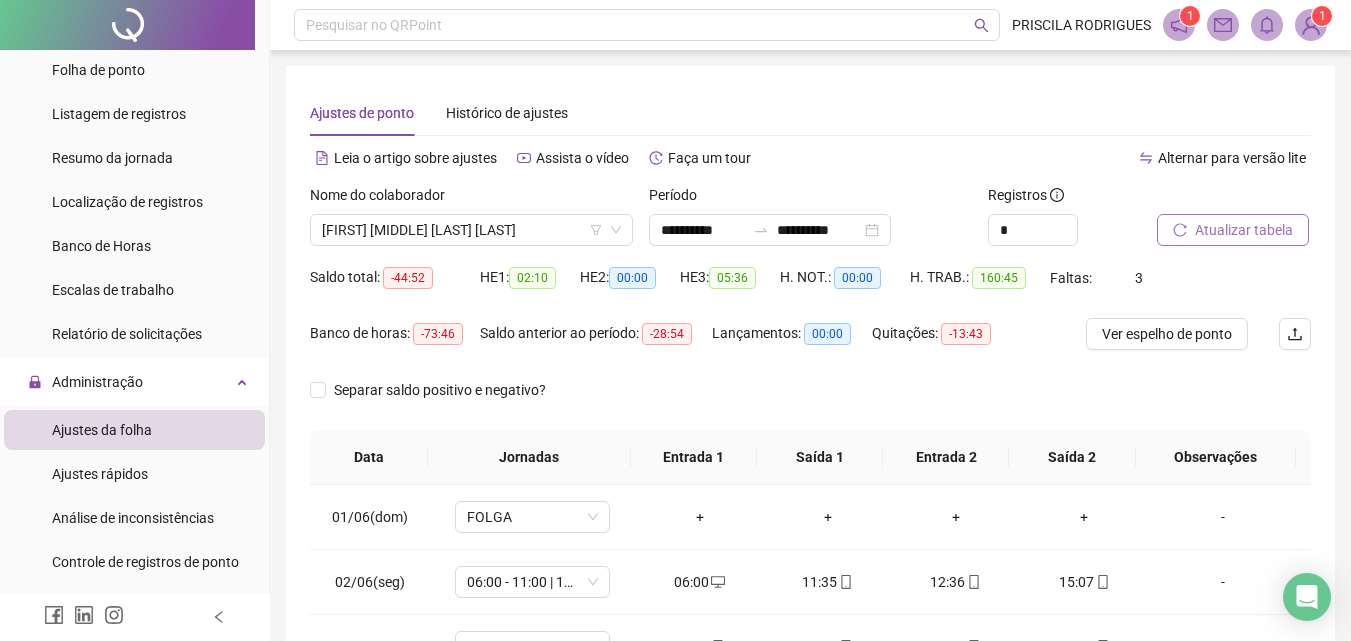 click on "Atualizar tabela" at bounding box center [1244, 230] 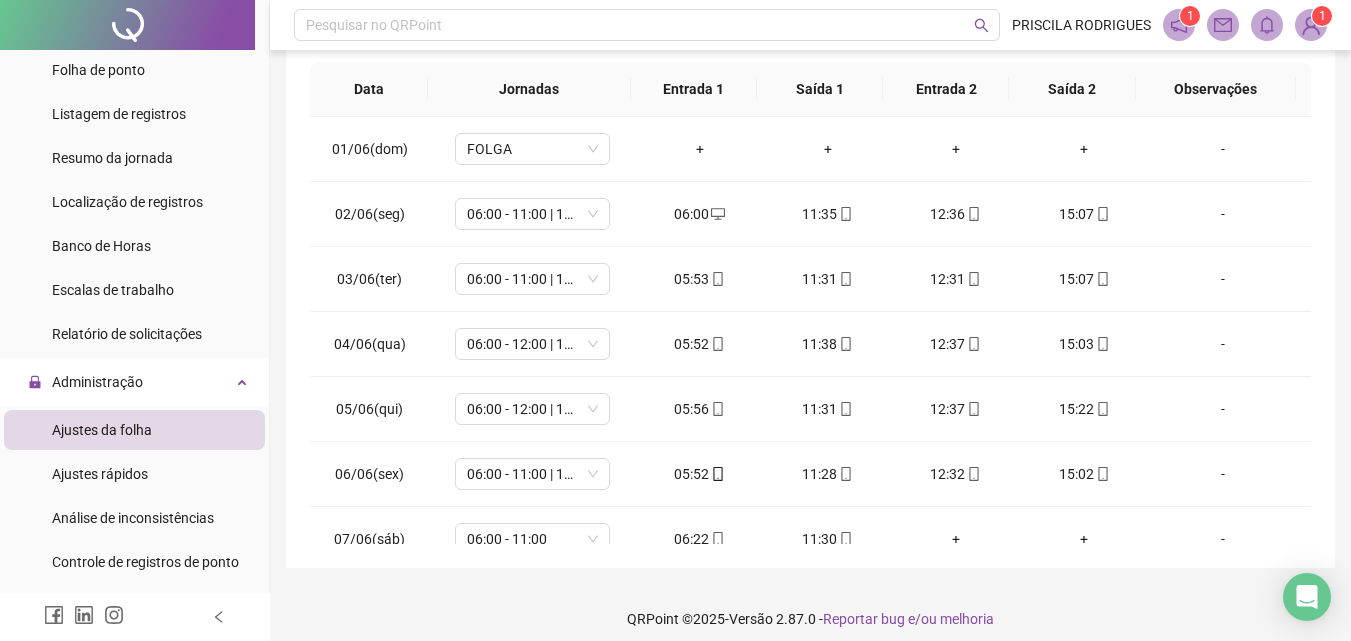 scroll, scrollTop: 381, scrollLeft: 0, axis: vertical 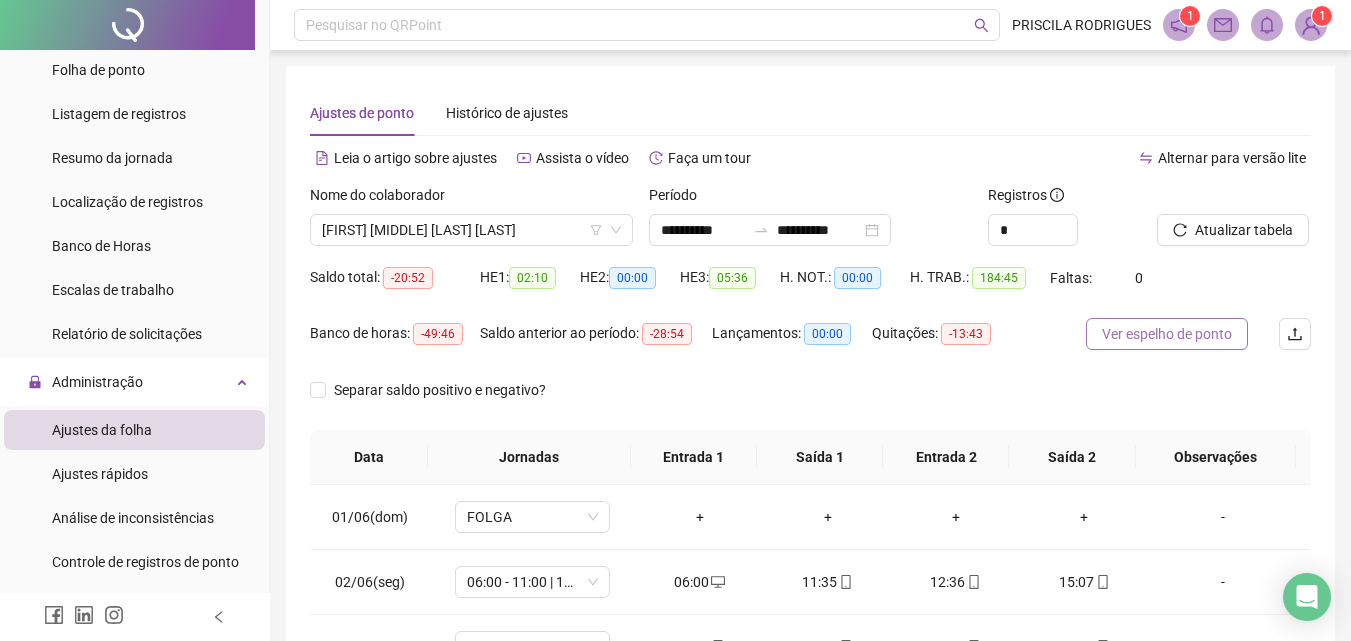 click on "Ver espelho de ponto" at bounding box center [1167, 334] 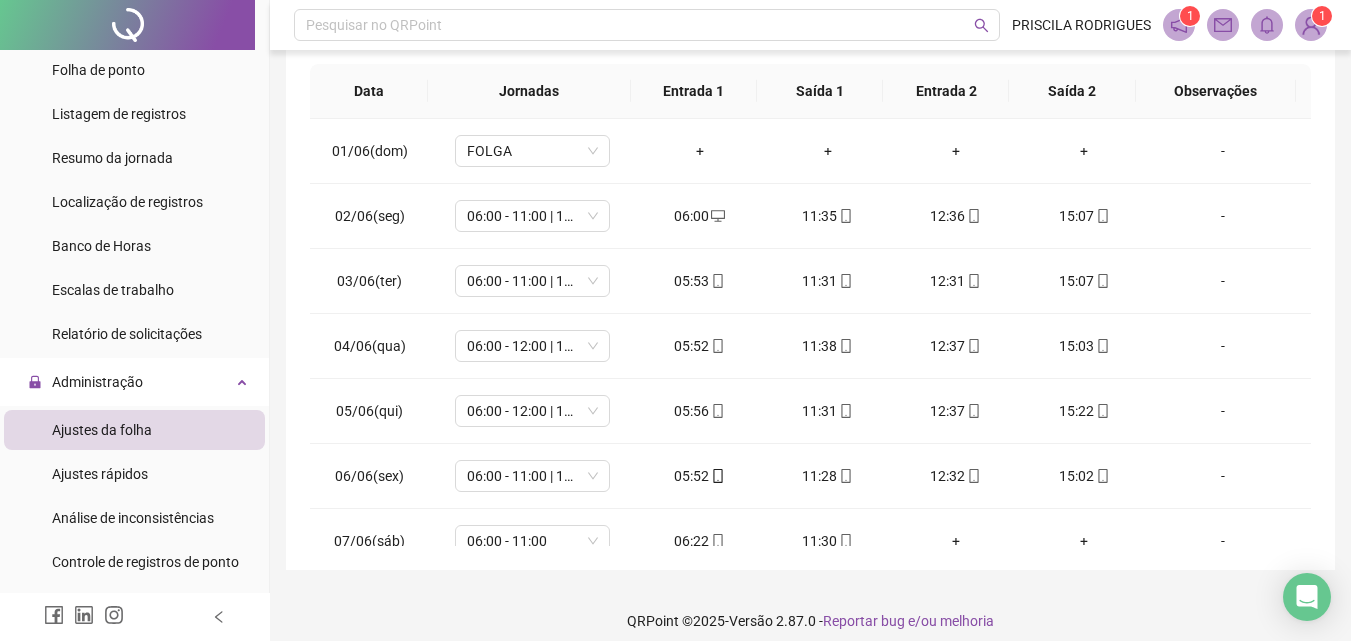 scroll, scrollTop: 368, scrollLeft: 0, axis: vertical 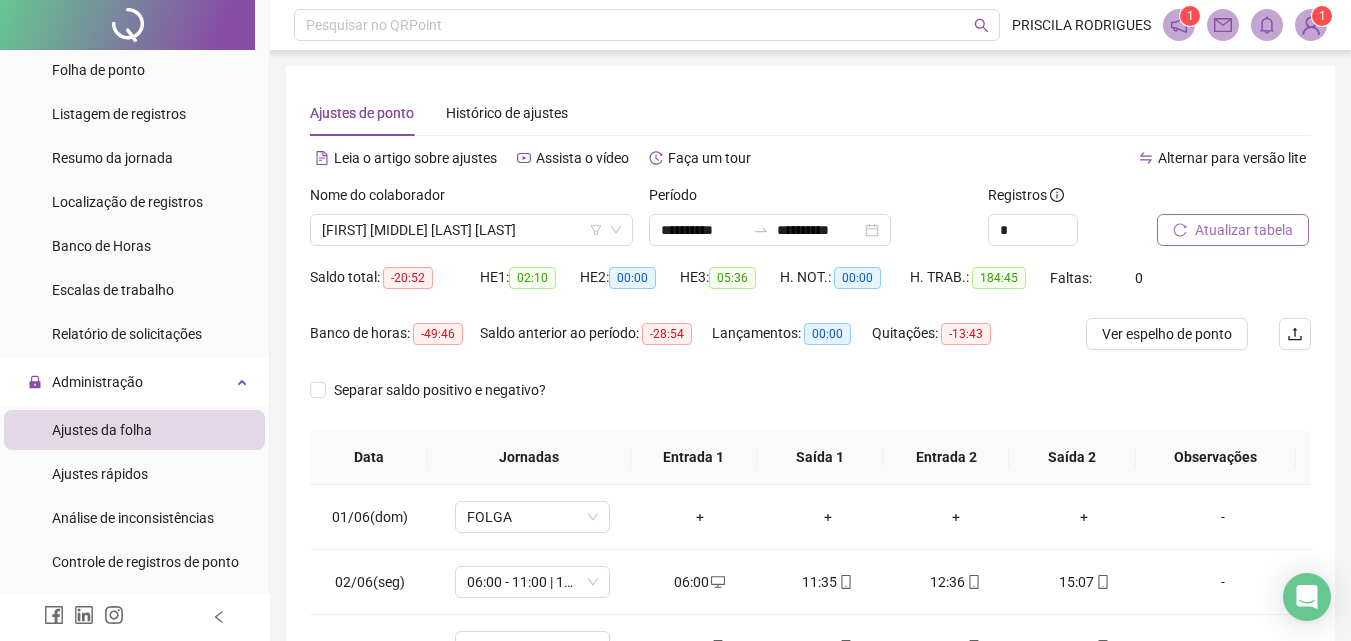 click on "Atualizar tabela" at bounding box center [1244, 230] 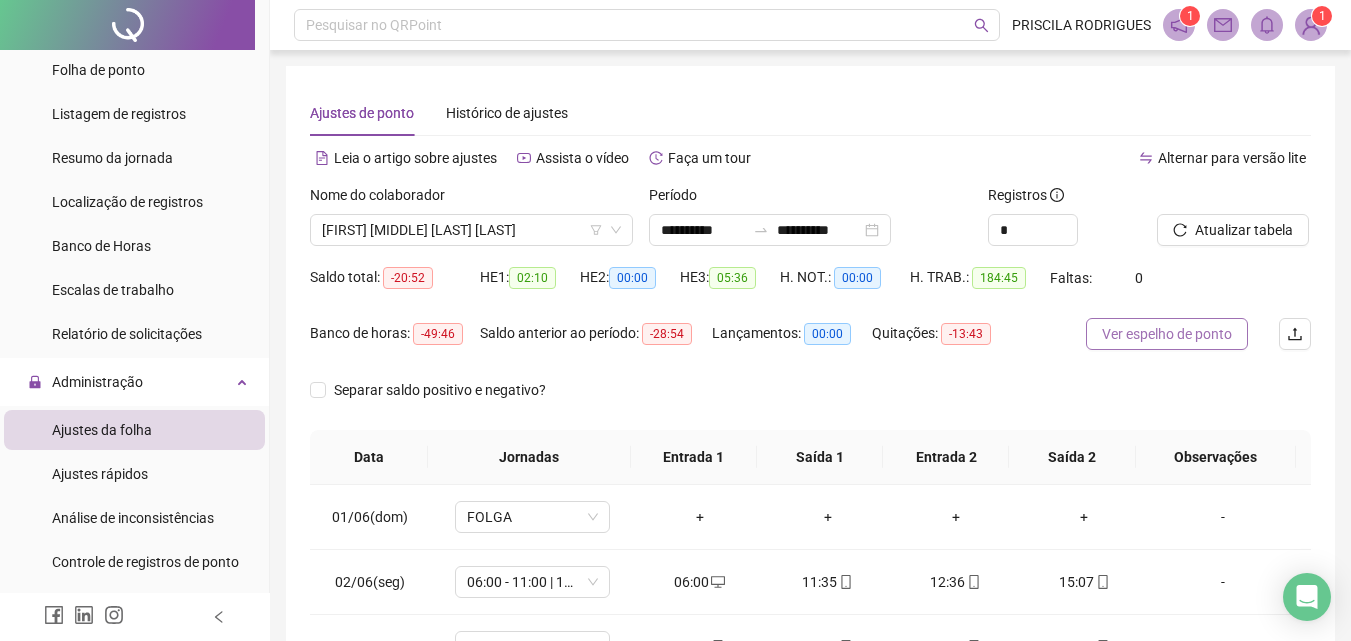click on "Ver espelho de ponto" at bounding box center [1167, 334] 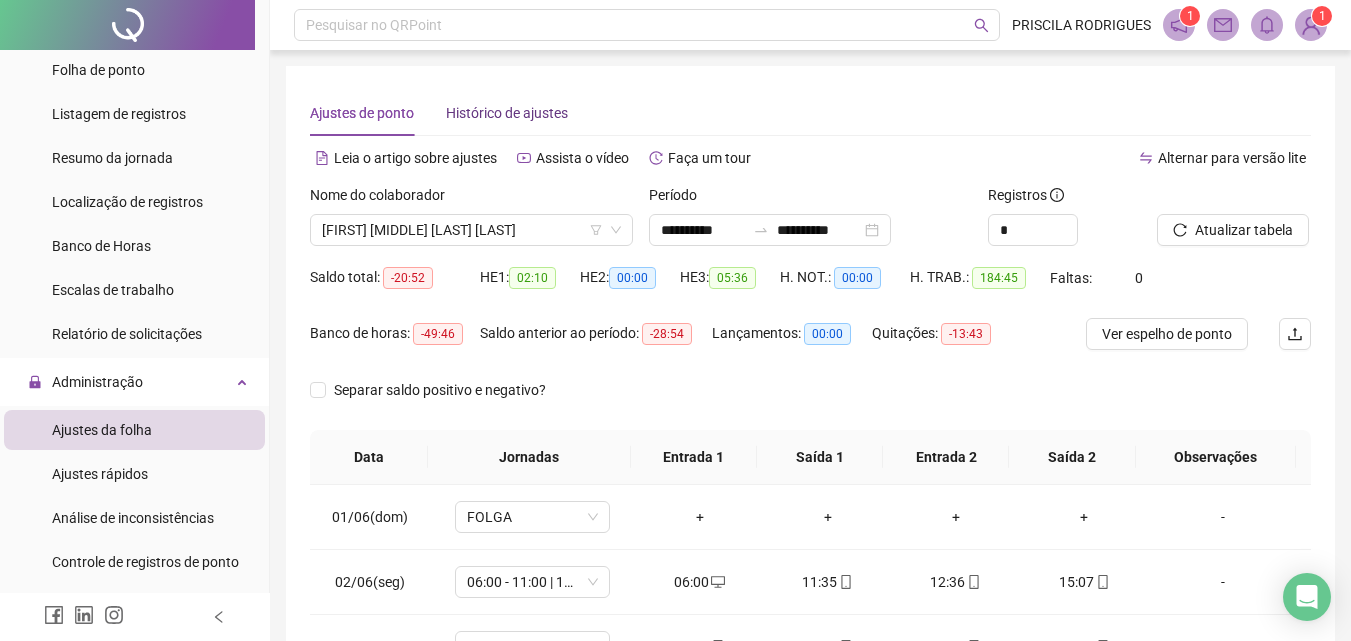 click on "Histórico de ajustes" at bounding box center (507, 113) 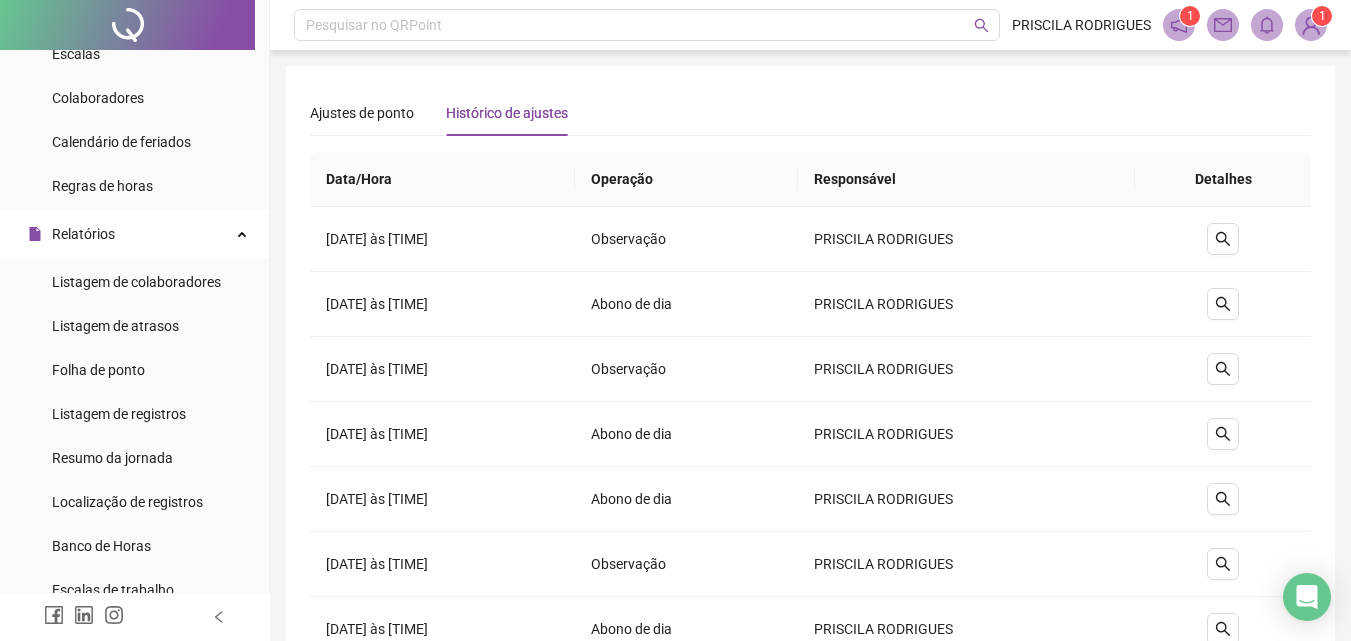 scroll, scrollTop: 400, scrollLeft: 0, axis: vertical 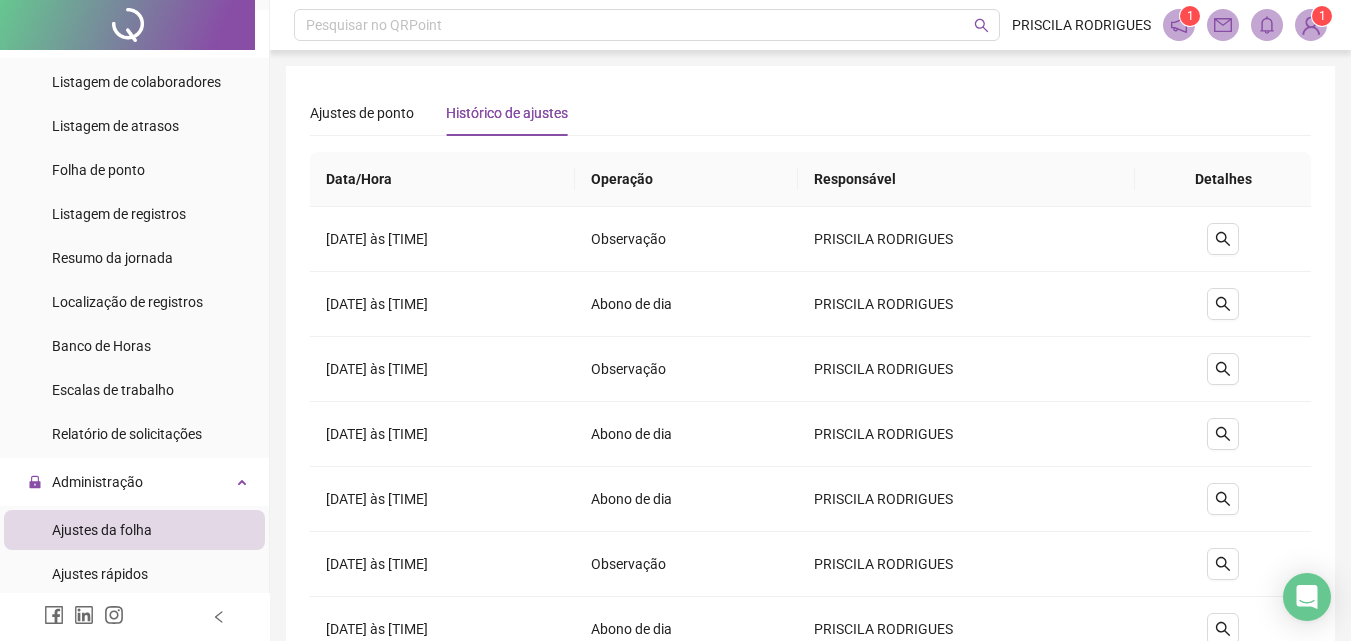 click on "Ajustes da folha" at bounding box center (102, 530) 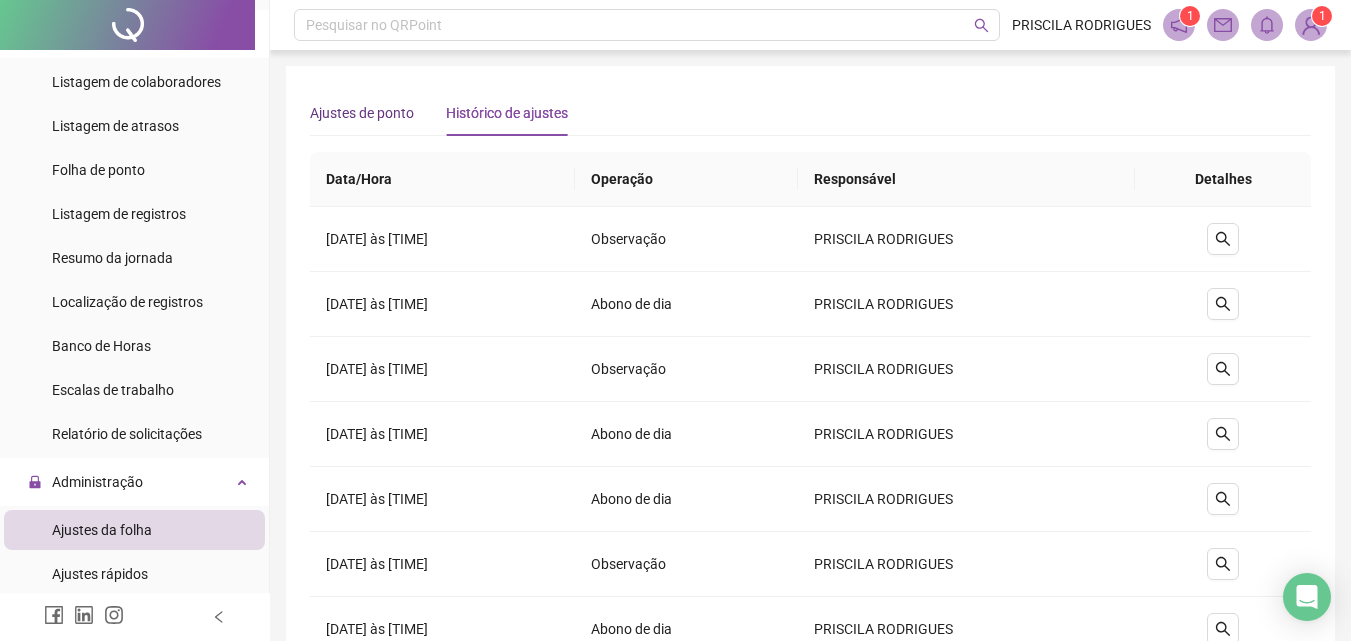 click on "Ajustes de ponto" at bounding box center [362, 113] 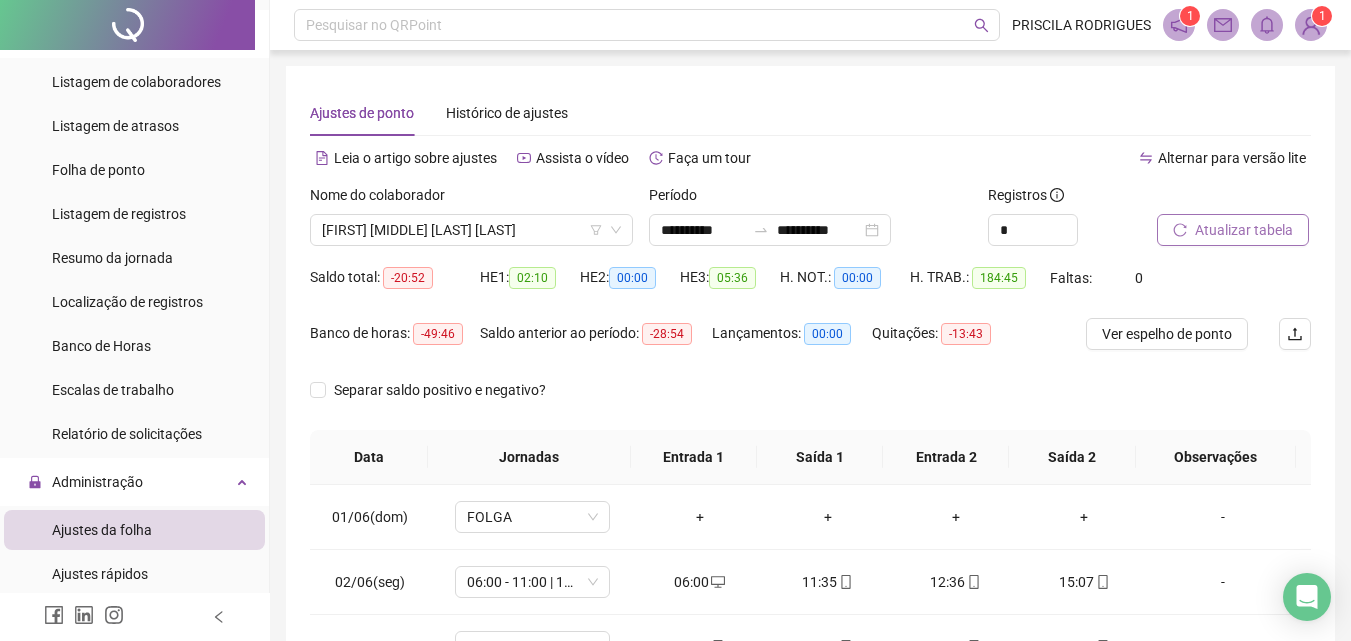 click on "Atualizar tabela" at bounding box center (1244, 230) 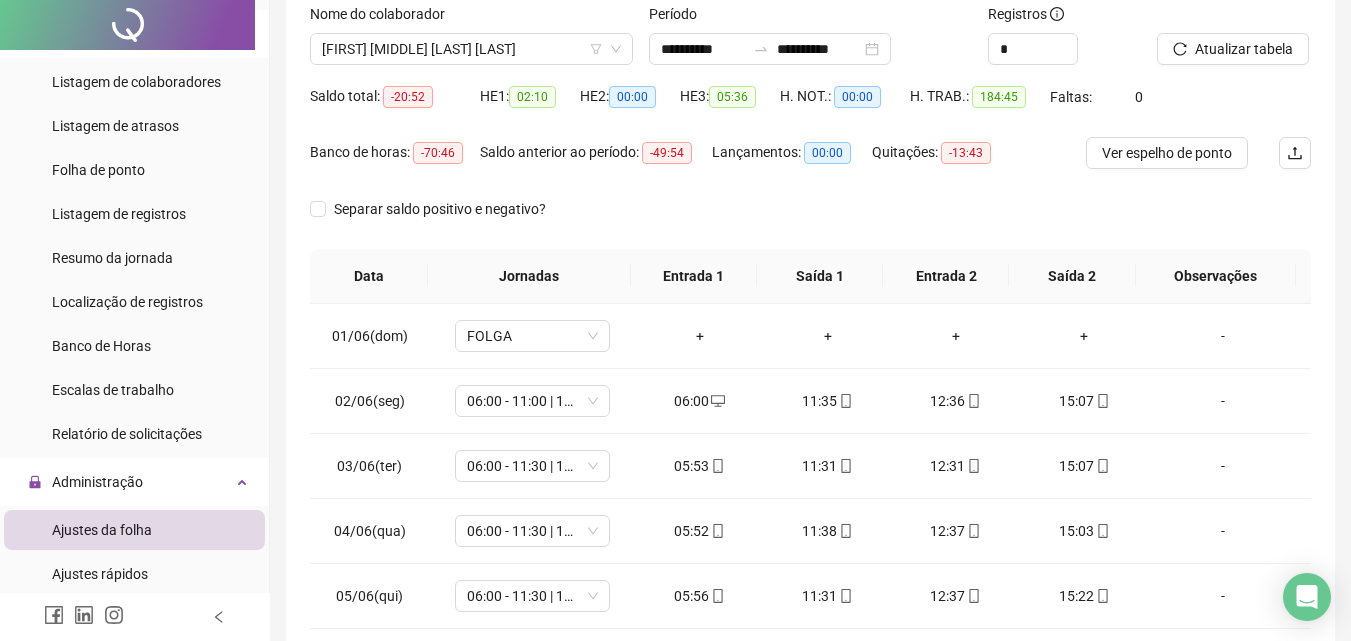 scroll, scrollTop: 0, scrollLeft: 0, axis: both 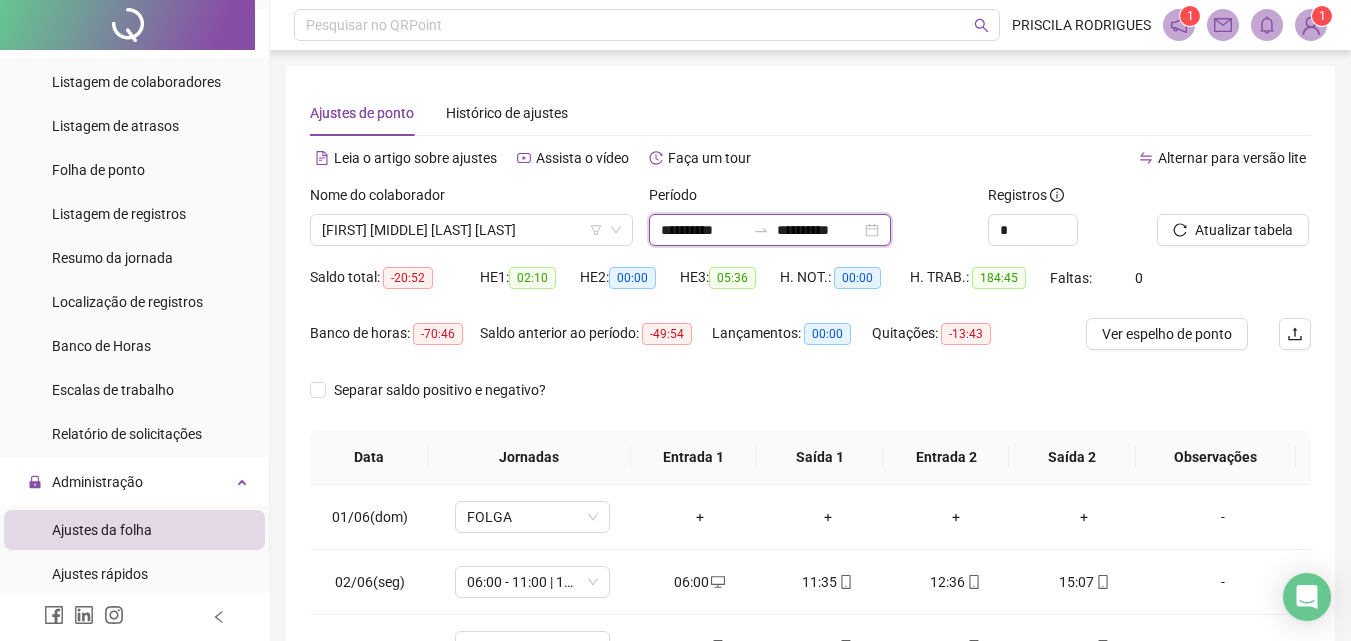 click on "**********" at bounding box center (703, 230) 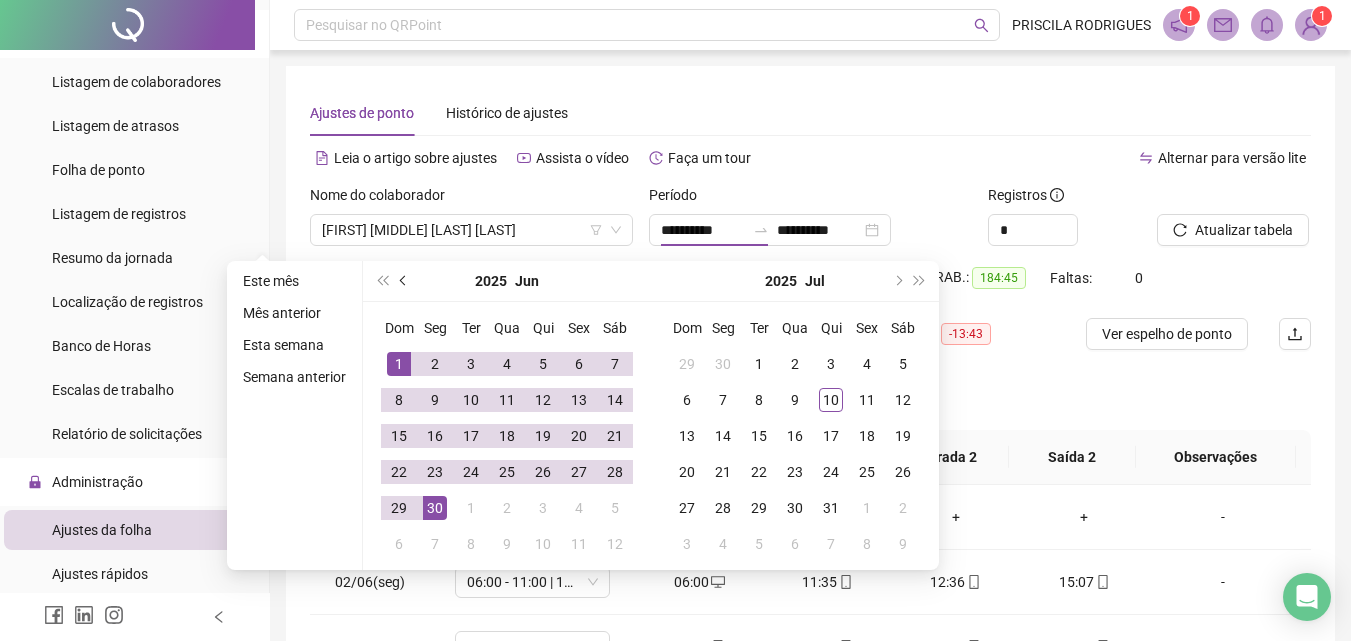 click at bounding box center (404, 281) 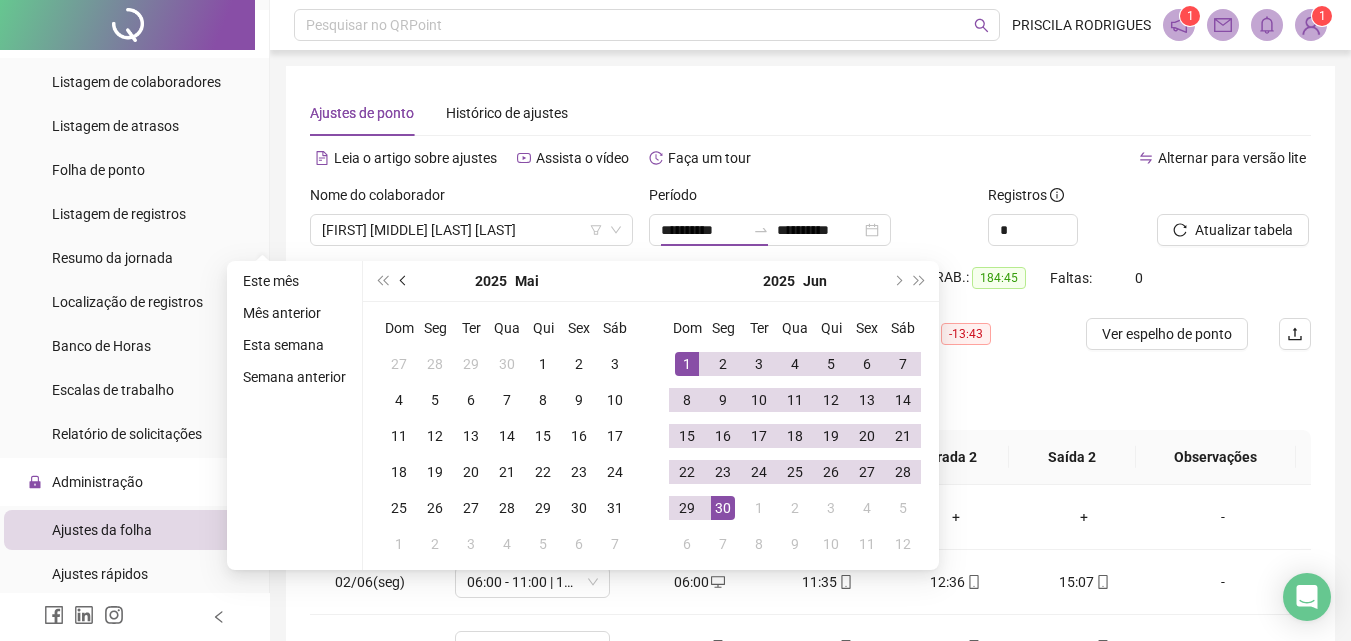 click at bounding box center (404, 281) 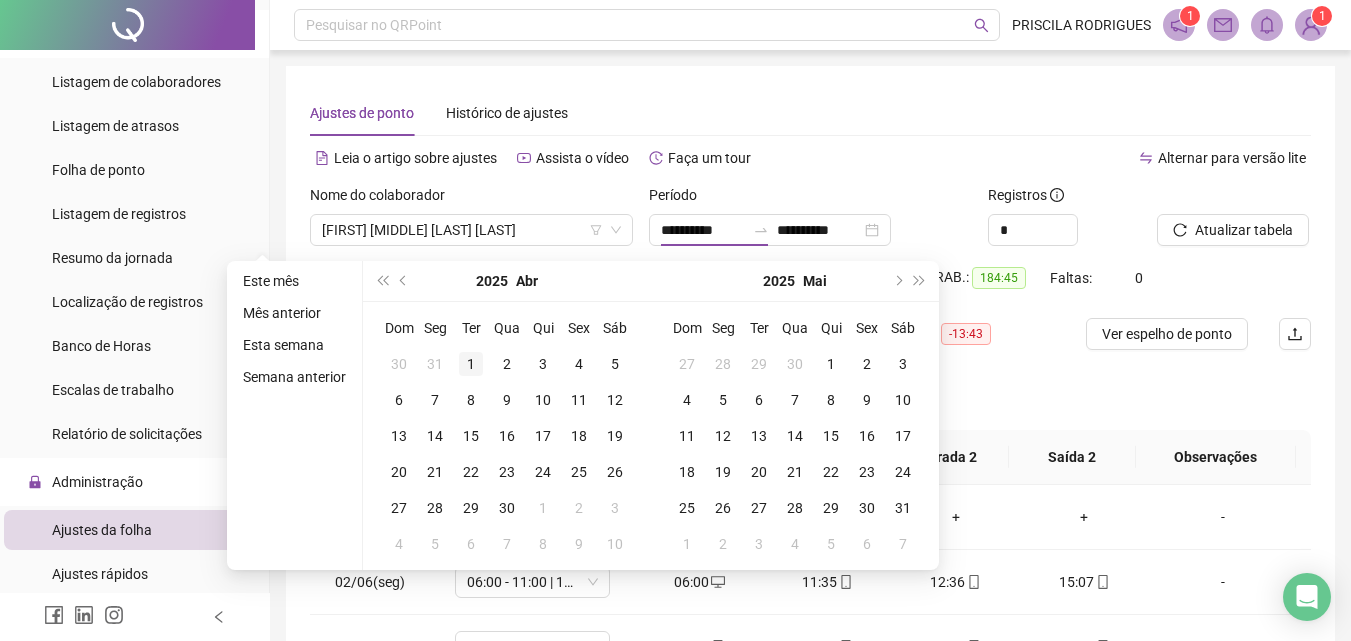 type on "**********" 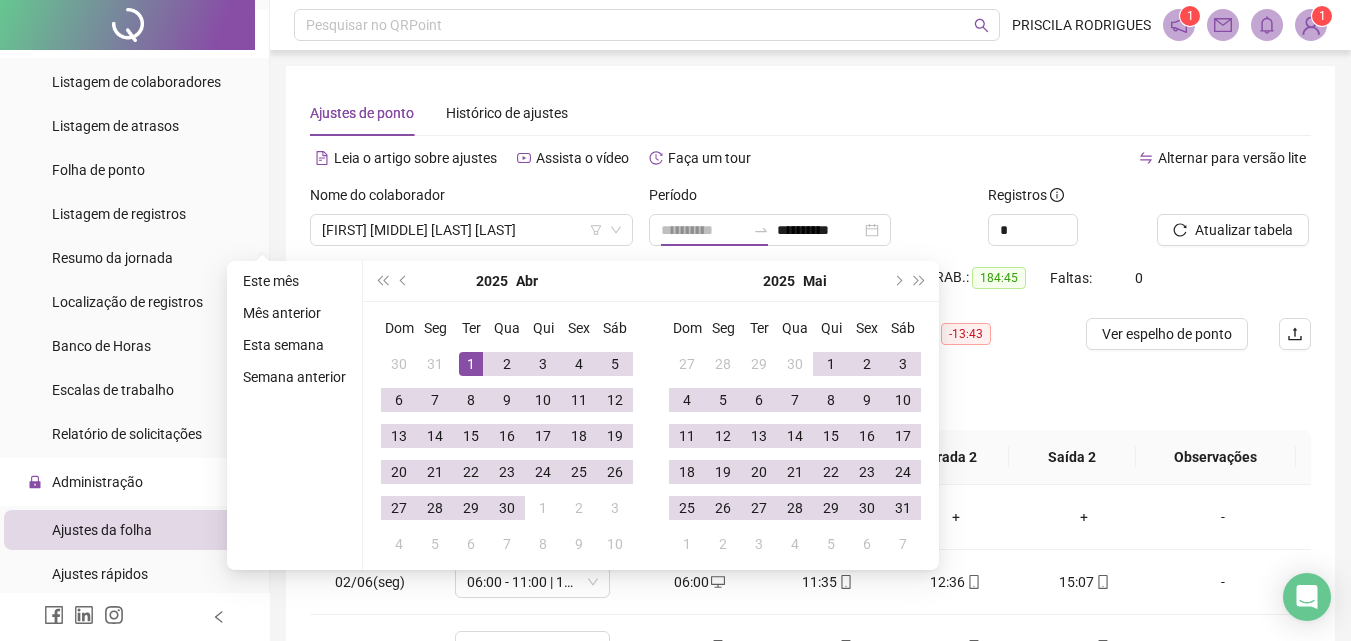 click on "1" at bounding box center [471, 364] 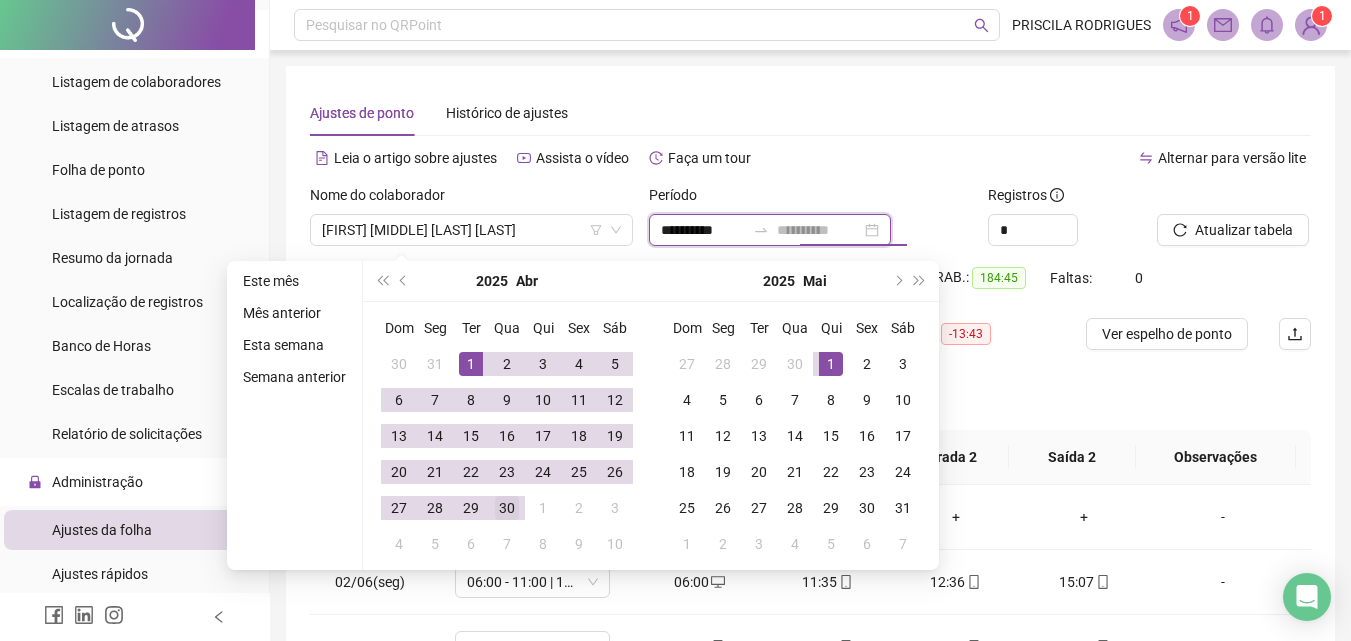 type on "**********" 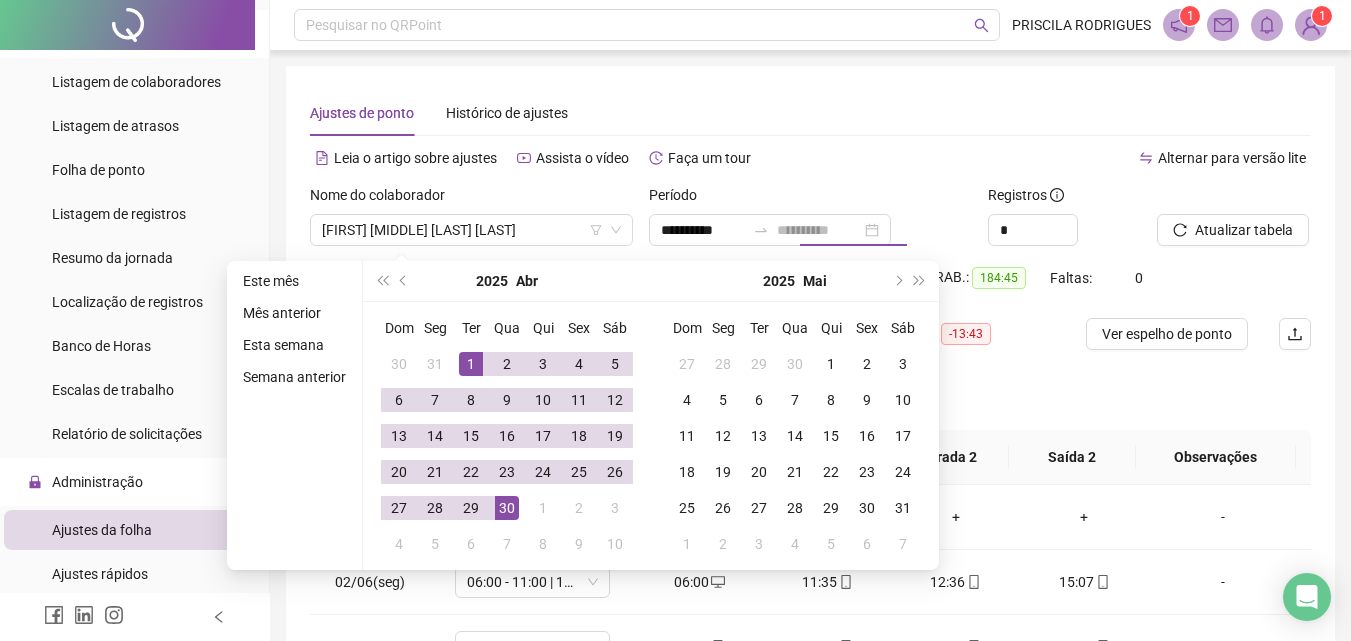 click on "30" at bounding box center [507, 508] 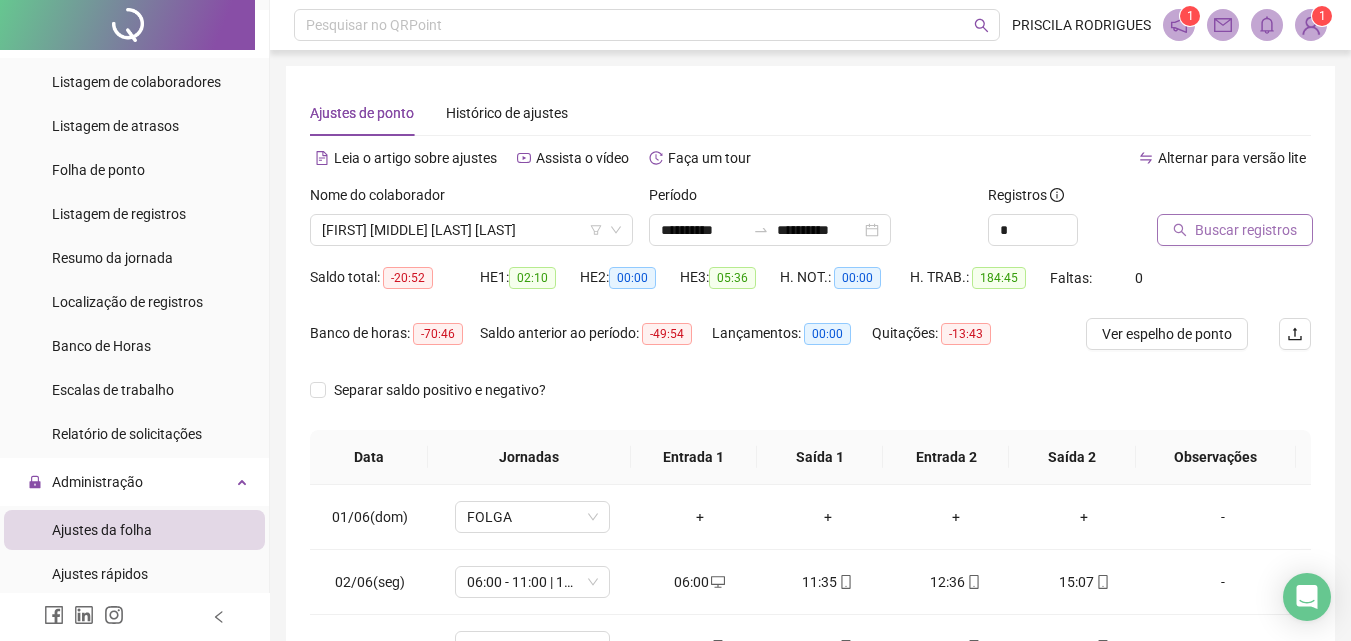 click on "Buscar registros" at bounding box center [1246, 230] 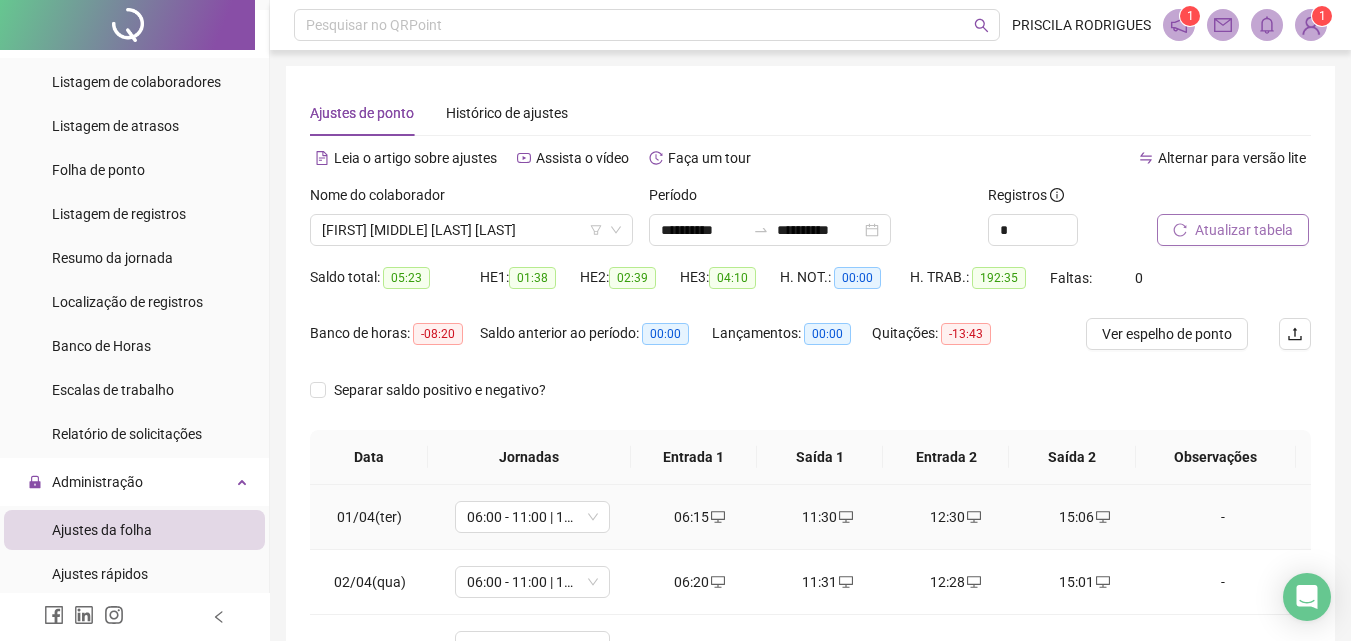 scroll, scrollTop: 200, scrollLeft: 0, axis: vertical 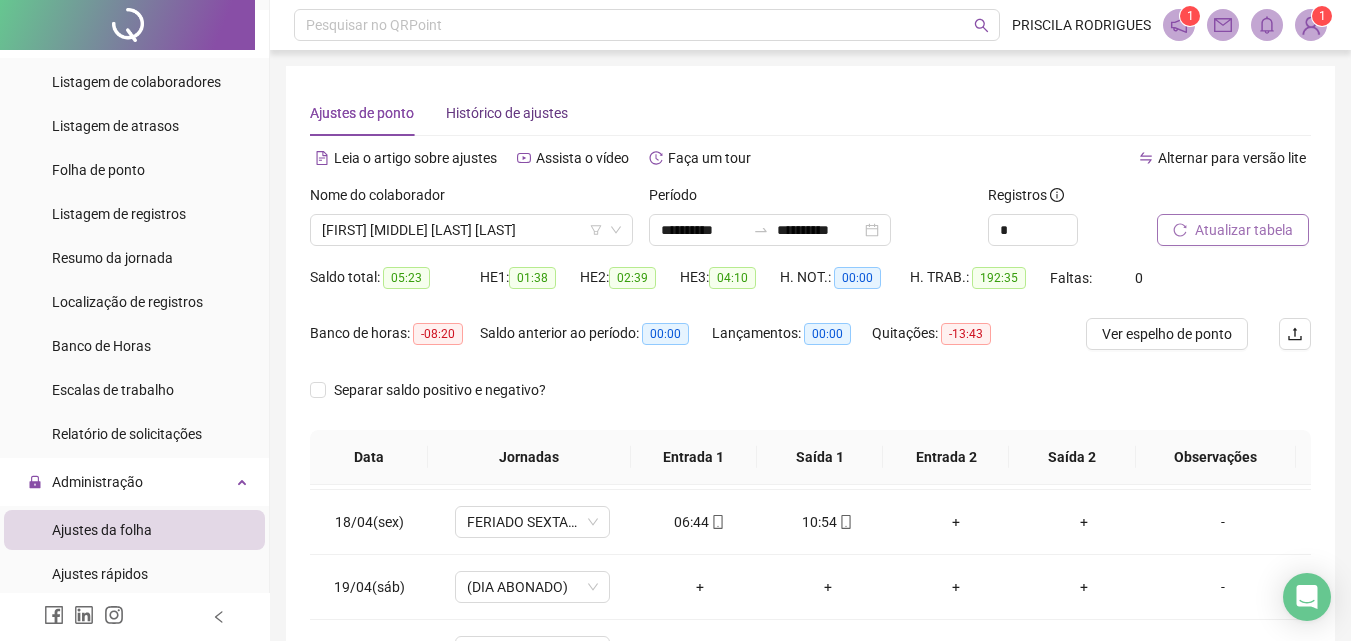 click on "Histórico de ajustes" at bounding box center [507, 113] 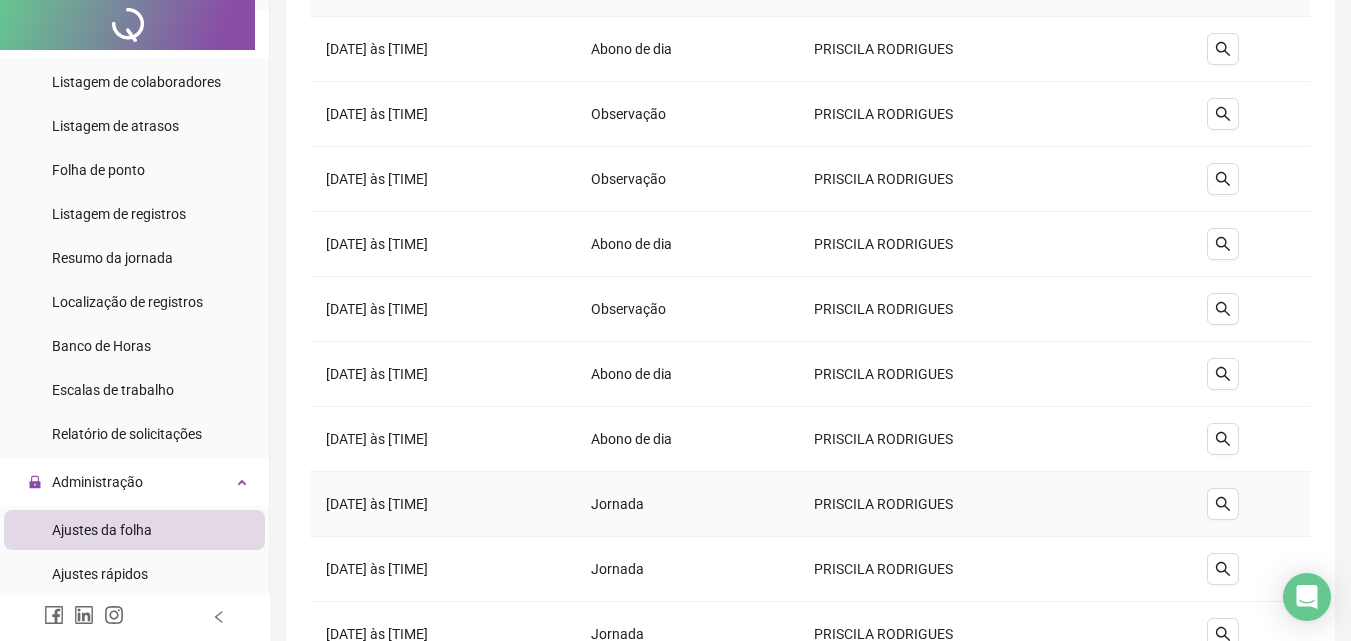 scroll, scrollTop: 0, scrollLeft: 0, axis: both 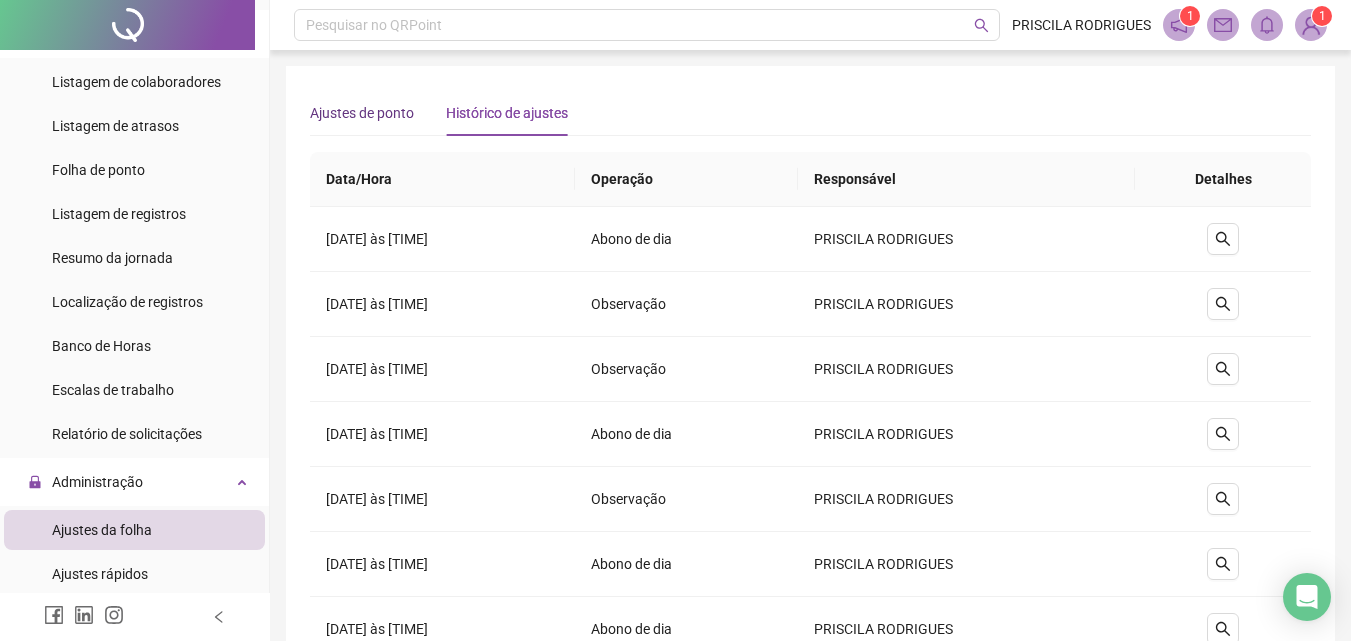 click on "Ajustes de ponto" at bounding box center [362, 113] 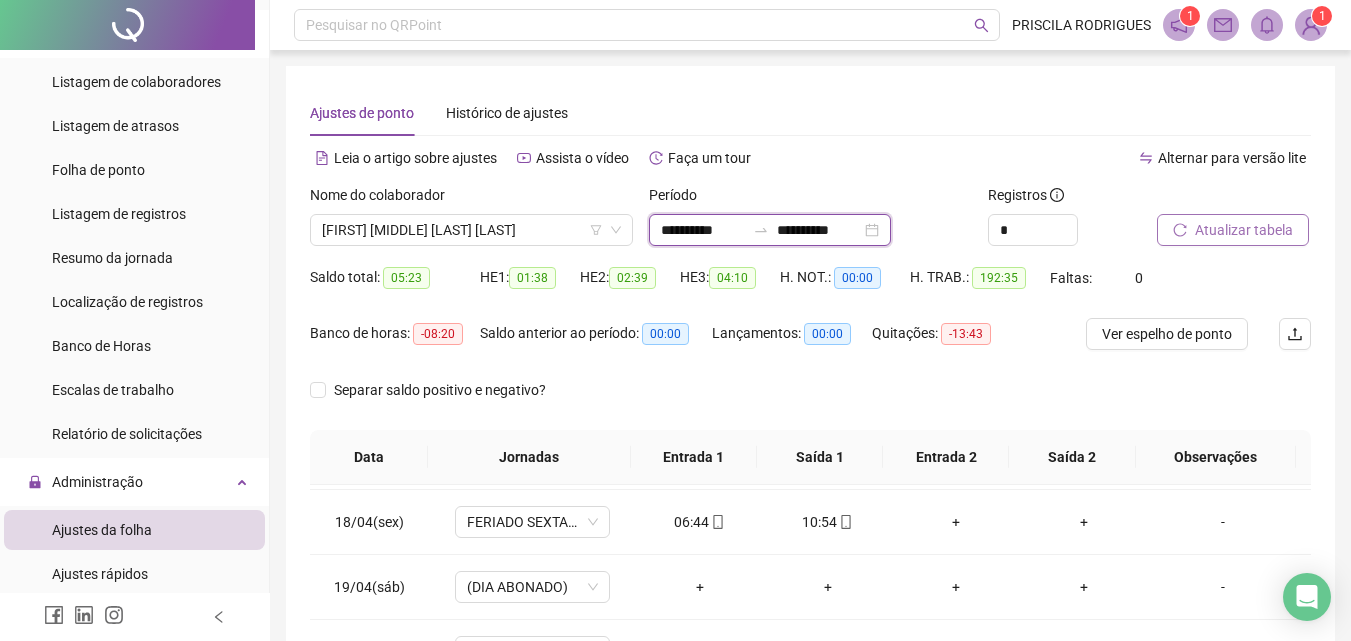 click on "**********" at bounding box center (703, 230) 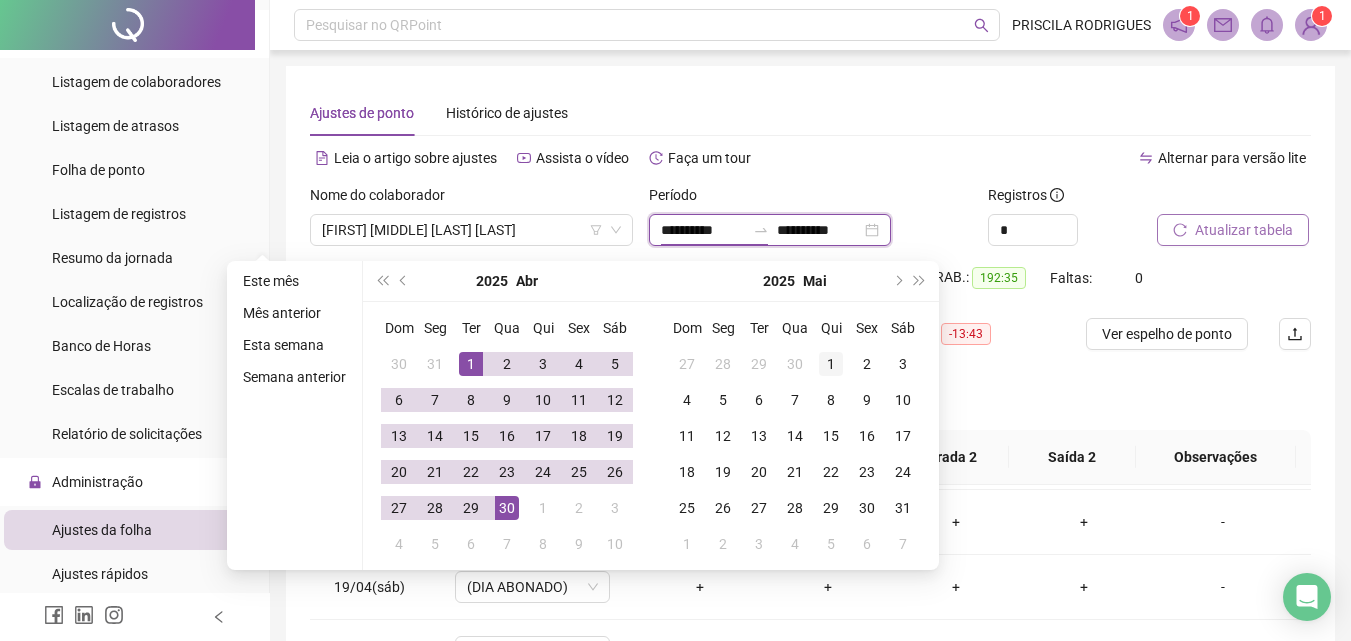 type on "**********" 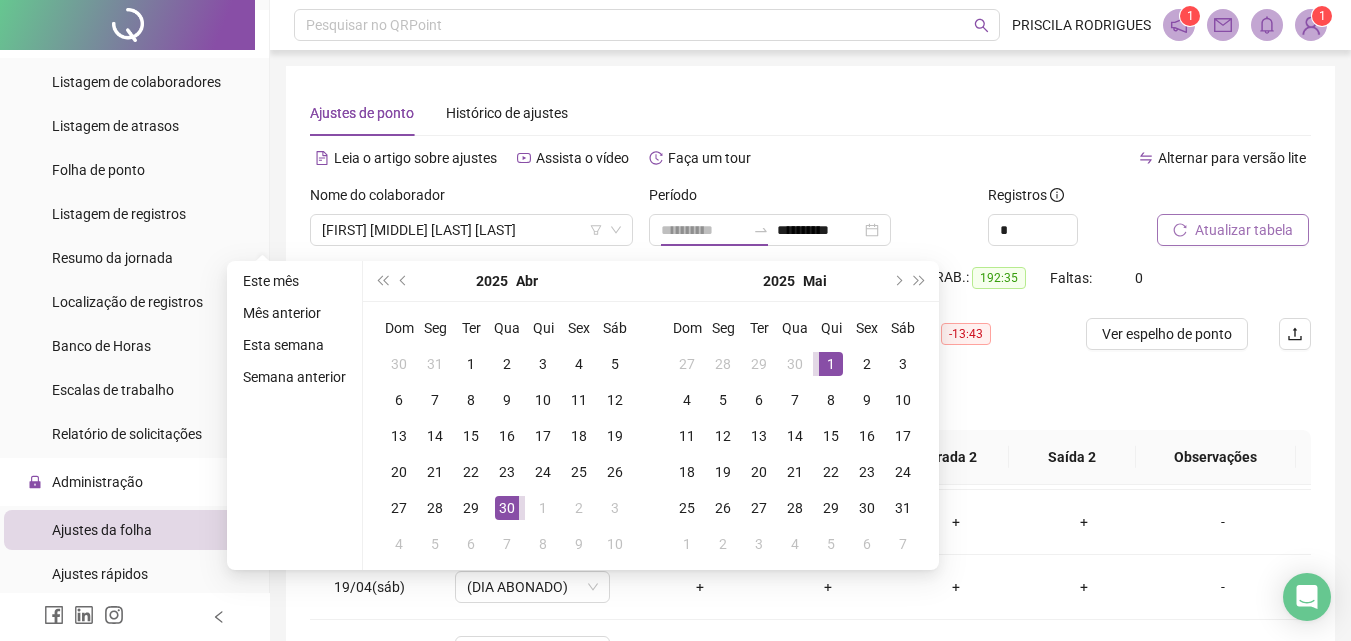 click on "1" at bounding box center [831, 364] 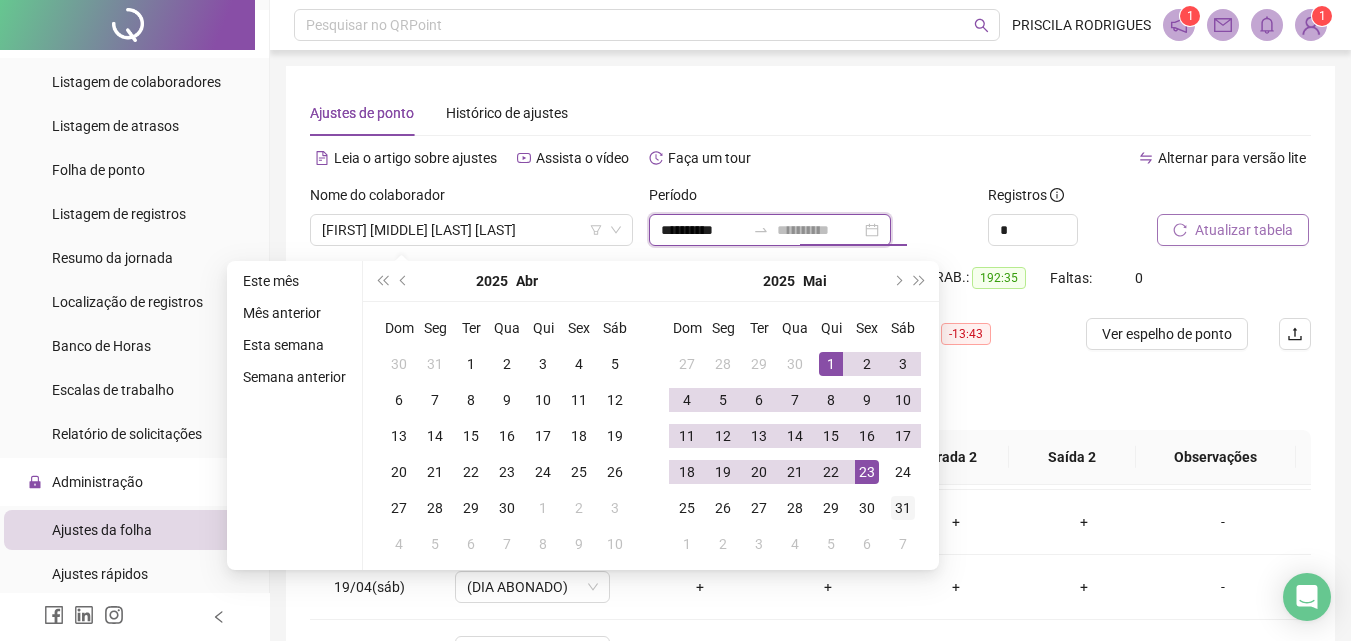 type on "**********" 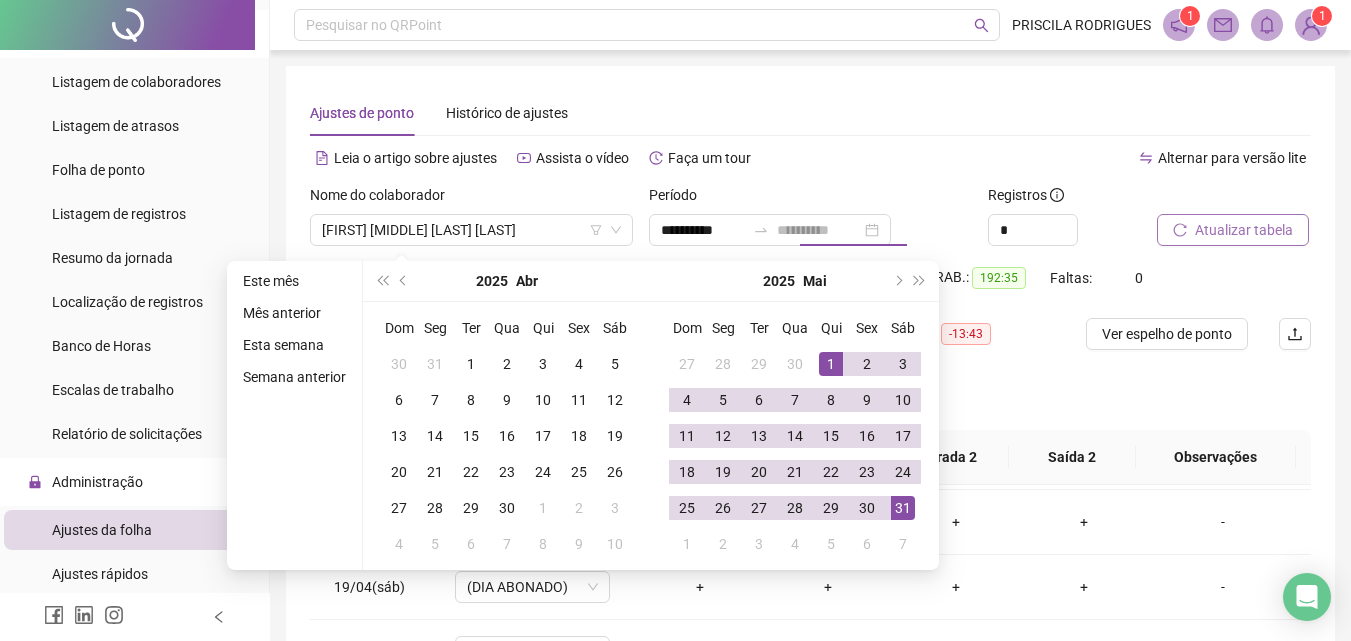 click on "31" at bounding box center [903, 508] 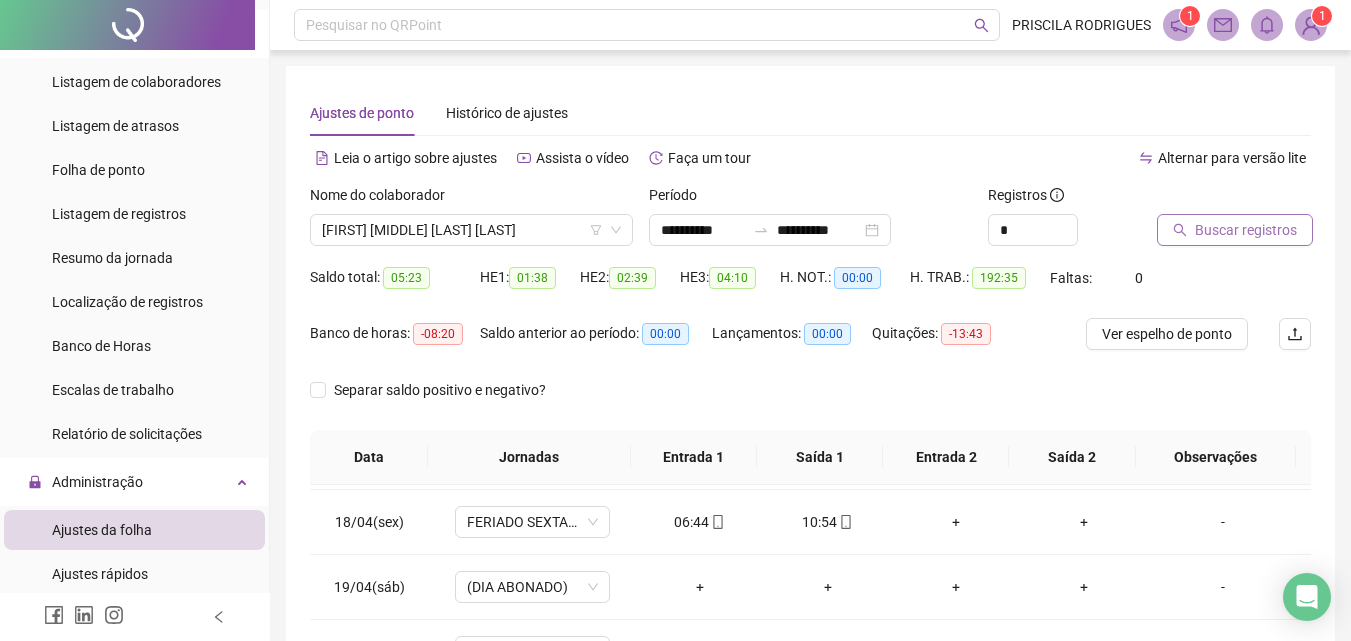 click on "Buscar registros" at bounding box center [1246, 230] 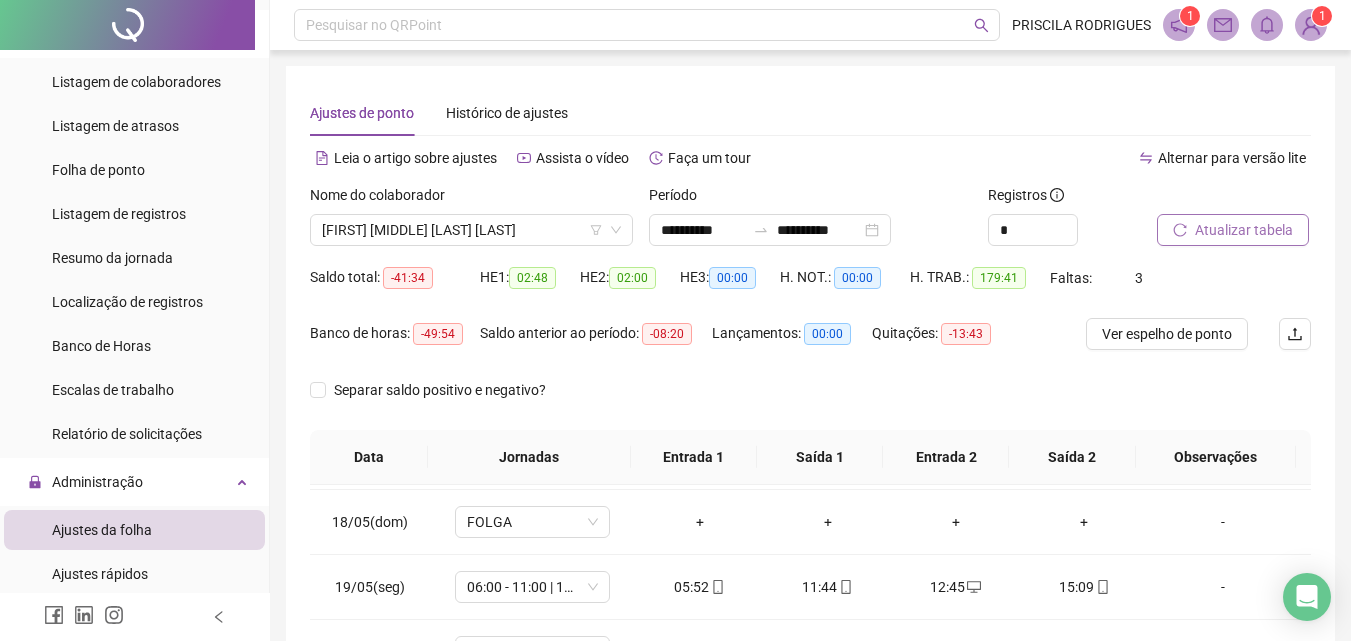 click on "Atualizar tabela" at bounding box center [1244, 230] 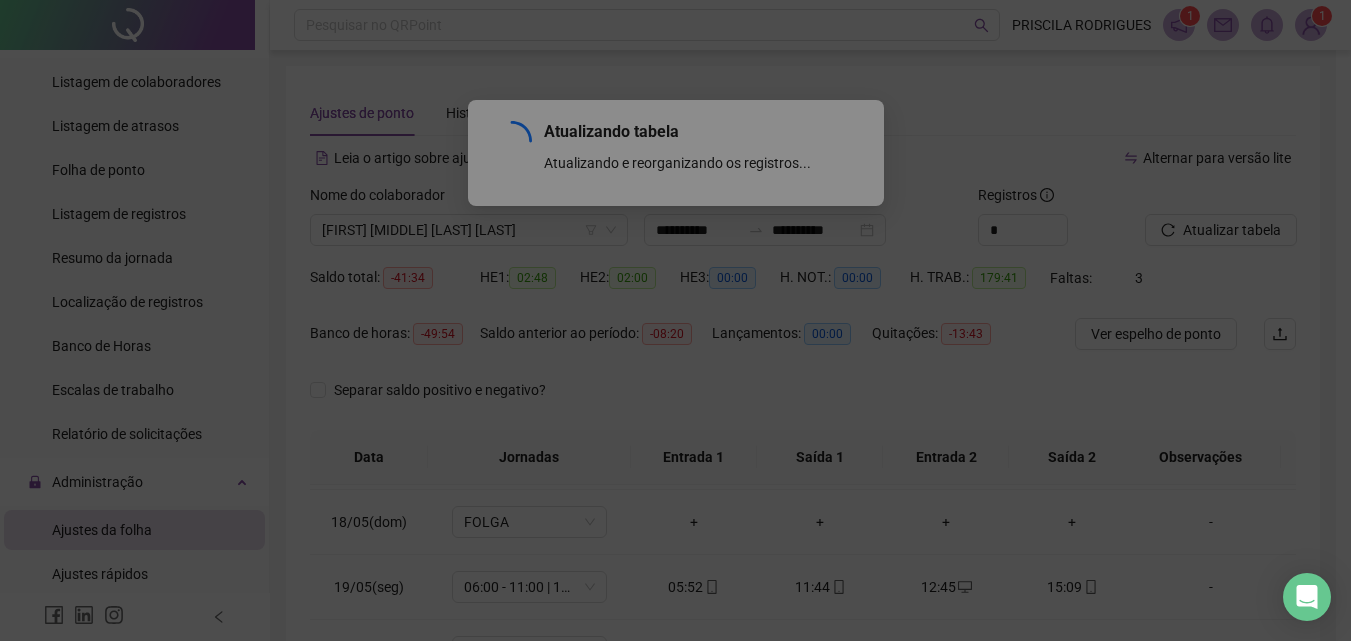 scroll, scrollTop: 381, scrollLeft: 0, axis: vertical 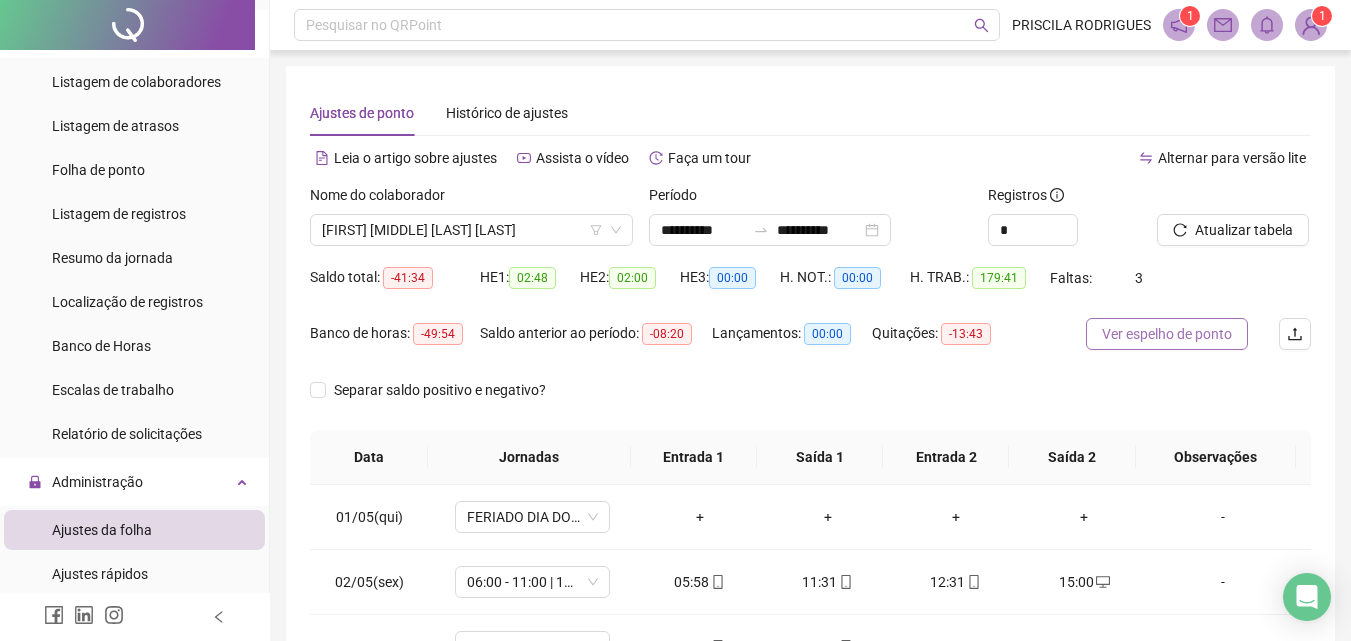 click on "Ver espelho de ponto" at bounding box center [1167, 334] 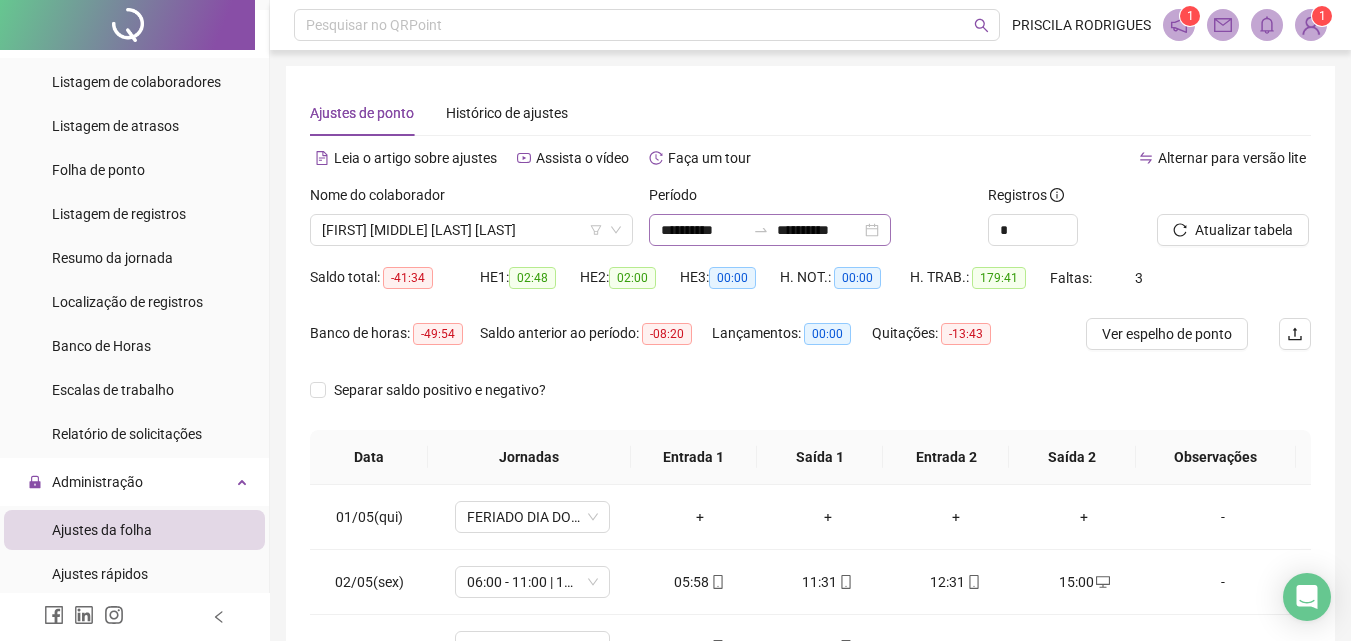 scroll, scrollTop: 300, scrollLeft: 0, axis: vertical 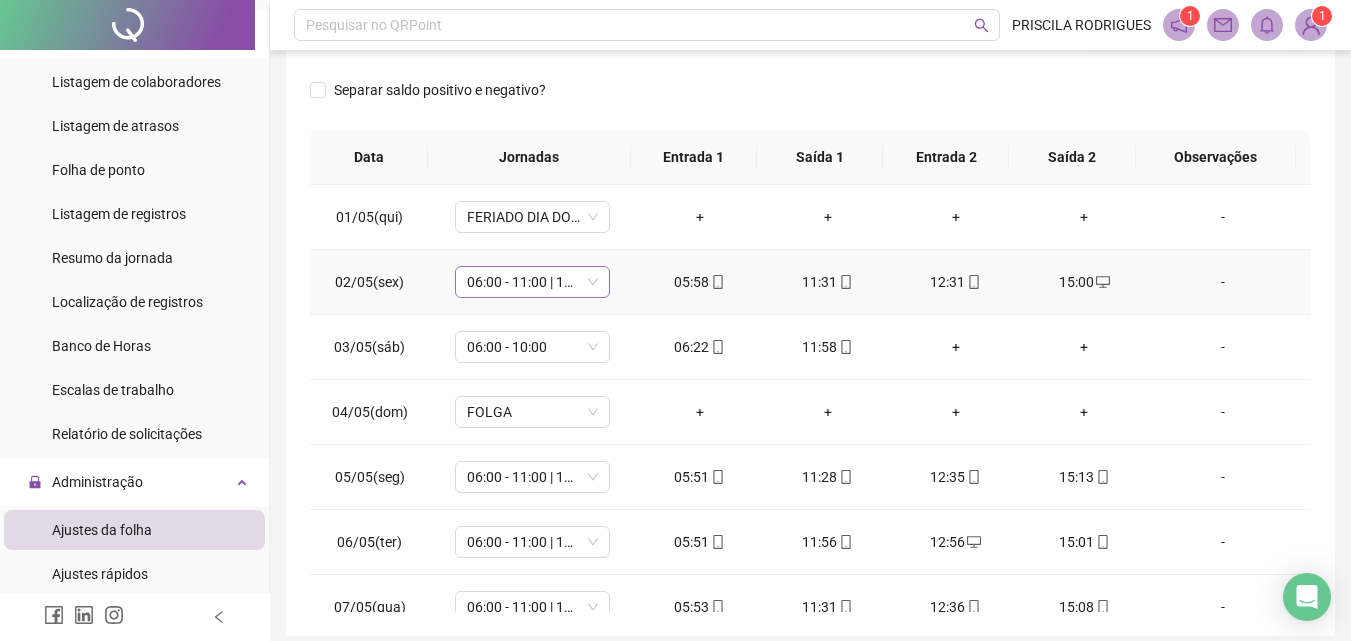 click on "06:00 - 11:00 | 12:00 - 15:00" at bounding box center [532, 282] 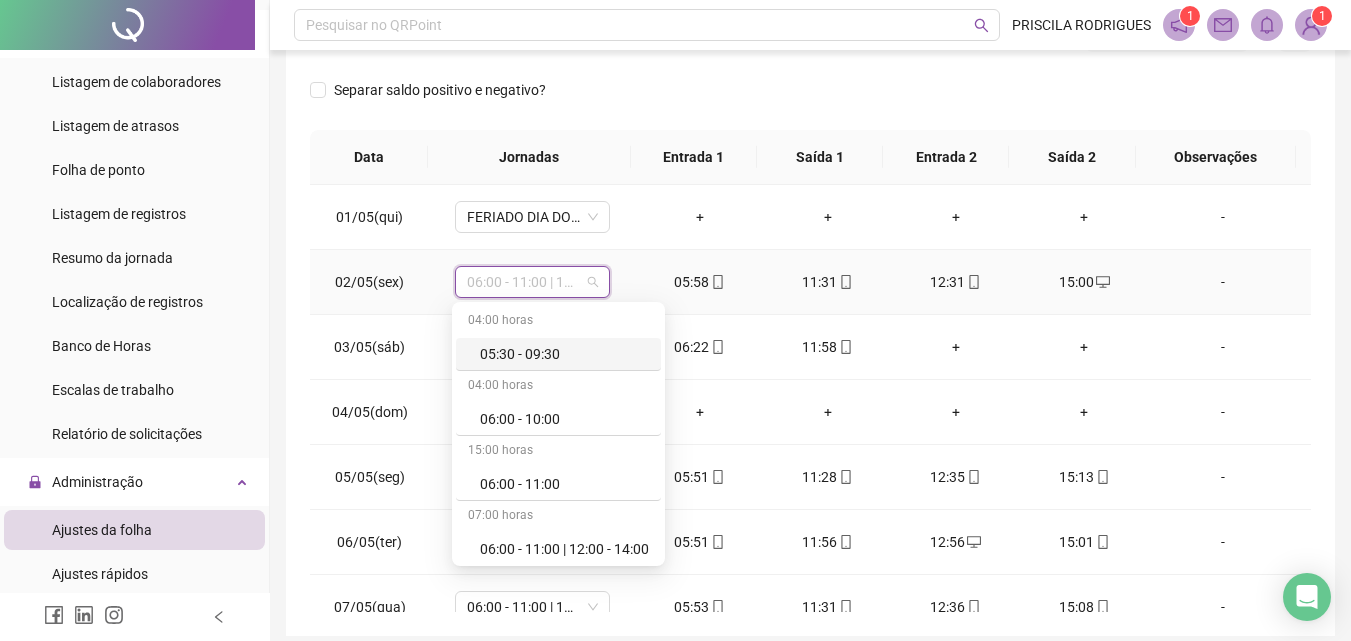 click on "06:00 - 11:00 | 12:00 - 15:00" at bounding box center (532, 282) 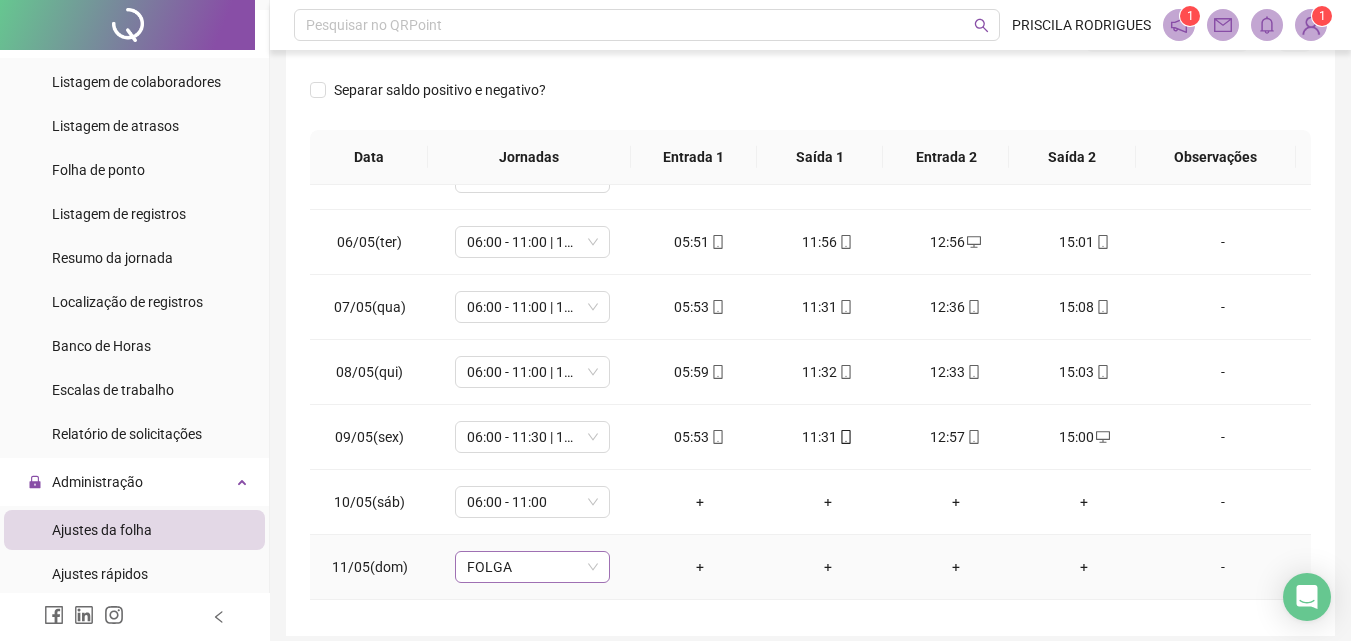scroll, scrollTop: 500, scrollLeft: 0, axis: vertical 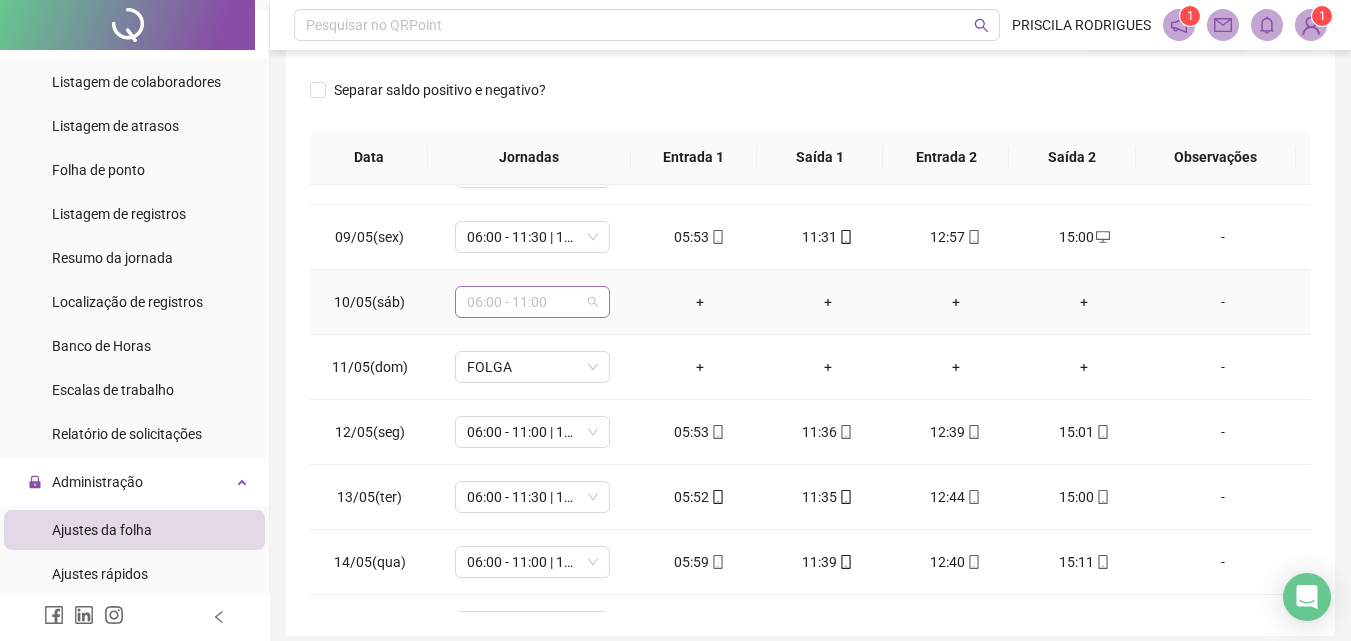click on "06:00 - 11:00" at bounding box center (532, 302) 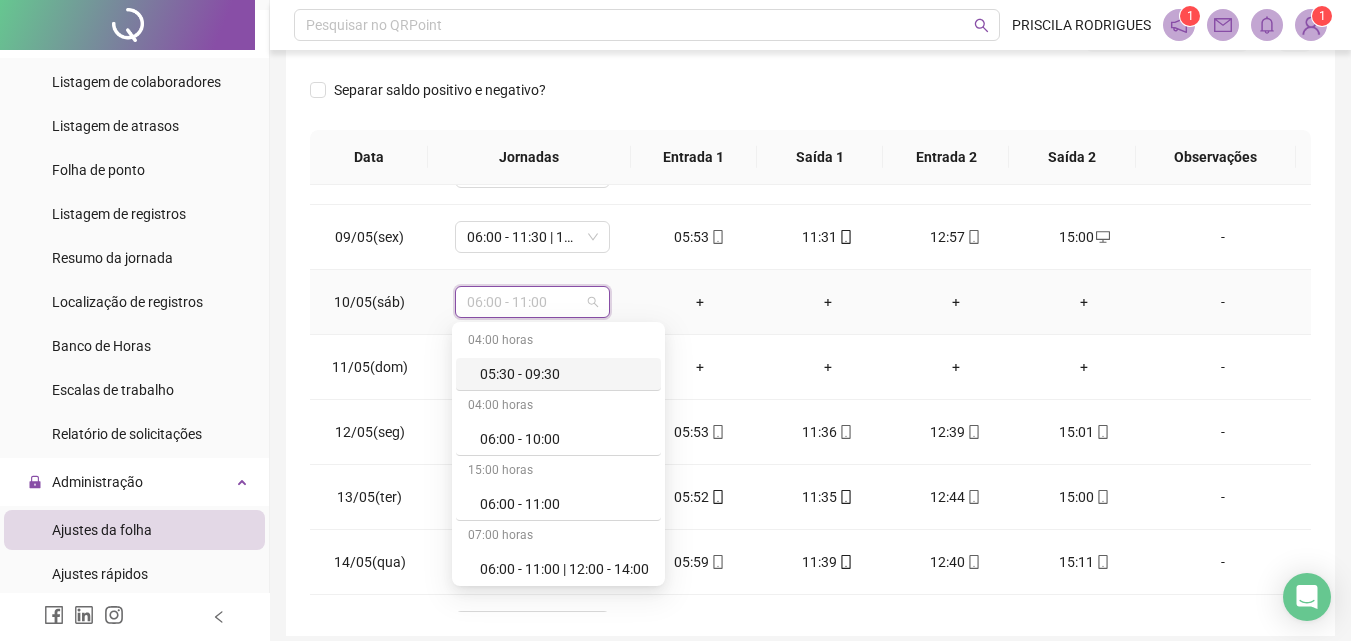click on "06:00 - 10:00" at bounding box center [564, 439] 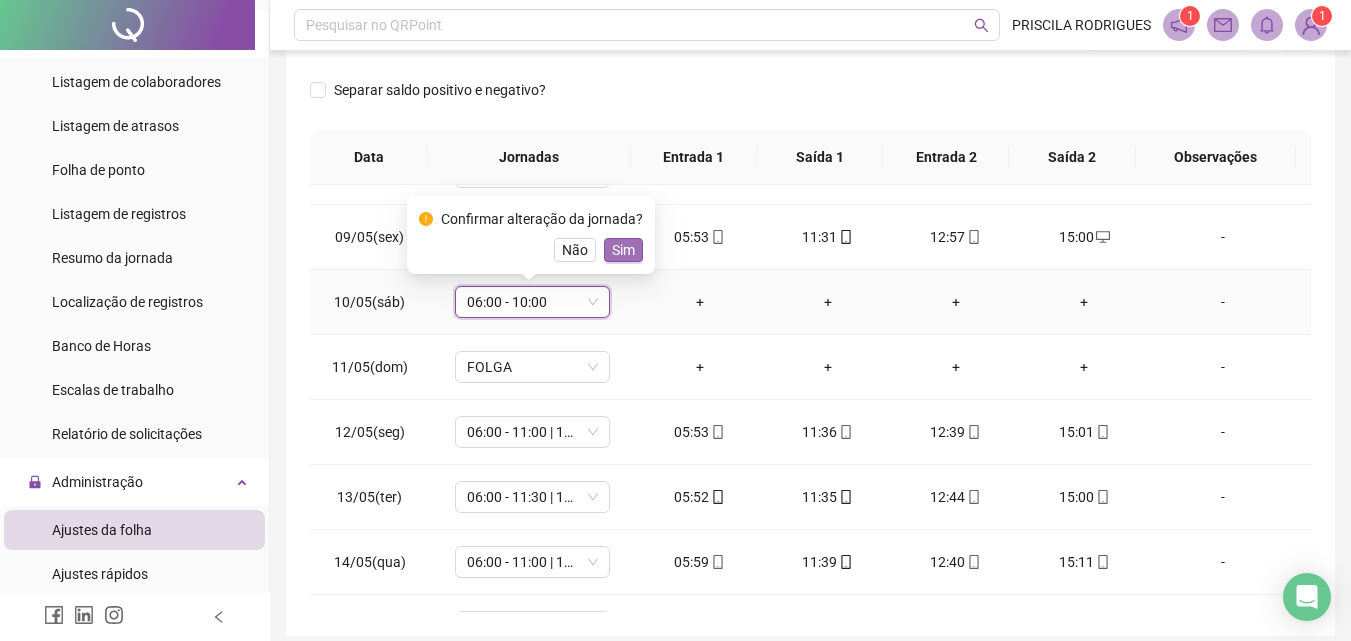 click on "Sim" at bounding box center (623, 250) 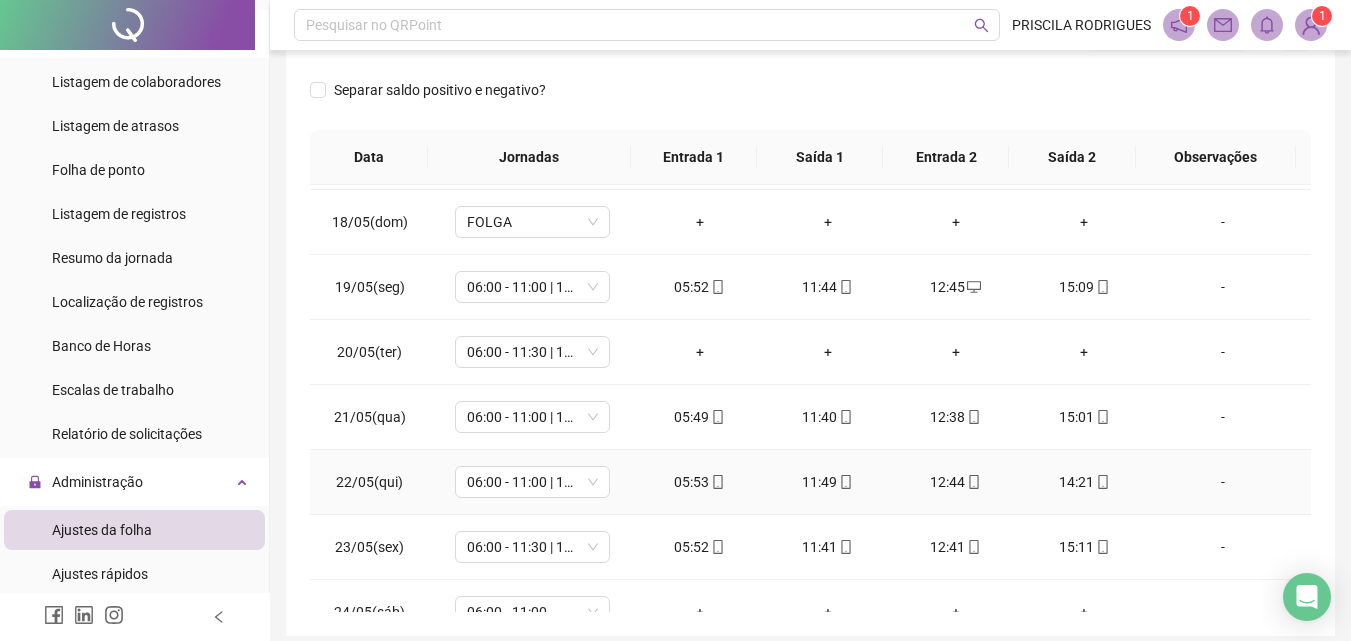 scroll, scrollTop: 1300, scrollLeft: 0, axis: vertical 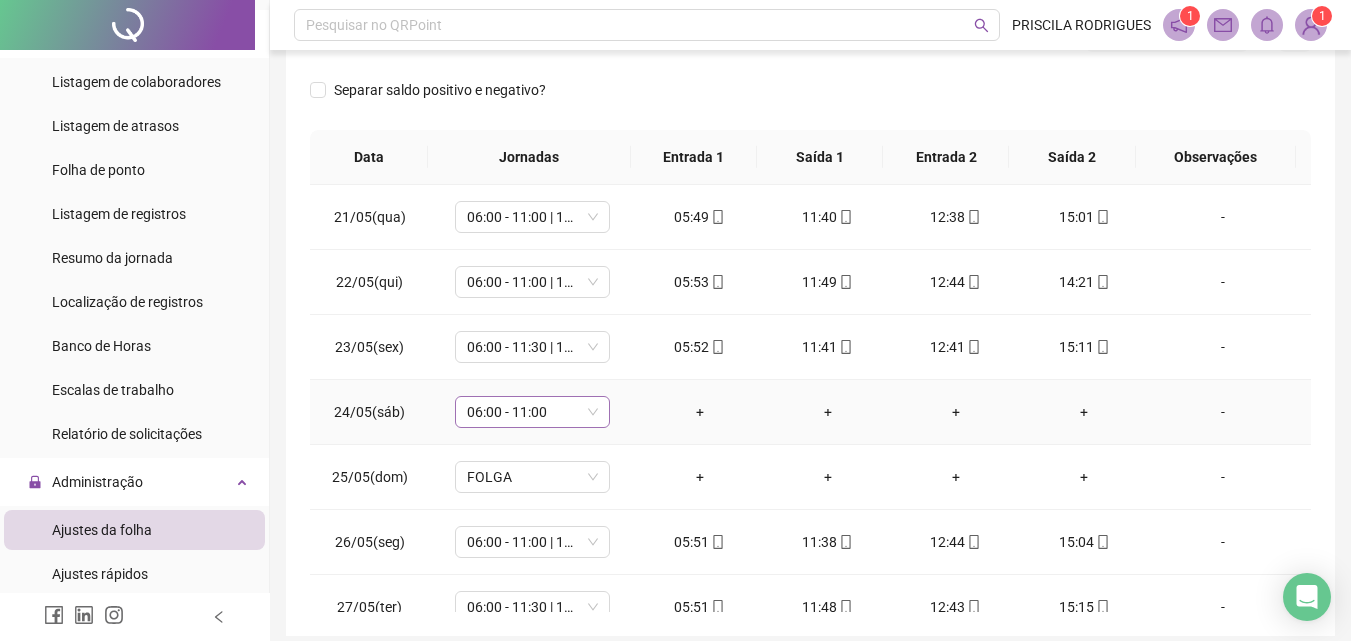 click on "06:00 - 11:00" at bounding box center (532, 412) 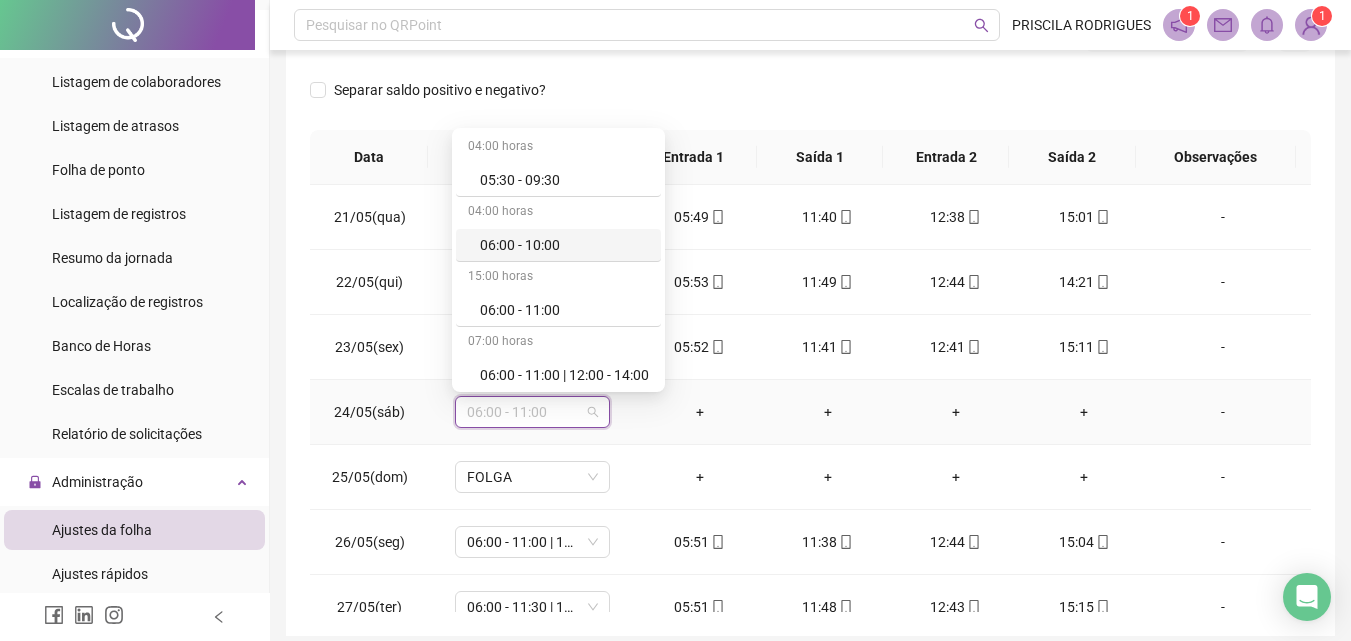 click on "06:00 - 10:00" at bounding box center [564, 245] 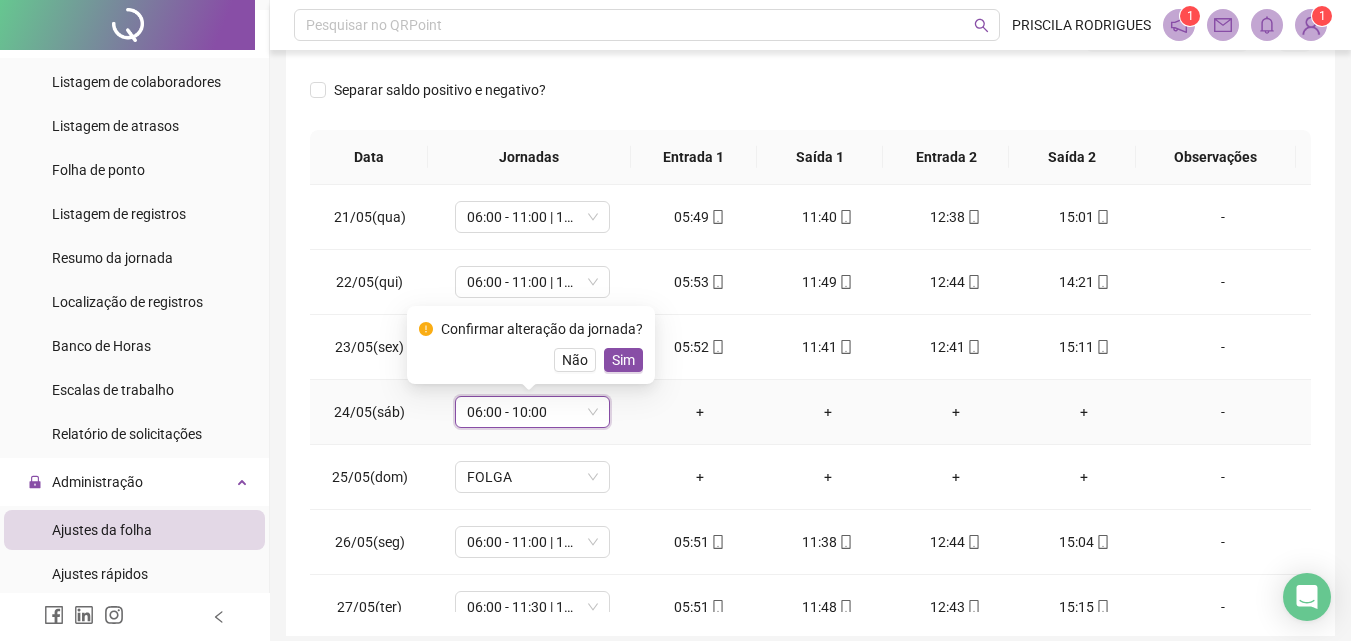 click on "Sim" at bounding box center (623, 360) 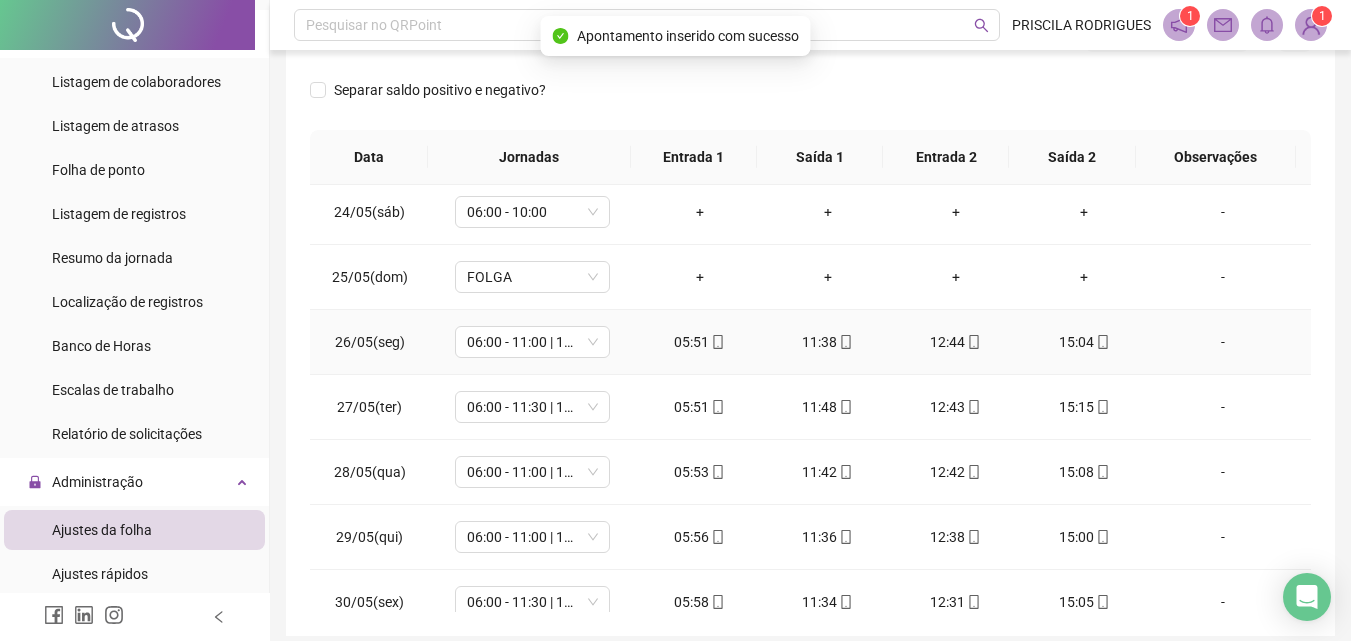 scroll, scrollTop: 1588, scrollLeft: 0, axis: vertical 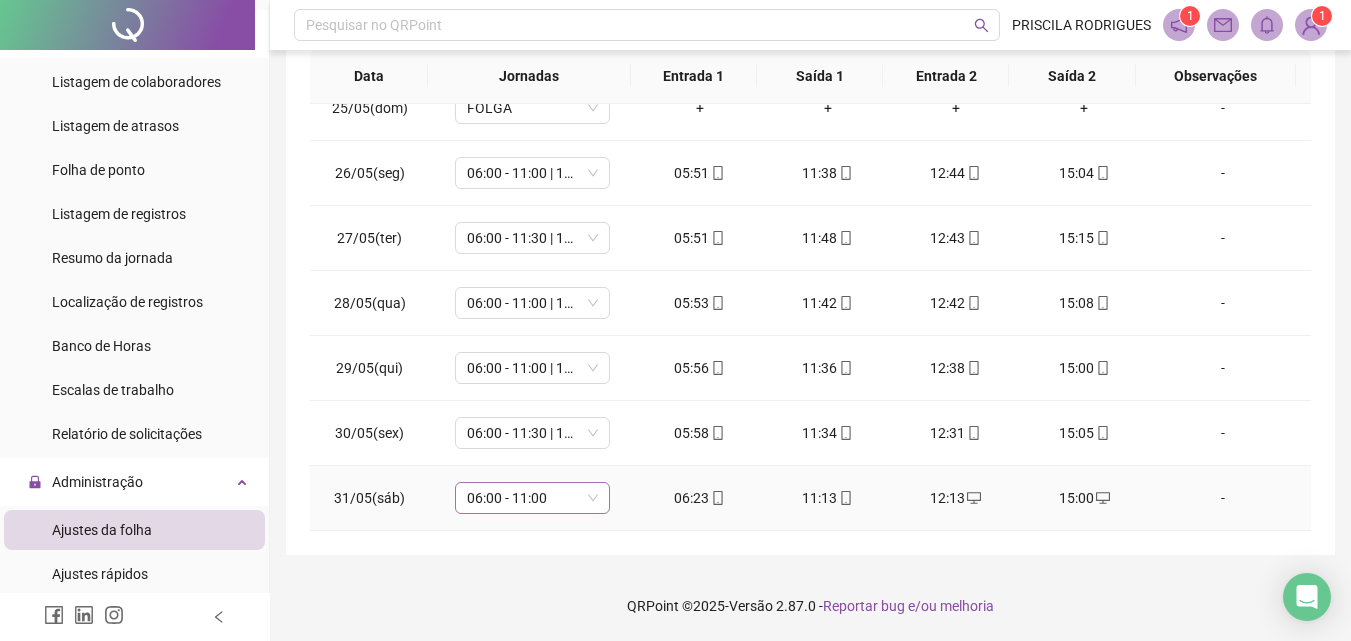 click on "06:00 - 11:00" at bounding box center [532, 498] 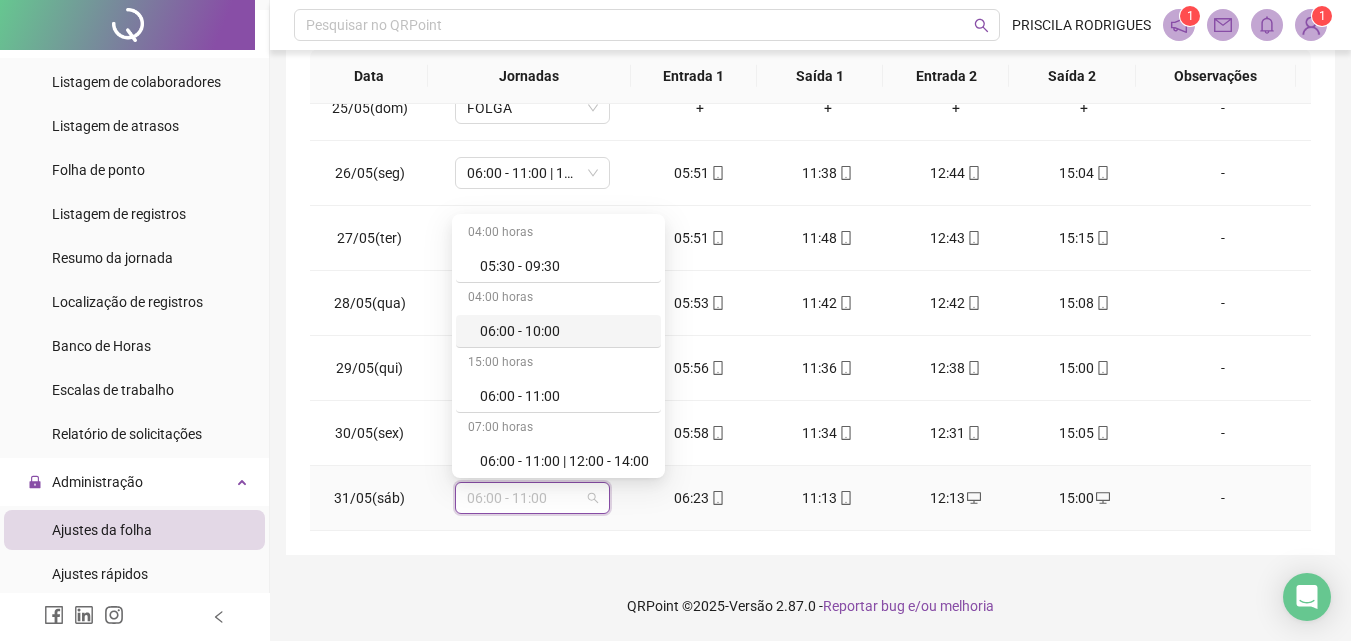 click on "06:00 - 10:00" at bounding box center [564, 331] 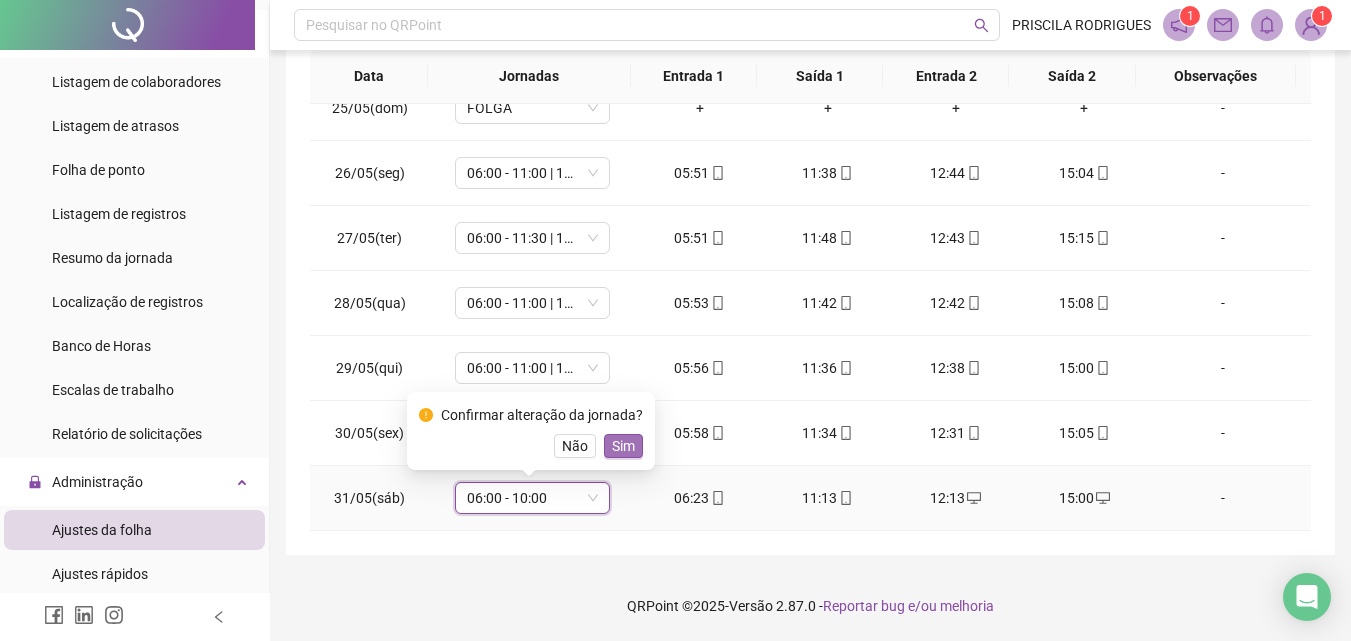 click on "Sim" at bounding box center [623, 446] 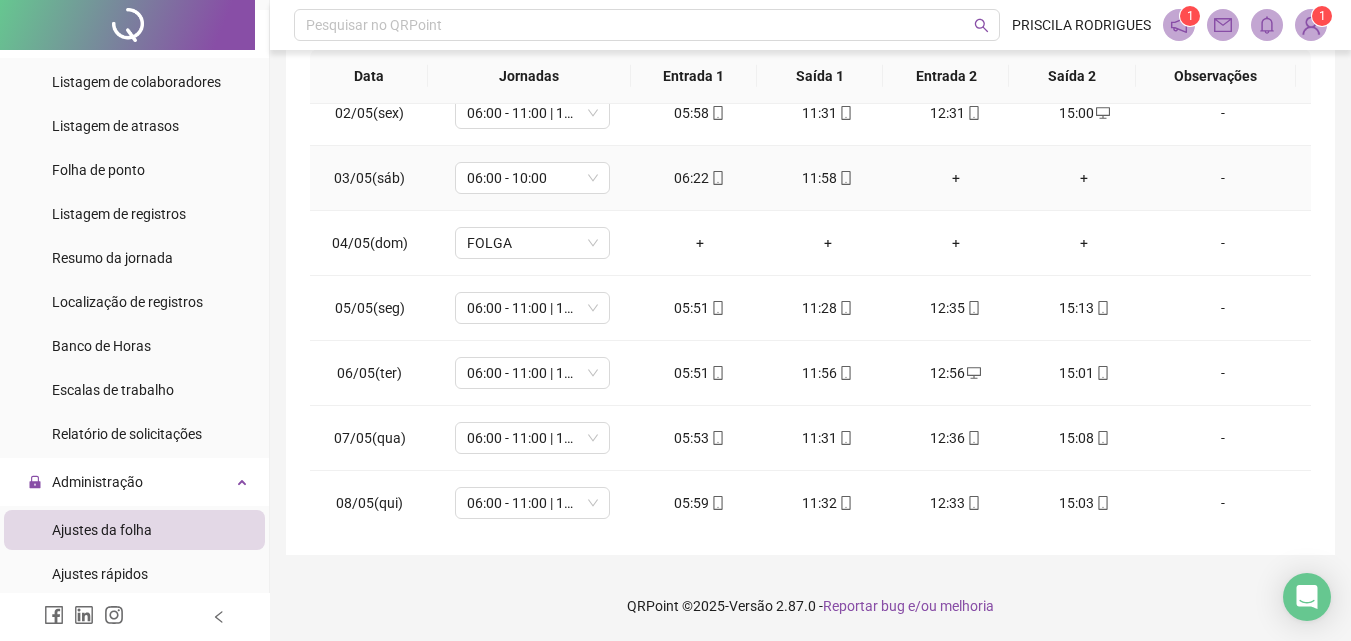 scroll, scrollTop: 0, scrollLeft: 0, axis: both 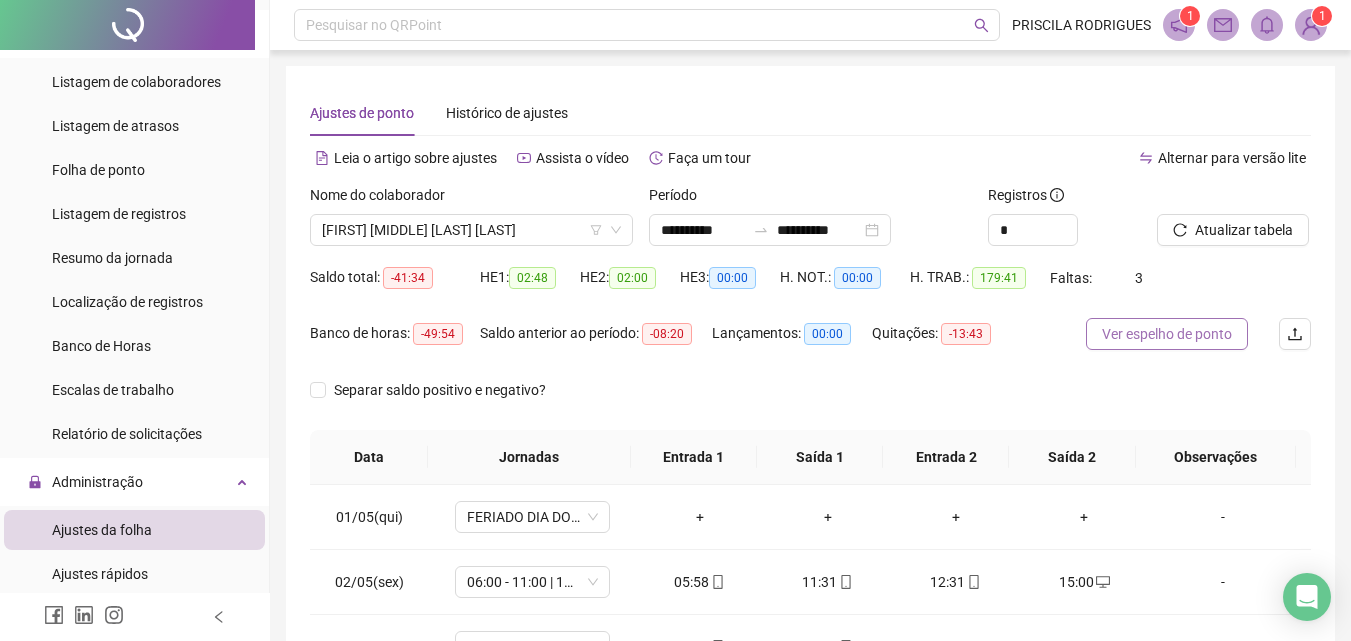 click on "Ver espelho de ponto" at bounding box center [1167, 334] 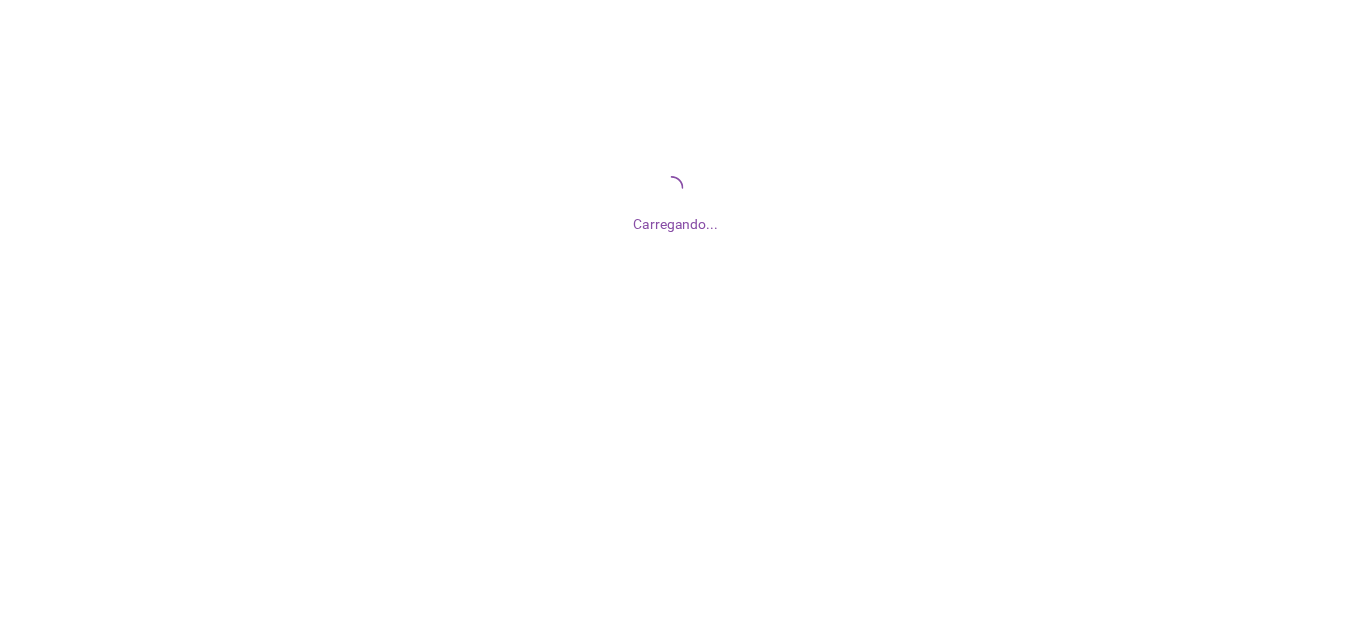scroll, scrollTop: 0, scrollLeft: 0, axis: both 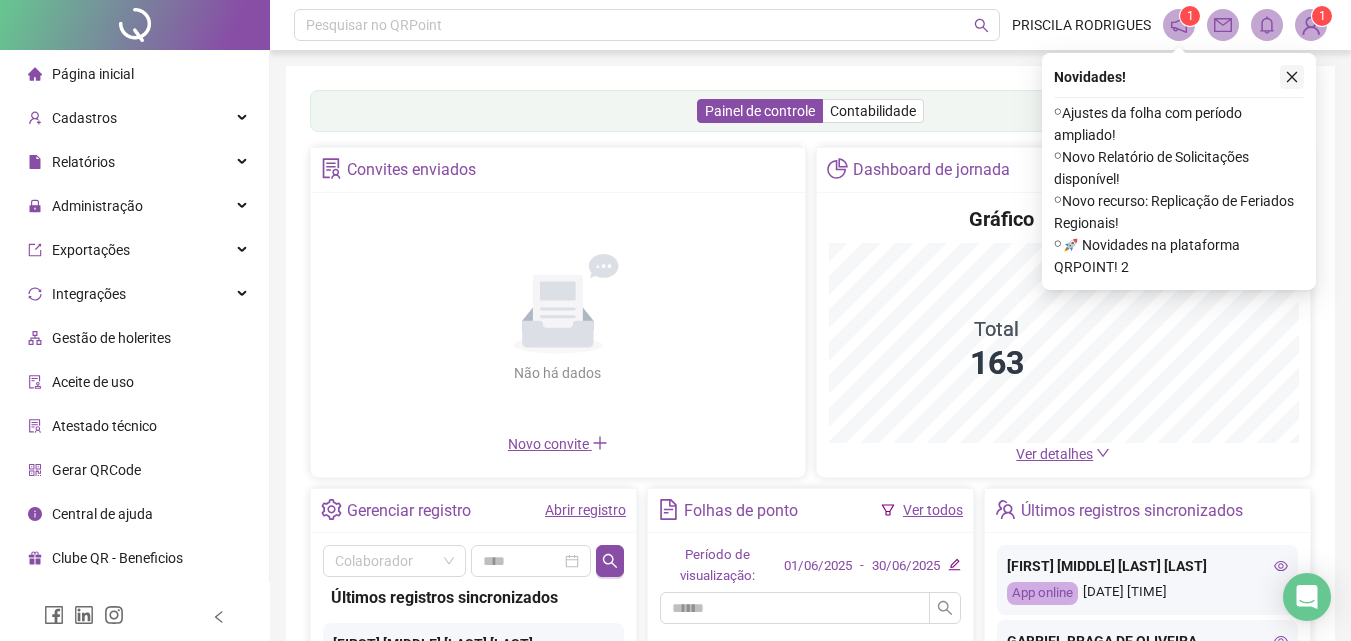 click 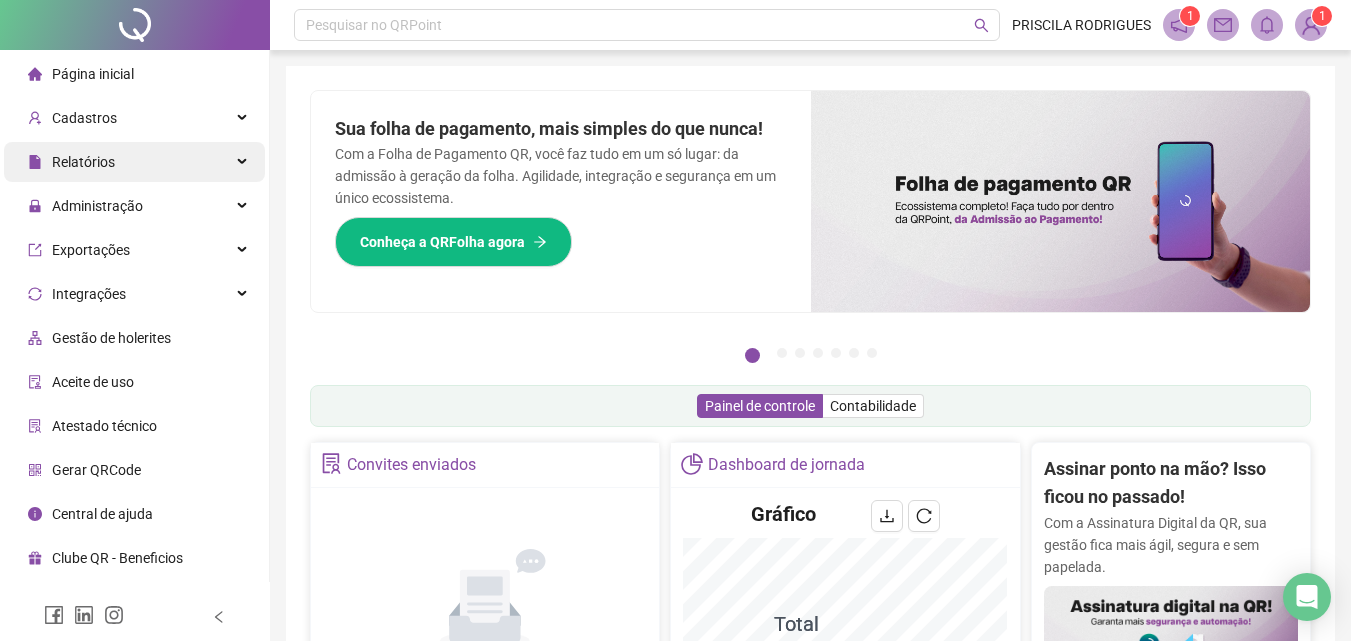click on "Relatórios" at bounding box center [134, 162] 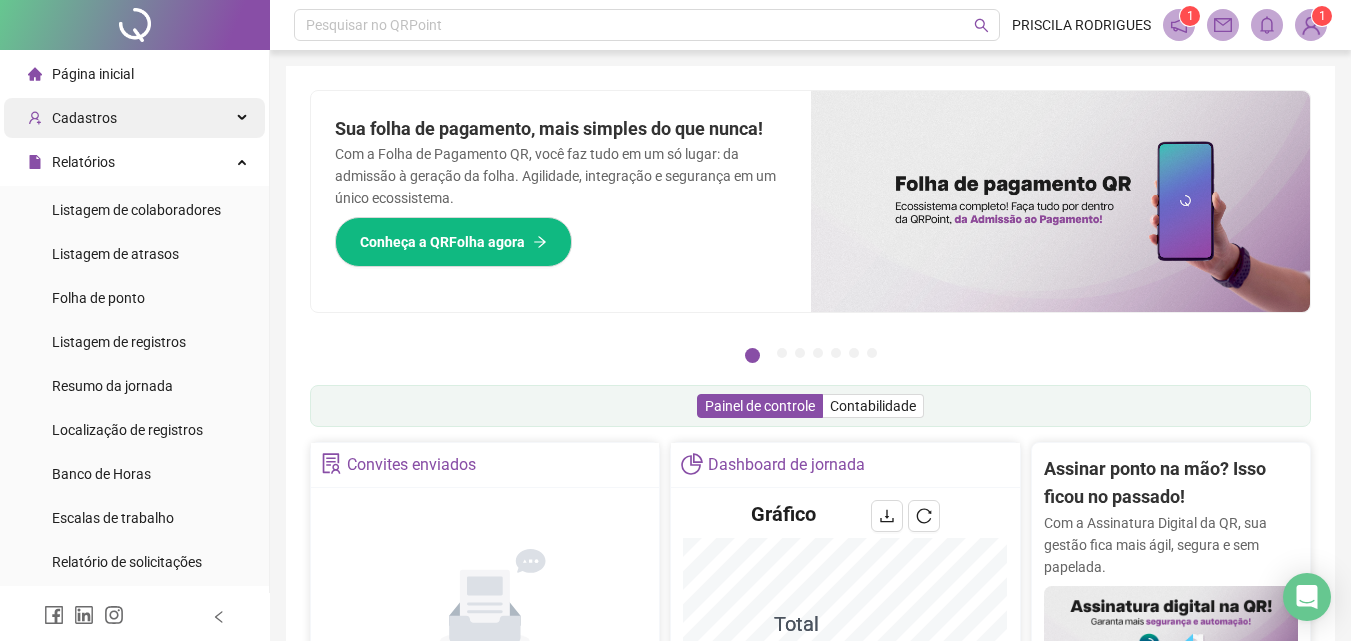 click on "Cadastros" at bounding box center [134, 118] 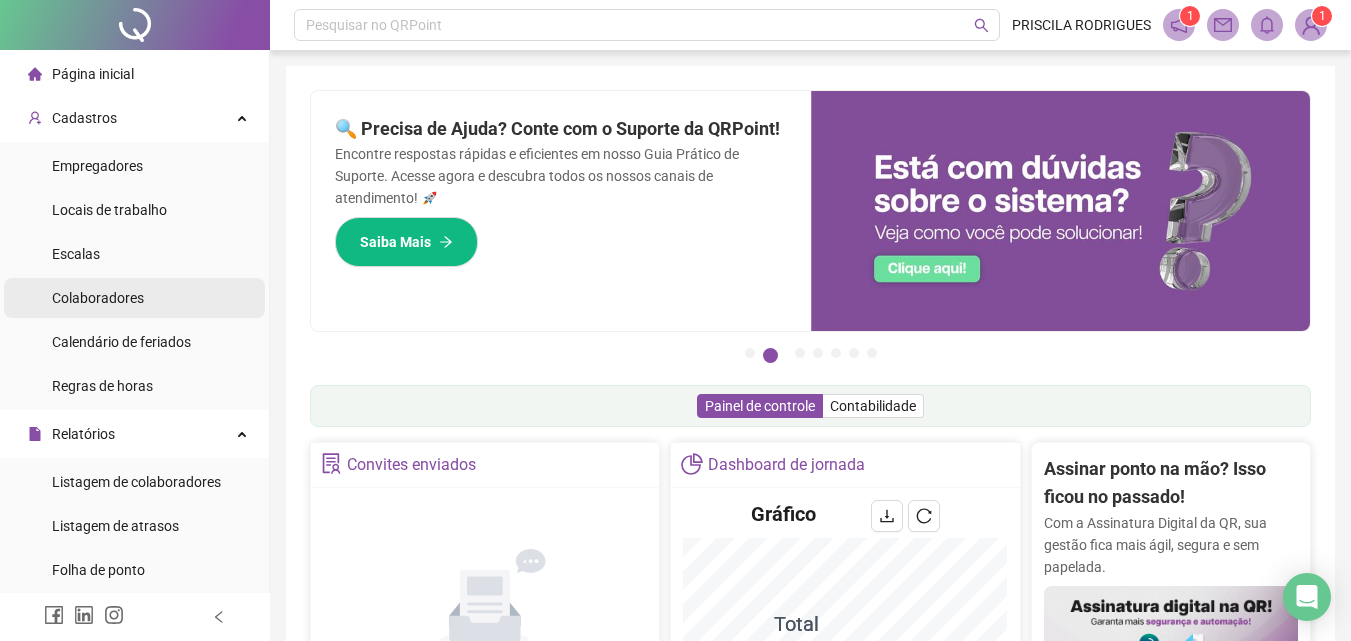 click on "Colaboradores" at bounding box center [98, 298] 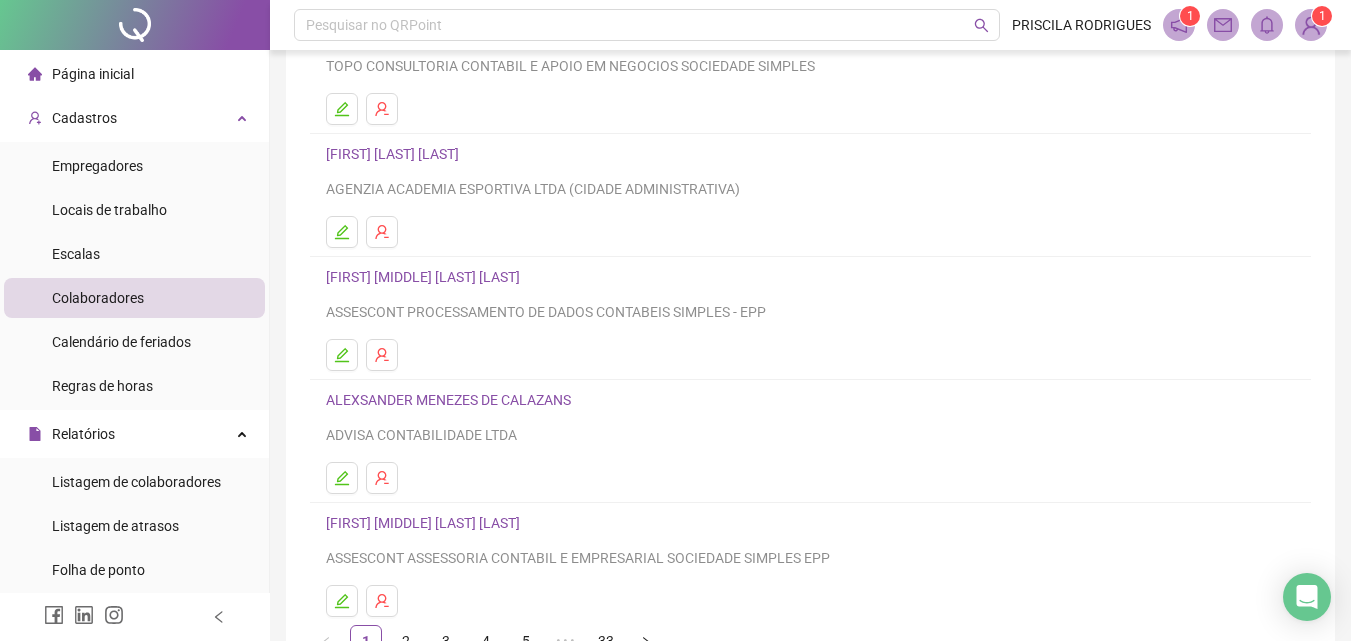 scroll, scrollTop: 326, scrollLeft: 0, axis: vertical 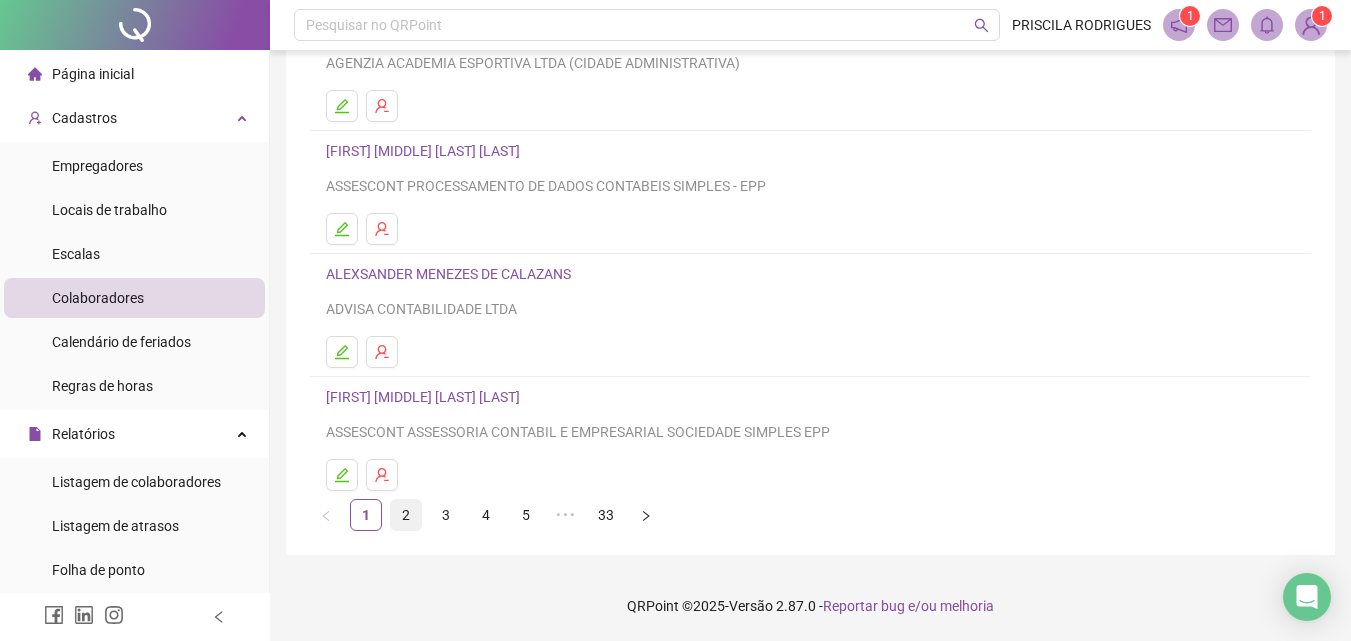 click on "2" at bounding box center [406, 515] 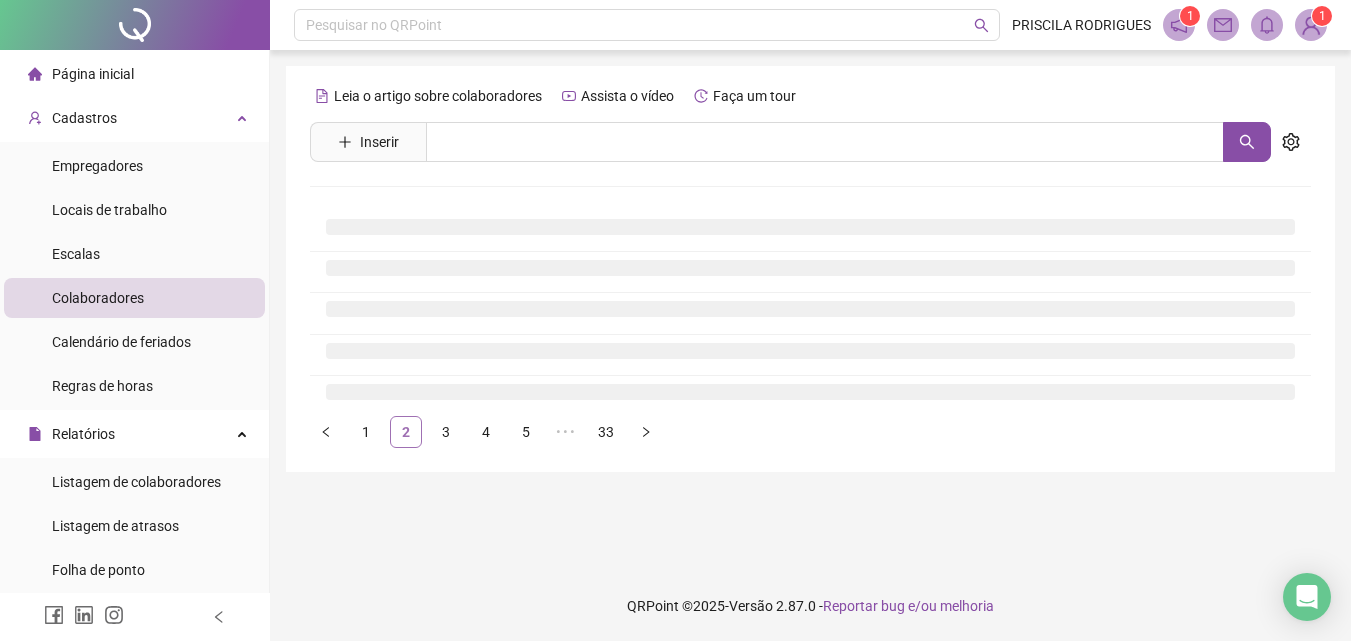 scroll, scrollTop: 0, scrollLeft: 0, axis: both 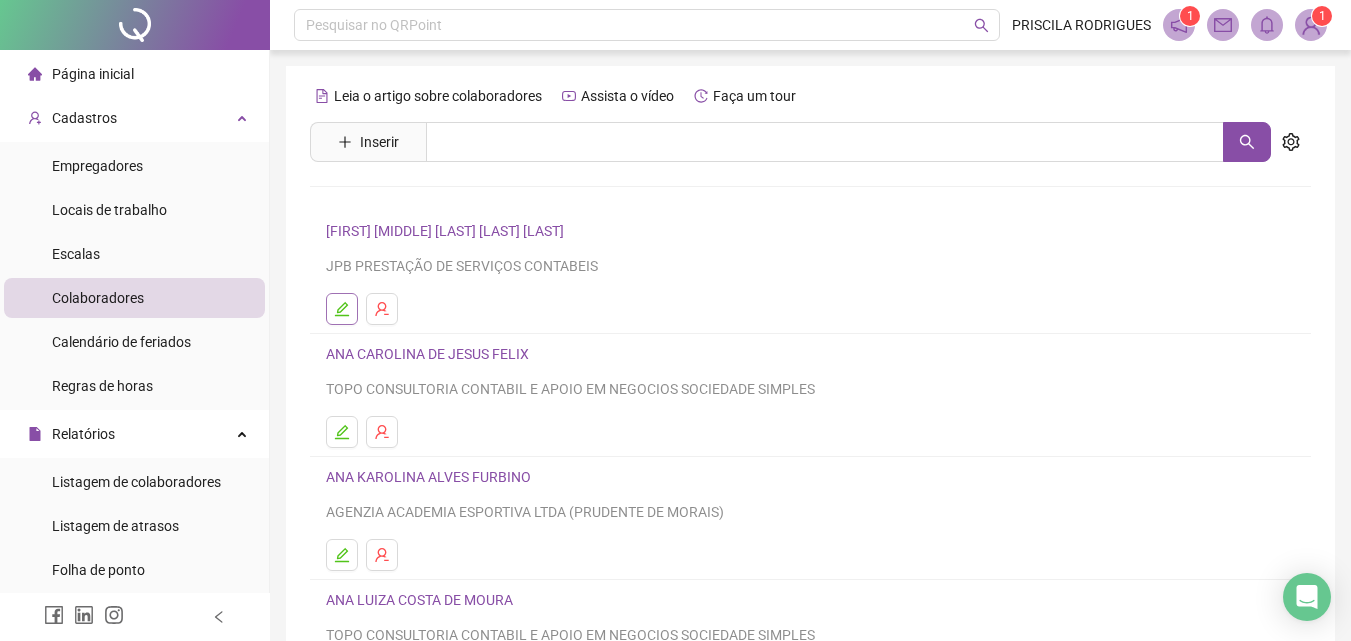 click 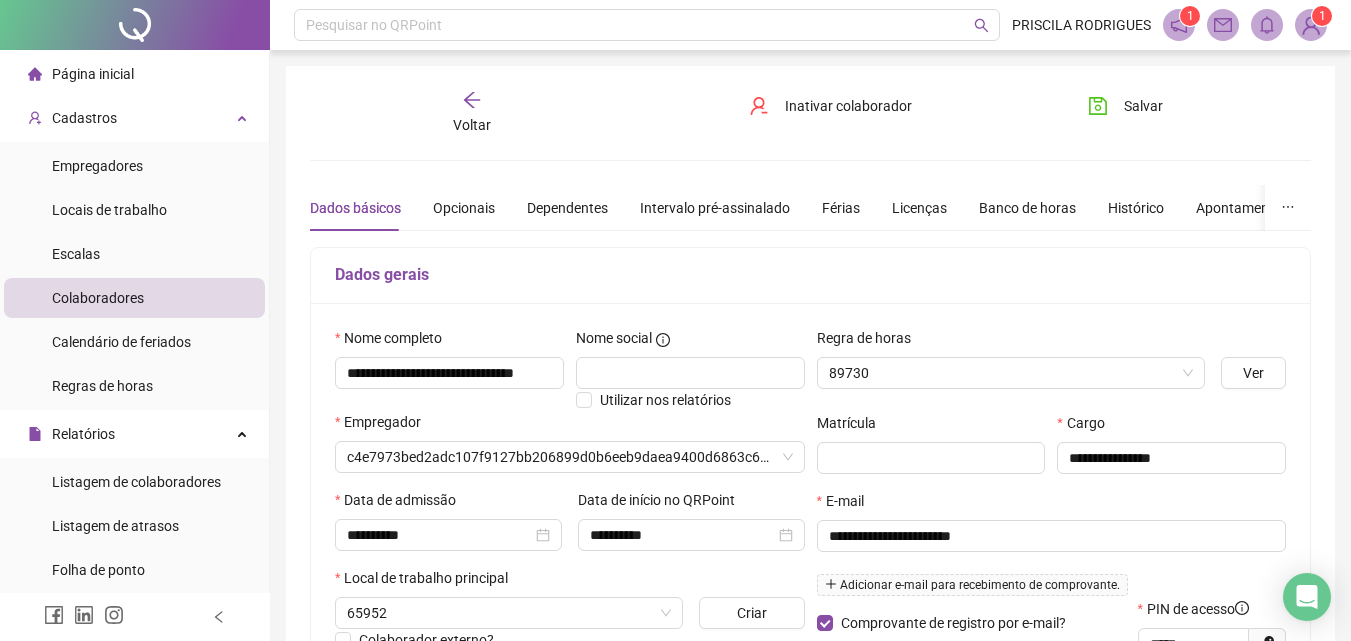 type on "**********" 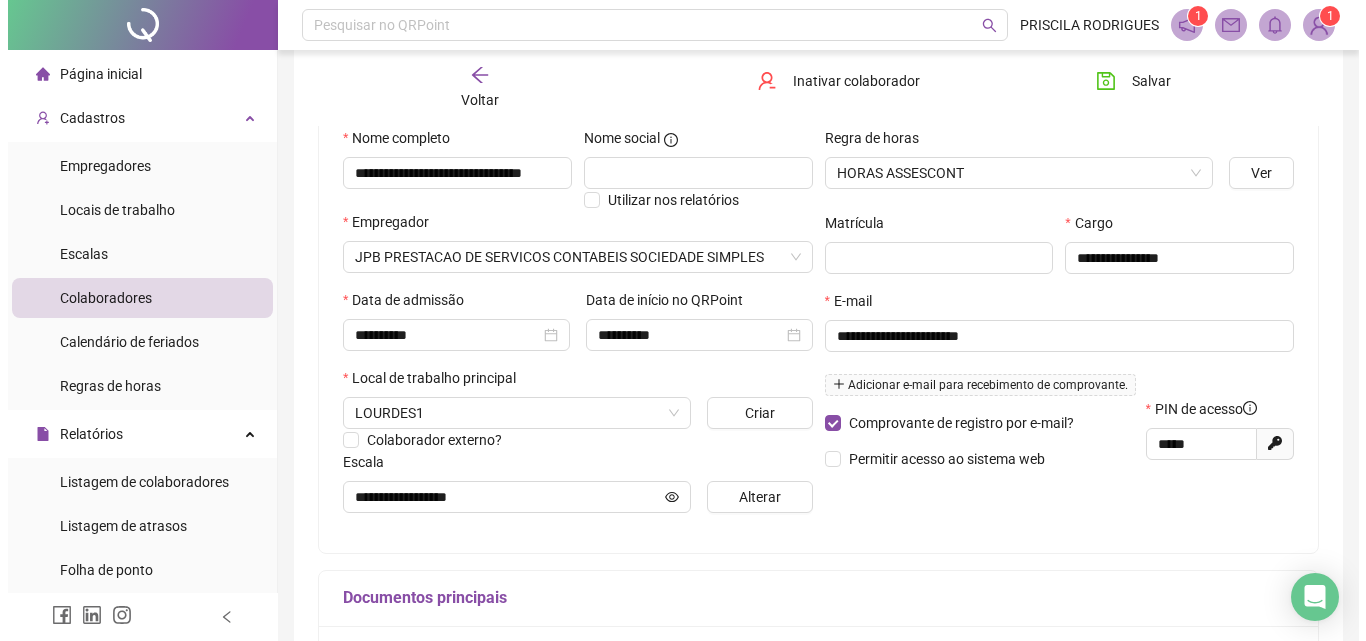 scroll, scrollTop: 500, scrollLeft: 0, axis: vertical 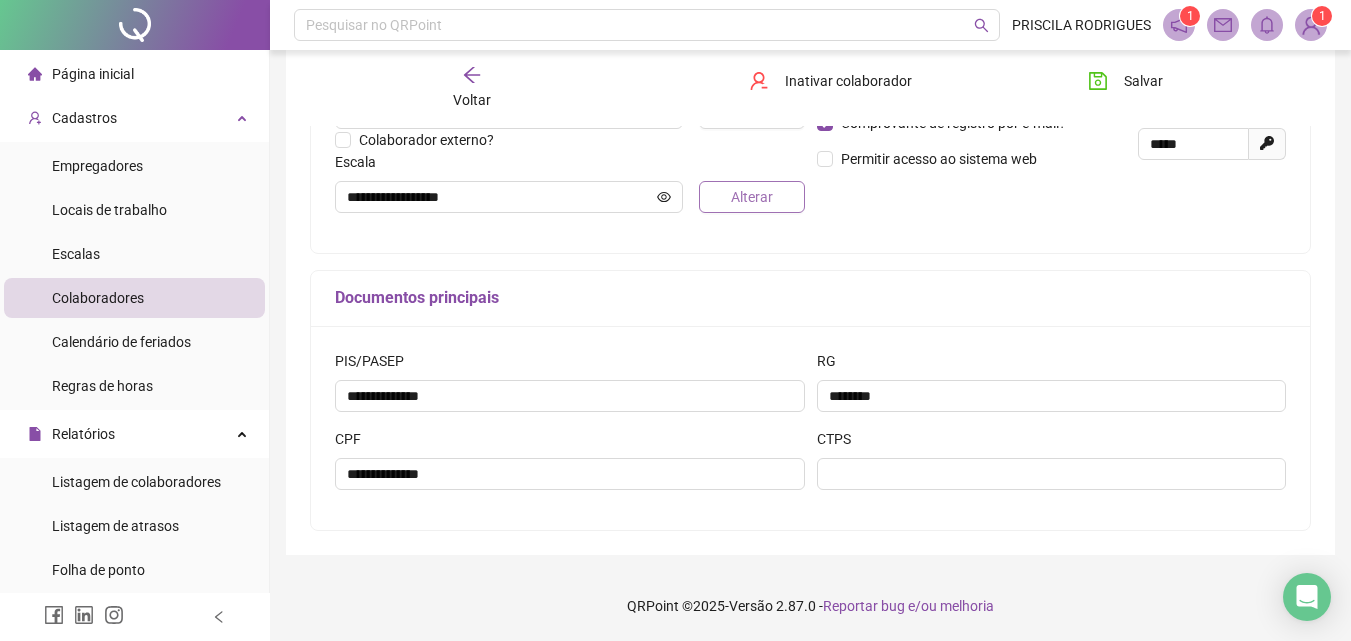 click on "Alterar" at bounding box center [752, 197] 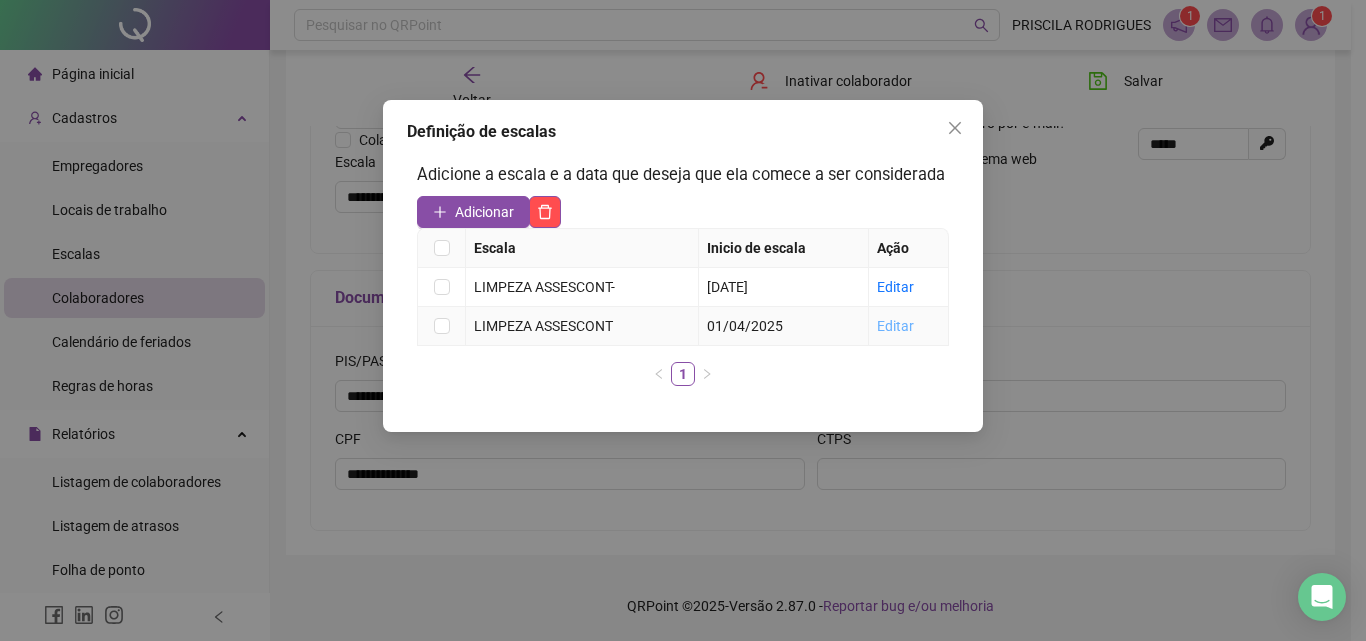 click on "Editar" at bounding box center [895, 326] 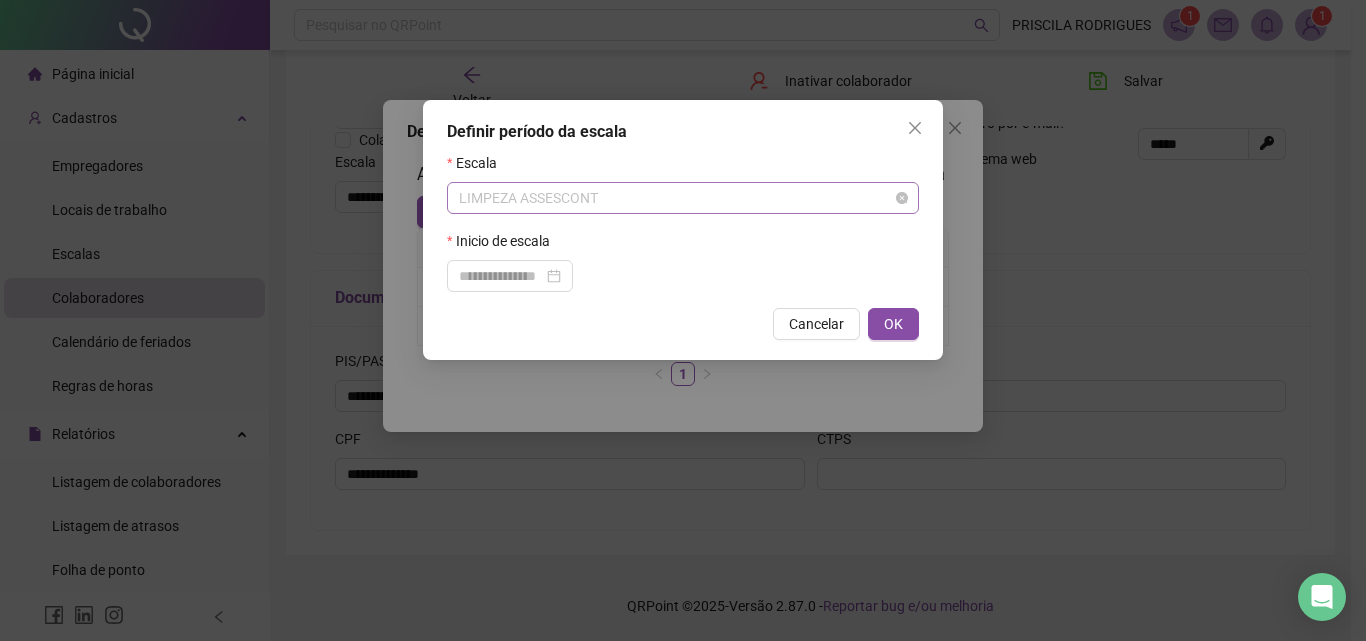 click on "LIMPEZA ASSESCONT" at bounding box center [683, 198] 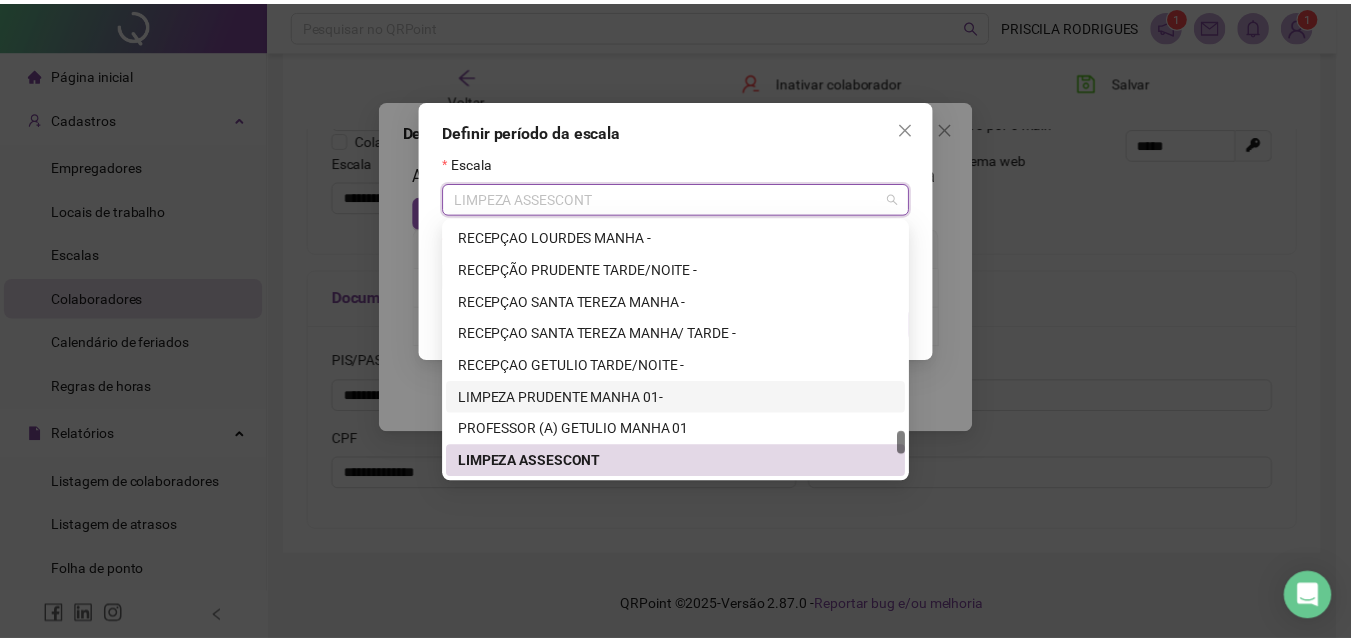 scroll, scrollTop: 2404, scrollLeft: 0, axis: vertical 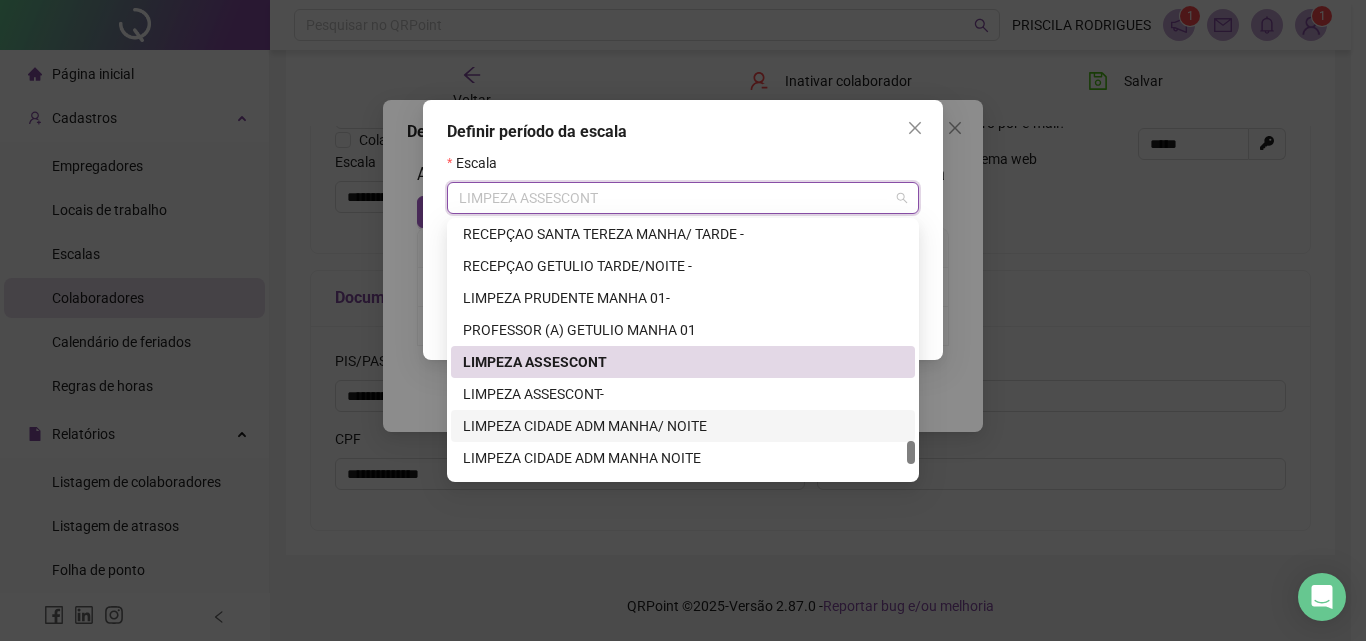 click on "LIMPEZA ASSESCONT-" at bounding box center [683, 394] 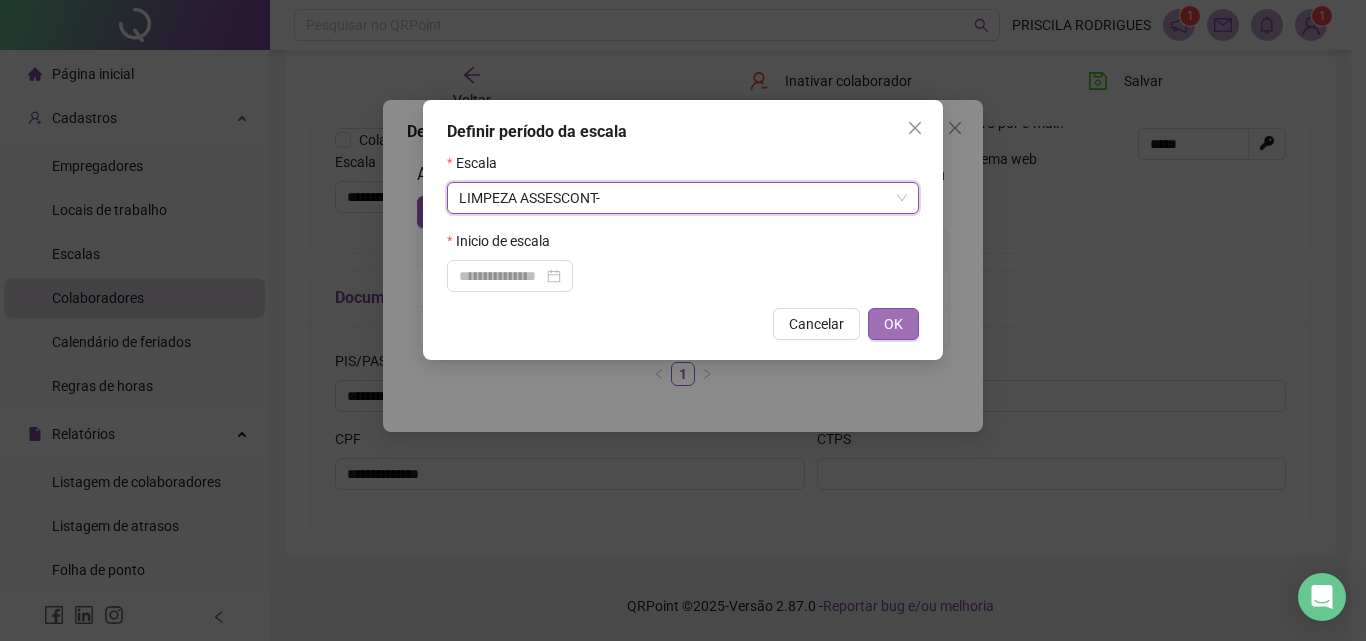 click on "OK" at bounding box center (893, 324) 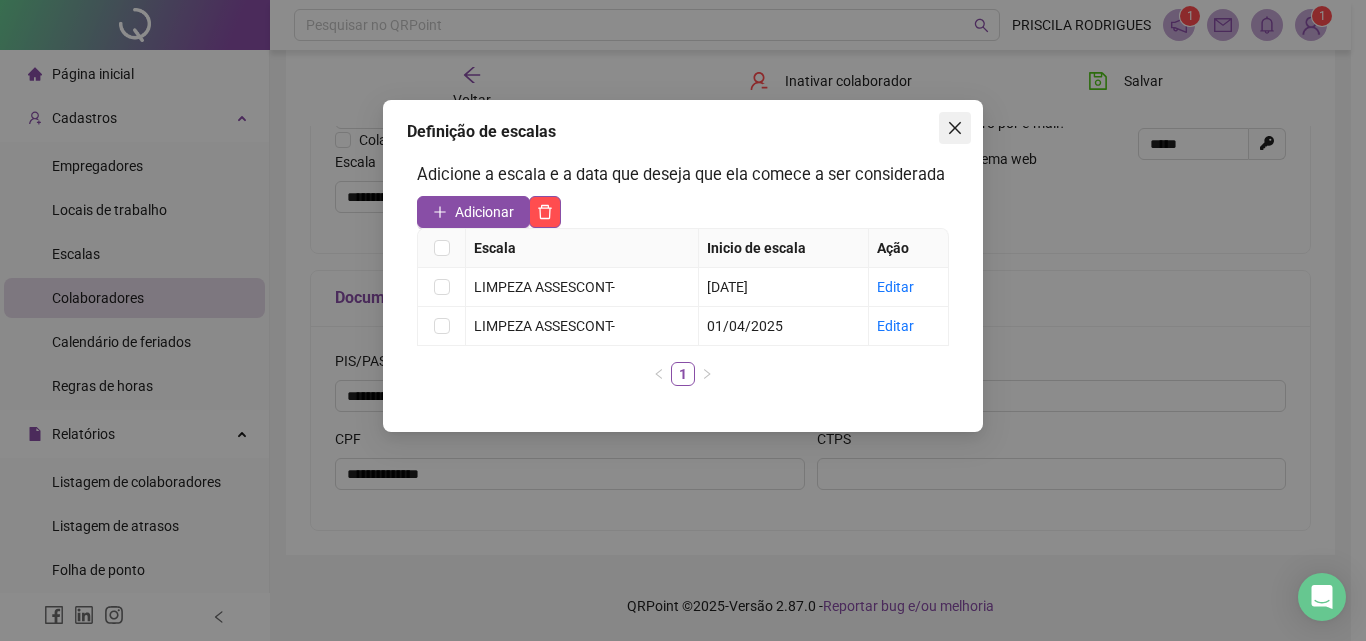 click 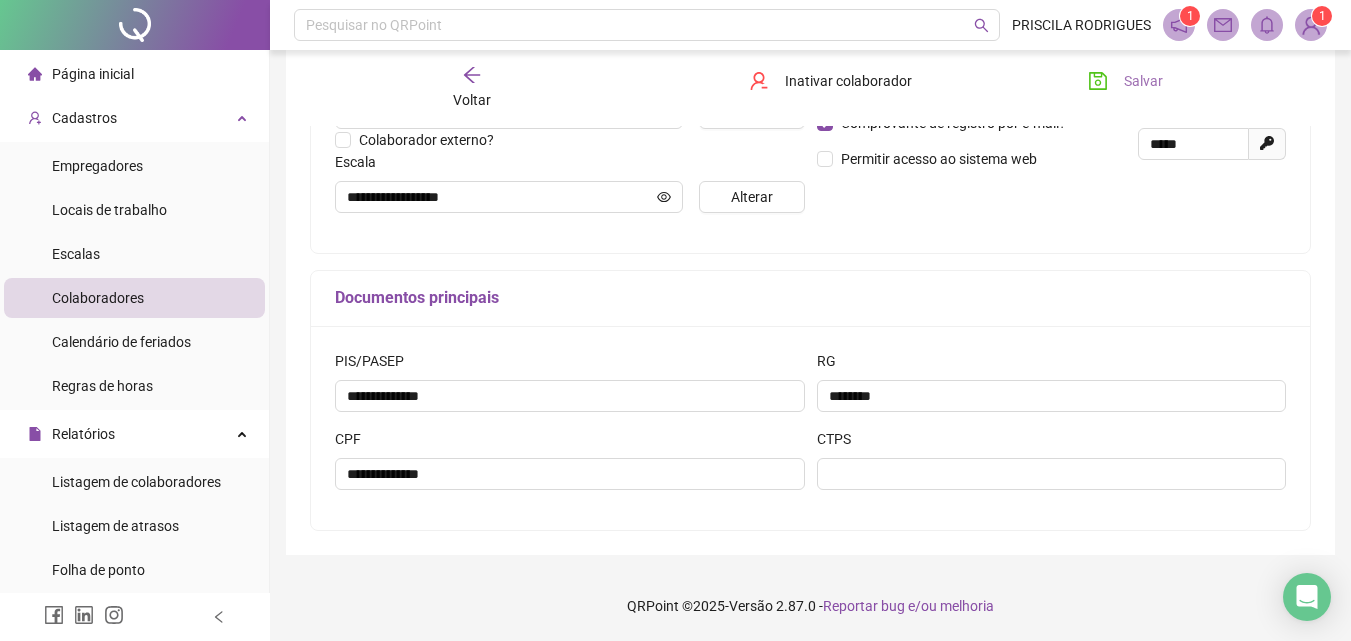 click on "Salvar" at bounding box center [1143, 81] 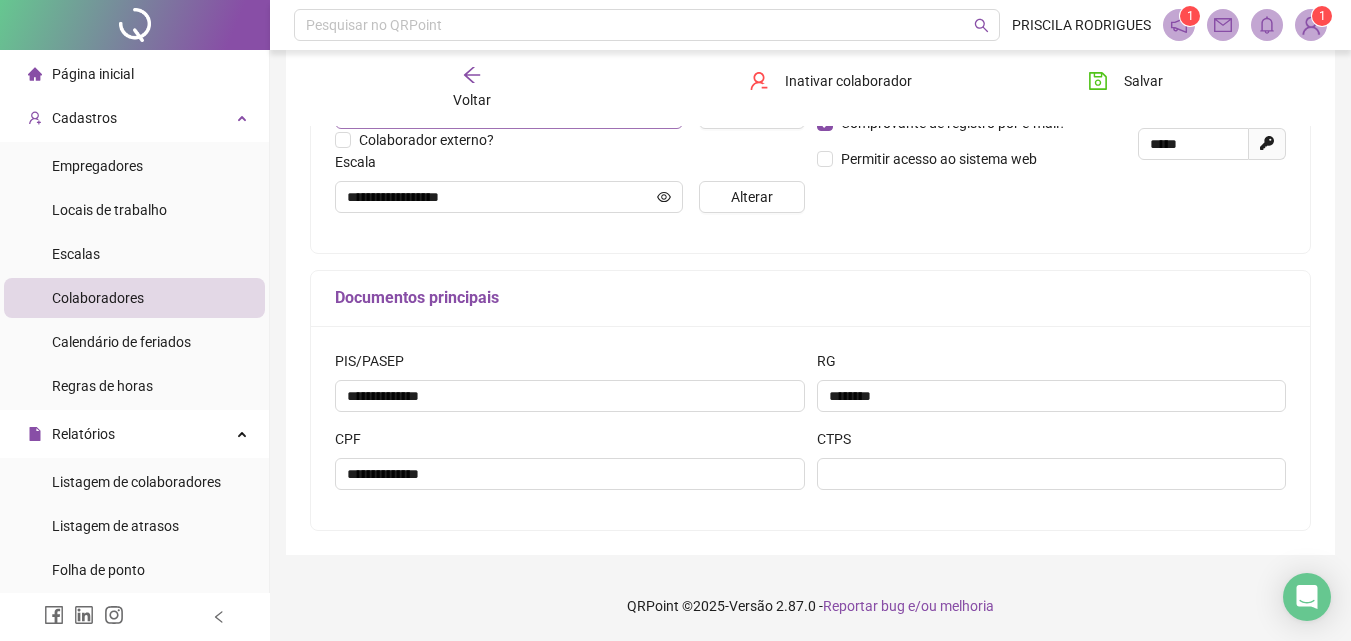 scroll, scrollTop: 300, scrollLeft: 0, axis: vertical 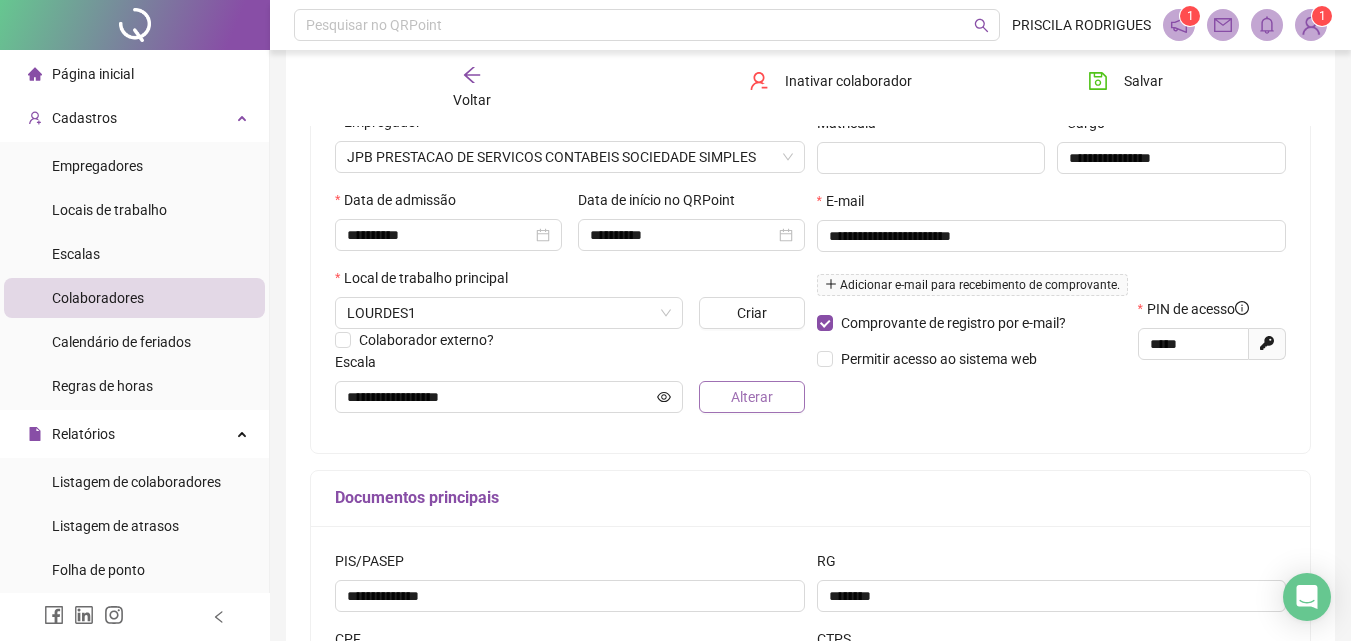 click on "Alterar" at bounding box center (752, 397) 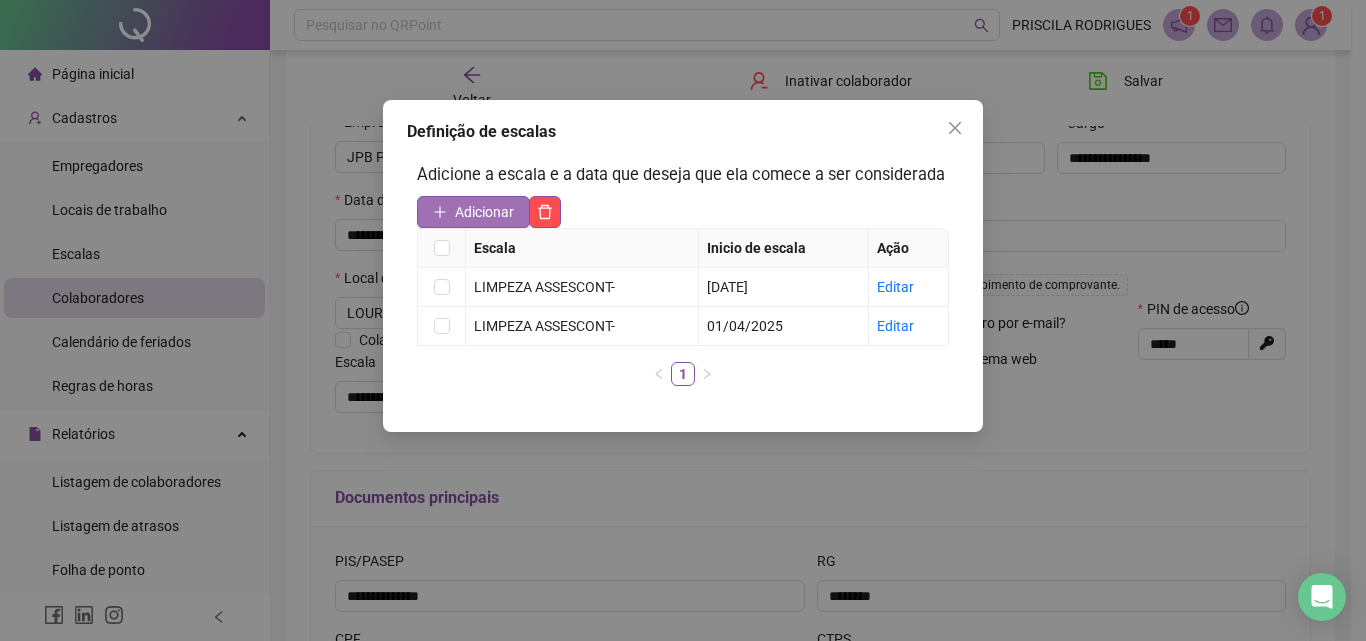 click on "Adicionar" at bounding box center [484, 212] 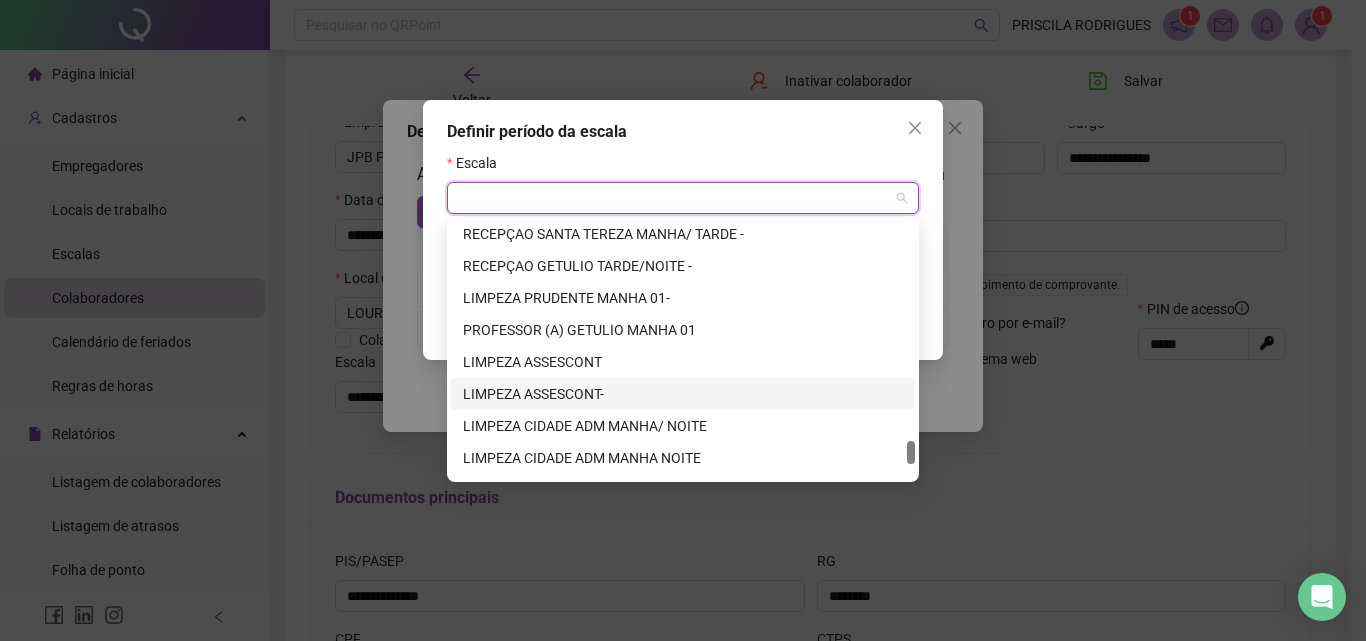 click on "LIMPEZA ASSESCONT-" at bounding box center (683, 394) 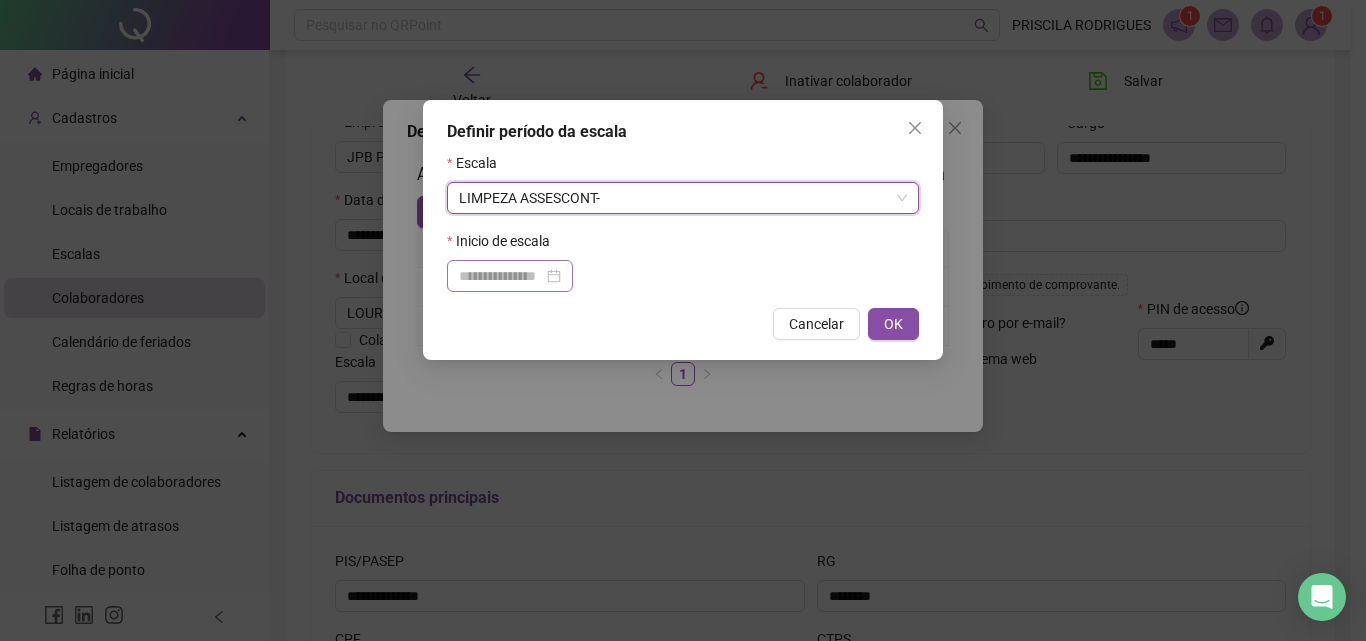 click at bounding box center [510, 276] 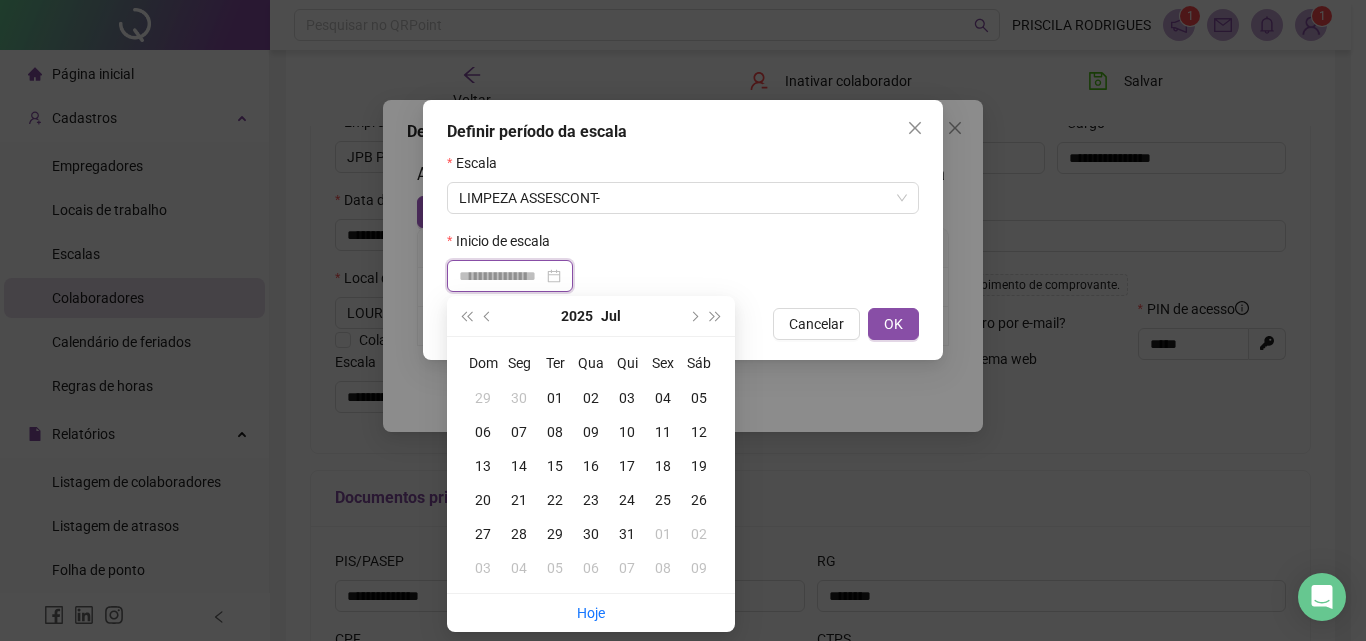 click at bounding box center [501, 276] 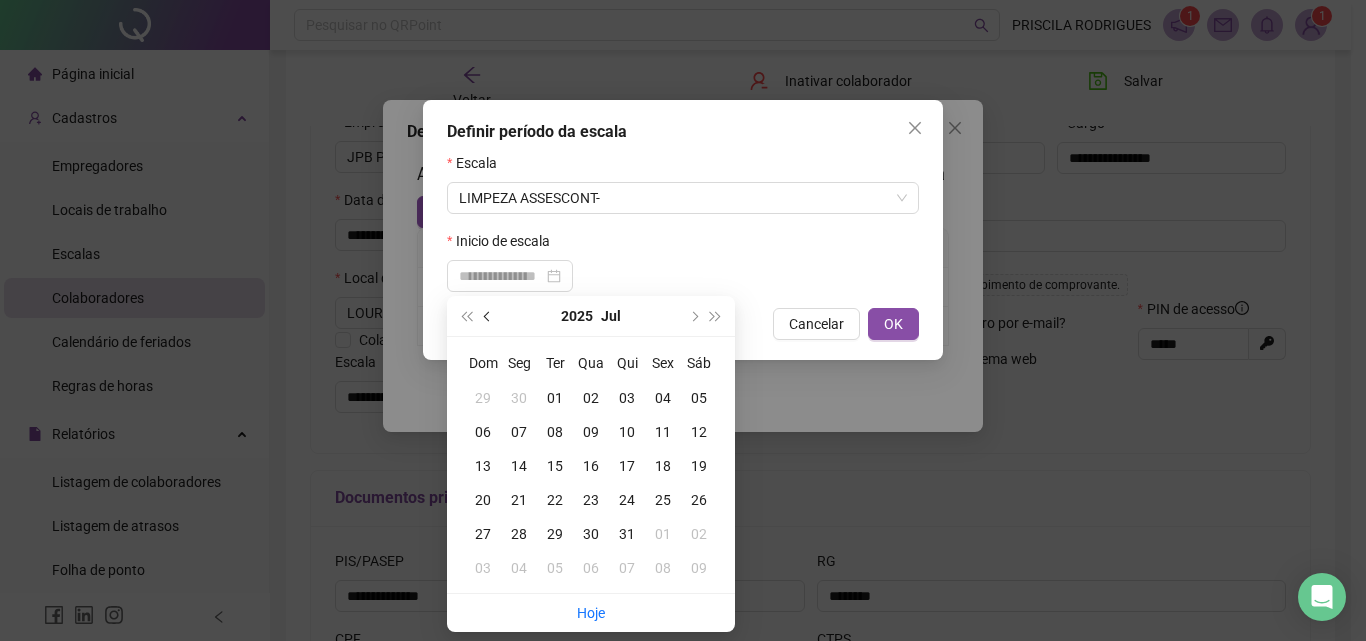 click at bounding box center [489, 316] 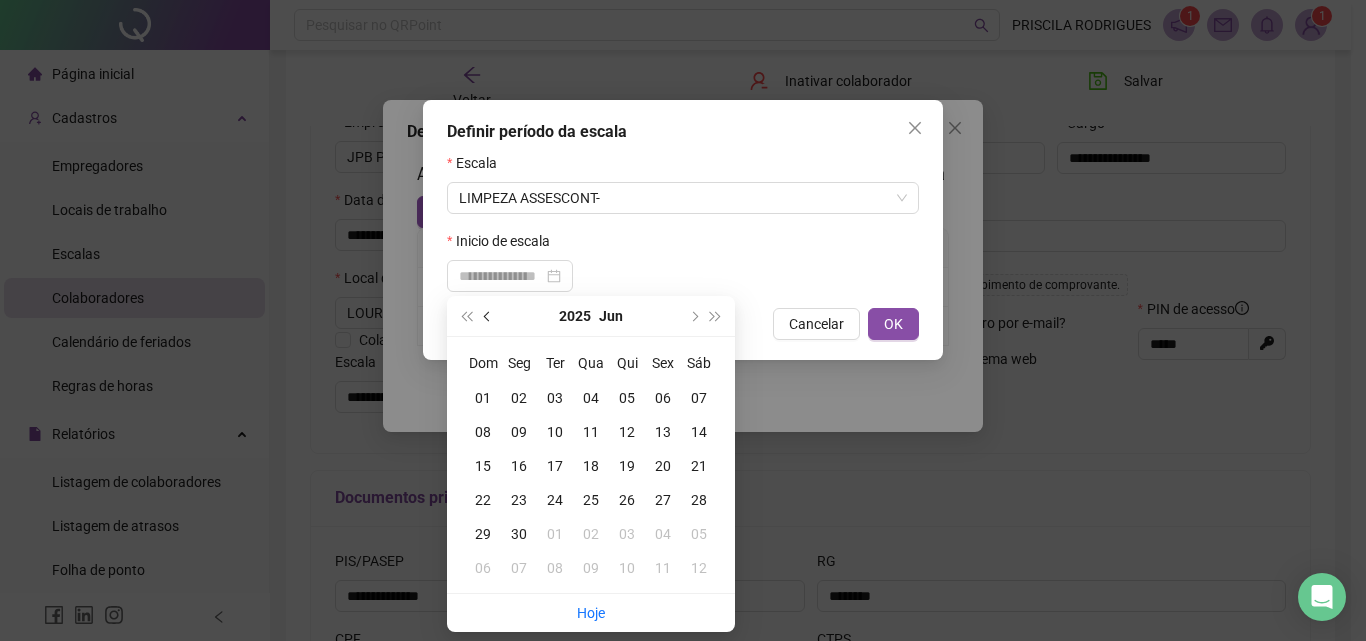 click at bounding box center (489, 316) 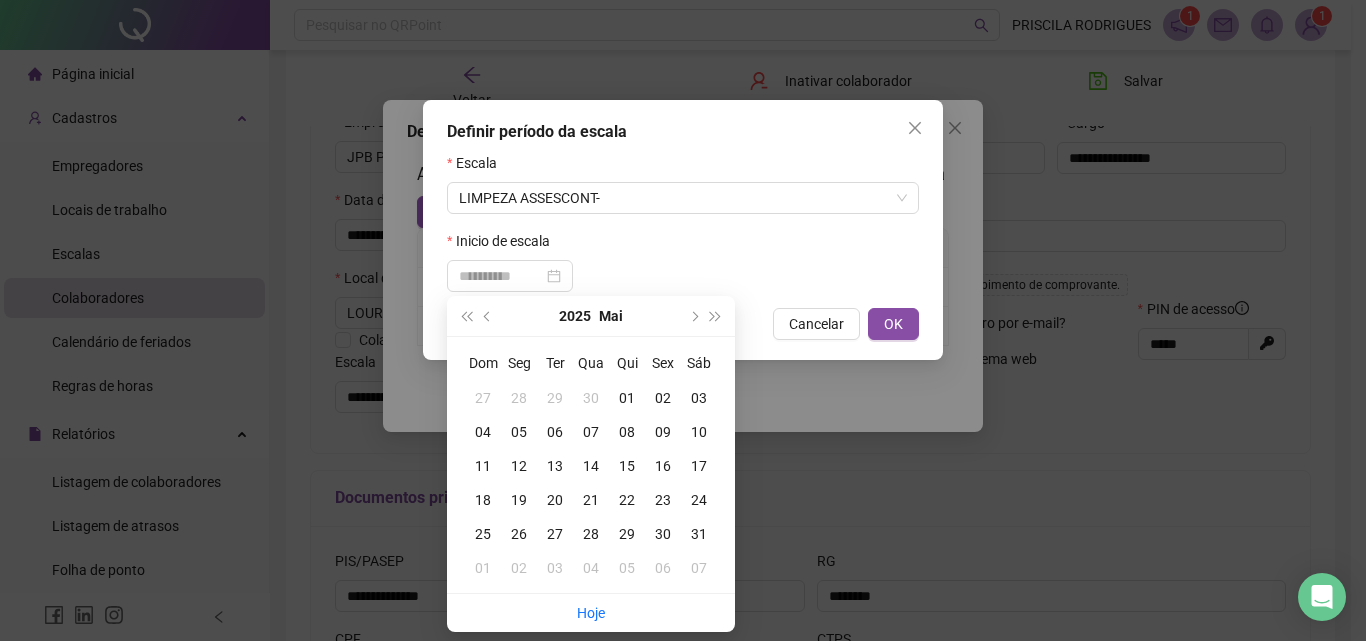 type on "**********" 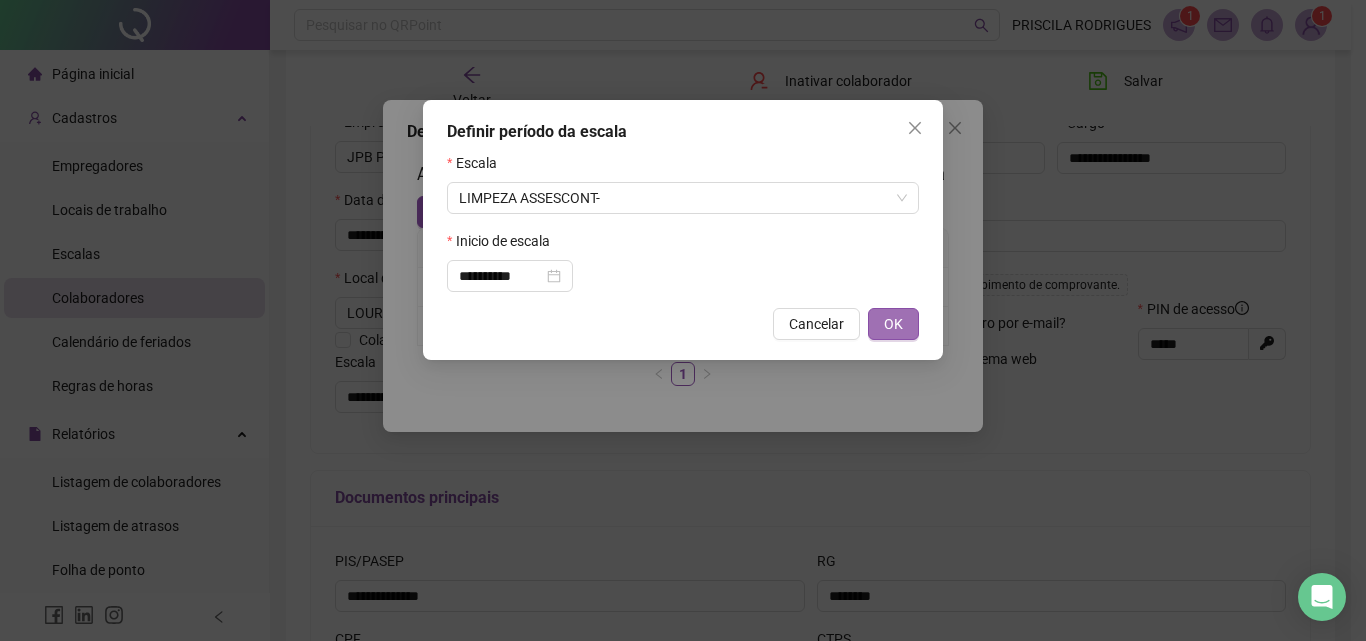 click on "OK" at bounding box center (893, 324) 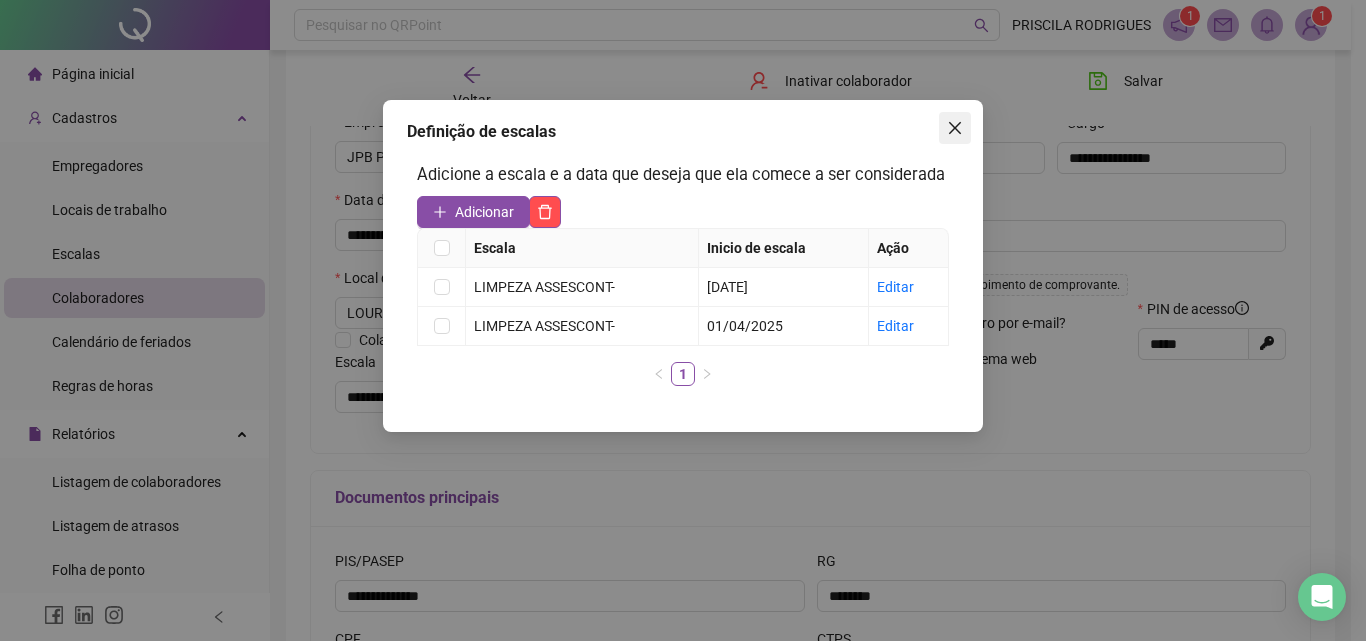 click 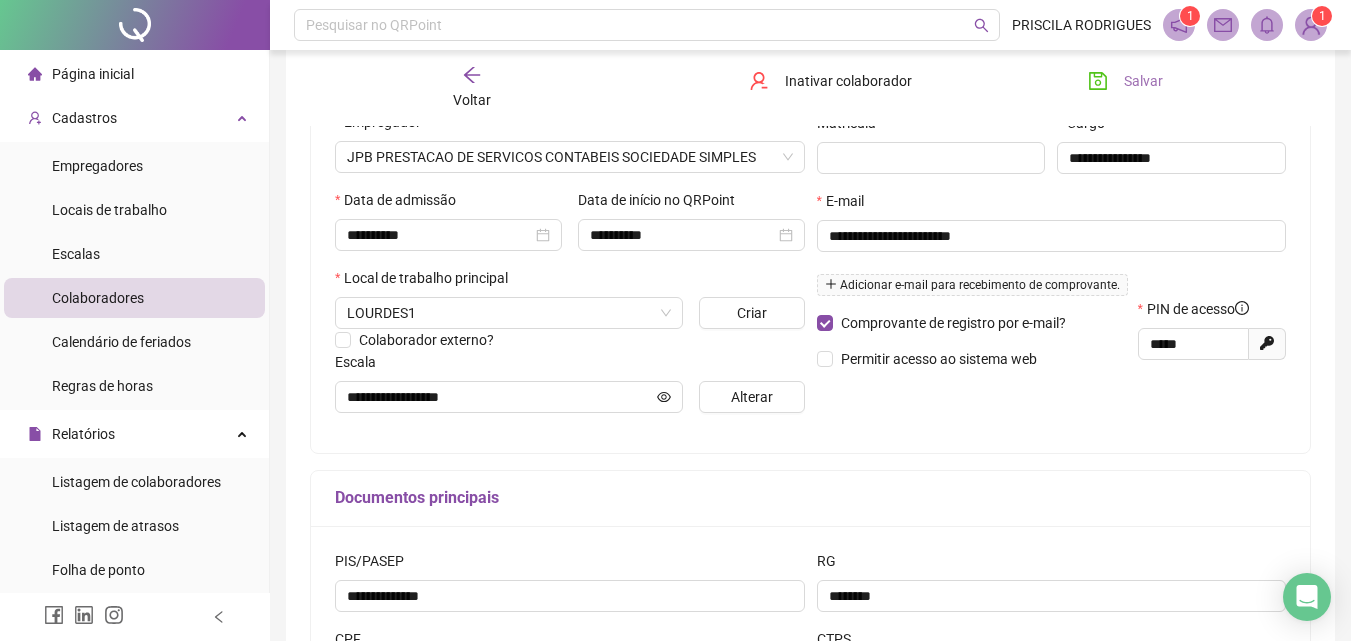 click on "Salvar" at bounding box center (1143, 81) 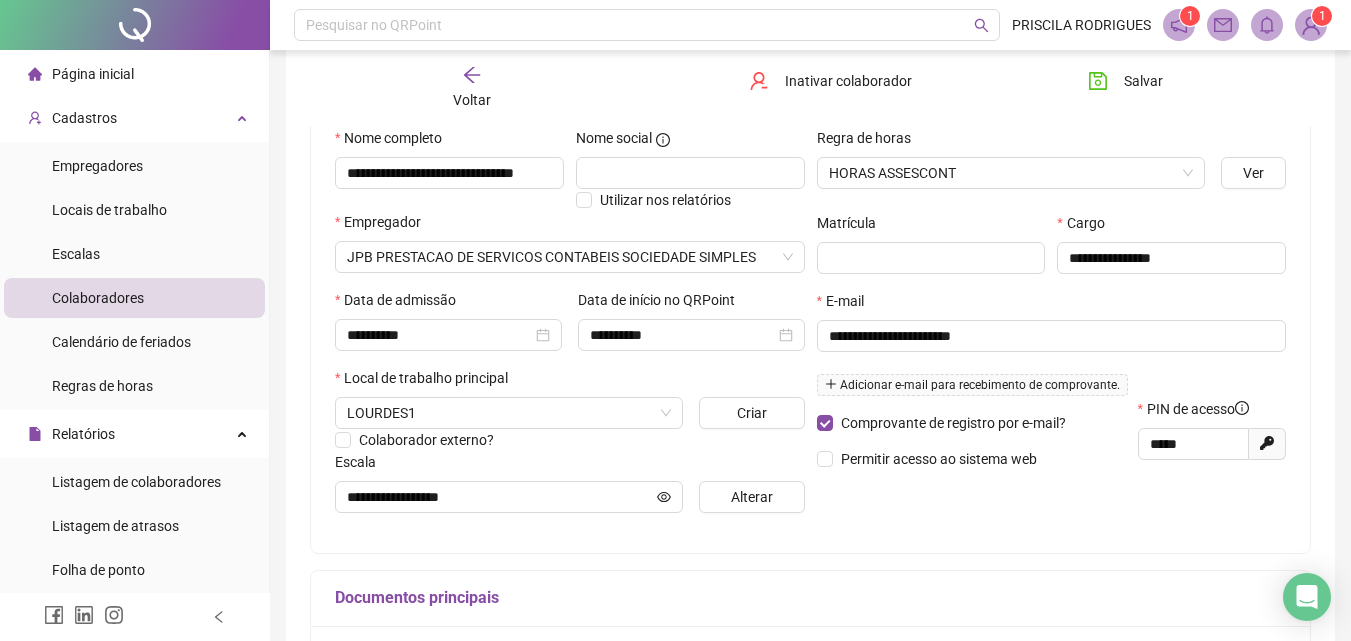 scroll, scrollTop: 0, scrollLeft: 0, axis: both 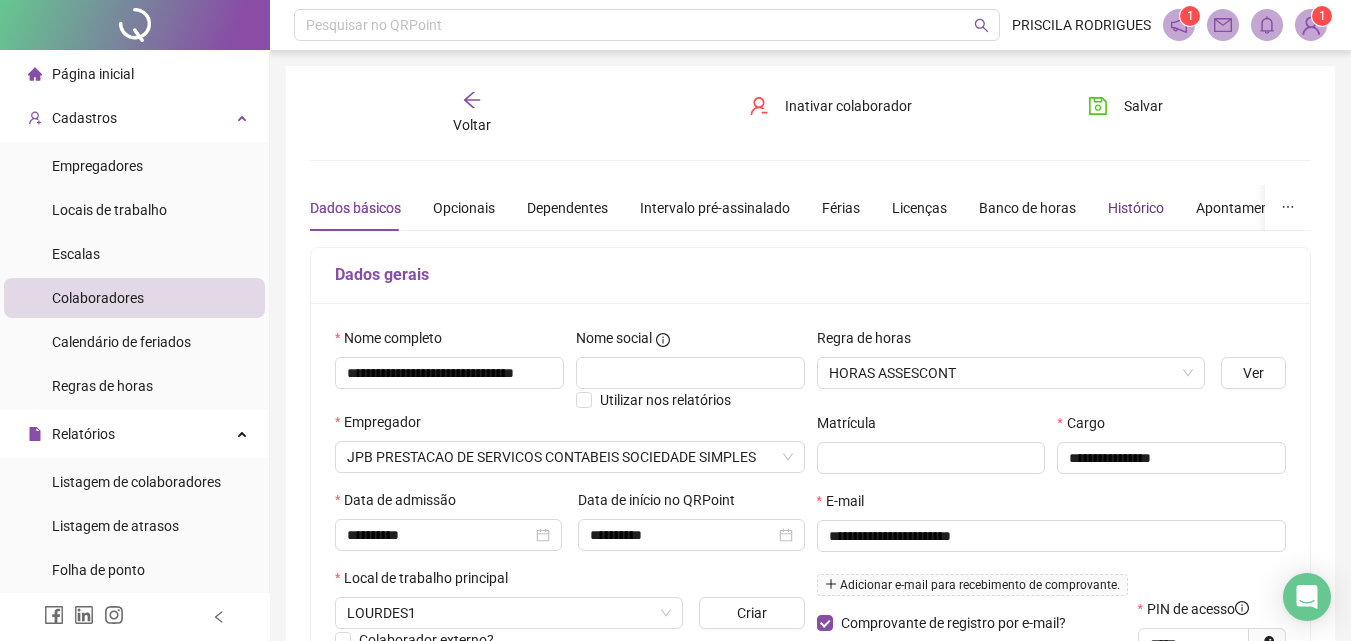 click on "Histórico" at bounding box center [1136, 208] 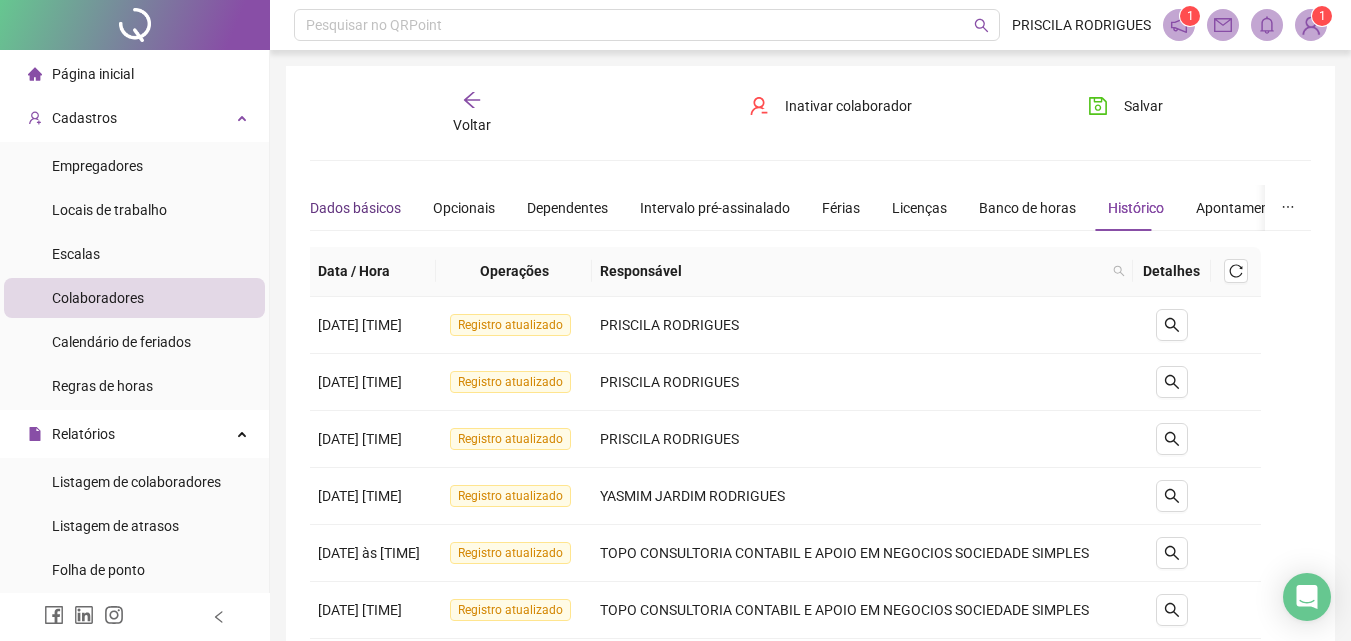 click on "Dados básicos" at bounding box center (355, 208) 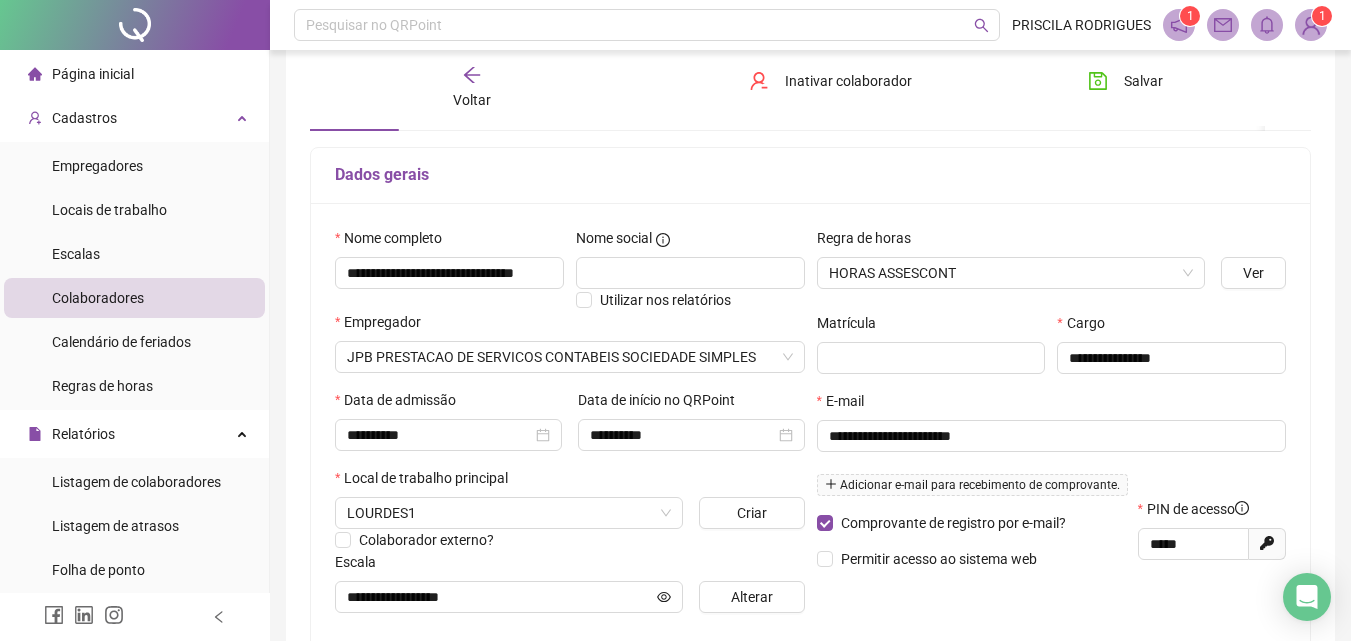 scroll, scrollTop: 0, scrollLeft: 0, axis: both 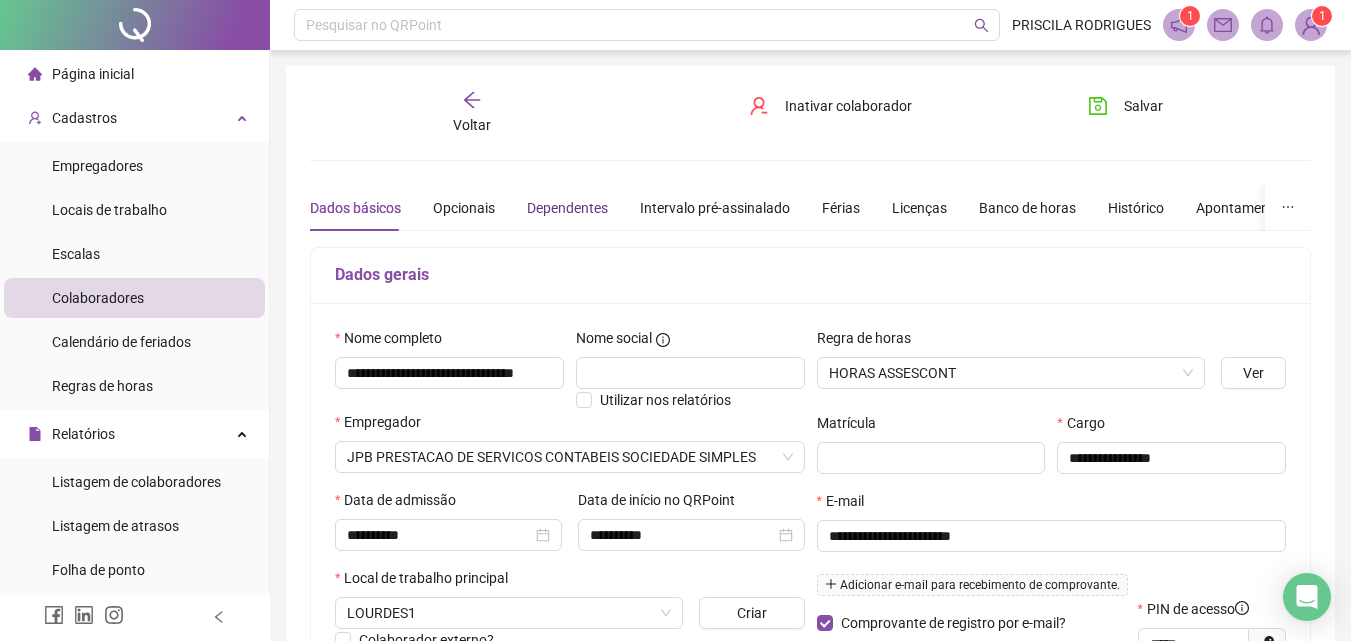click on "Dependentes" at bounding box center [567, 208] 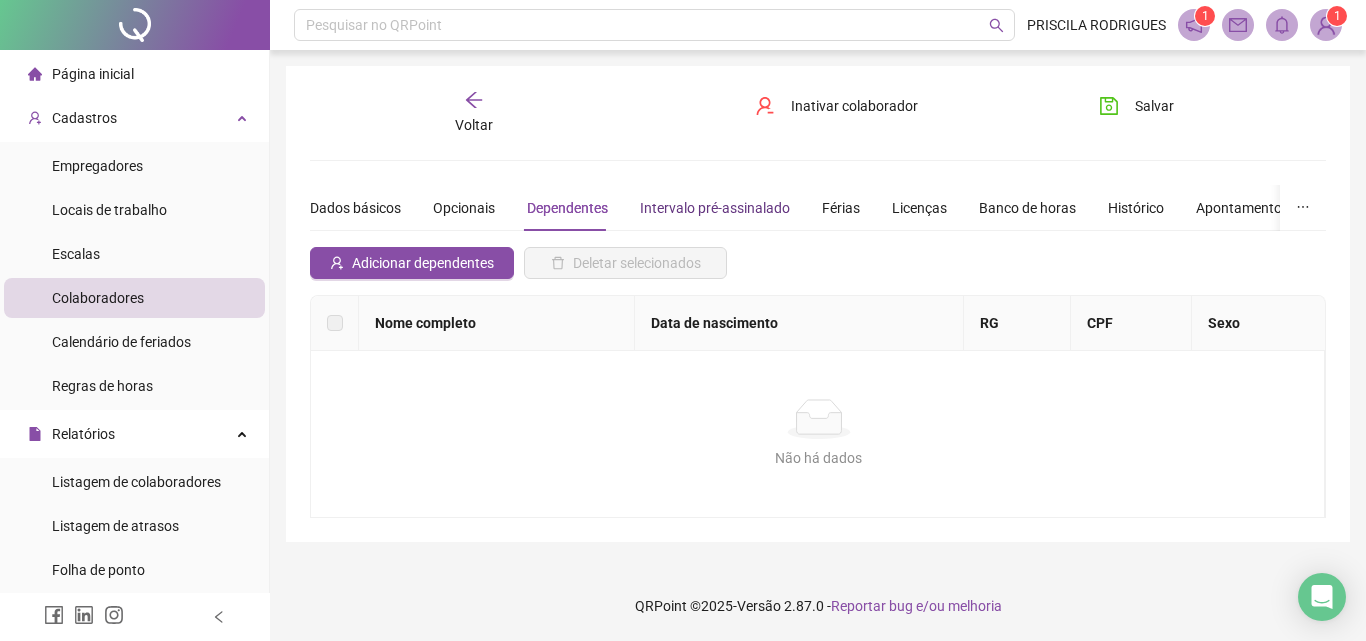 click on "Intervalo pré-assinalado" at bounding box center (715, 208) 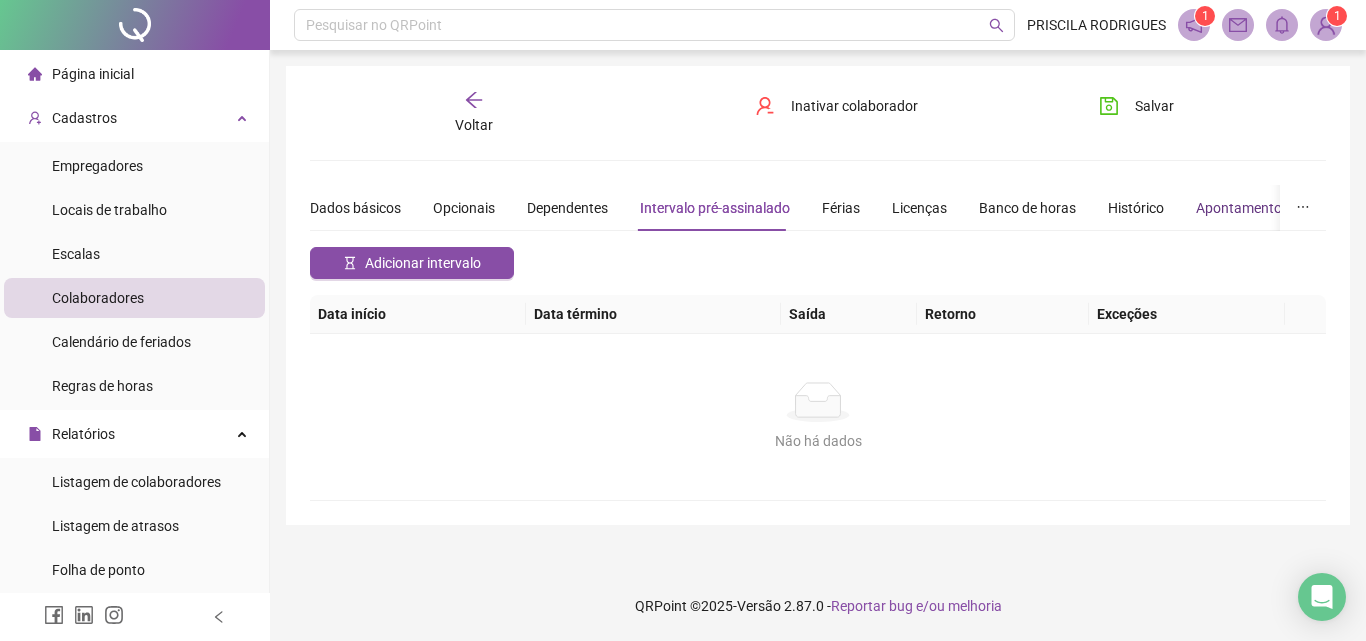 click on "Apontamentos" at bounding box center [1242, 208] 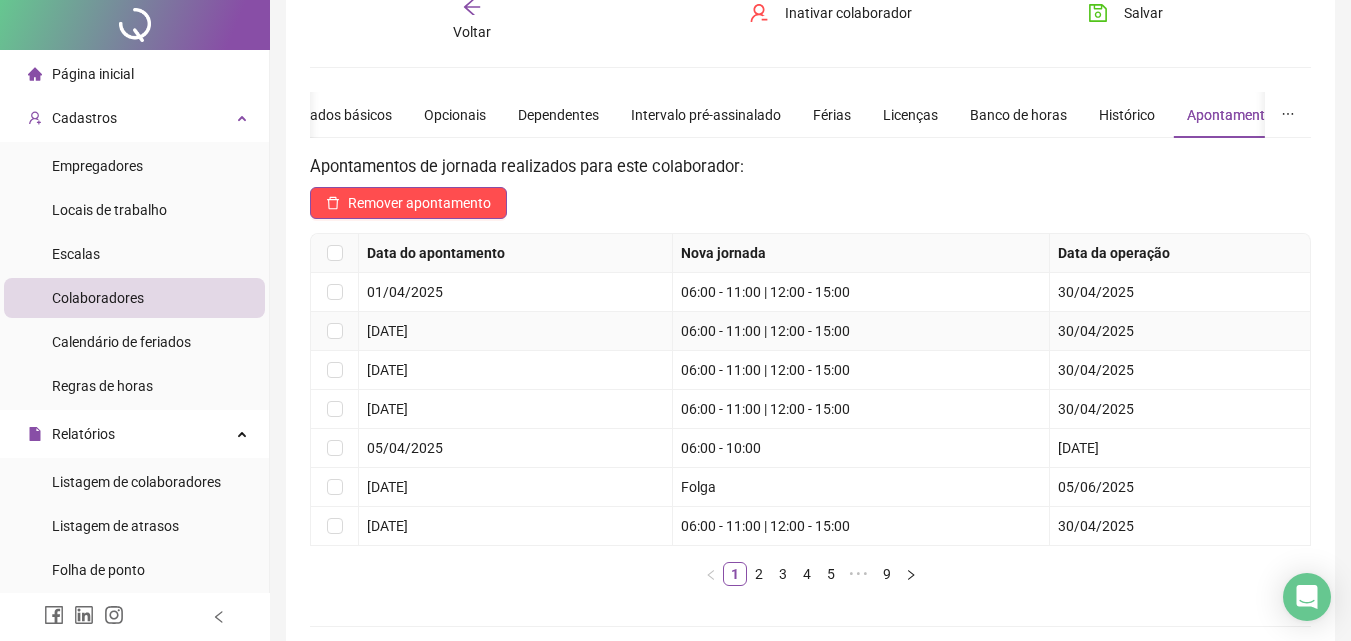 scroll, scrollTop: 0, scrollLeft: 0, axis: both 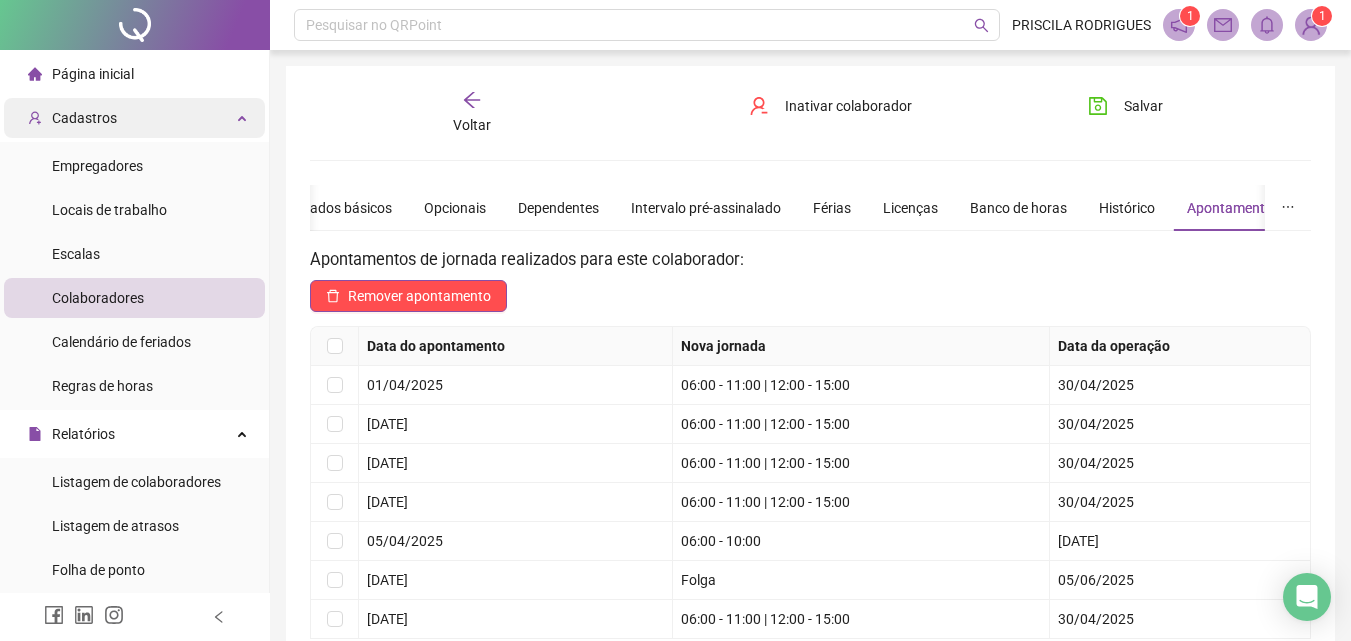 click on "Cadastros" at bounding box center (134, 118) 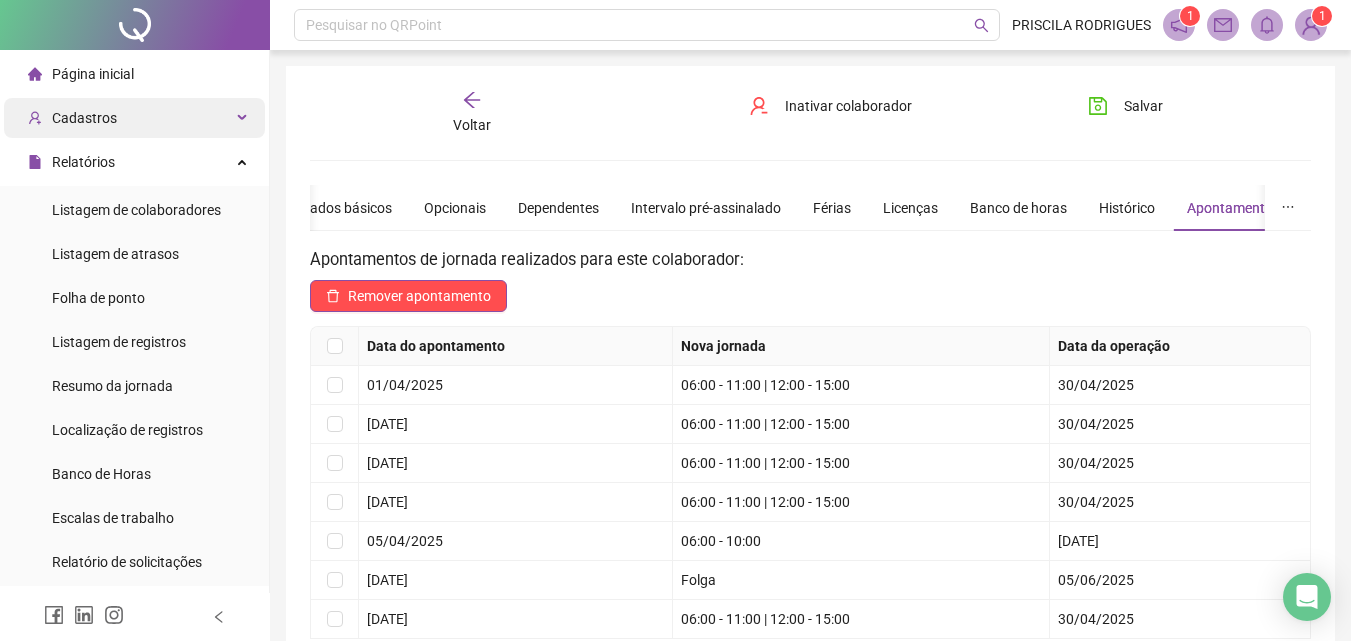 click on "Cadastros" at bounding box center (134, 118) 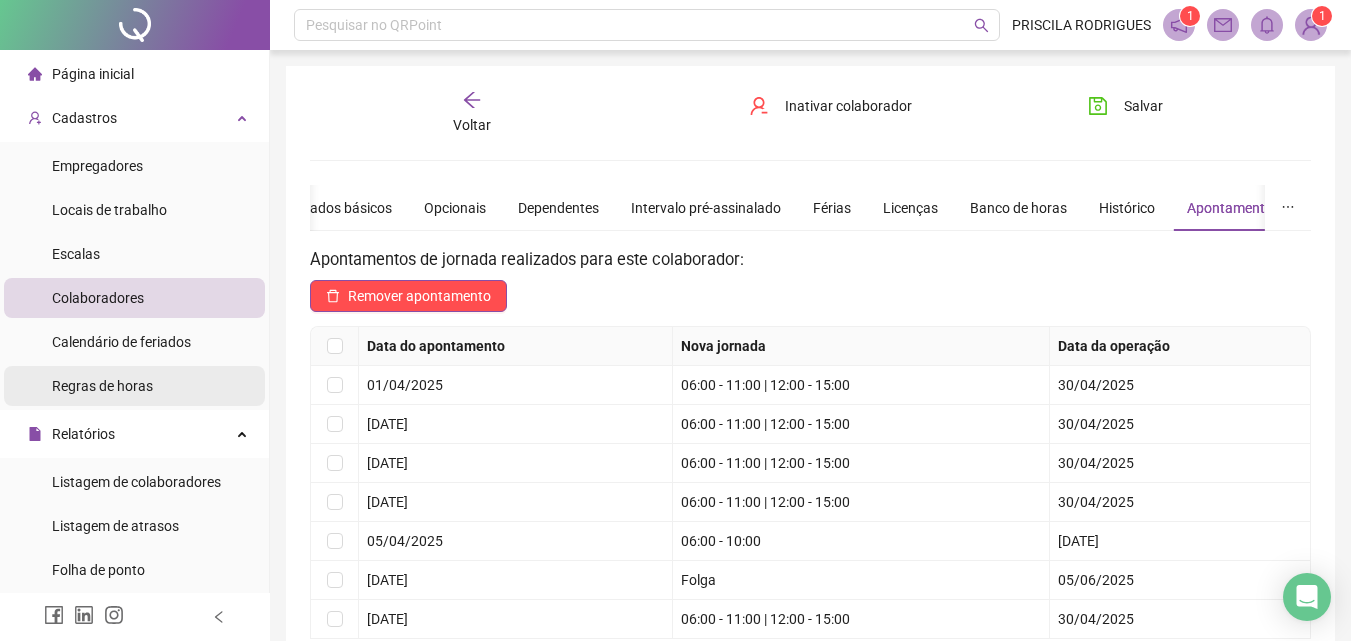 click on "Regras de horas" at bounding box center (102, 386) 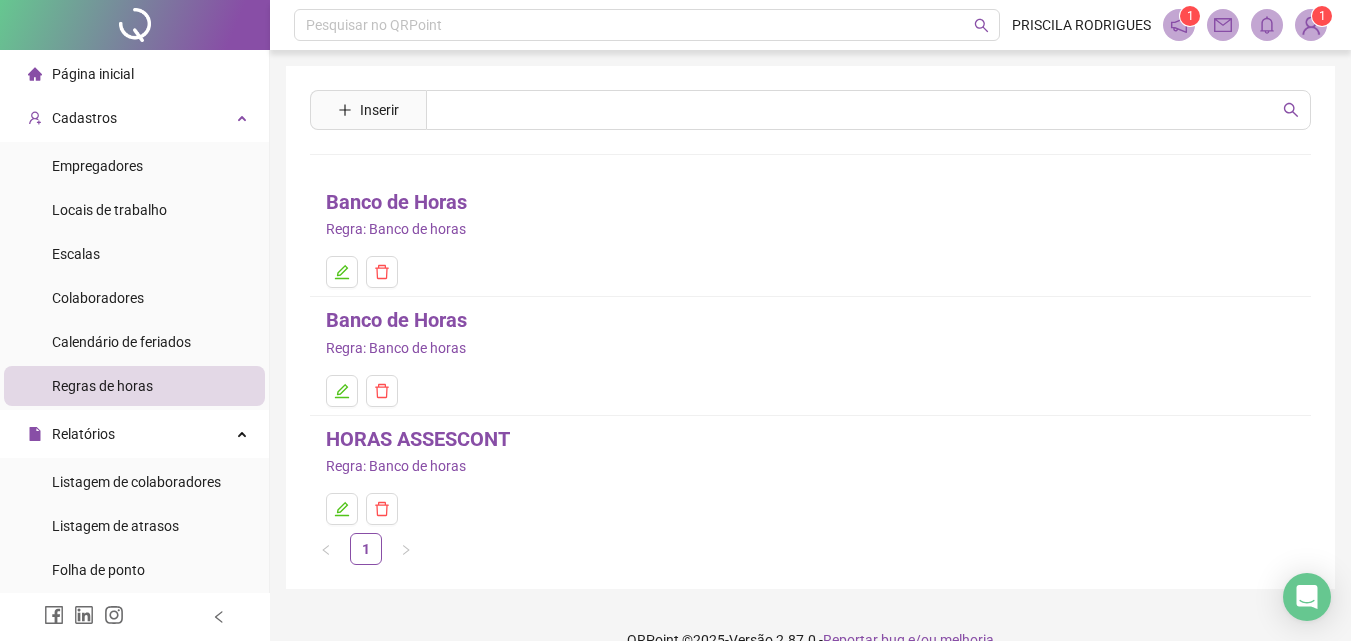 scroll, scrollTop: 34, scrollLeft: 0, axis: vertical 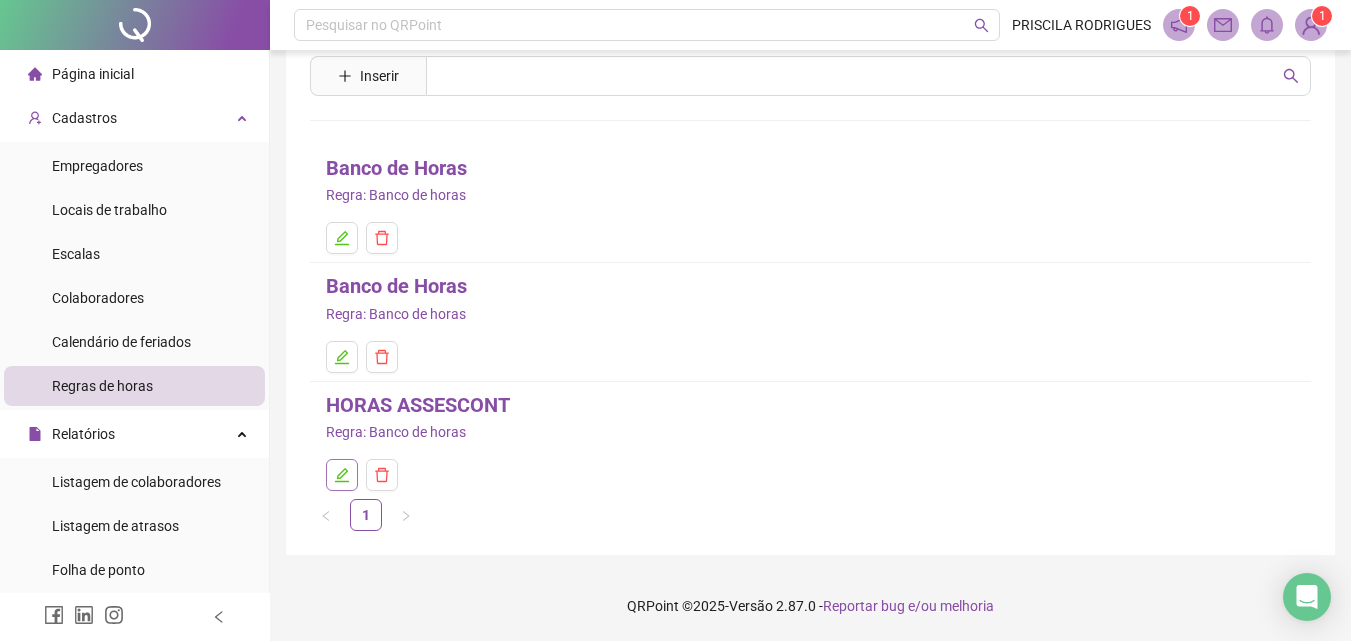 click 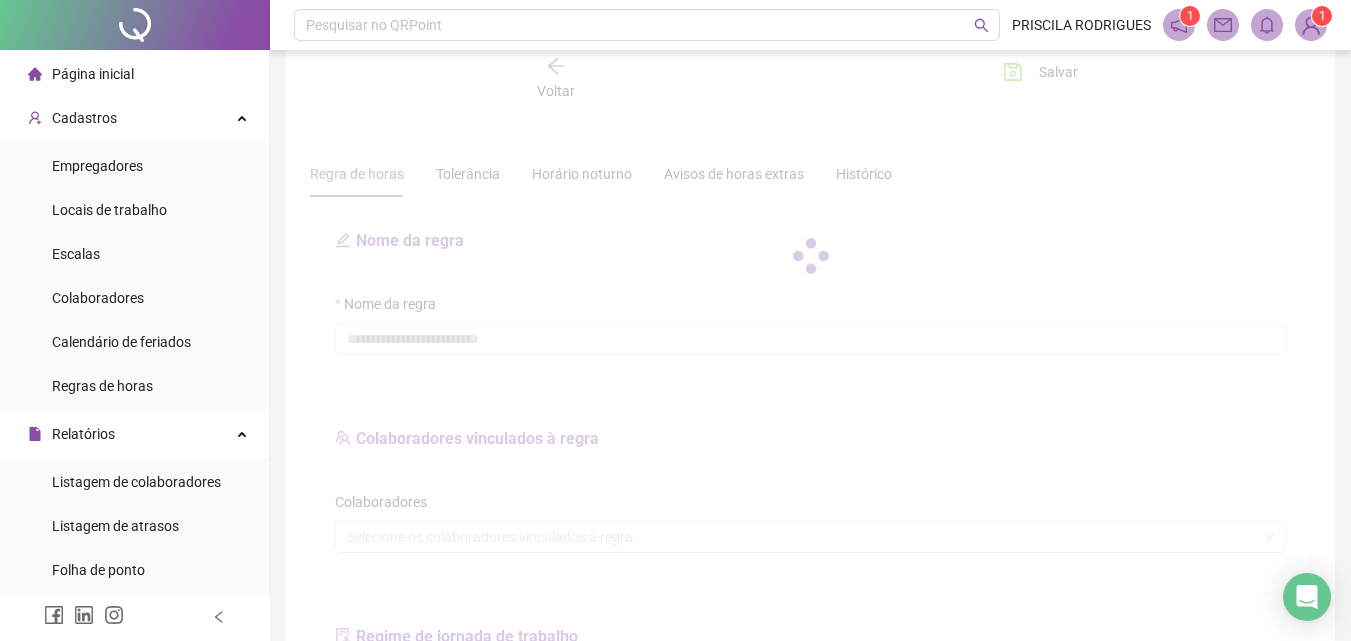 type on "**********" 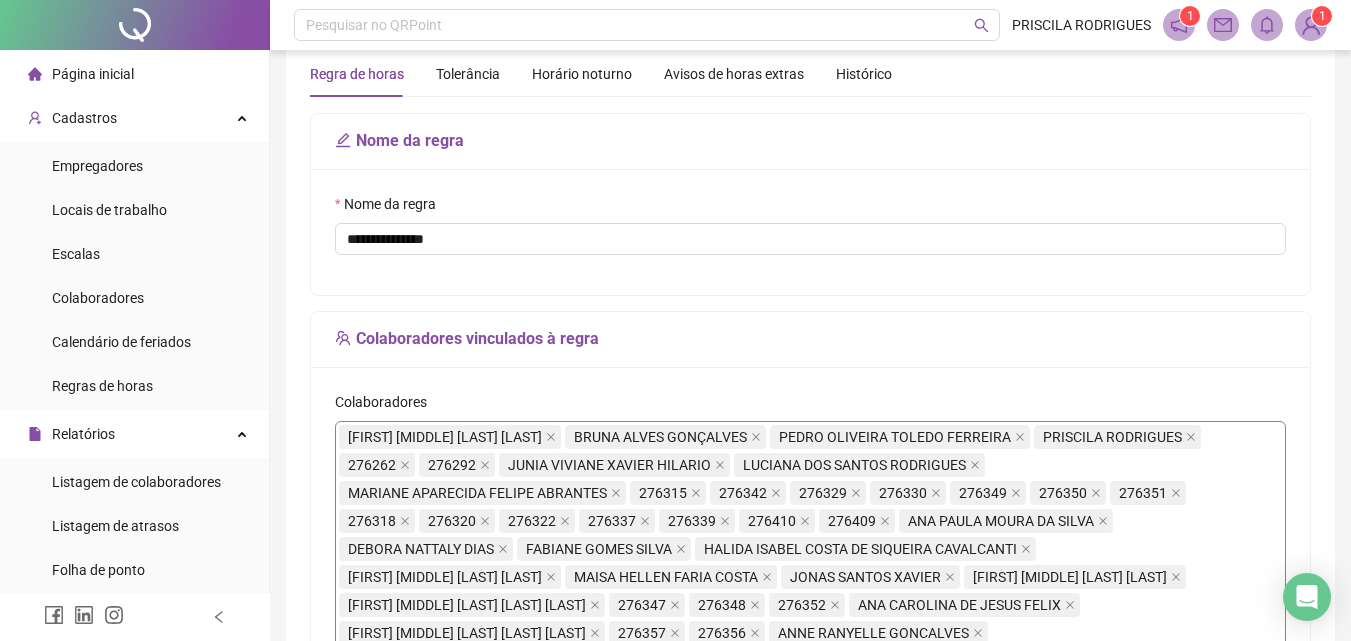 scroll, scrollTop: 34, scrollLeft: 0, axis: vertical 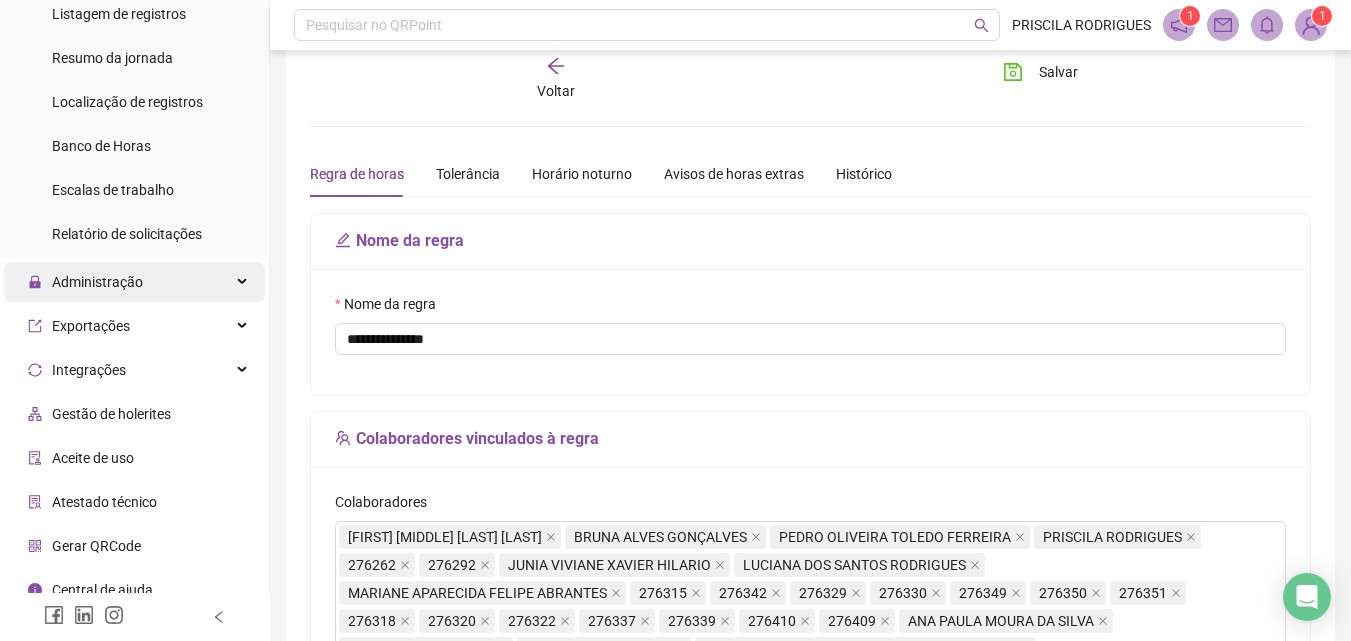 click on "Administração" at bounding box center [97, 282] 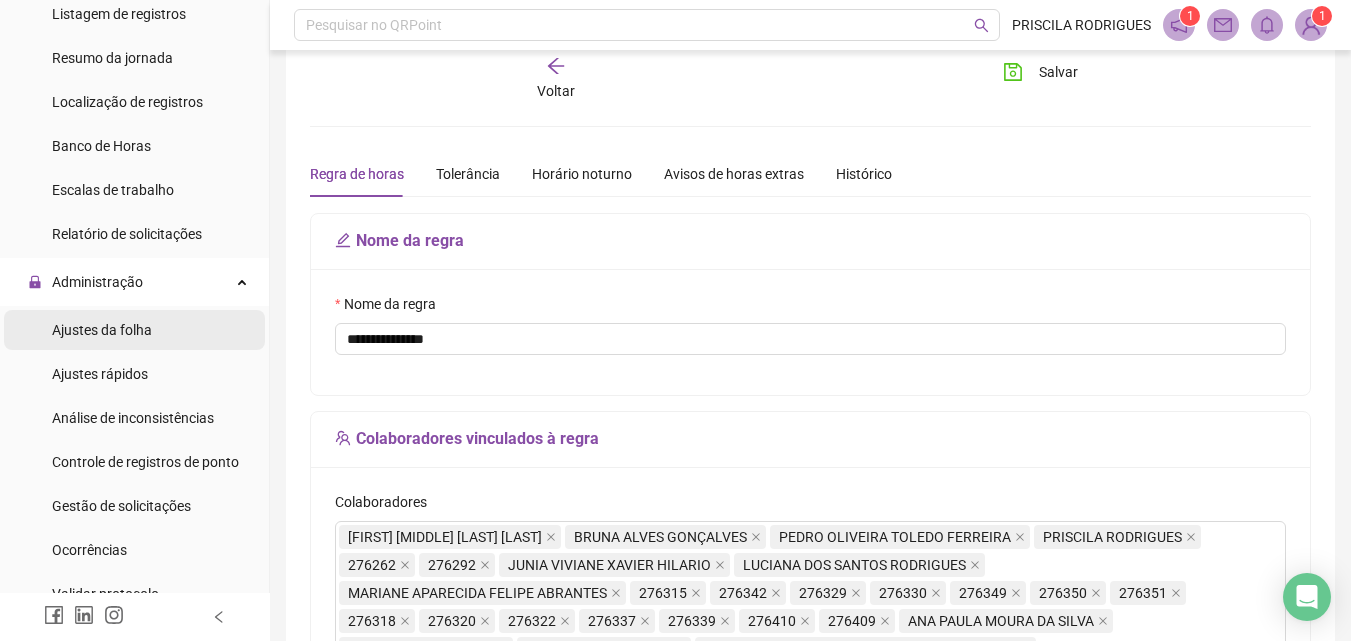 click on "Ajustes da folha" at bounding box center (102, 330) 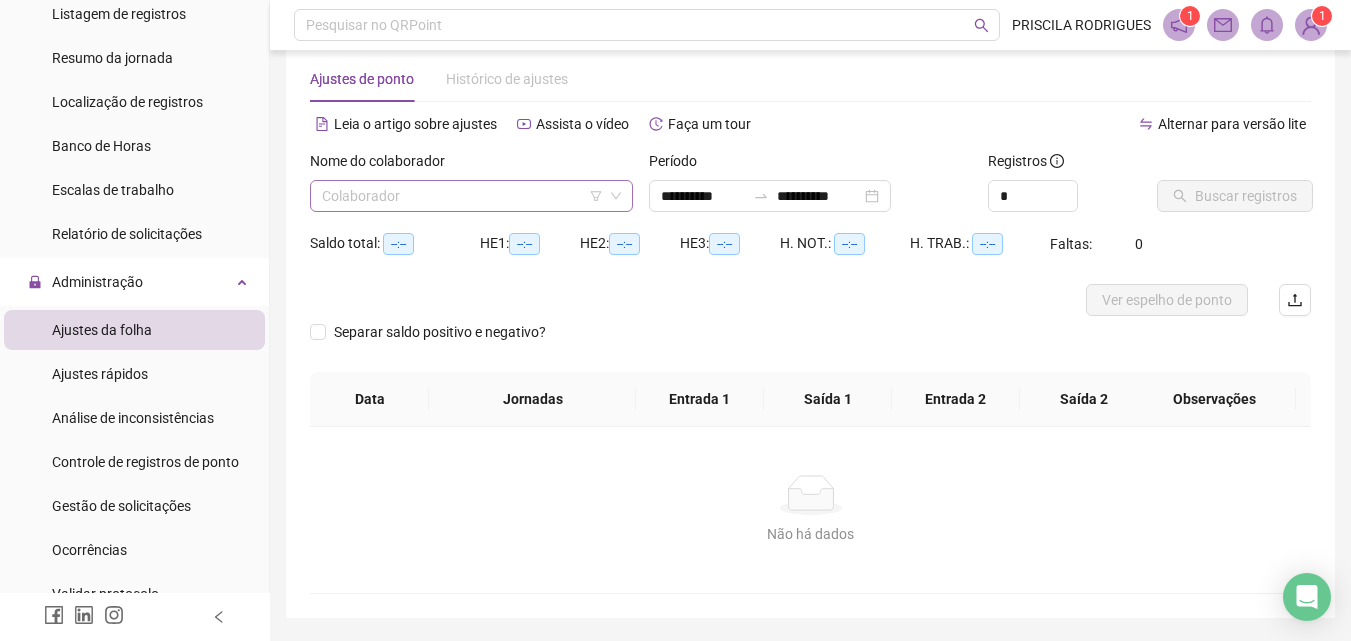 click at bounding box center [465, 196] 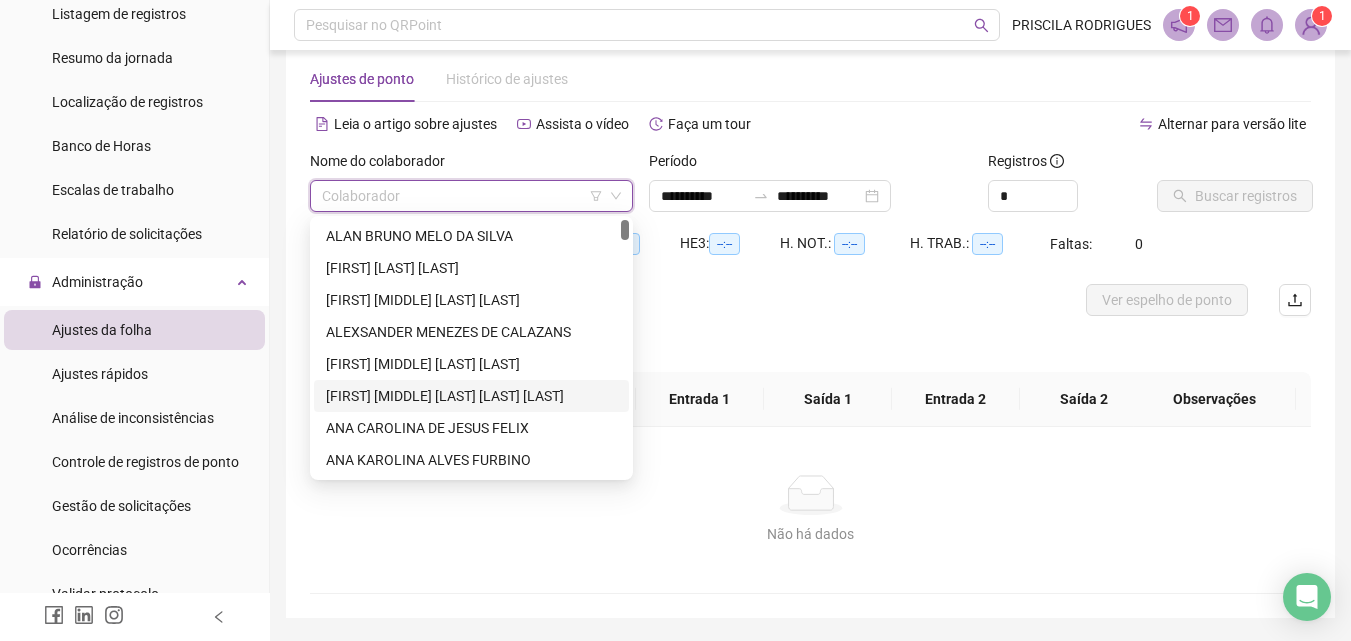 click on "[FIRST] [MIDDLE] [LAST] [LAST]" at bounding box center [471, 396] 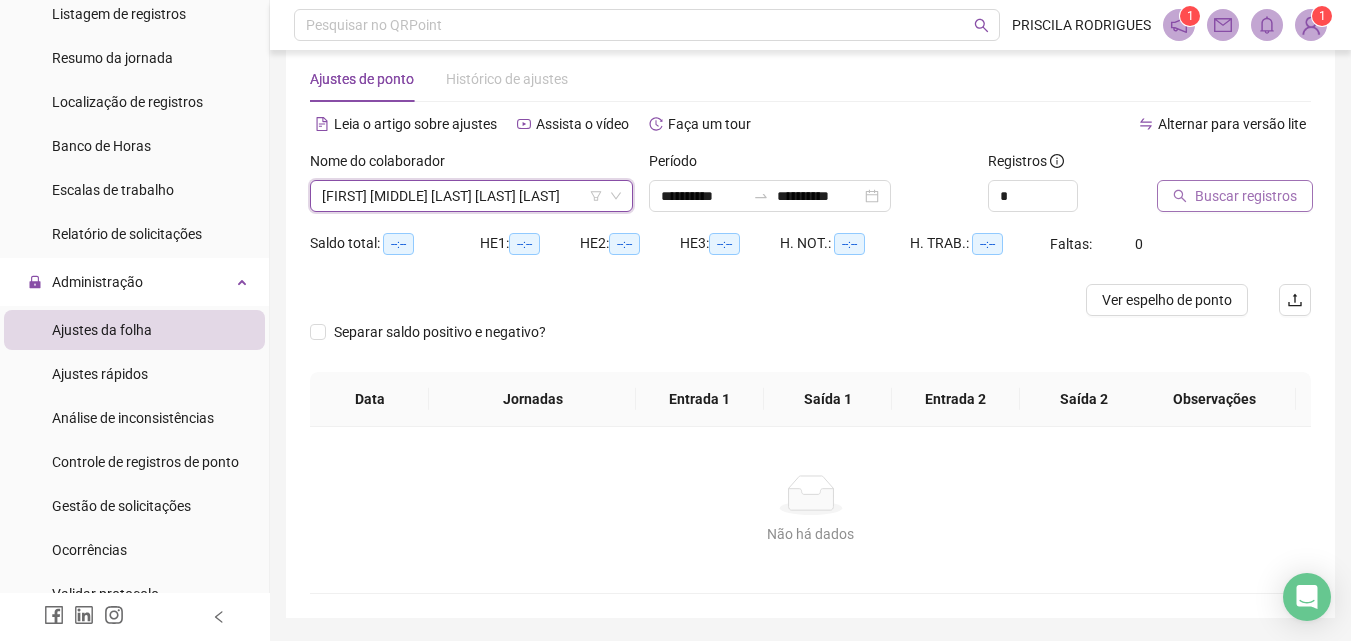 click on "Buscar registros" at bounding box center (1246, 196) 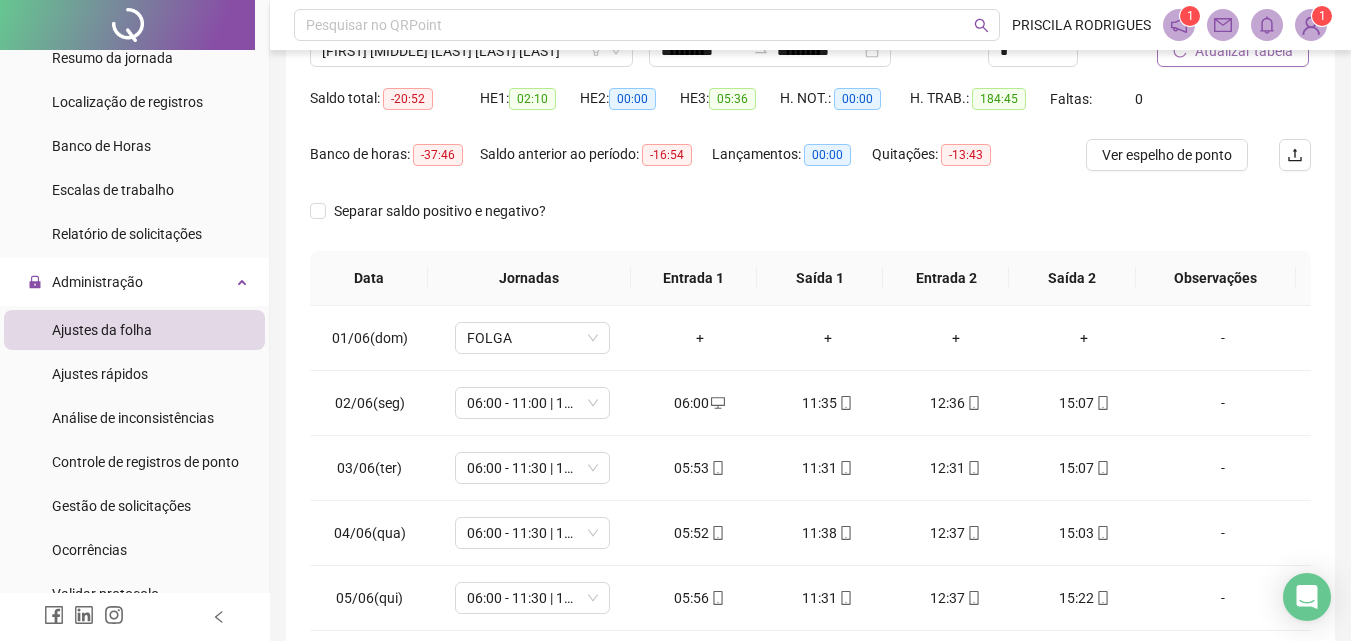scroll, scrollTop: 186, scrollLeft: 0, axis: vertical 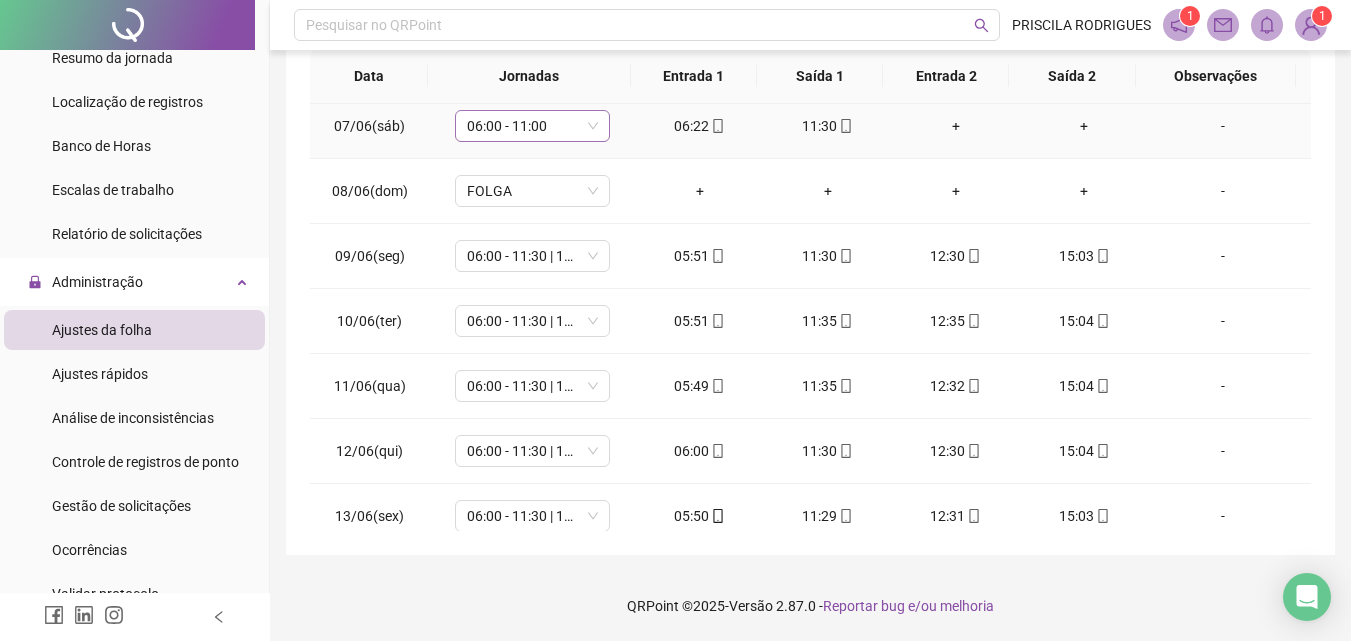 click on "06:00 - 11:00" at bounding box center (532, 126) 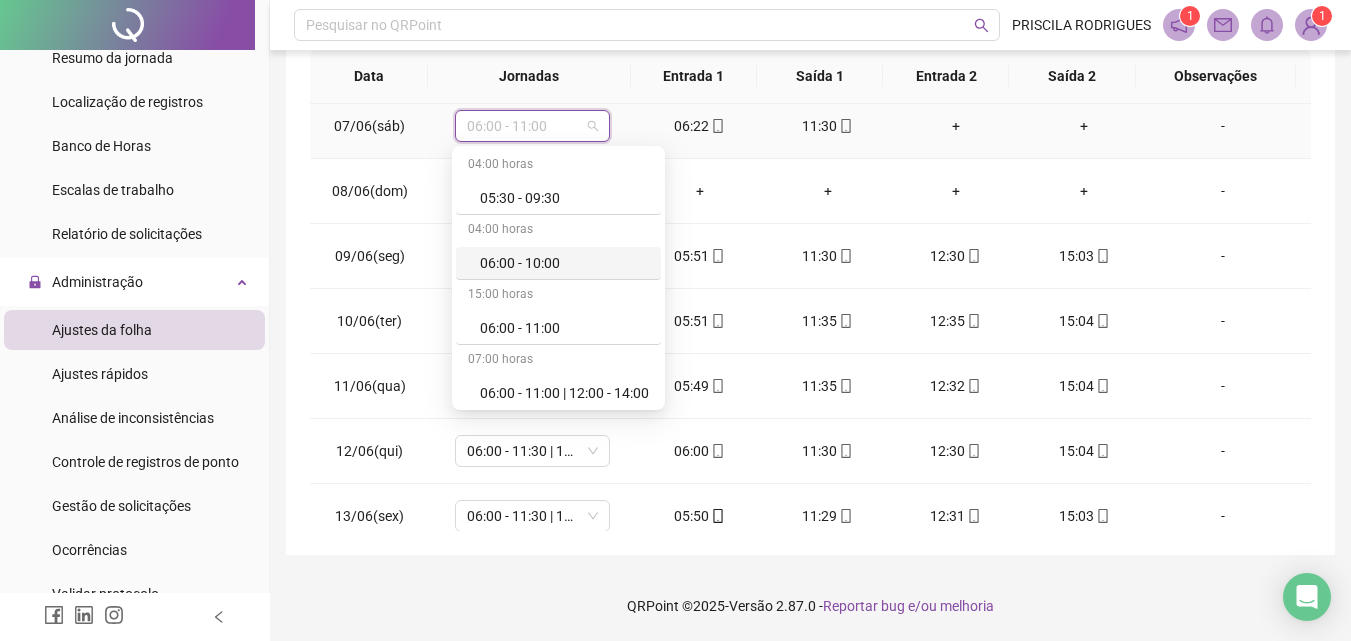 click on "06:00 - 10:00" at bounding box center (564, 263) 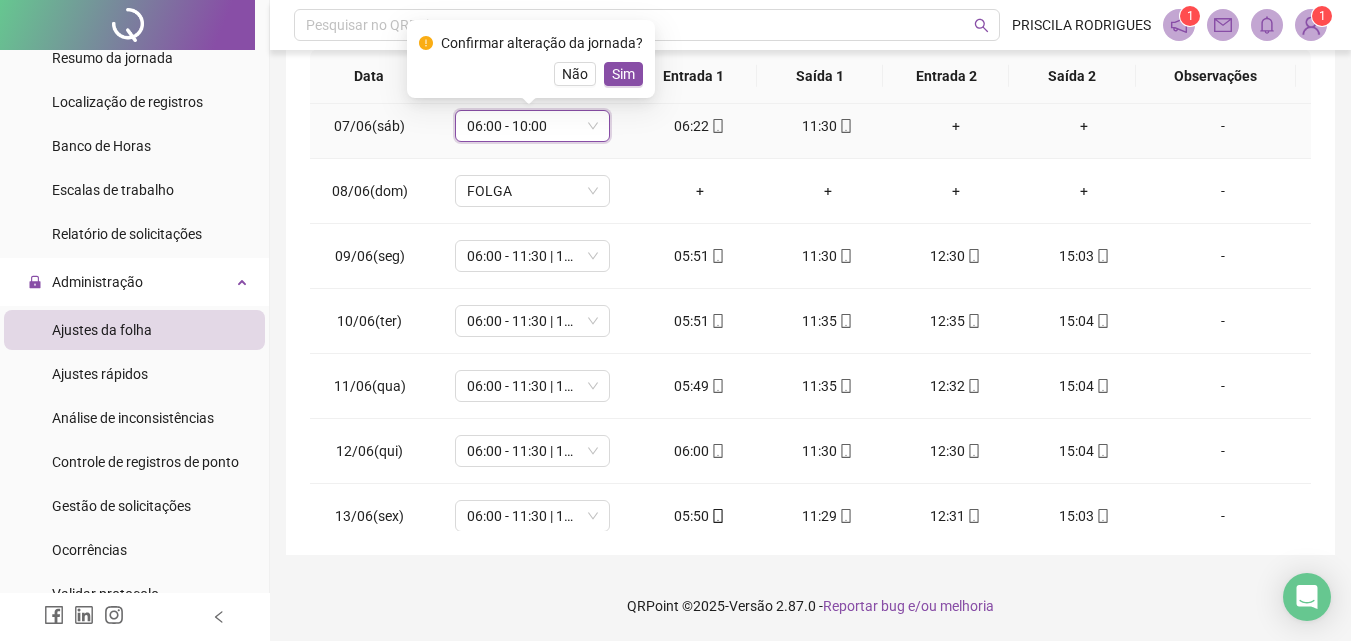 click on "Confirmar alteração da jornada? Não Sim" at bounding box center (531, 59) 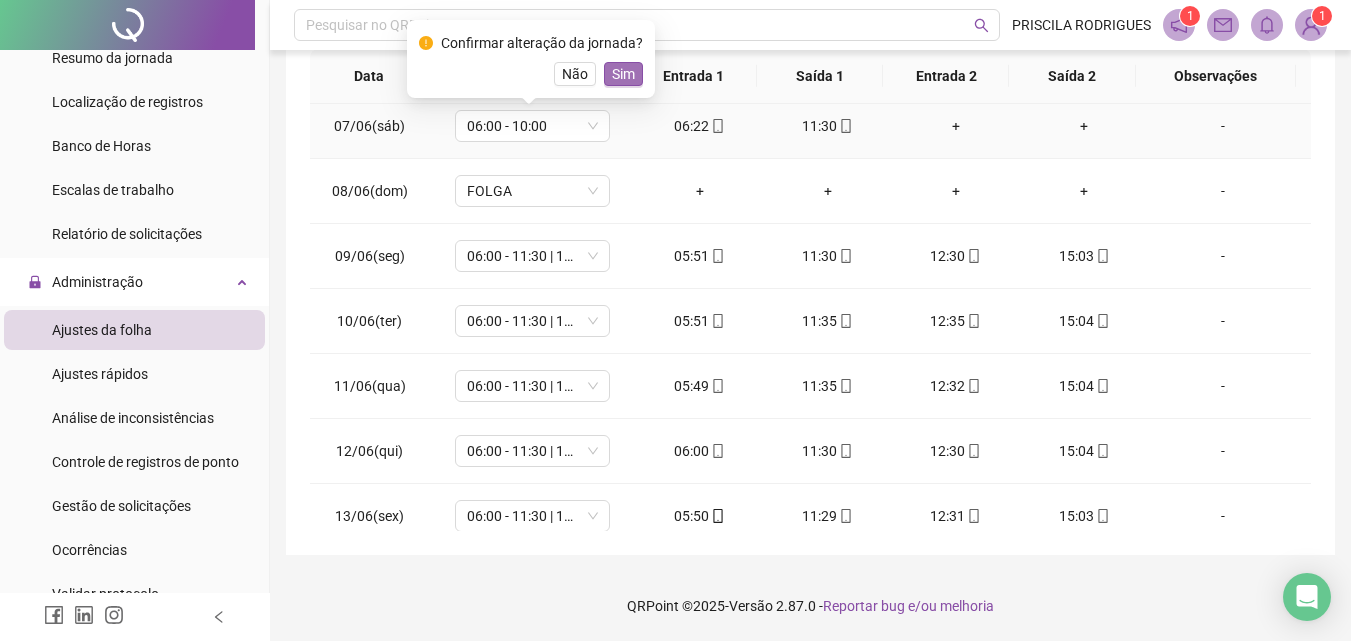 click on "Sim" at bounding box center (623, 74) 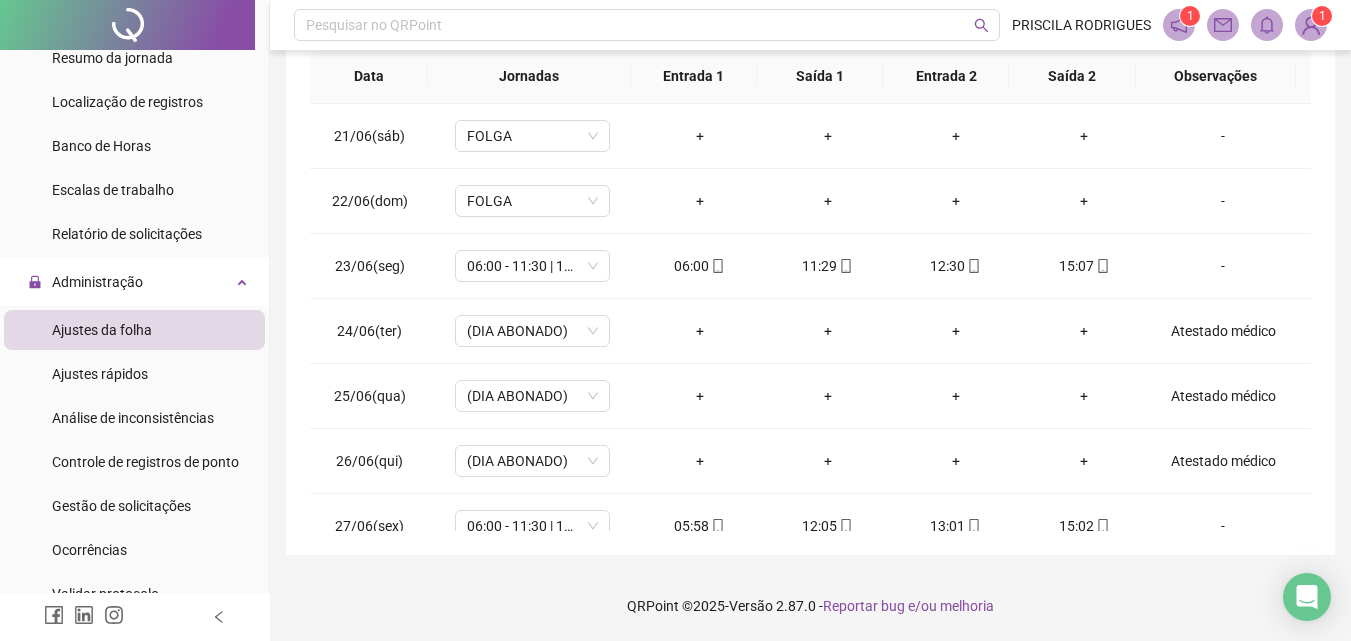 scroll, scrollTop: 1523, scrollLeft: 0, axis: vertical 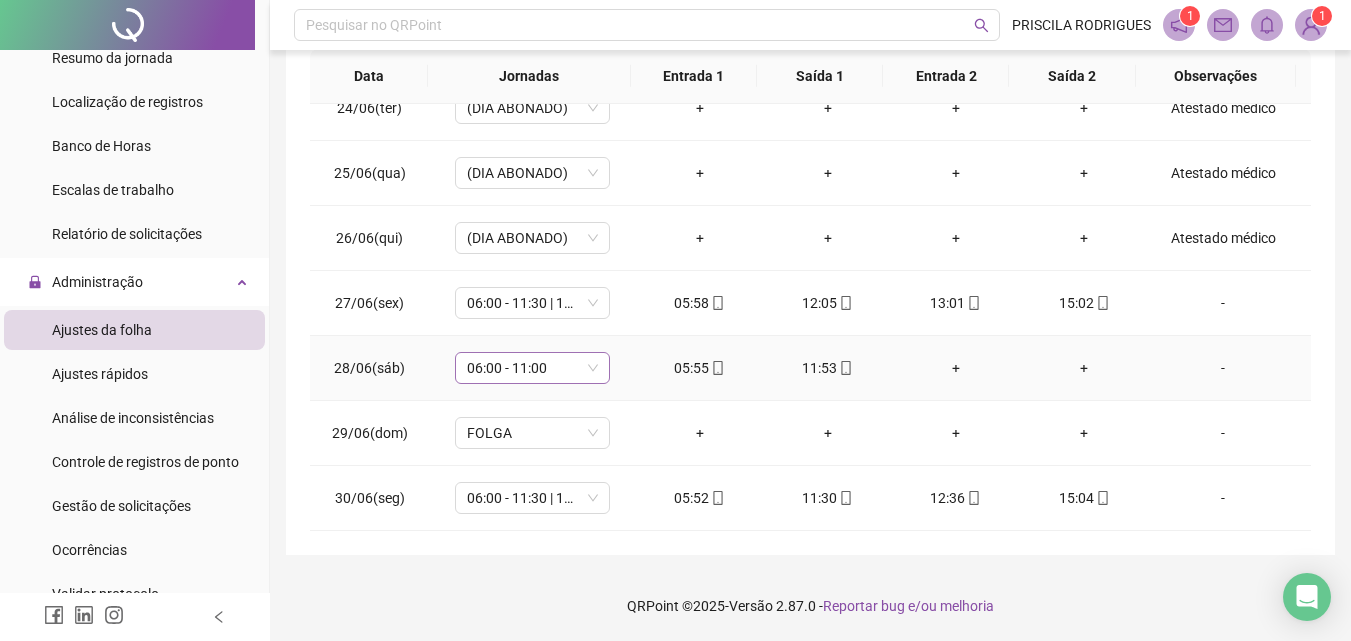 click on "06:00 - 11:00" at bounding box center [532, 368] 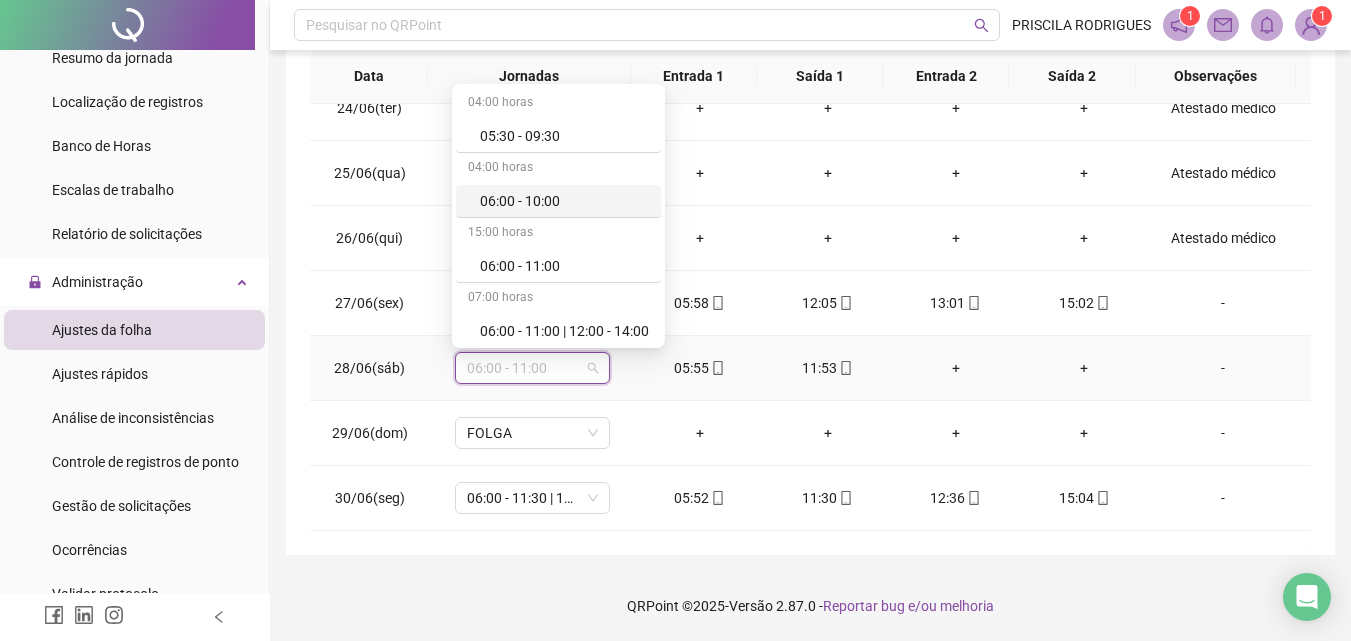 click on "06:00 - 10:00" at bounding box center (564, 201) 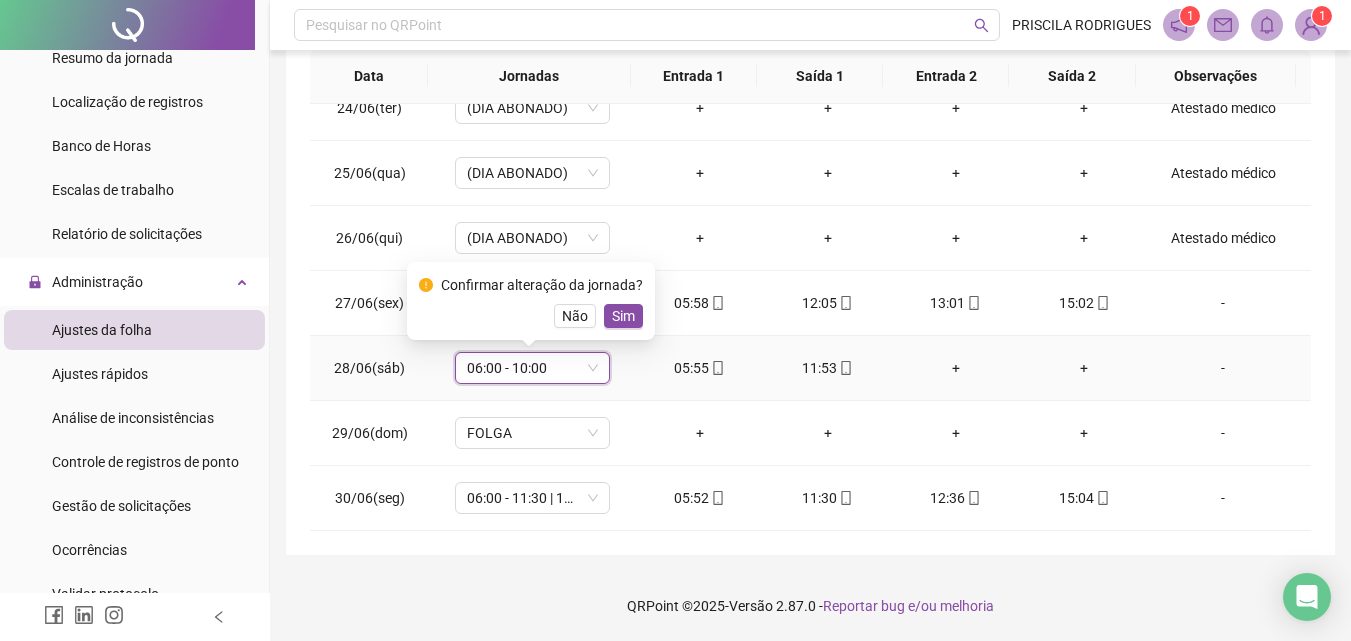 click on "Sim" at bounding box center (623, 316) 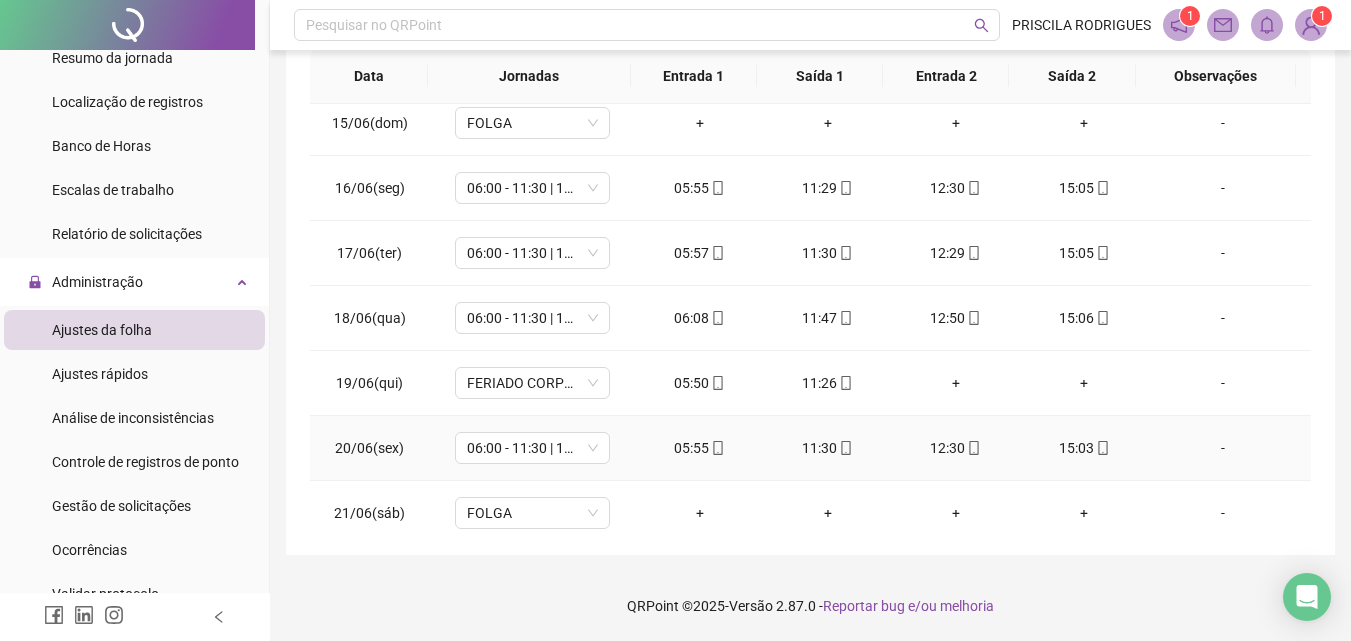 scroll, scrollTop: 723, scrollLeft: 0, axis: vertical 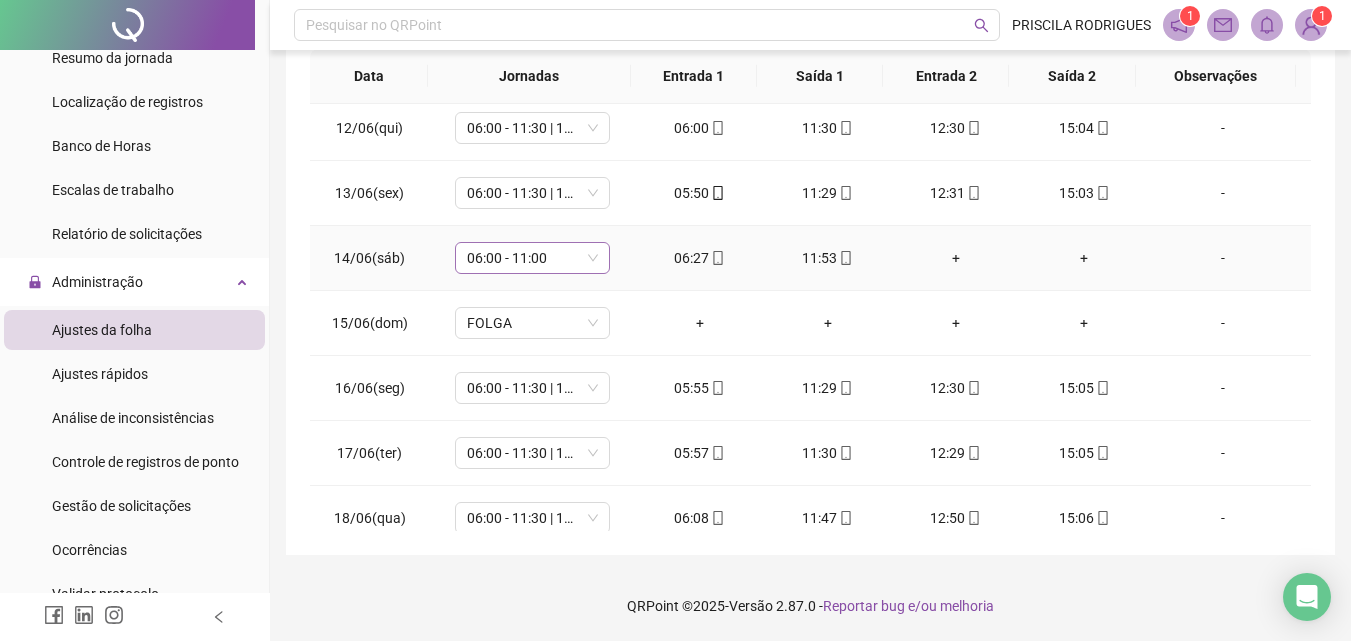 click on "06:00 - 11:00" at bounding box center (532, 258) 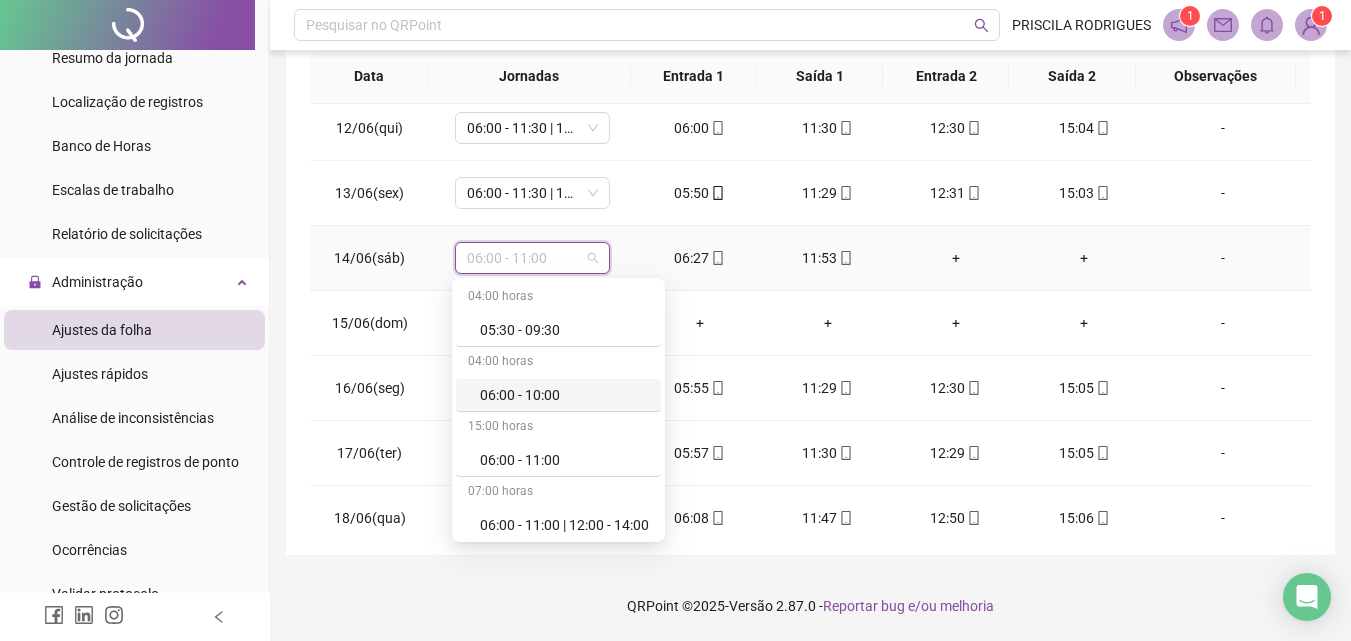 click on "06:00 - 10:00" at bounding box center [564, 395] 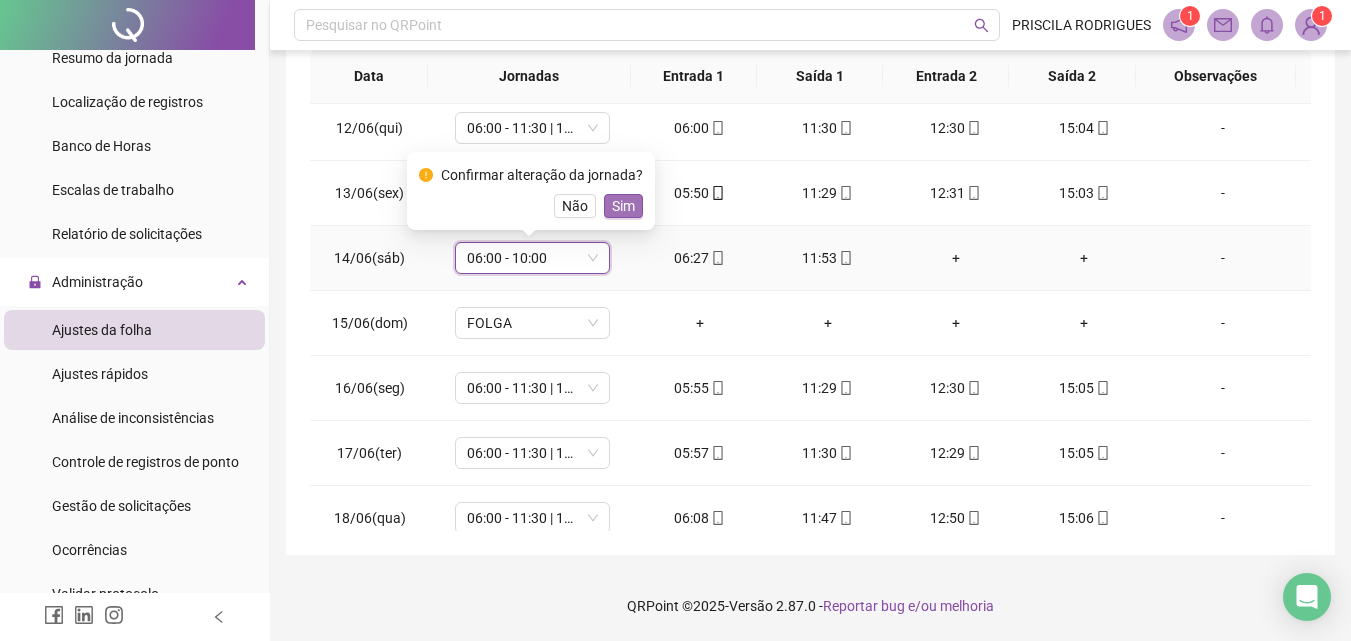 click on "Sim" at bounding box center [623, 206] 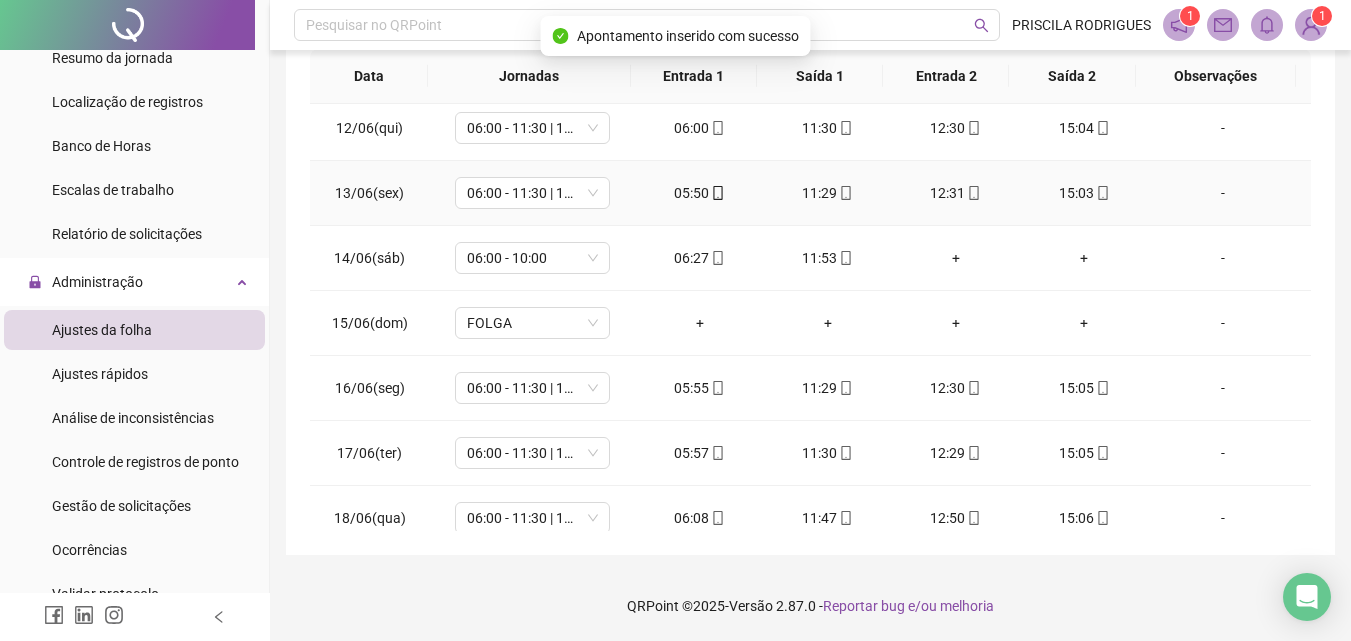 click on "06:00 - 11:30 | 12:30 - 15:00" at bounding box center (532, 193) 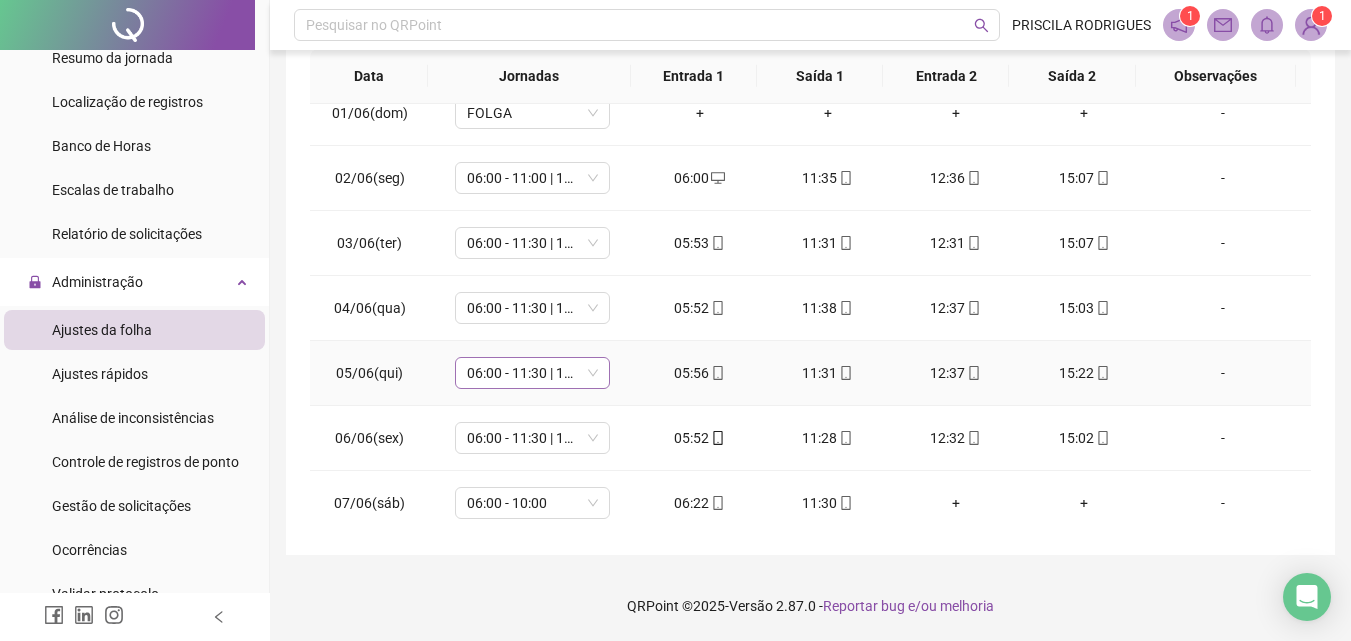 scroll, scrollTop: 0, scrollLeft: 0, axis: both 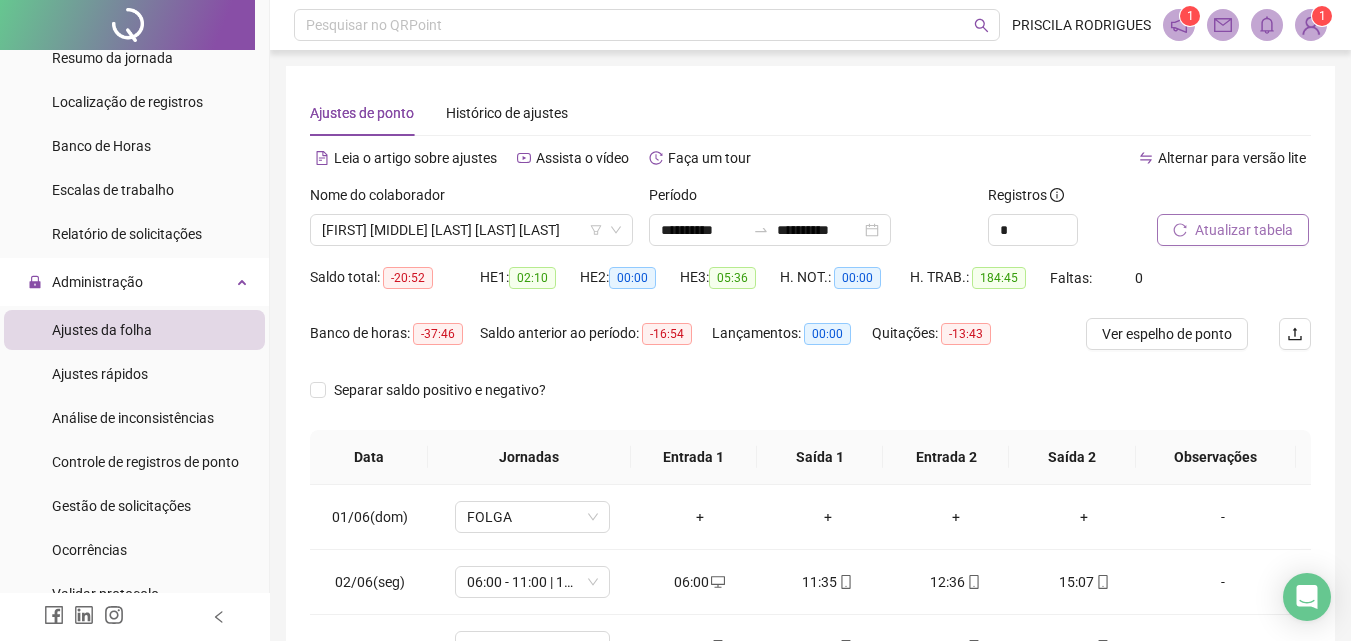 click on "Atualizar tabela" at bounding box center (1233, 230) 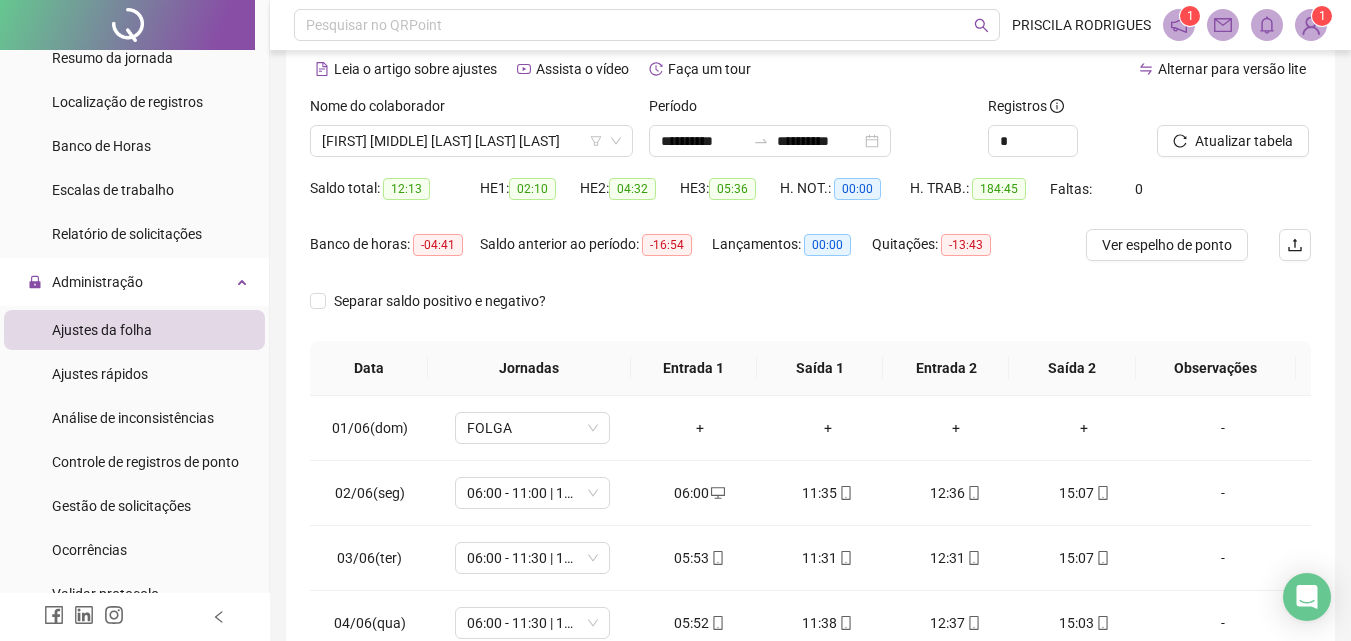 scroll, scrollTop: 0, scrollLeft: 0, axis: both 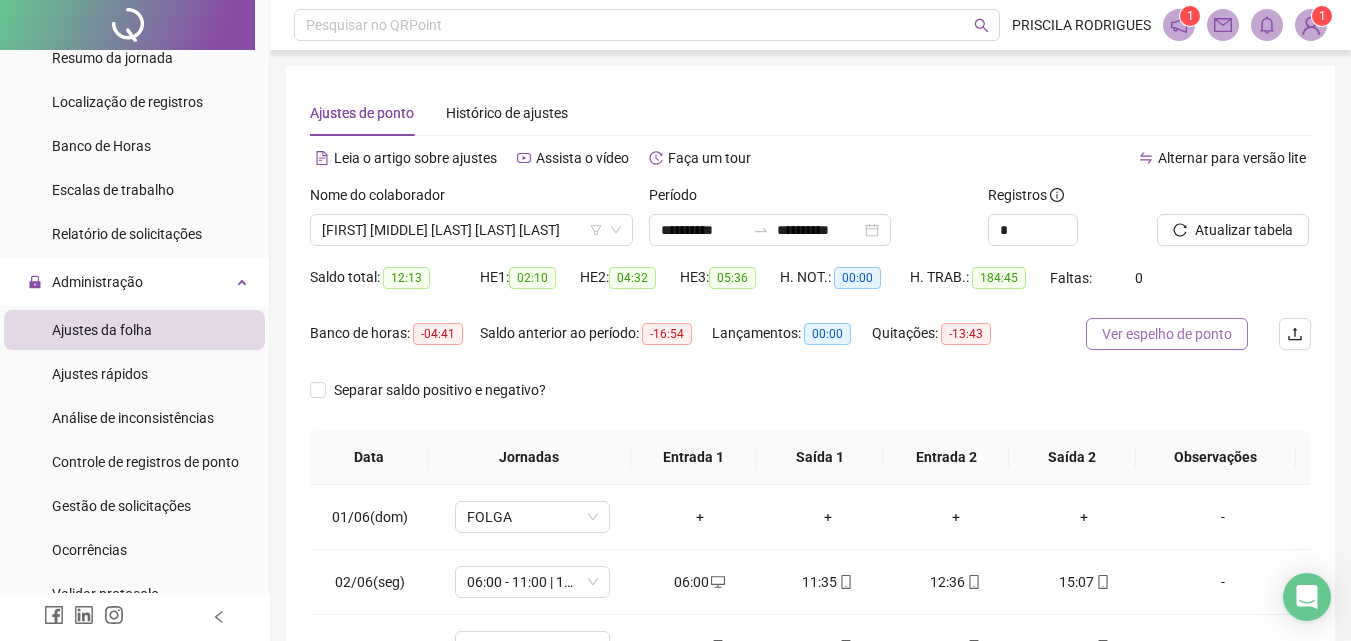 click on "Ver espelho de ponto" at bounding box center (1167, 334) 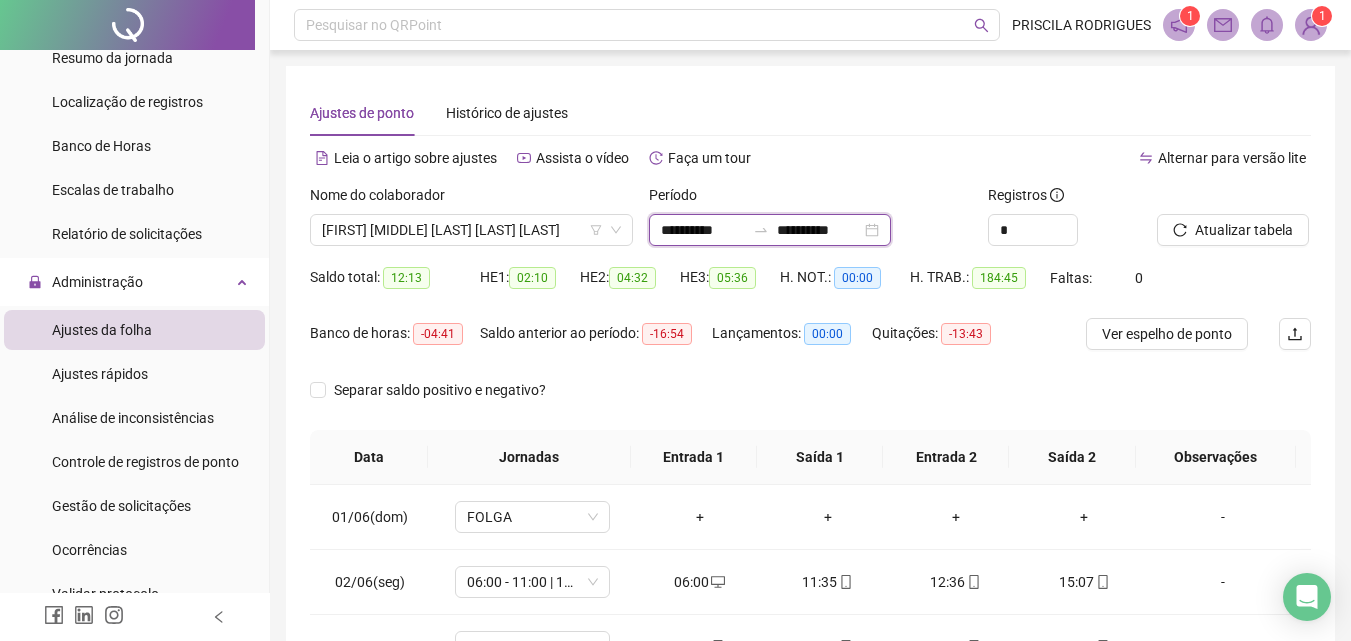 click on "**********" at bounding box center [703, 230] 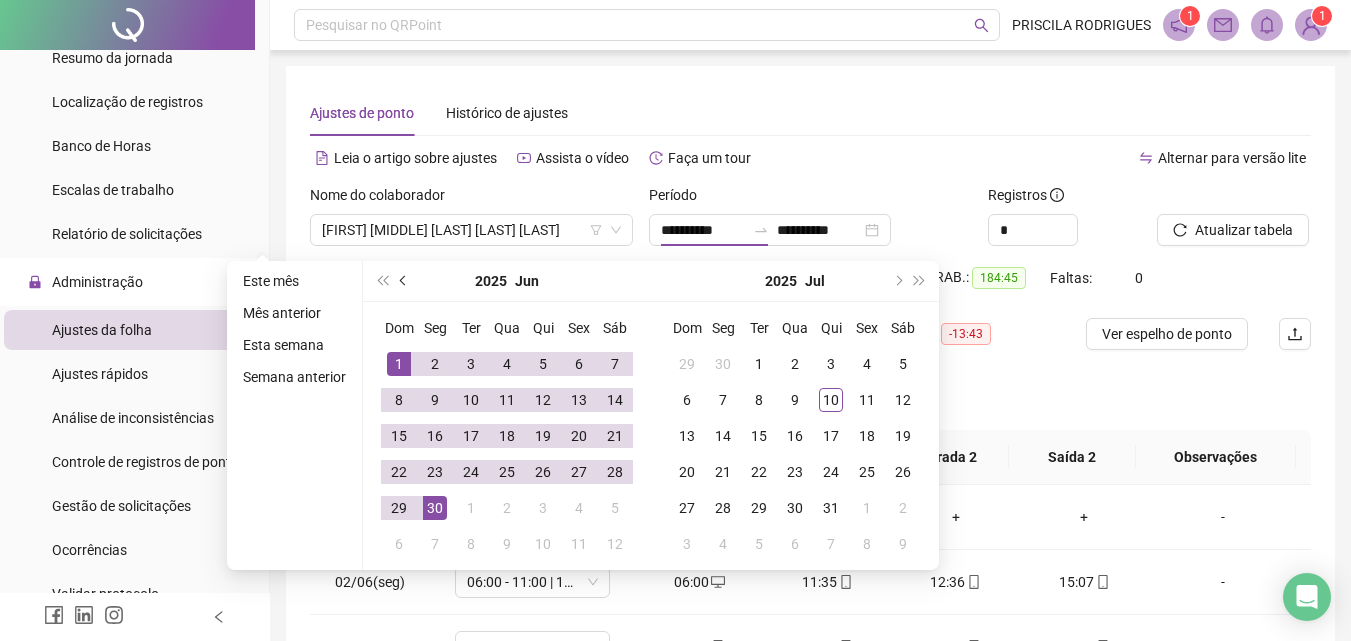 click at bounding box center (405, 281) 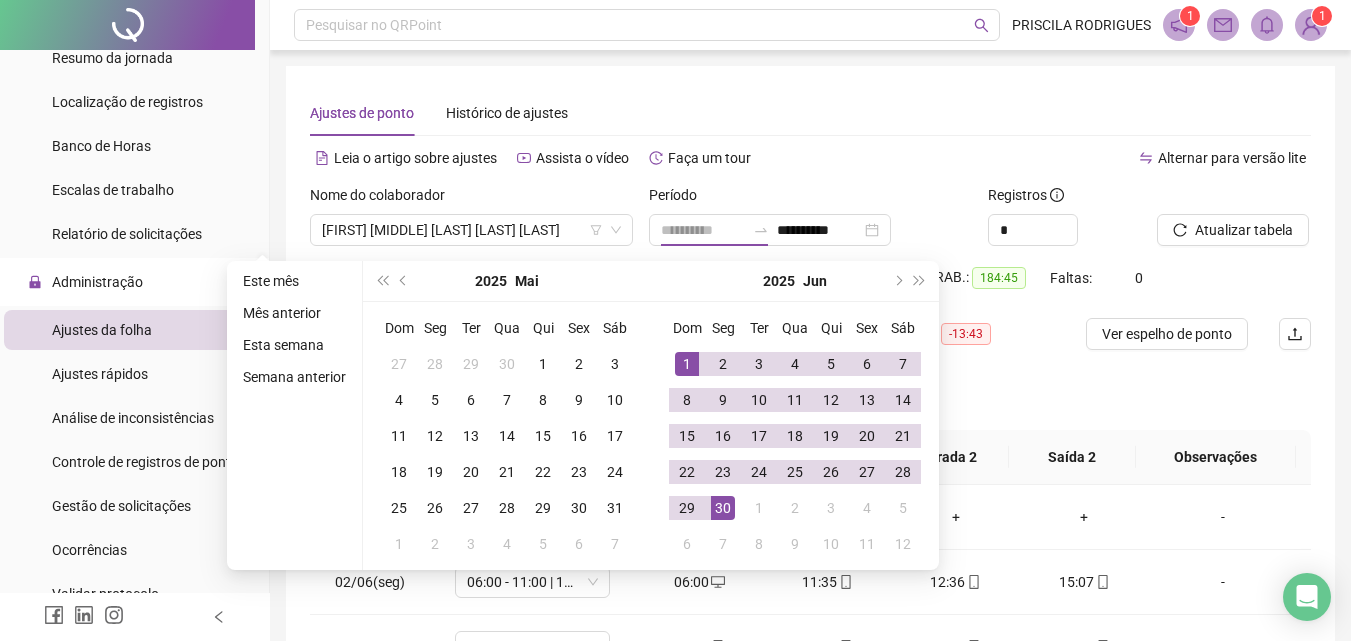 click on "1" at bounding box center (687, 364) 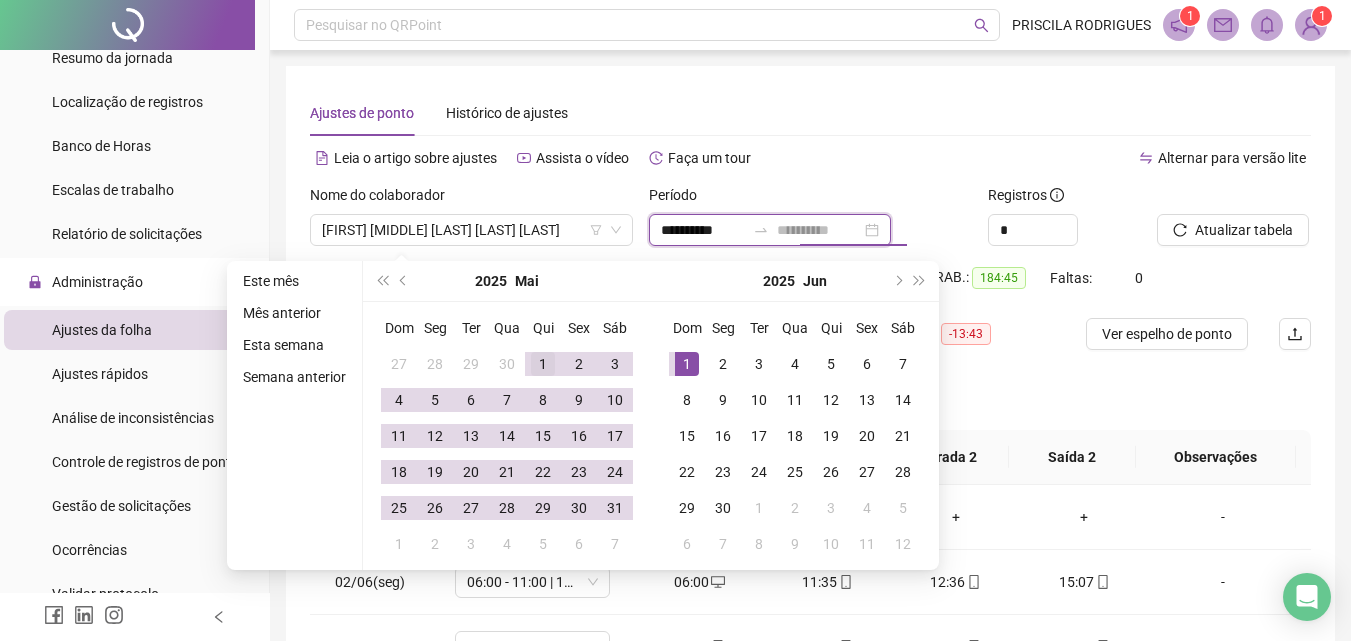 type on "**********" 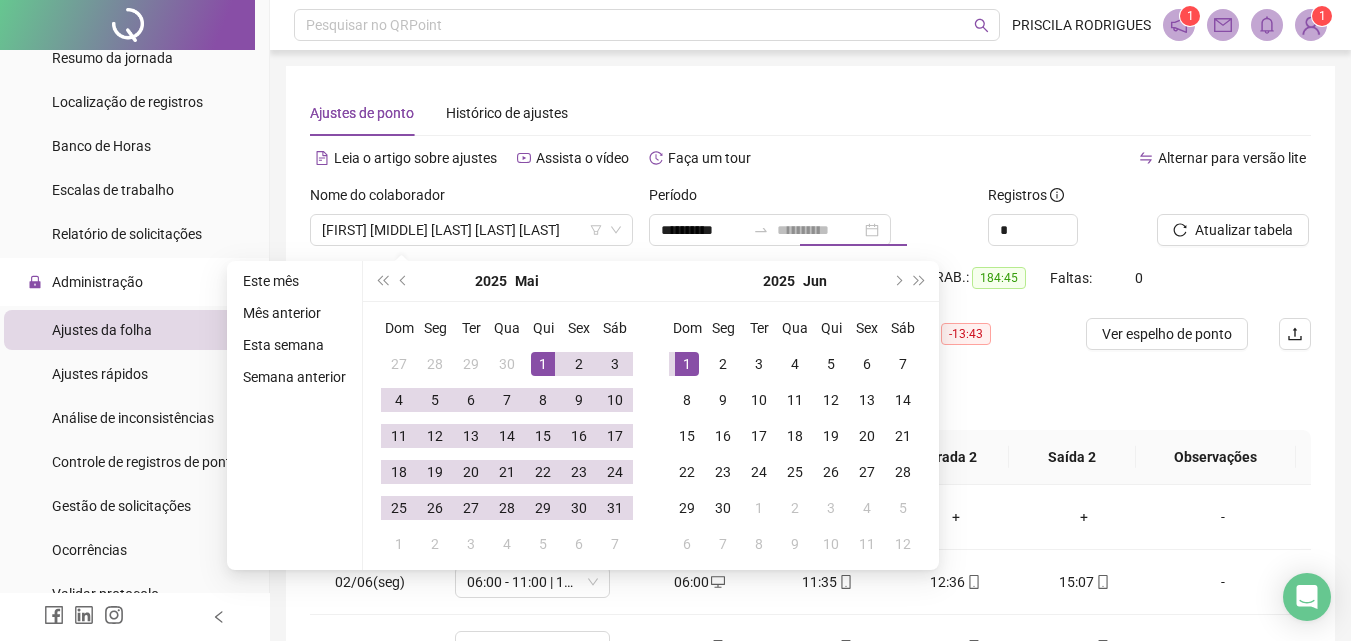 click on "1" at bounding box center (543, 364) 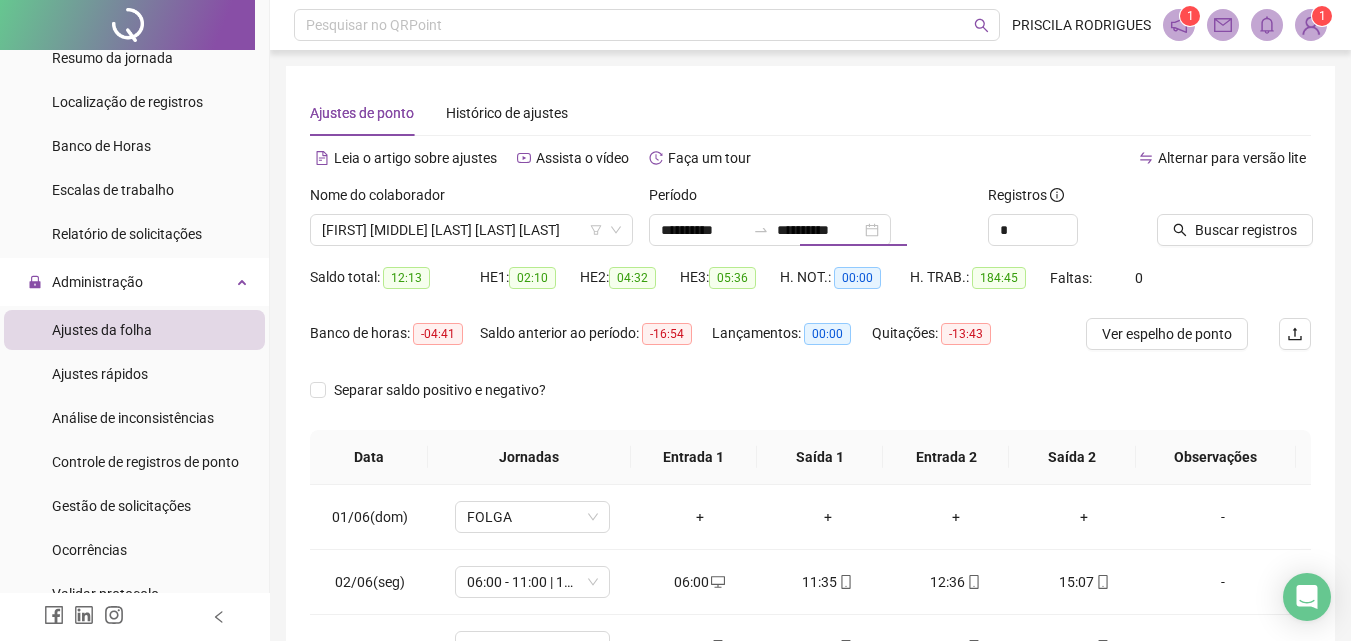 type on "**********" 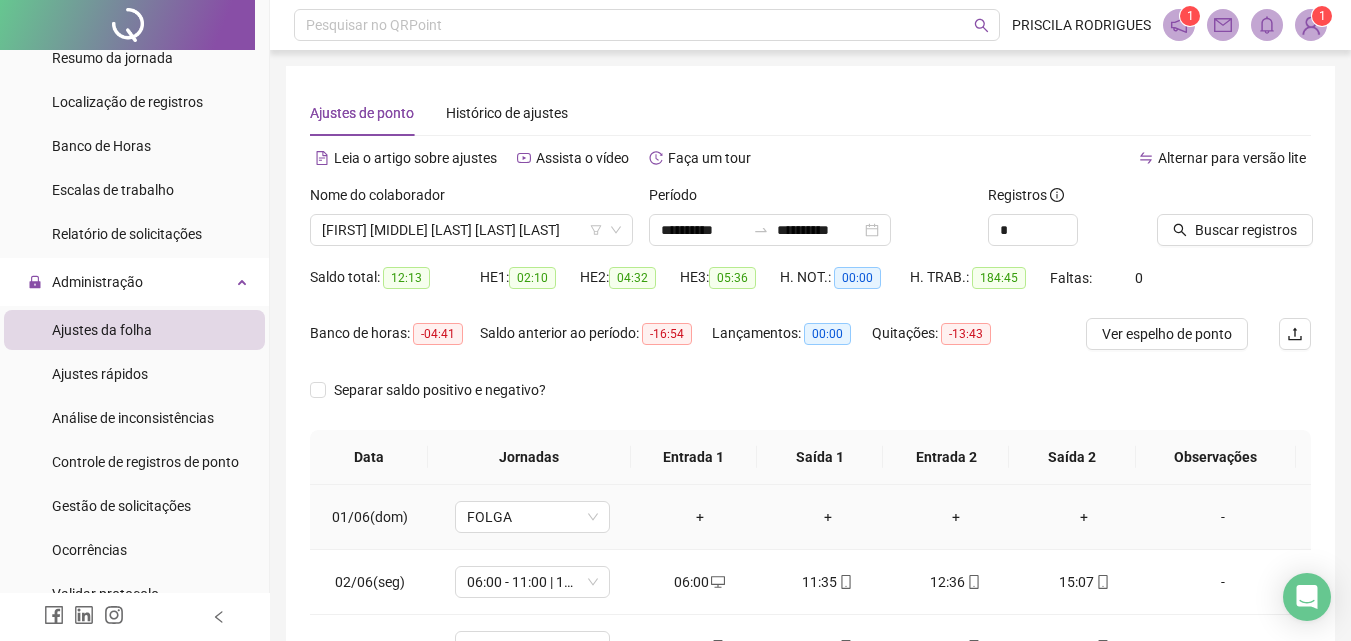 click on "FOLGA" at bounding box center [532, 517] 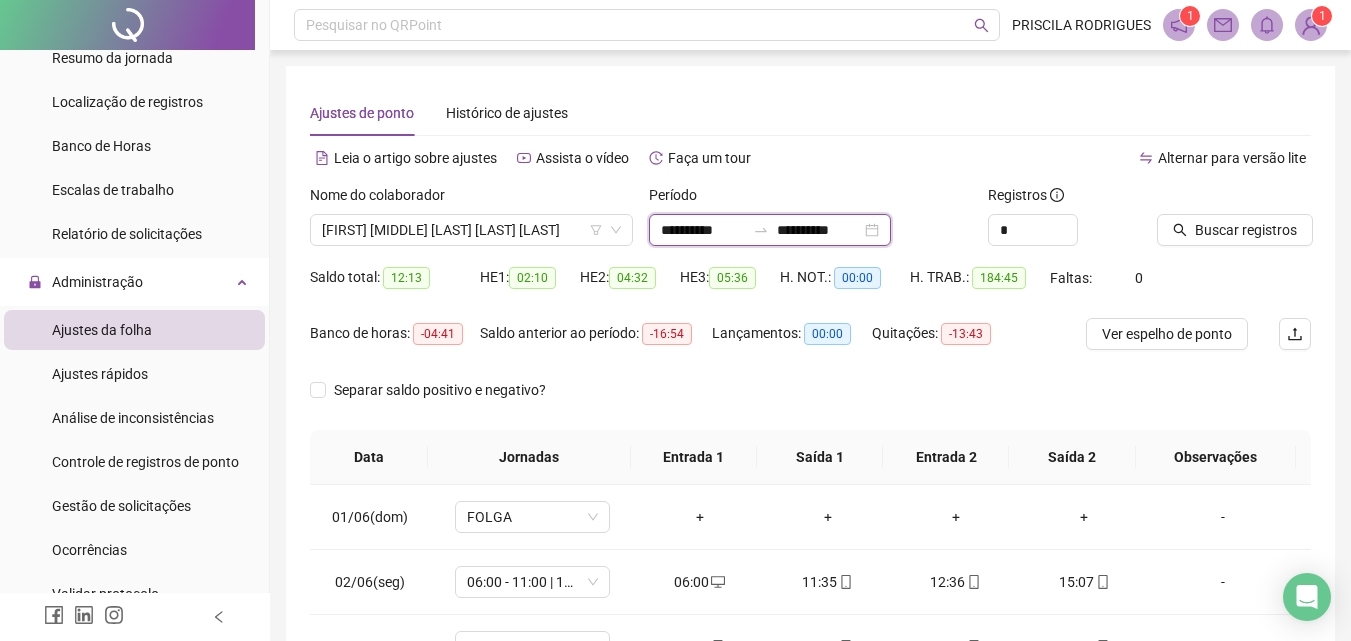 click on "**********" at bounding box center [819, 230] 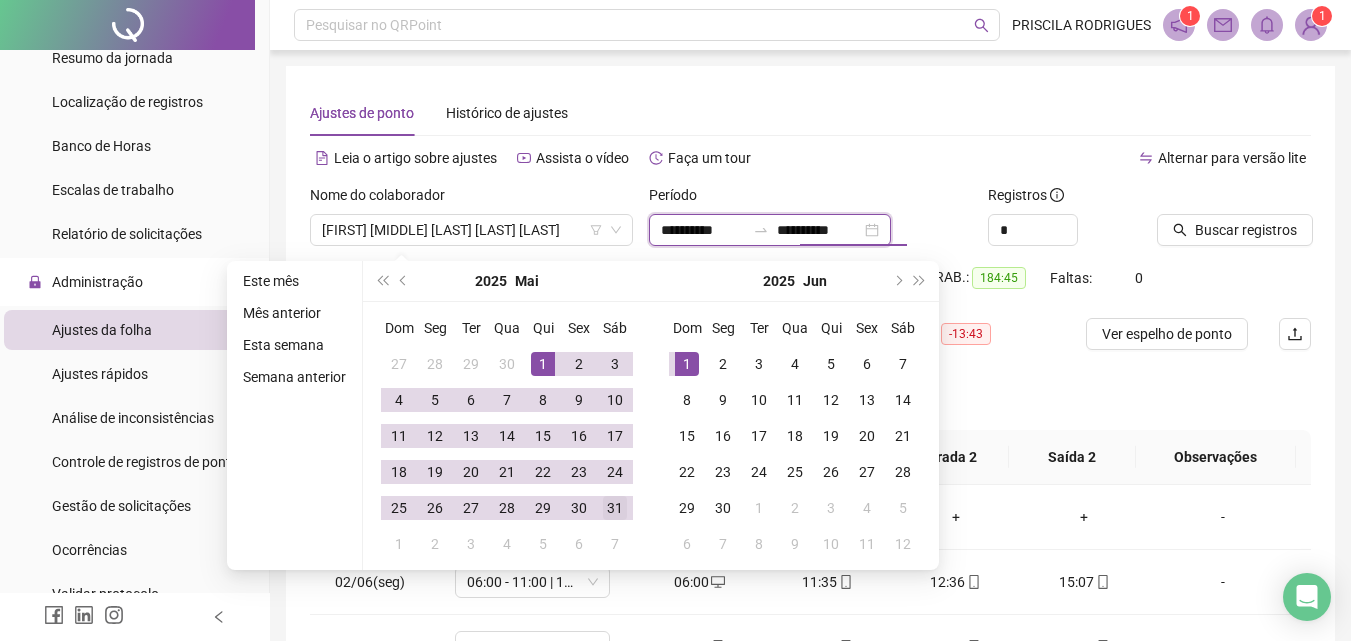 type on "**********" 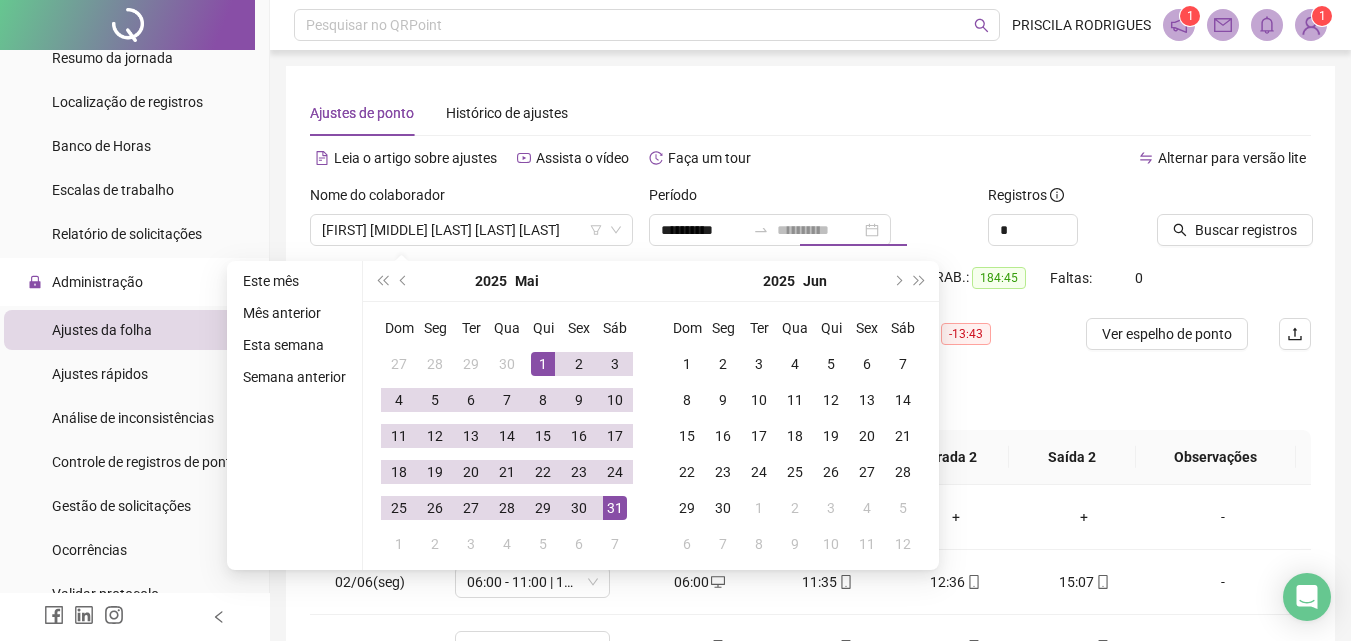 click on "31" at bounding box center (615, 508) 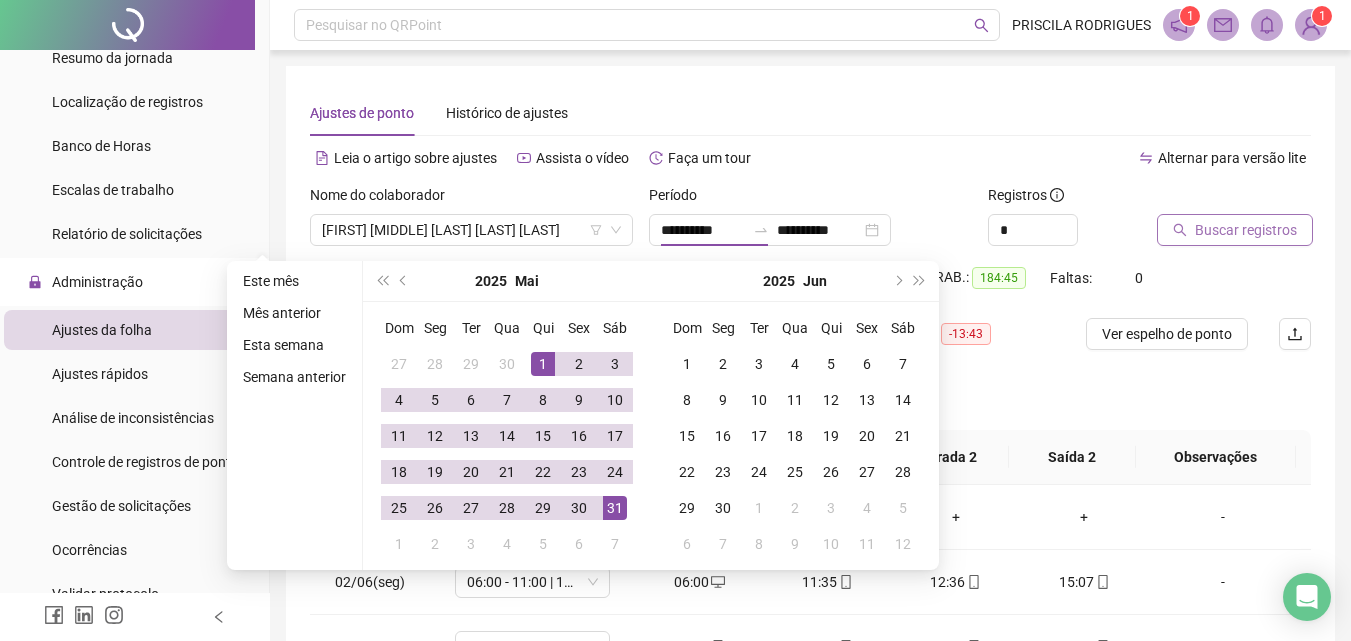 click on "Buscar registros" at bounding box center (1246, 230) 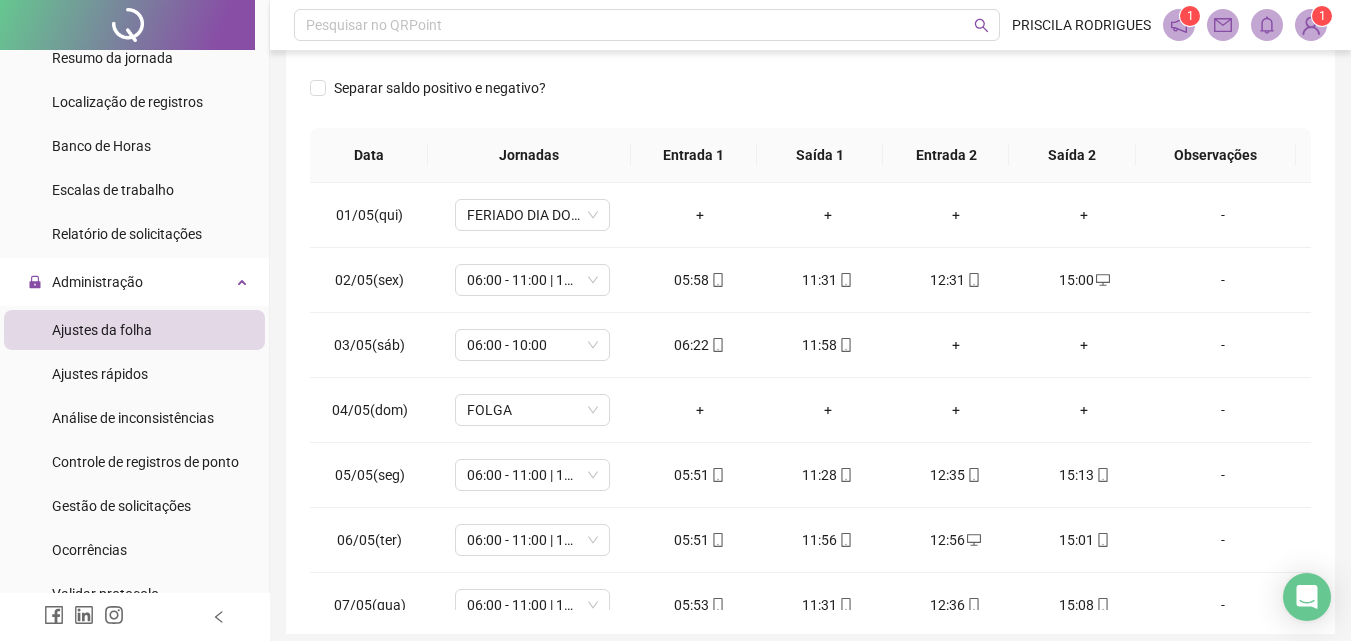 scroll, scrollTop: 381, scrollLeft: 0, axis: vertical 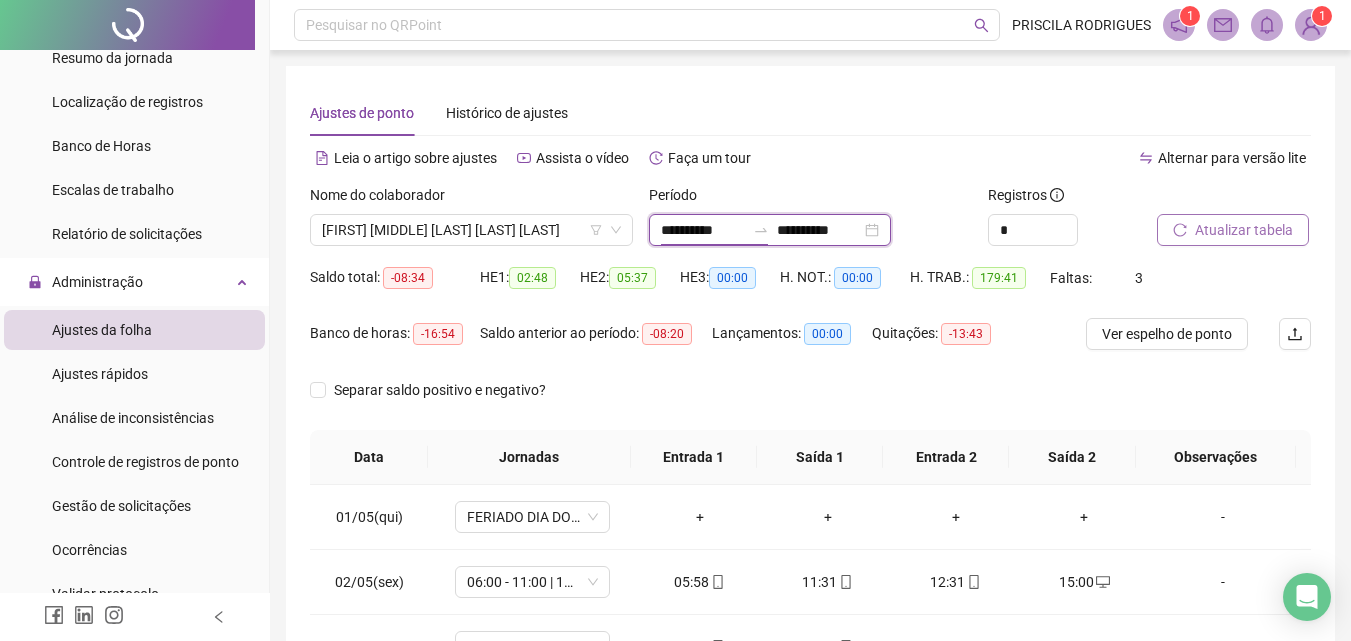 click on "**********" at bounding box center (703, 230) 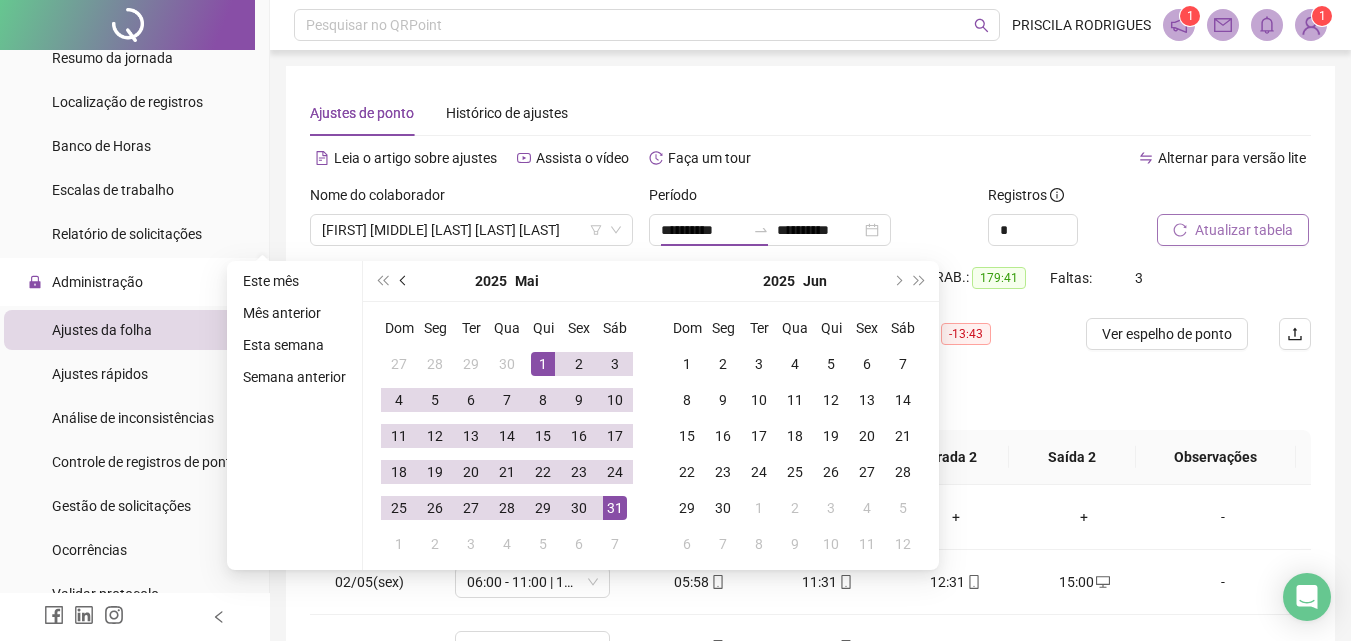 click at bounding box center [404, 281] 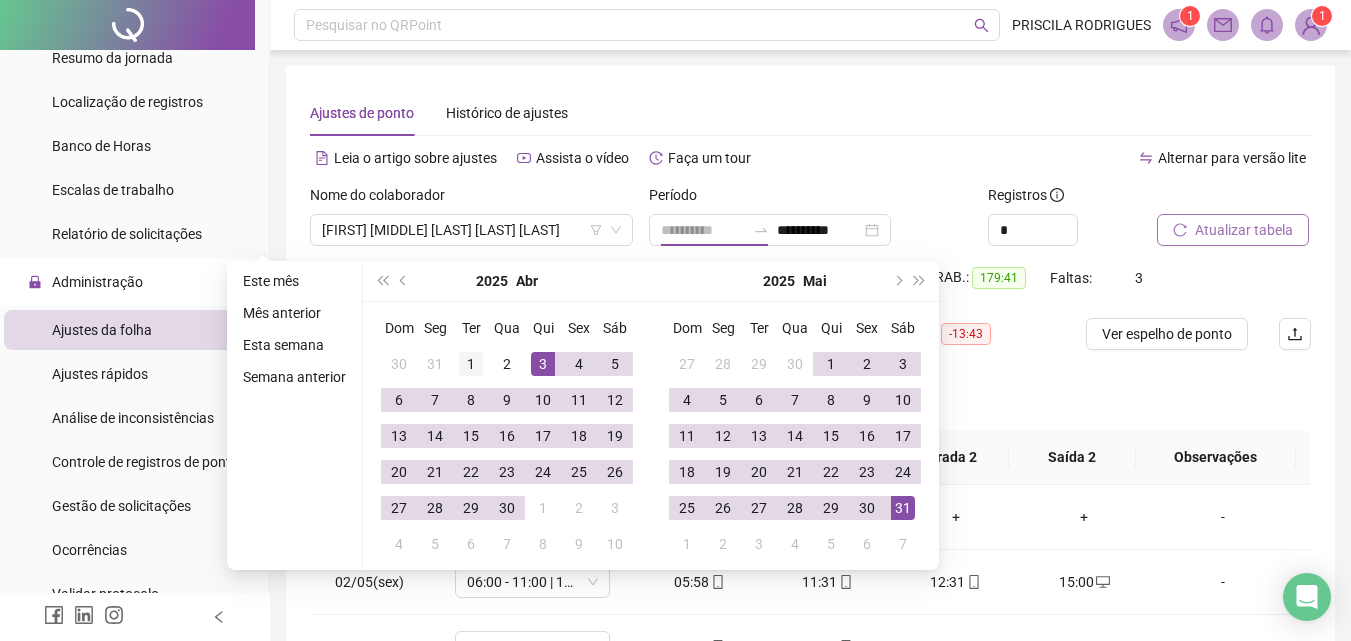 type on "**********" 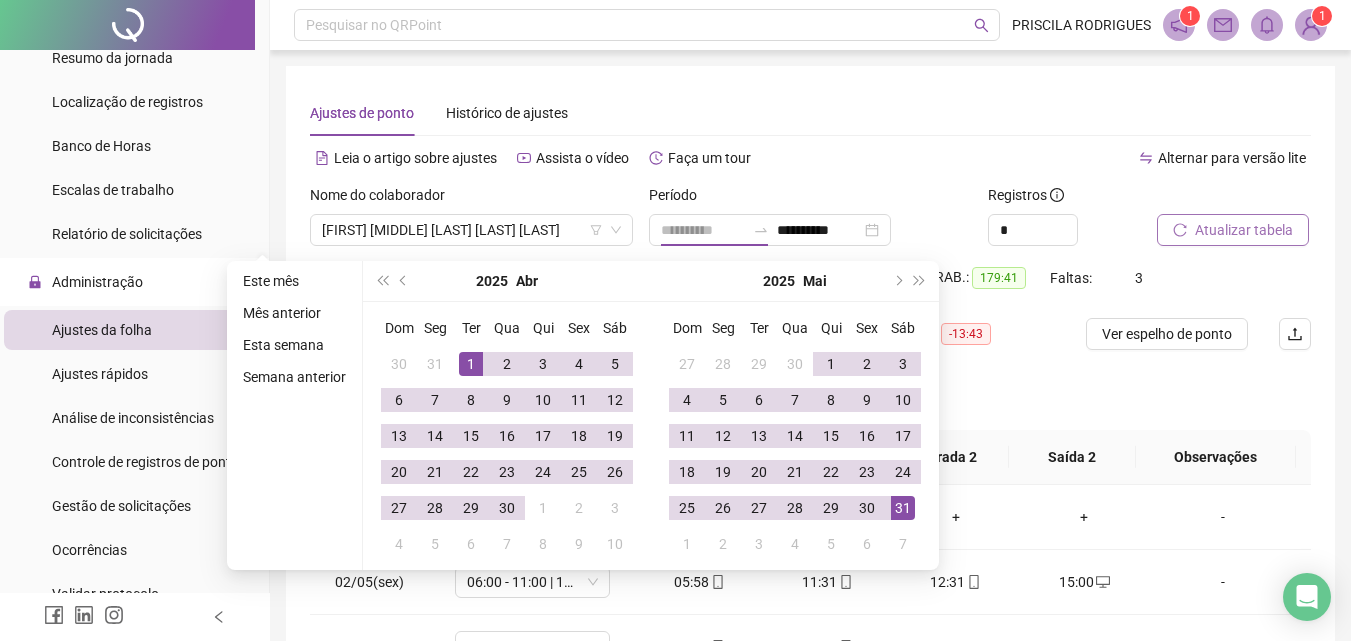 click on "1" at bounding box center (471, 364) 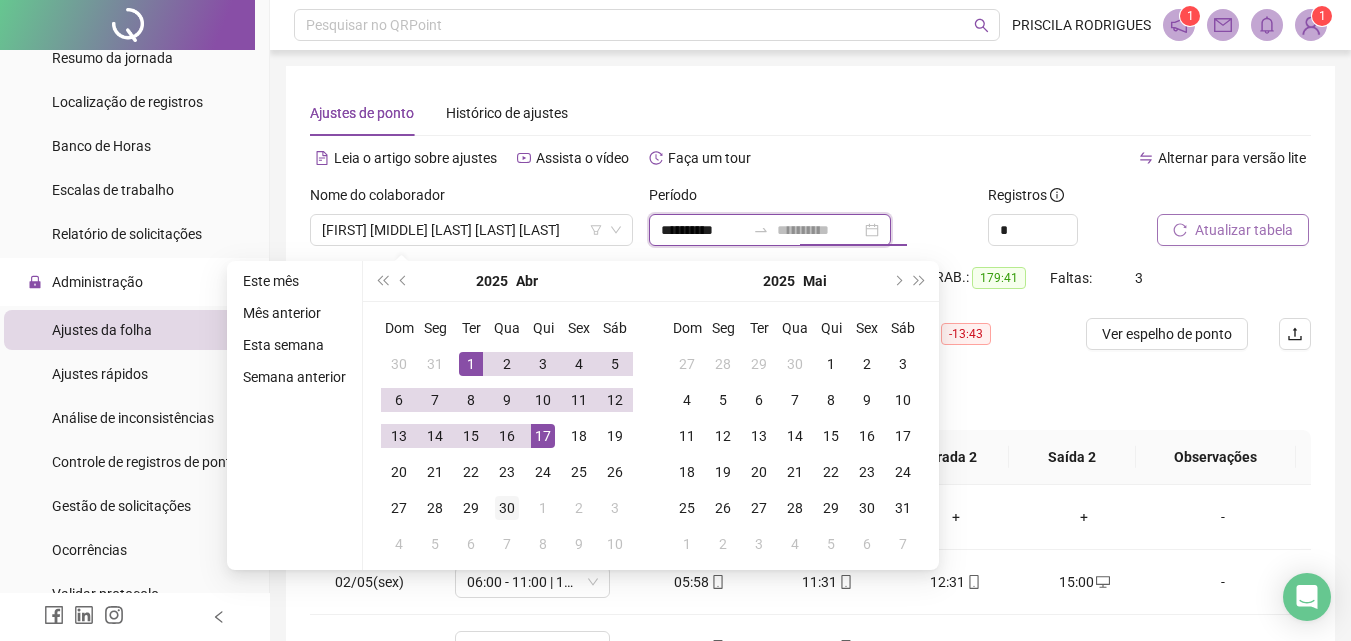 type on "**********" 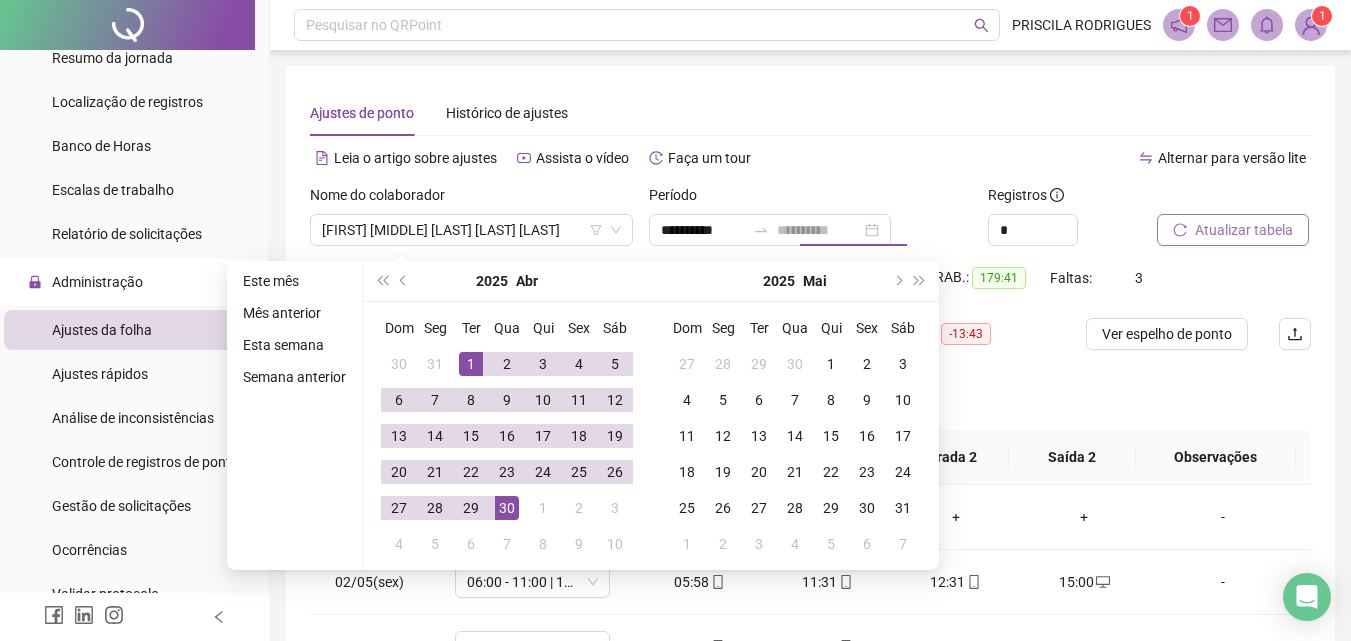 click on "30" at bounding box center [507, 508] 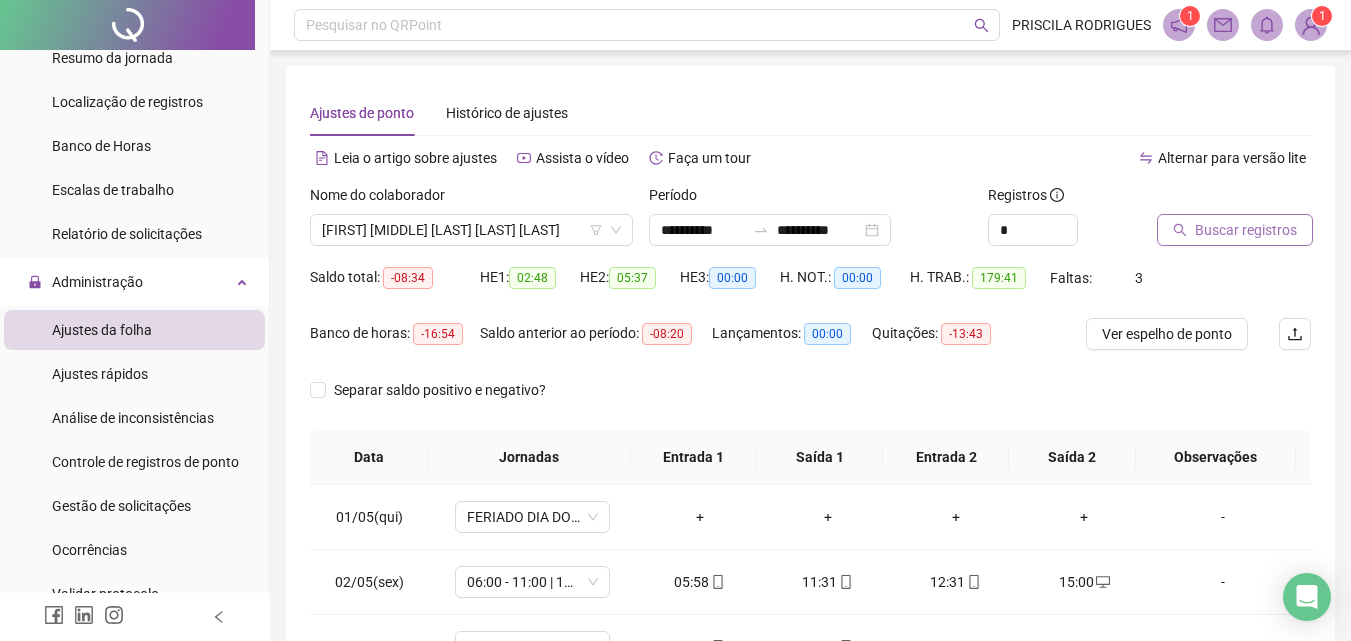 click on "Buscar registros" at bounding box center [1246, 230] 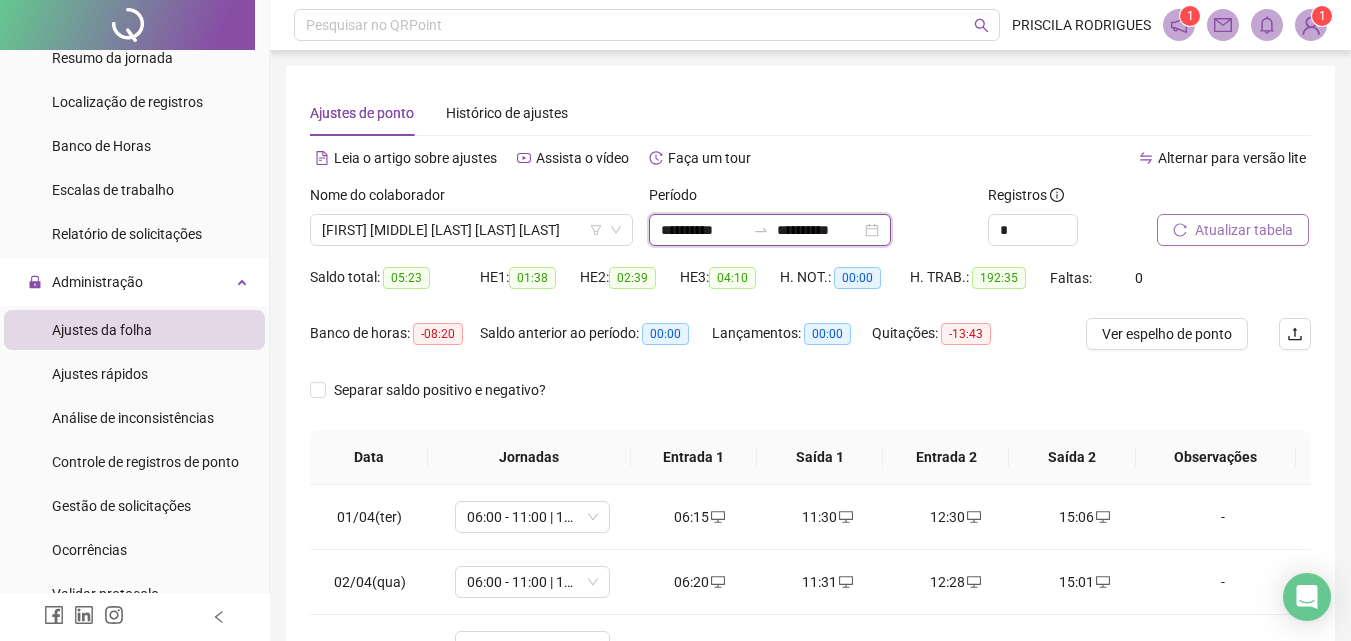 click on "**********" at bounding box center [703, 230] 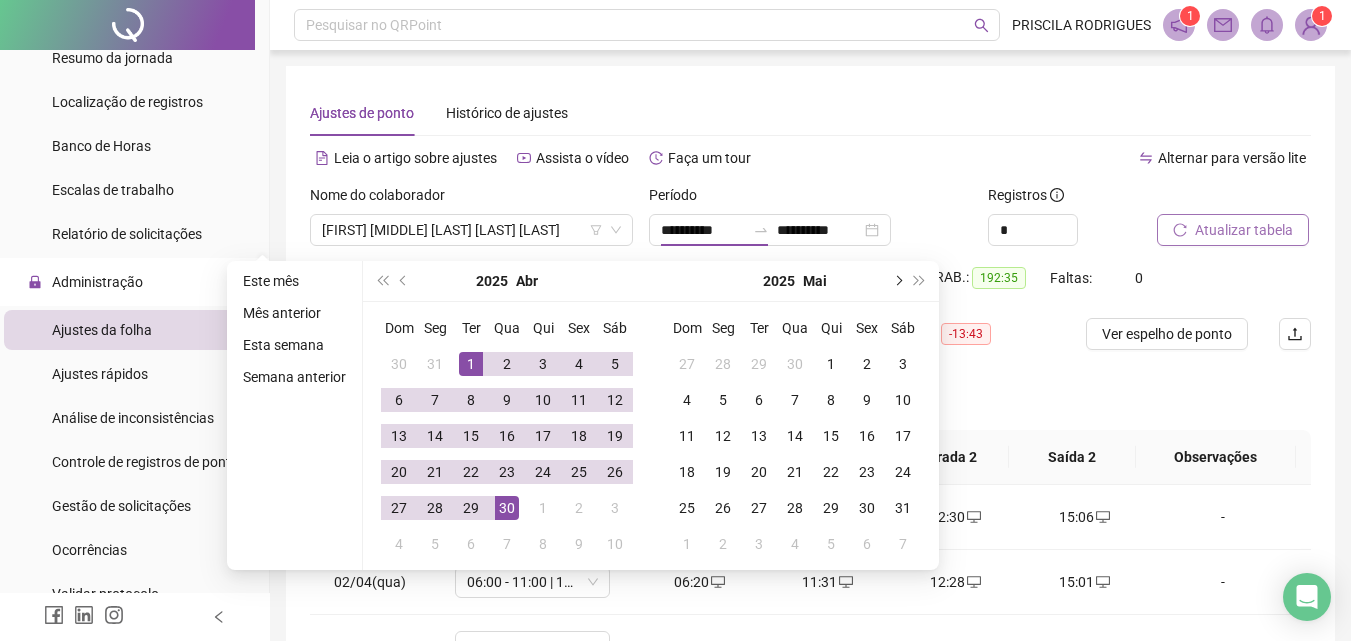 click at bounding box center (897, 281) 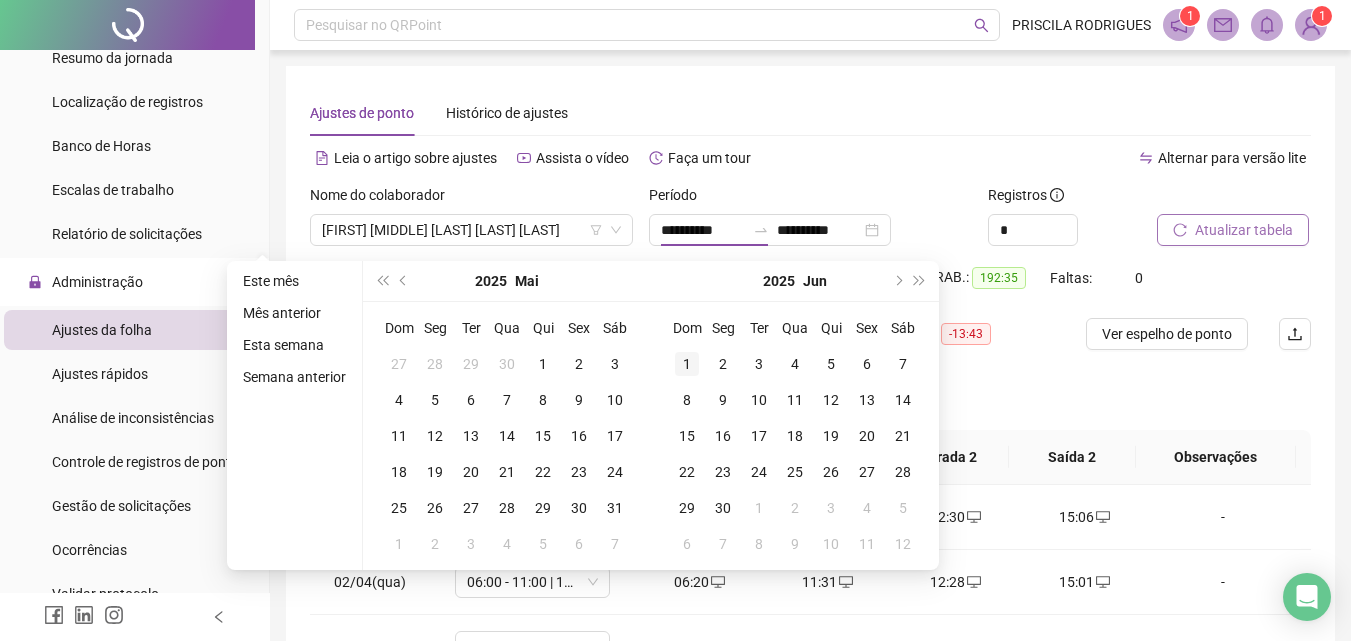 type on "**********" 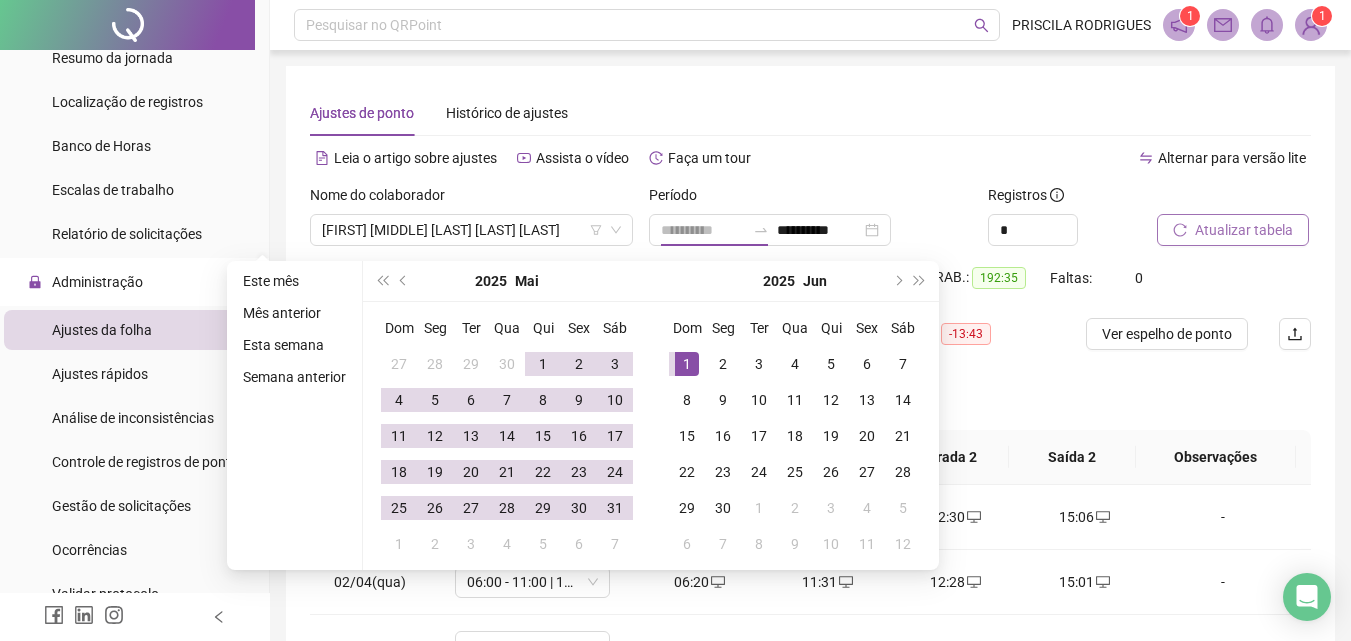 click on "1" at bounding box center [687, 364] 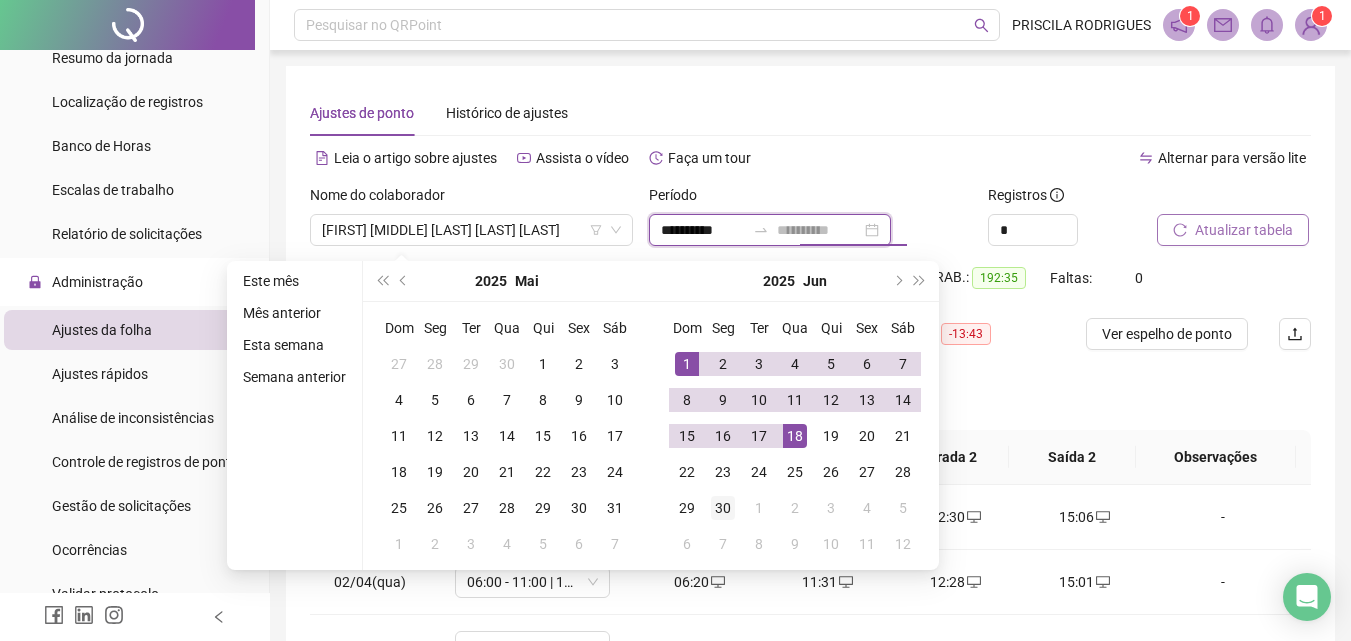 type on "**********" 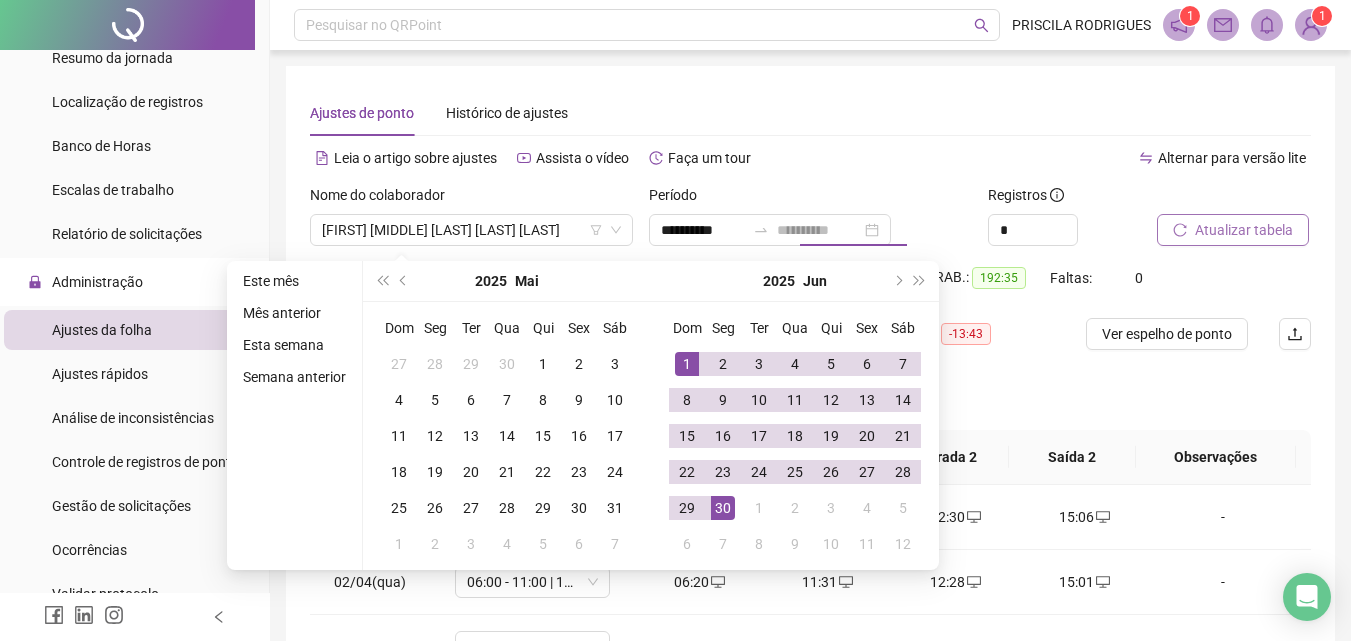 click on "30" at bounding box center [723, 508] 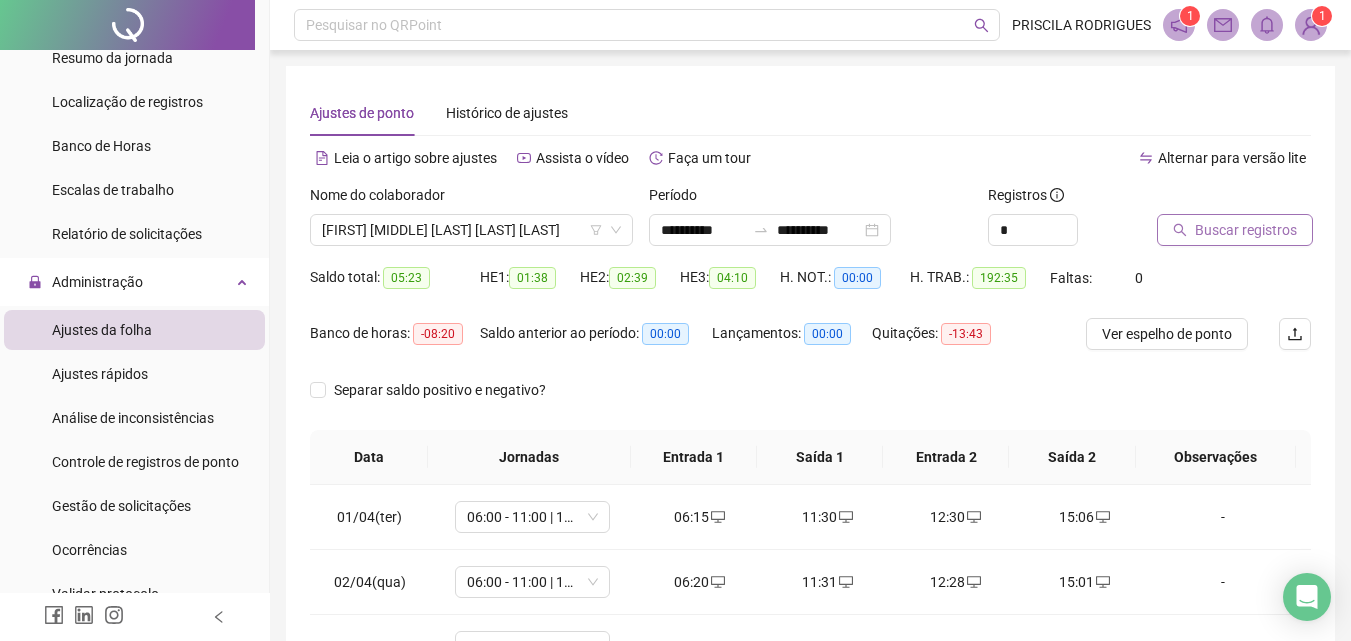 click on "Buscar registros" at bounding box center (1246, 230) 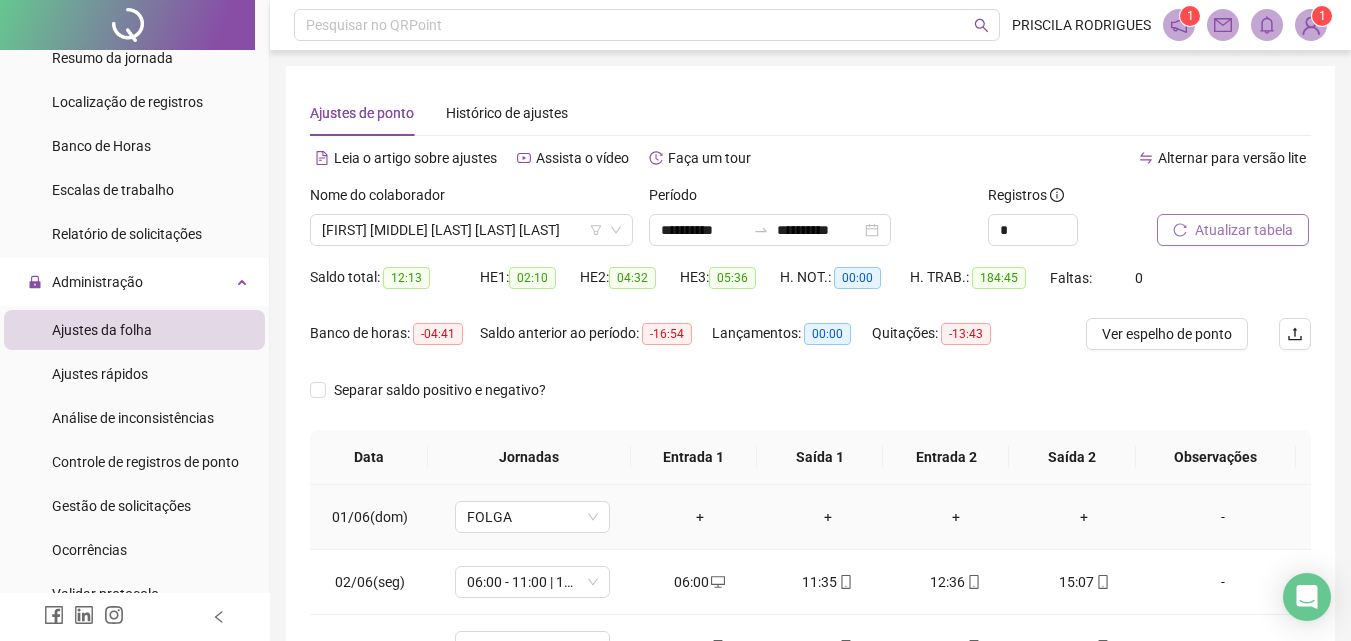 scroll, scrollTop: 300, scrollLeft: 0, axis: vertical 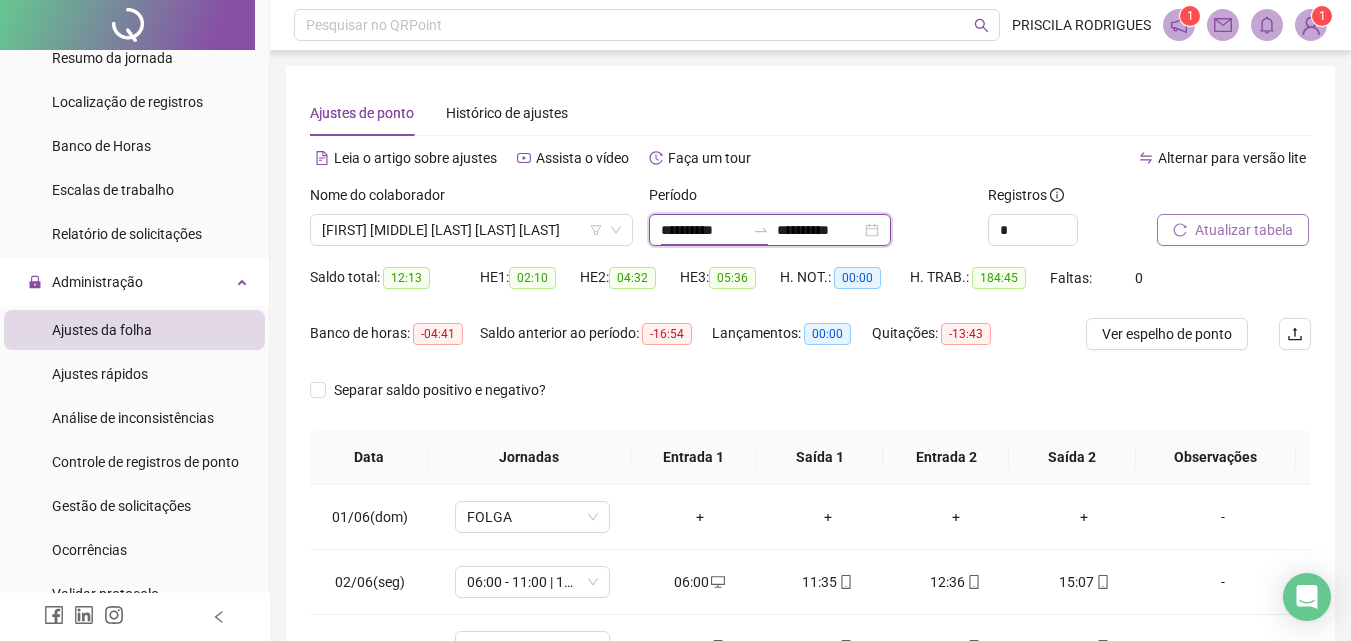 click on "**********" at bounding box center [703, 230] 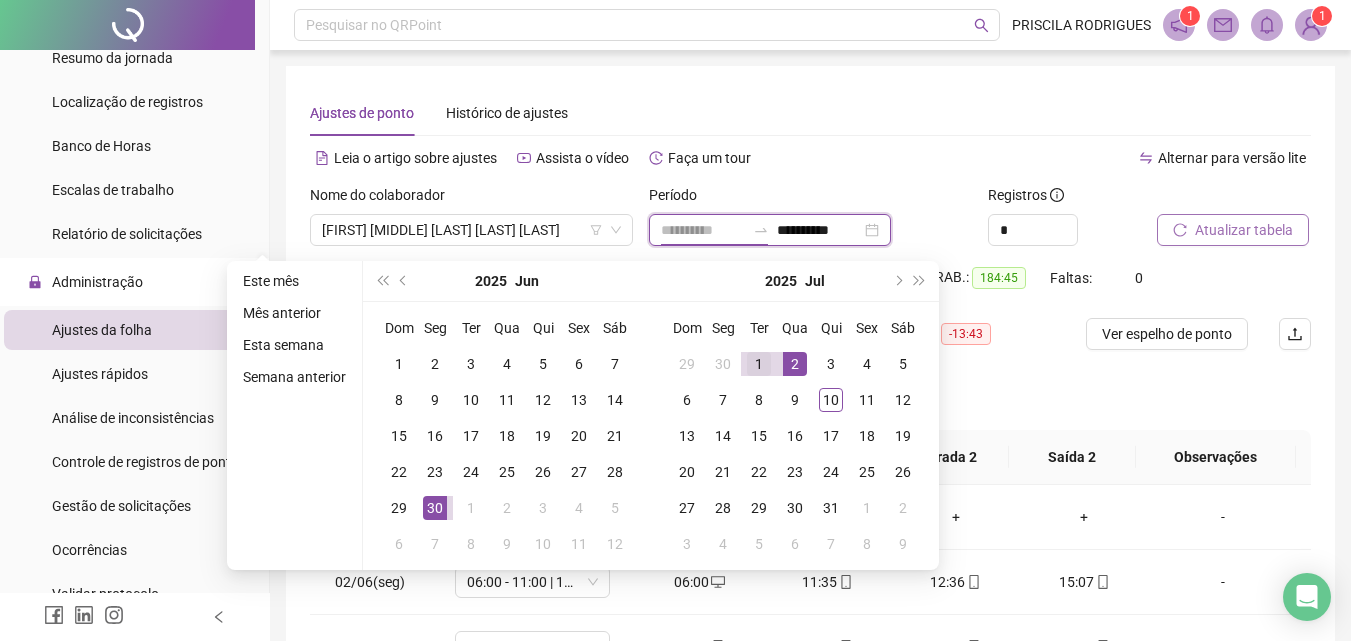 type on "**********" 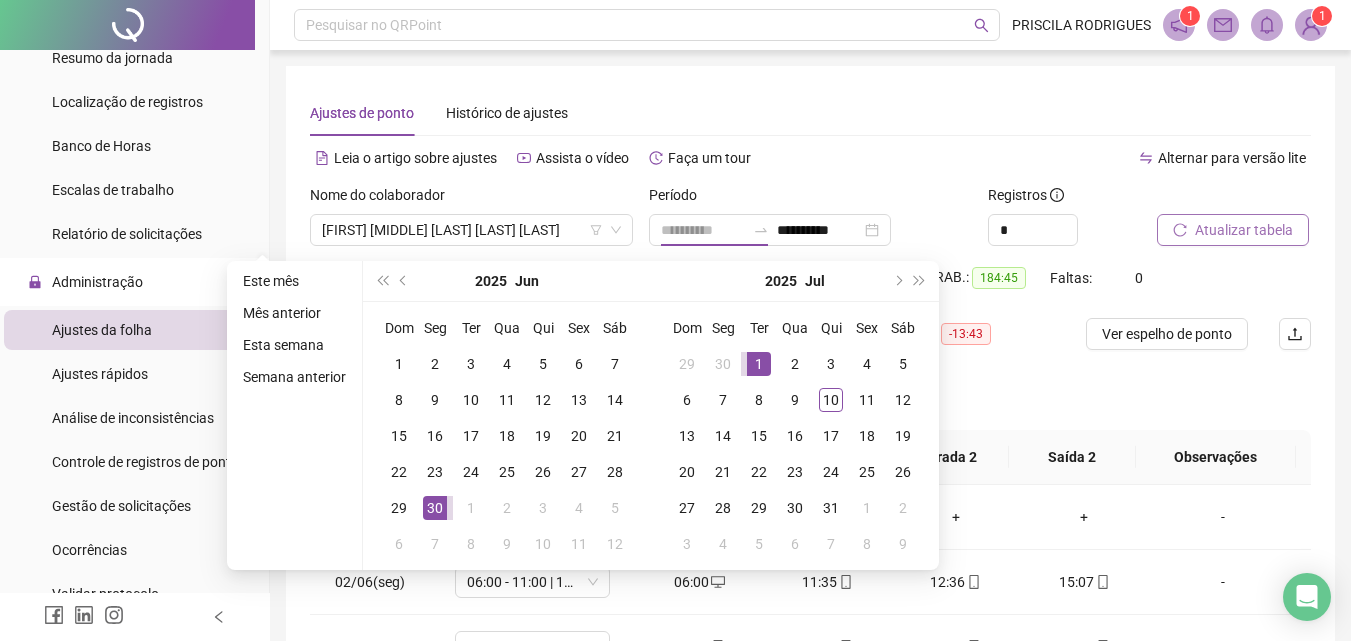 click on "1" at bounding box center [759, 364] 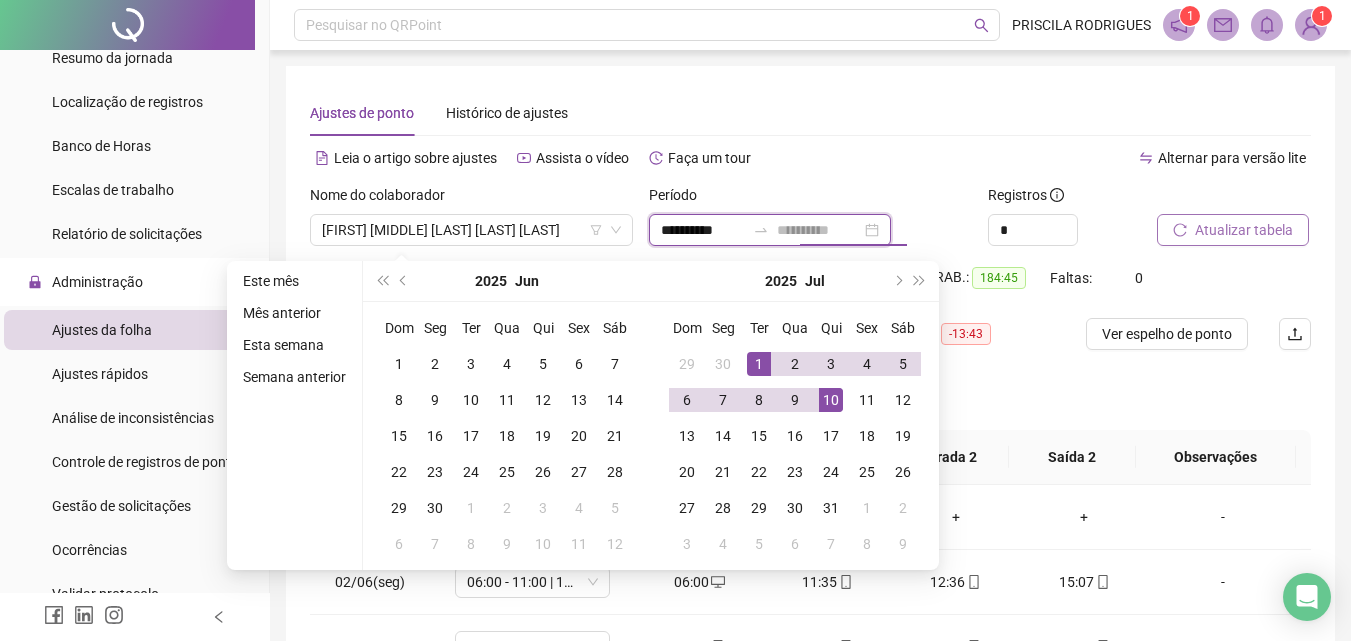 type on "**********" 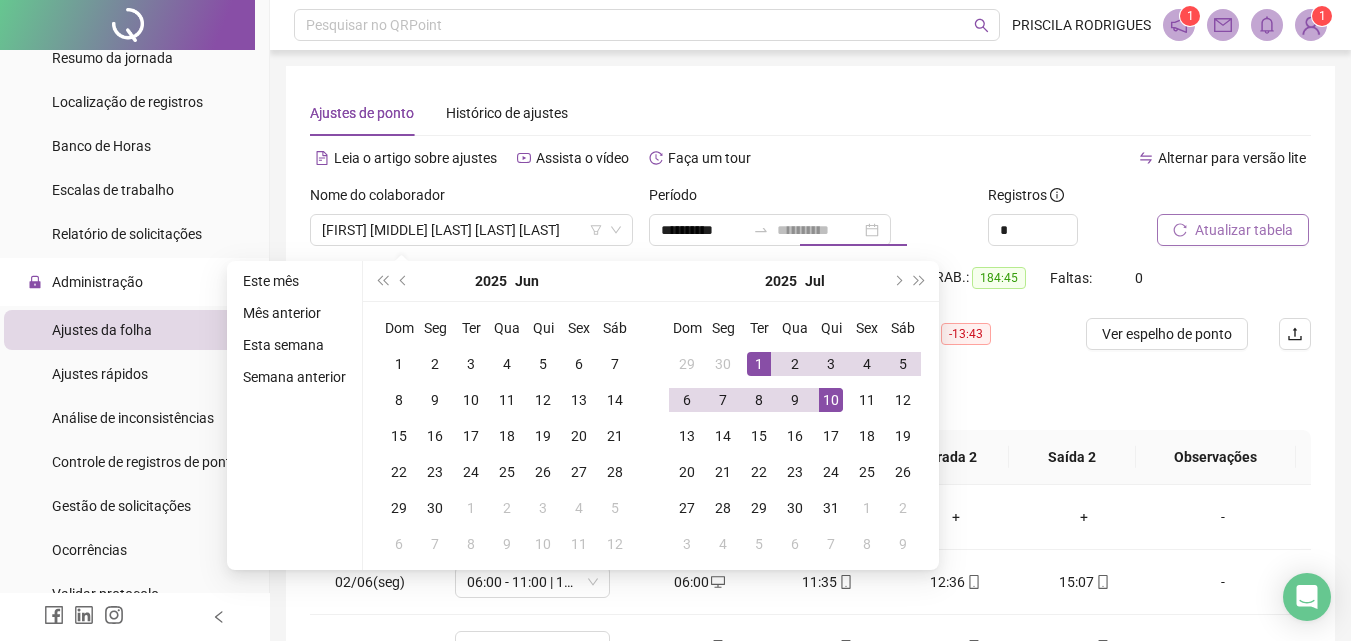 click on "10" at bounding box center (831, 400) 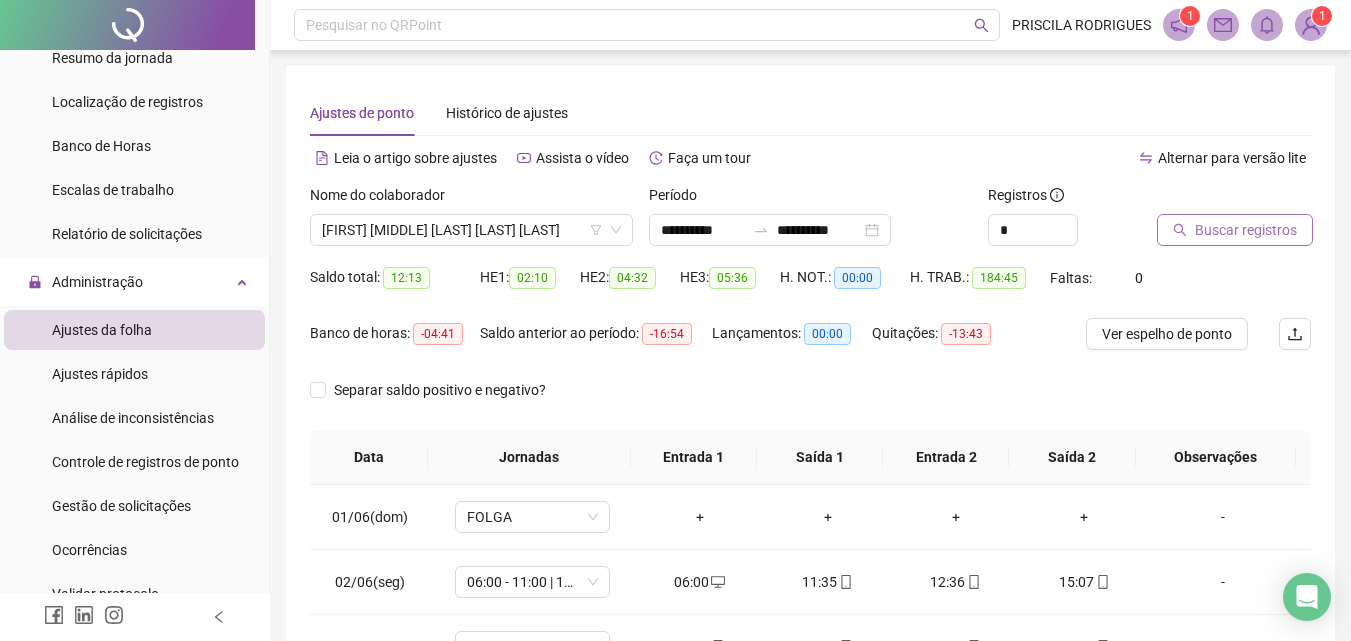 click on "Buscar registros" at bounding box center [1246, 230] 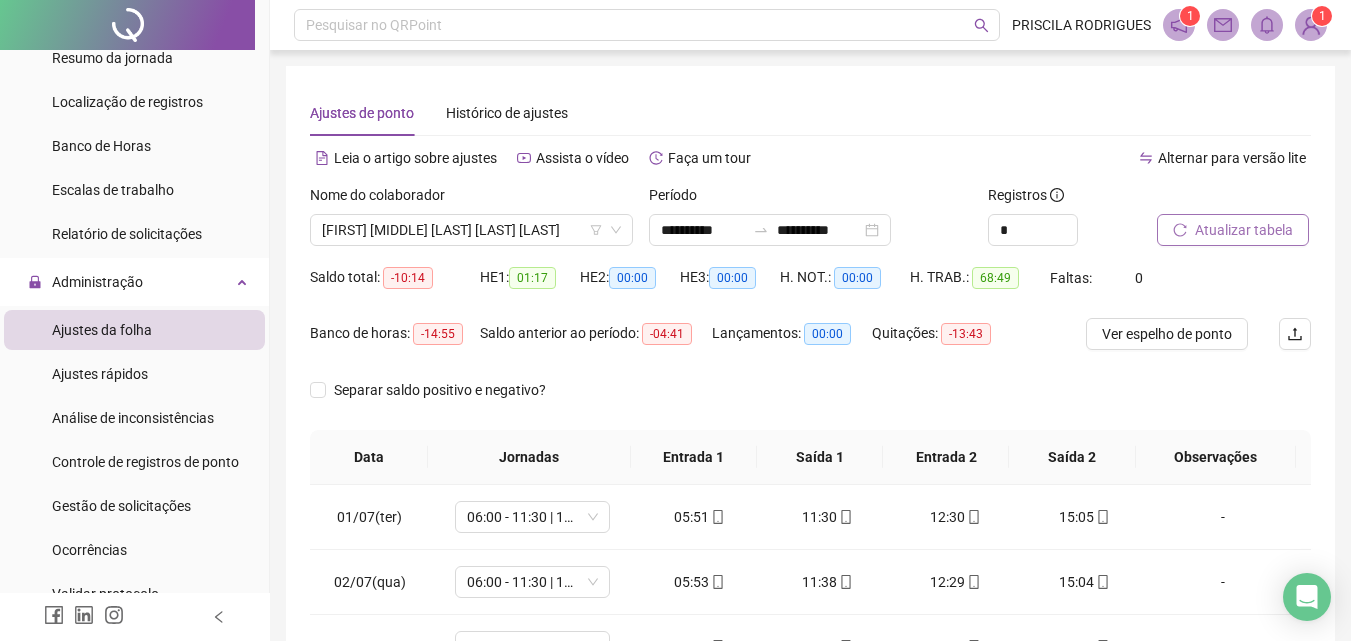 click on "Atualizar tabela" at bounding box center (1244, 230) 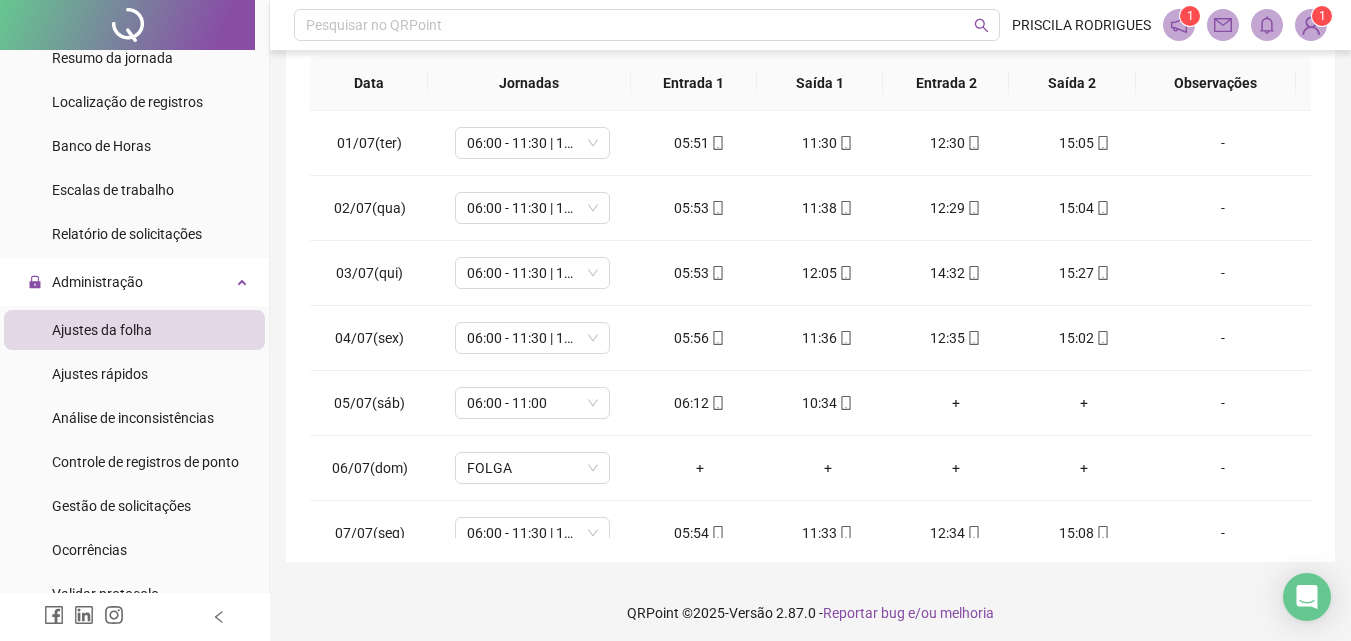 scroll, scrollTop: 381, scrollLeft: 0, axis: vertical 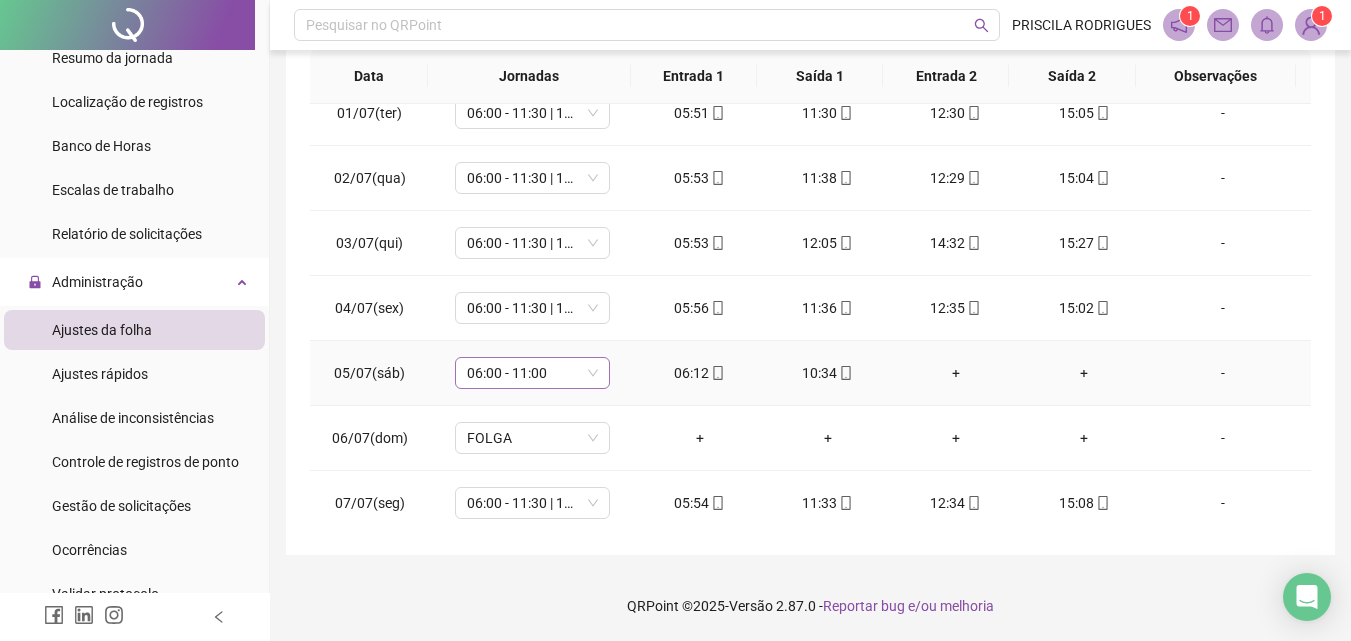 click on "06:00 - 11:00" at bounding box center [532, 373] 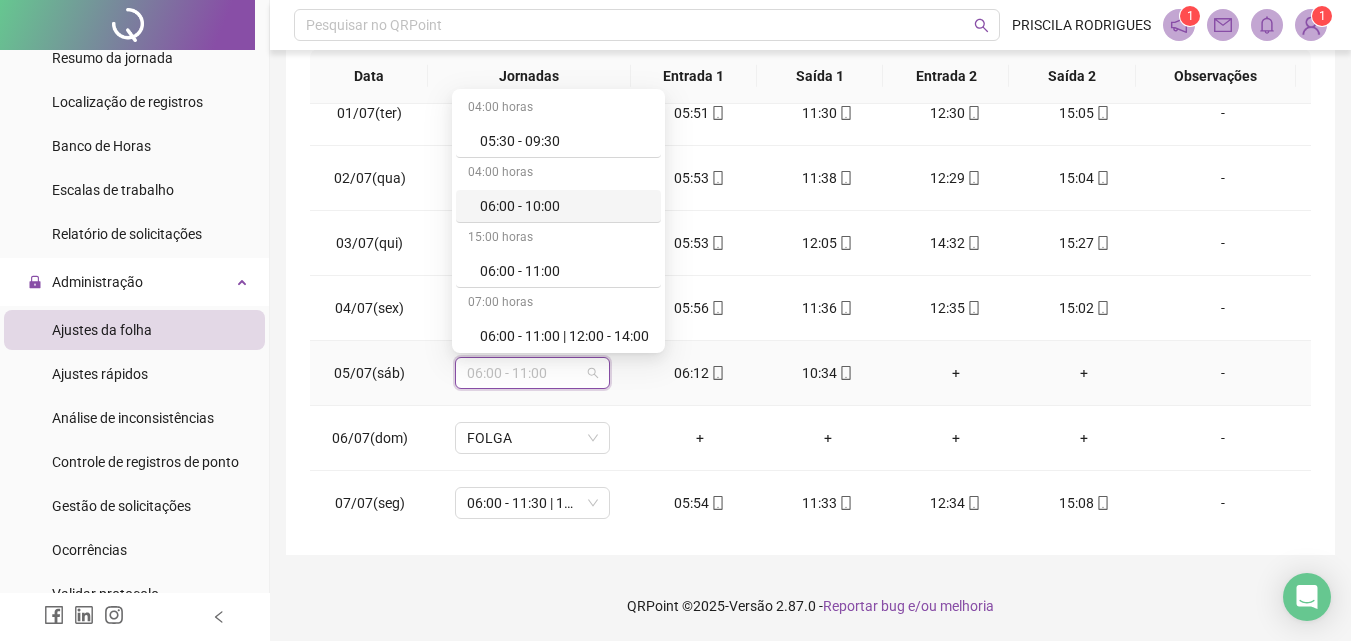 click on "06:00 - 10:00" at bounding box center [564, 206] 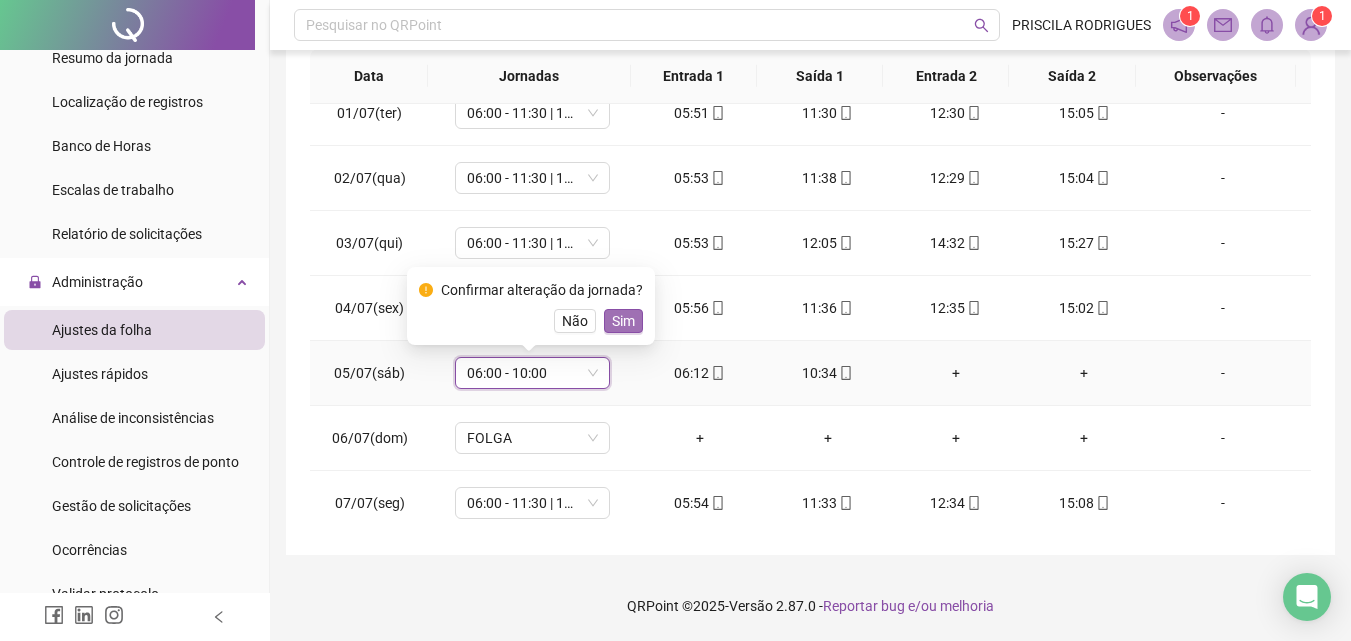 click on "Sim" at bounding box center [623, 321] 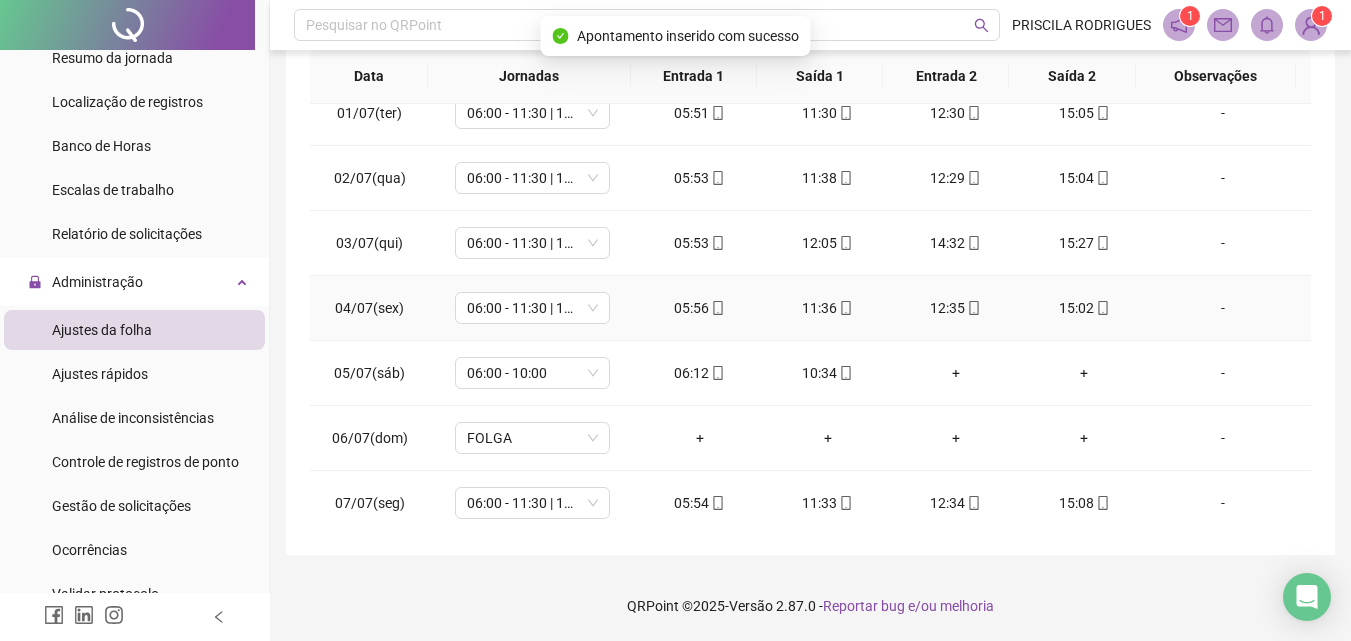 scroll, scrollTop: 0, scrollLeft: 0, axis: both 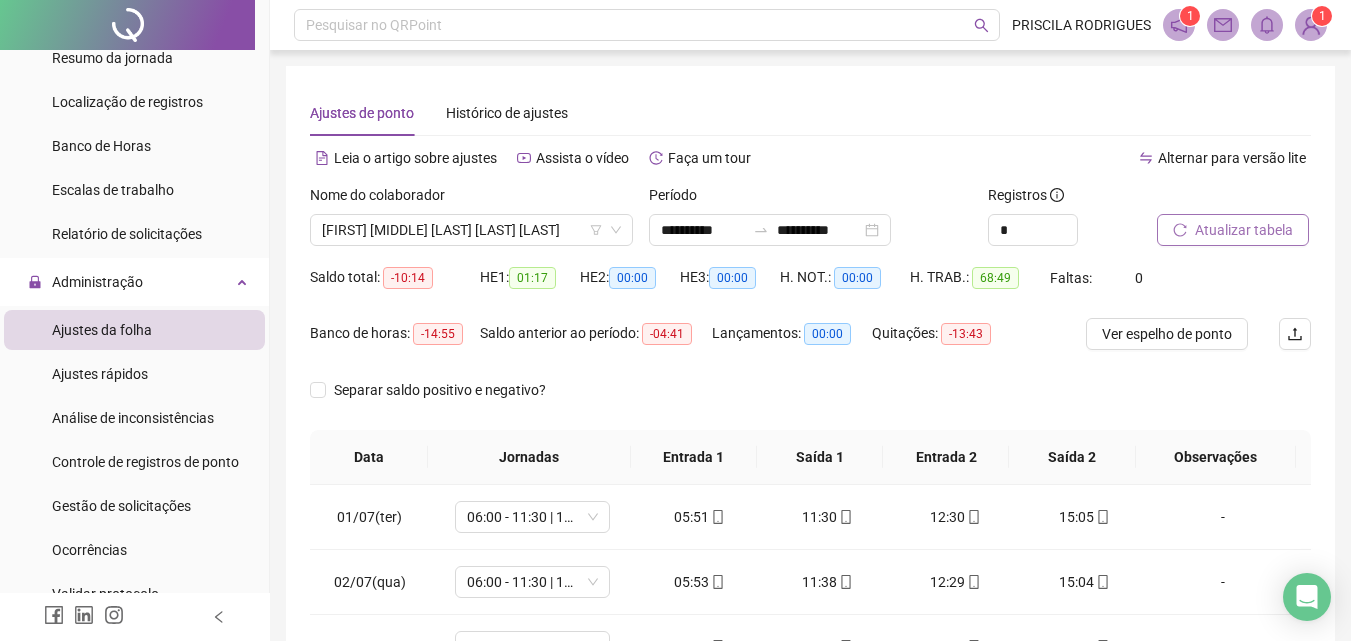 click on "Atualizar tabela" at bounding box center [1244, 230] 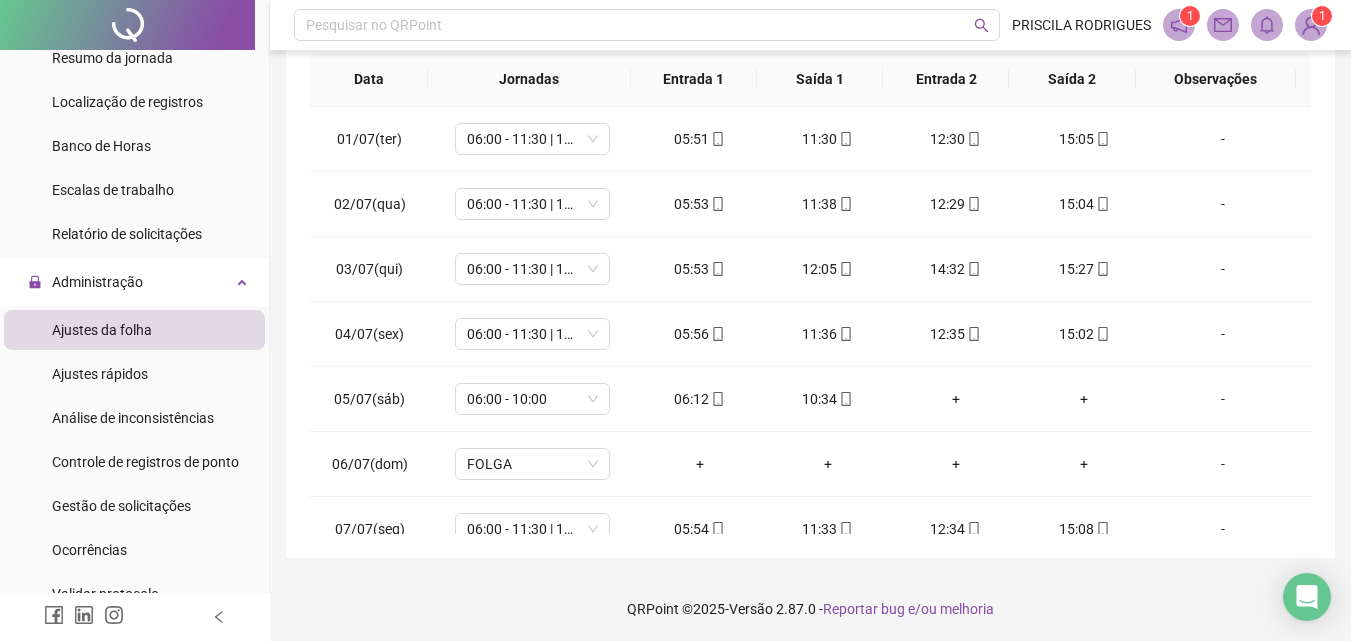 scroll, scrollTop: 381, scrollLeft: 0, axis: vertical 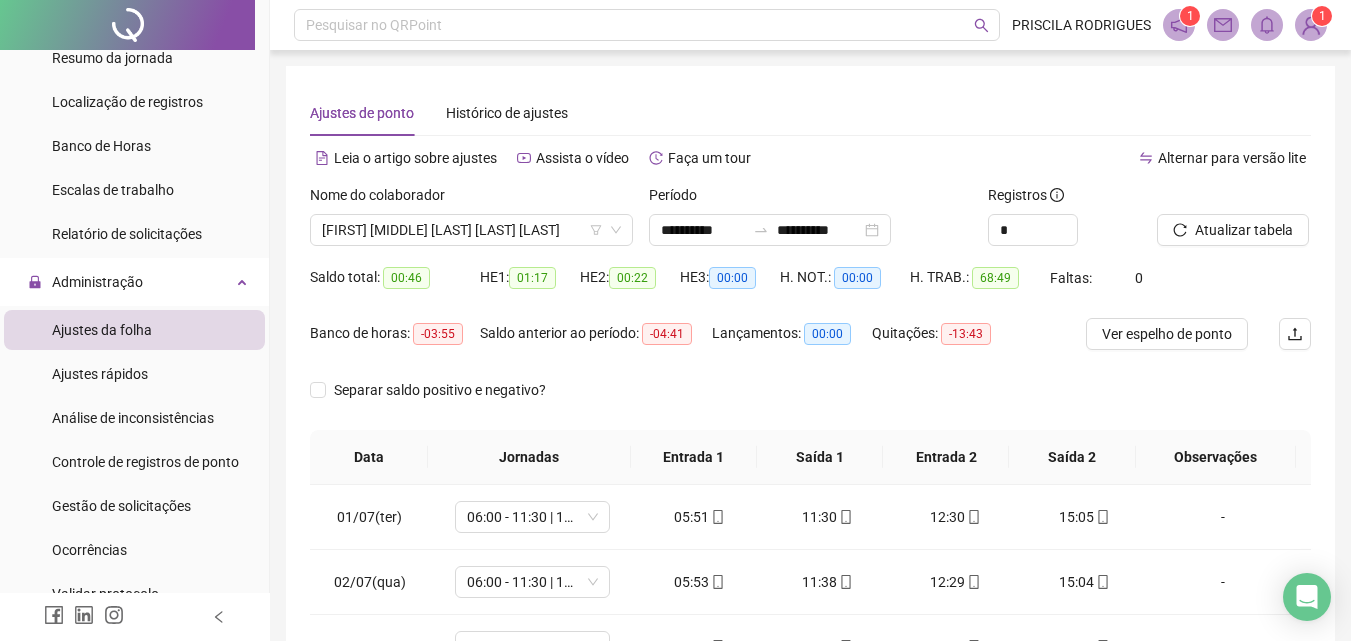 click on "Registros   *" at bounding box center [1065, 223] 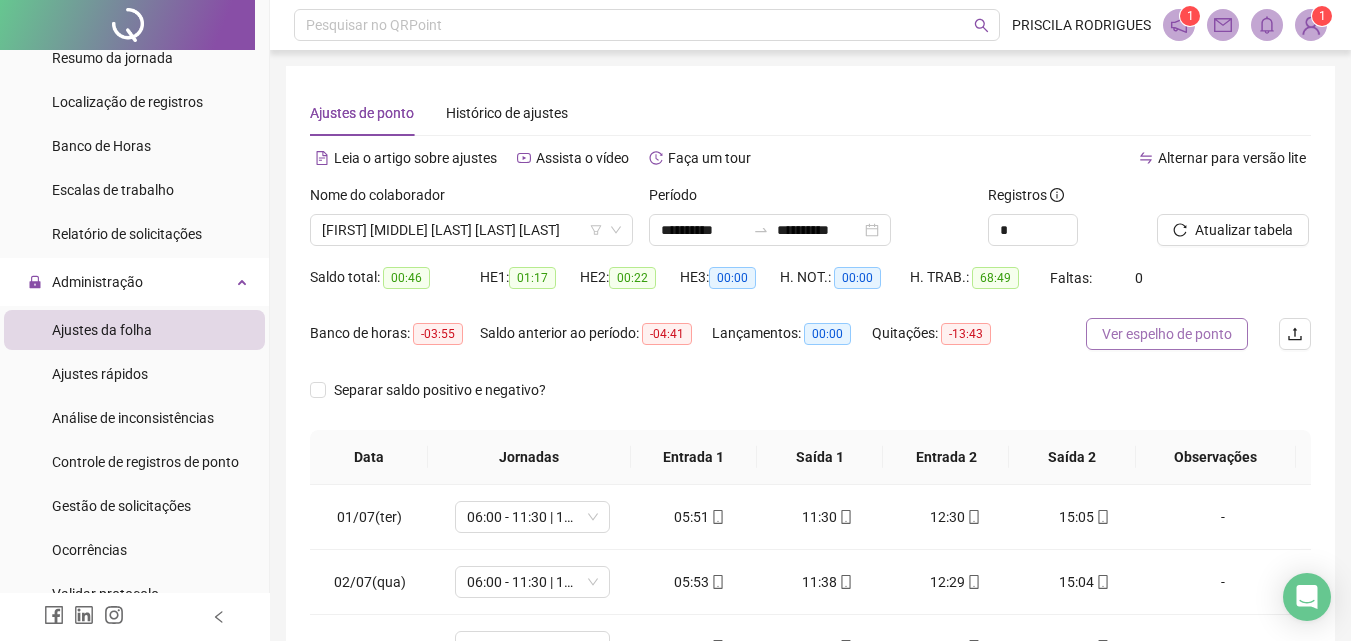 click on "Ver espelho de ponto" at bounding box center (1167, 334) 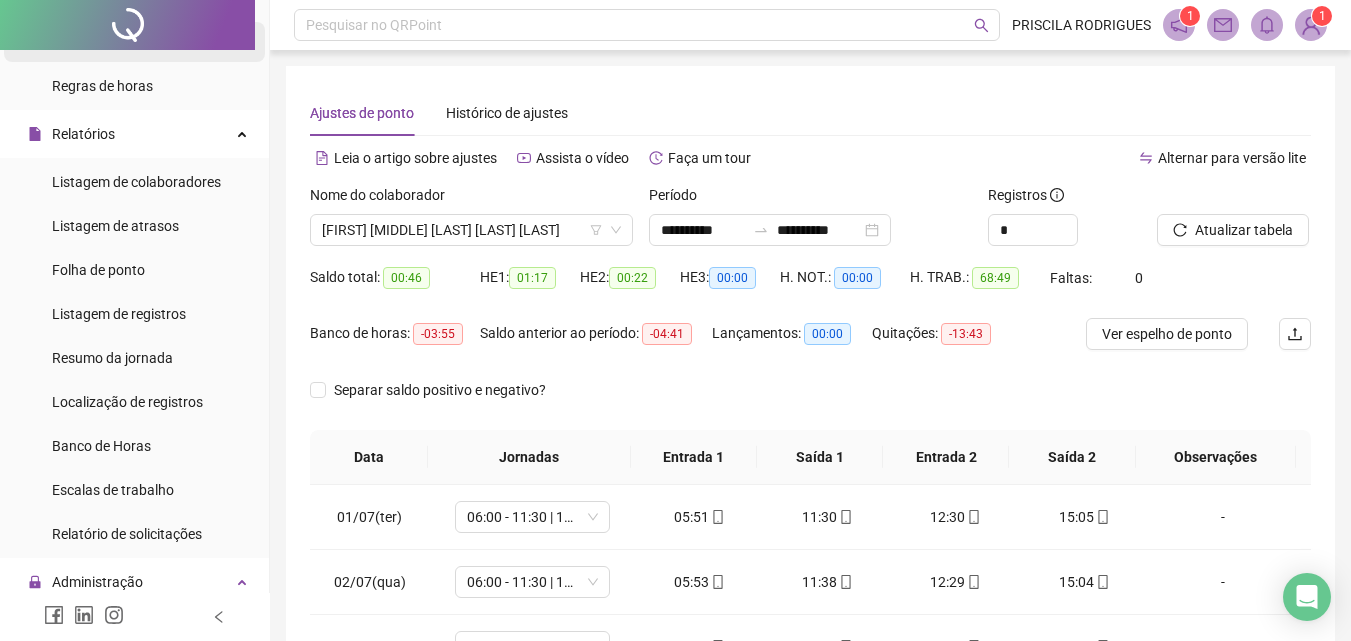 scroll, scrollTop: 0, scrollLeft: 0, axis: both 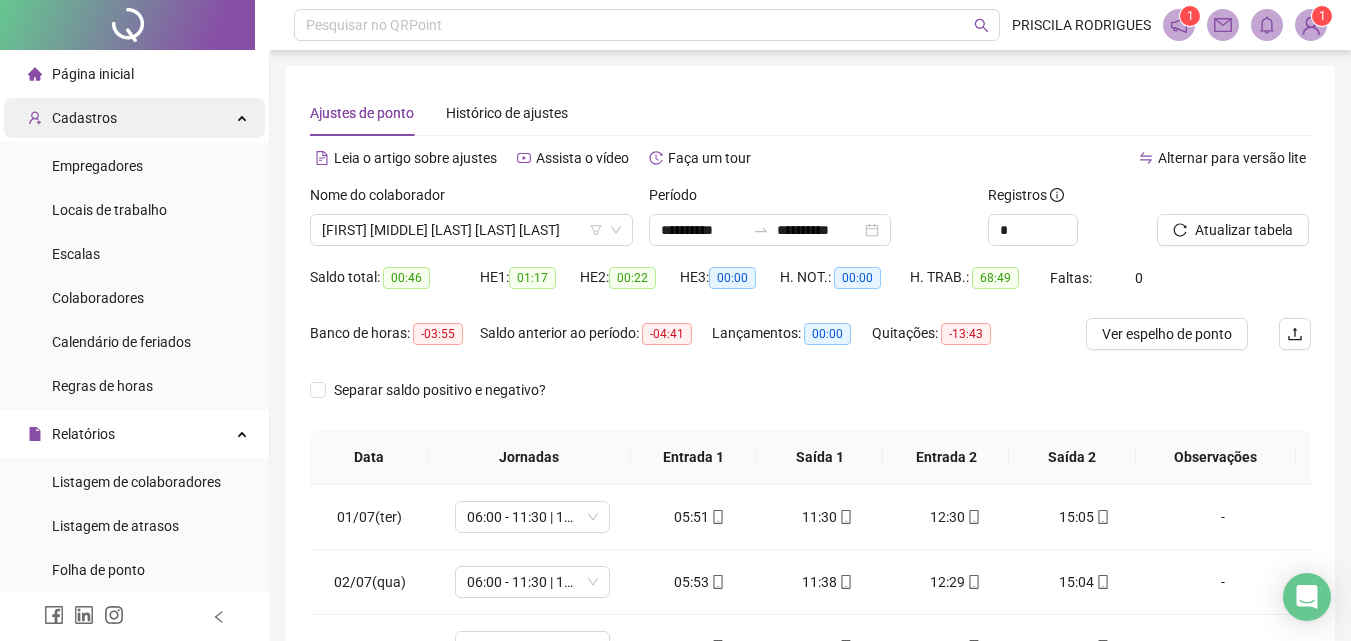 click on "Cadastros" at bounding box center [134, 118] 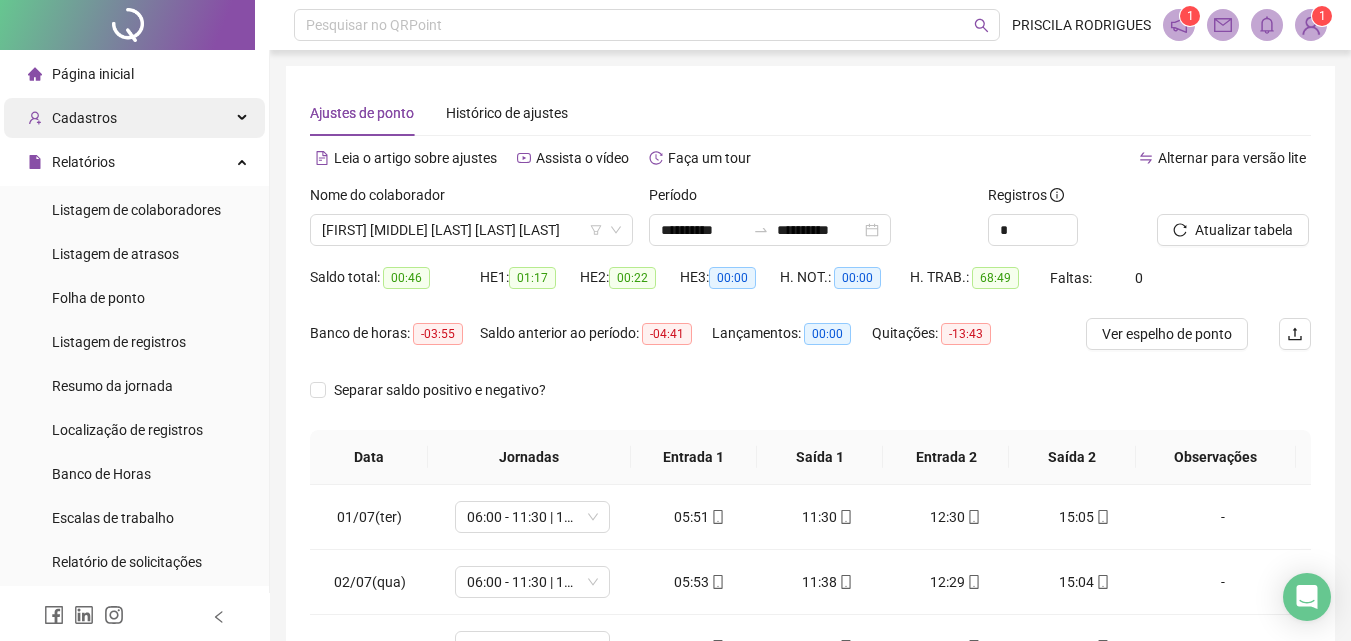 click on "Cadastros" at bounding box center (134, 118) 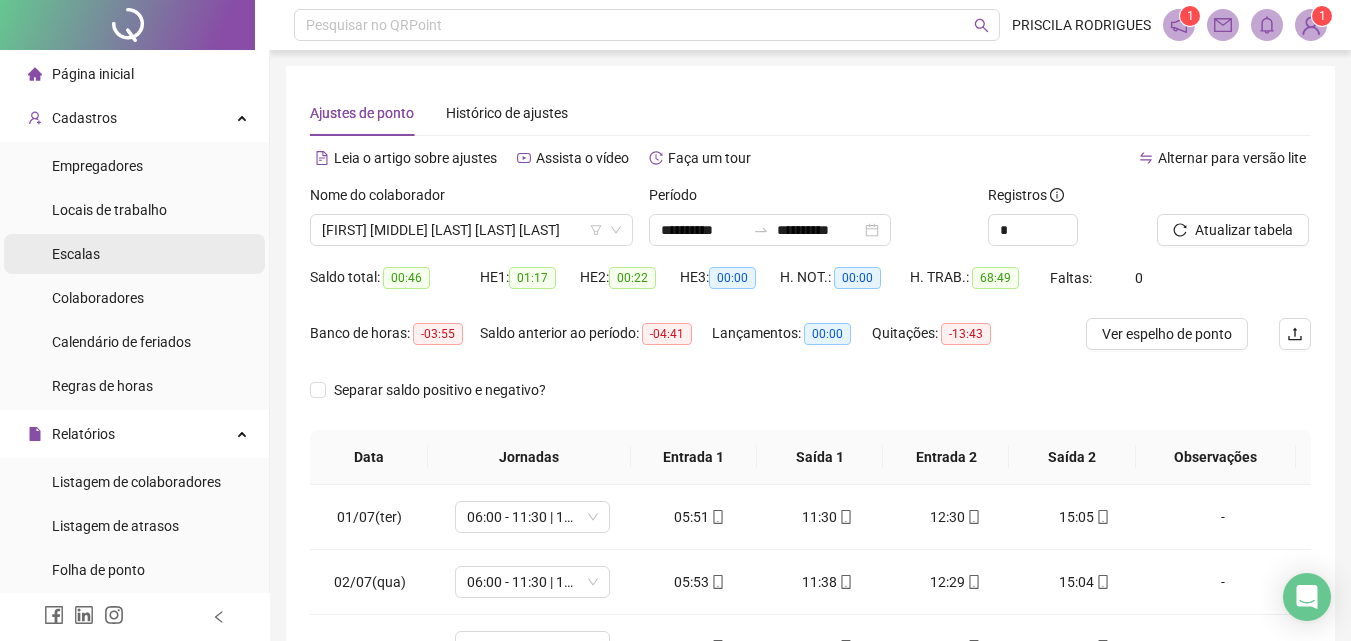 click on "Escalas" at bounding box center [134, 254] 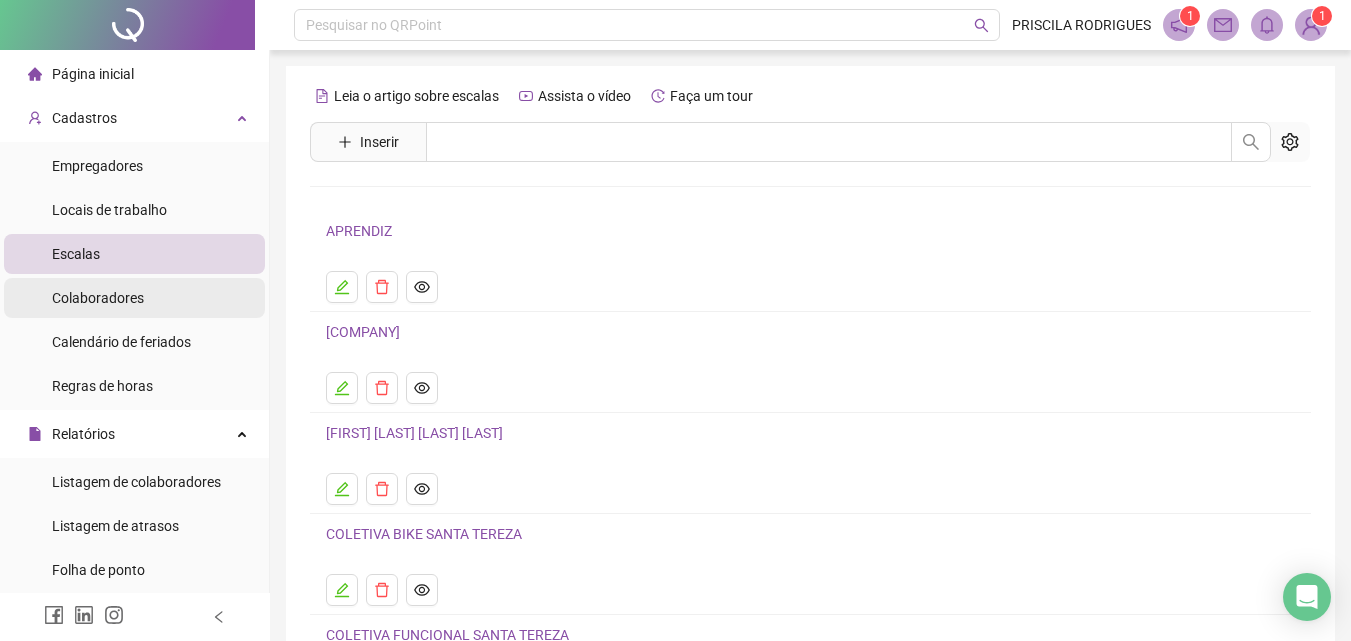 click on "Colaboradores" at bounding box center (98, 298) 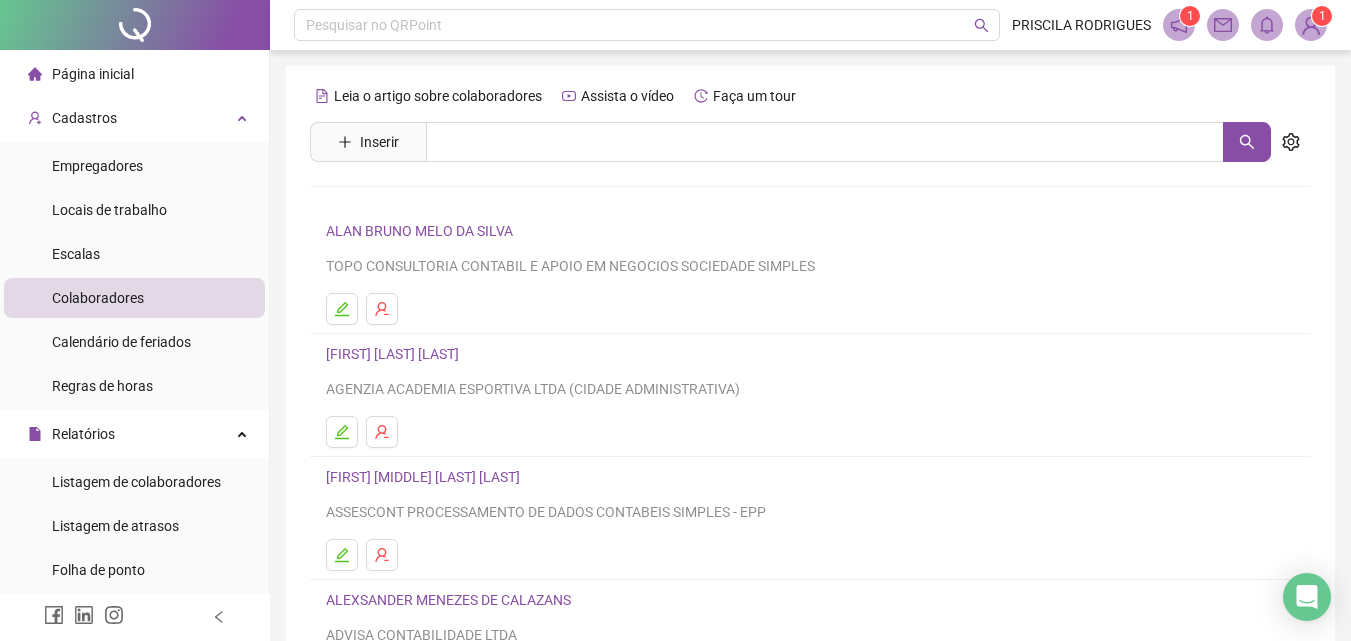 scroll, scrollTop: 326, scrollLeft: 0, axis: vertical 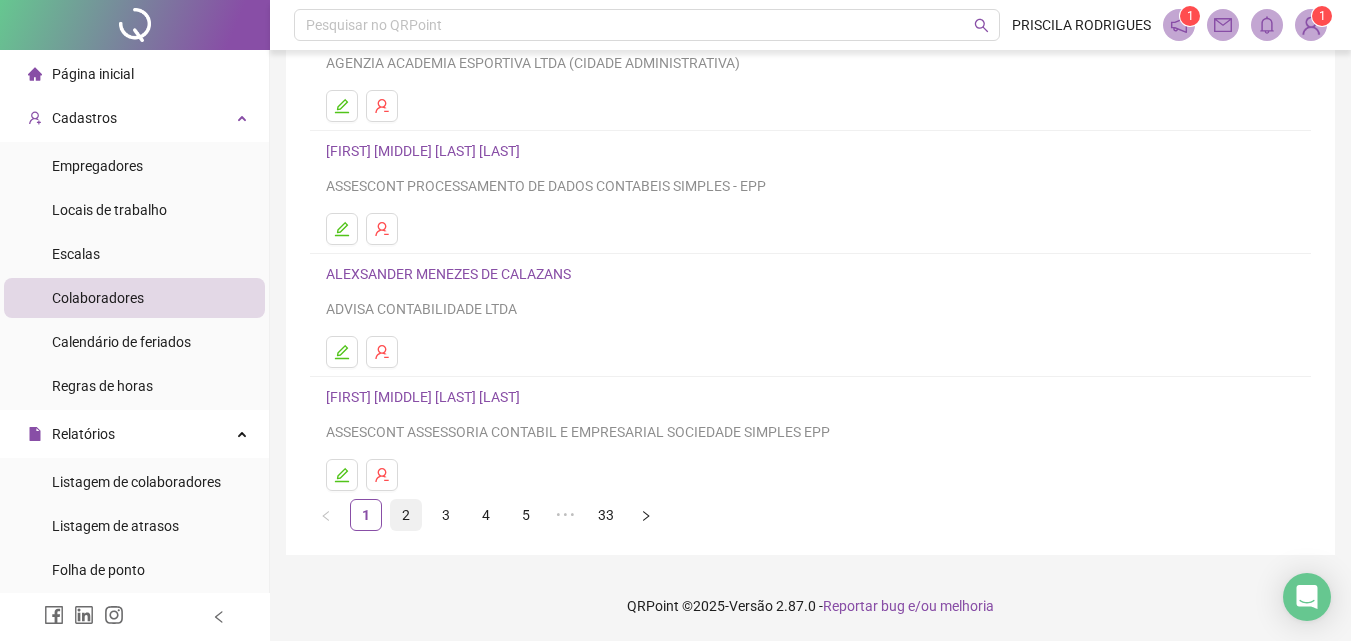 click on "2" at bounding box center [406, 515] 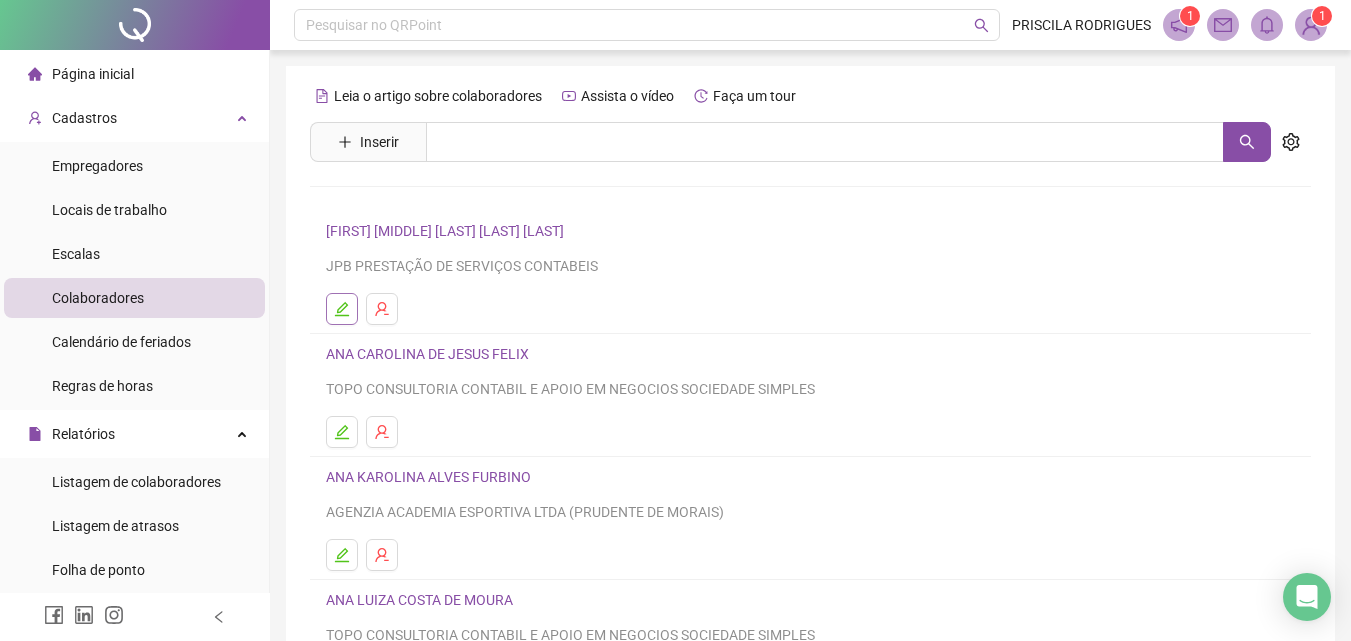 click 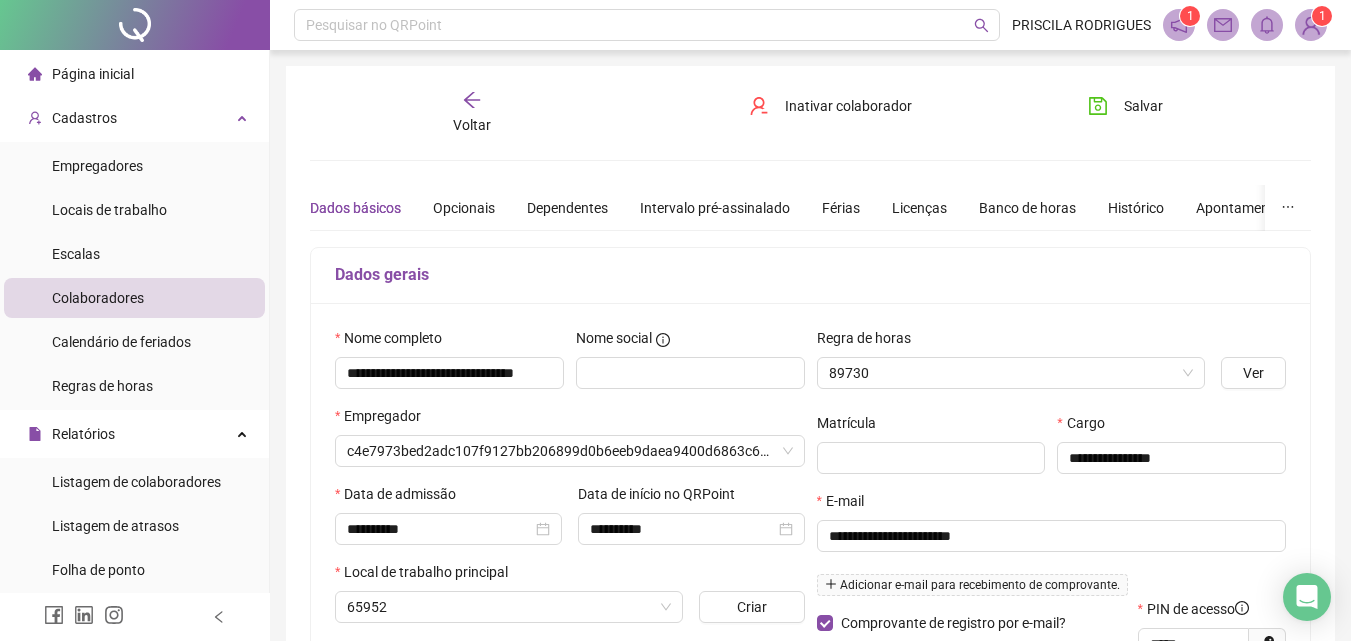 type on "**********" 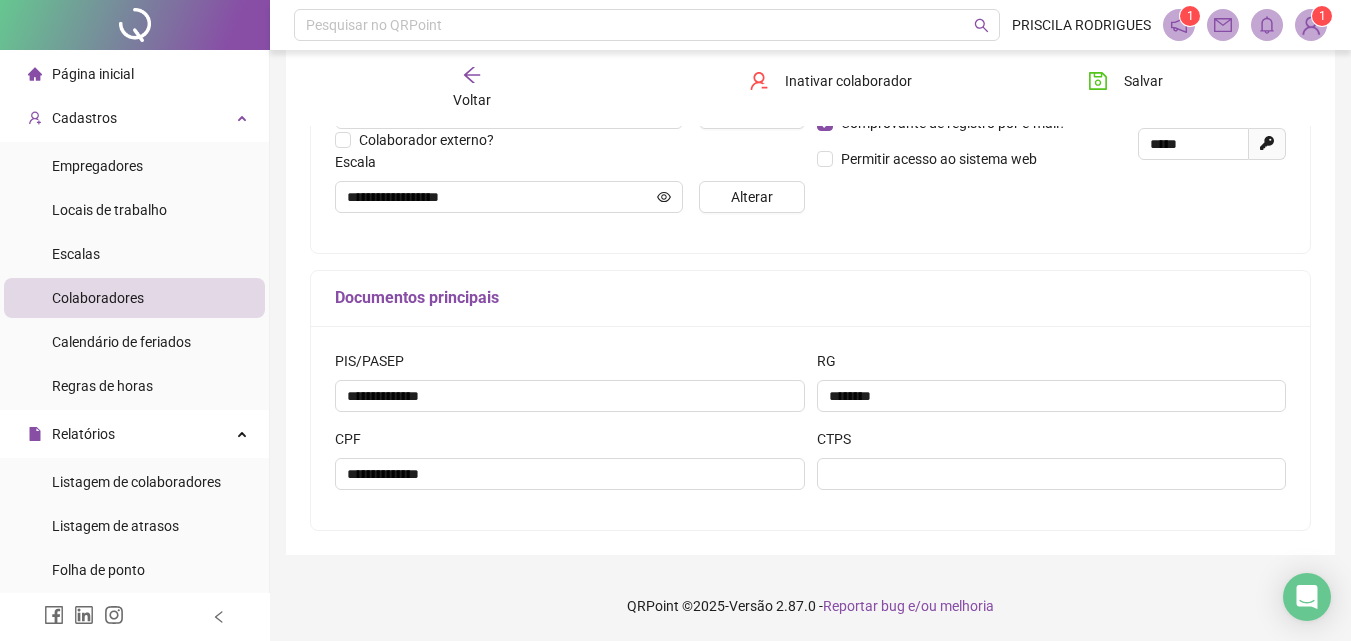 scroll, scrollTop: 300, scrollLeft: 0, axis: vertical 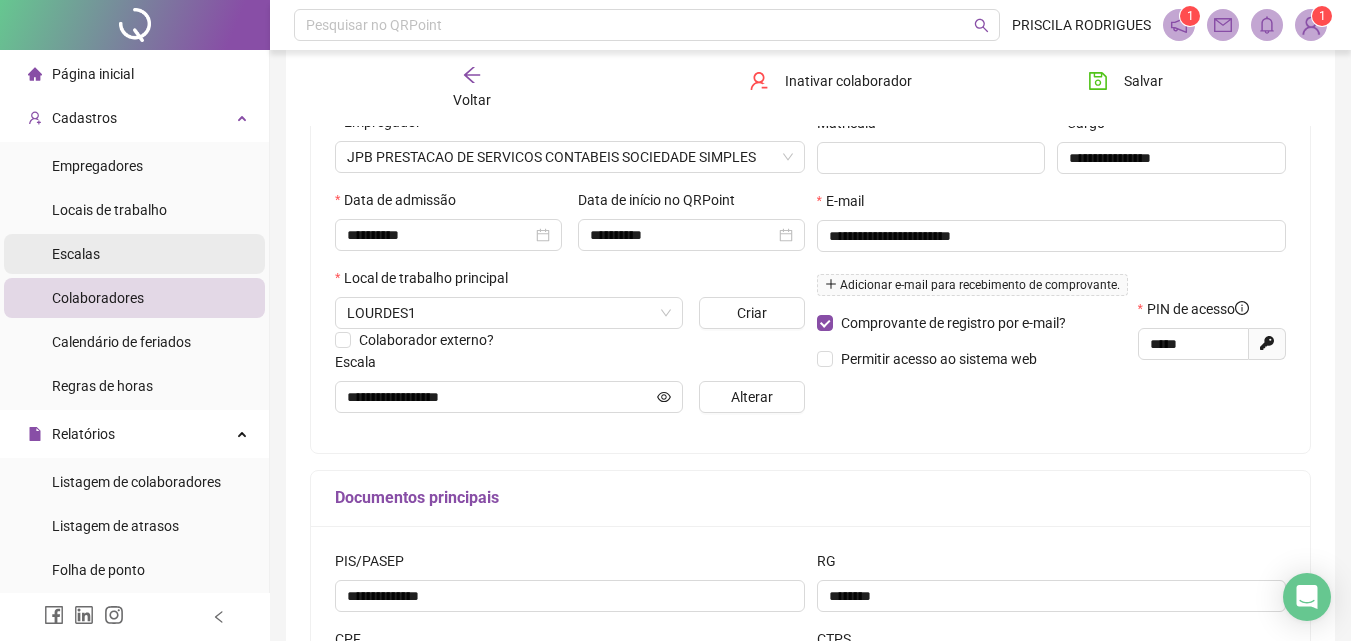 click on "Escalas" at bounding box center [76, 254] 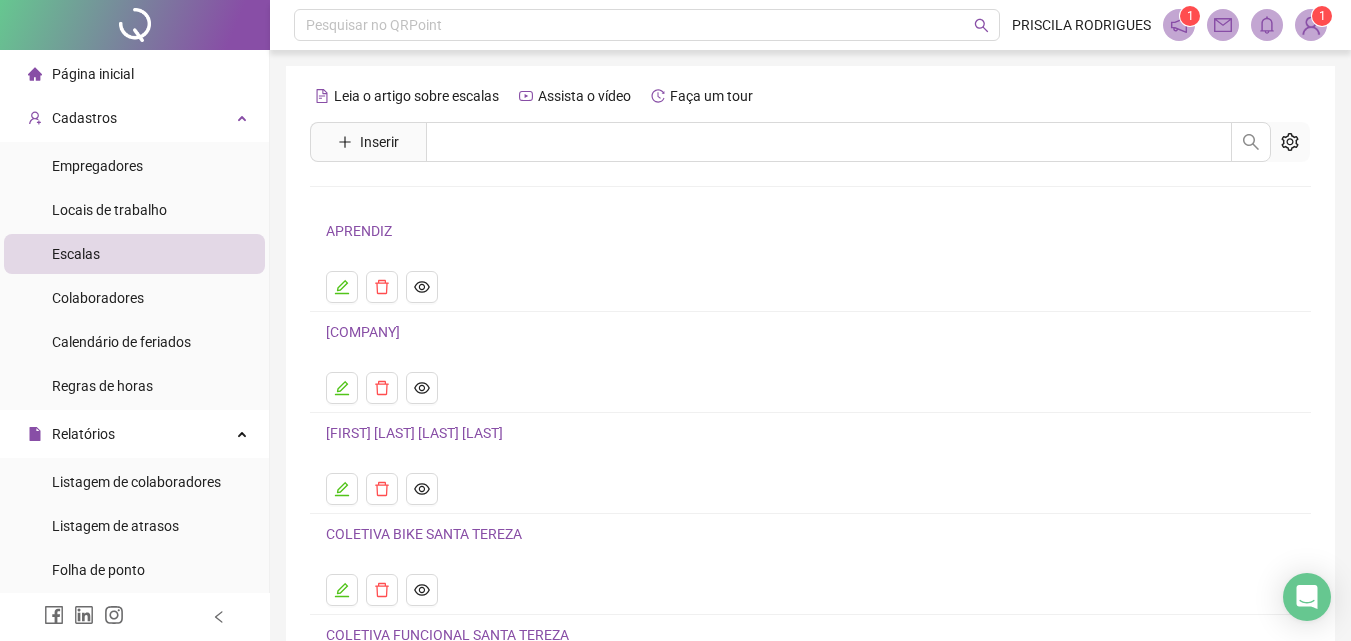 scroll, scrollTop: 216, scrollLeft: 0, axis: vertical 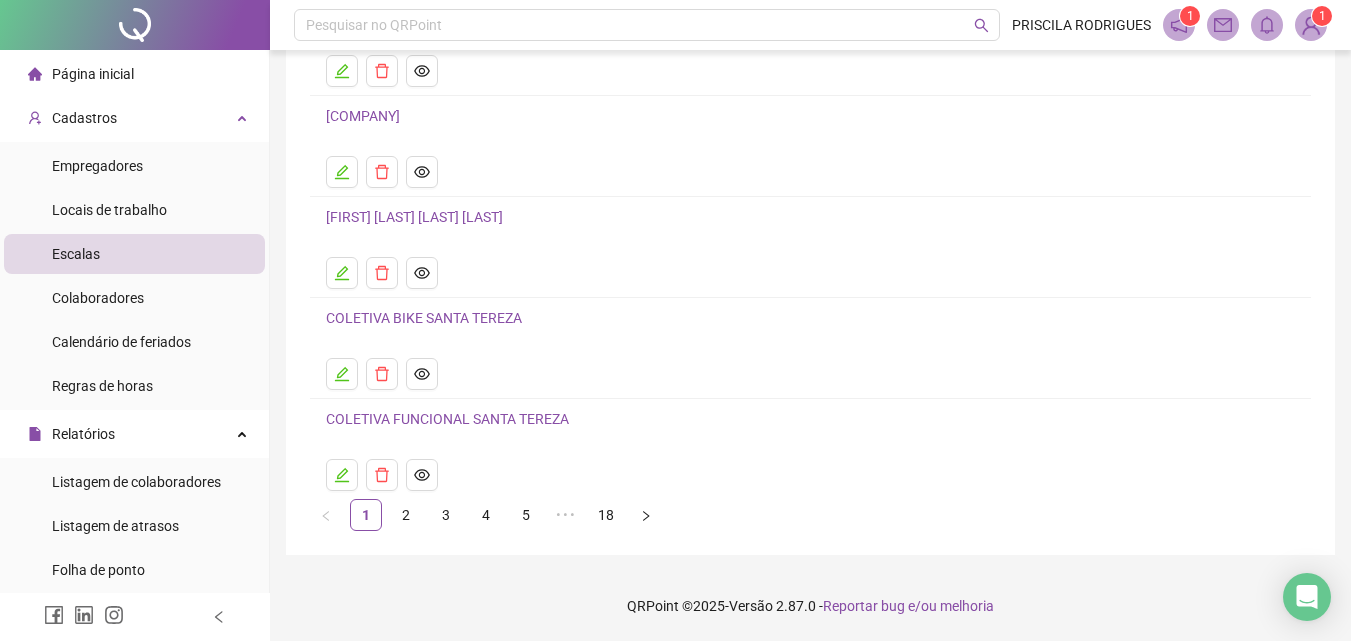click on "5" at bounding box center [526, 515] 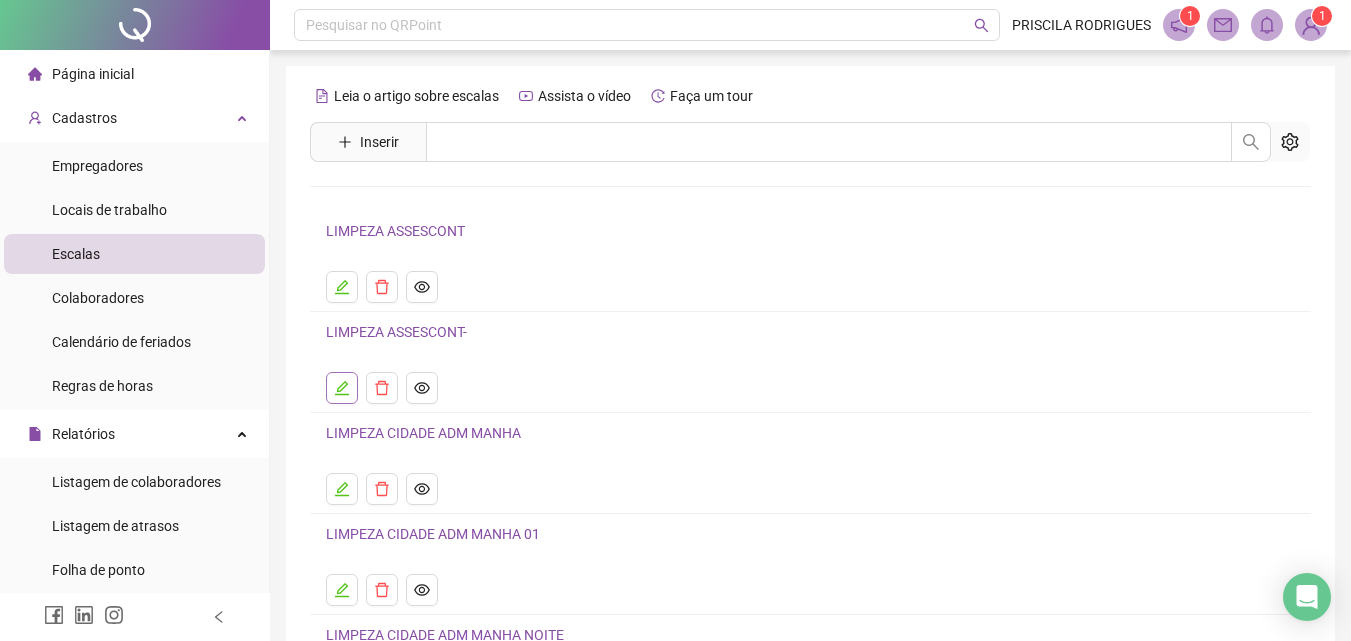 click 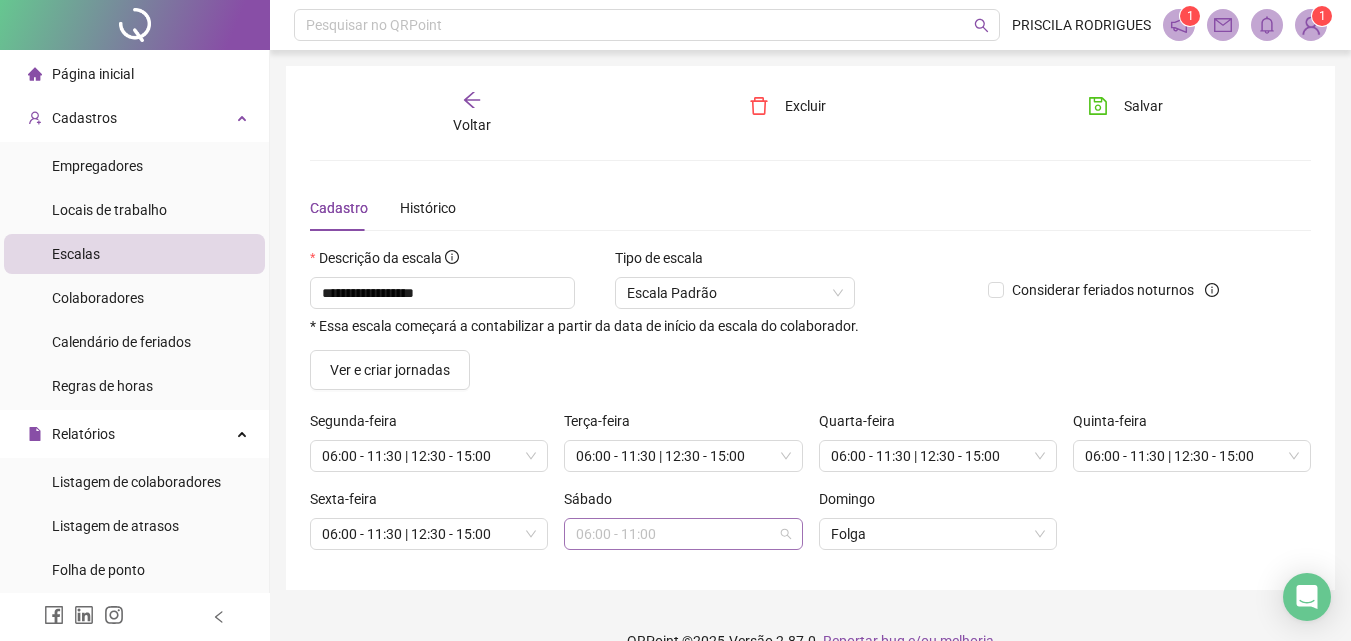click on "06:00 - 11:00" at bounding box center [683, 534] 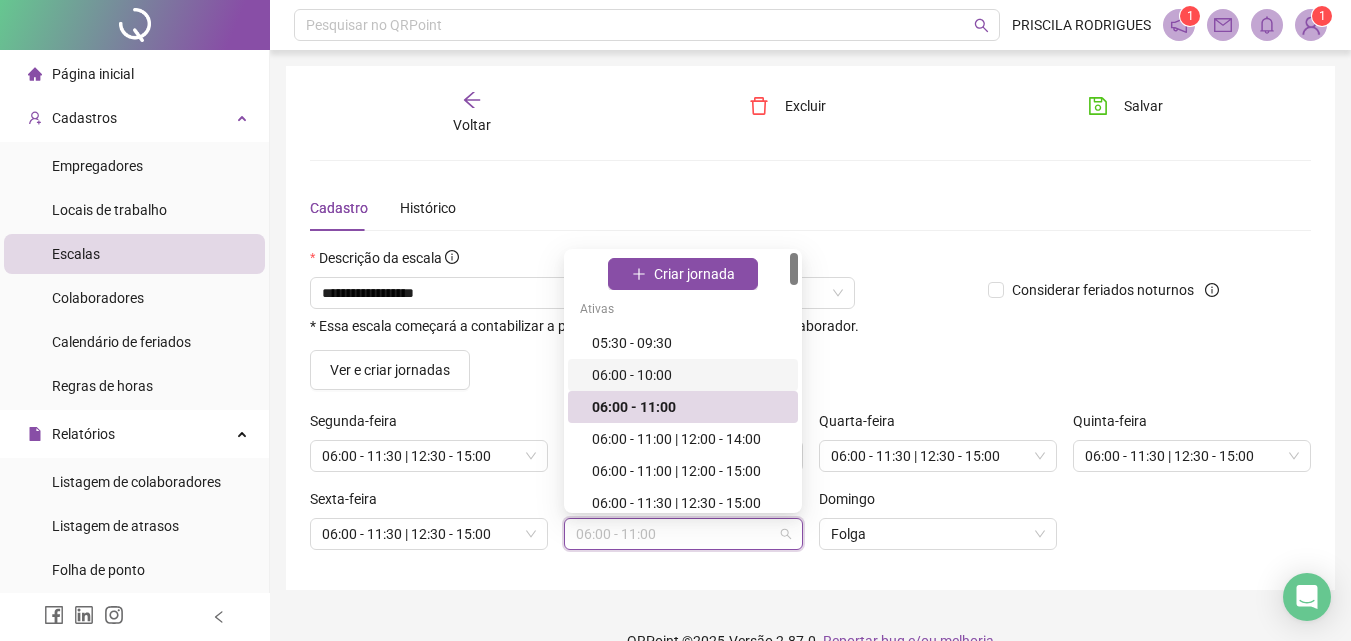 click on "06:00 - 10:00" at bounding box center [683, 375] 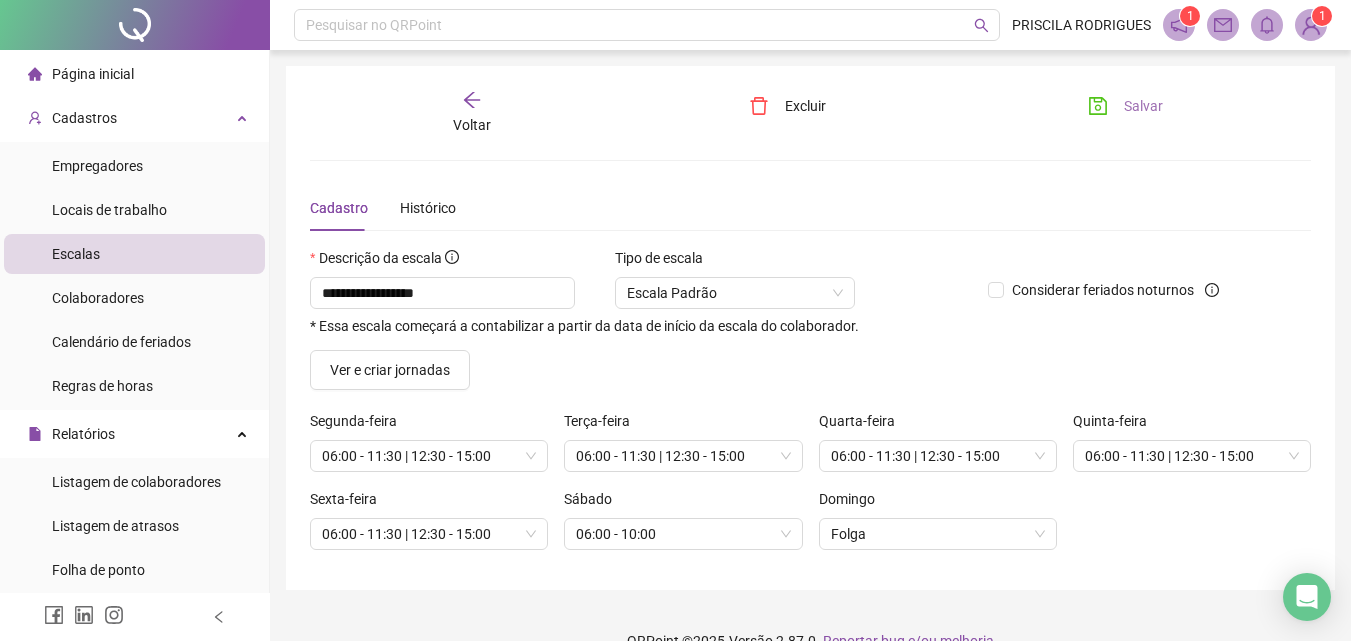 click on "Salvar" at bounding box center (1125, 106) 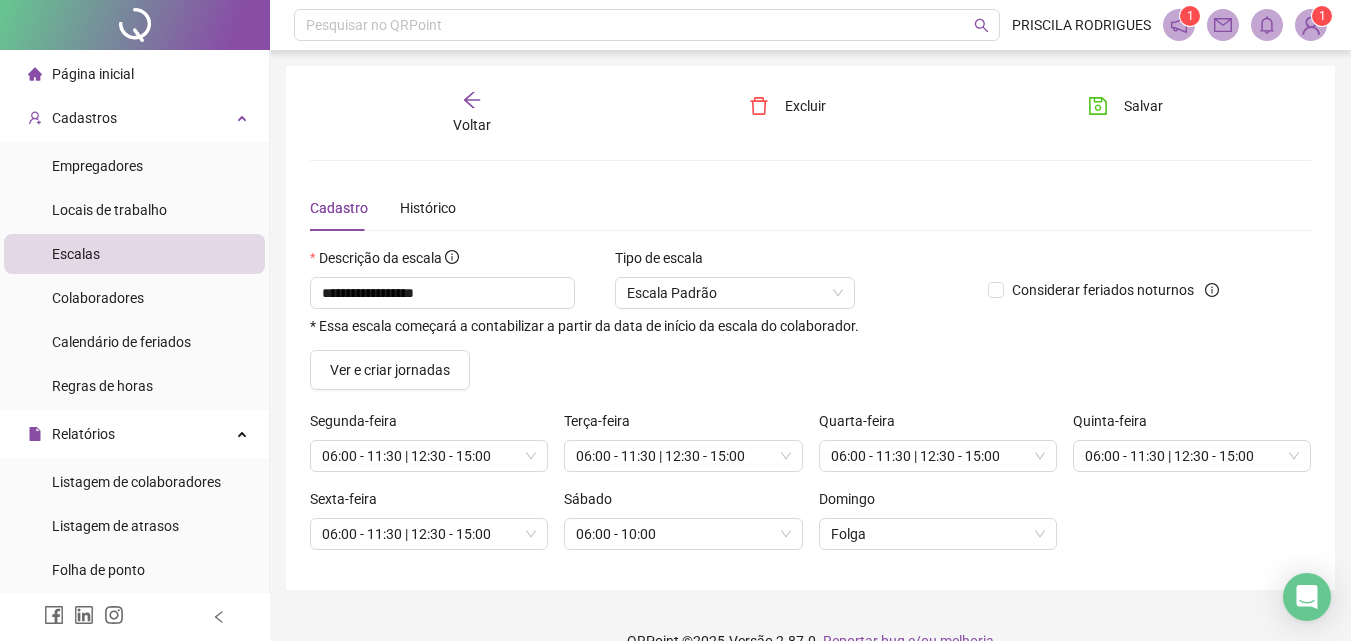 click 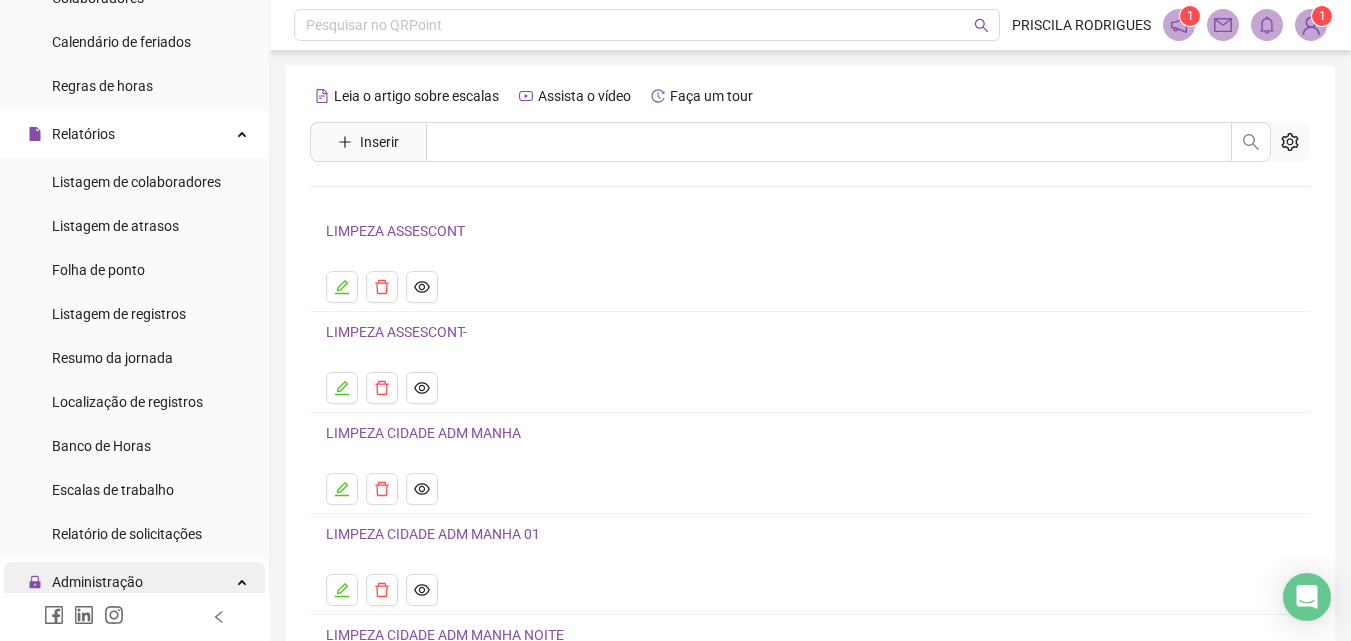 scroll, scrollTop: 600, scrollLeft: 0, axis: vertical 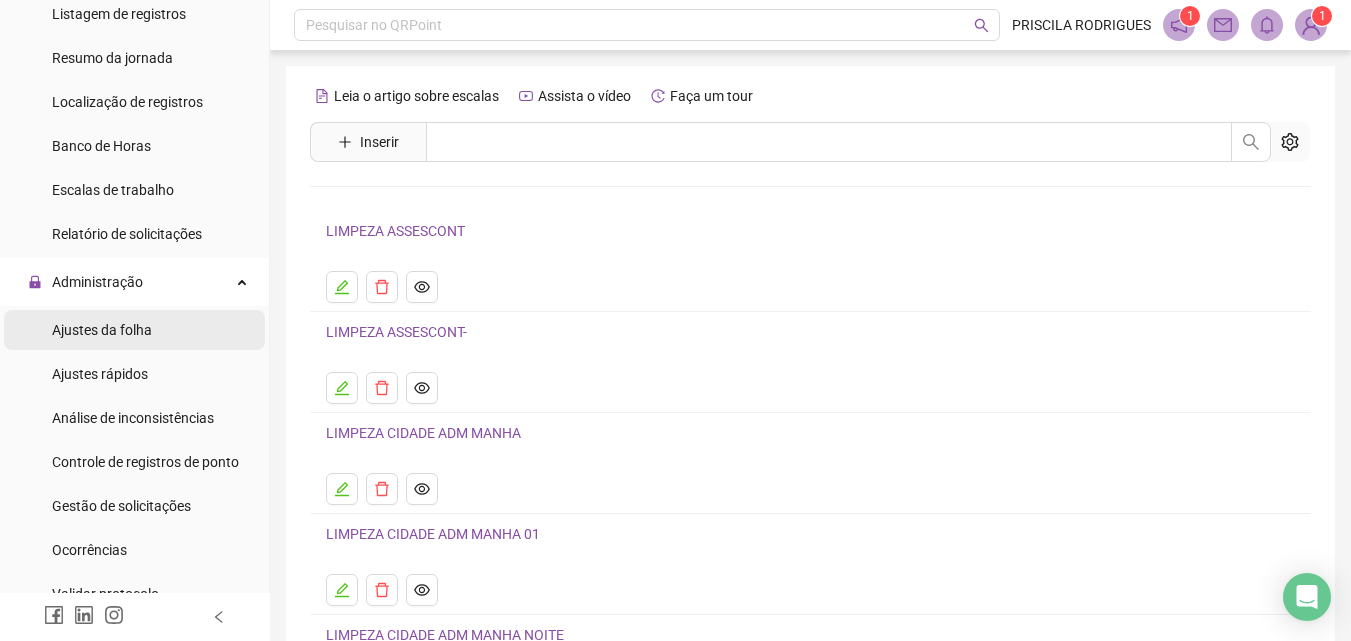 click on "Ajustes da folha" at bounding box center [102, 330] 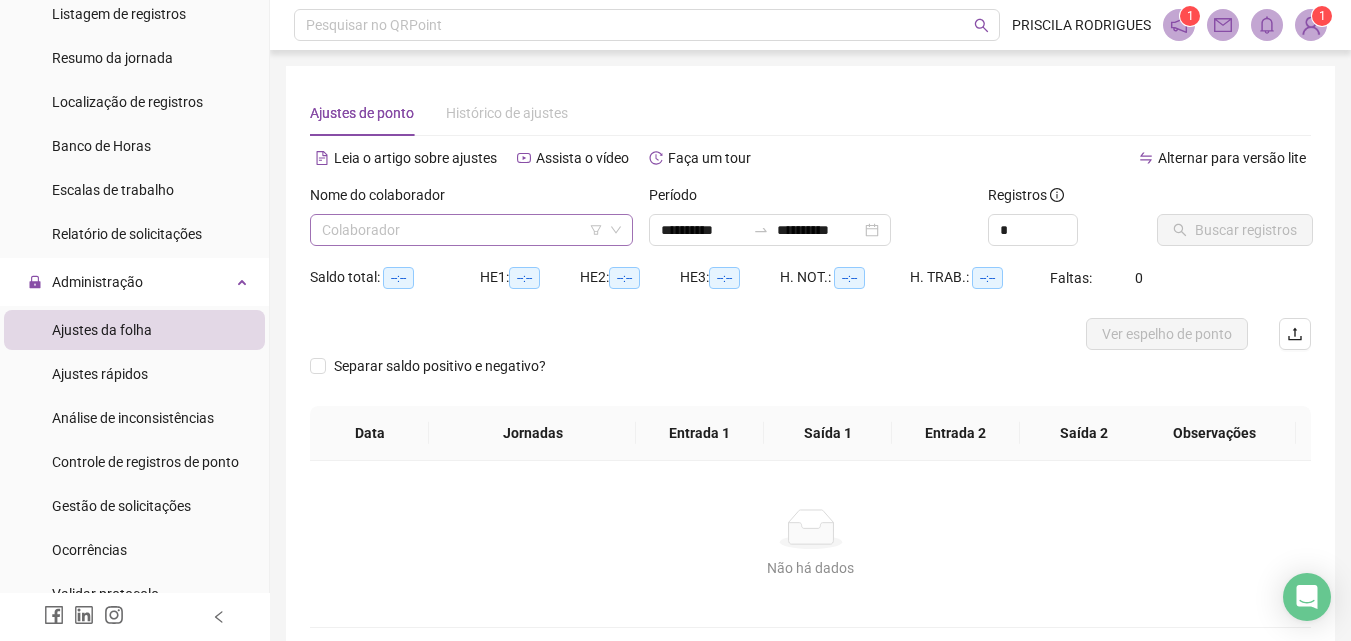 click at bounding box center [465, 230] 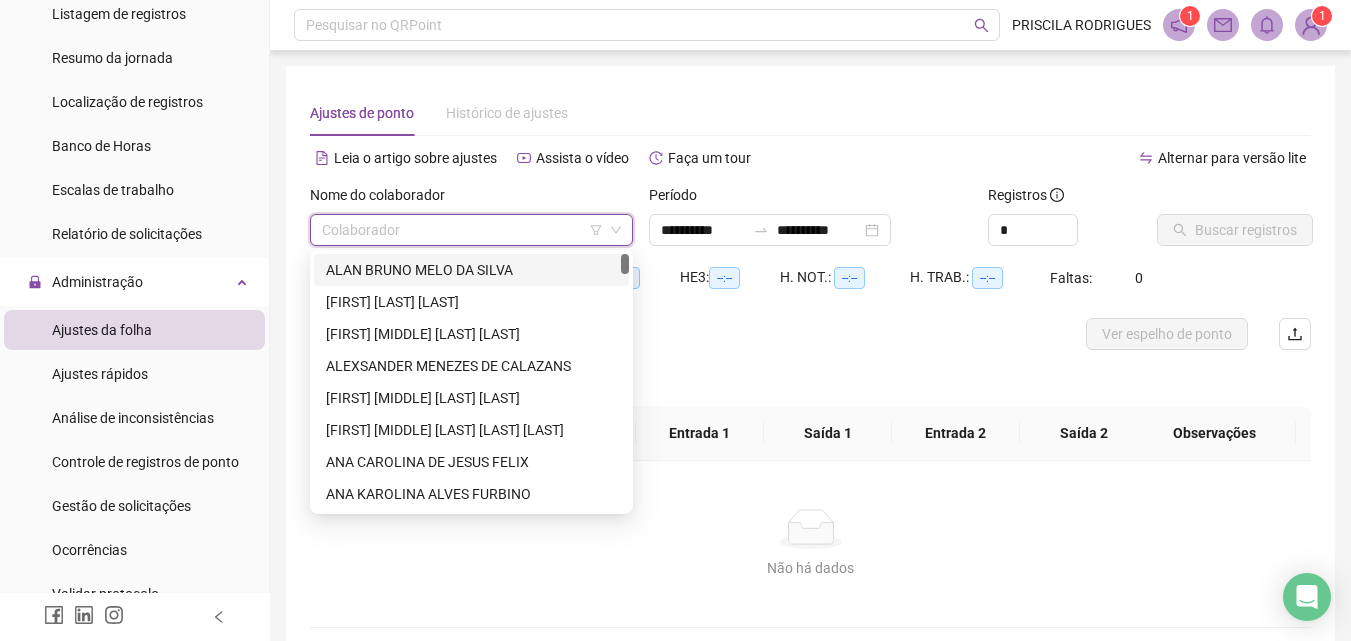 click on "Período" at bounding box center (810, 199) 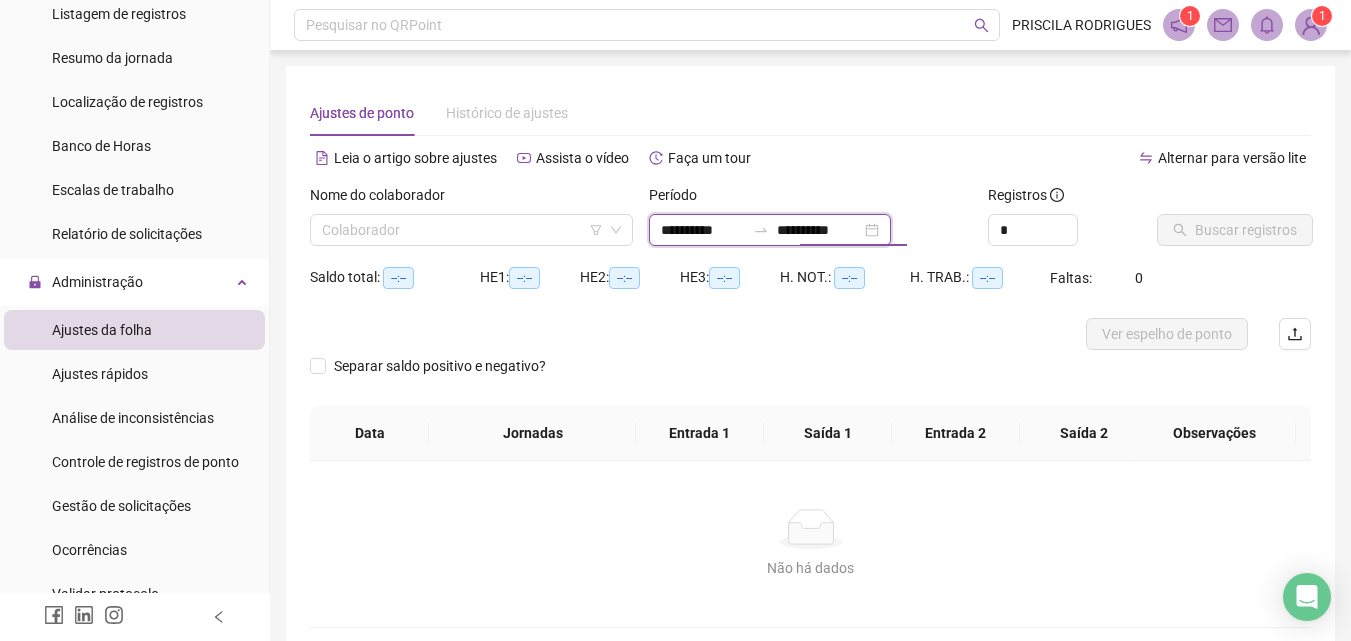 click on "**********" at bounding box center (819, 230) 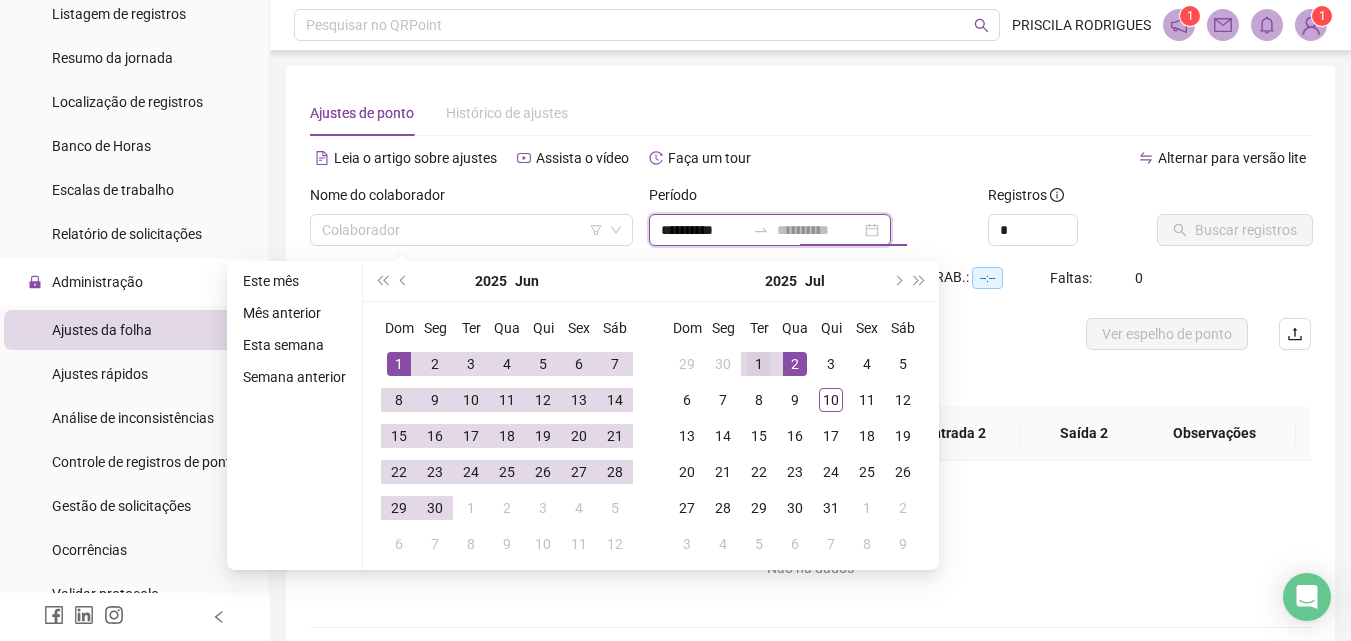 type on "**********" 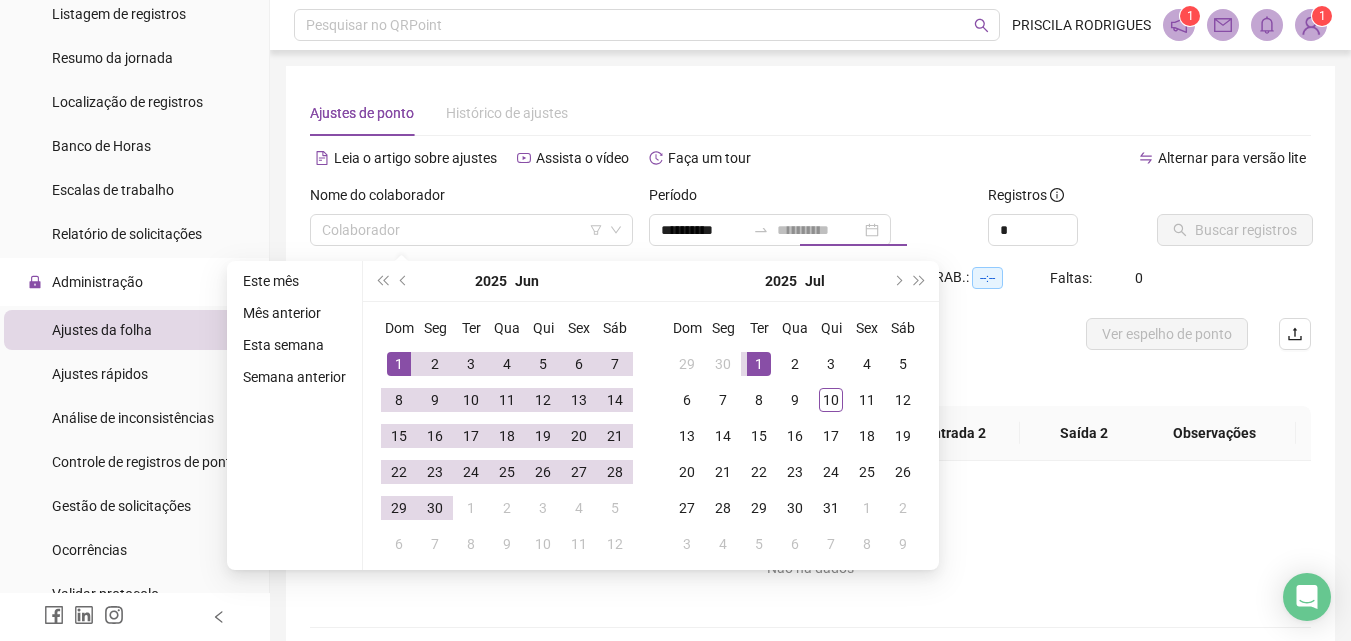click on "1" at bounding box center (759, 364) 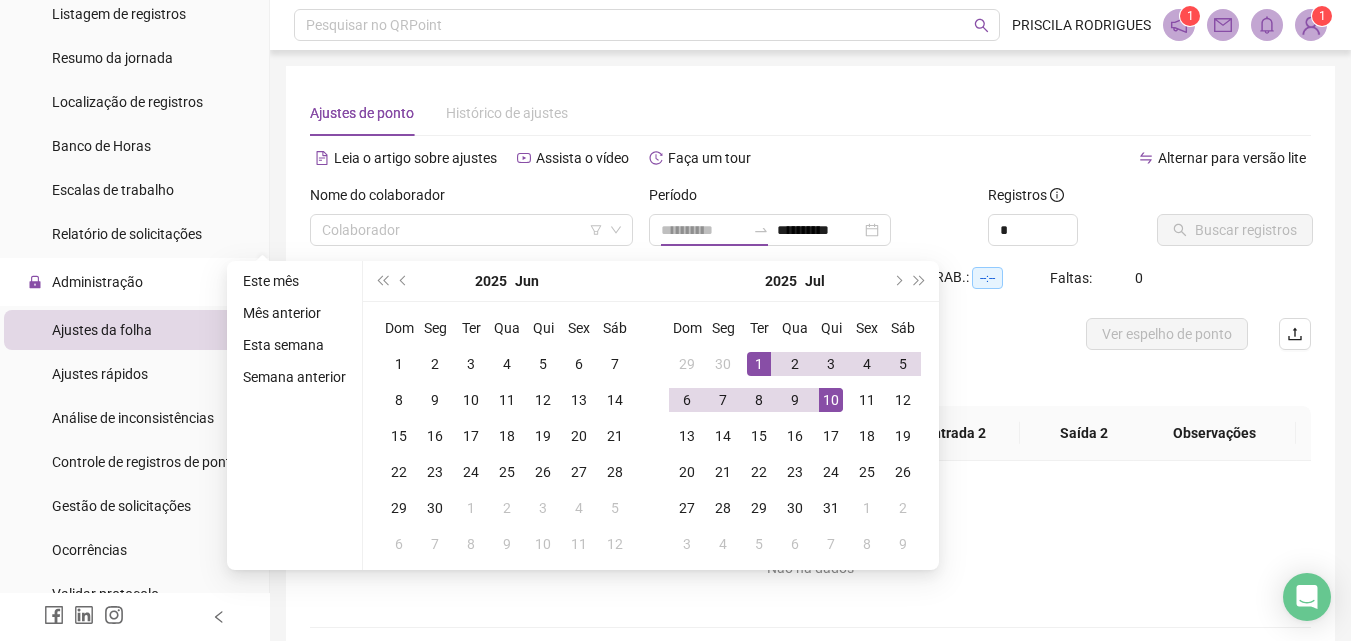 click on "10" at bounding box center [831, 400] 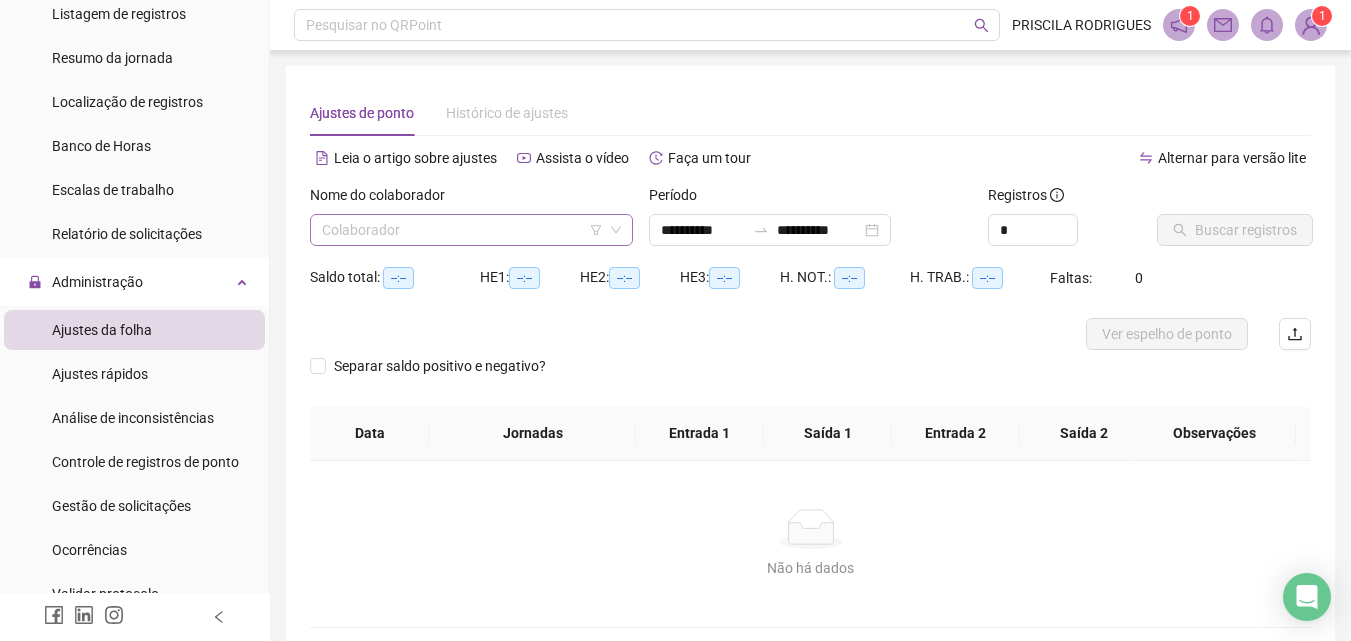 click at bounding box center (465, 230) 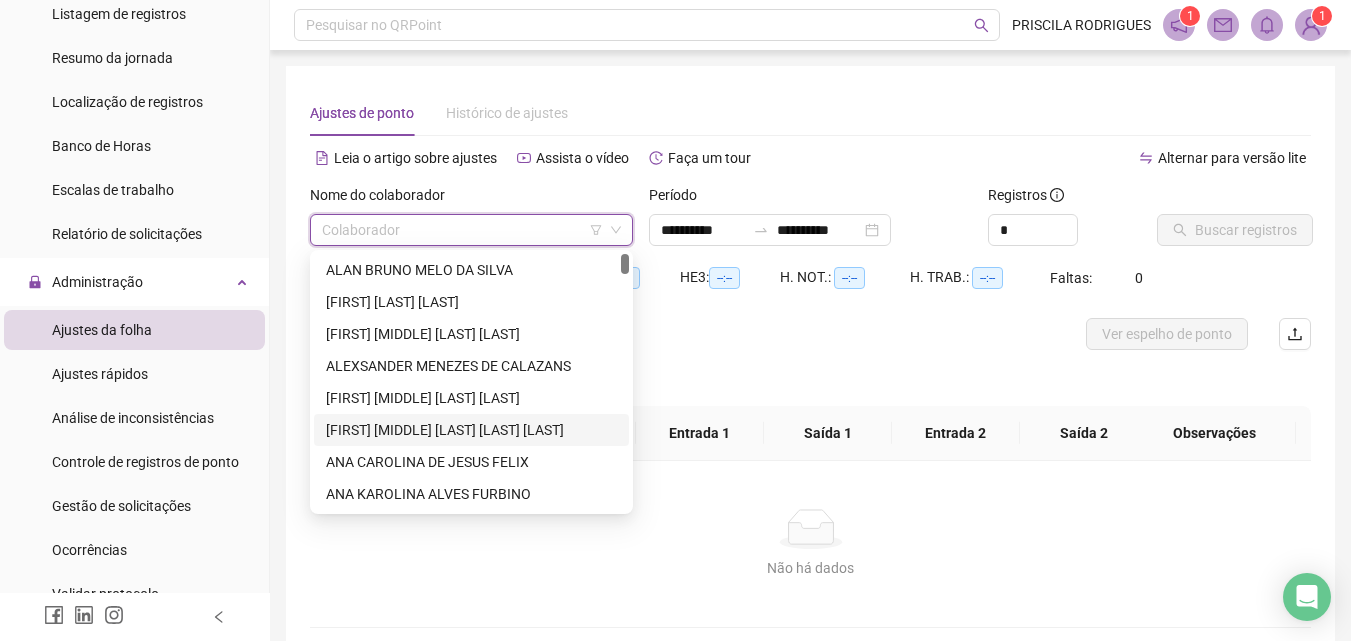 click on "[FIRST] [MIDDLE] [LAST] [LAST]" at bounding box center [471, 430] 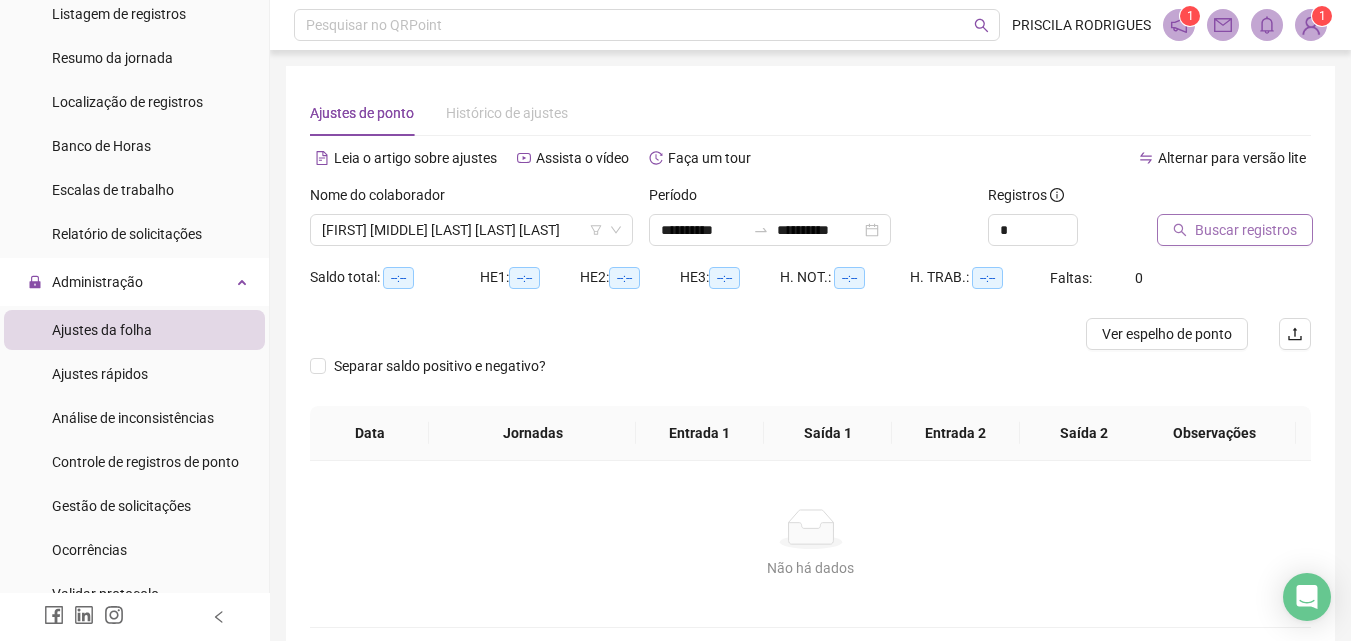 click on "Buscar registros" at bounding box center [1246, 230] 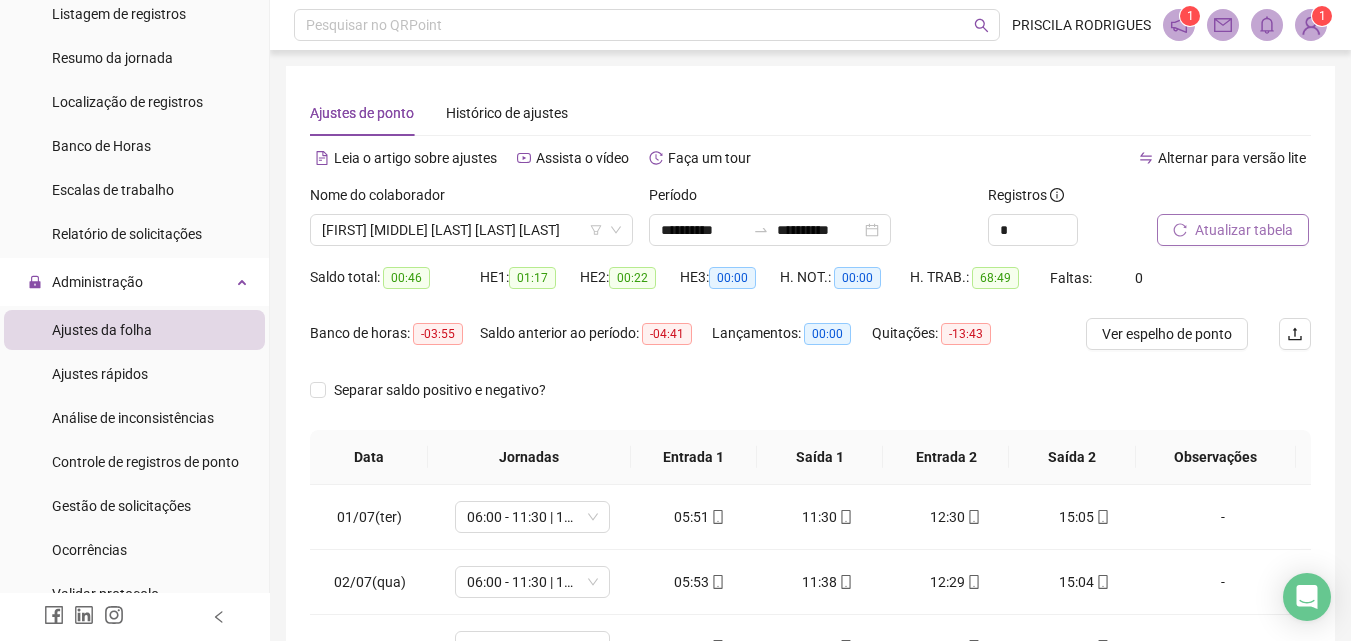 scroll, scrollTop: 381, scrollLeft: 0, axis: vertical 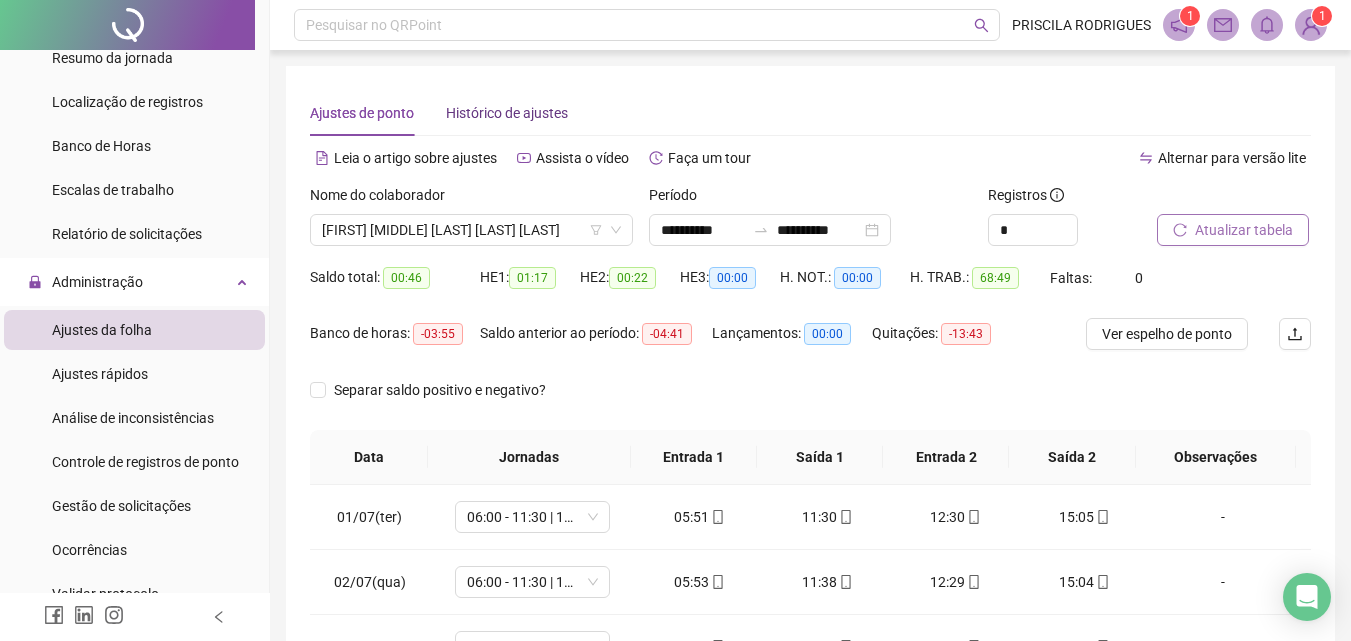 click on "Histórico de ajustes" at bounding box center (507, 113) 